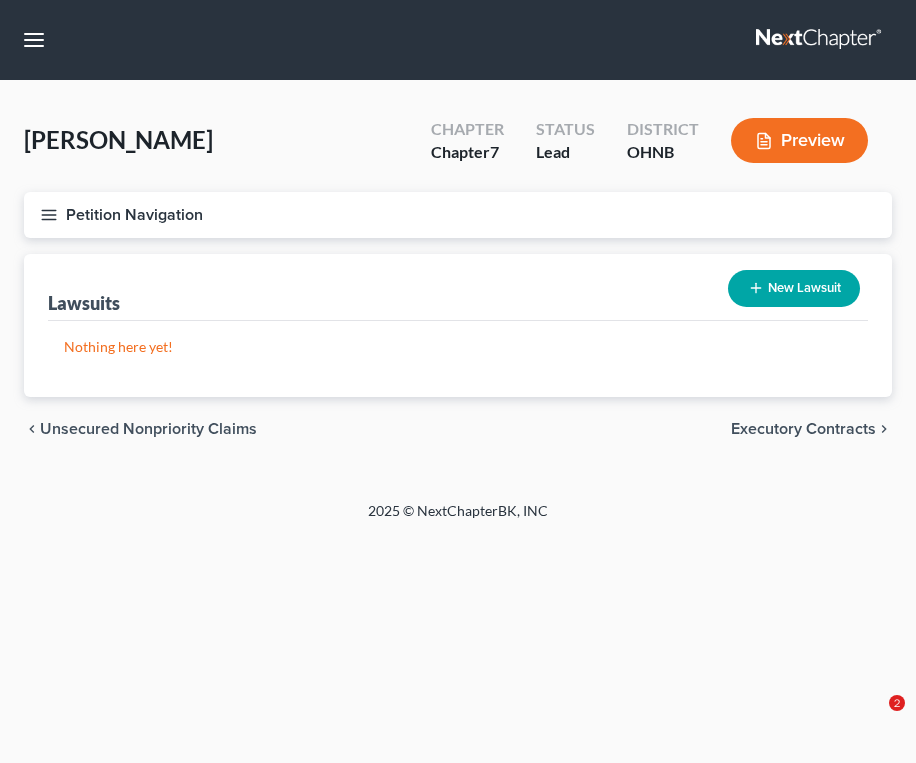 scroll, scrollTop: 0, scrollLeft: 0, axis: both 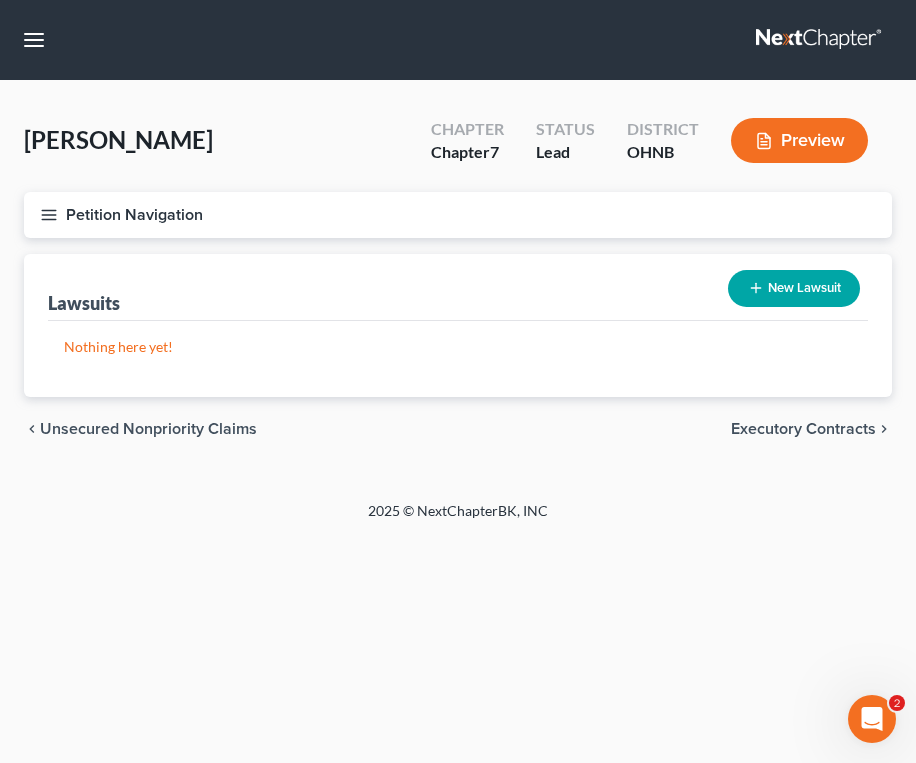 click 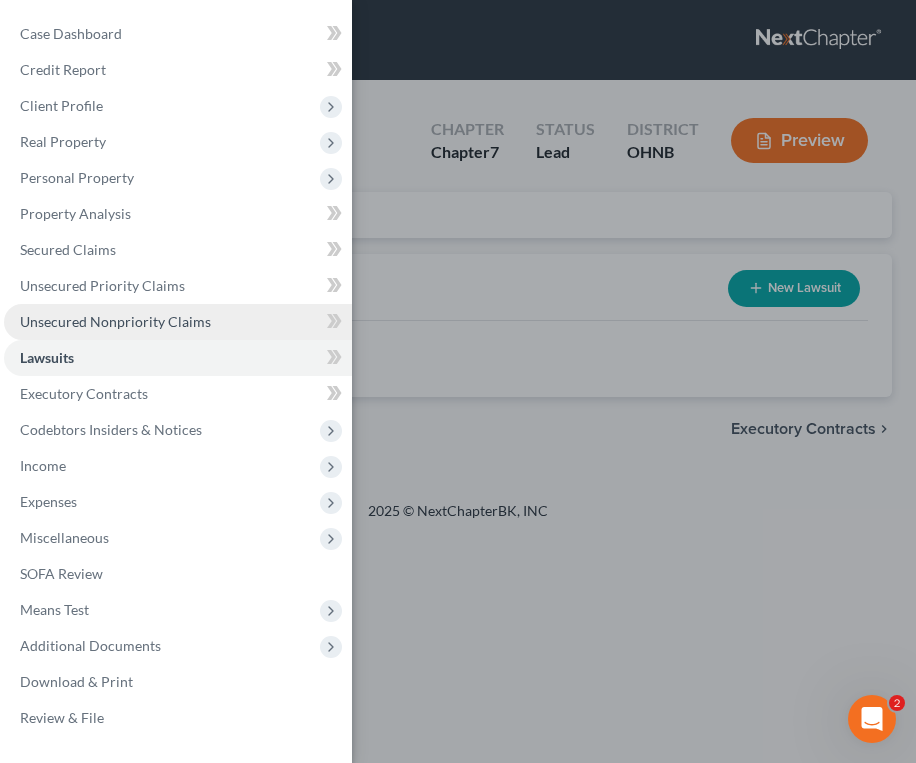 click on "Unsecured Nonpriority Claims" at bounding box center (178, 322) 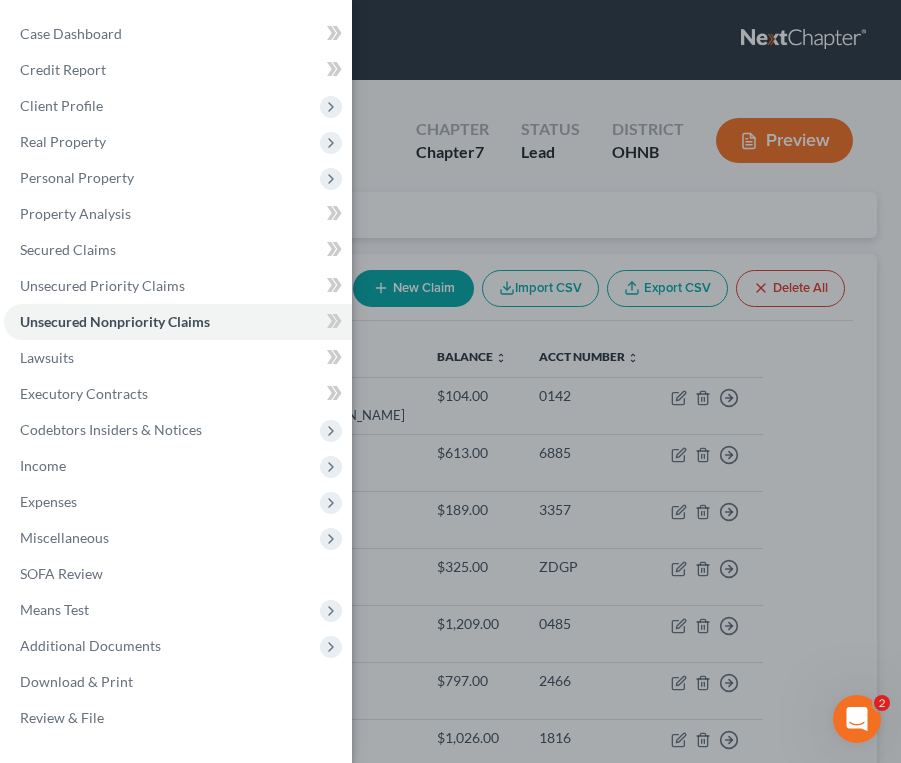 click on "Case Dashboard
Payments
Invoices
Payments
Payments
Credit Report
Client Profile" at bounding box center (450, 381) 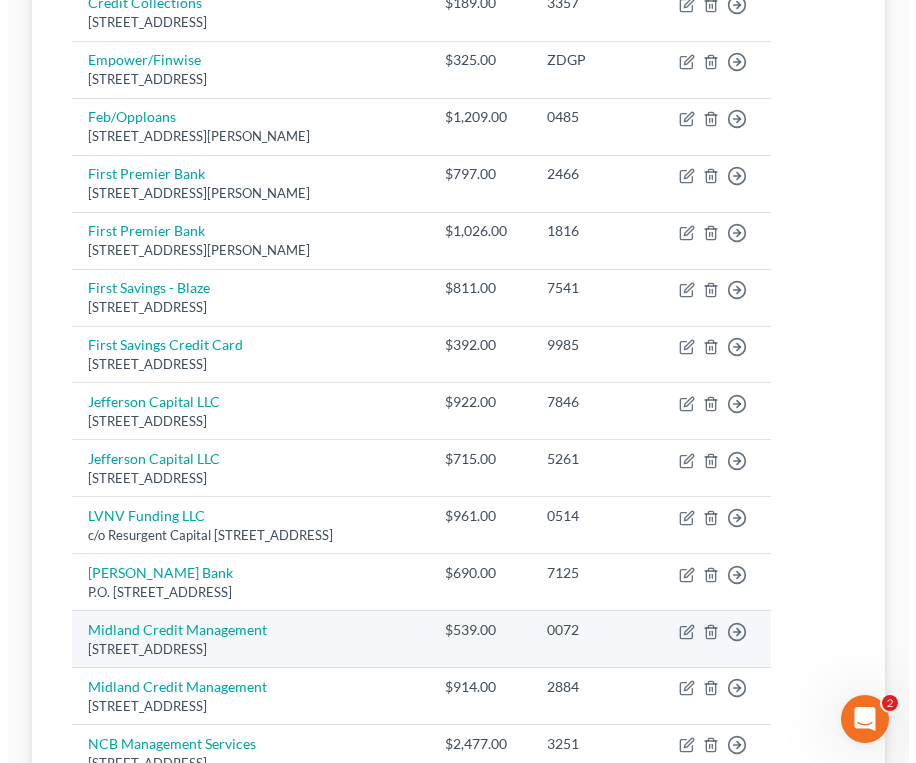 scroll, scrollTop: 500, scrollLeft: 0, axis: vertical 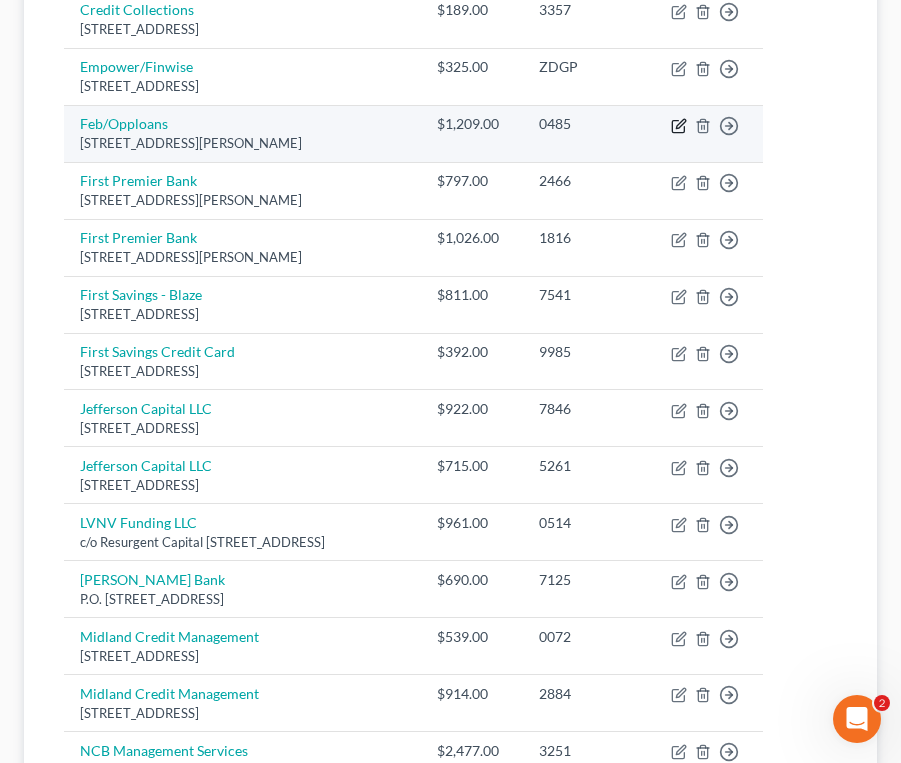 click 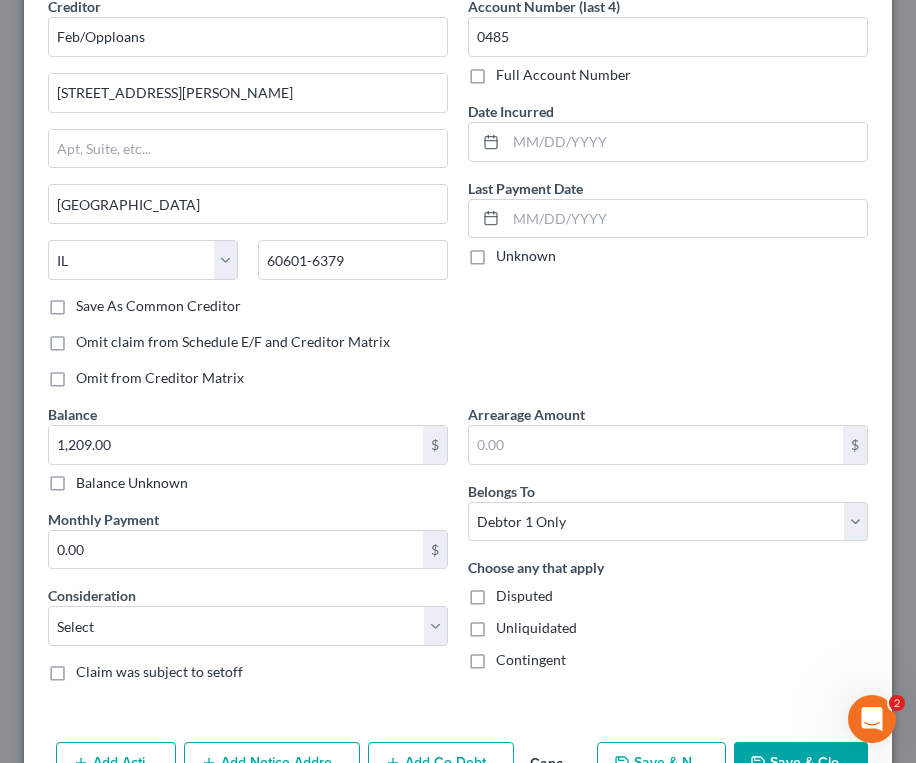 scroll, scrollTop: 214, scrollLeft: 0, axis: vertical 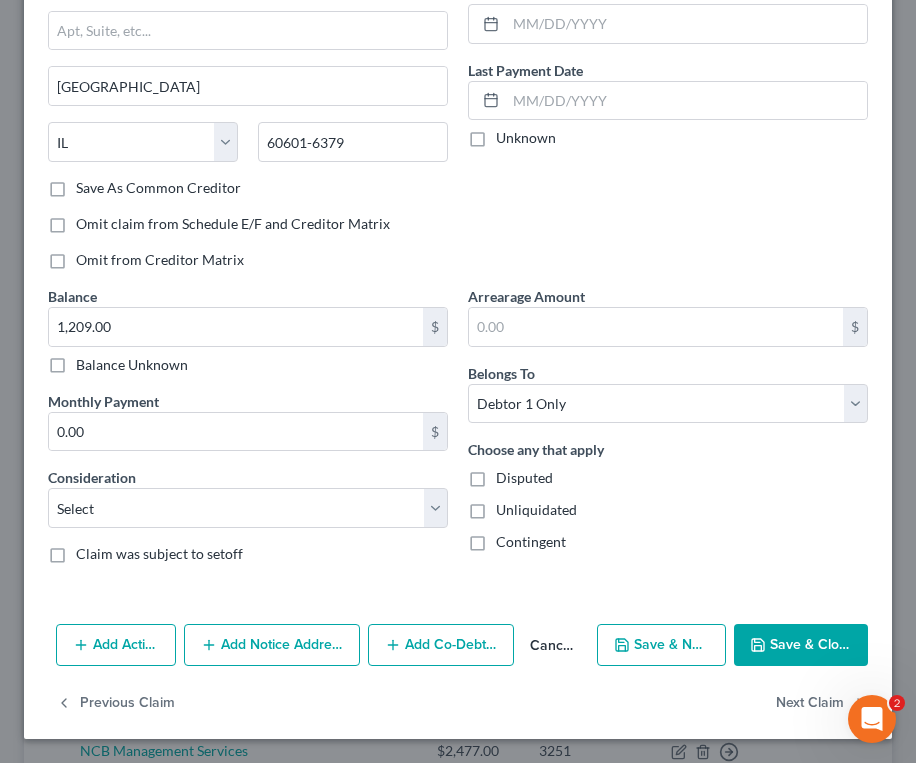 click on "Add Notice Address" at bounding box center [272, 645] 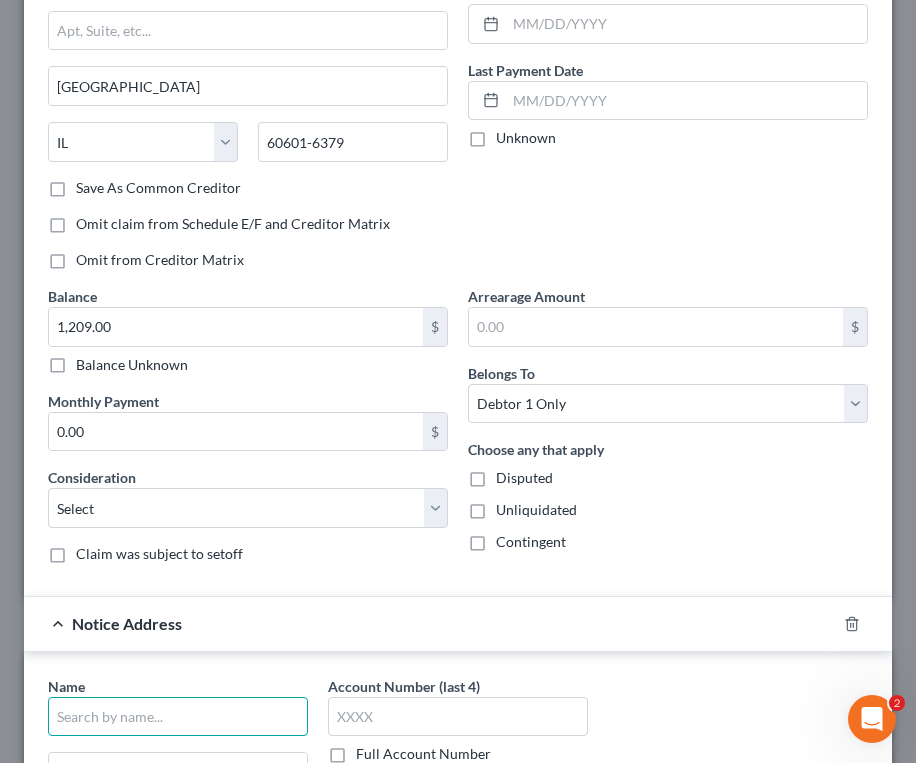 click at bounding box center [178, 717] 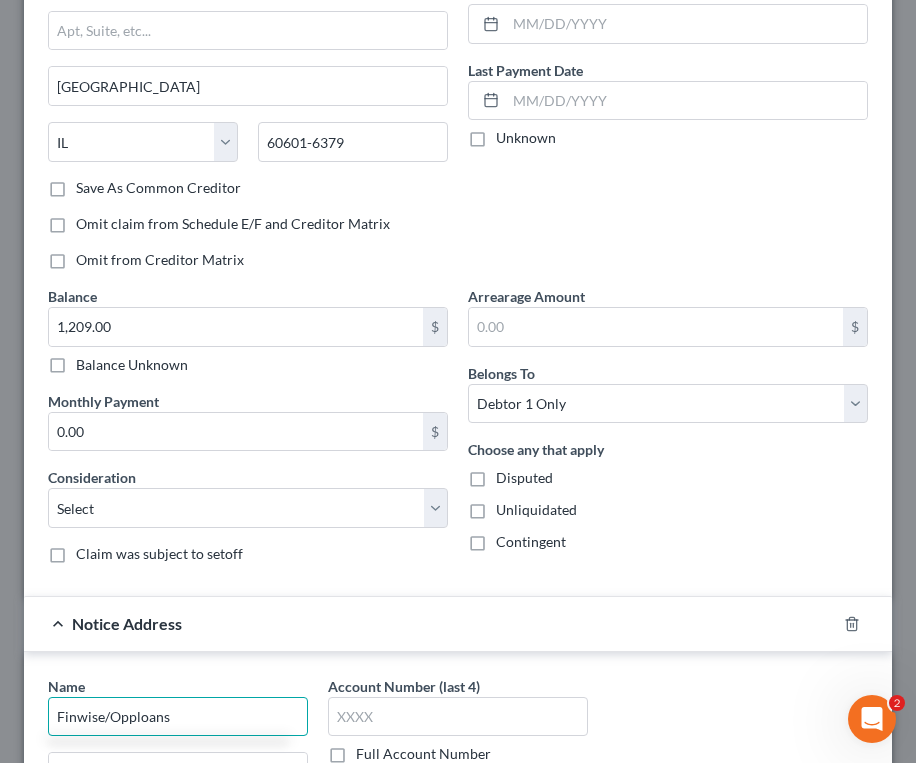 type on "Finwise/Opploans" 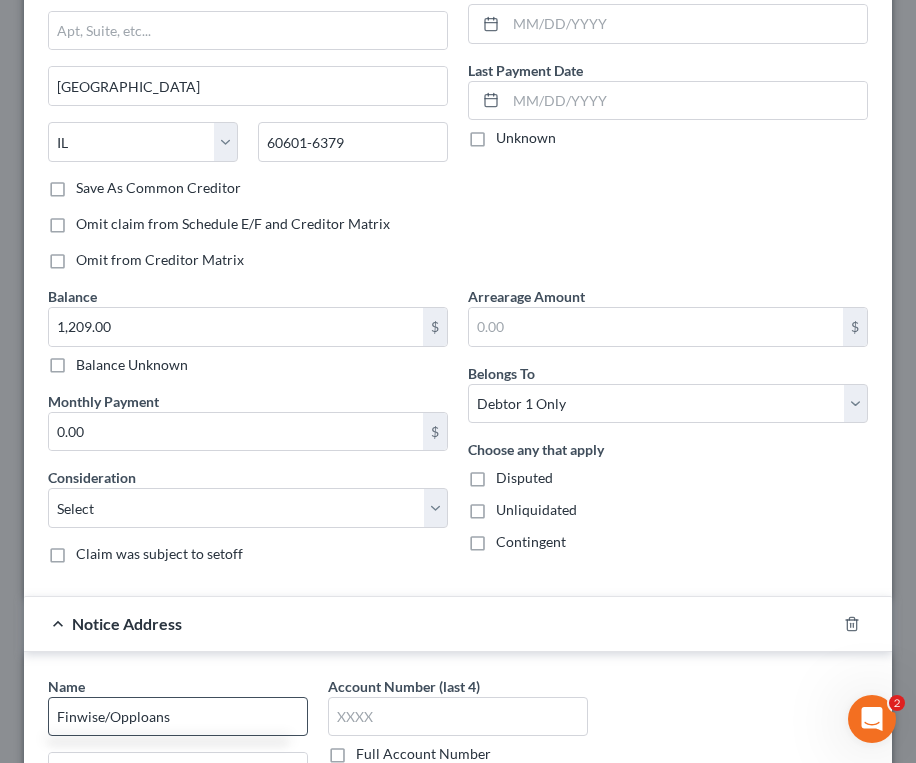 scroll, scrollTop: 242, scrollLeft: 0, axis: vertical 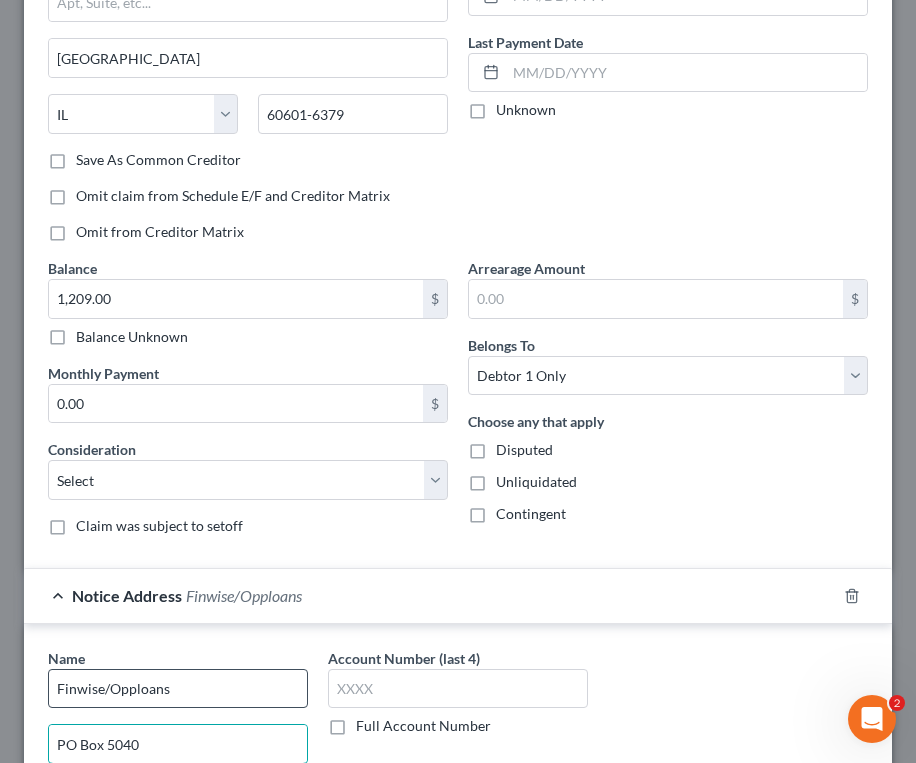 type on "PO Box 5040" 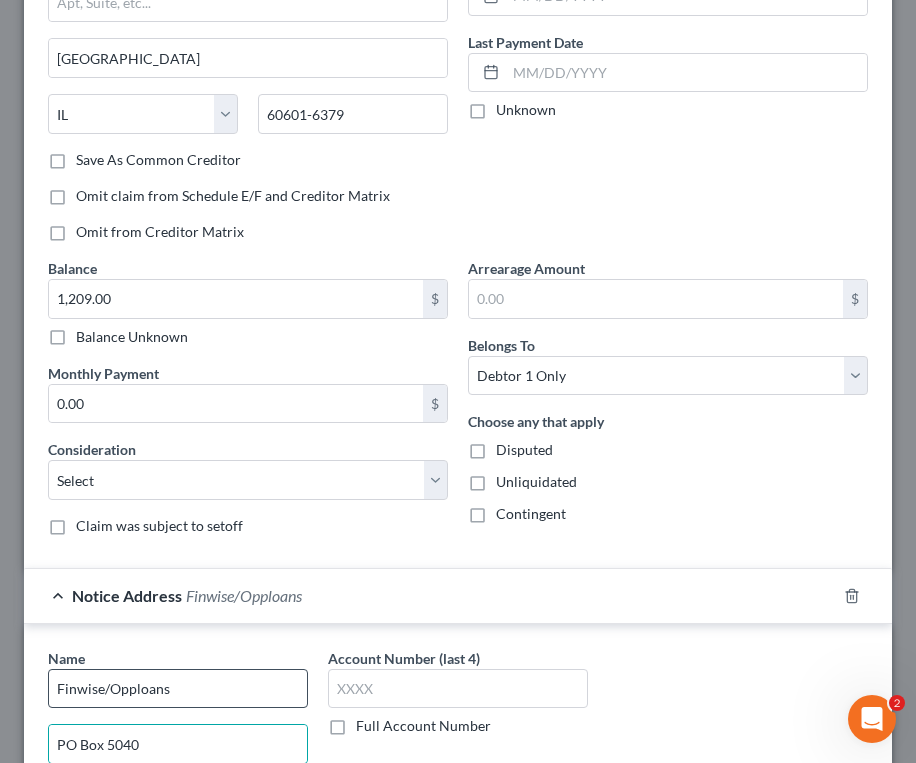 scroll, scrollTop: 646, scrollLeft: 0, axis: vertical 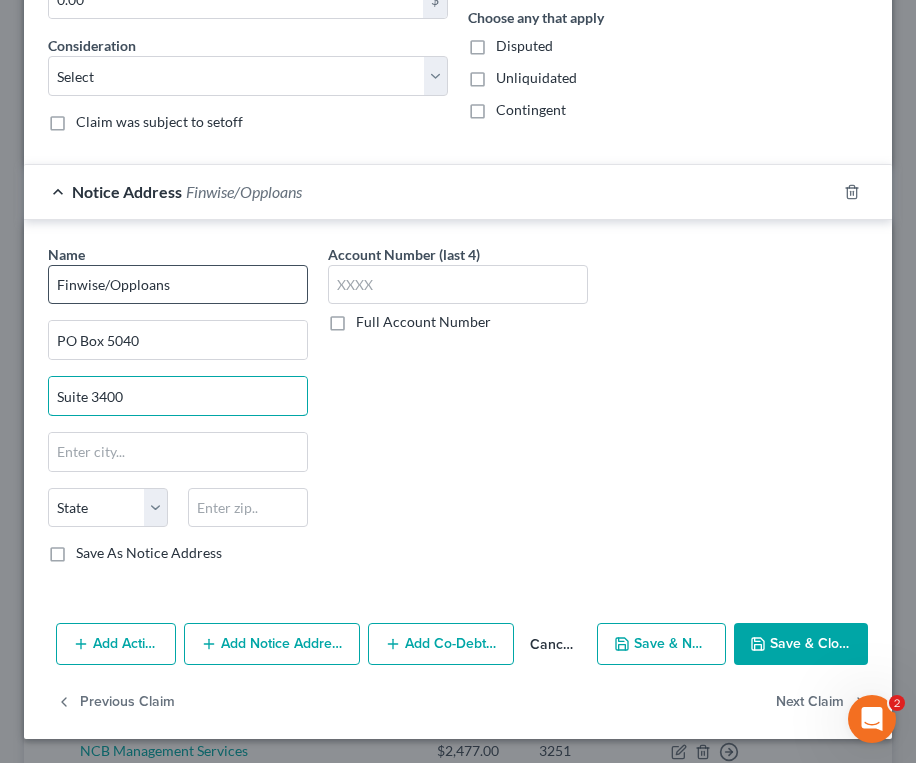 type on "Suite 3400" 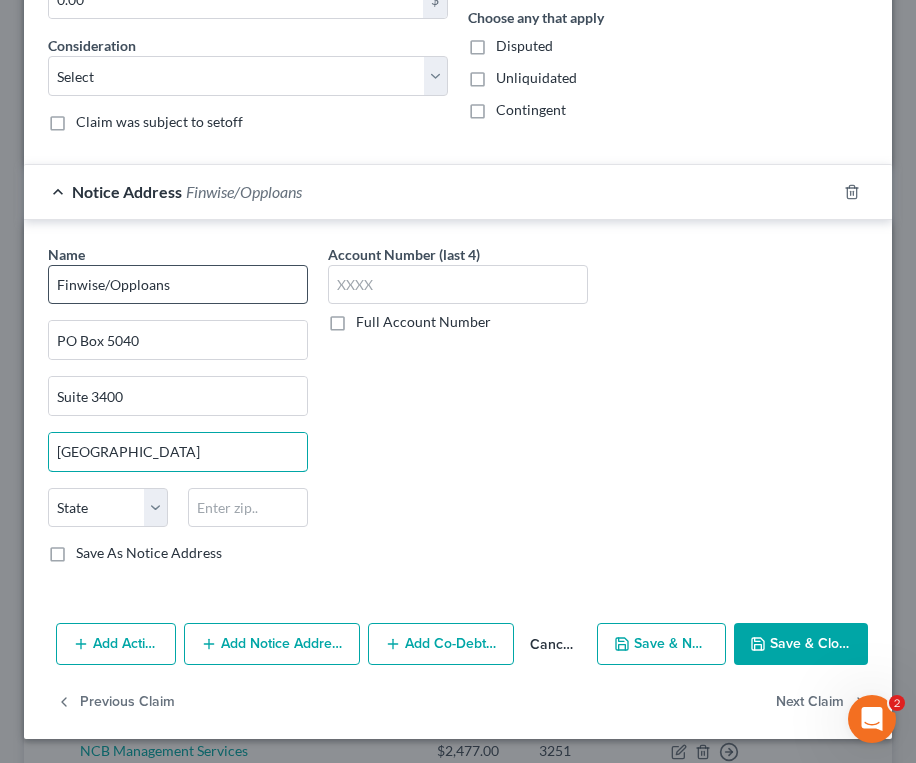 type on "[GEOGRAPHIC_DATA]" 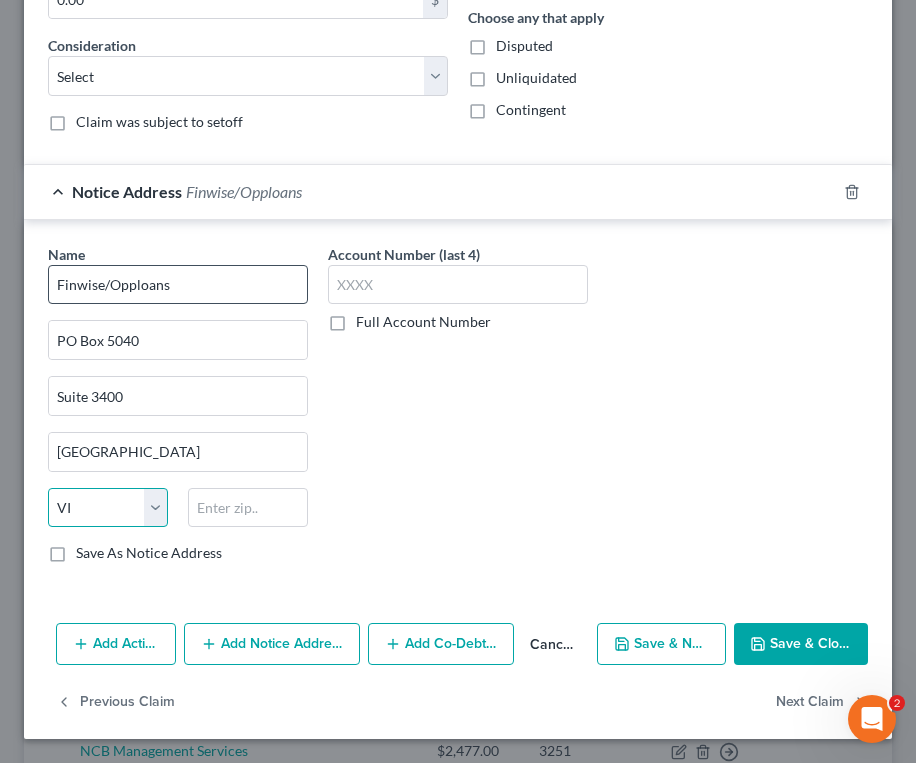 select on "48" 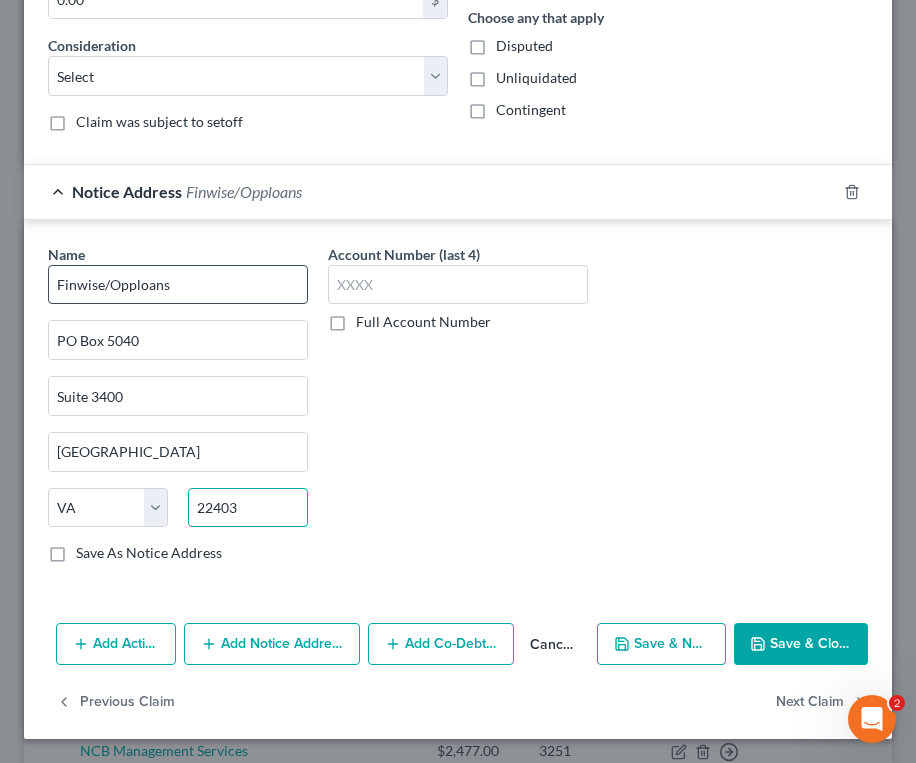 type on "22403" 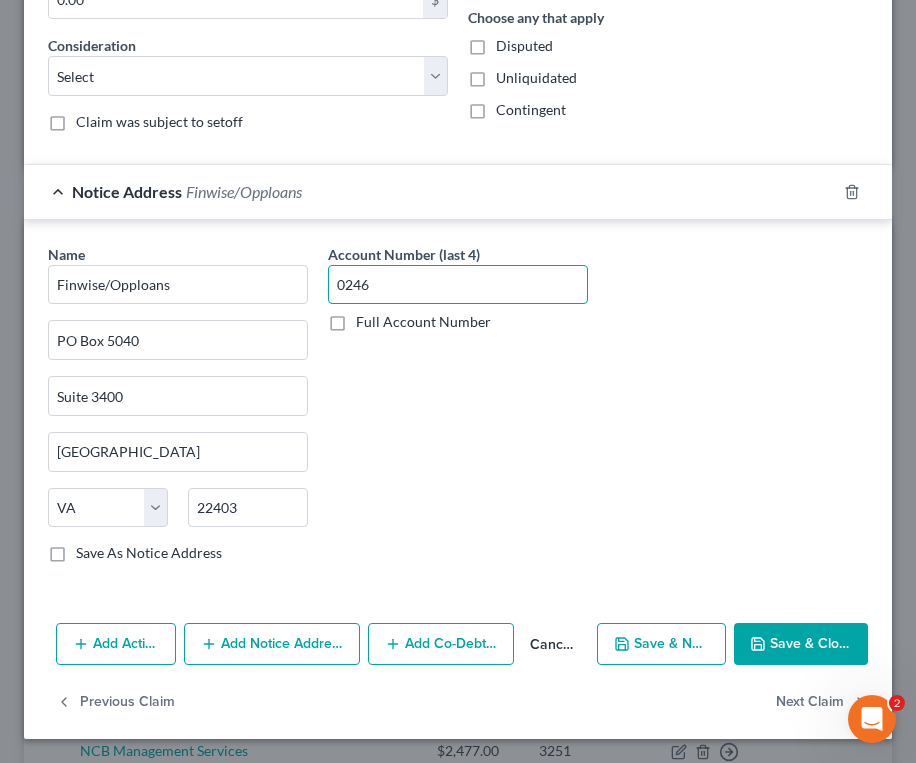 type on "0246" 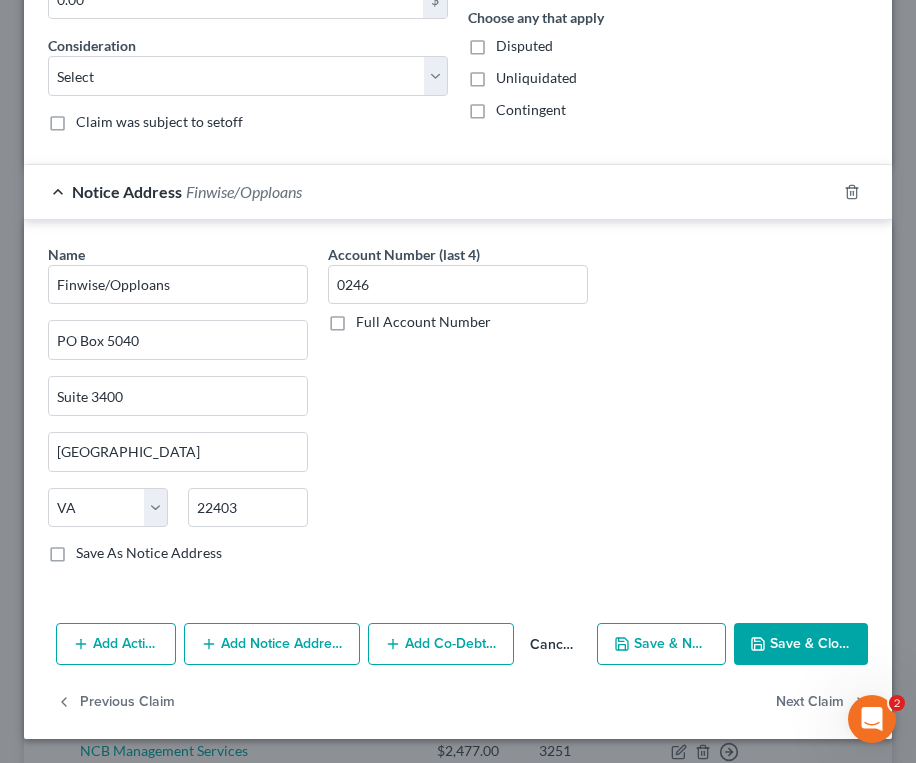 click on "Save & Close" at bounding box center [801, 644] 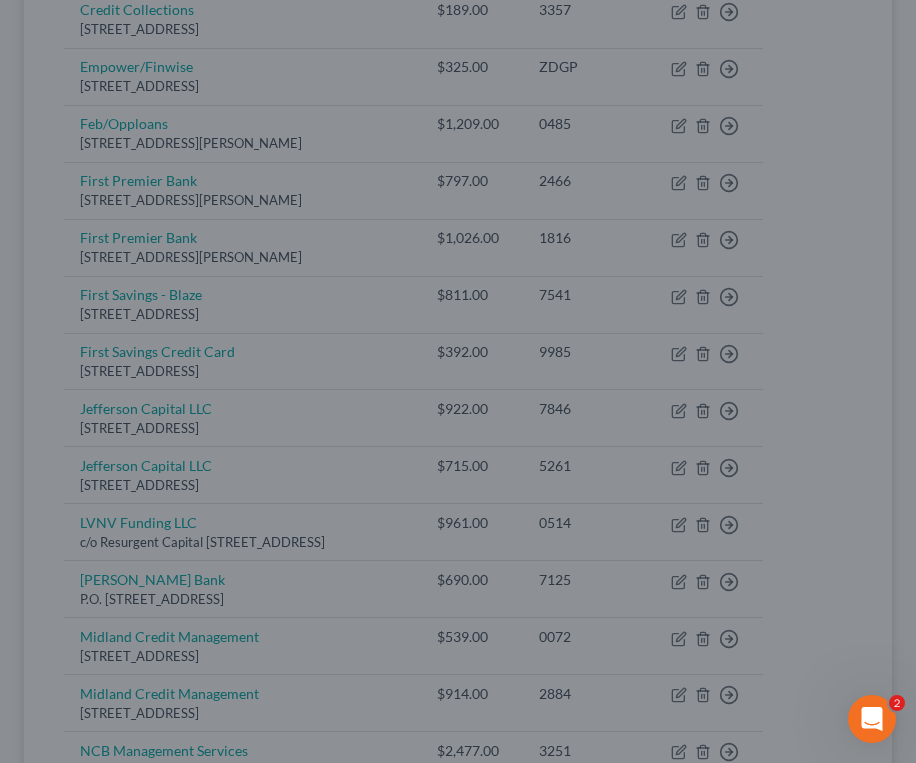 type on "0" 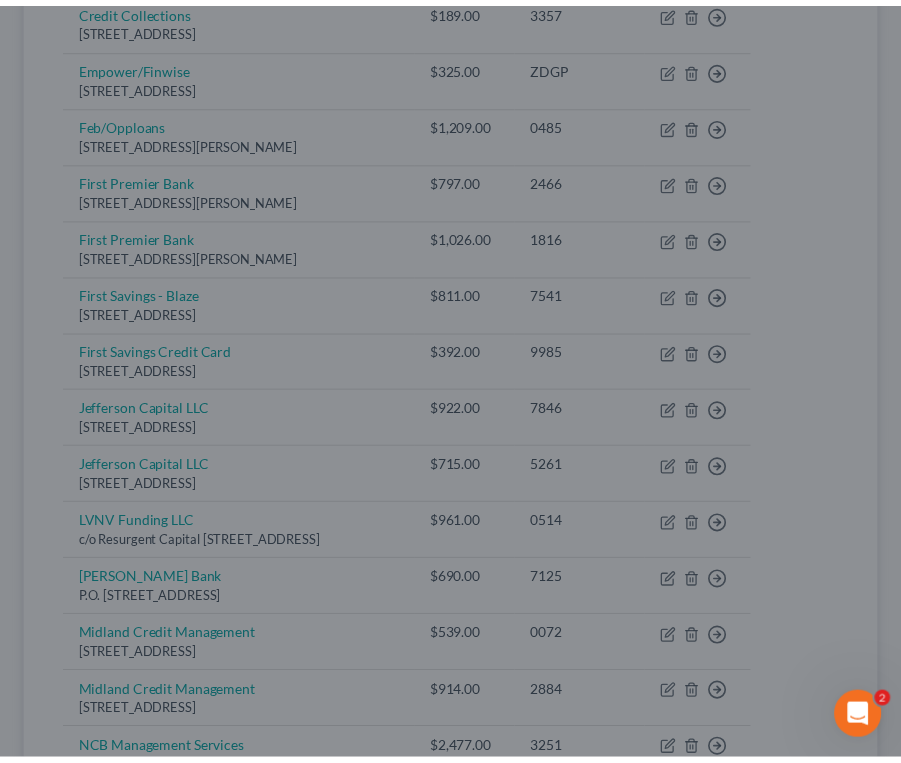 scroll, scrollTop: 0, scrollLeft: 0, axis: both 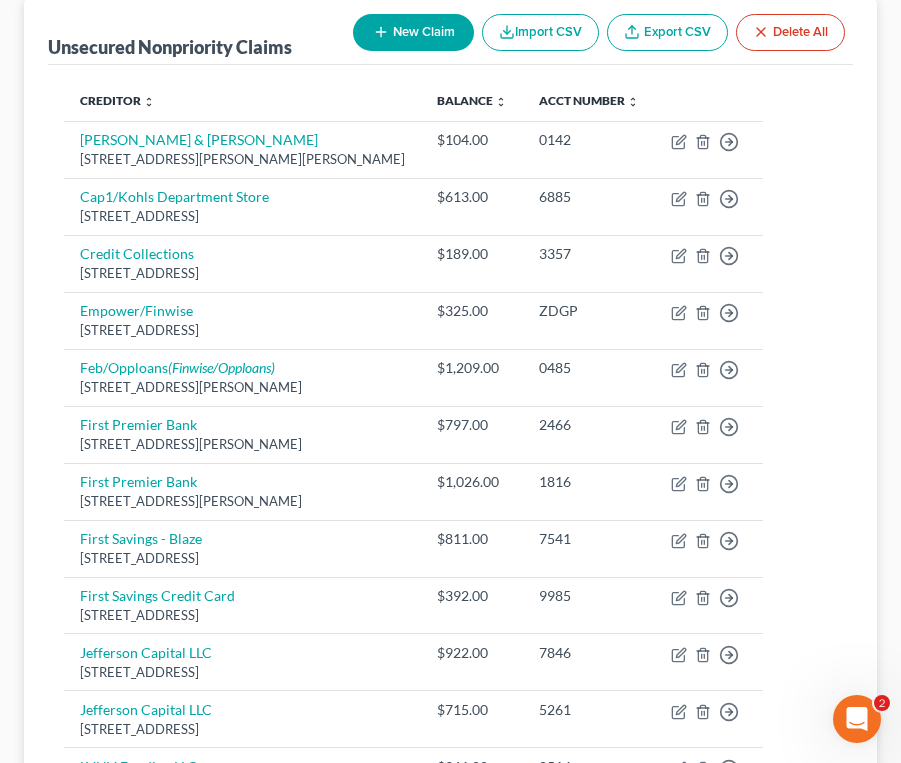 click on "New Claim" at bounding box center [413, 32] 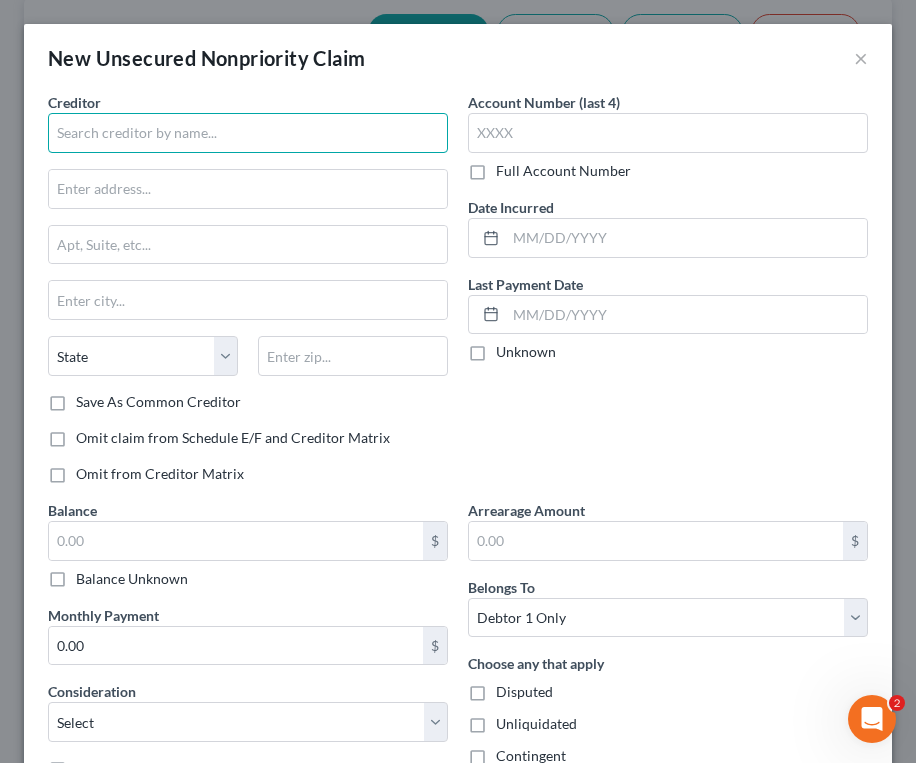 click at bounding box center [248, 133] 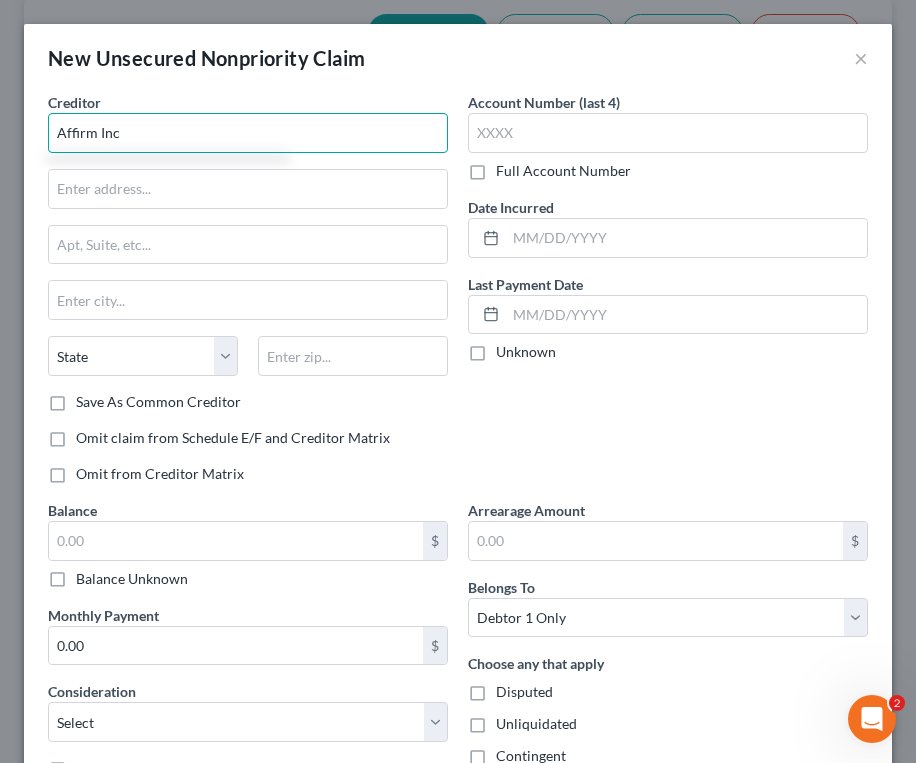 type on "Affirm Inc" 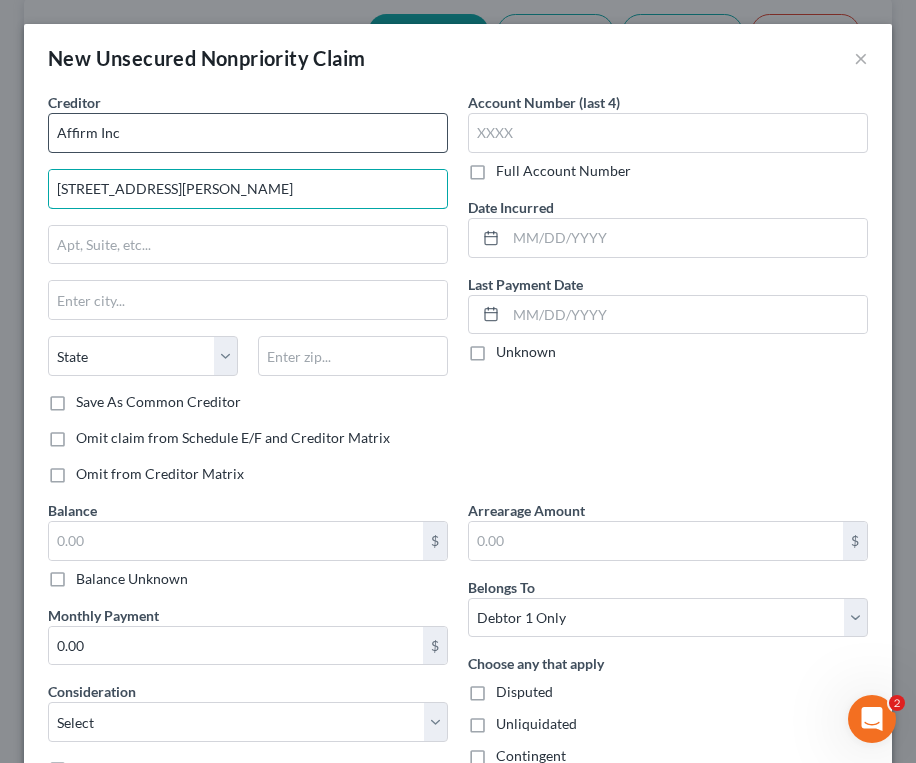 type on "[STREET_ADDRESS][PERSON_NAME]" 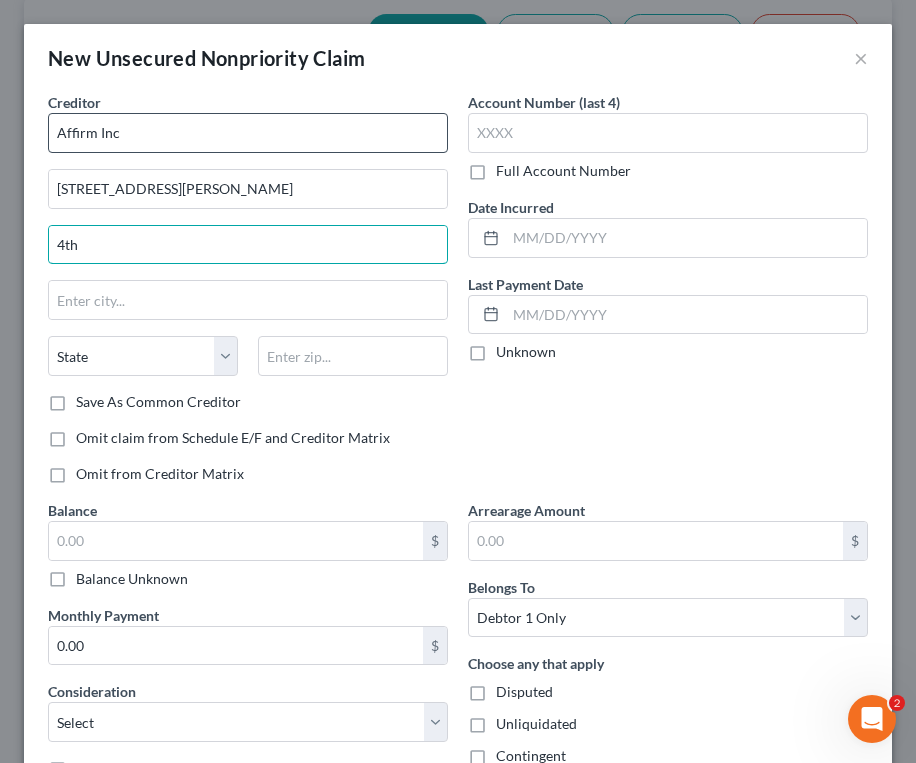type on "4th Floor" 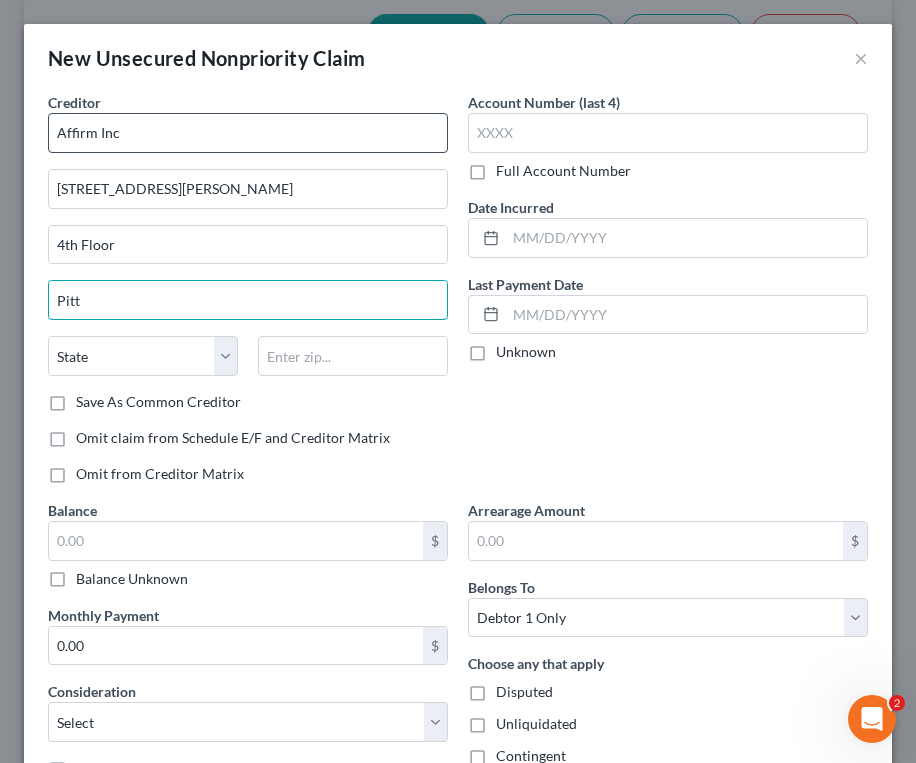 type on "[GEOGRAPHIC_DATA]" 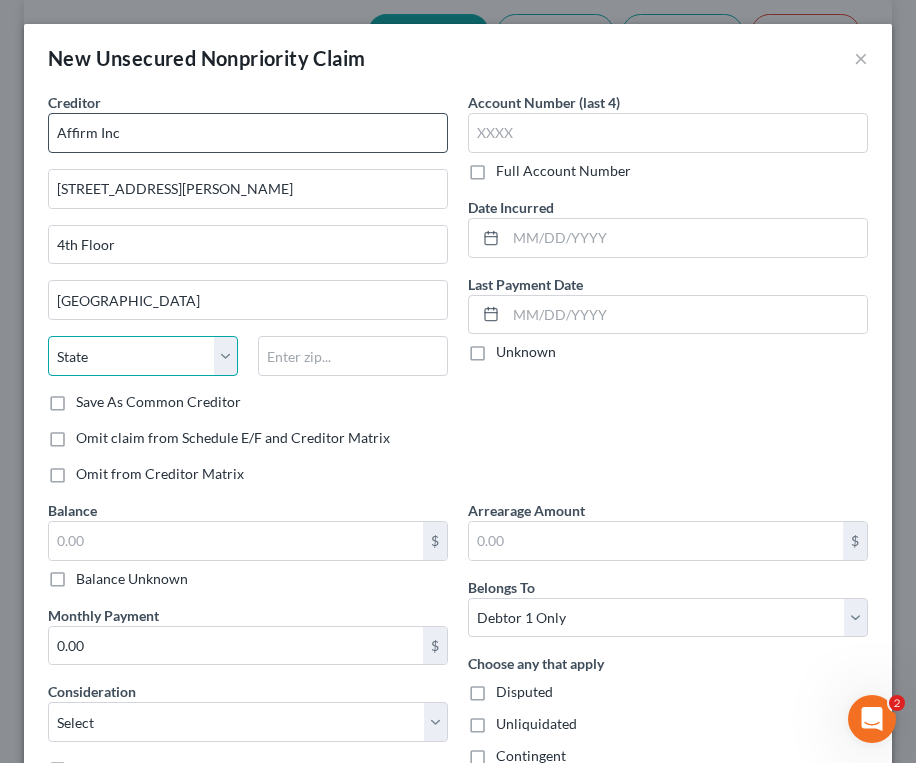 select on "39" 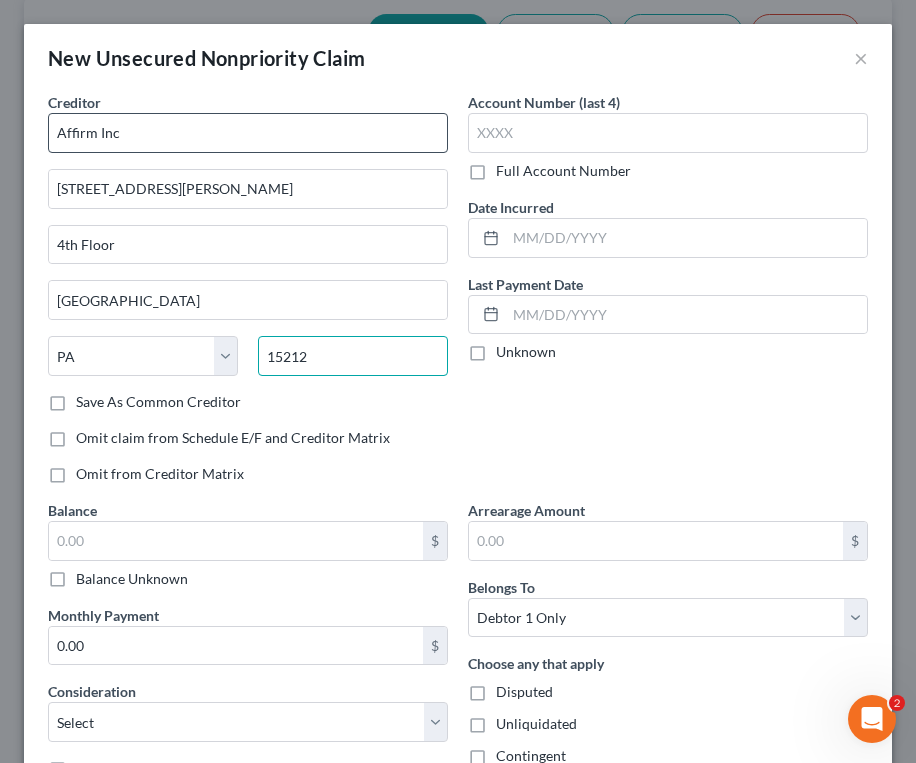 type on "15212" 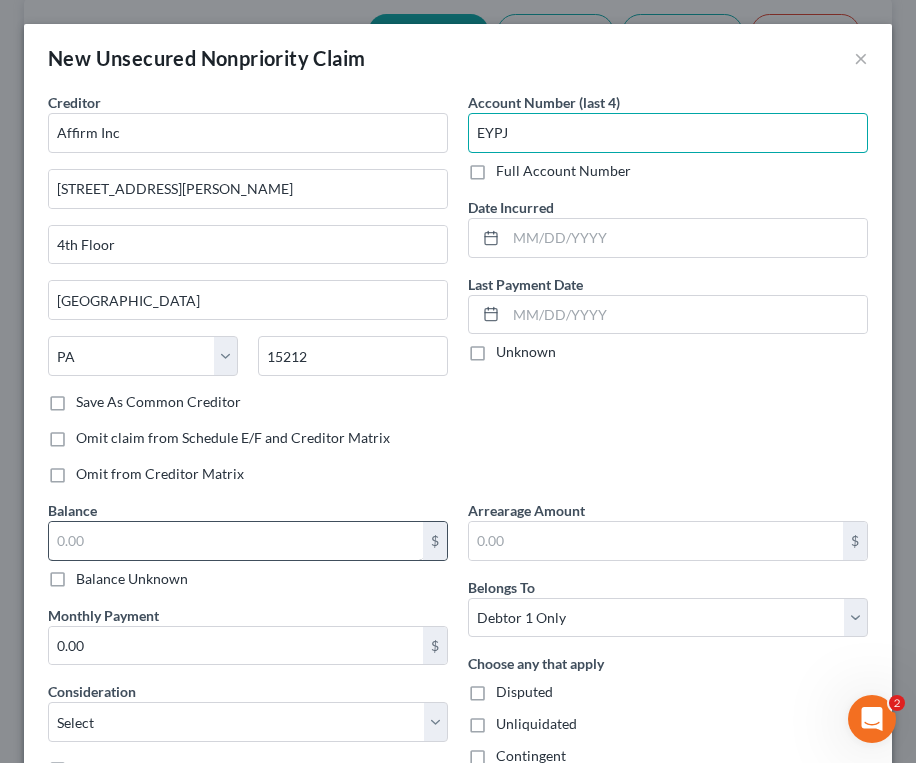 type on "EYPJ" 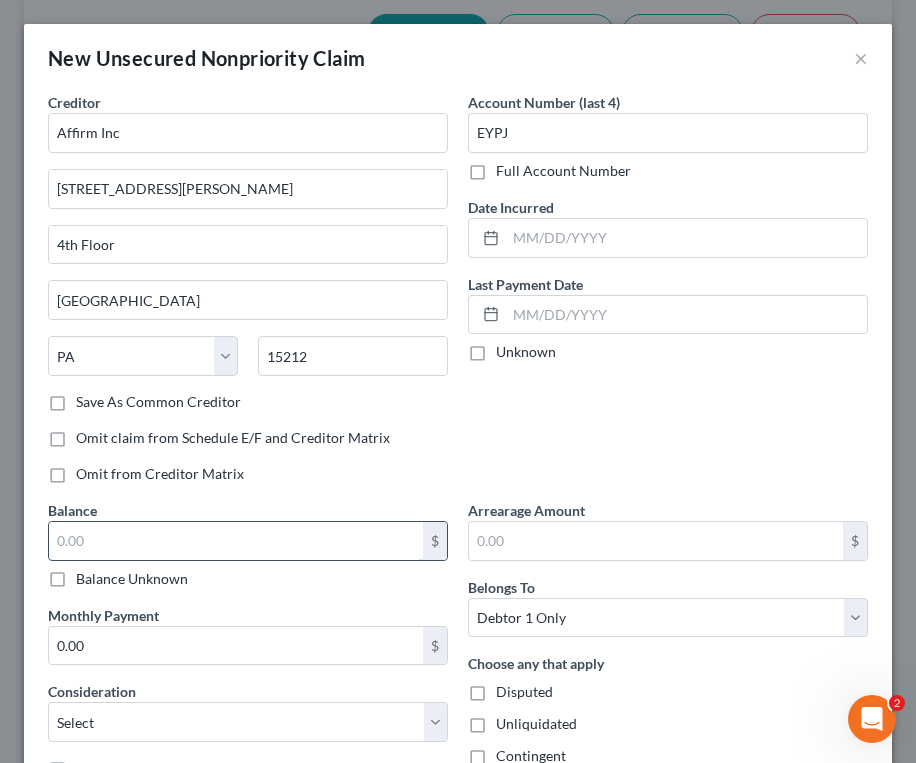 click at bounding box center (236, 541) 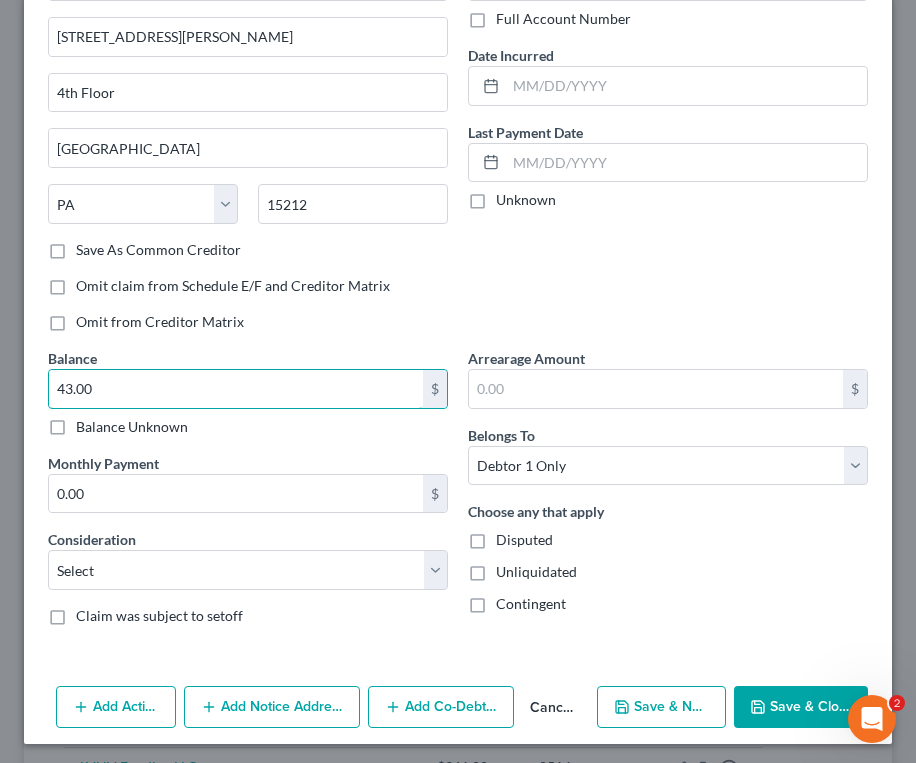 scroll, scrollTop: 157, scrollLeft: 0, axis: vertical 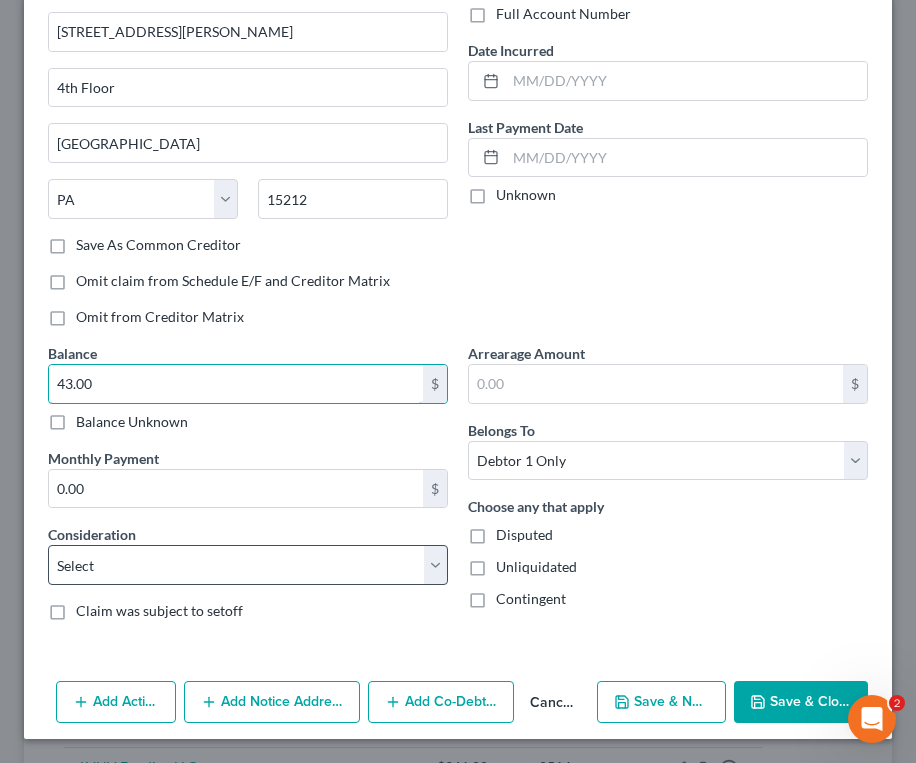 type on "43.00" 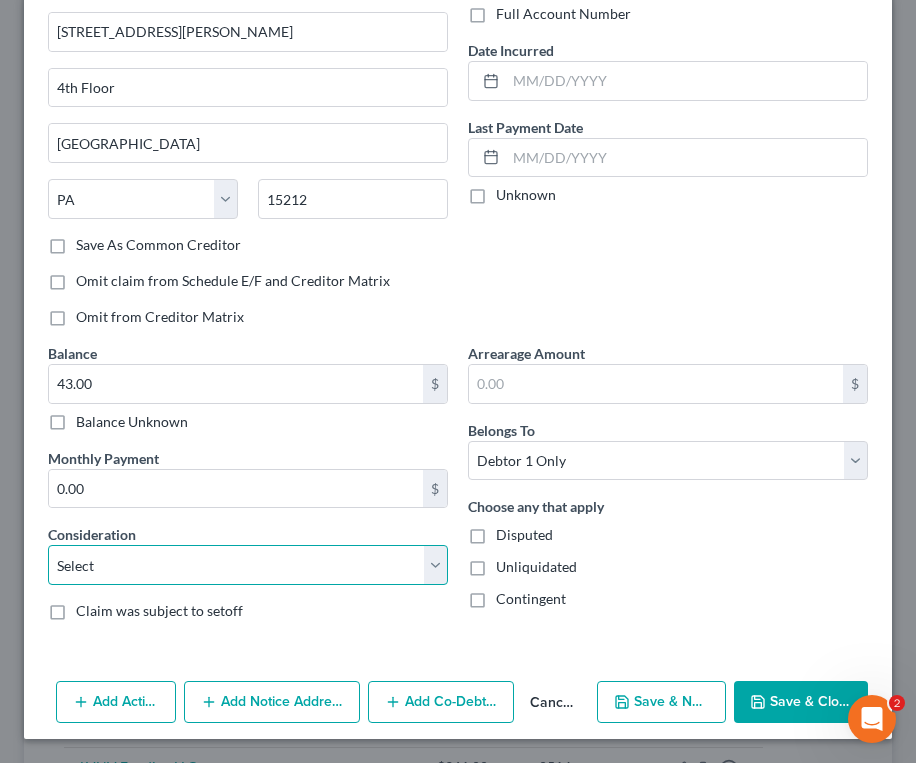 click on "Select Cable / Satellite Services Collection Agency Credit Card Debt Debt Counseling / Attorneys Deficiency Balance Domestic Support Obligations Home / Car Repairs Income Taxes Judgment Liens Medical Services Monies Loaned / Advanced Mortgage Obligation From Divorce Or Separation Obligation To Pensions Other Overdrawn Bank Account Promised To Help Pay Creditors Student Loans Suppliers And Vendors Telephone / Internet Services Utility Services" at bounding box center (248, 565) 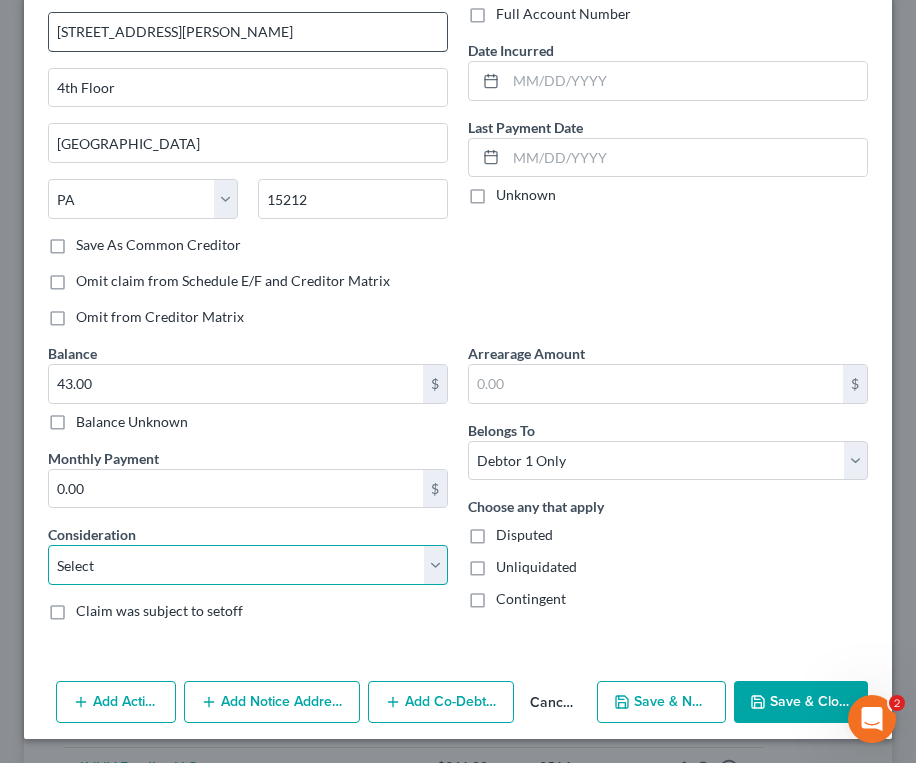 click on "Select Cable / Satellite Services Collection Agency Credit Card Debt Debt Counseling / Attorneys Deficiency Balance Domestic Support Obligations Home / Car Repairs Income Taxes Judgment Liens Medical Services Monies Loaned / Advanced Mortgage Obligation From Divorce Or Separation Obligation To Pensions Other Overdrawn Bank Account Promised To Help Pay Creditors Student Loans Suppliers And Vendors Telephone / Internet Services Utility Services" at bounding box center (248, 565) 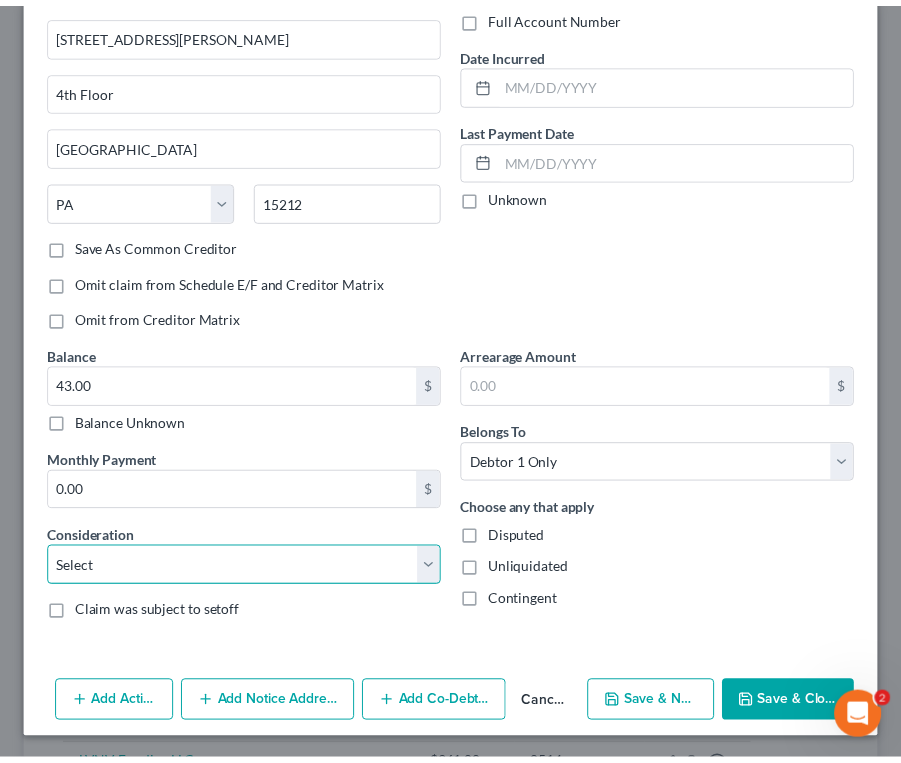 scroll, scrollTop: 157, scrollLeft: 0, axis: vertical 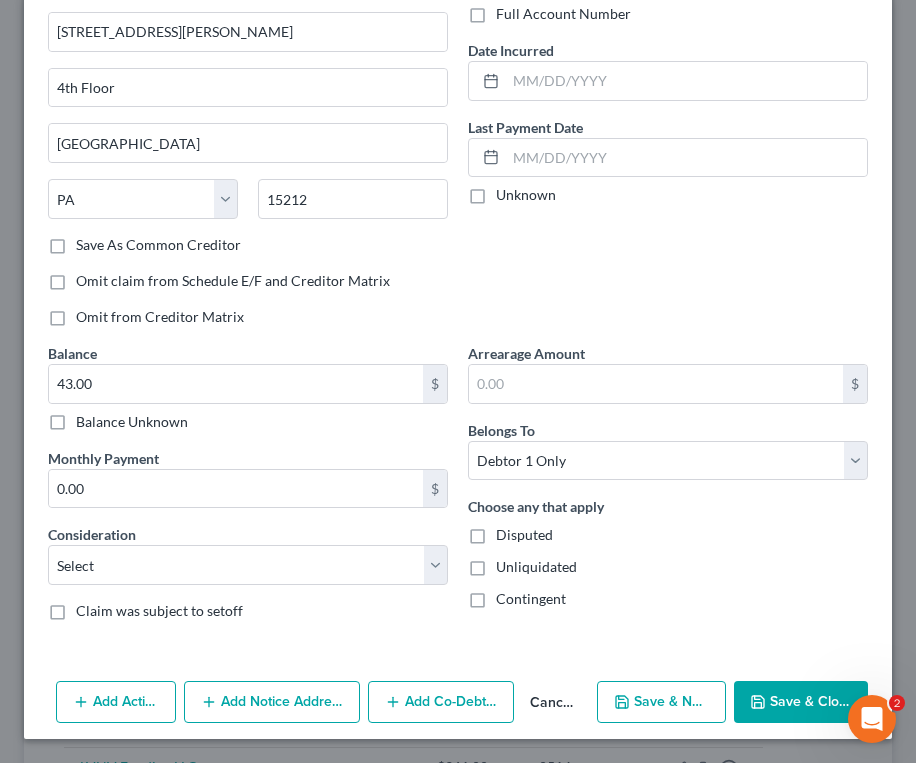 click on "Save & Close" at bounding box center [801, 702] 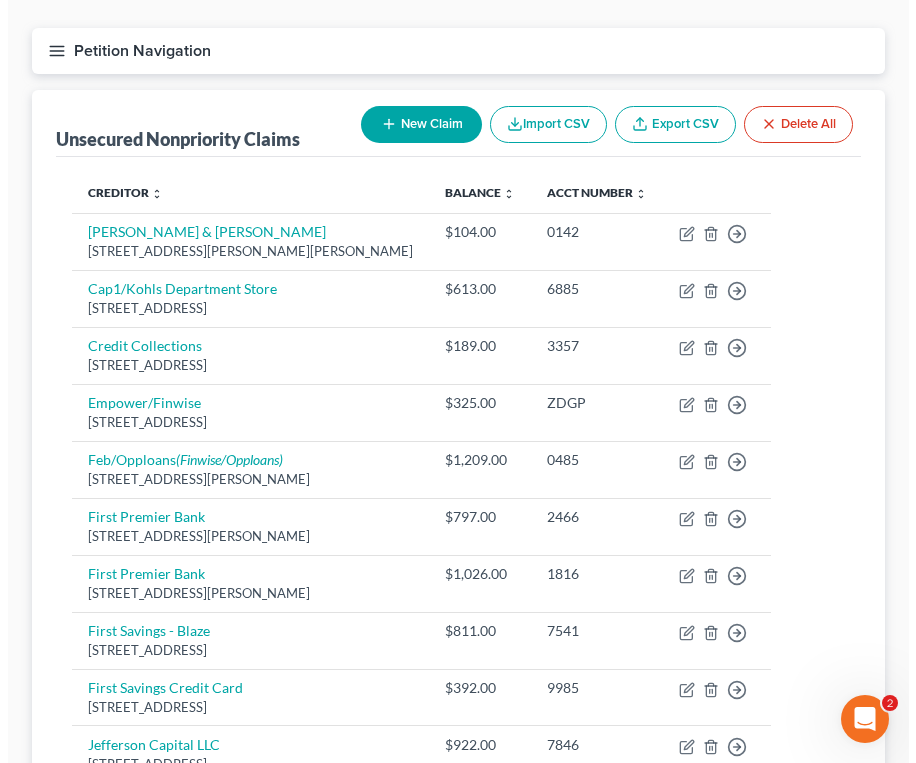 scroll, scrollTop: 156, scrollLeft: 0, axis: vertical 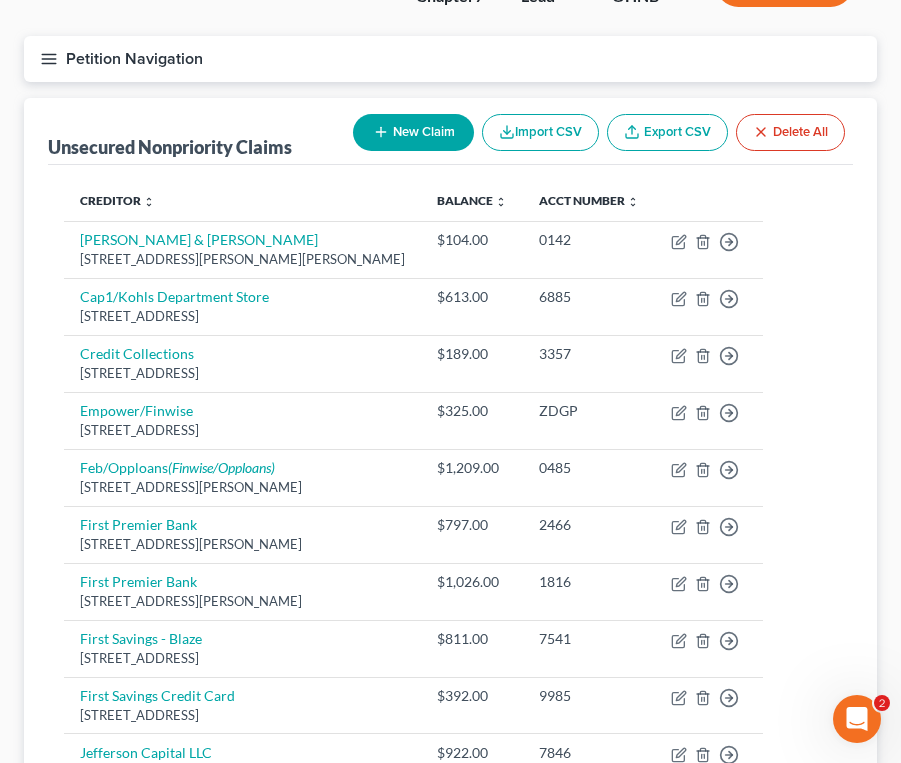 click on "New Claim" at bounding box center [413, 132] 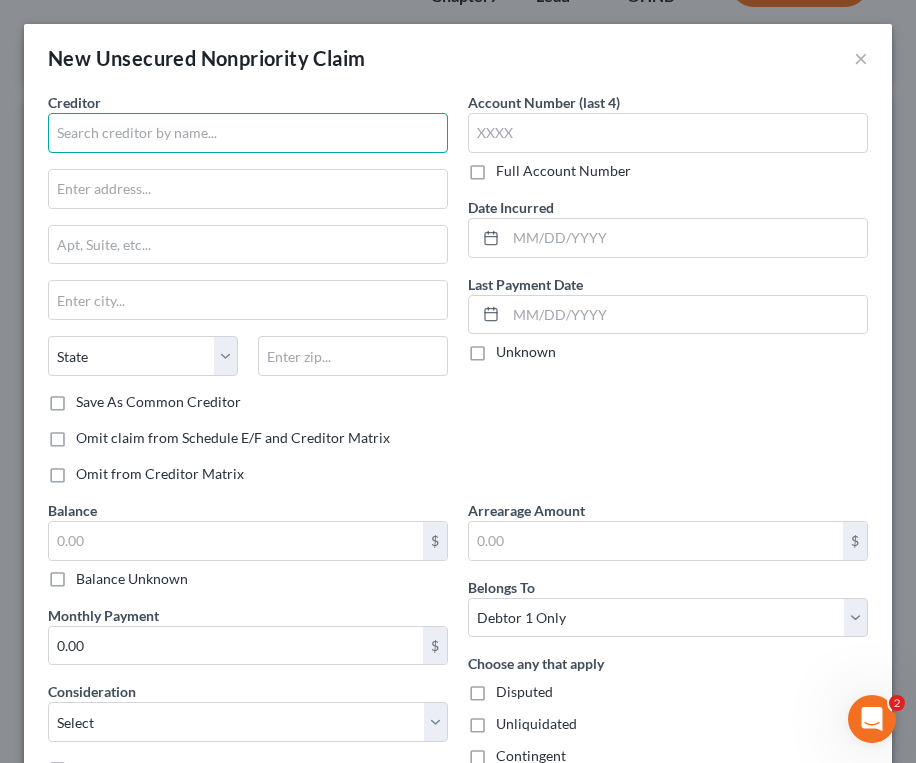 click at bounding box center [248, 133] 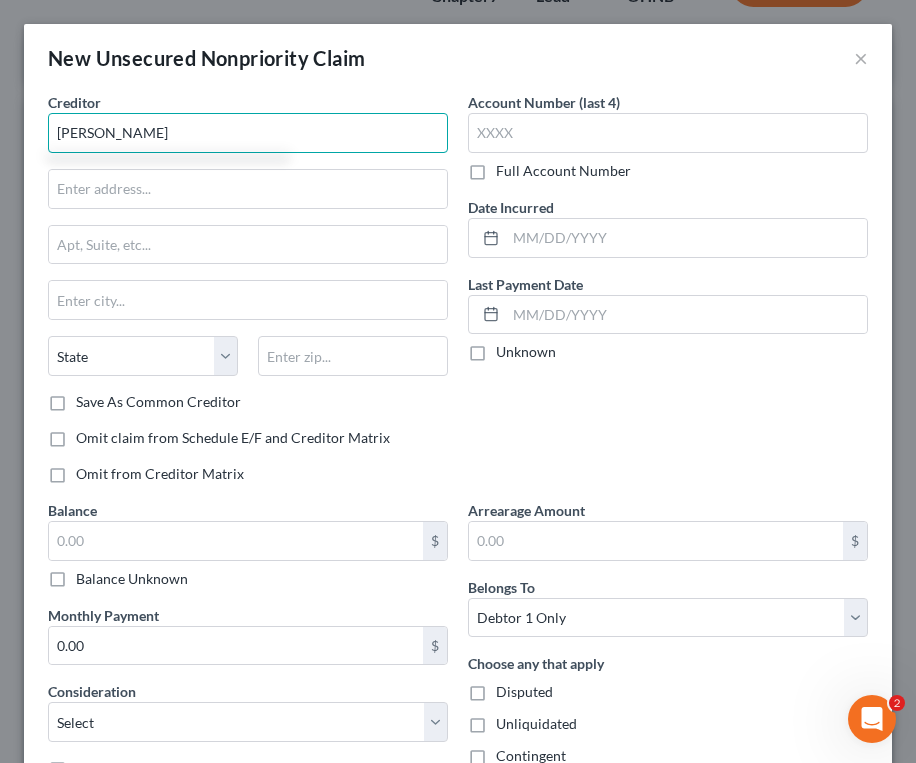 type on "CB Indigo" 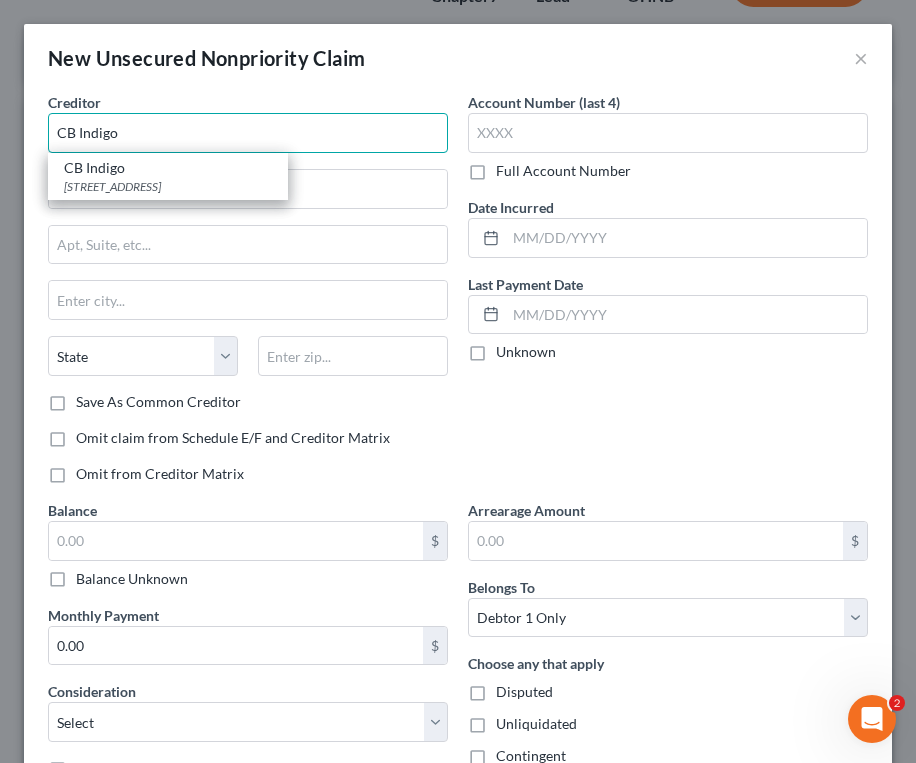 type on "PO Box 4499" 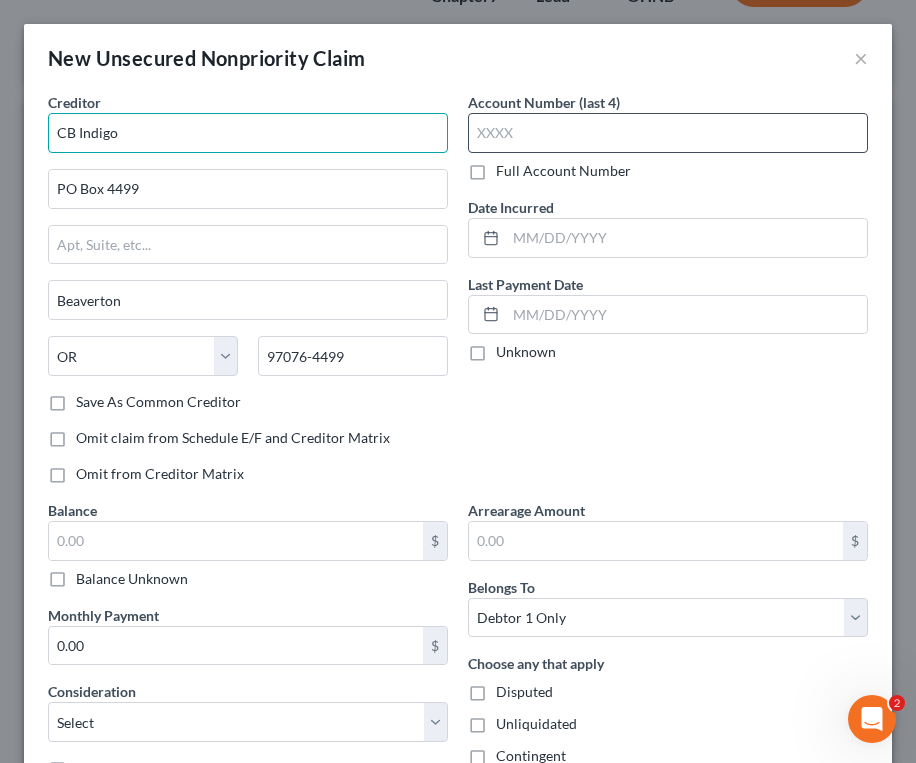 type on "CB Indigo" 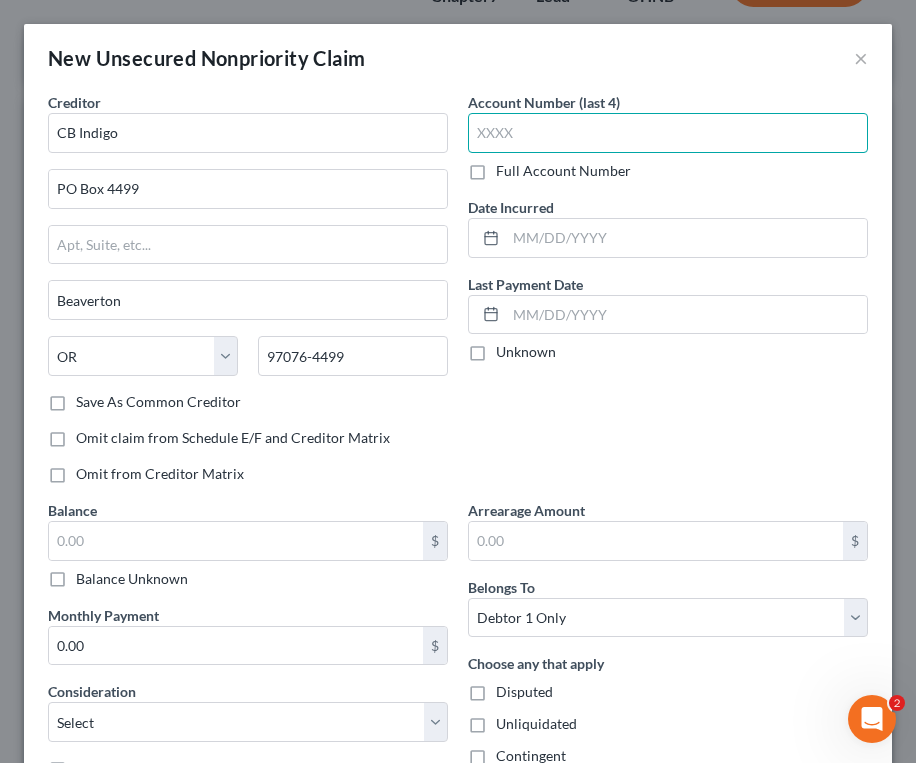 click at bounding box center (668, 133) 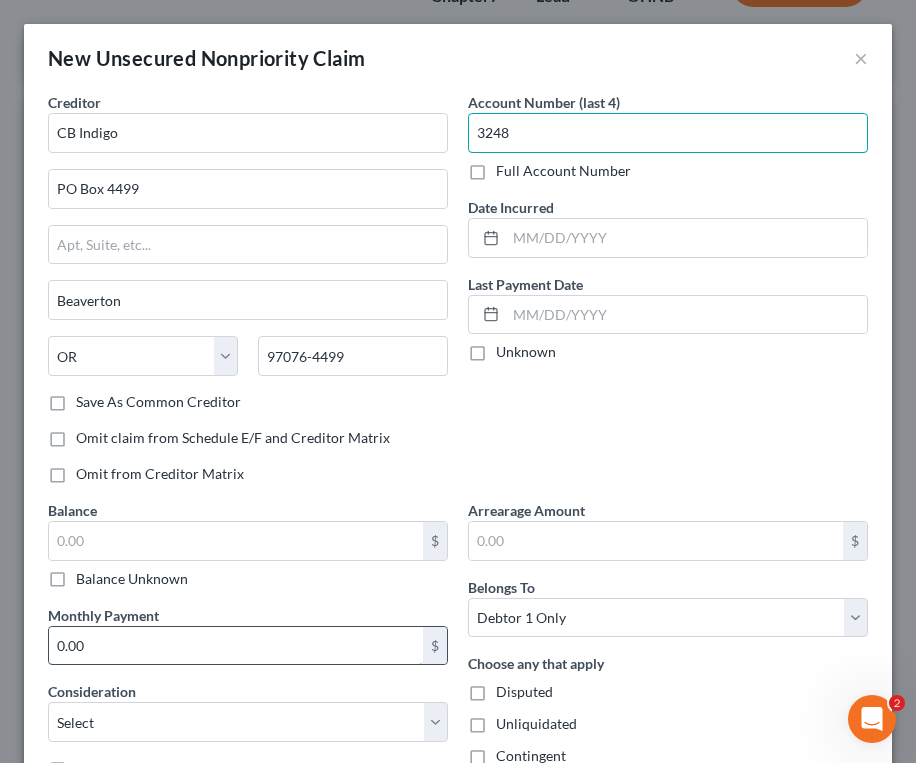 type on "3248" 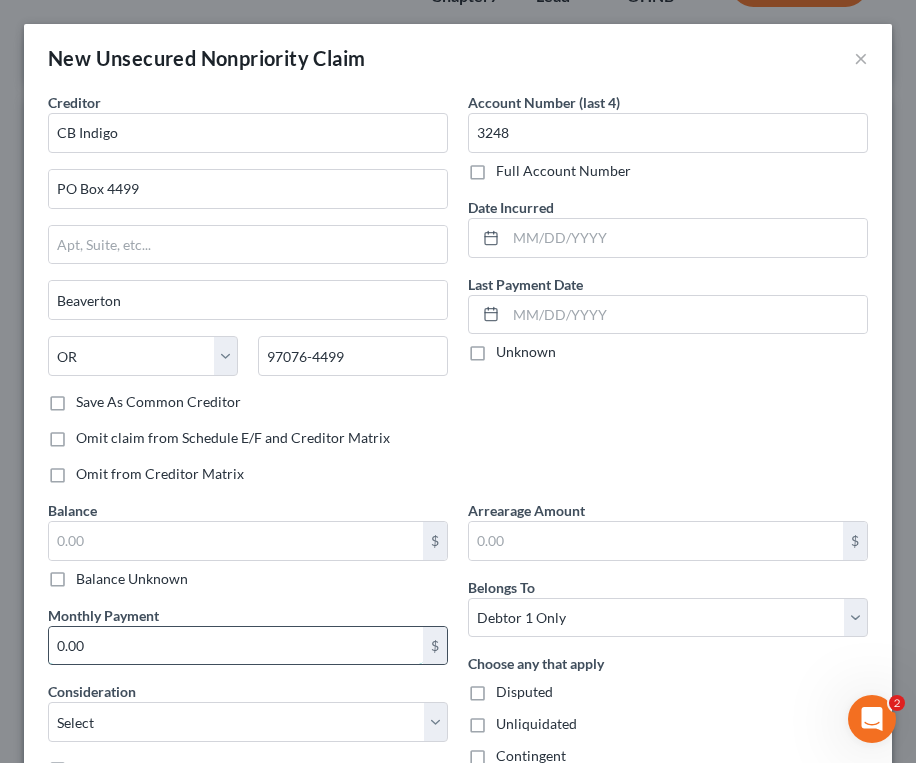 click on "0.00" at bounding box center [236, 646] 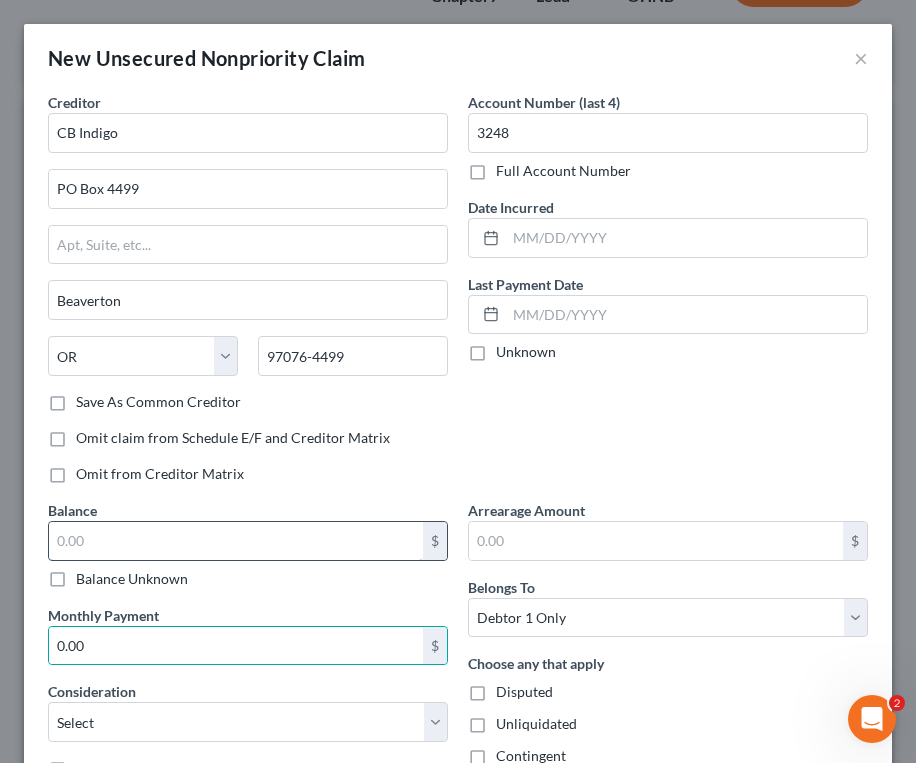 click at bounding box center [236, 541] 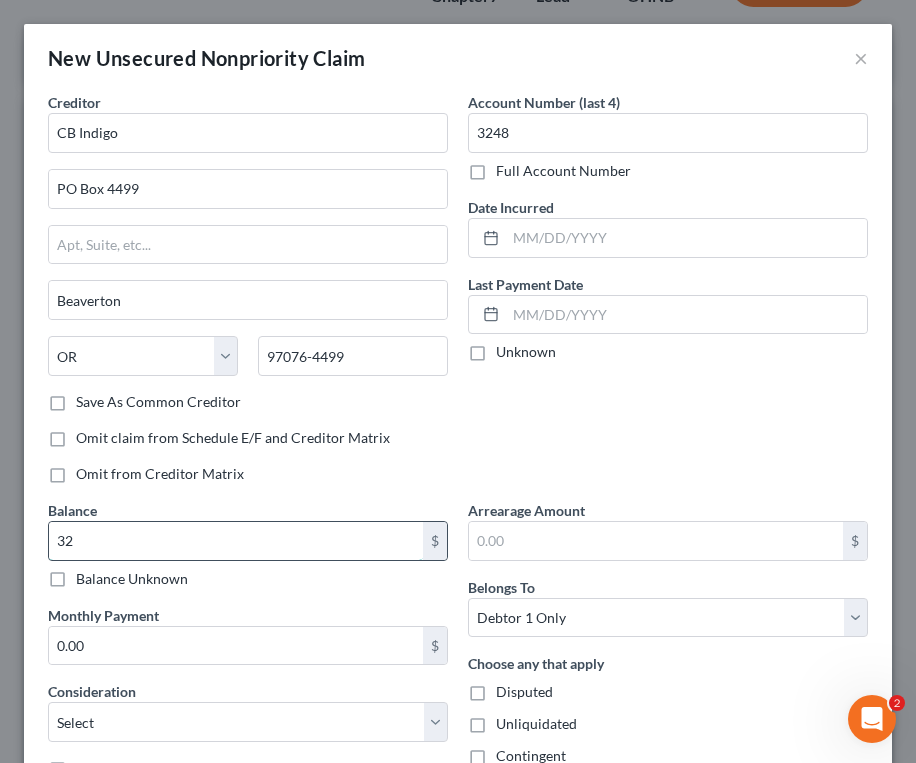 type on "3" 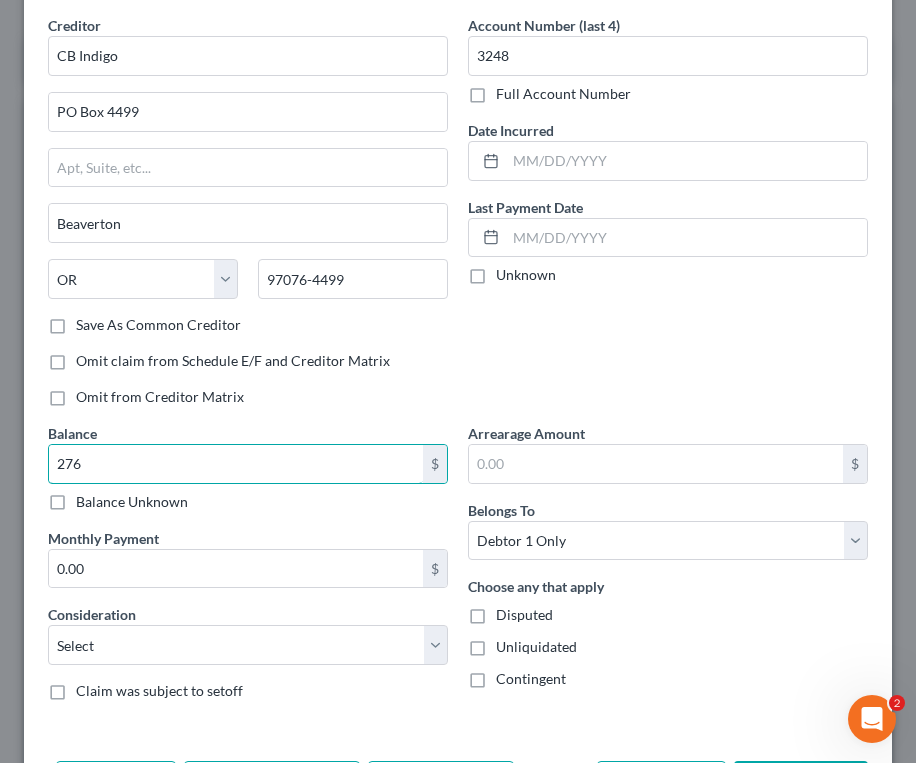 scroll, scrollTop: 157, scrollLeft: 0, axis: vertical 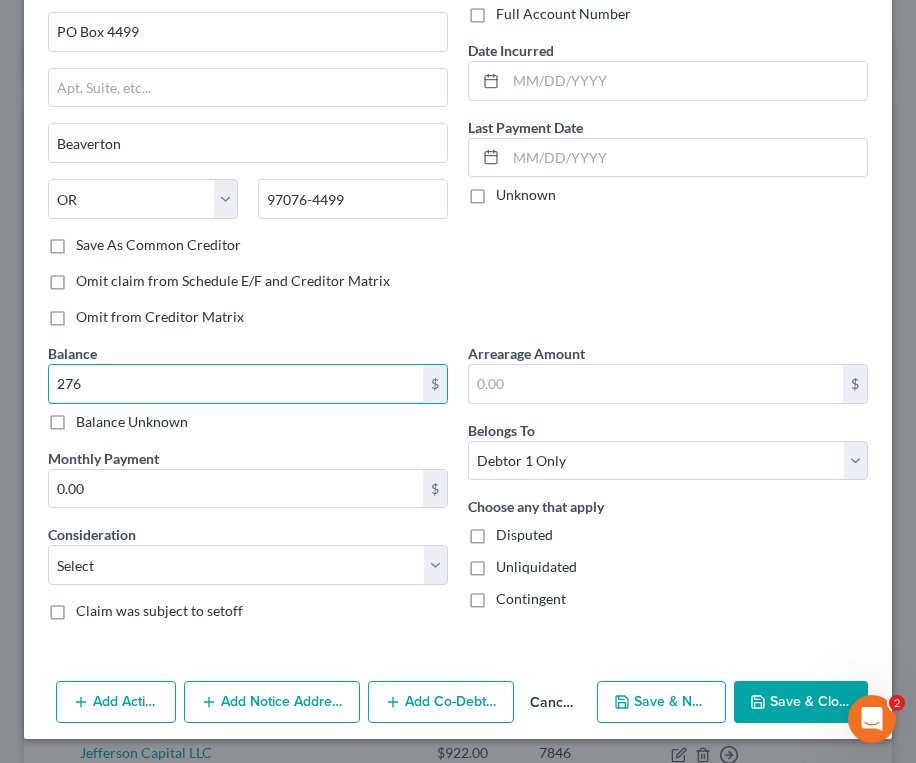 type on "276" 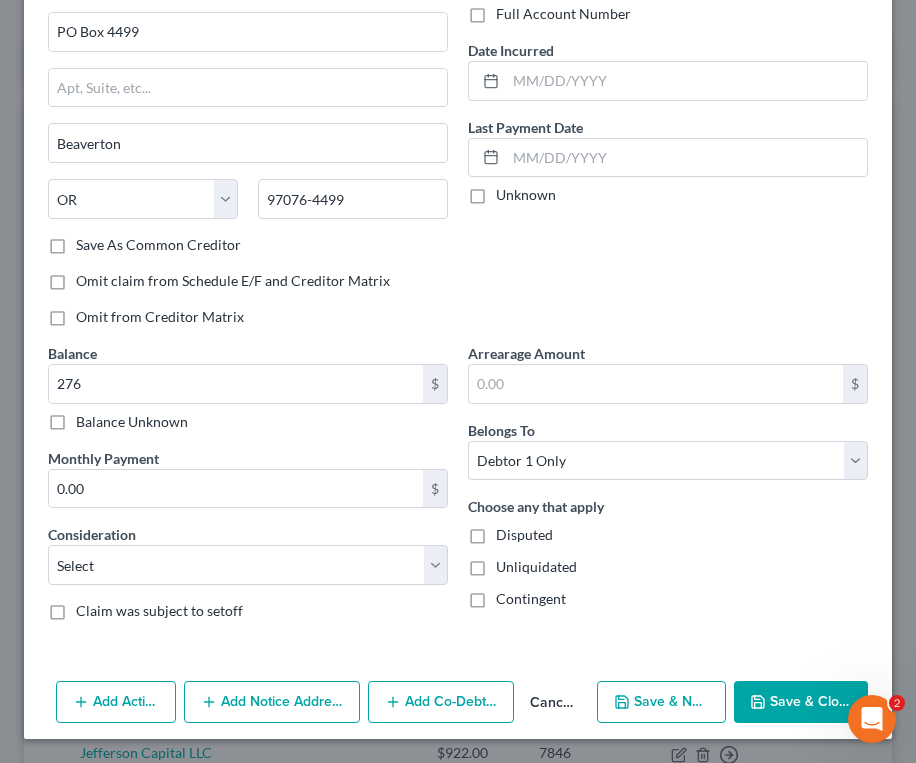 click on "Save & New" at bounding box center [661, 702] 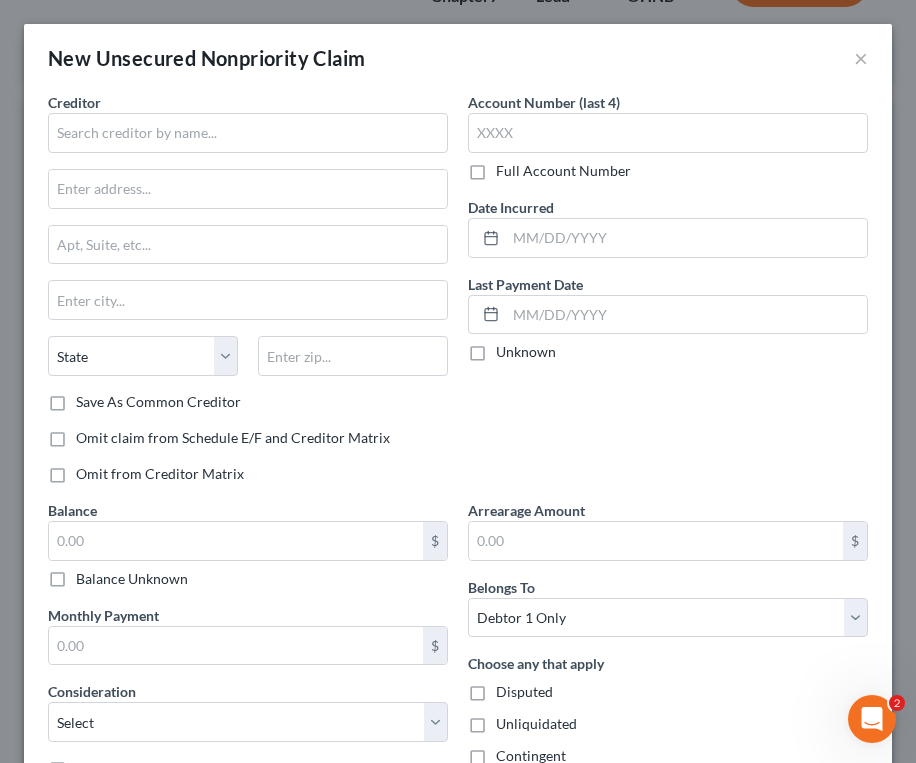 type on "276.00" 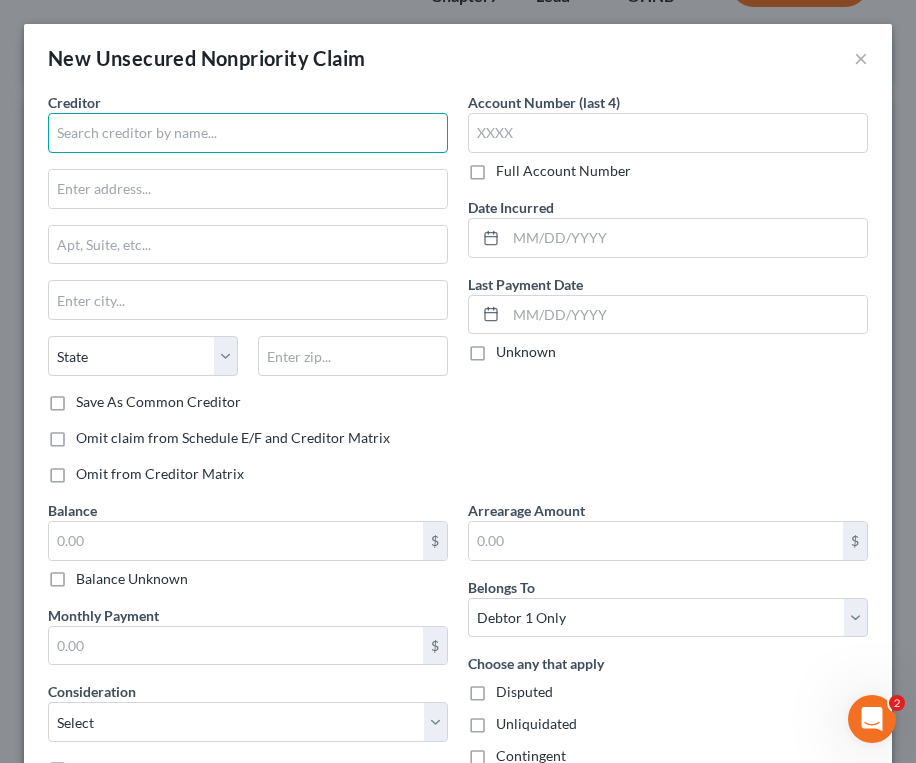 click at bounding box center (248, 133) 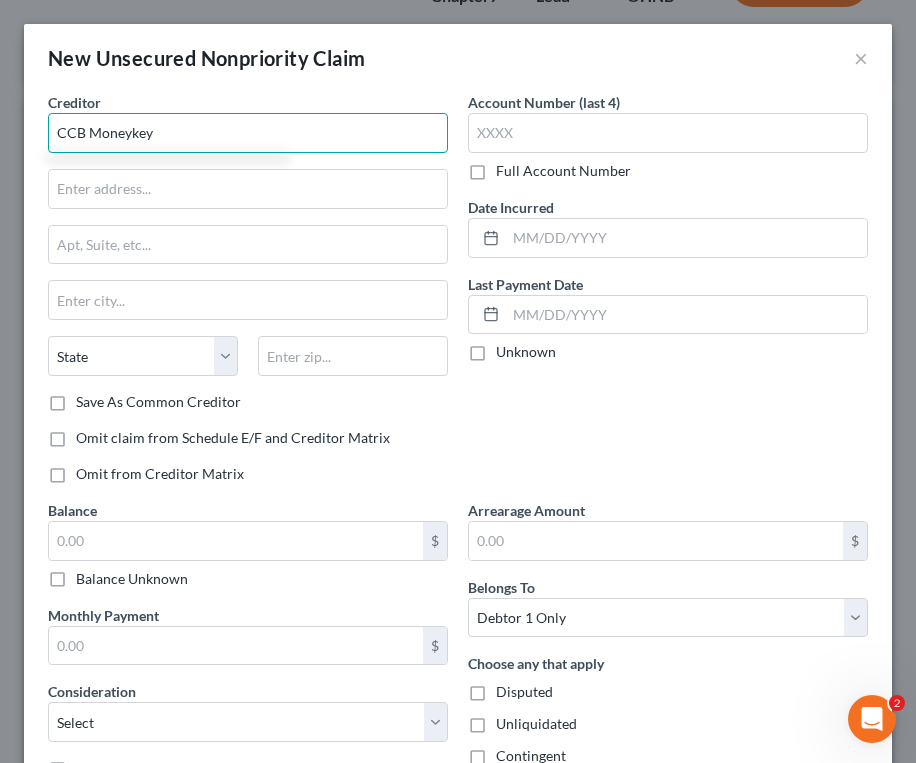 type on "CCB Moneykey" 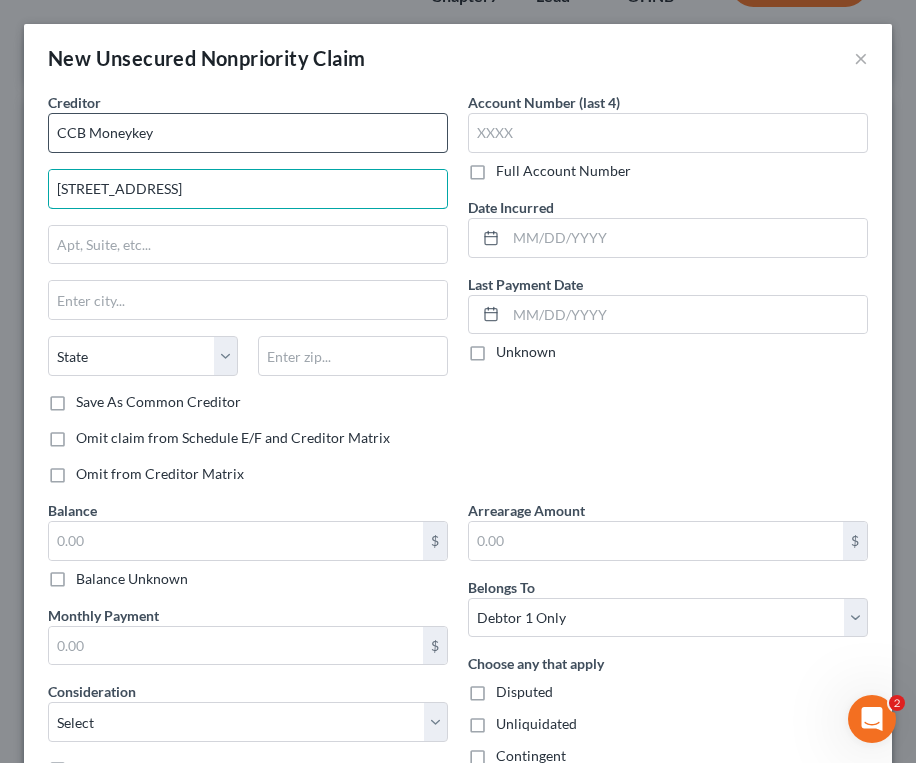 type on "[STREET_ADDRESS]" 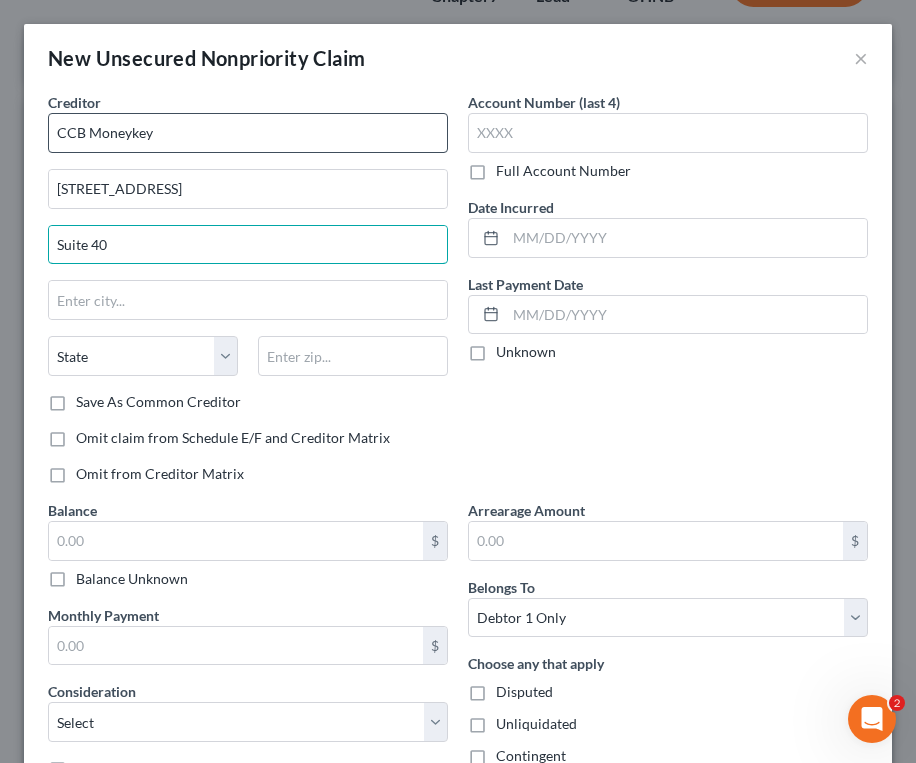 type on "Suite 401" 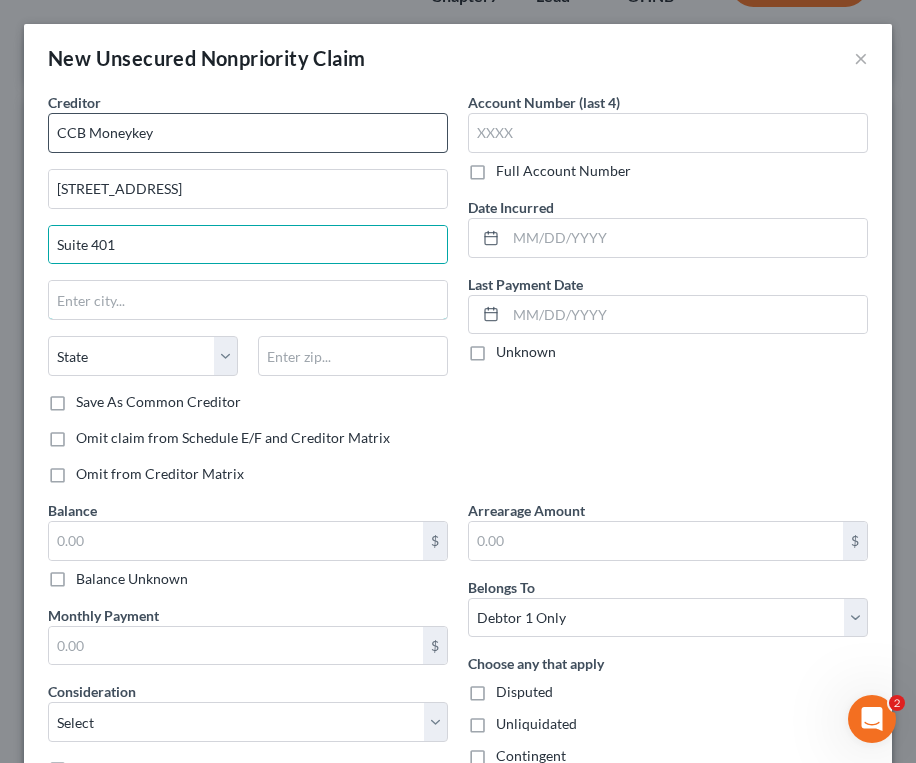 type on "[GEOGRAPHIC_DATA]" 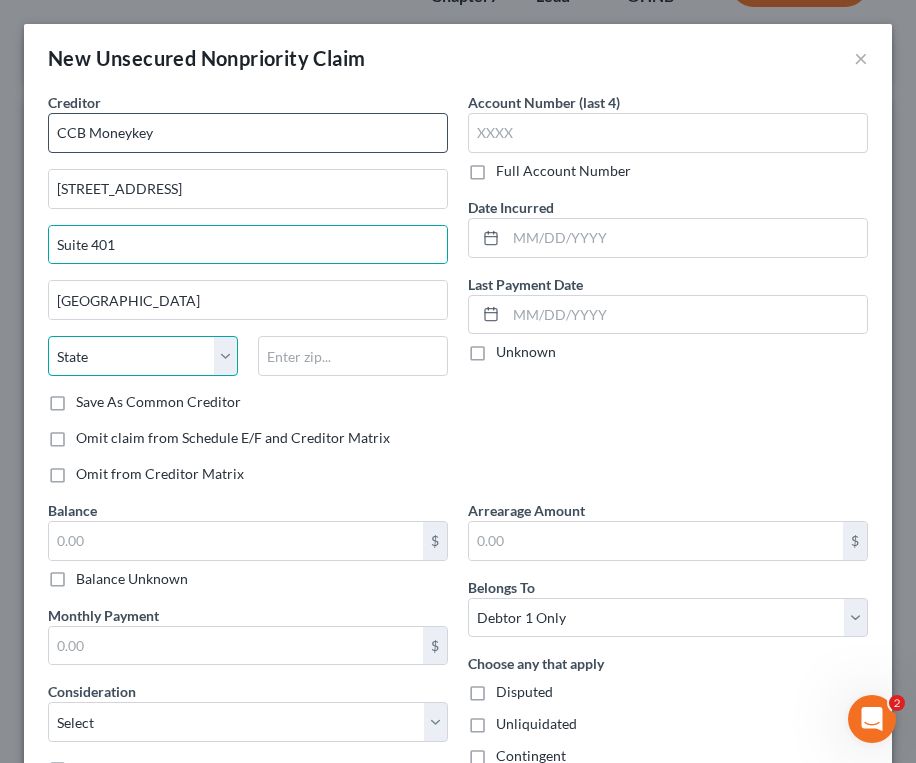select on "7" 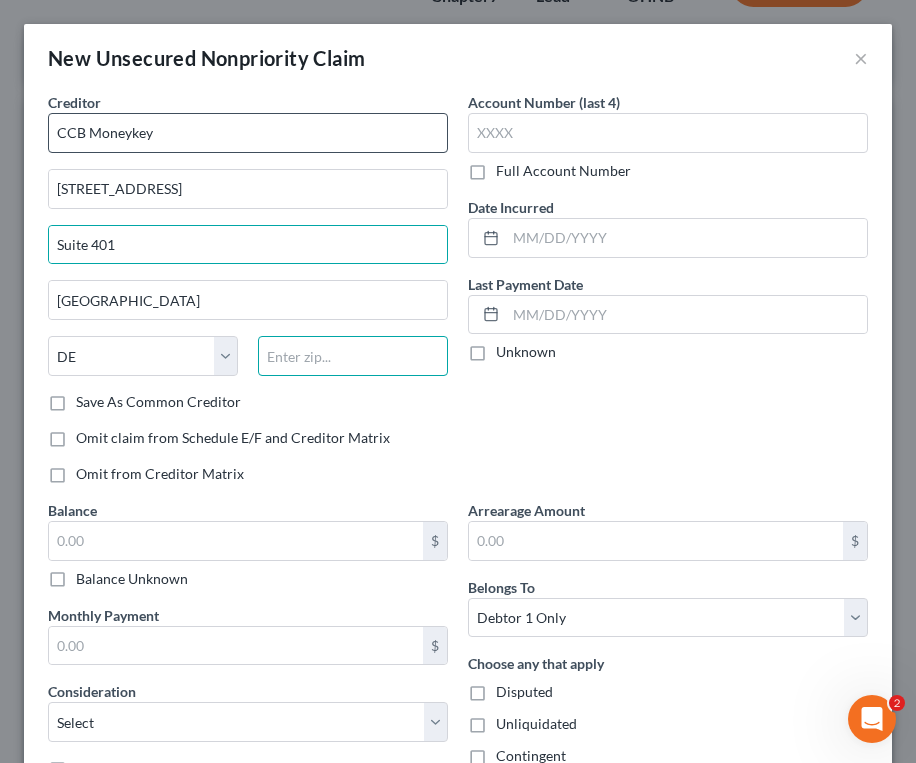type on "19713" 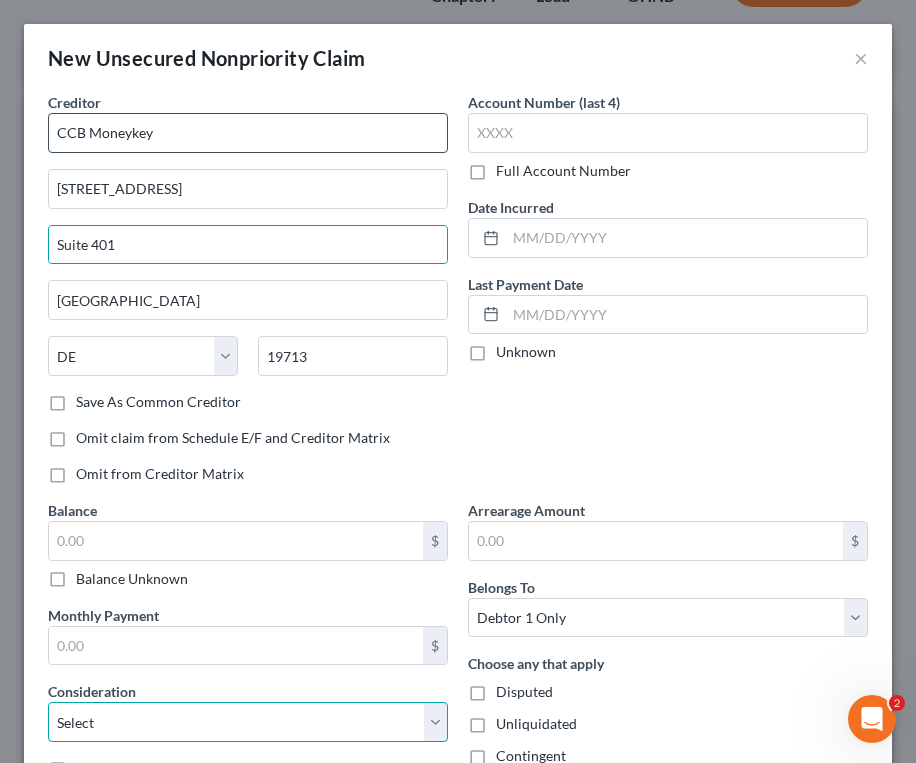 select on "10" 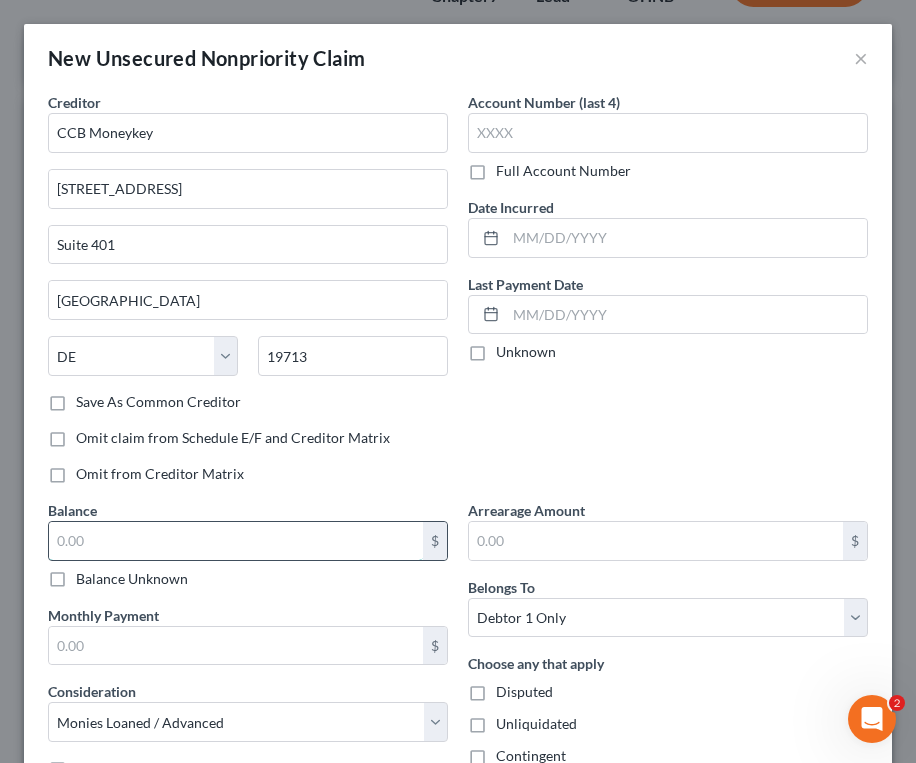 drag, startPoint x: 197, startPoint y: 540, endPoint x: 185, endPoint y: 535, distance: 13 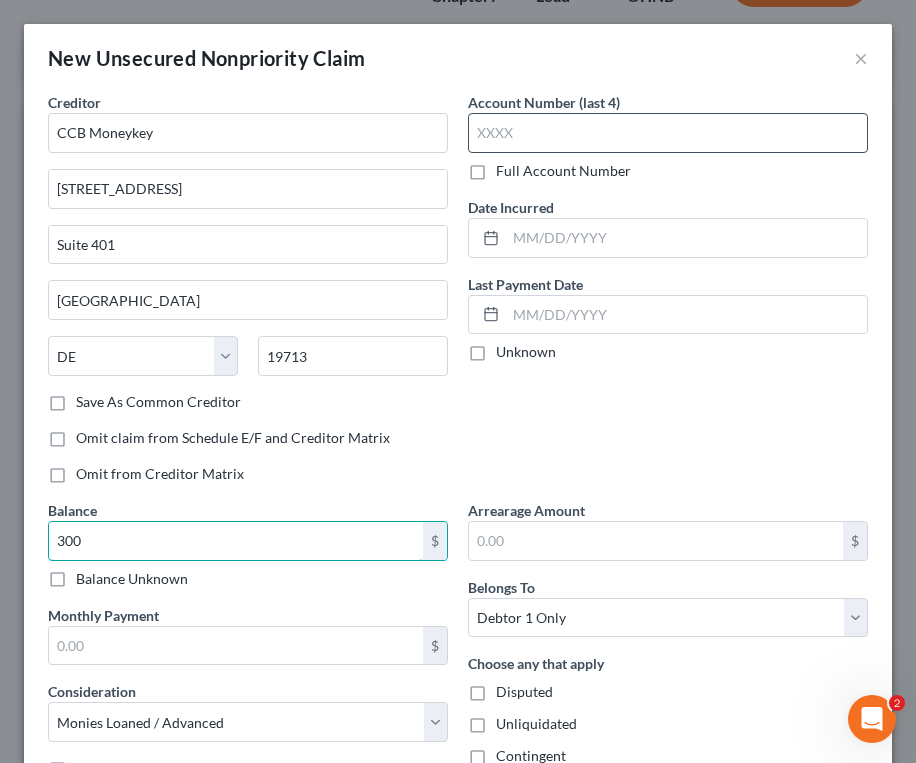 type on "300" 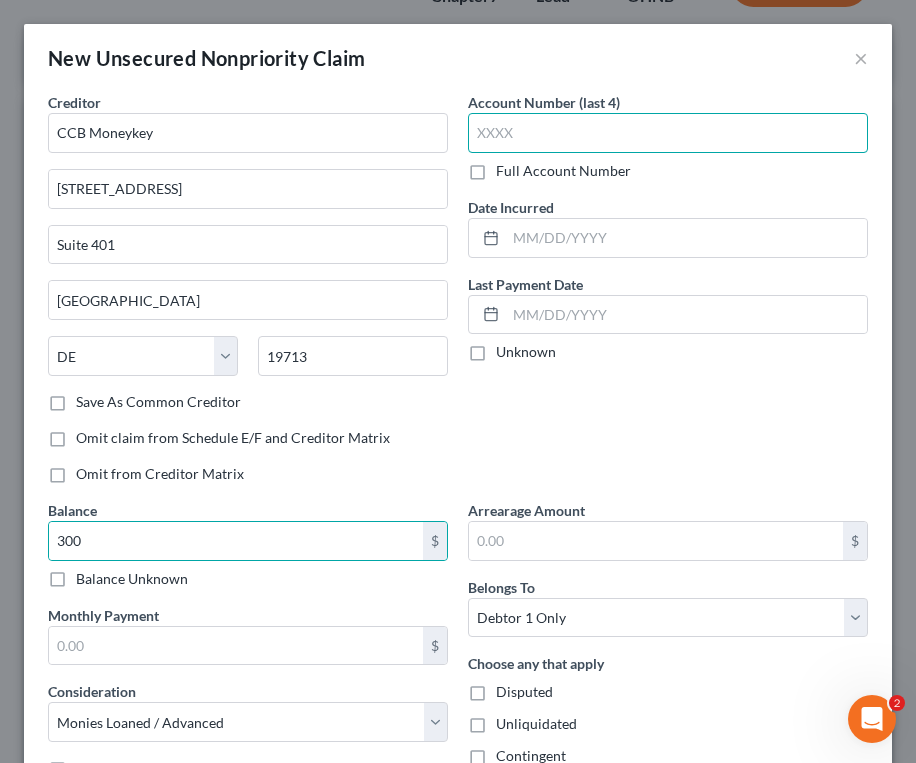click at bounding box center [668, 133] 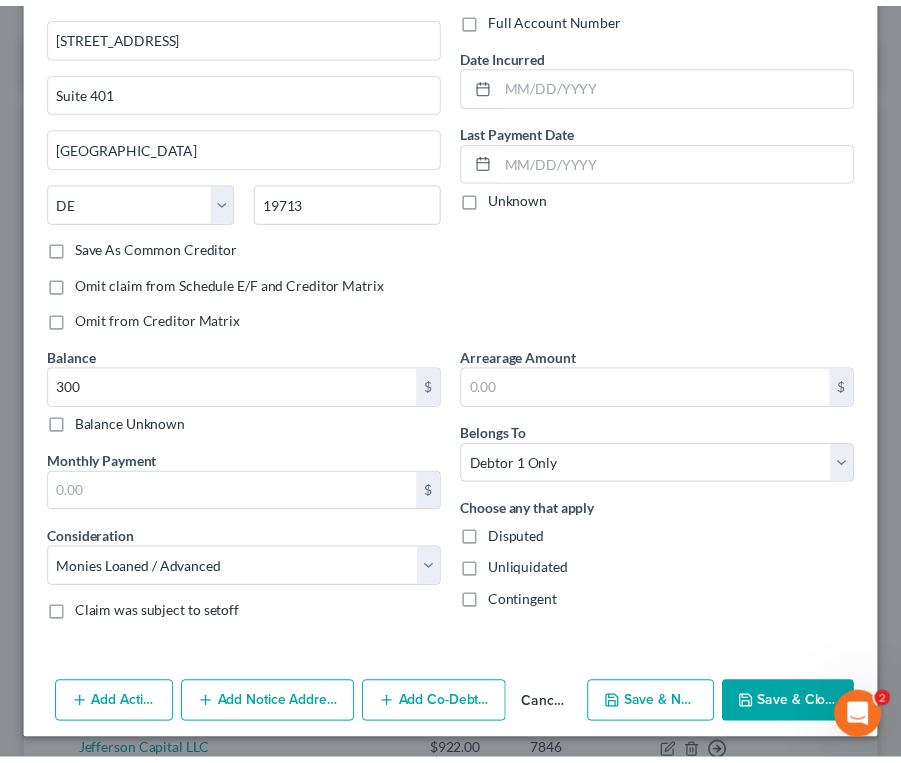 scroll, scrollTop: 157, scrollLeft: 0, axis: vertical 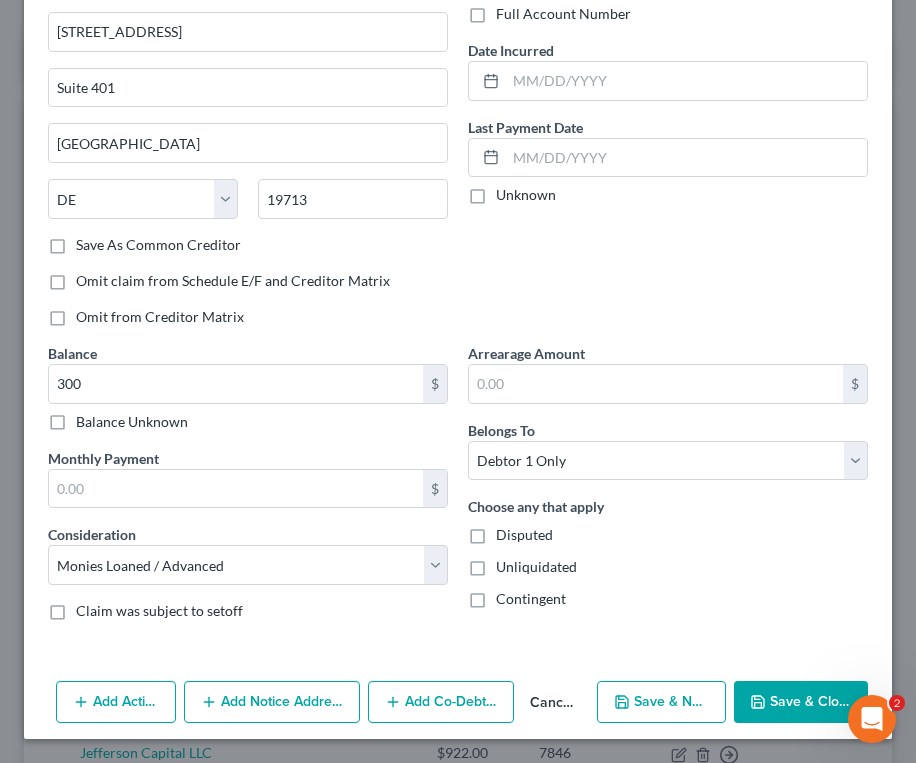 type on "1161" 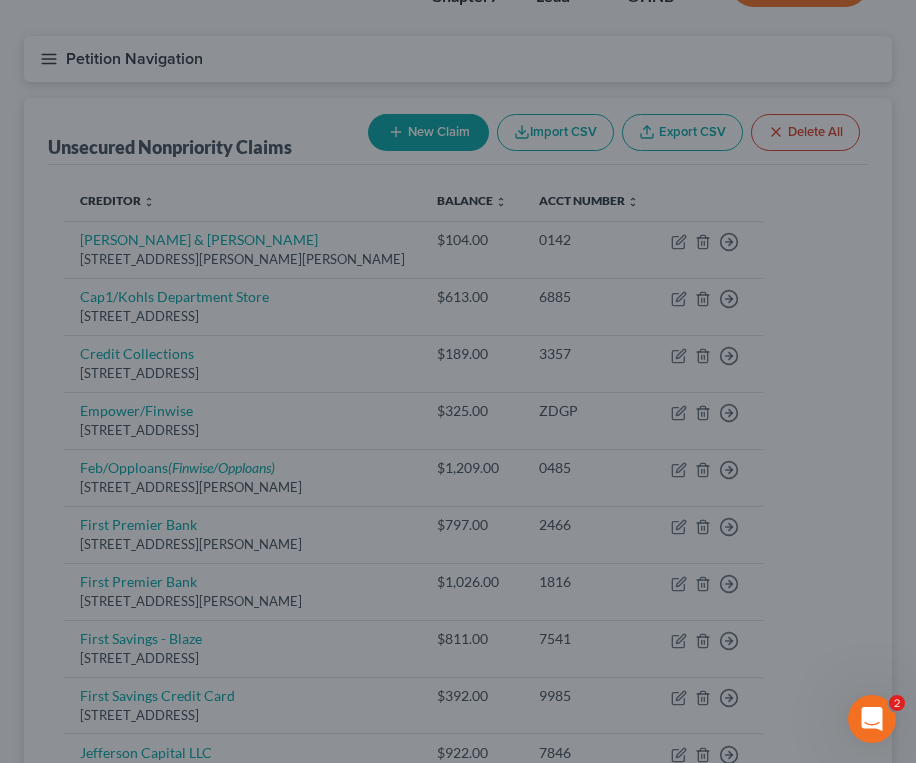 type on "300.00" 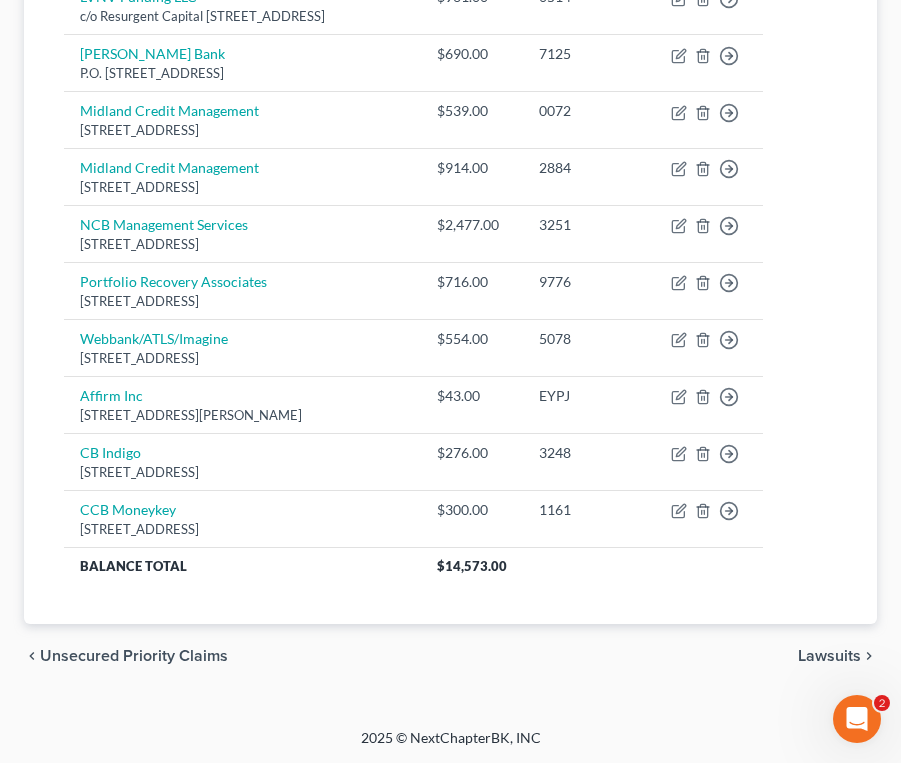 scroll, scrollTop: 1027, scrollLeft: 0, axis: vertical 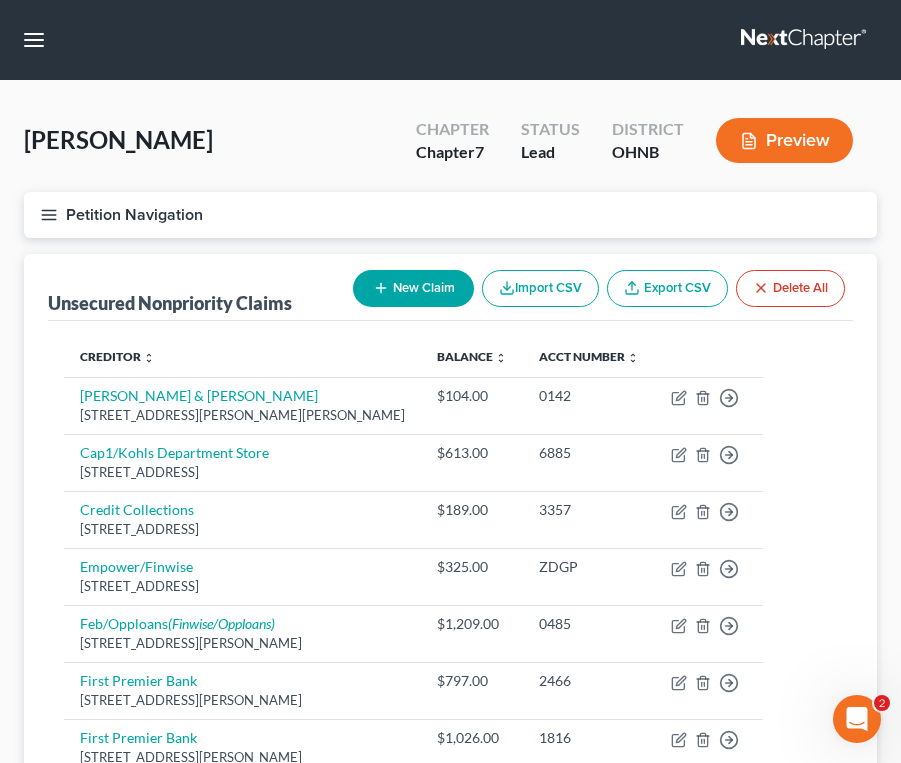 click 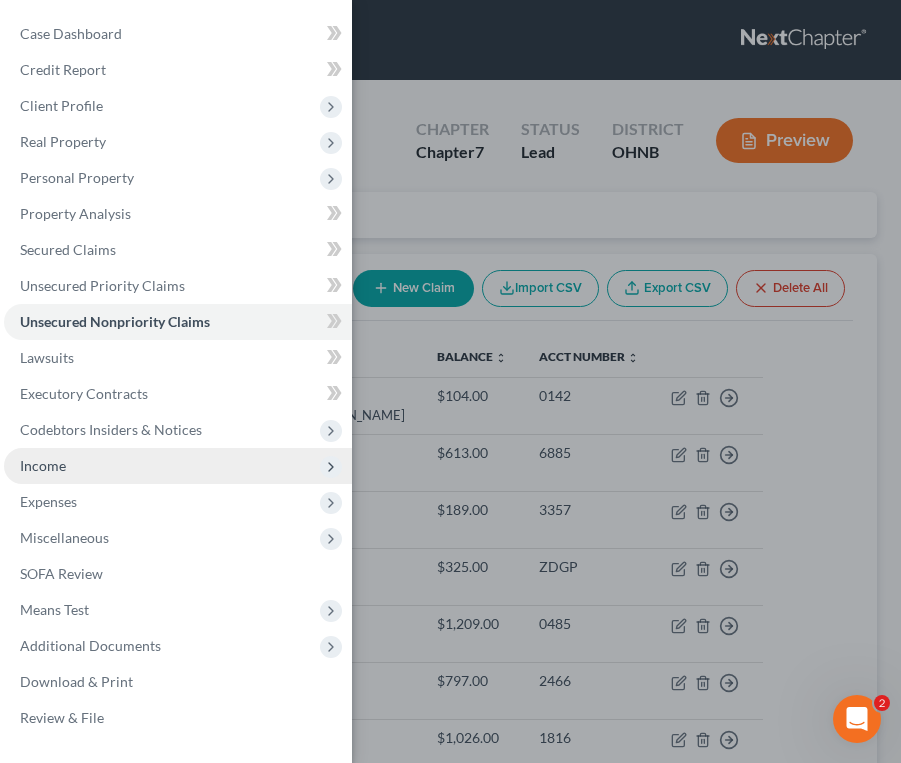 click on "Income" at bounding box center (178, 466) 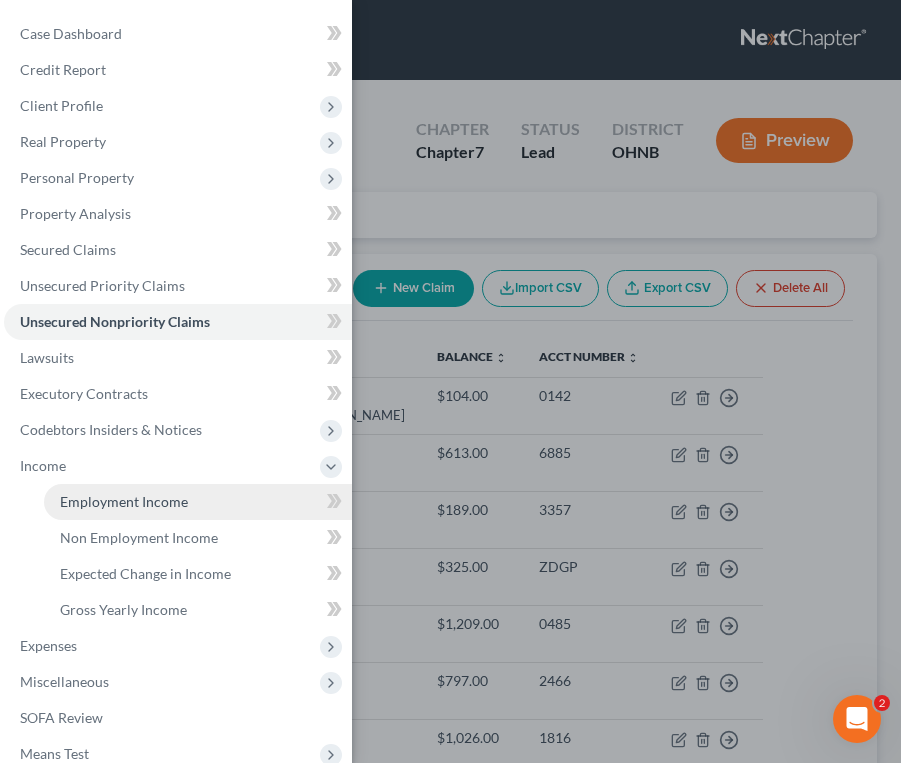 click on "Employment Income" at bounding box center (124, 501) 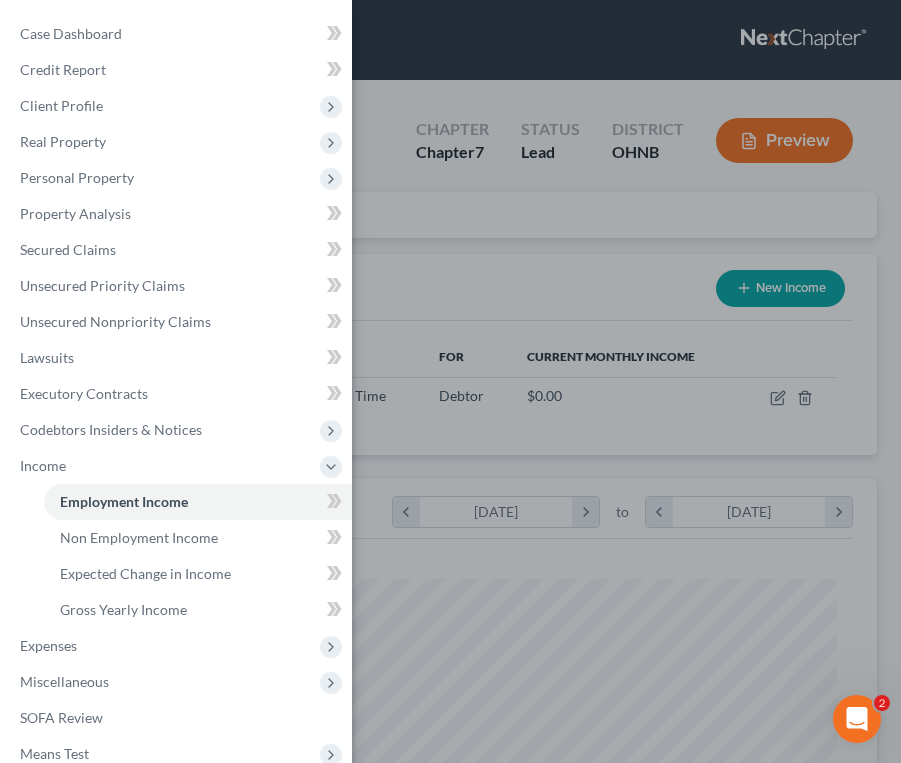 scroll, scrollTop: 999614, scrollLeft: 999187, axis: both 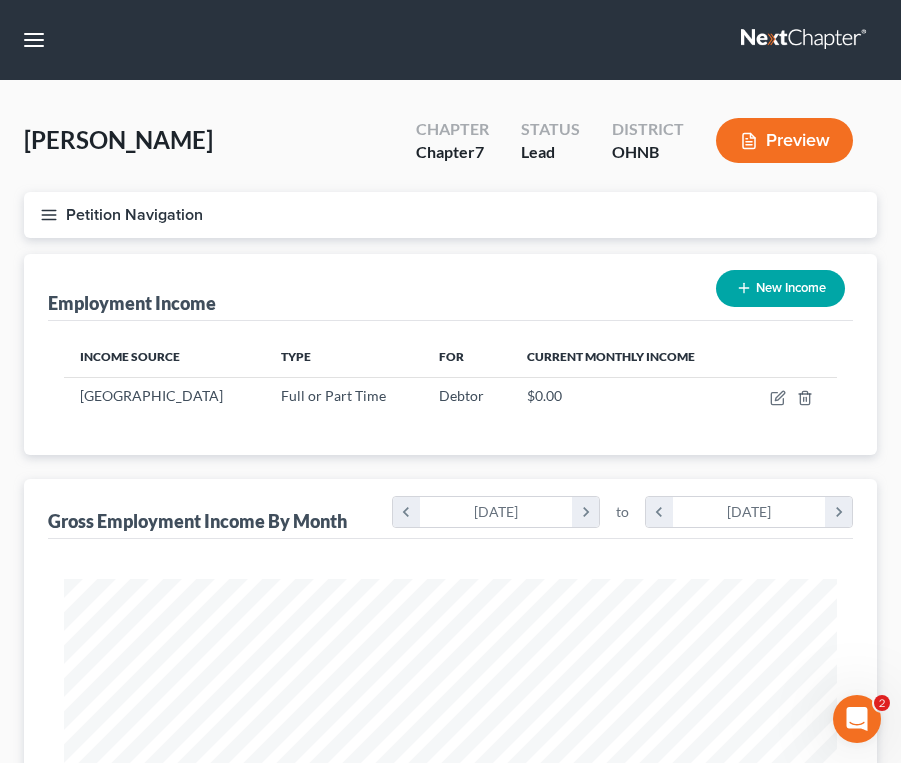 click 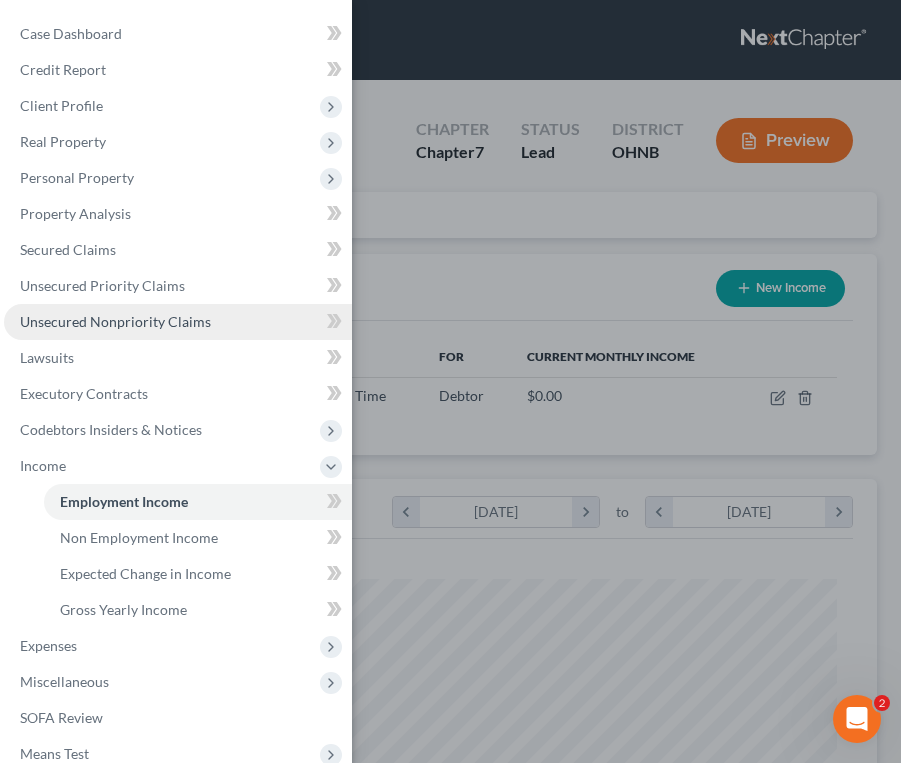 click on "Unsecured Nonpriority Claims" at bounding box center (115, 321) 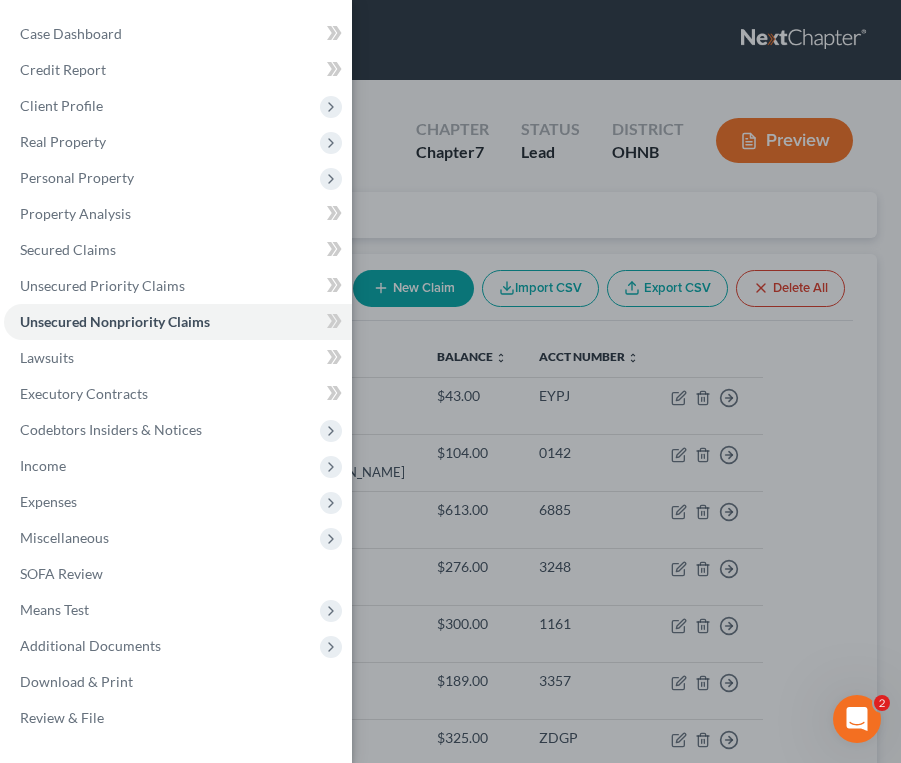 click on "Case Dashboard
Payments
Invoices
Payments
Payments
Credit Report
Client Profile" at bounding box center [450, 381] 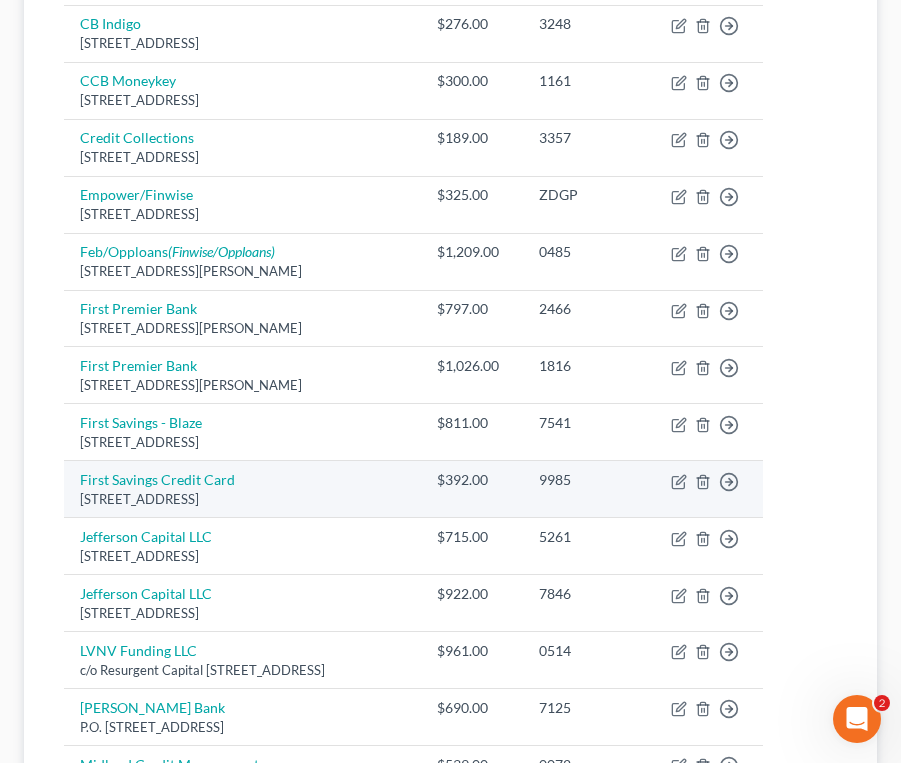 scroll, scrollTop: 600, scrollLeft: 0, axis: vertical 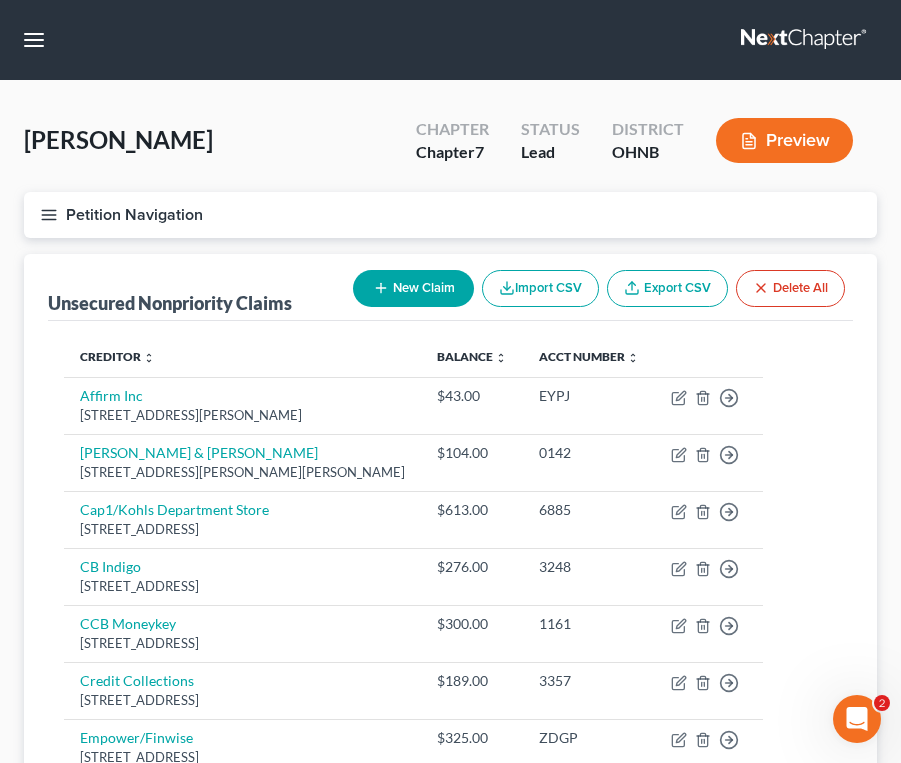 click on "New Claim" at bounding box center [413, 288] 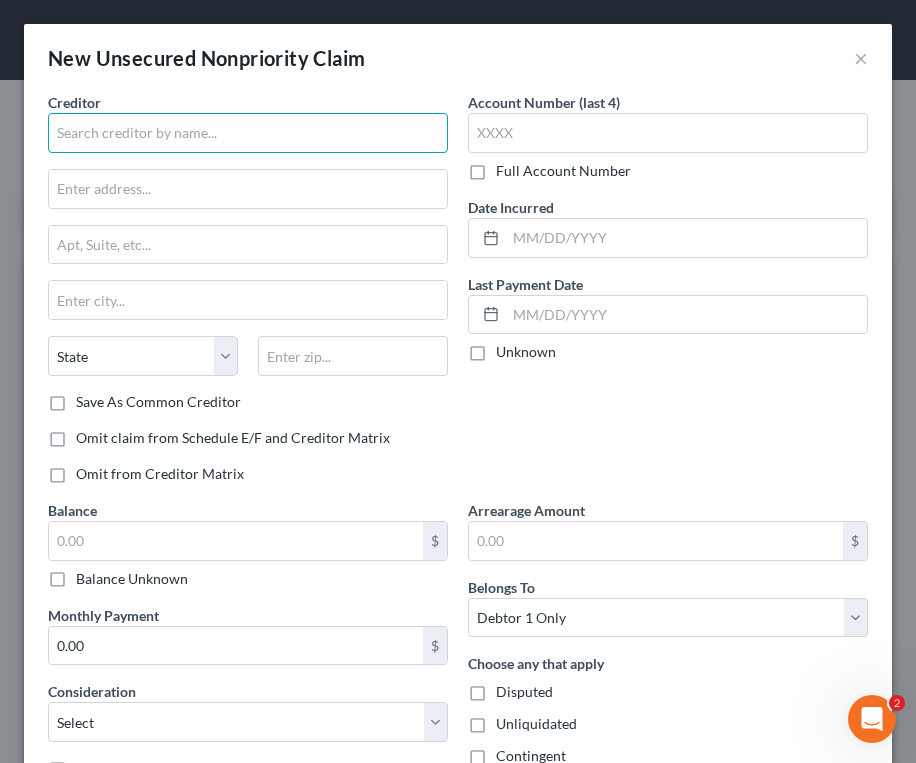 click at bounding box center [248, 133] 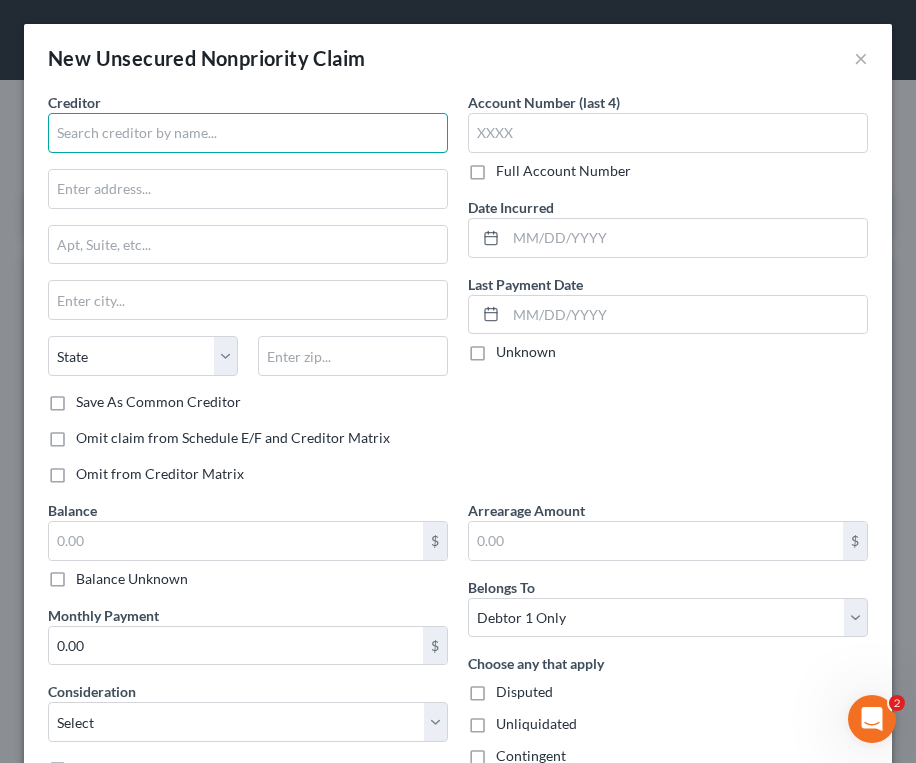 type on "u" 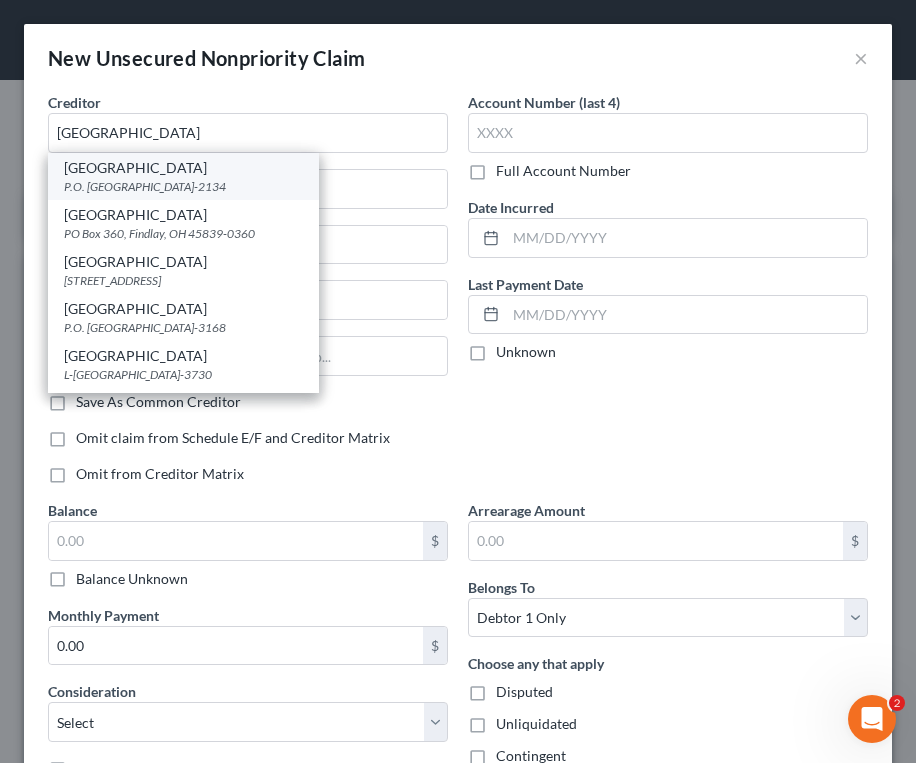 click on "P.O. [GEOGRAPHIC_DATA]-2134" at bounding box center [183, 186] 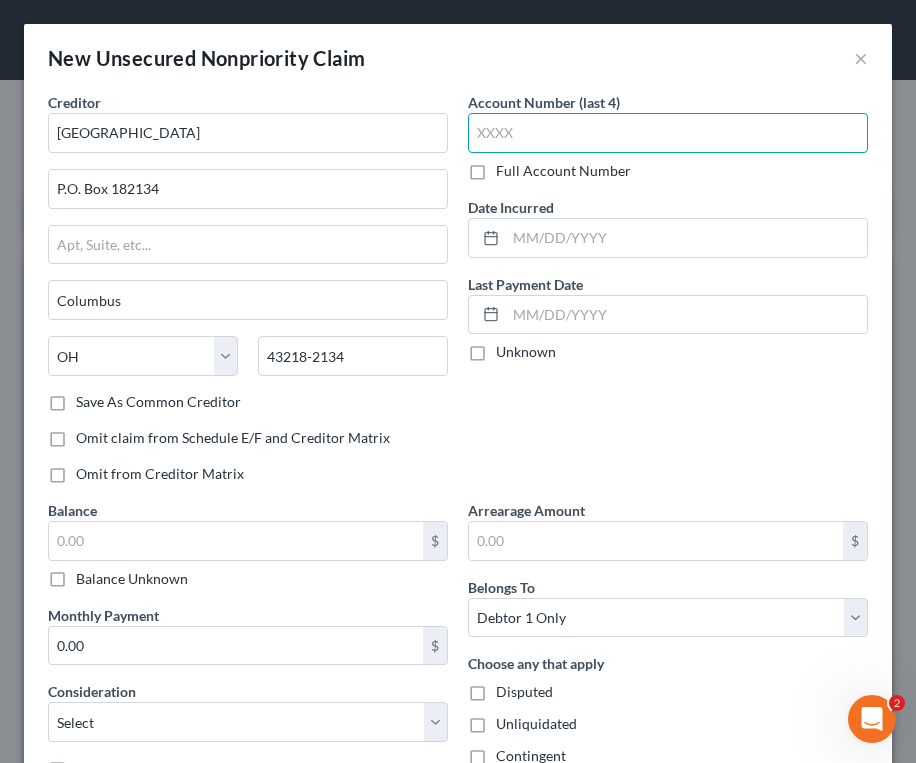 click at bounding box center [668, 133] 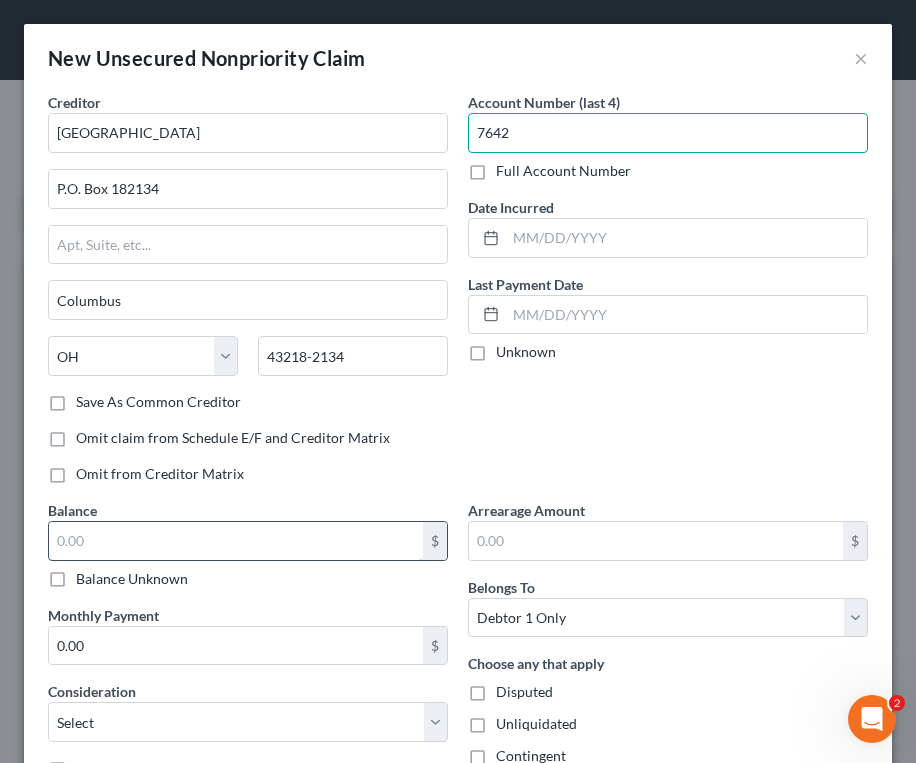 type on "7642" 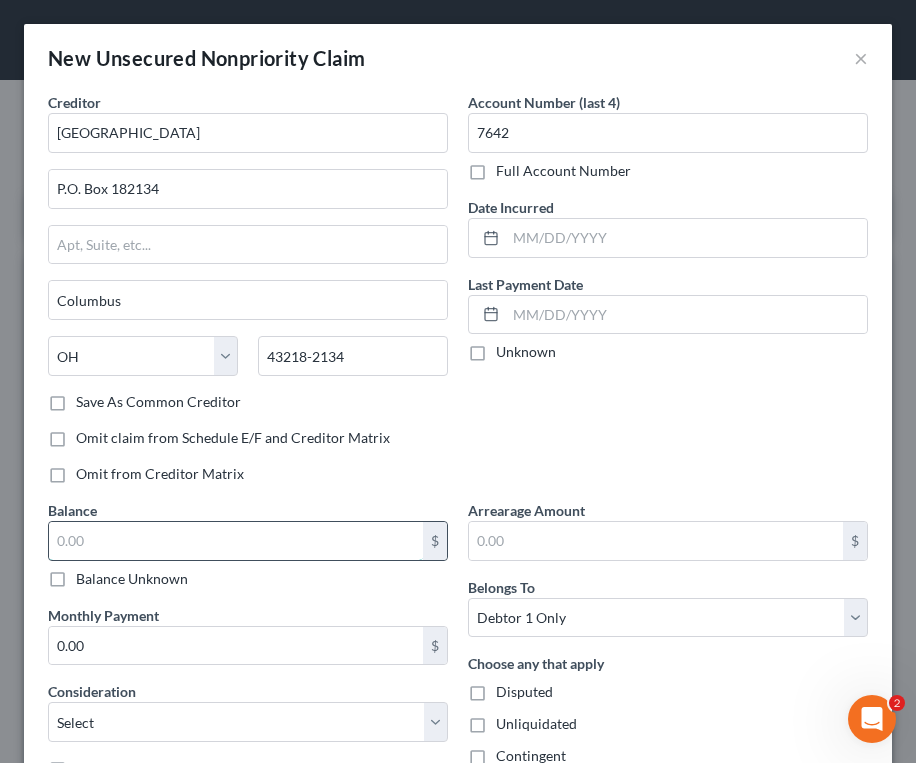 click at bounding box center [236, 541] 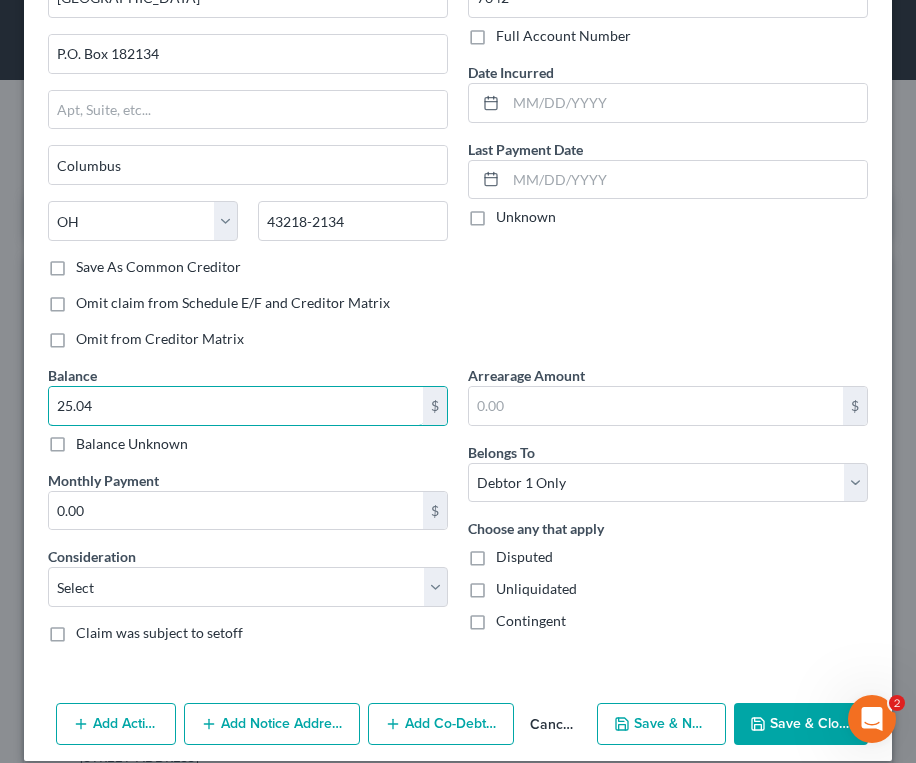 scroll, scrollTop: 157, scrollLeft: 0, axis: vertical 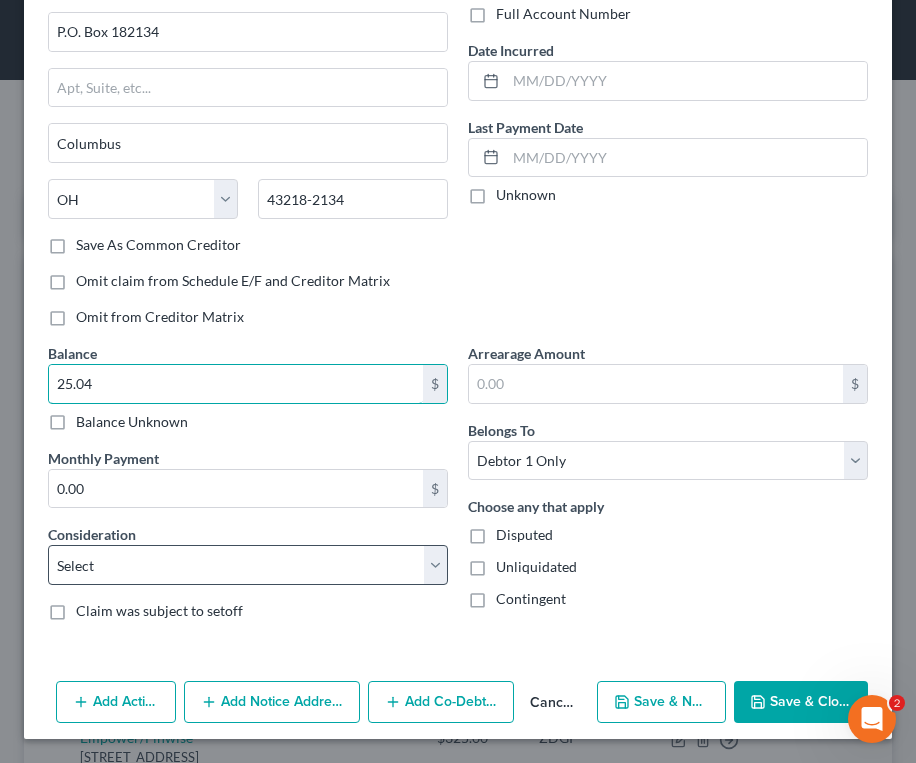 type on "25.04" 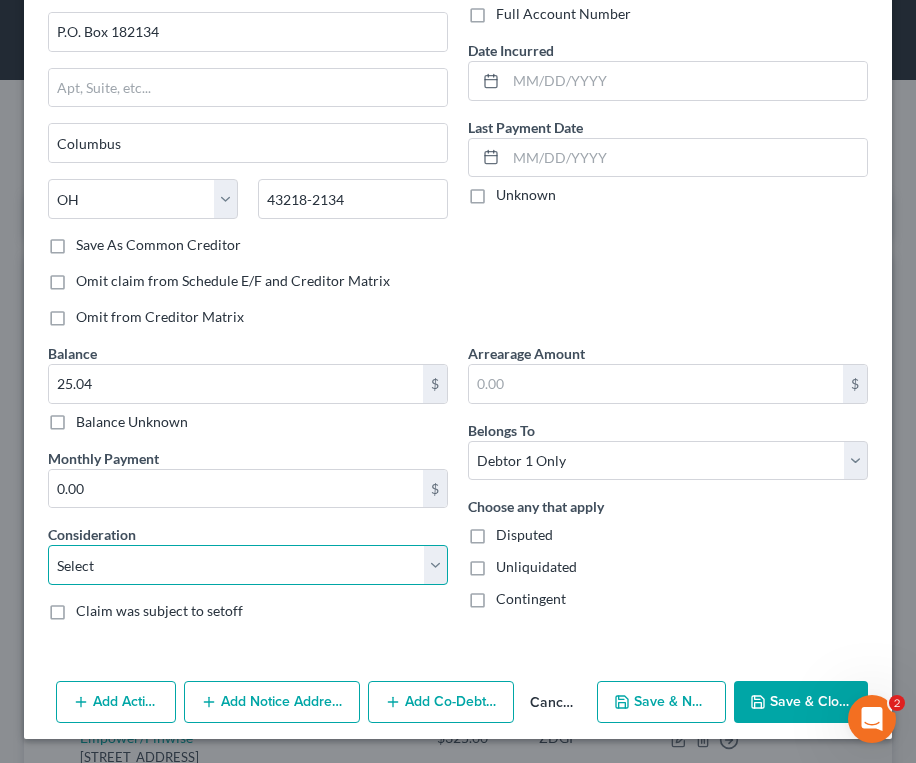 click on "Select Cable / Satellite Services Collection Agency Credit Card Debt Debt Counseling / Attorneys Deficiency Balance Domestic Support Obligations Home / Car Repairs Income Taxes Judgment Liens Medical Services Monies Loaned / Advanced Mortgage Obligation From Divorce Or Separation Obligation To Pensions Other Overdrawn Bank Account Promised To Help Pay Creditors Student Loans Suppliers And Vendors Telephone / Internet Services Utility Services" at bounding box center [248, 565] 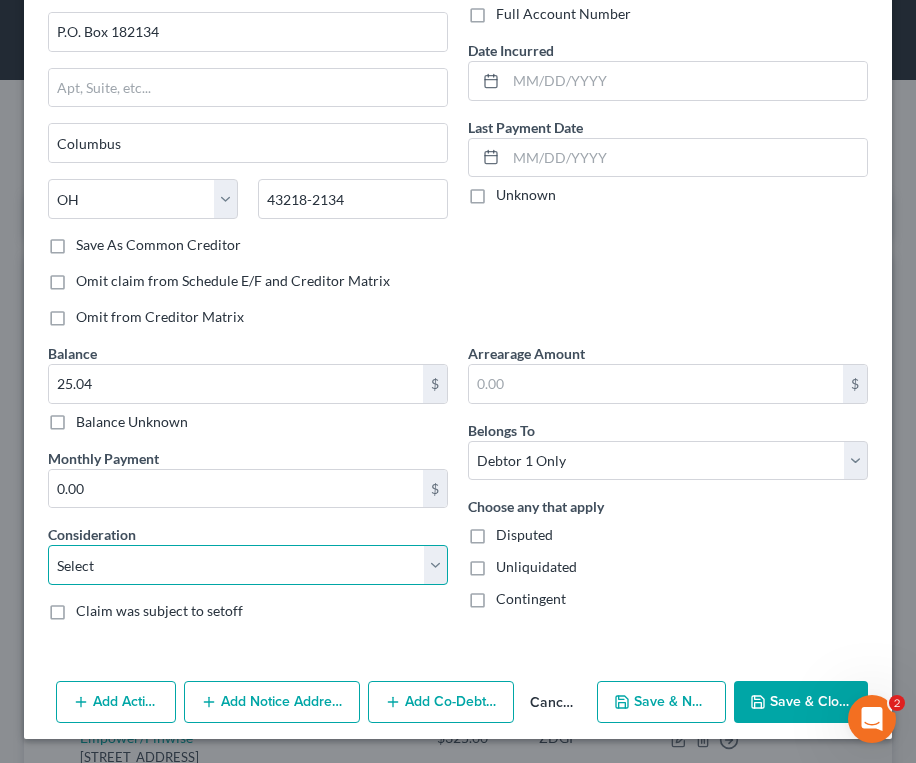 select on "9" 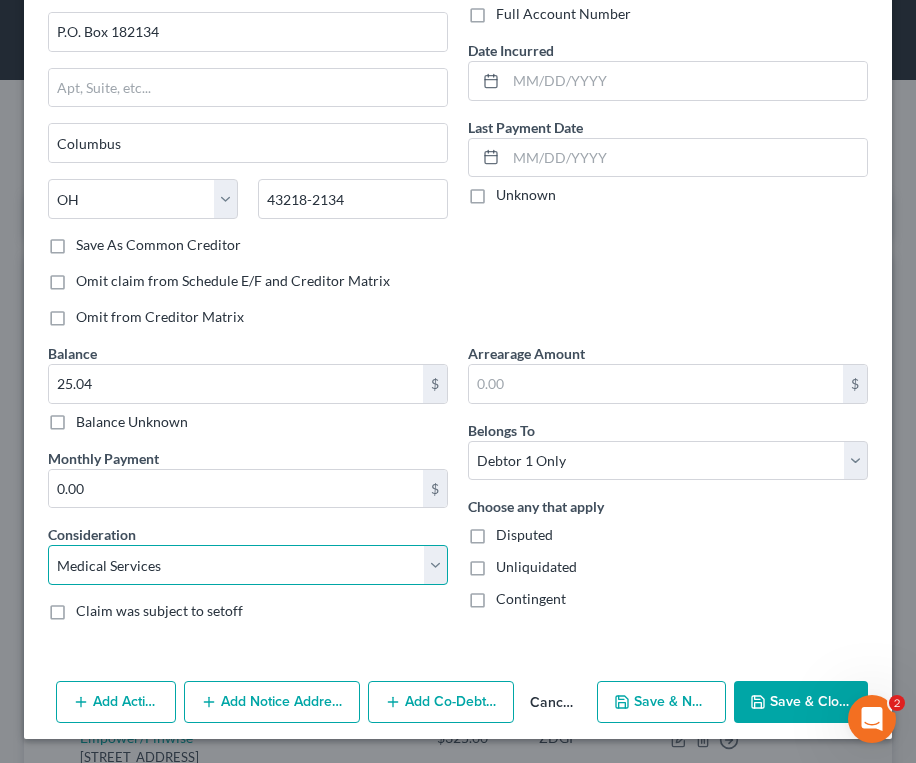 click on "Select Cable / Satellite Services Collection Agency Credit Card Debt Debt Counseling / Attorneys Deficiency Balance Domestic Support Obligations Home / Car Repairs Income Taxes Judgment Liens Medical Services Monies Loaned / Advanced Mortgage Obligation From Divorce Or Separation Obligation To Pensions Other Overdrawn Bank Account Promised To Help Pay Creditors Student Loans Suppliers And Vendors Telephone / Internet Services Utility Services" at bounding box center [248, 565] 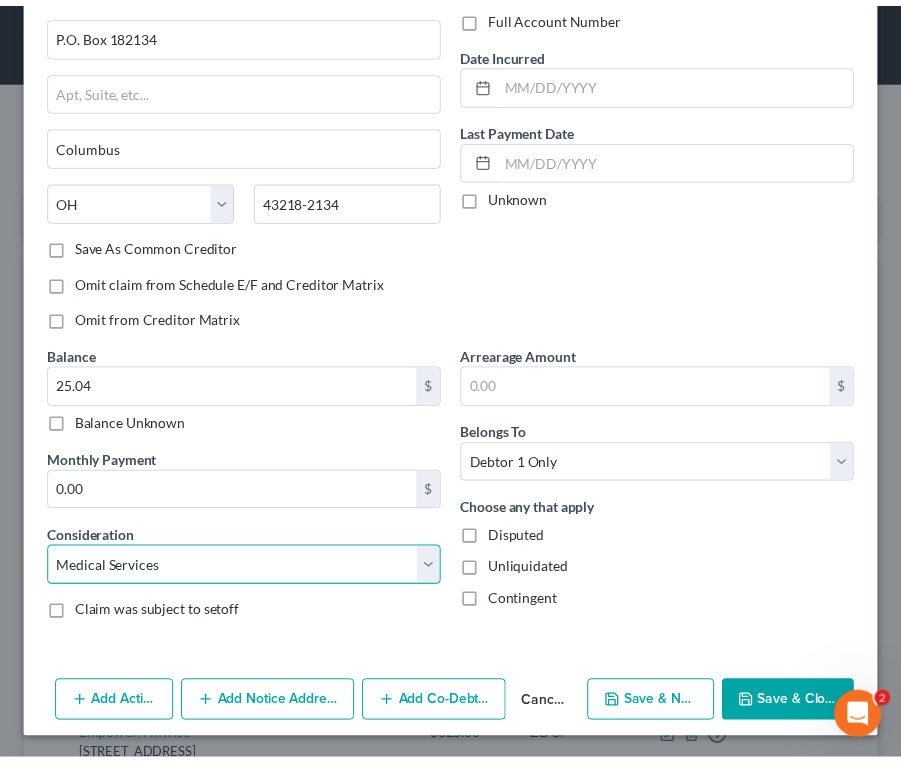 scroll, scrollTop: 157, scrollLeft: 0, axis: vertical 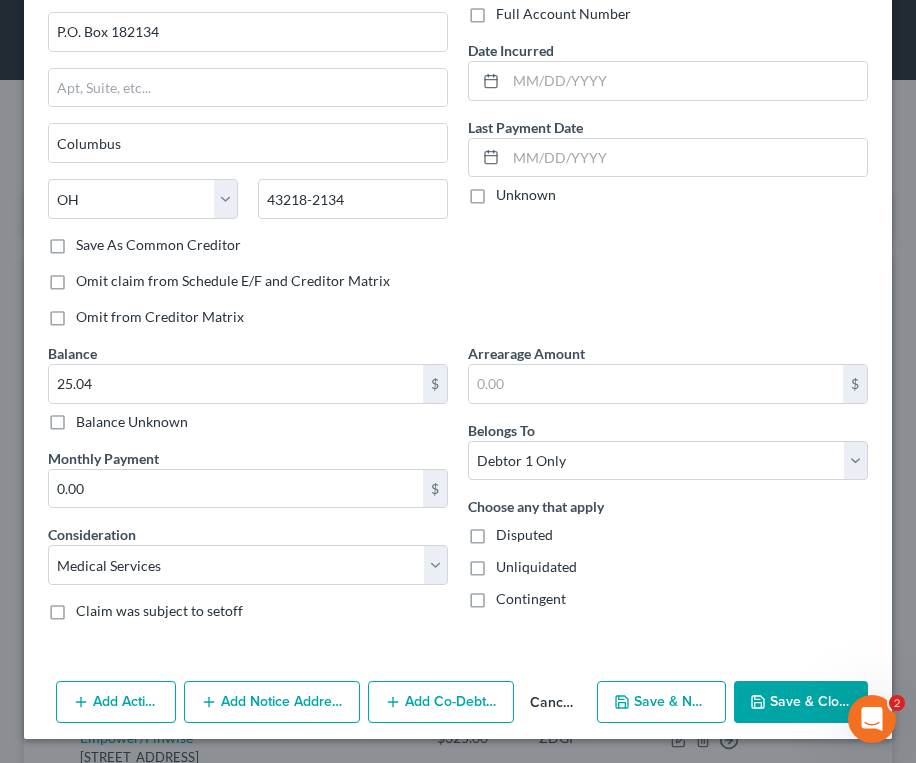 click on "Save & Close" at bounding box center [801, 702] 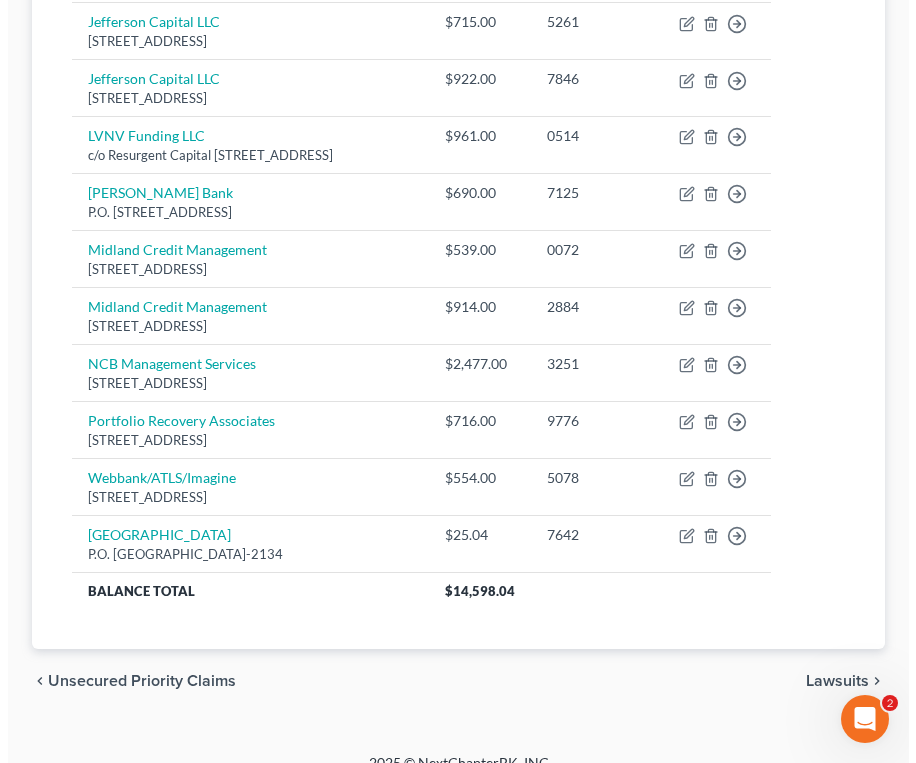 scroll, scrollTop: 1084, scrollLeft: 0, axis: vertical 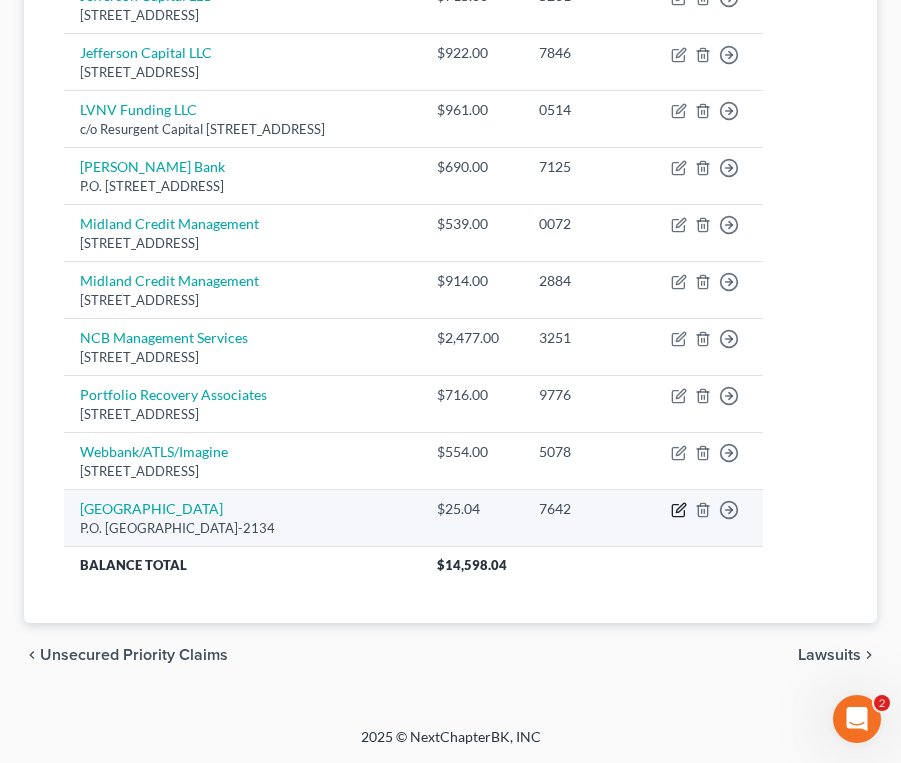 click 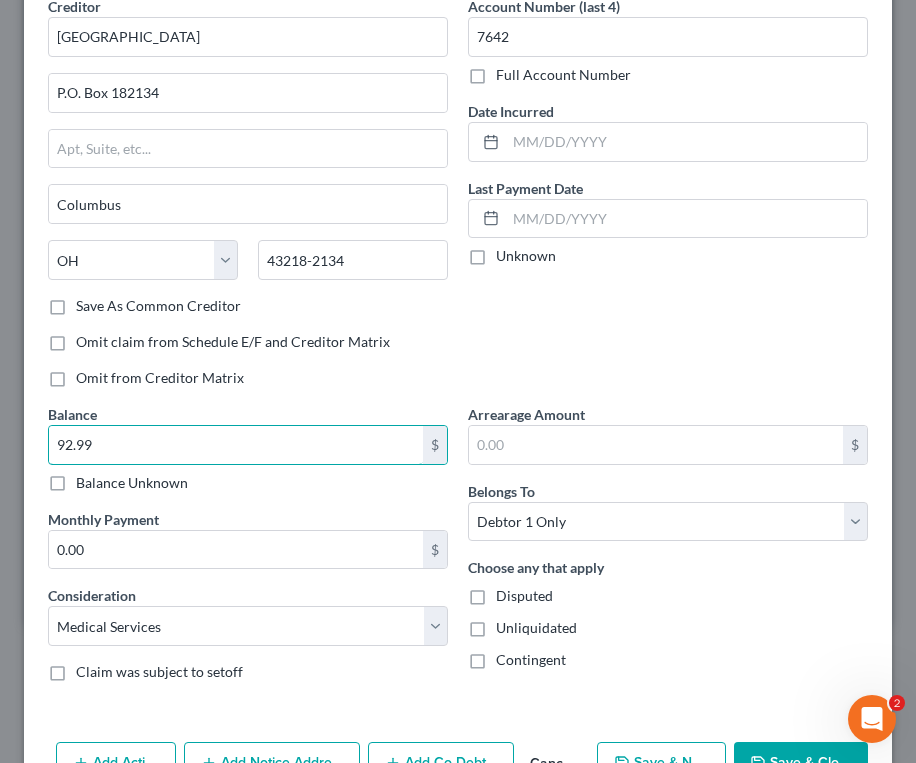 scroll, scrollTop: 214, scrollLeft: 0, axis: vertical 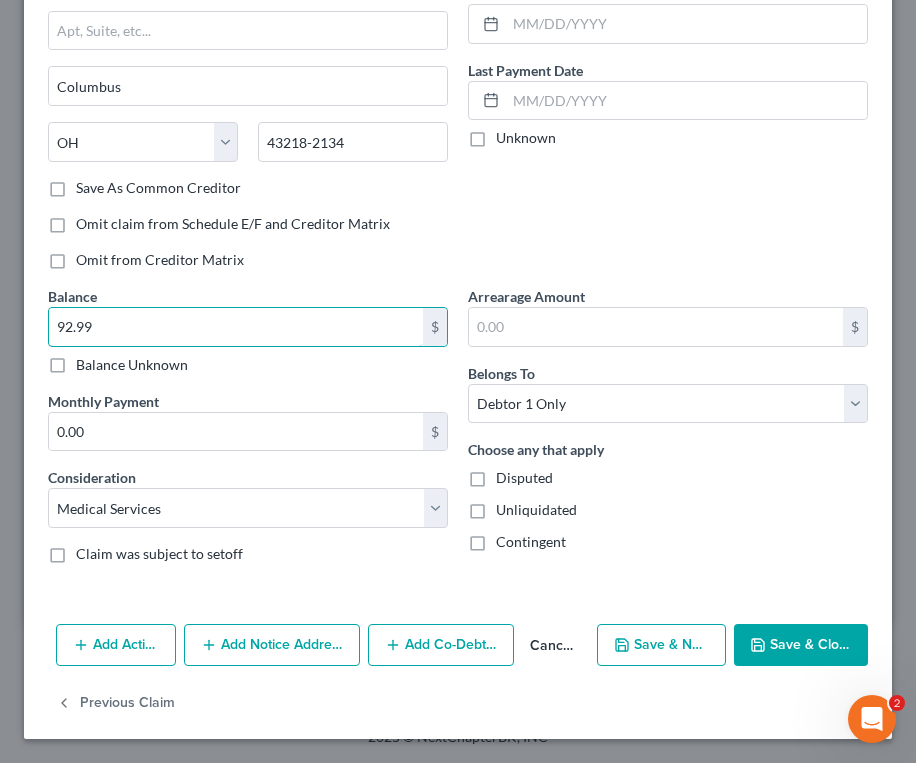 type on "92.99" 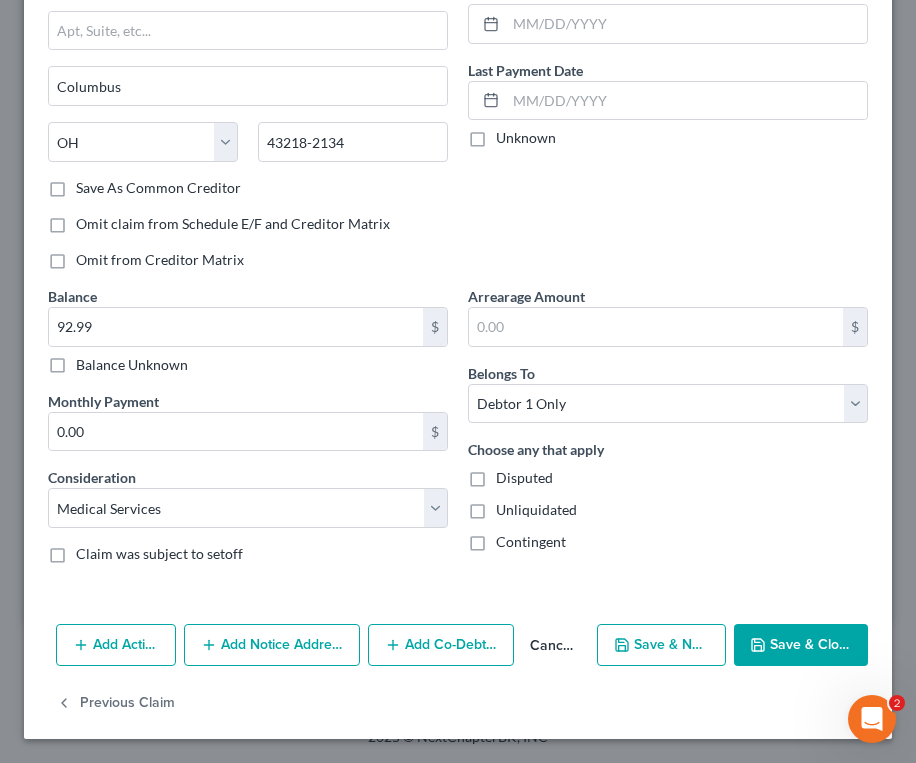 click on "Save & New" at bounding box center [661, 645] 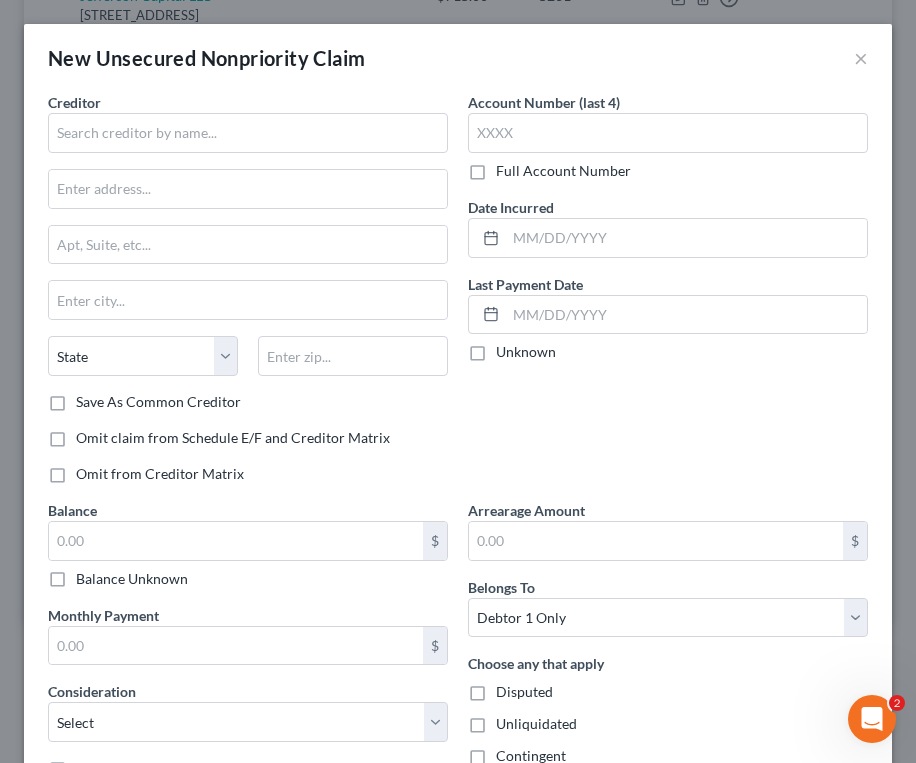 type on "0" 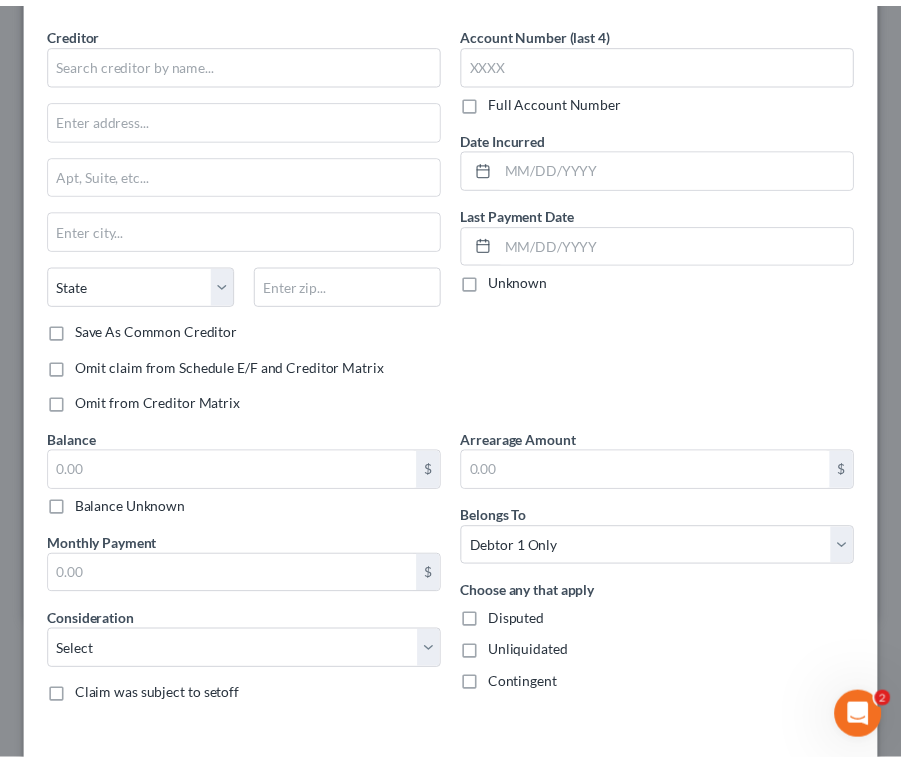 scroll, scrollTop: 157, scrollLeft: 0, axis: vertical 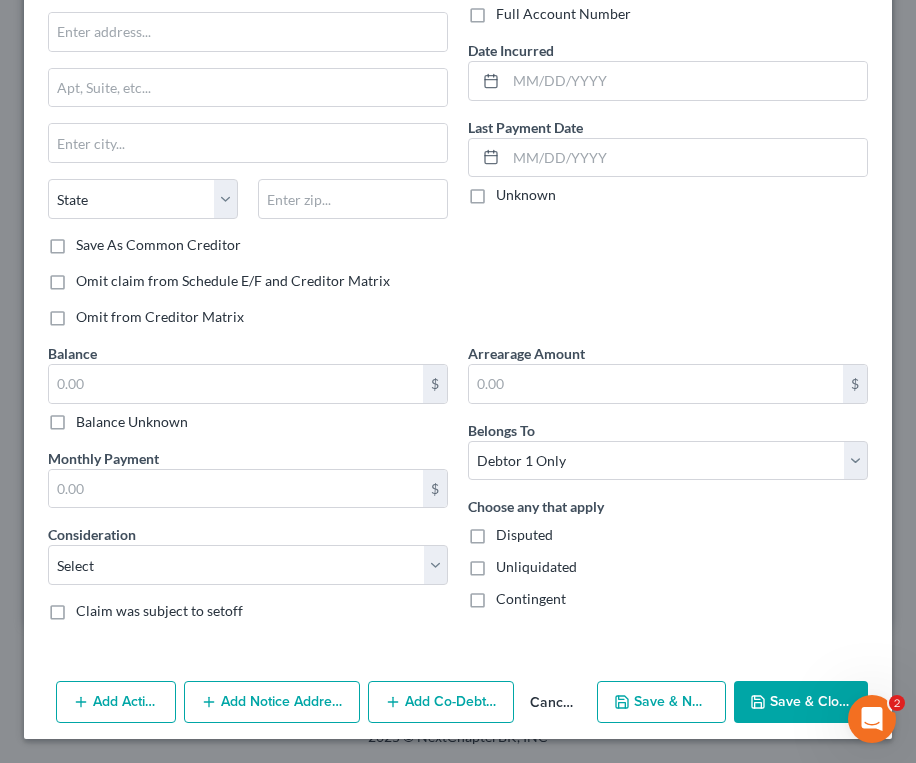 click on "Cancel" at bounding box center [551, 703] 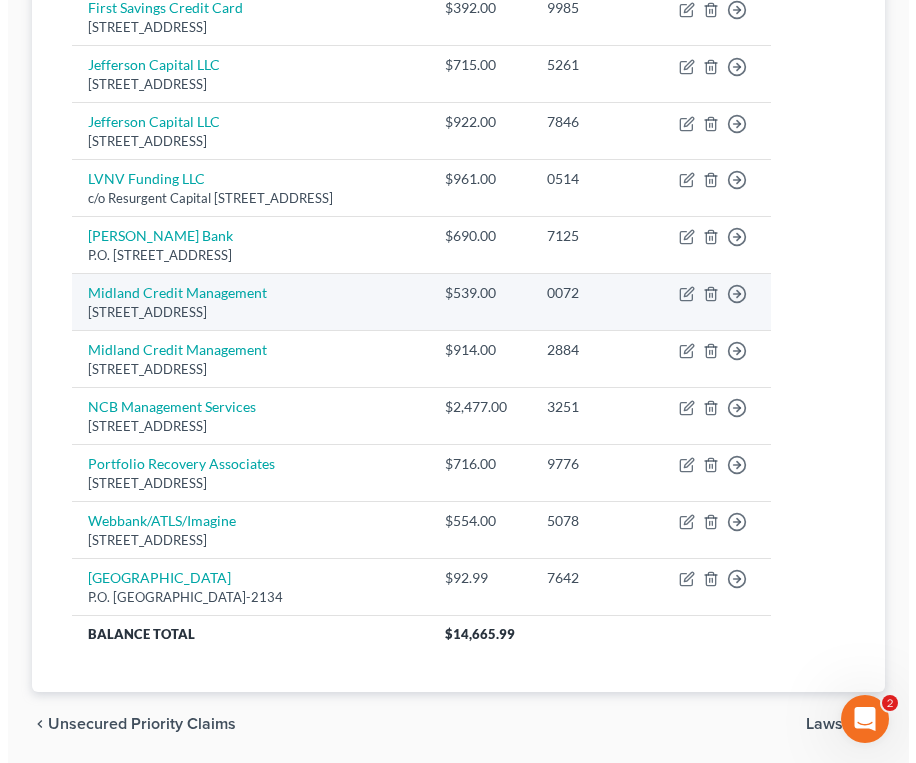 scroll, scrollTop: 984, scrollLeft: 0, axis: vertical 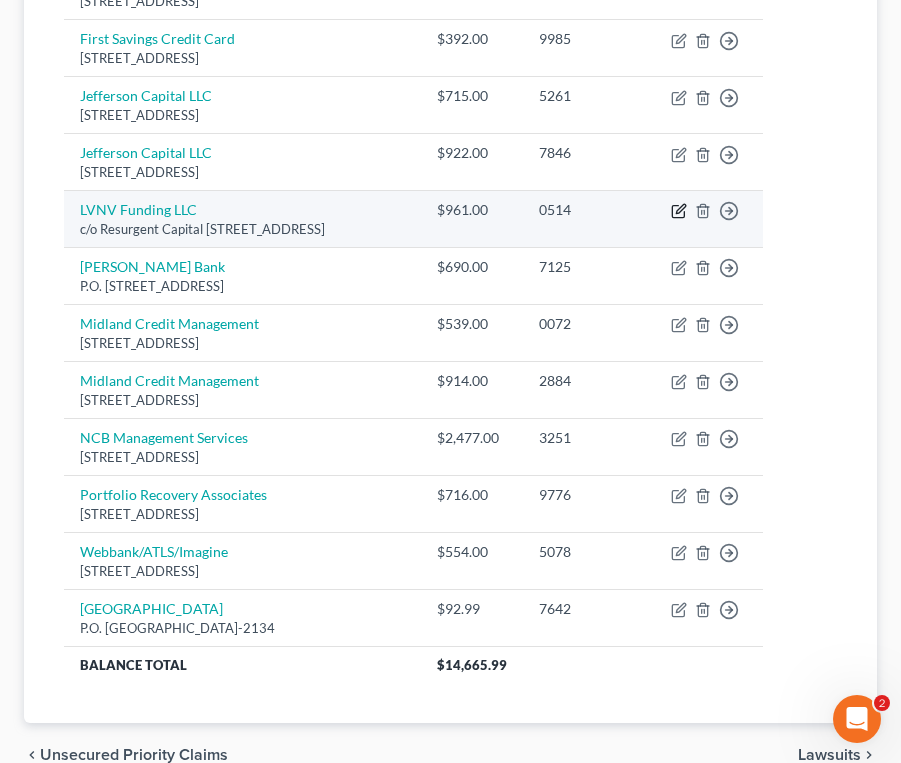 click 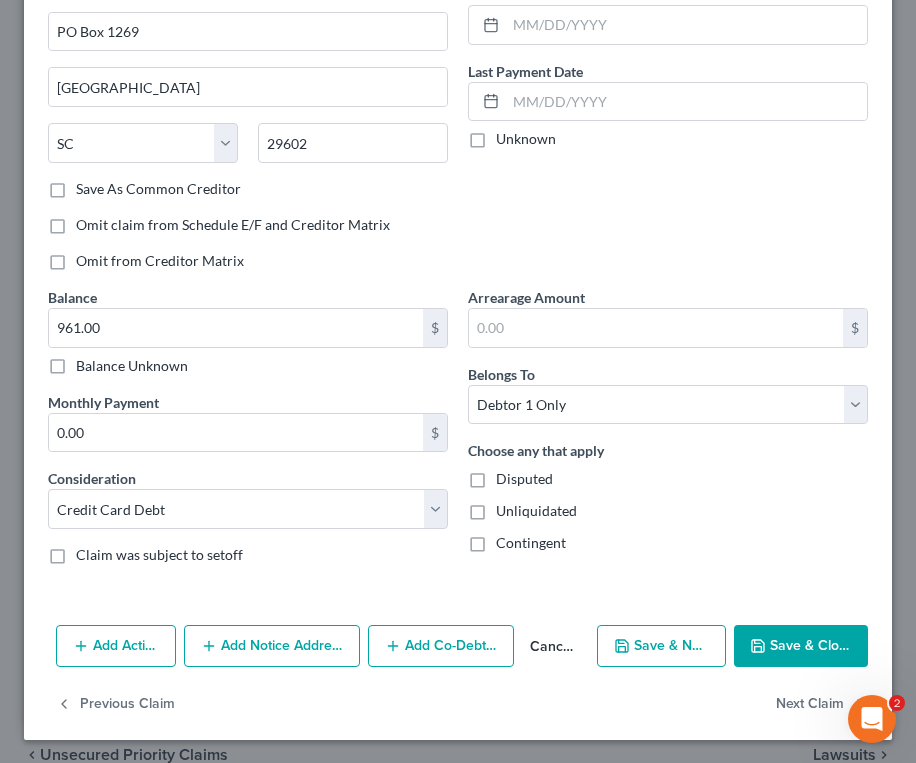 scroll, scrollTop: 214, scrollLeft: 0, axis: vertical 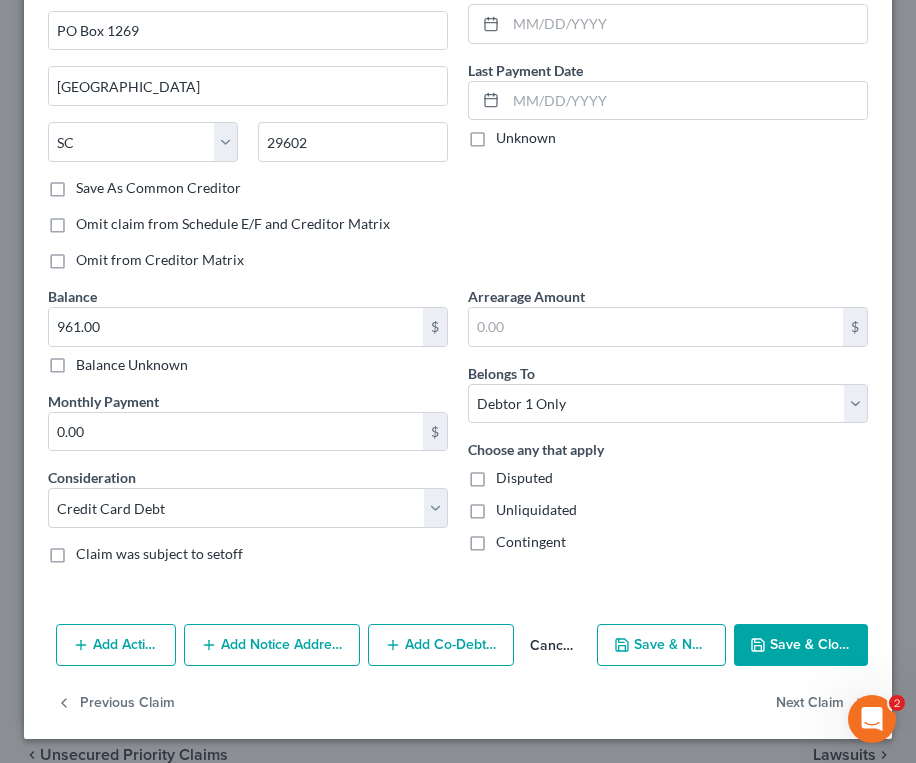 click on "Add Notice Address" at bounding box center (272, 645) 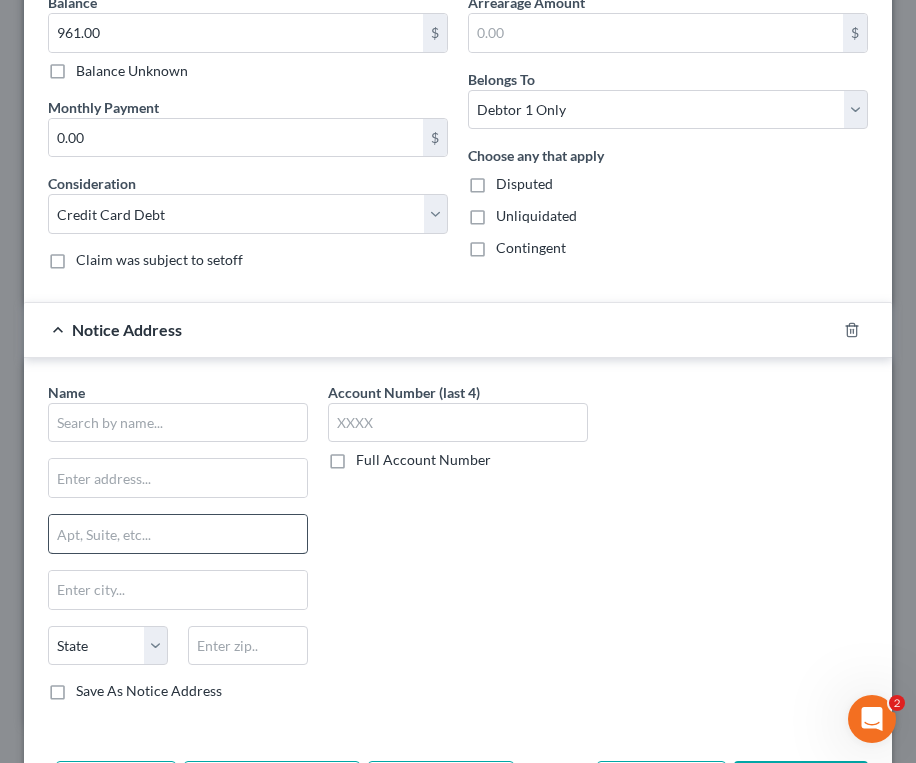 scroll, scrollTop: 514, scrollLeft: 0, axis: vertical 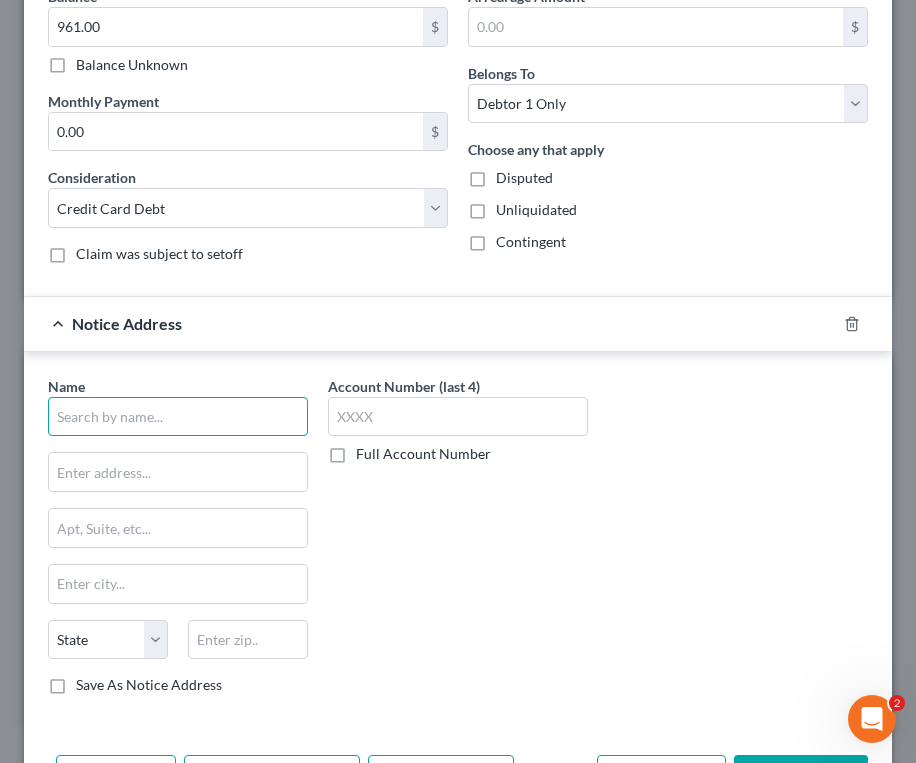 click at bounding box center [178, 417] 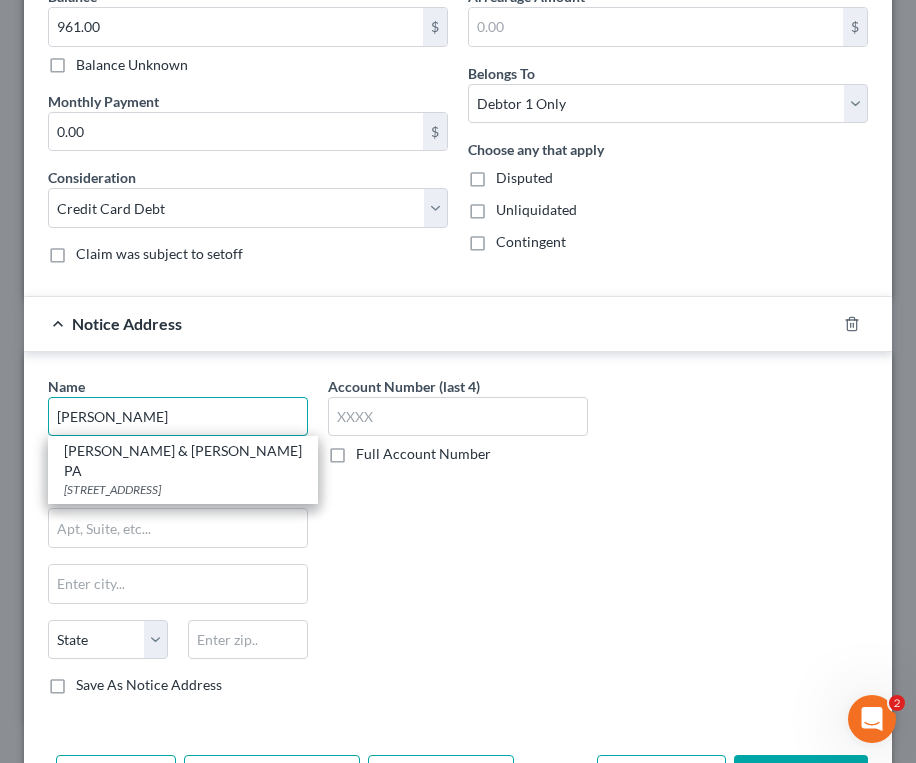 type on "[PERSON_NAME] & [PERSON_NAME] PA" 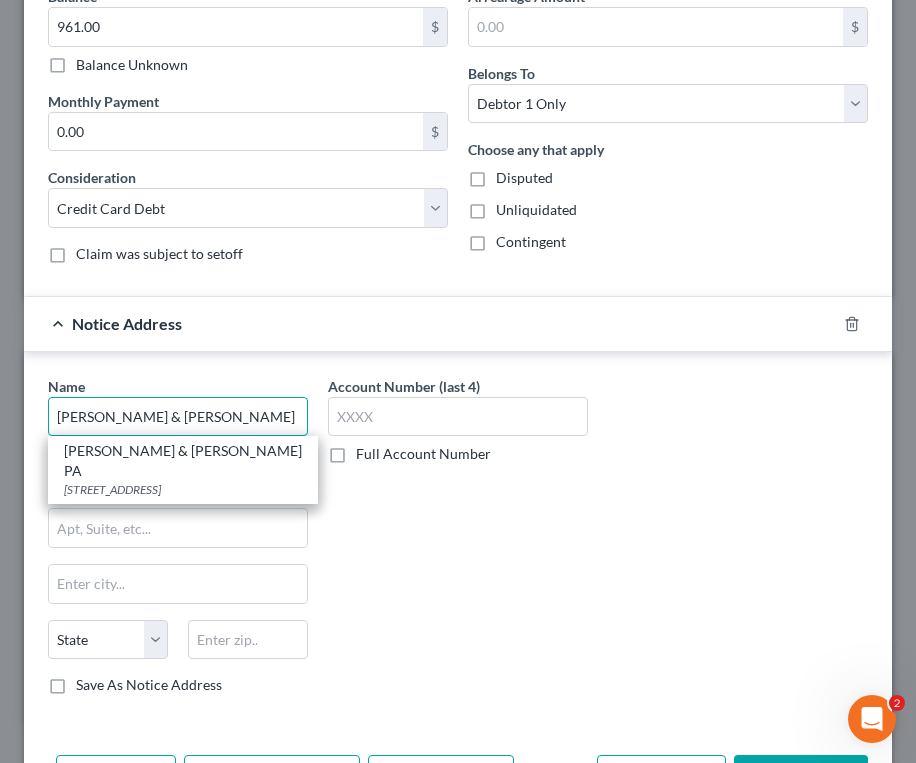 type on "[STREET_ADDRESS]" 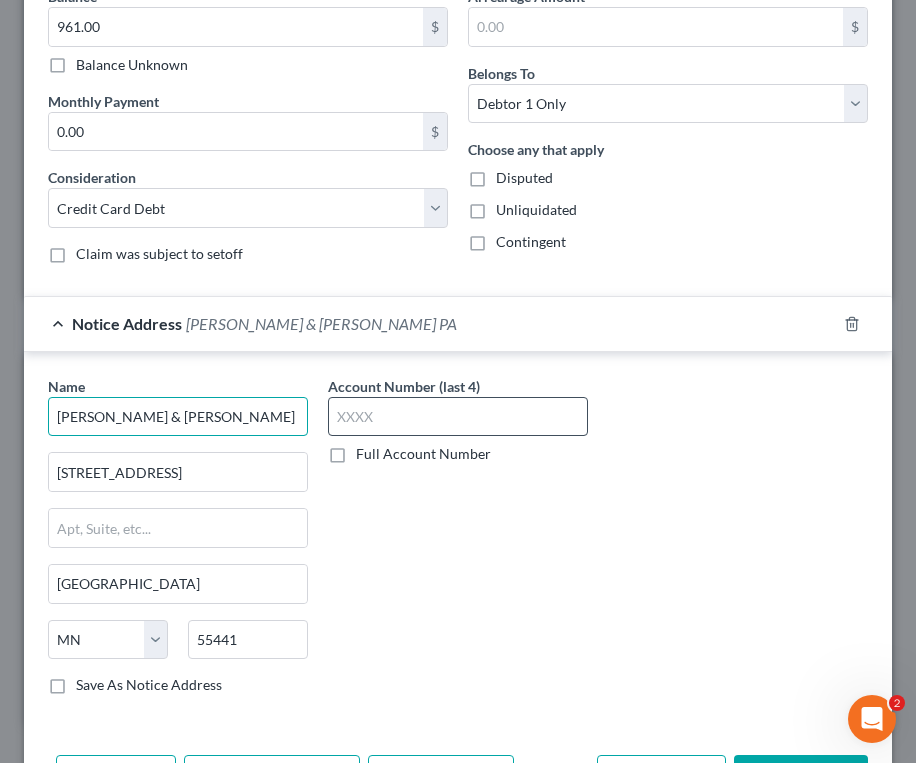 type on "[PERSON_NAME] & [PERSON_NAME] PA" 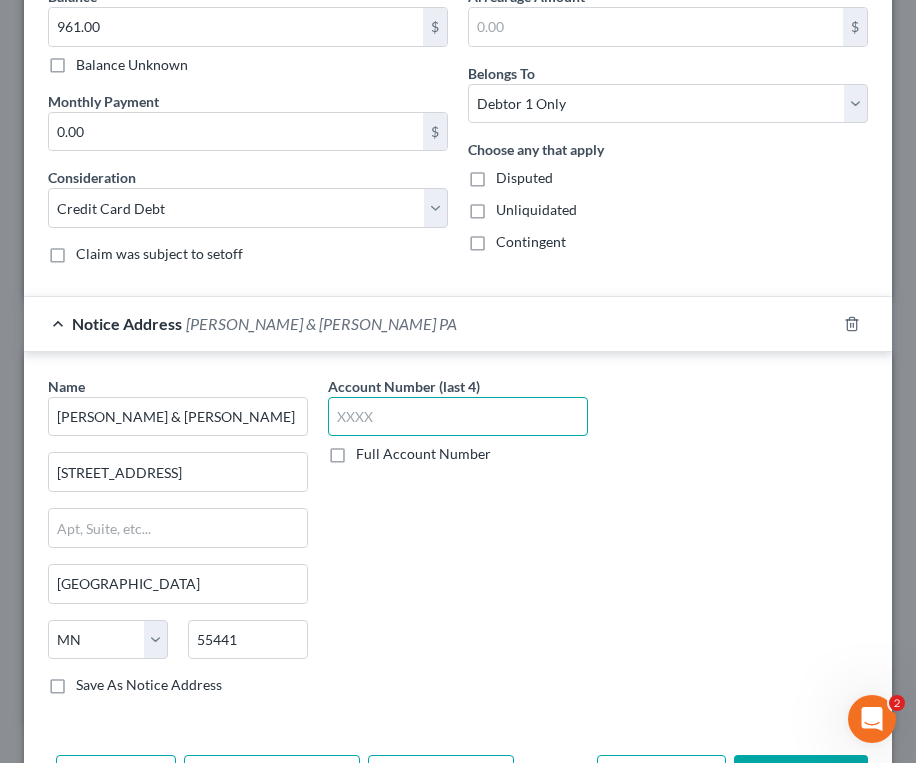 click at bounding box center [458, 417] 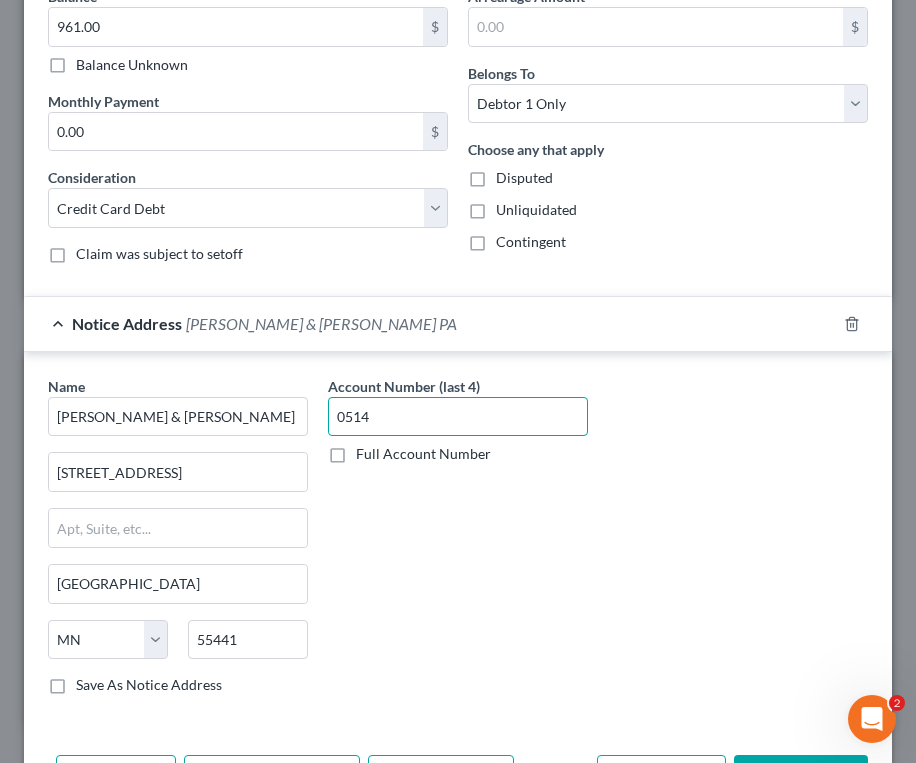 scroll, scrollTop: 646, scrollLeft: 0, axis: vertical 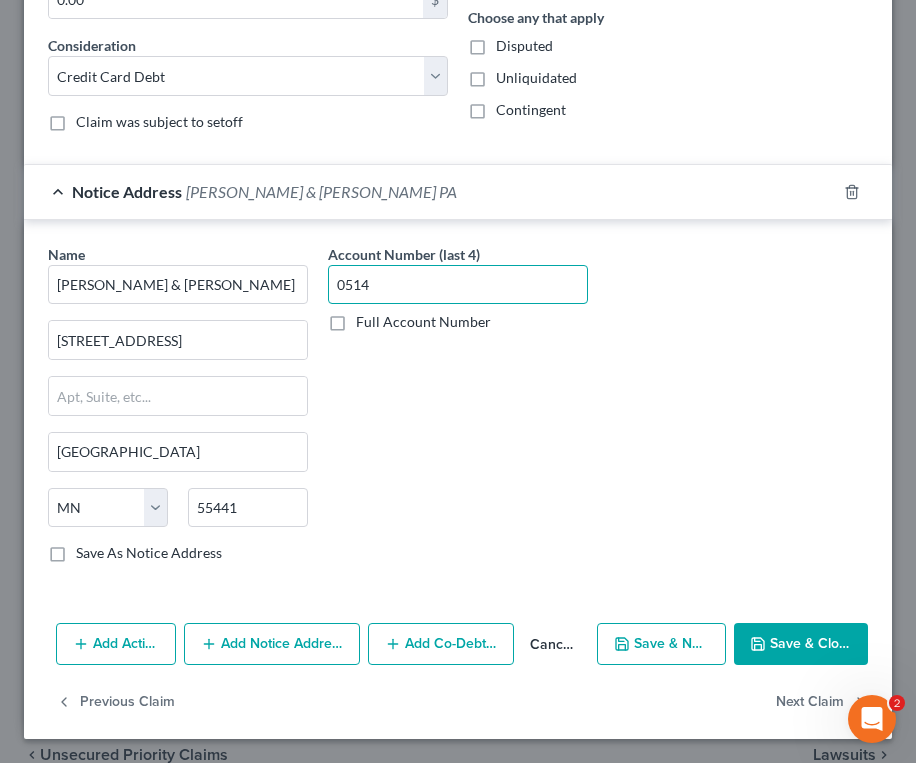 type on "0514" 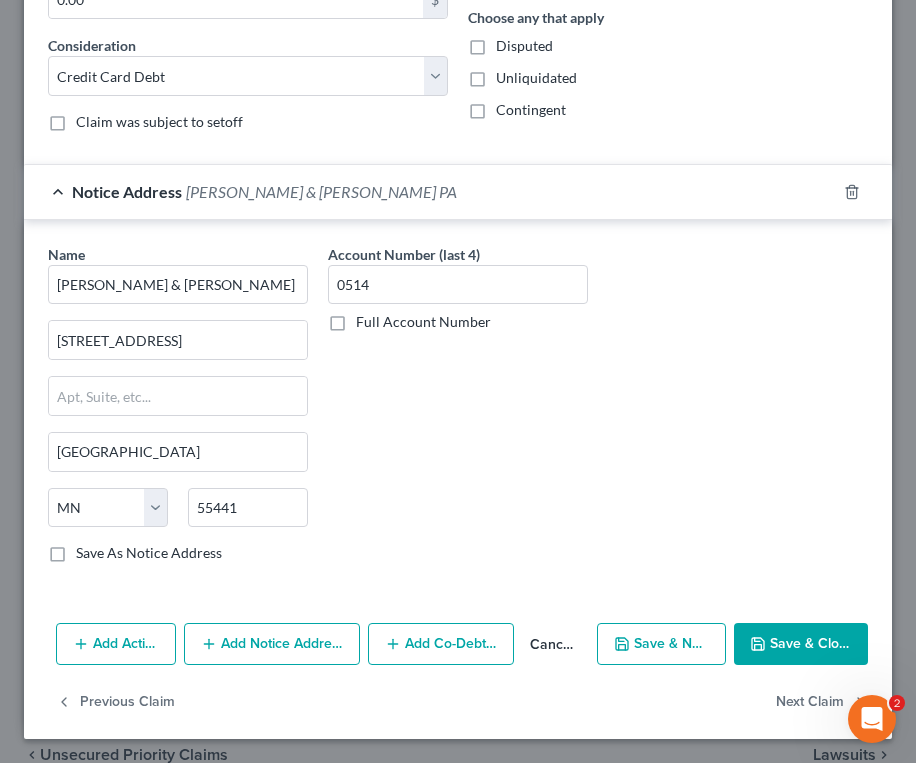 click on "Save & Close" at bounding box center [801, 644] 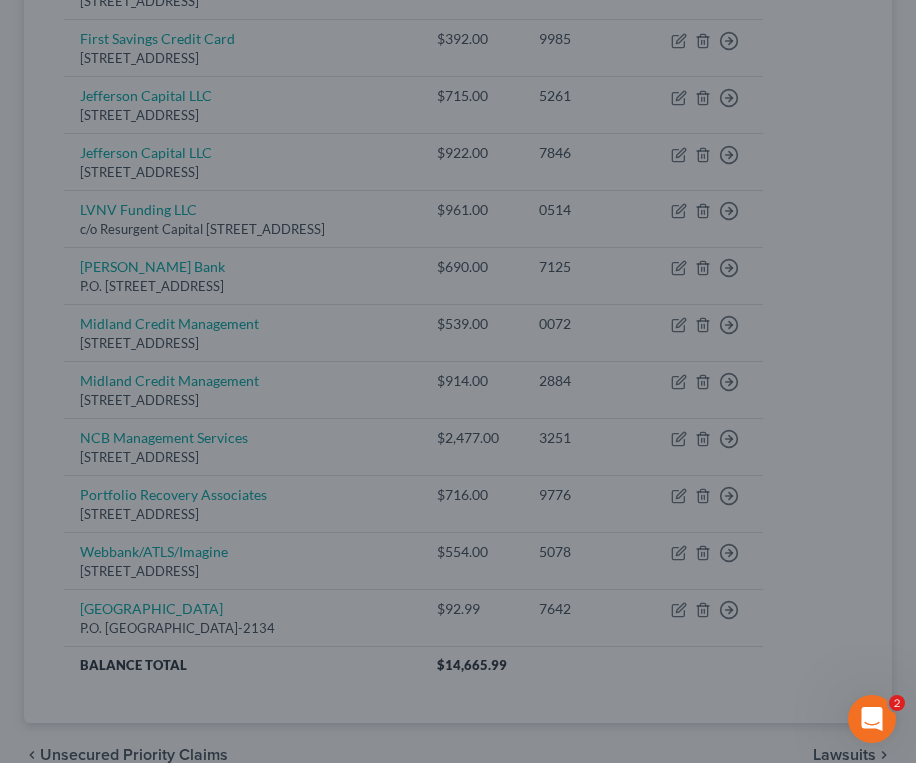 type on "0" 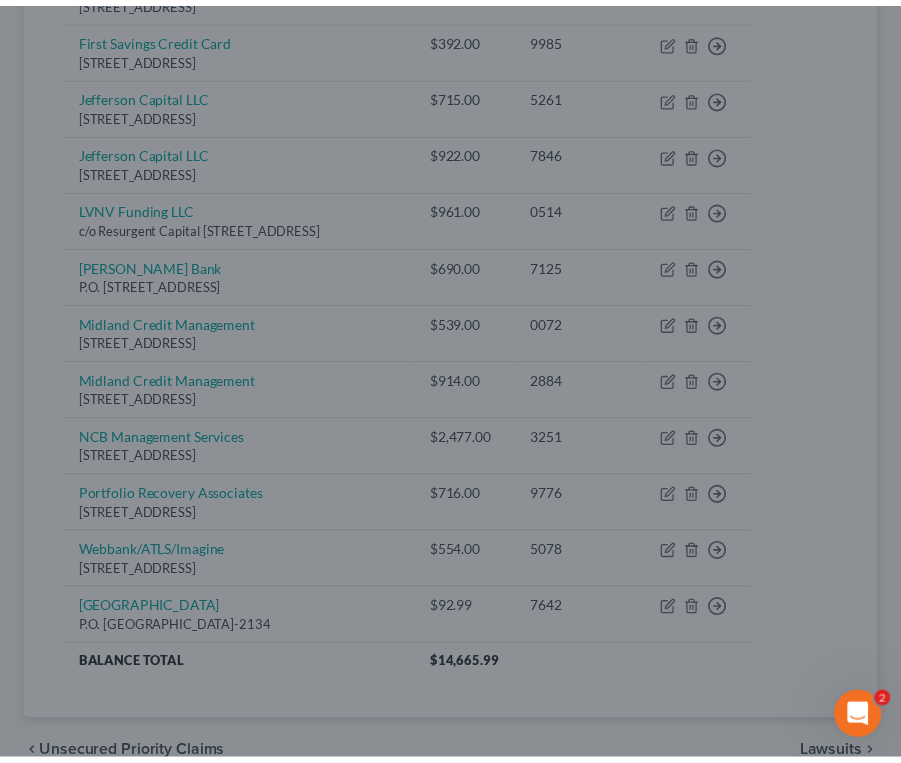 scroll, scrollTop: 0, scrollLeft: 0, axis: both 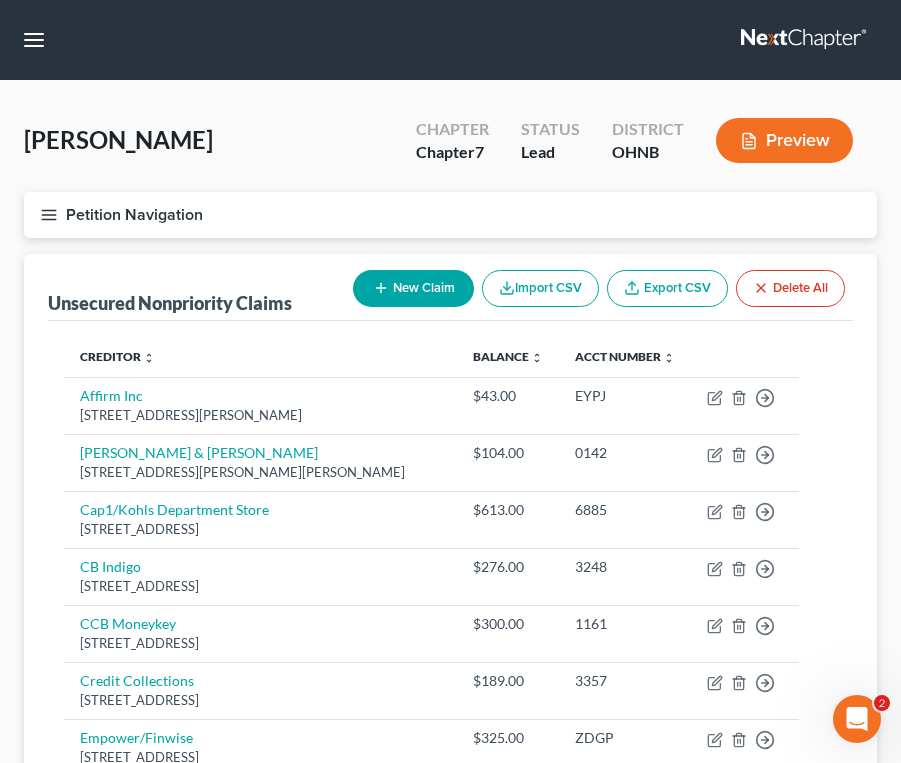 click 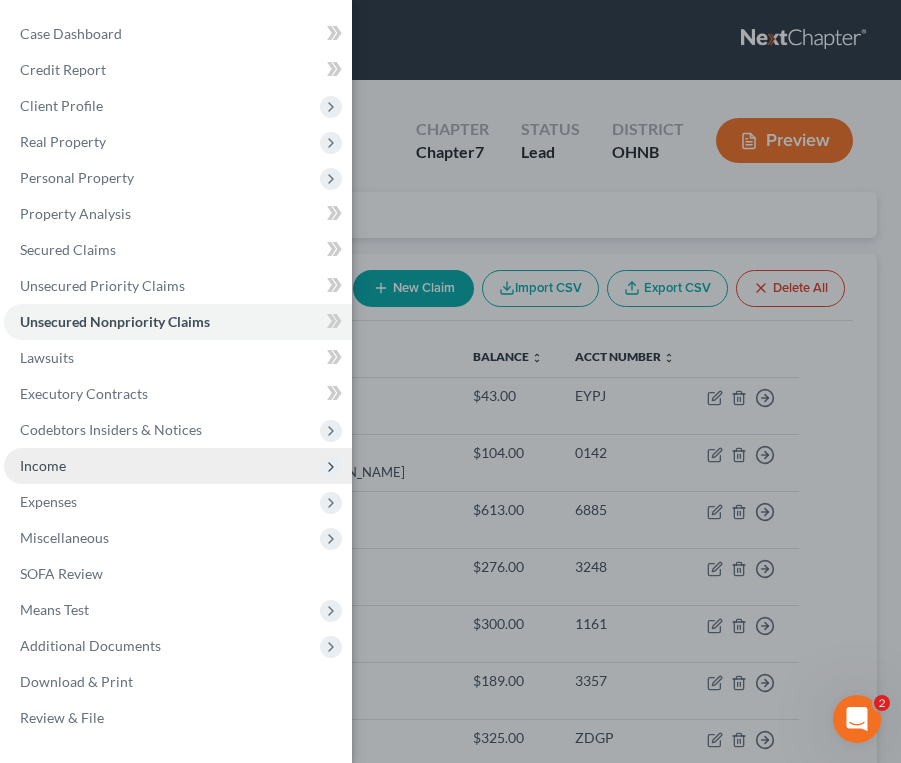 click on "Income" at bounding box center [178, 466] 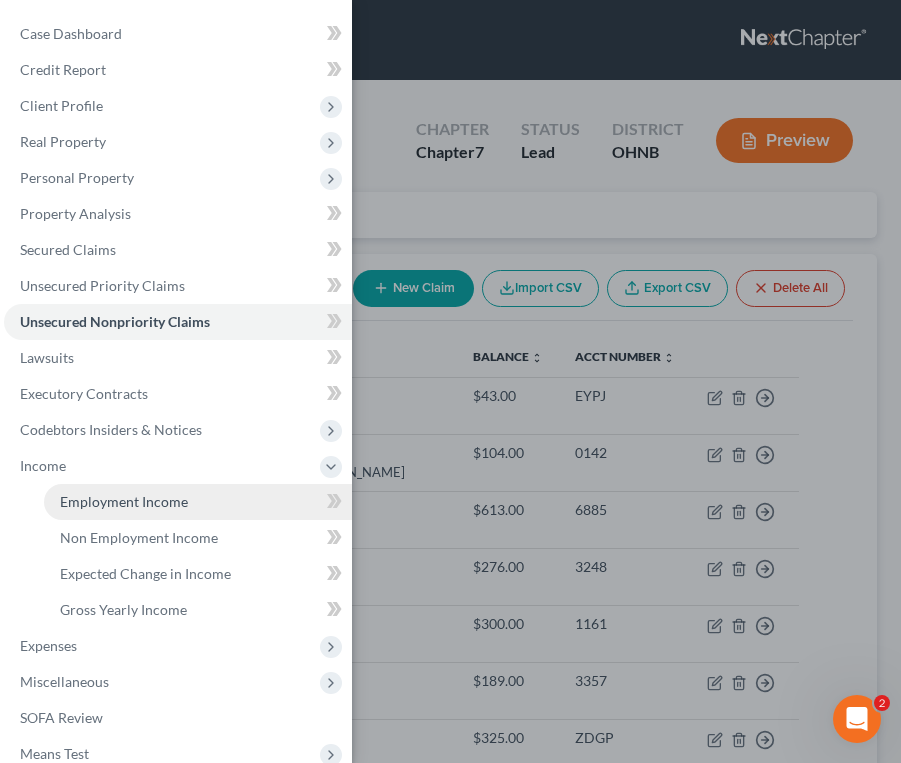 click on "Employment Income" at bounding box center [124, 501] 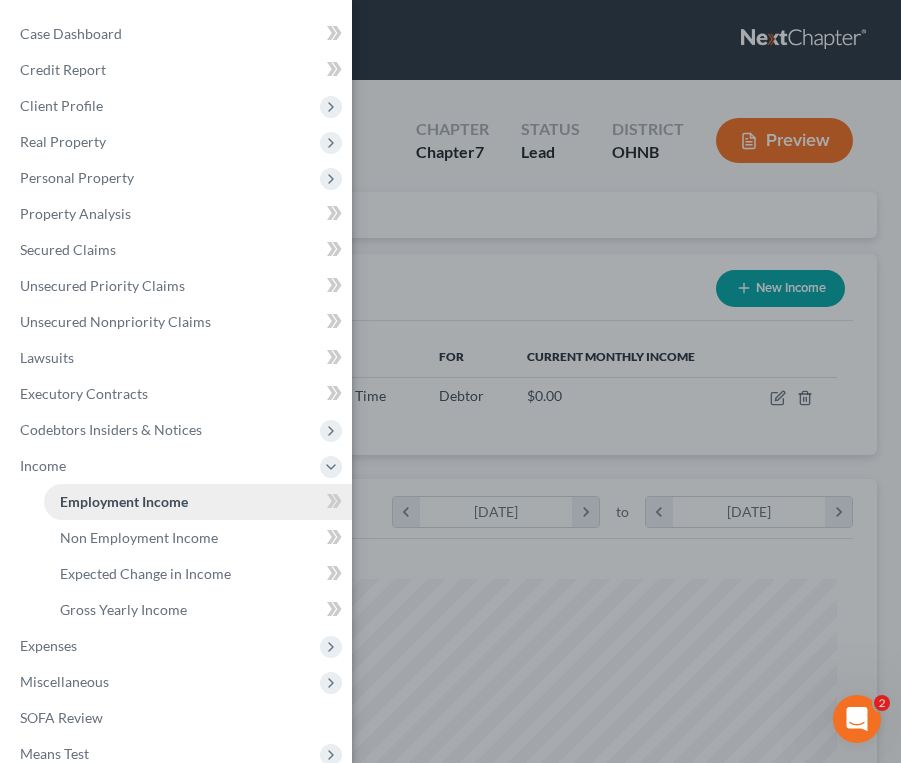 scroll, scrollTop: 999614, scrollLeft: 999187, axis: both 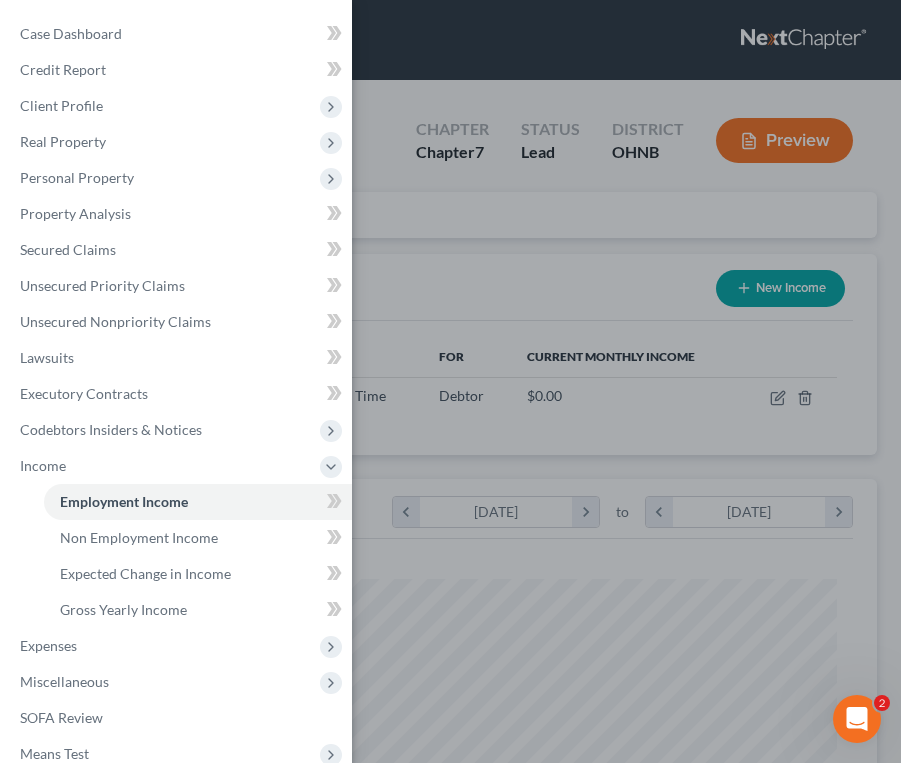 click on "Case Dashboard
Payments
Invoices
Payments
Payments
Credit Report
Client Profile" at bounding box center [450, 381] 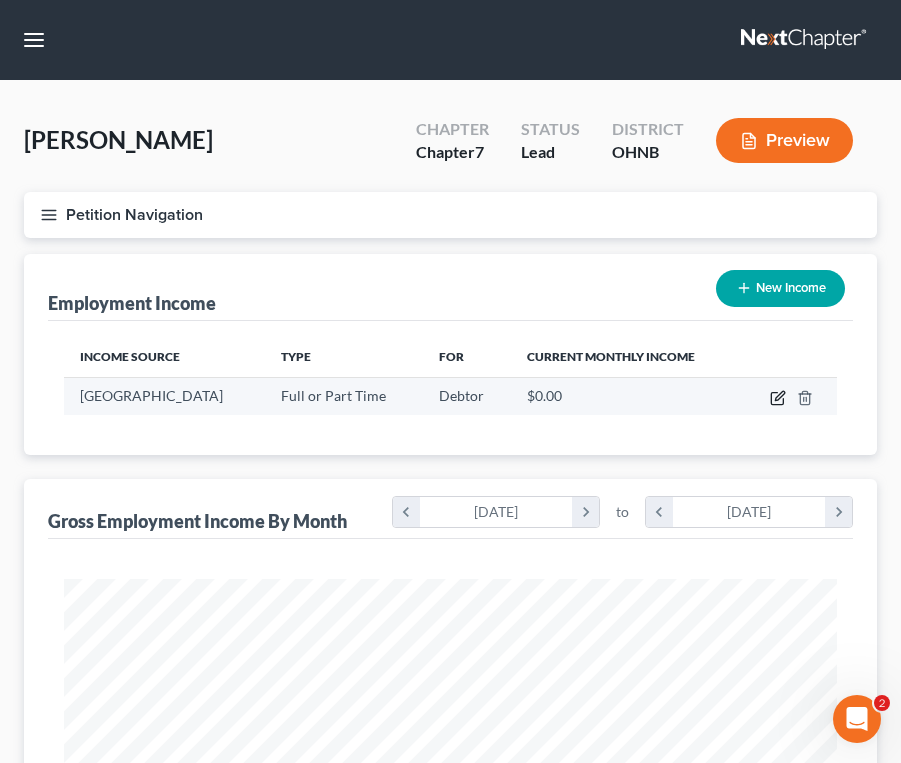 click 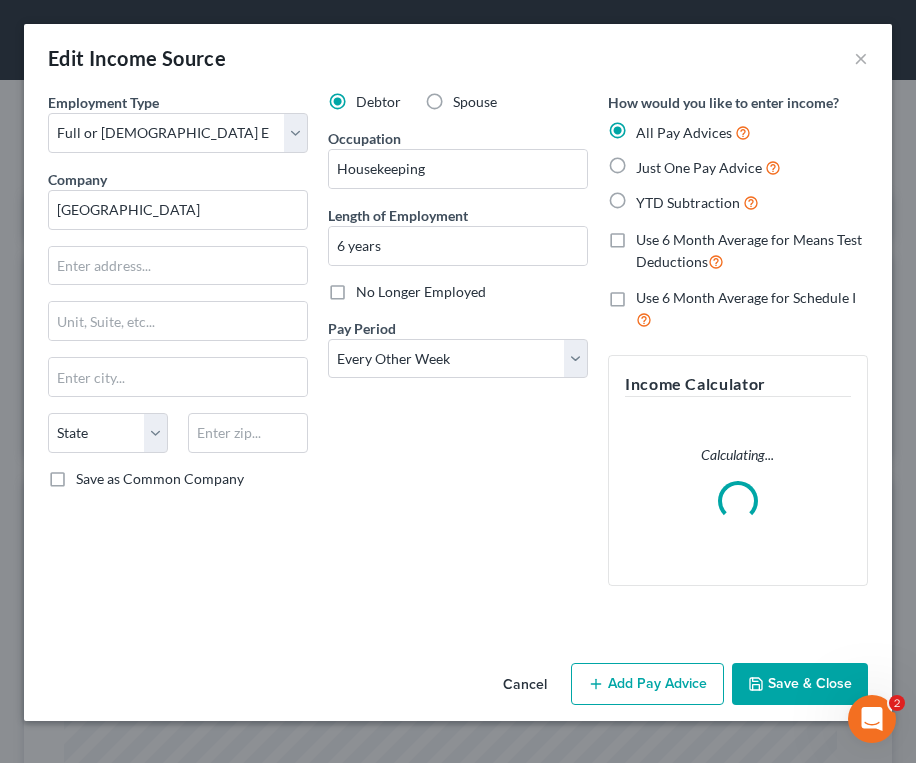 scroll, scrollTop: 999606, scrollLeft: 999172, axis: both 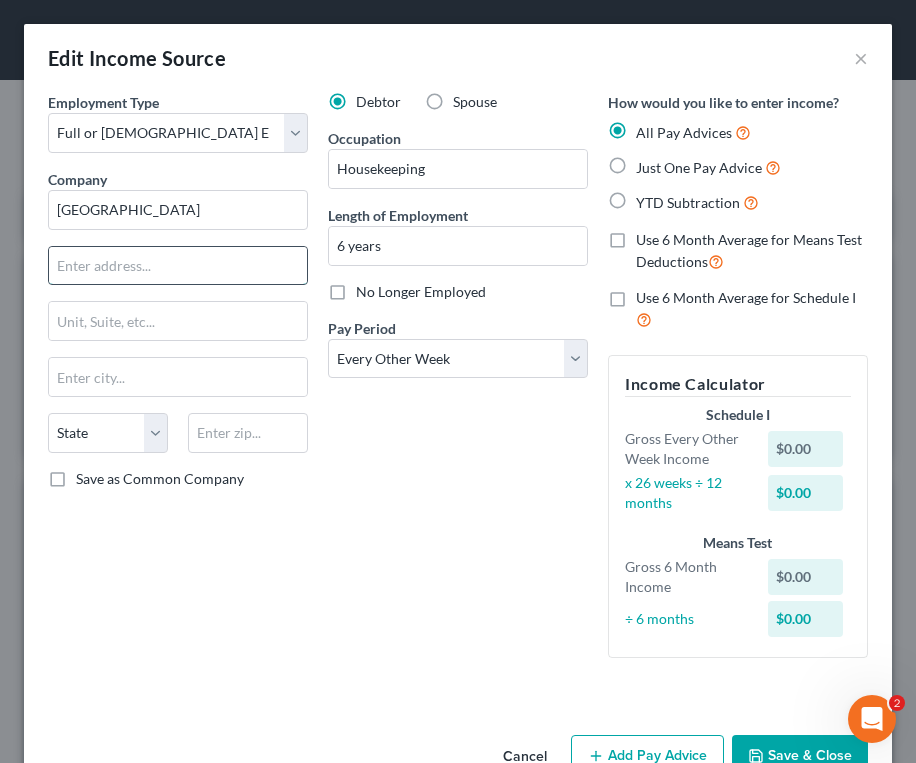 click at bounding box center (178, 266) 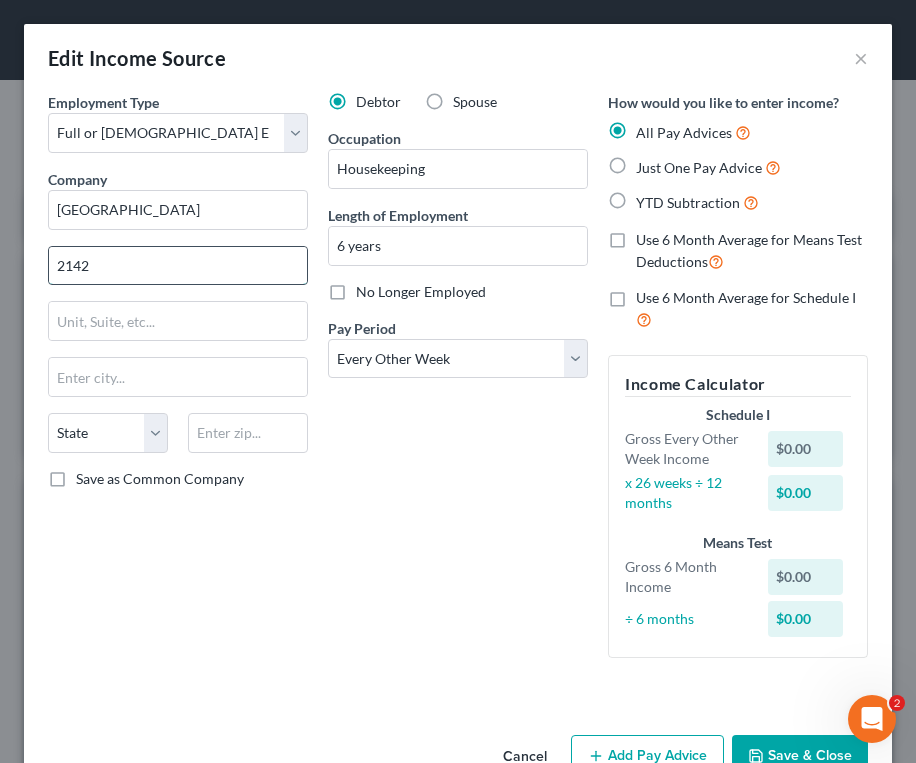 type on "2142" 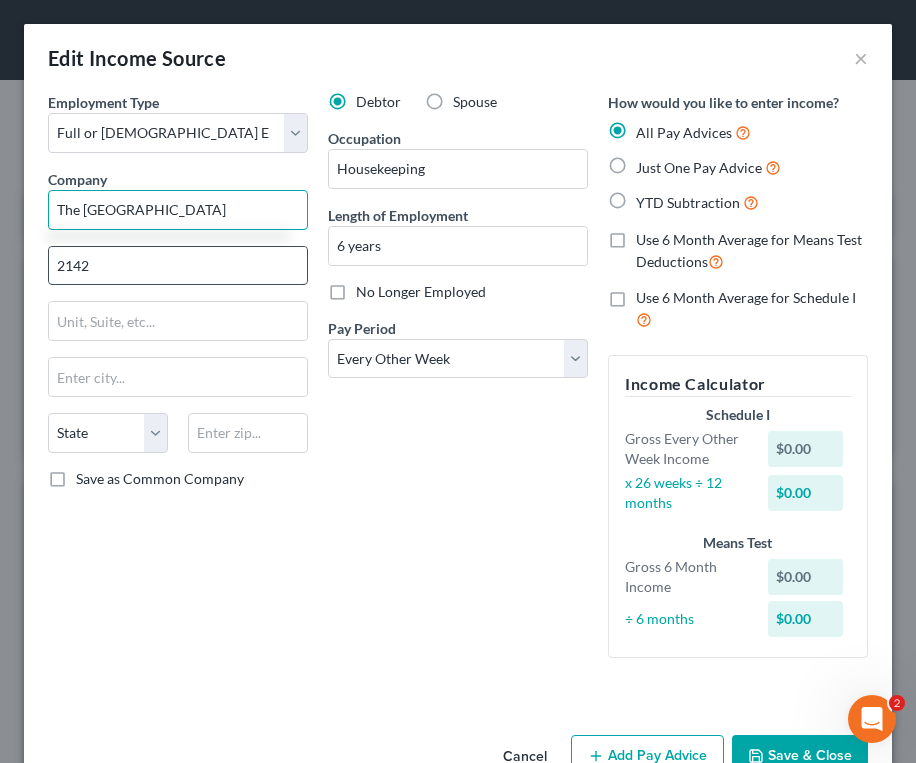 type on "The [GEOGRAPHIC_DATA]" 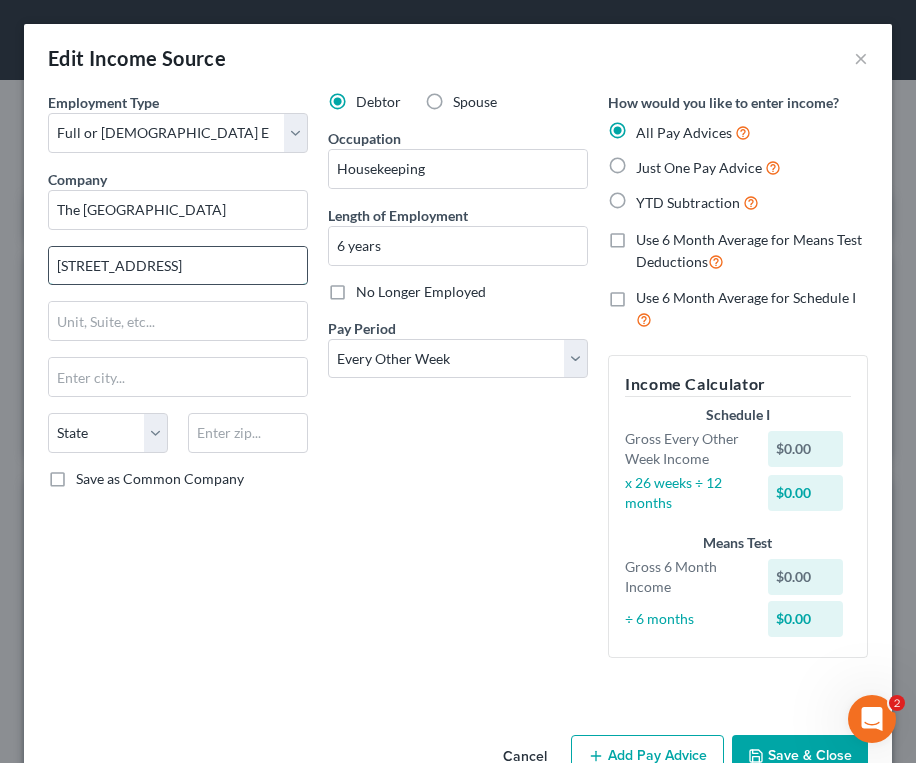 type on "[STREET_ADDRESS]" 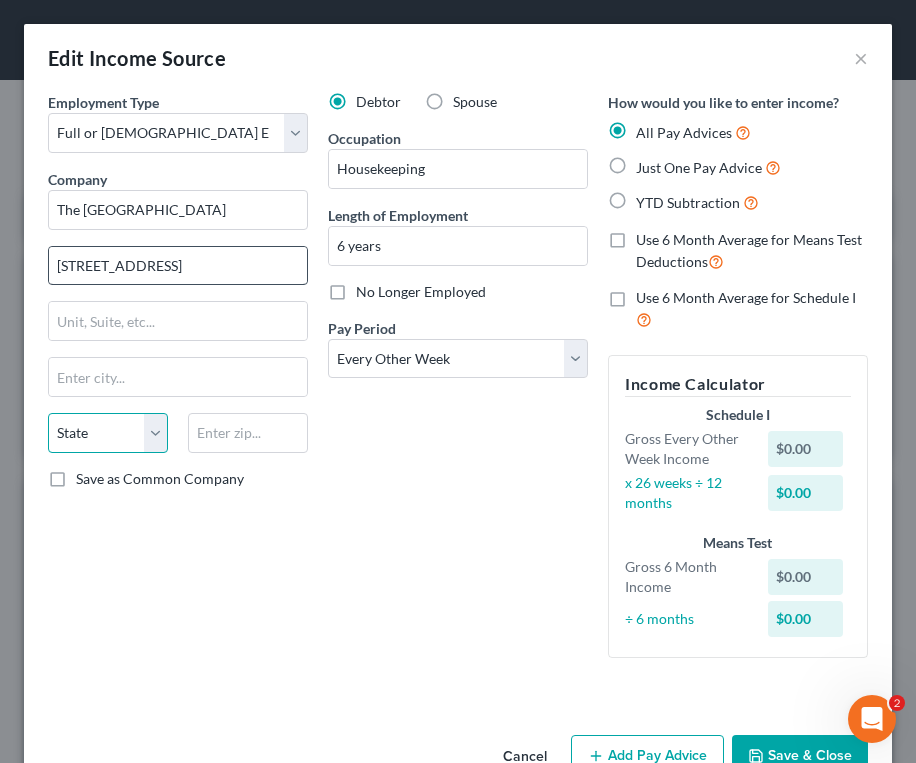 select on "36" 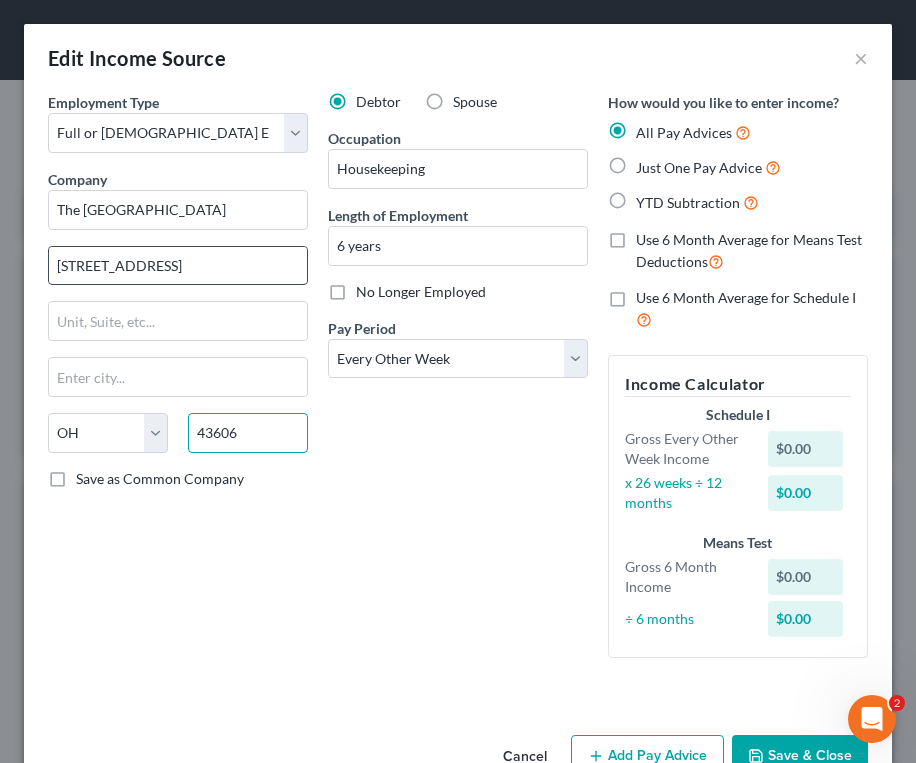 type on "43606" 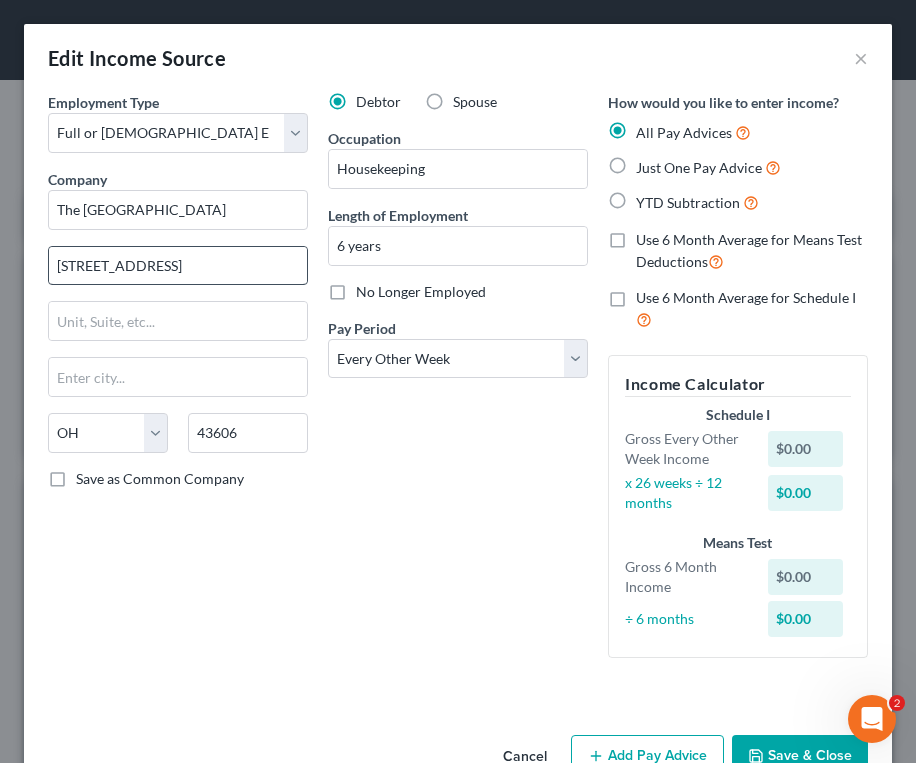 type on "[GEOGRAPHIC_DATA]" 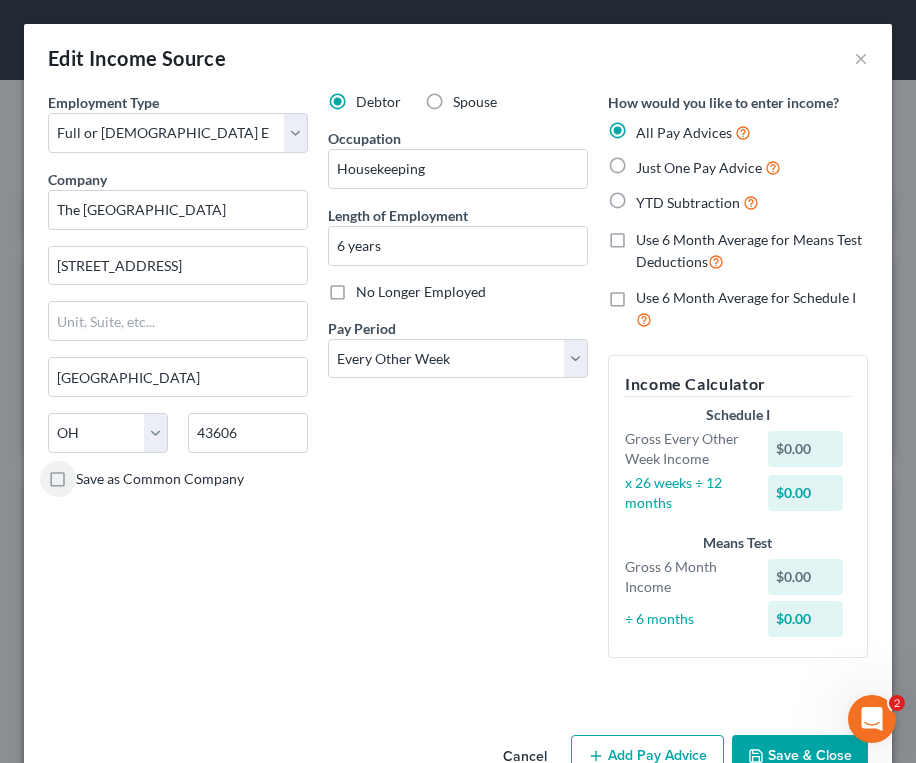 scroll, scrollTop: 54, scrollLeft: 0, axis: vertical 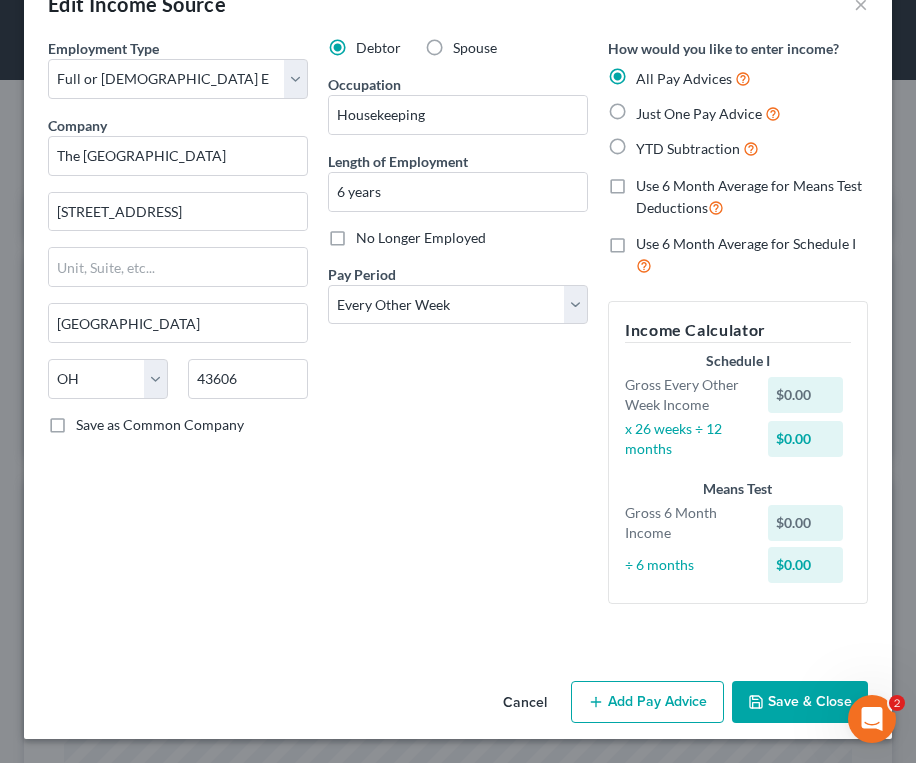 drag, startPoint x: 673, startPoint y: 695, endPoint x: 443, endPoint y: 648, distance: 234.75307 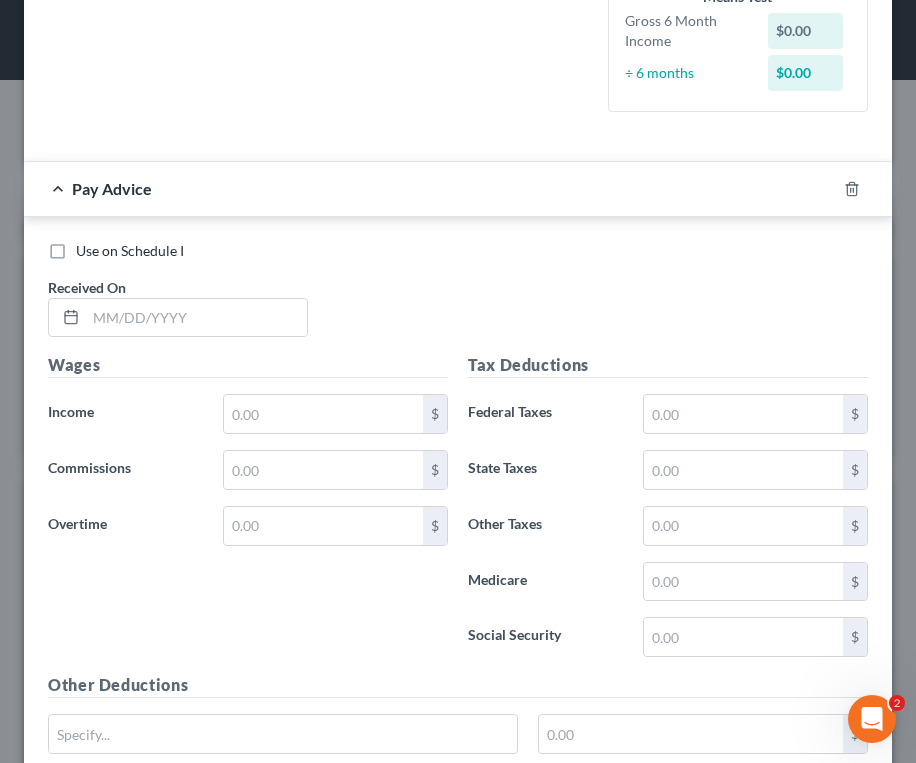 scroll, scrollTop: 548, scrollLeft: 0, axis: vertical 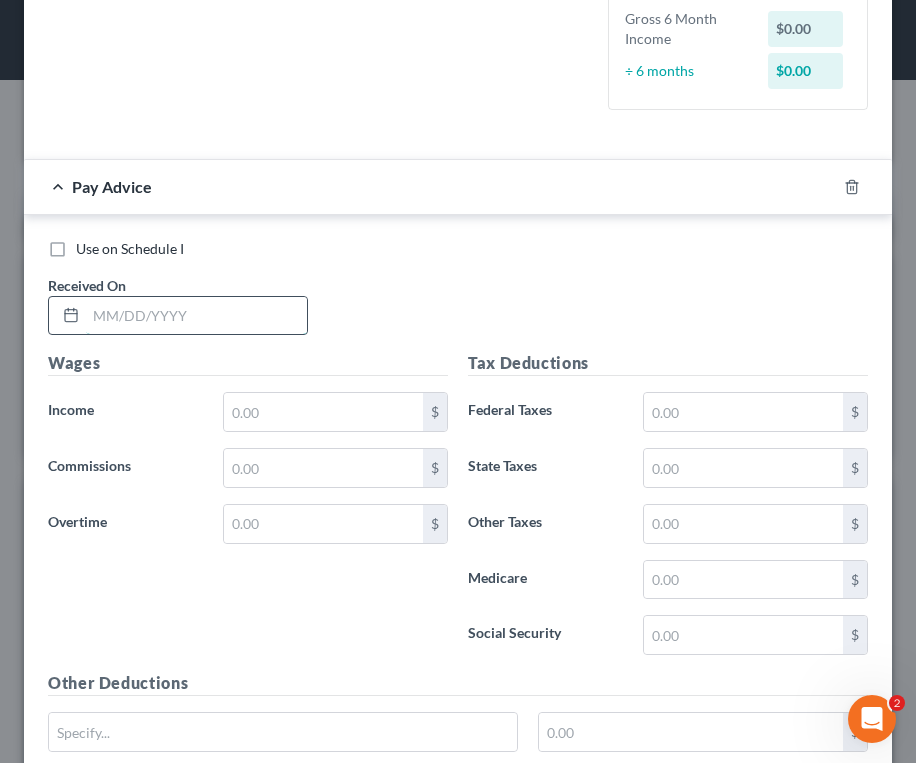 click at bounding box center (196, 316) 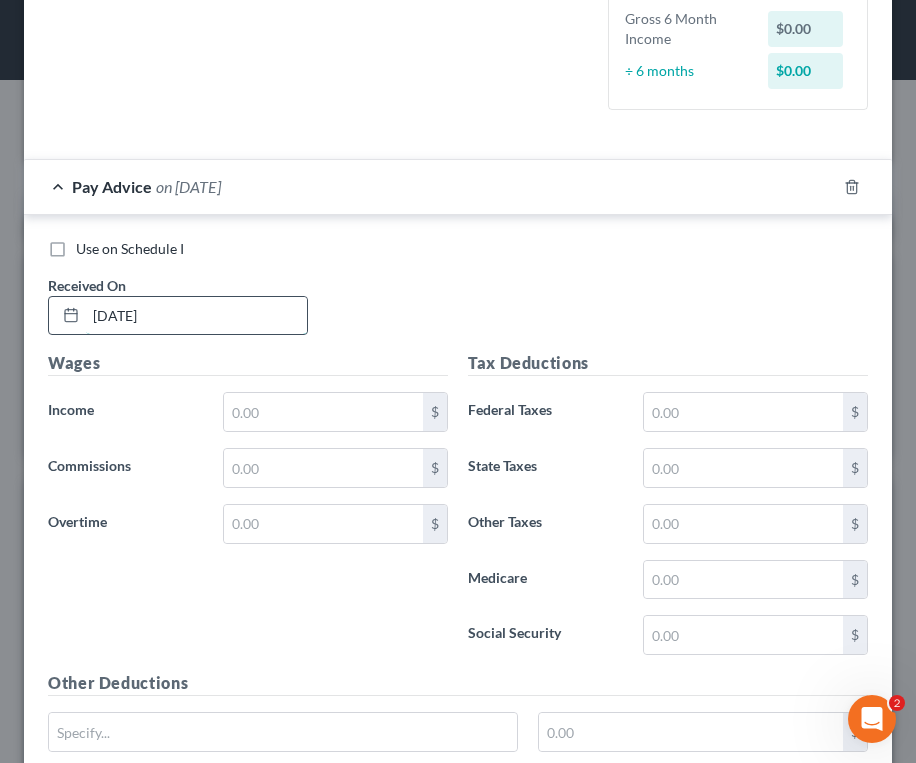 type on "[DATE]" 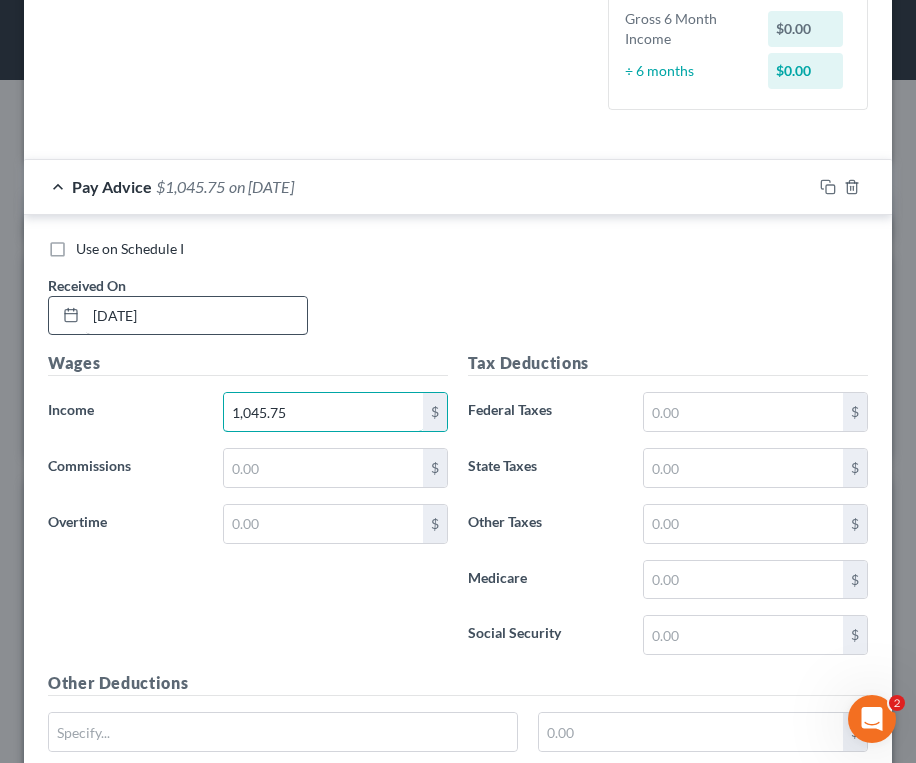 type on "1,045.75" 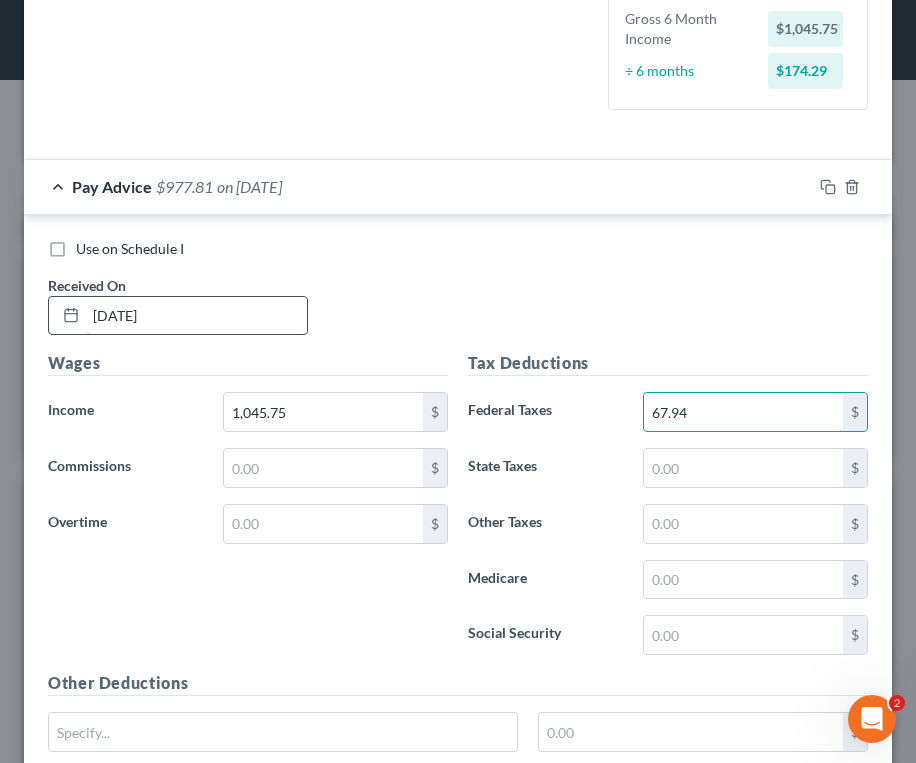 type on "67.94" 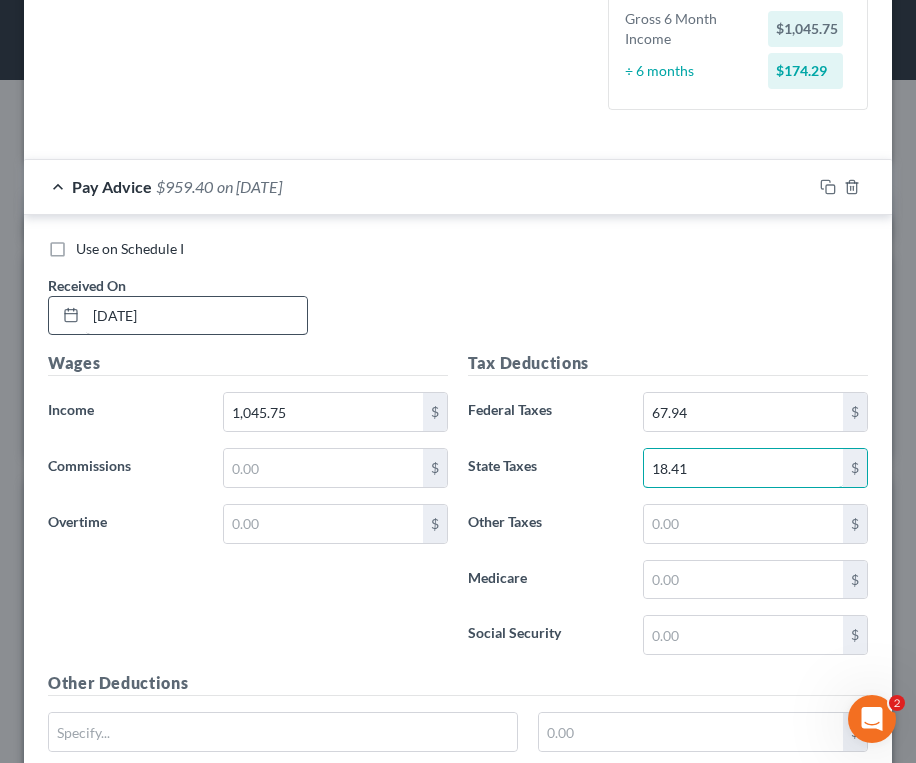 type on "18.41" 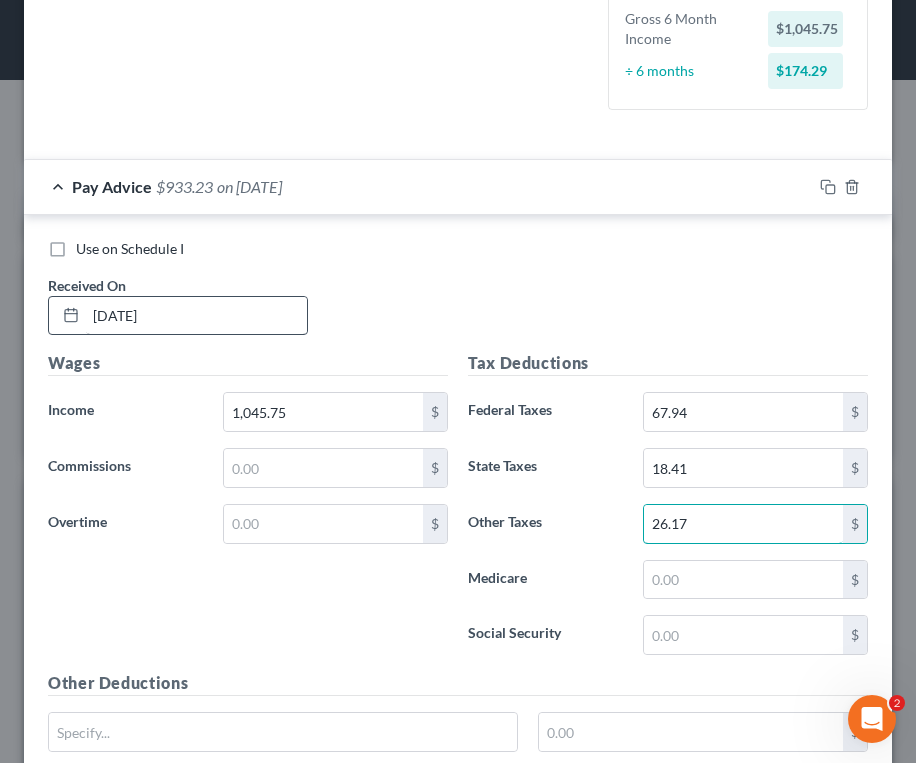 type on "26.17" 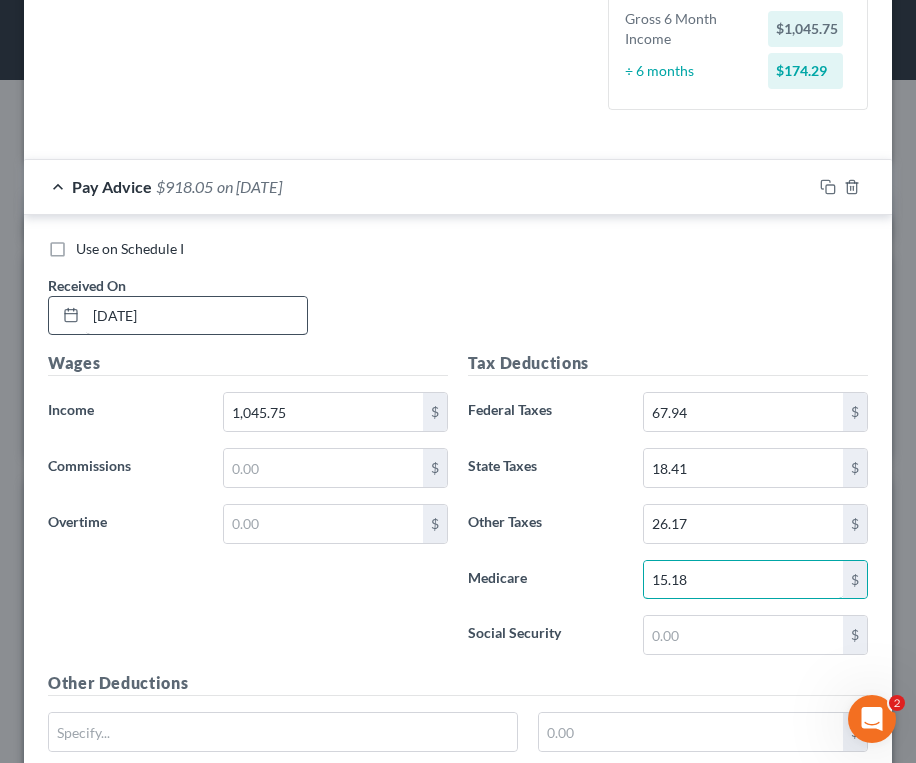 type on "15.18" 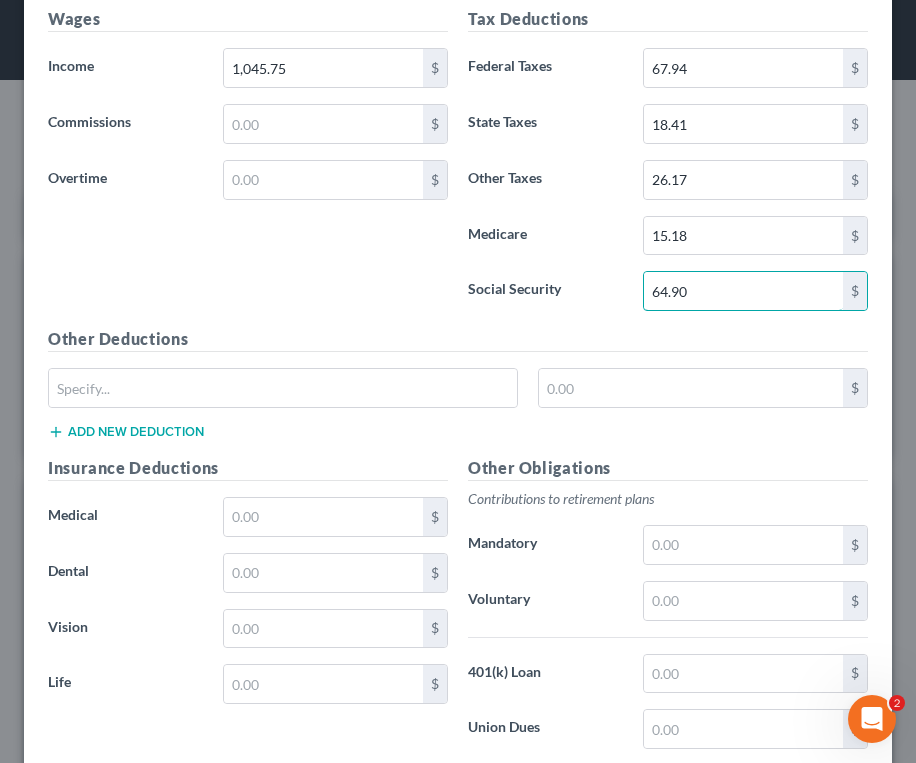 scroll, scrollTop: 948, scrollLeft: 0, axis: vertical 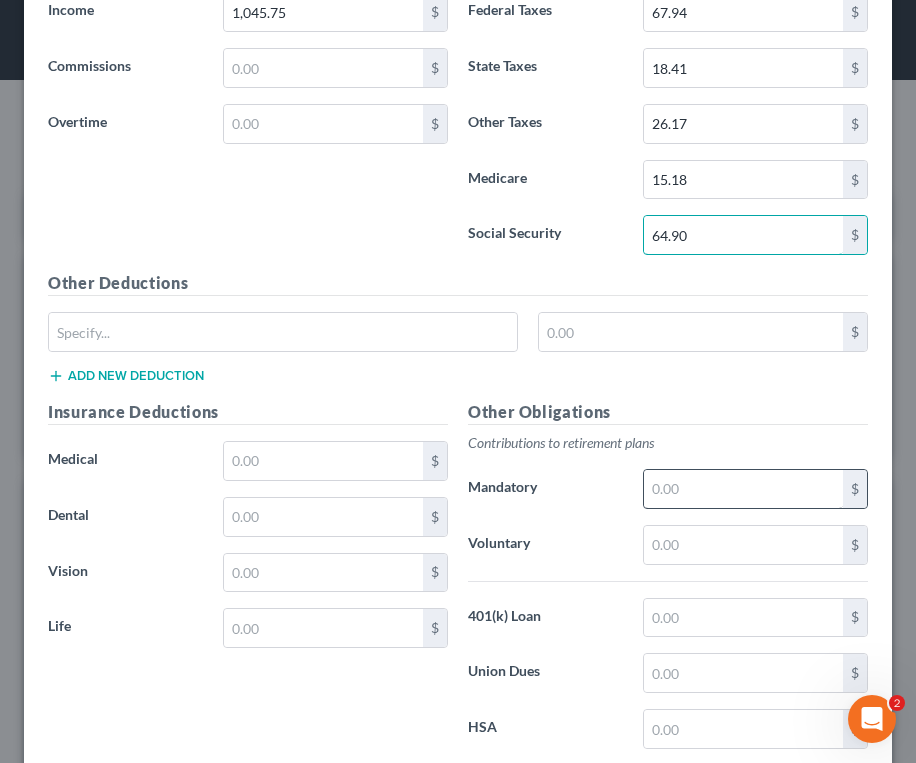 type on "64.90" 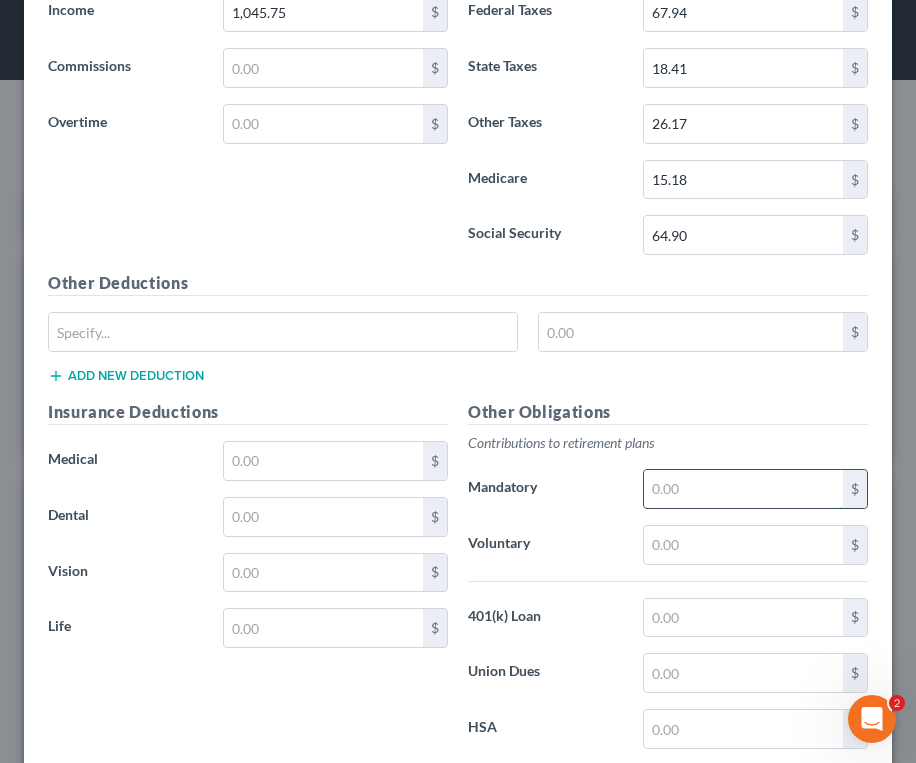 click at bounding box center (743, 489) 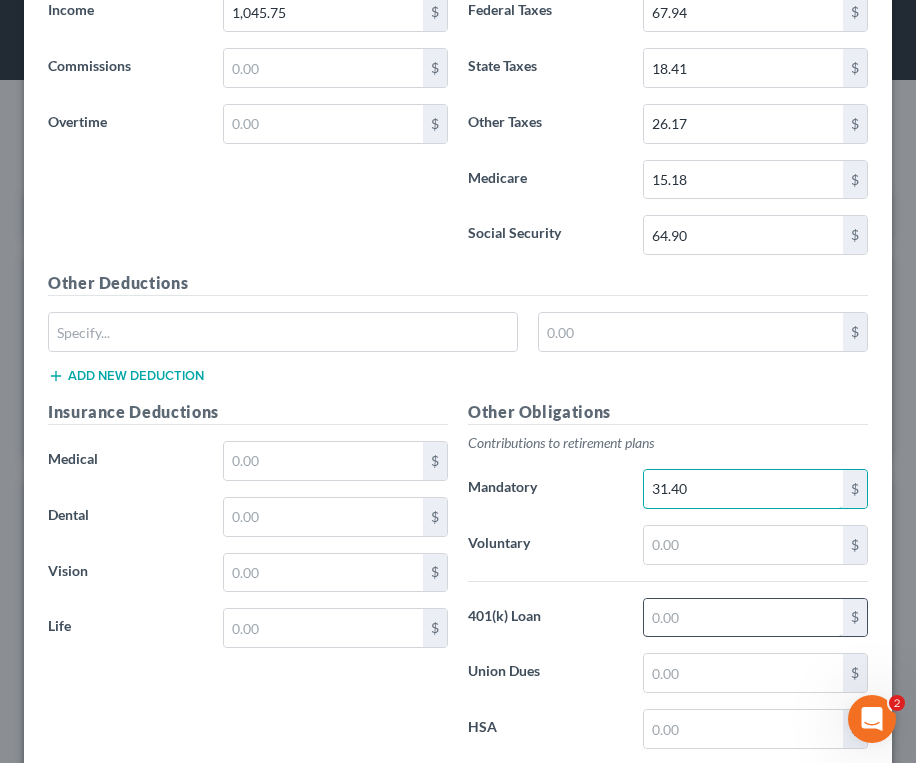 type on "31.40" 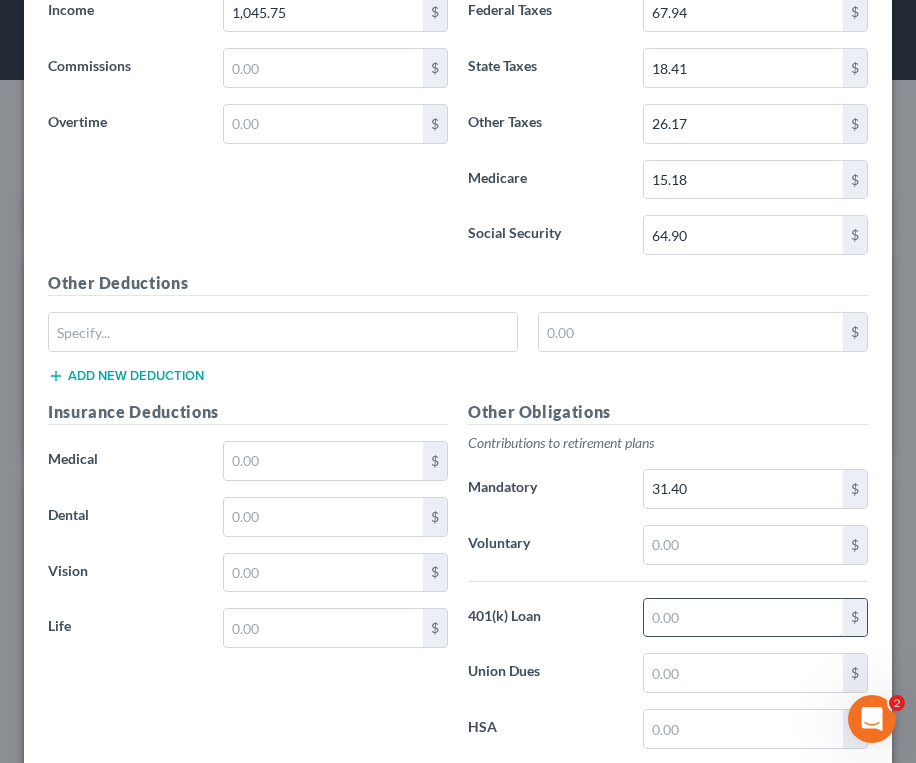 click at bounding box center (743, 618) 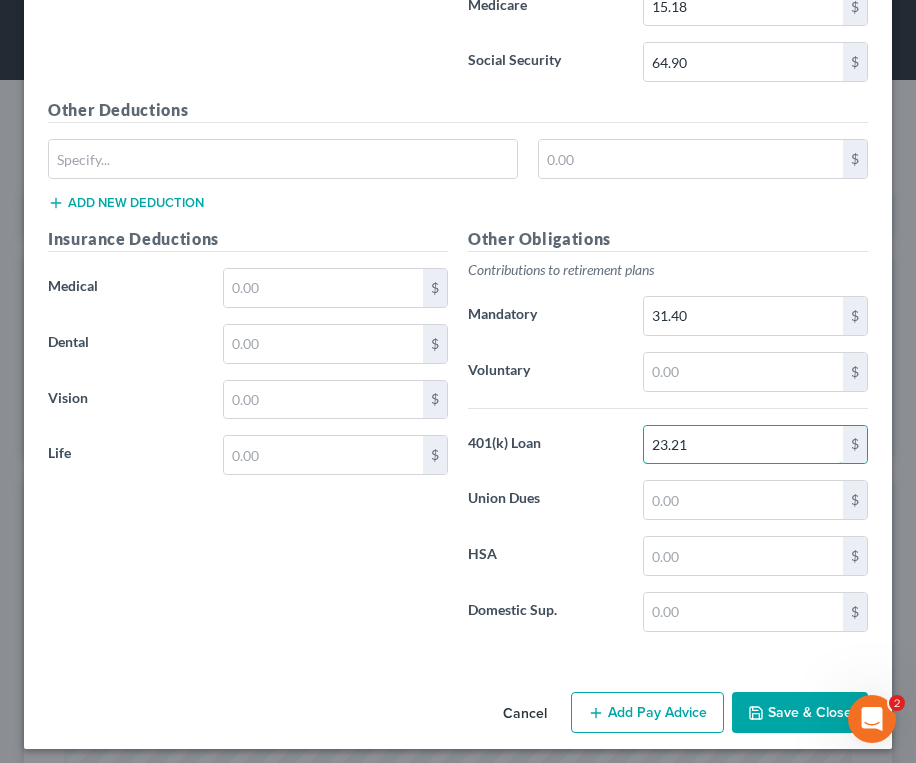 scroll, scrollTop: 1131, scrollLeft: 0, axis: vertical 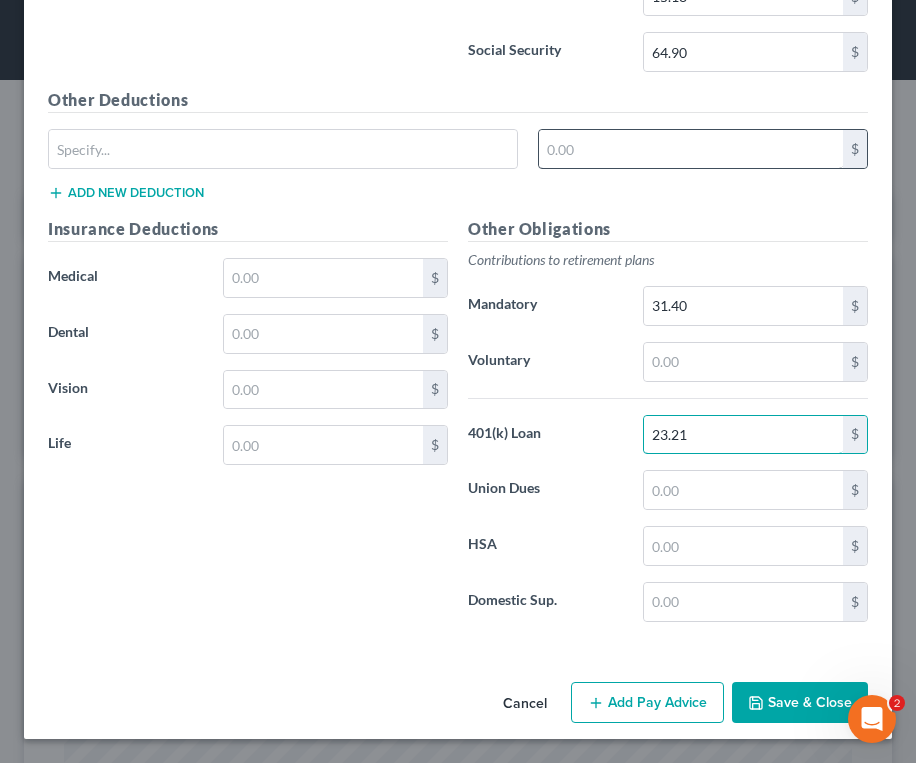 type on "23.21" 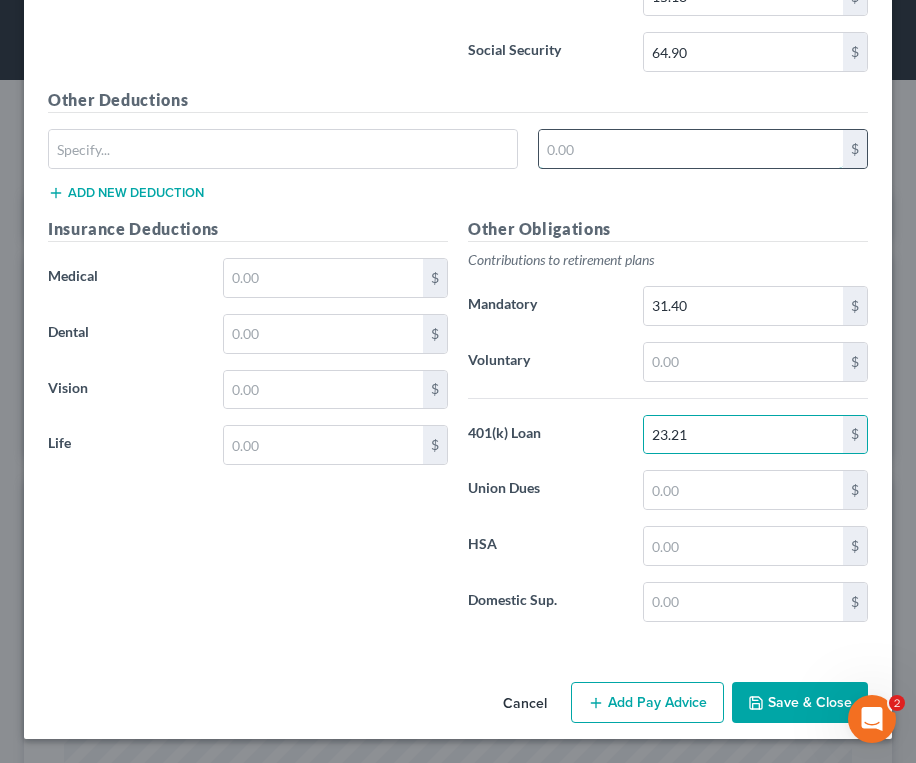 click at bounding box center [691, 149] 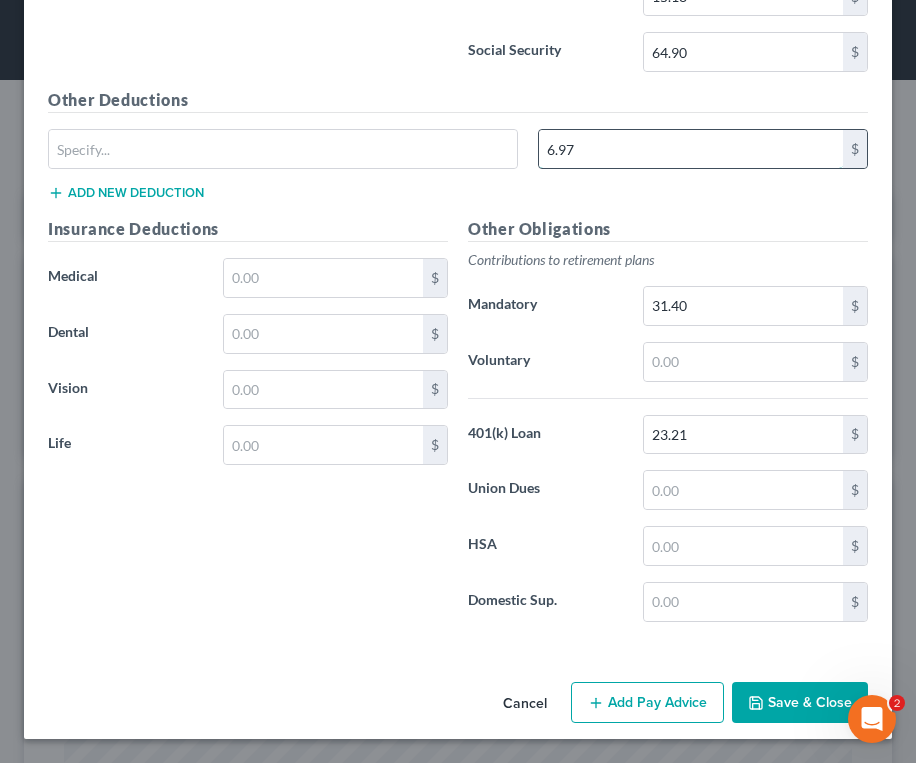 type on "6.97" 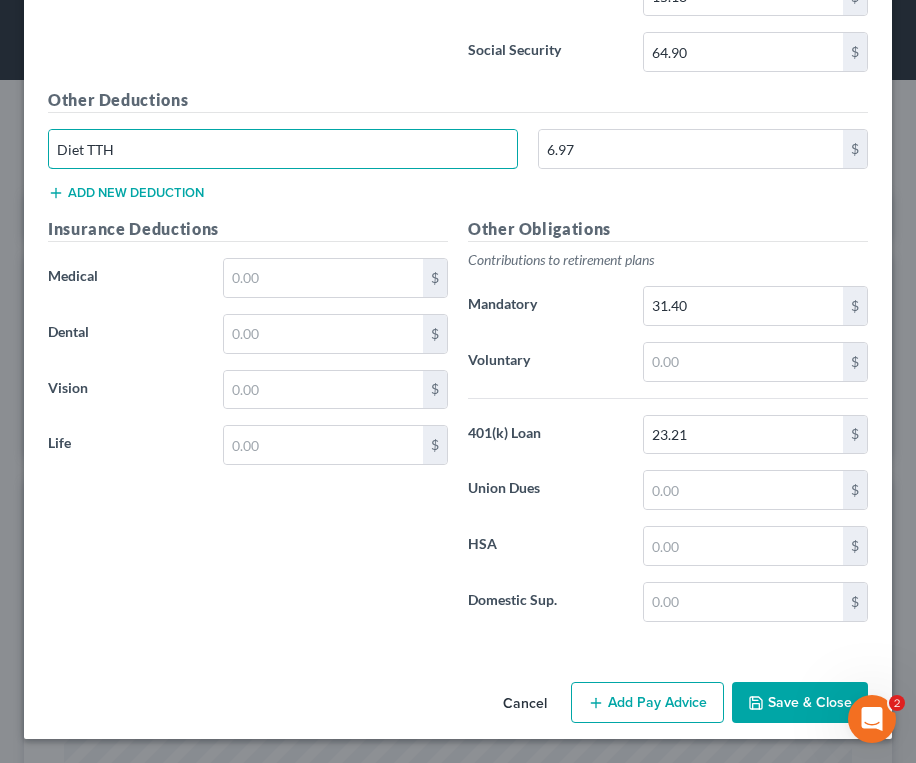 type on "Diet TTH" 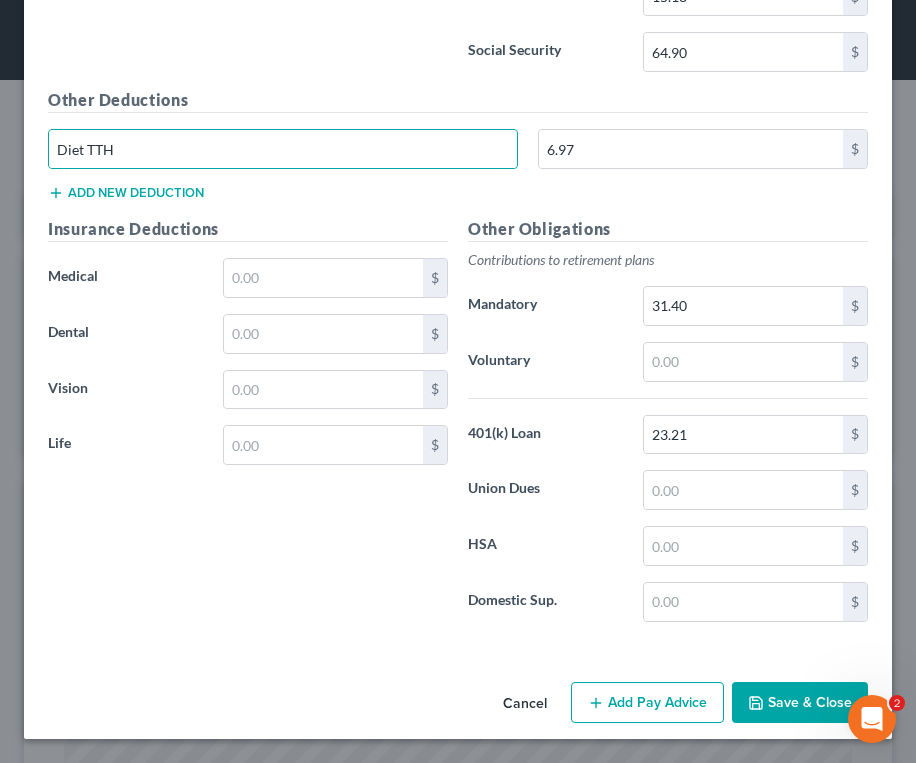 click on "Add Pay Advice" at bounding box center (647, 703) 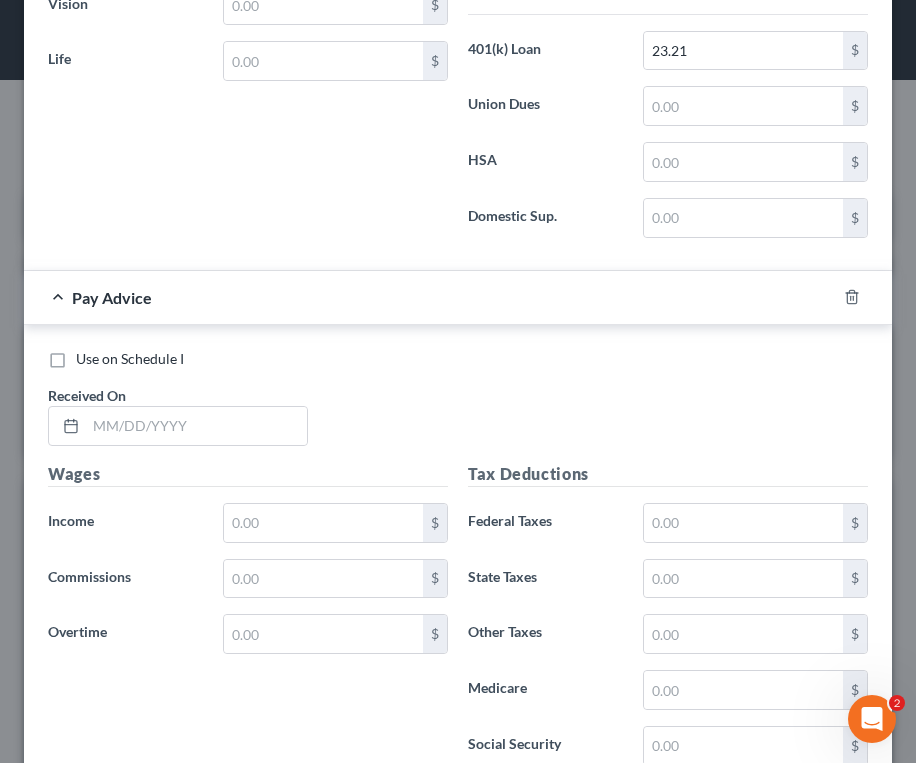scroll, scrollTop: 1531, scrollLeft: 0, axis: vertical 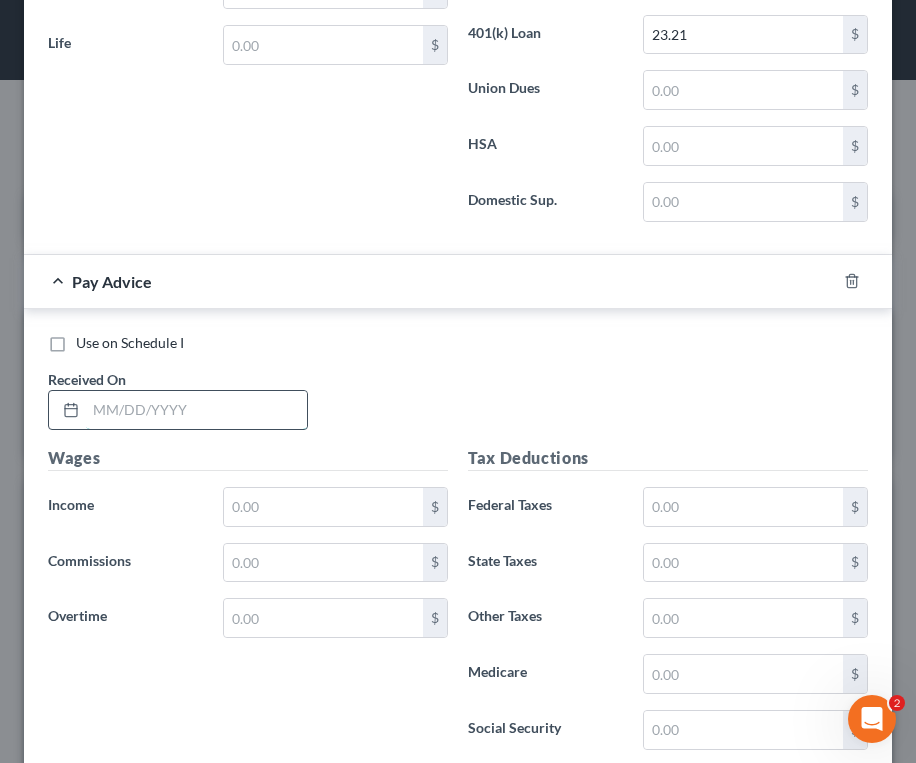 click at bounding box center (196, 410) 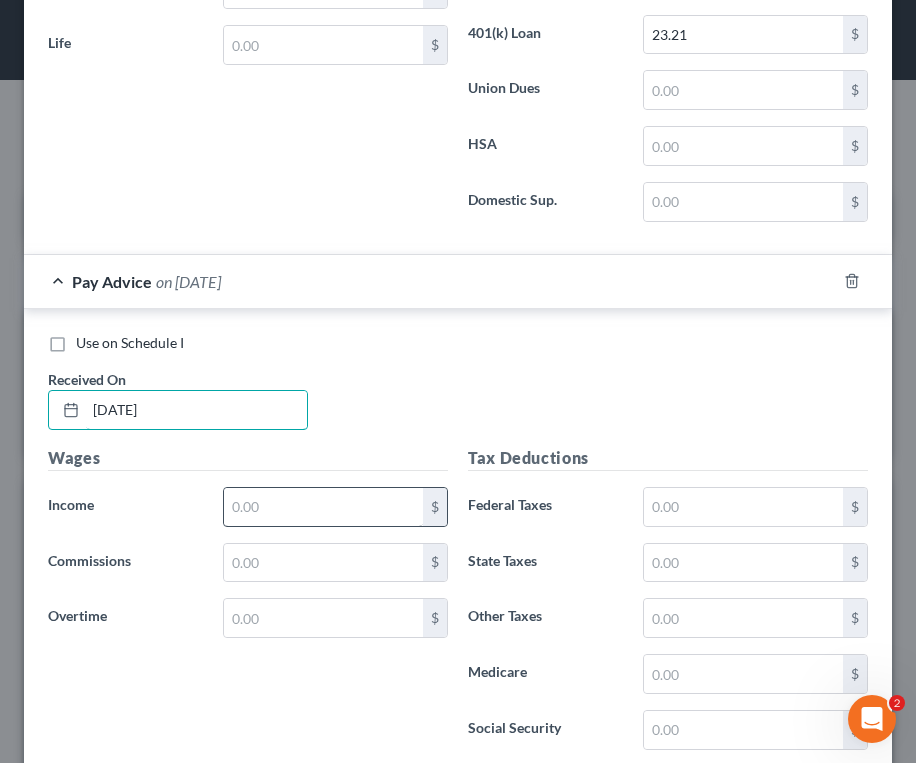 type on "[DATE]" 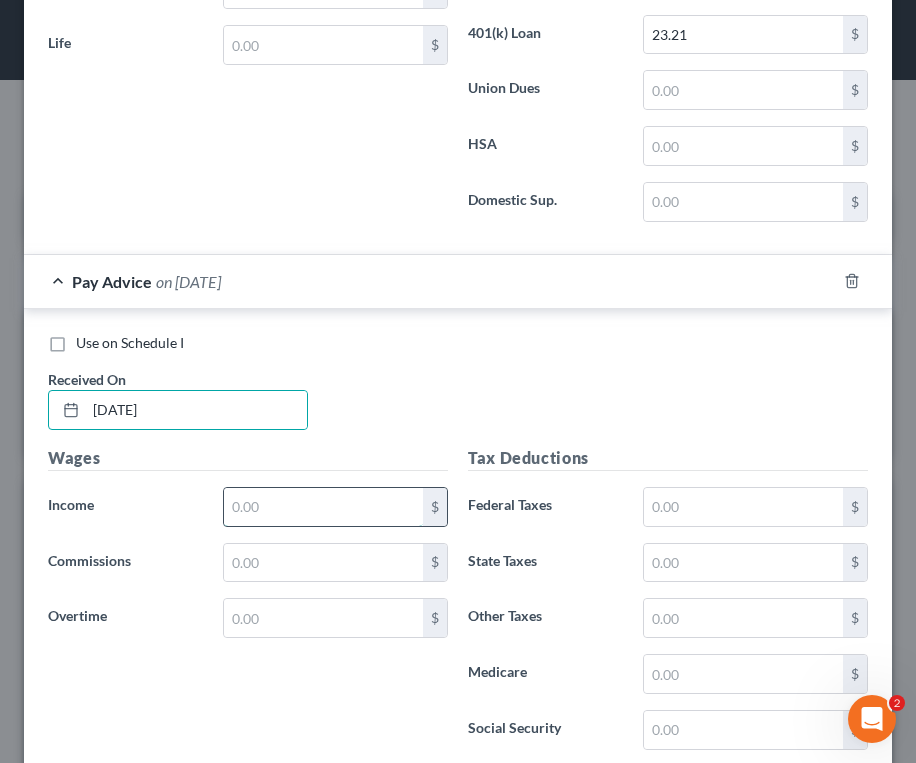 click at bounding box center [323, 507] 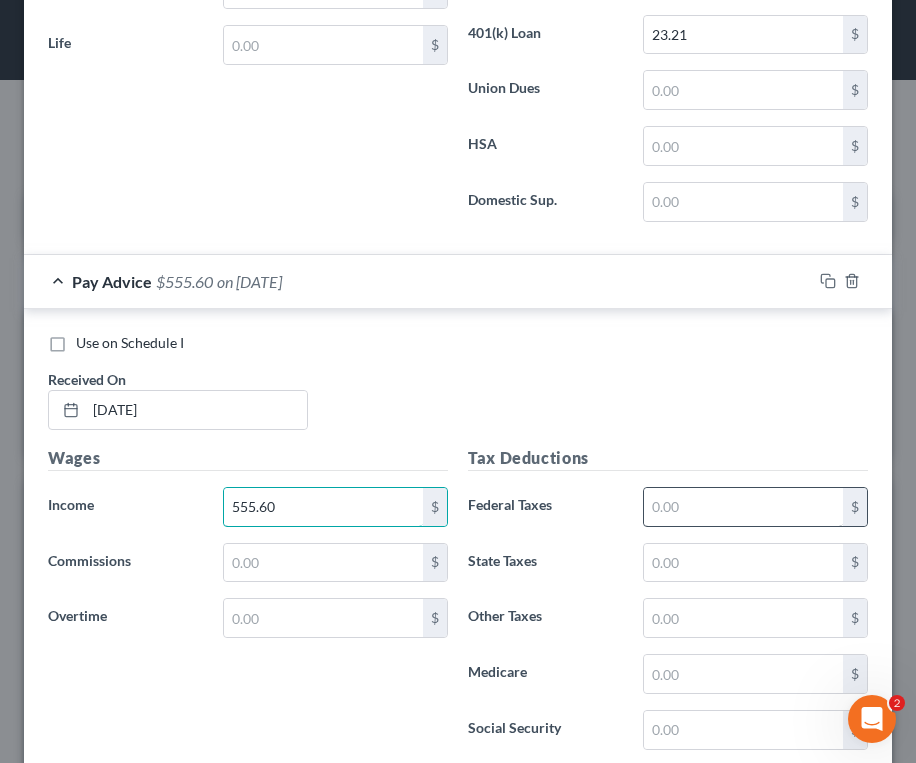 type on "555.60" 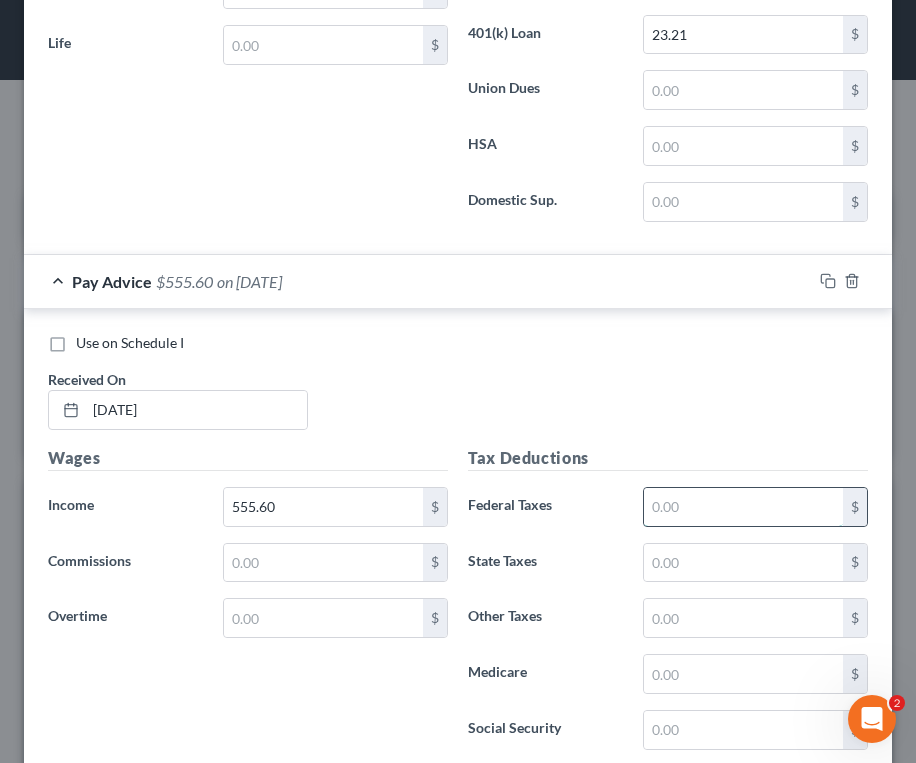 click at bounding box center [743, 507] 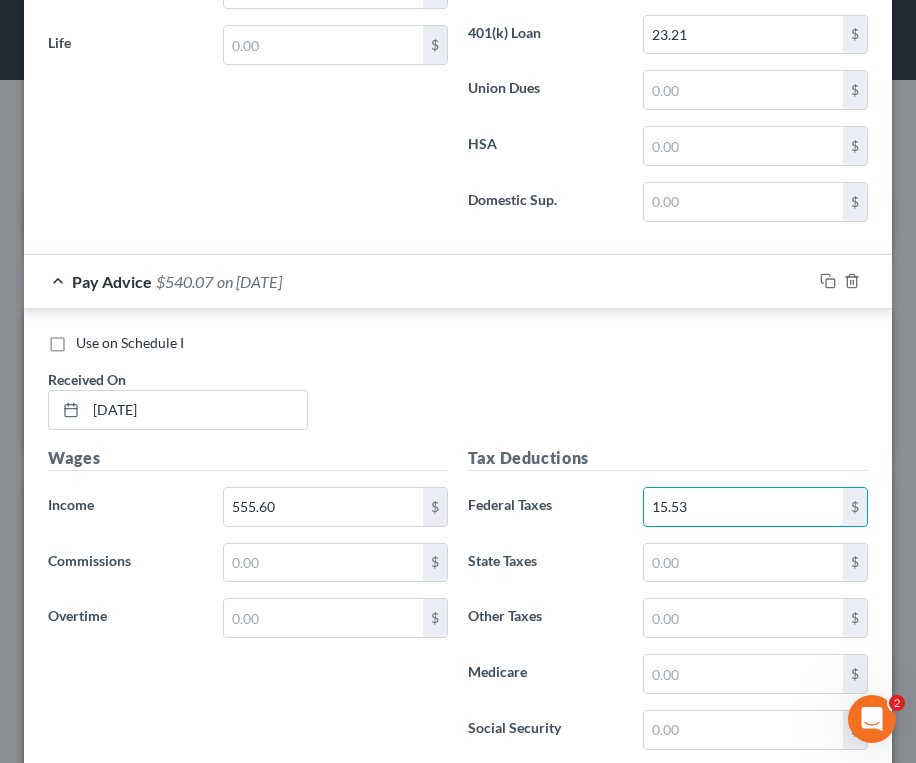 type on "15.53" 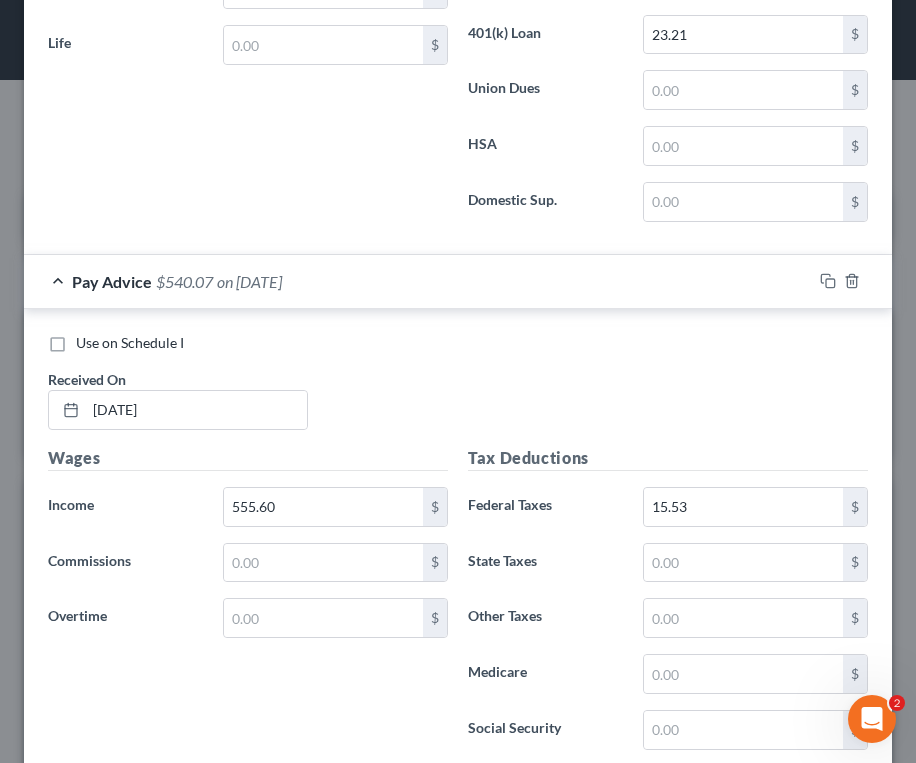 click on "Tax Deductions Federal Taxes 15.53 $ State Taxes $ Other Taxes $ Medicare $ Social Security $" at bounding box center (668, 606) 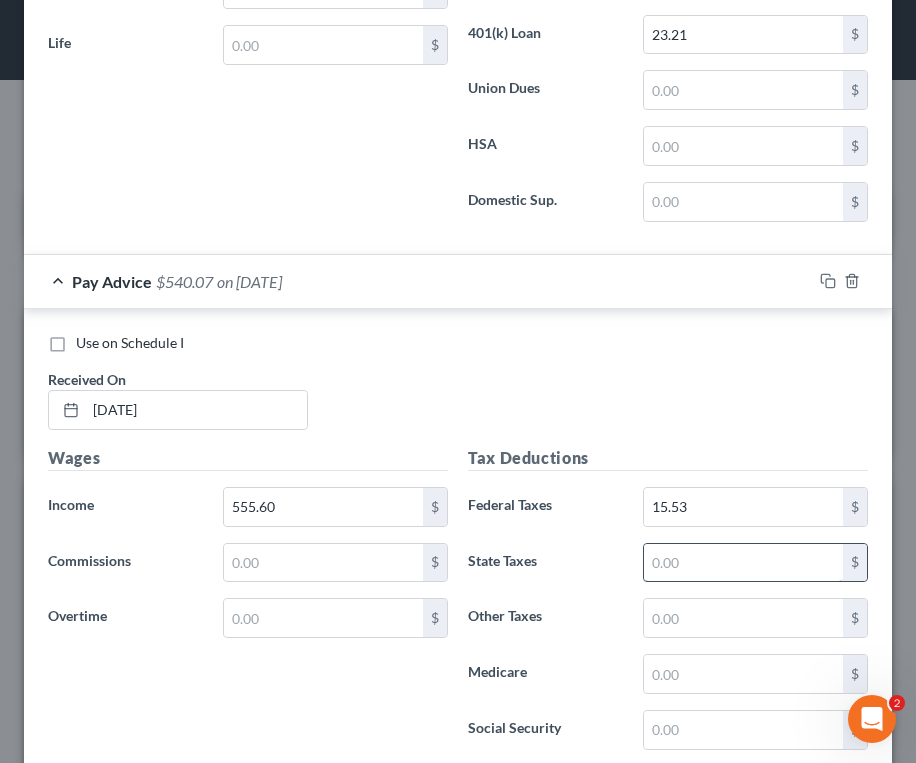 click at bounding box center [743, 563] 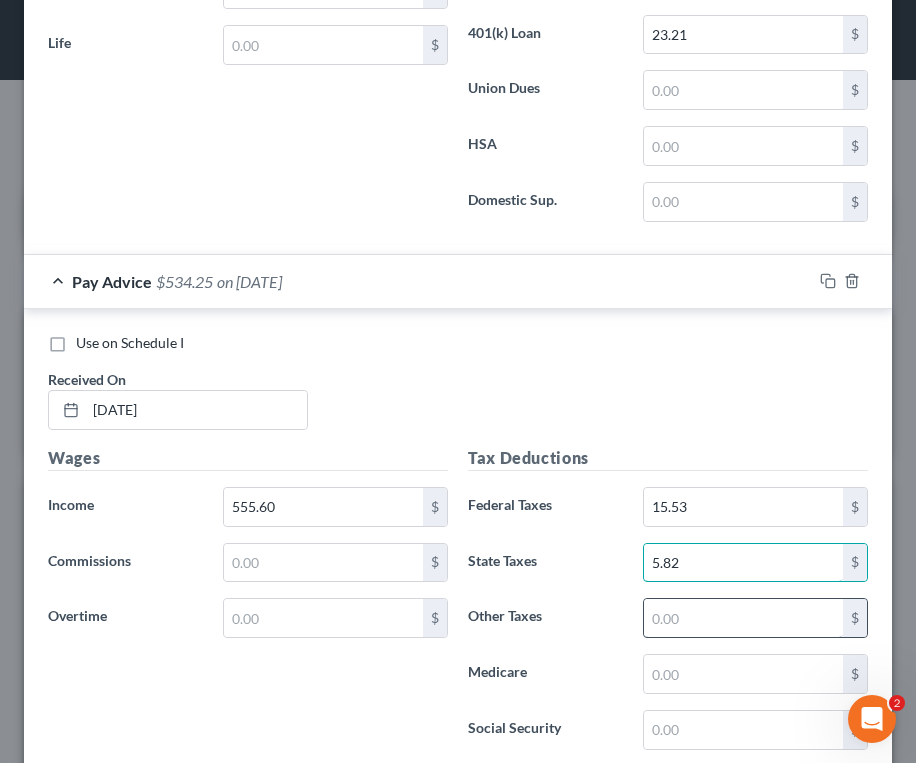 type on "5.82" 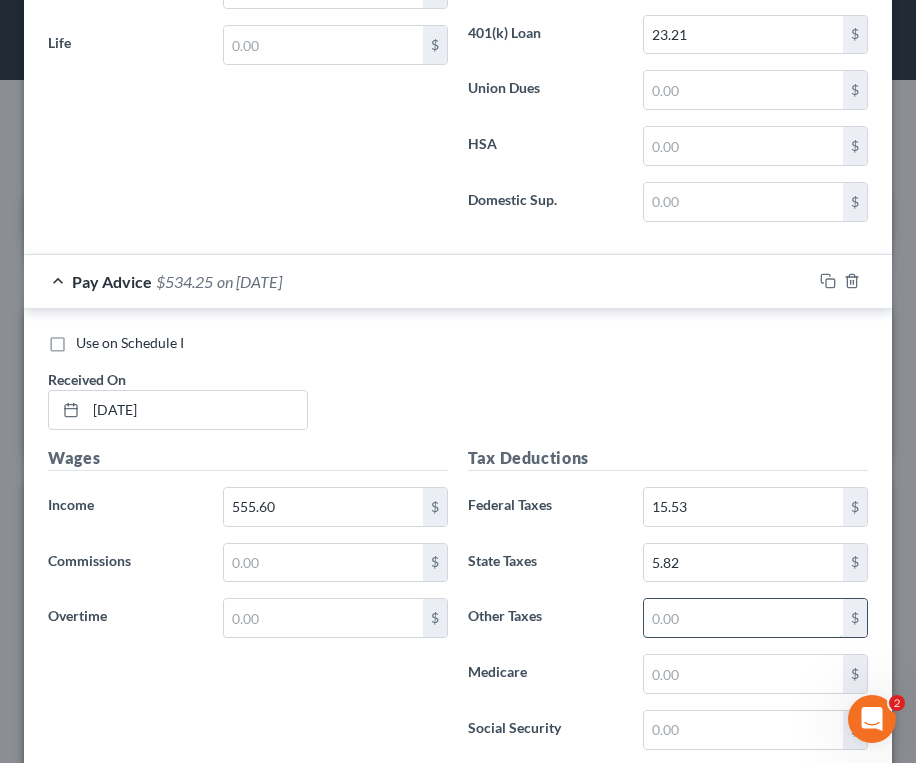 click at bounding box center [743, 618] 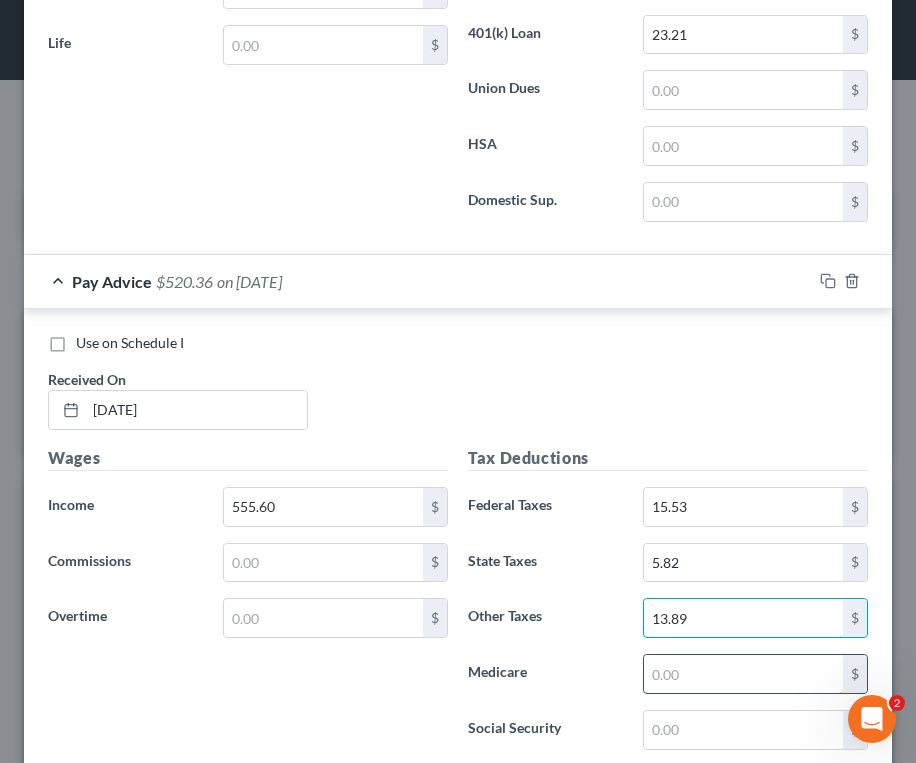 type on "13.89" 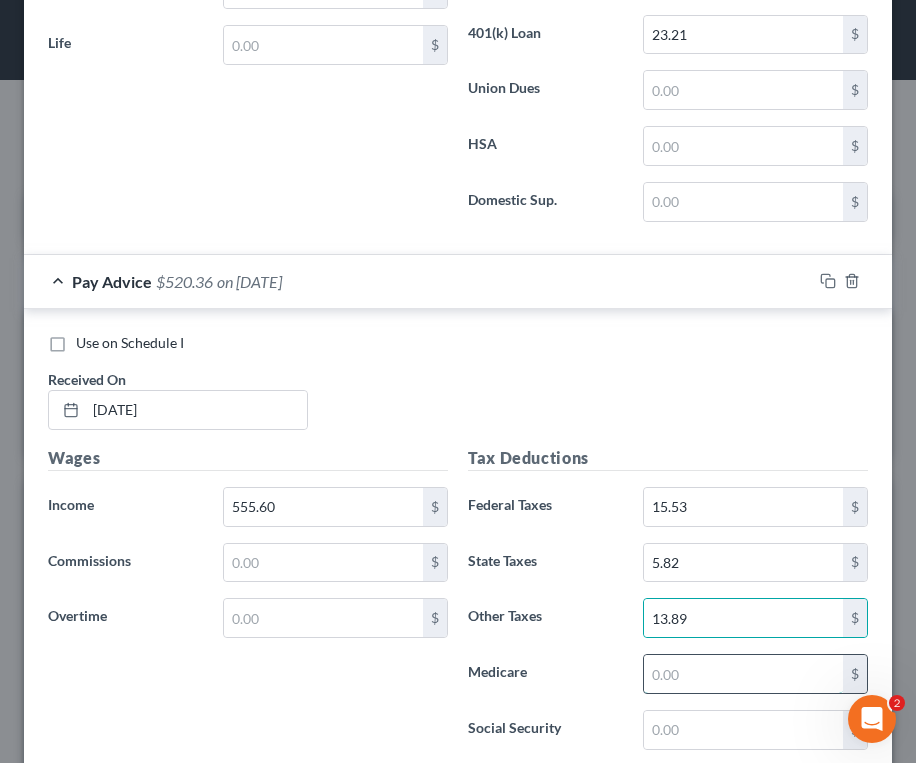 click at bounding box center (743, 674) 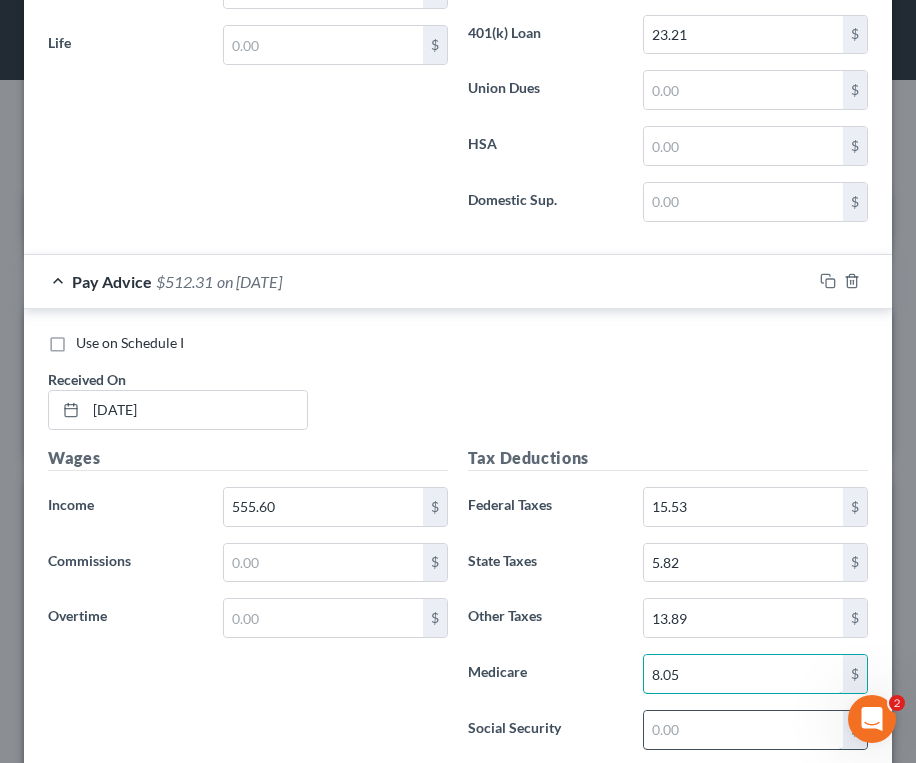 type on "8.05" 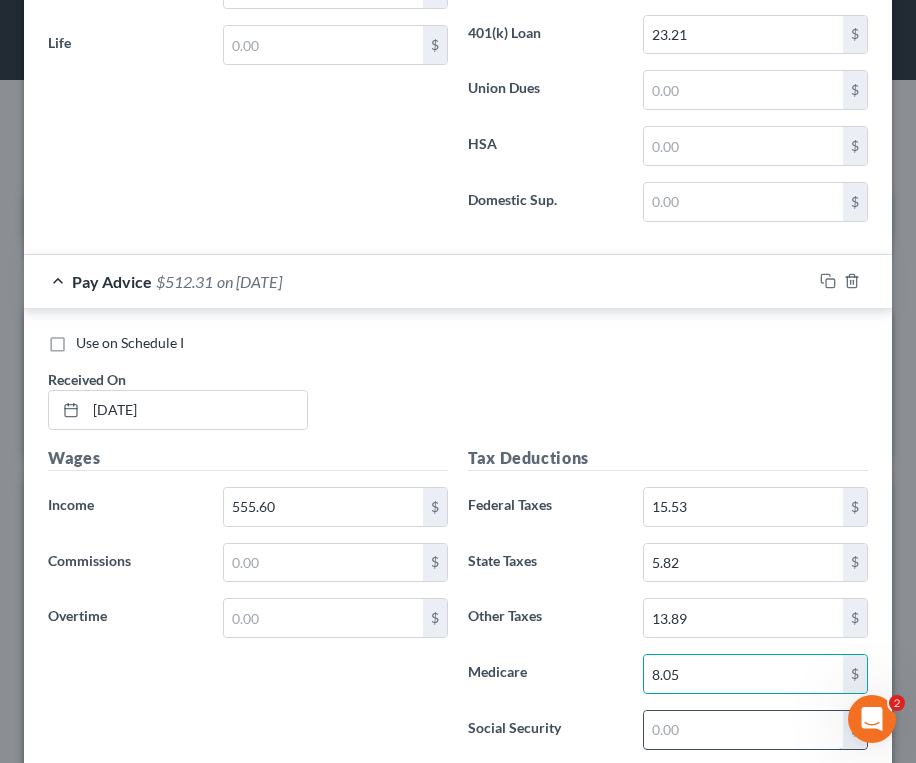 click at bounding box center (743, 730) 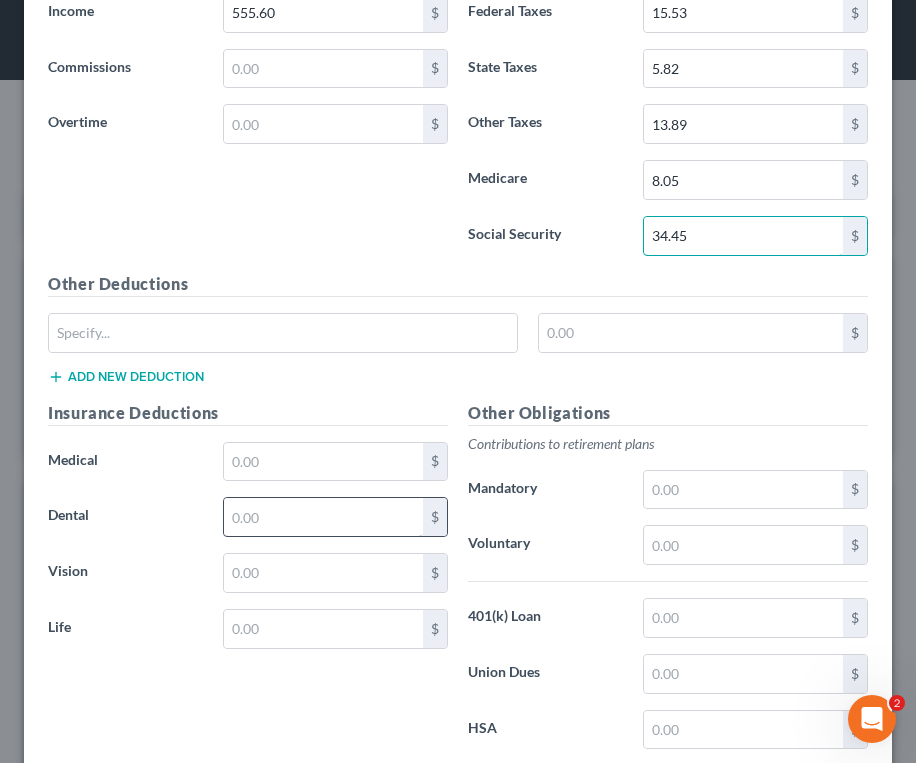 scroll, scrollTop: 2031, scrollLeft: 0, axis: vertical 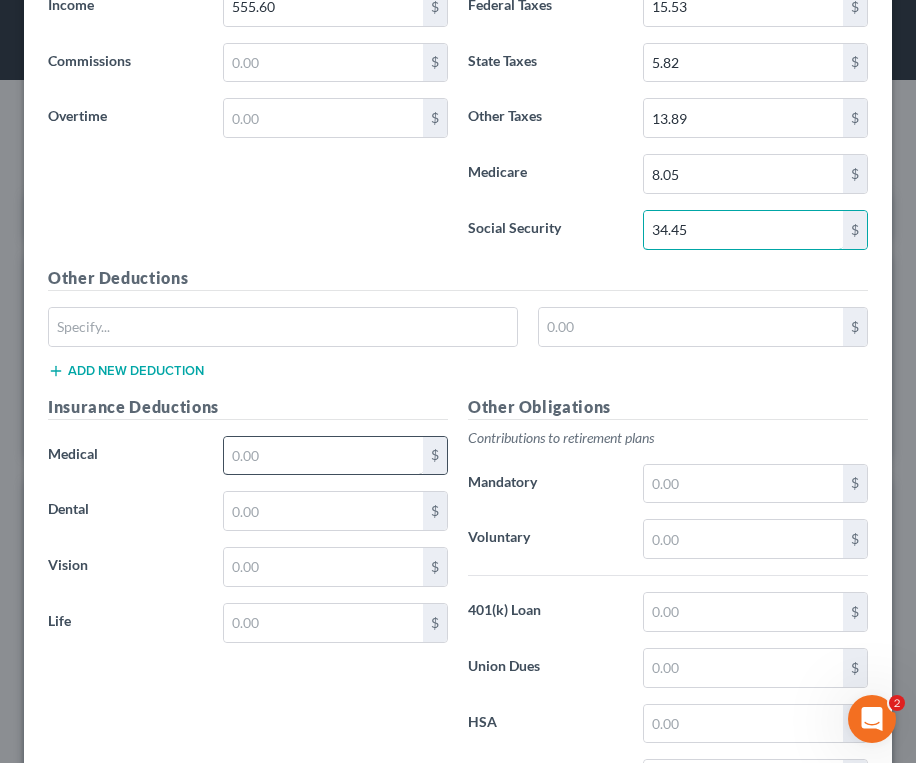 type on "34.45" 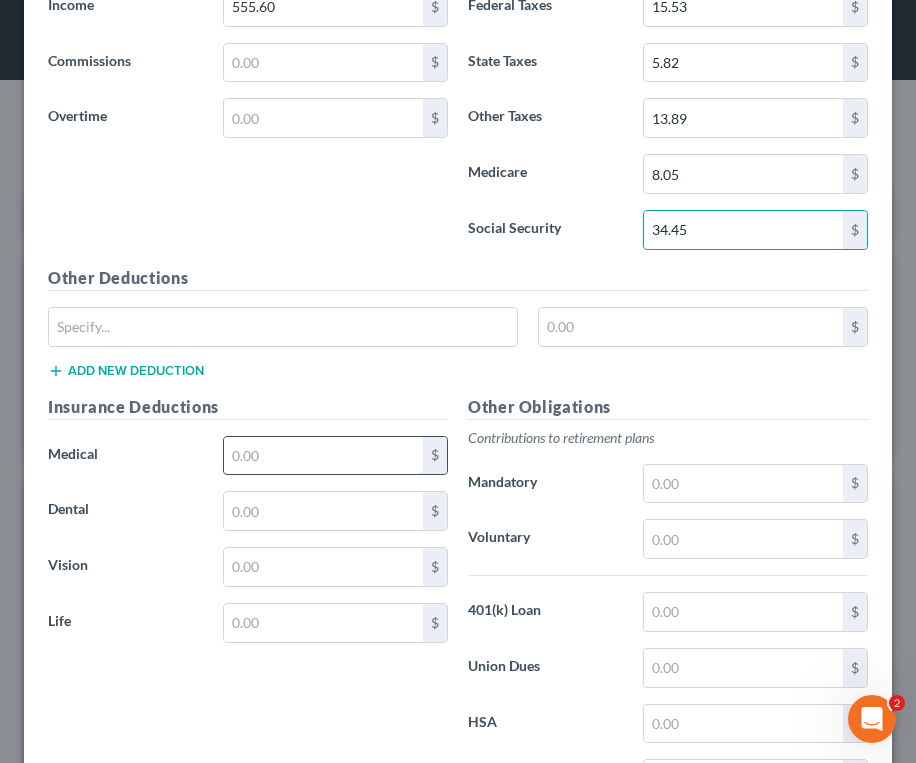 click at bounding box center [323, 456] 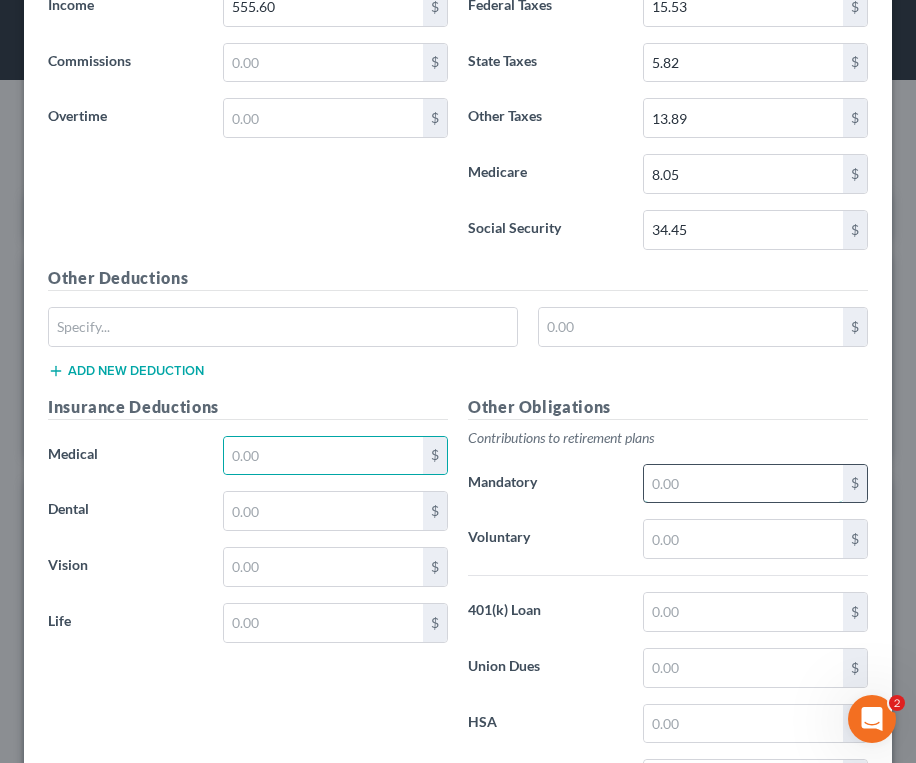 click at bounding box center [743, 484] 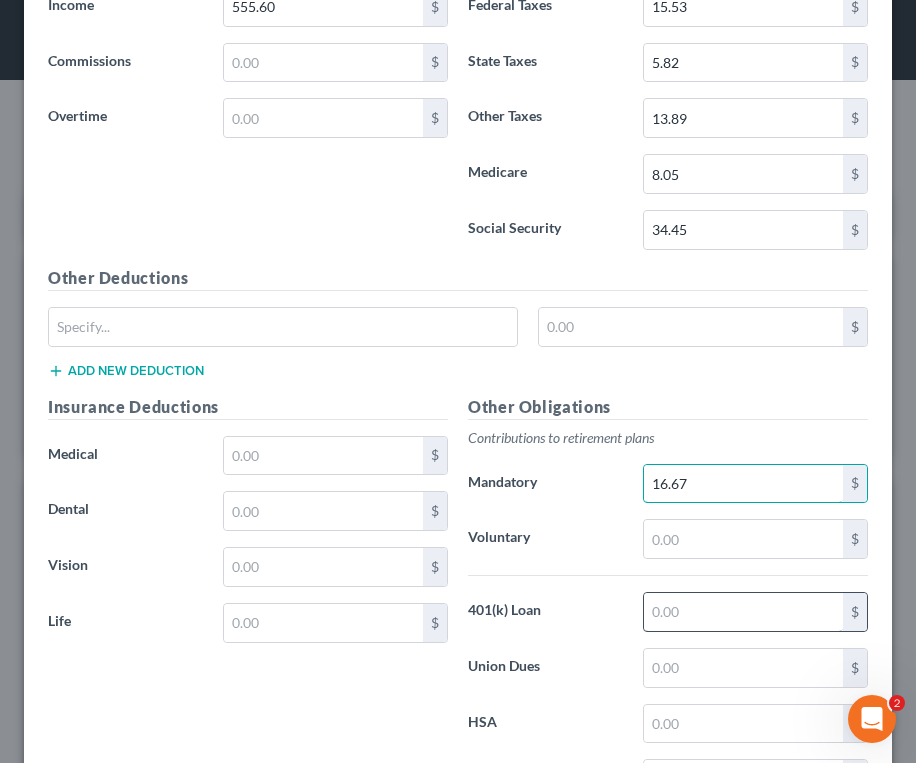 type on "16.67" 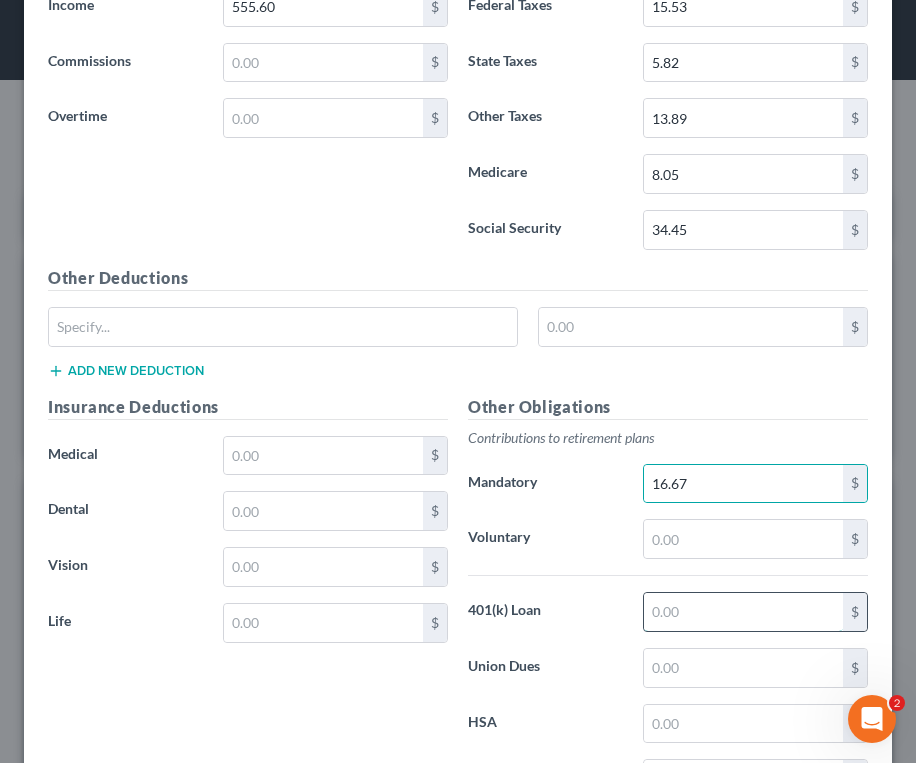 click at bounding box center [743, 612] 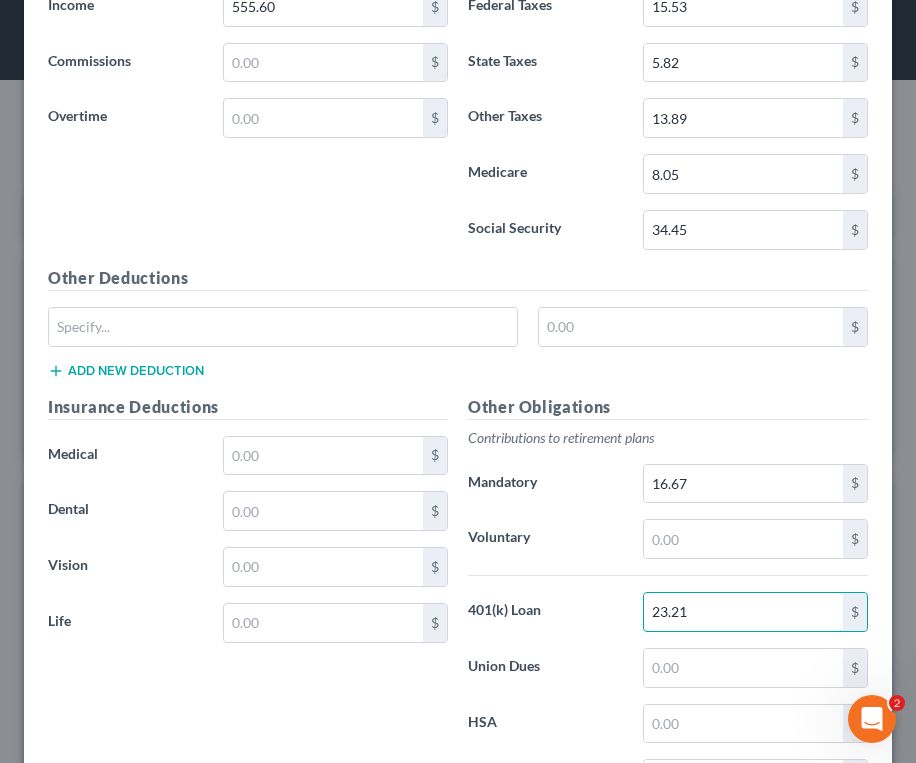 type on "23.21" 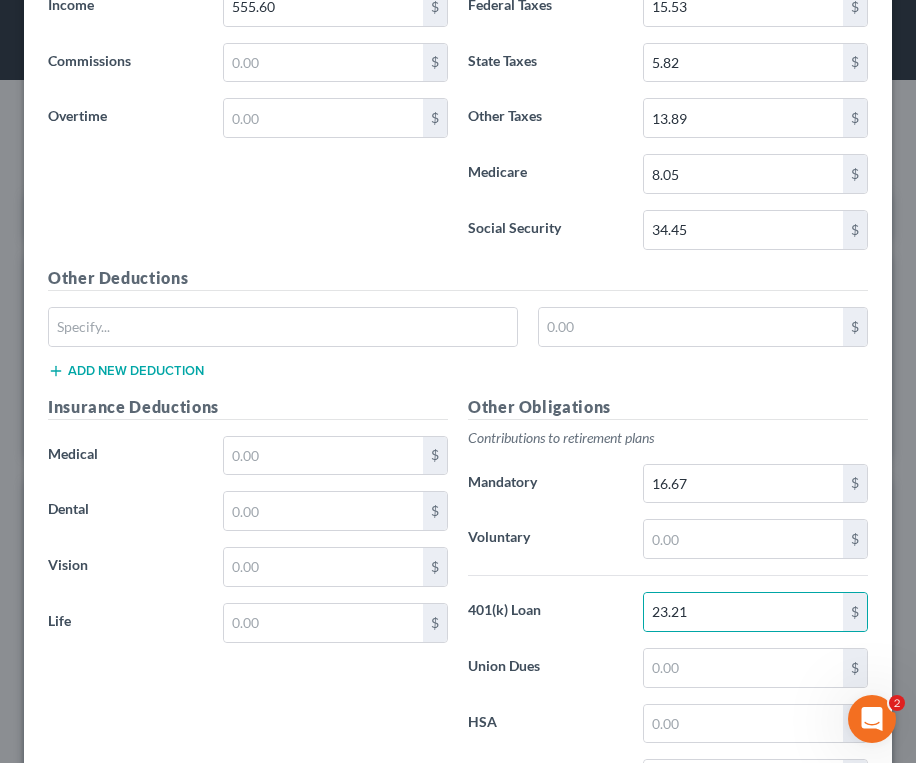 click on "Other Deductions $ Add new deduction" at bounding box center [458, 330] 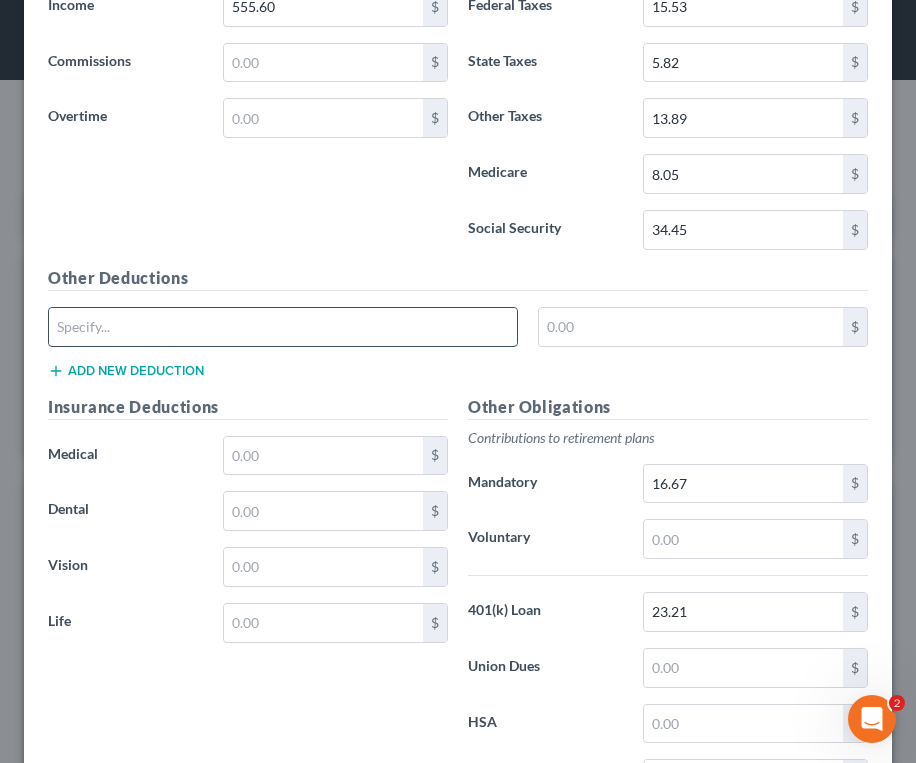 click at bounding box center [283, 327] 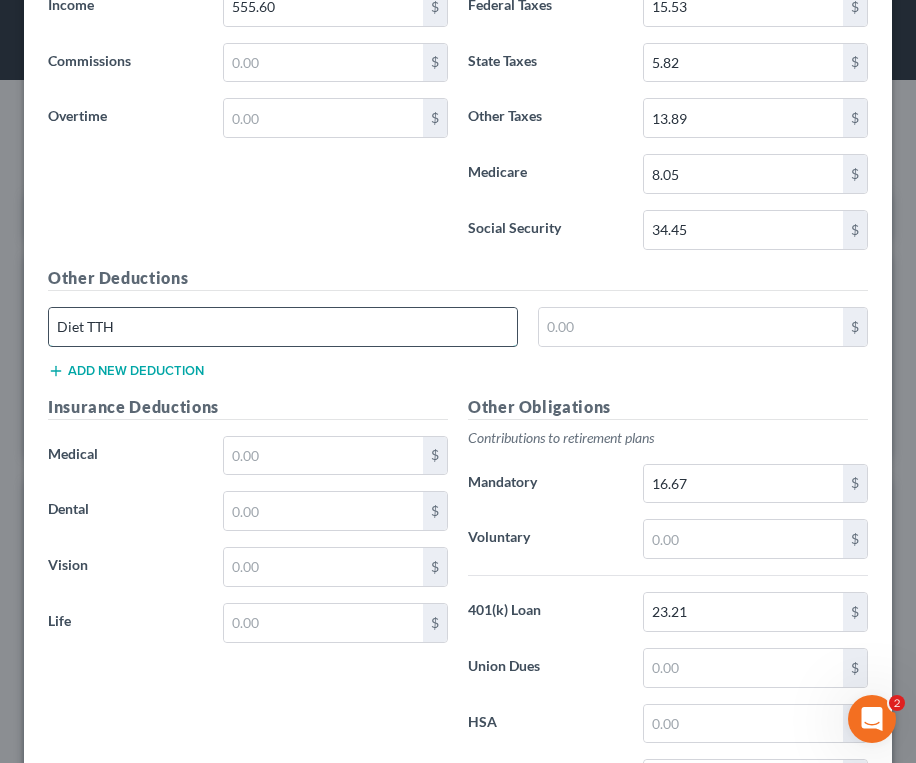 type on "Diet TTH" 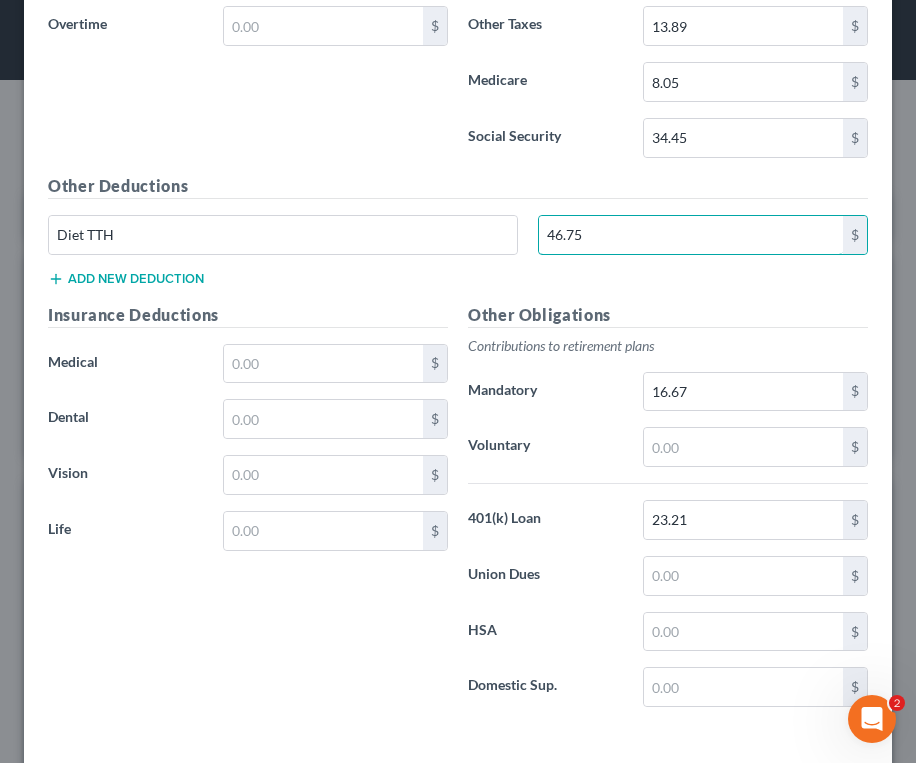 scroll, scrollTop: 2209, scrollLeft: 0, axis: vertical 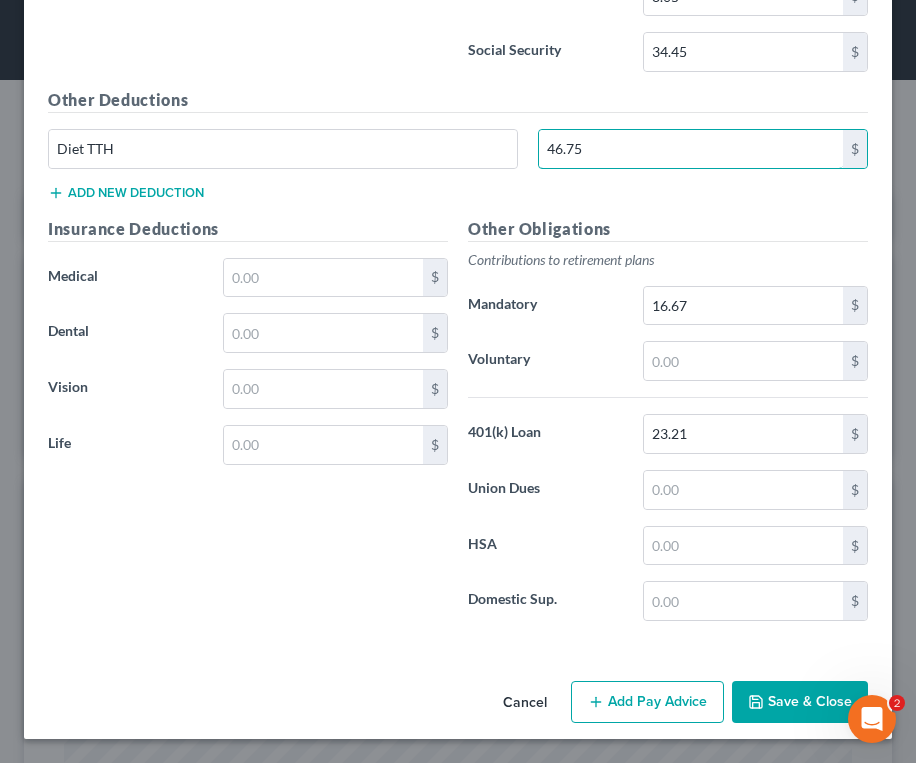 type on "46.75" 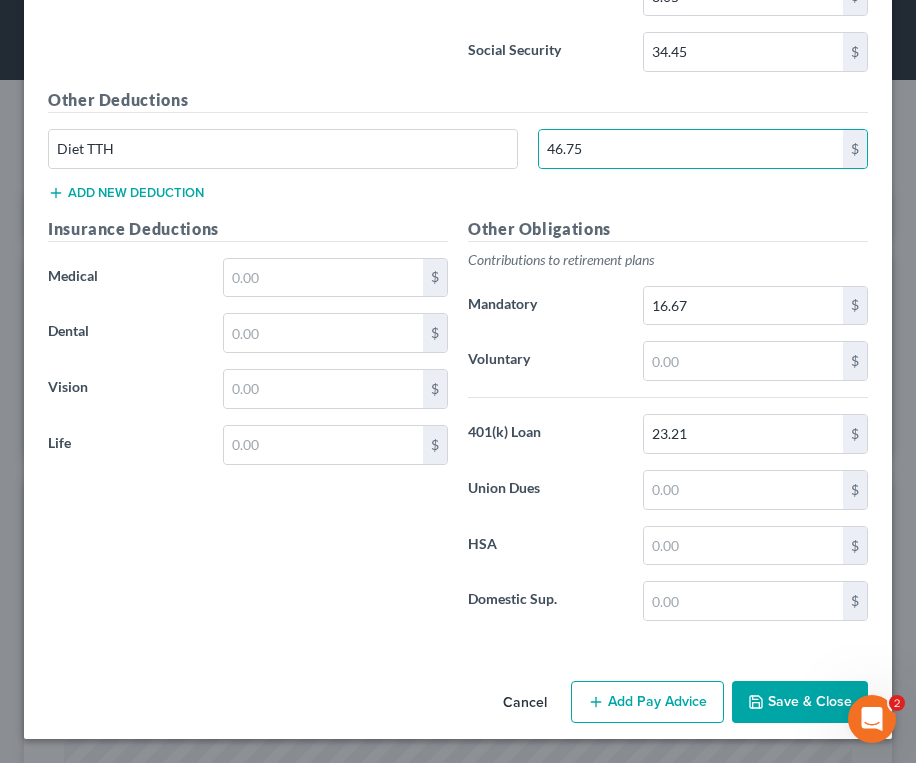 click on "Add Pay Advice" at bounding box center [647, 702] 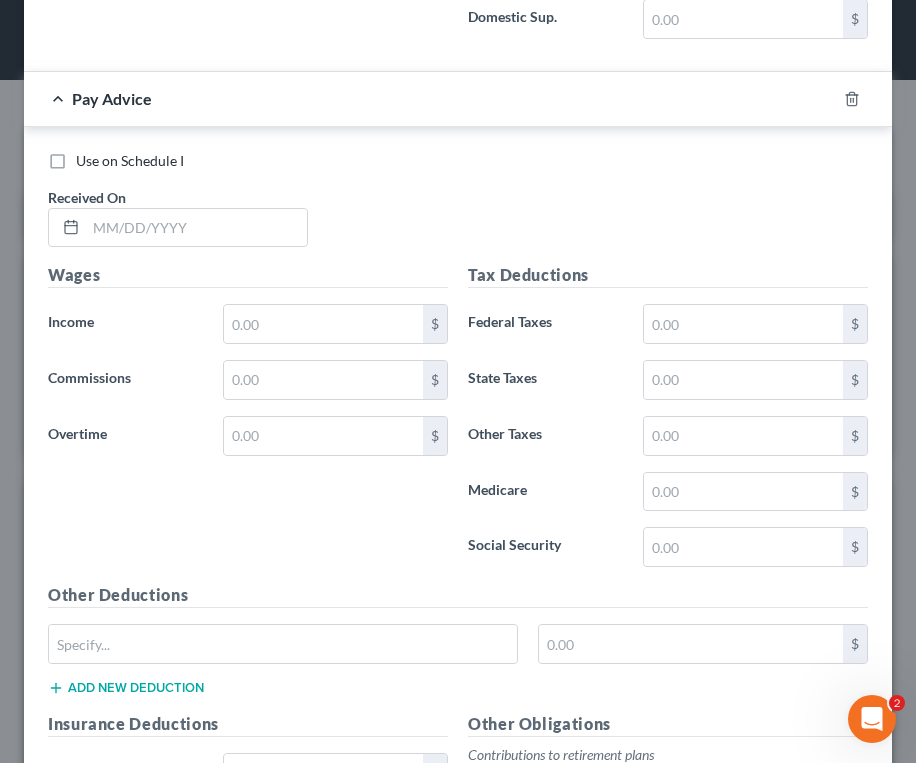 scroll, scrollTop: 2809, scrollLeft: 0, axis: vertical 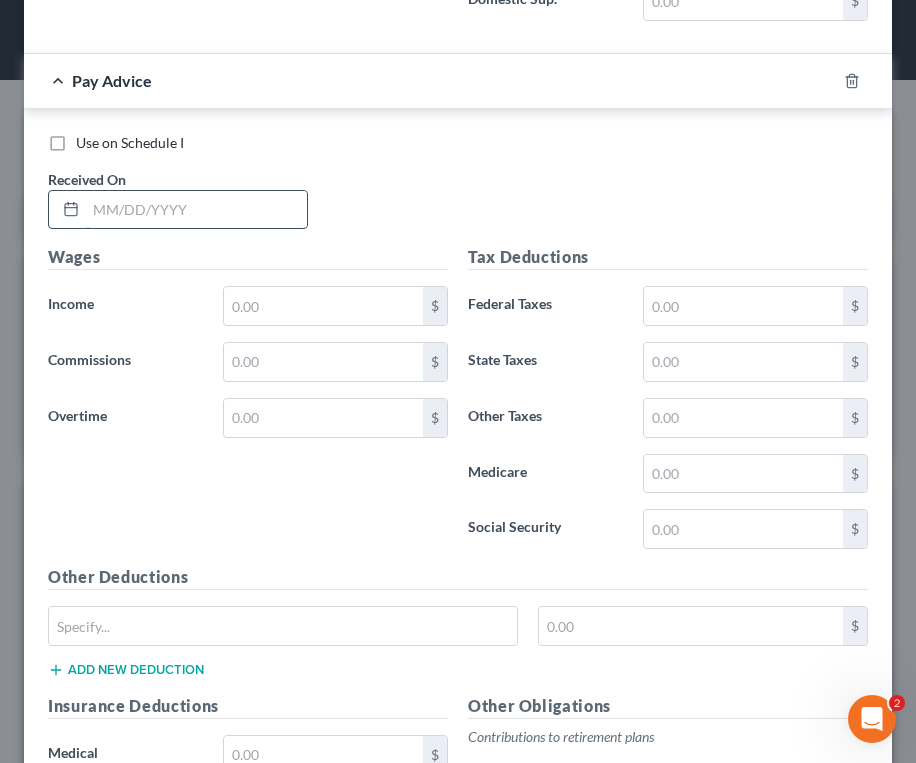 click at bounding box center [196, 210] 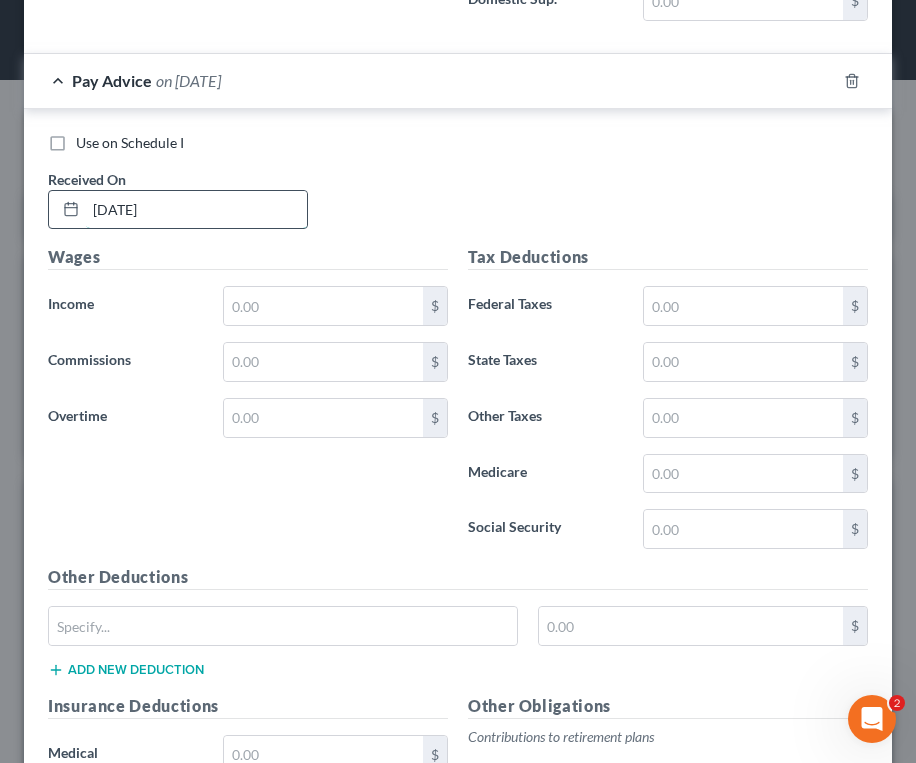 type on "[DATE]" 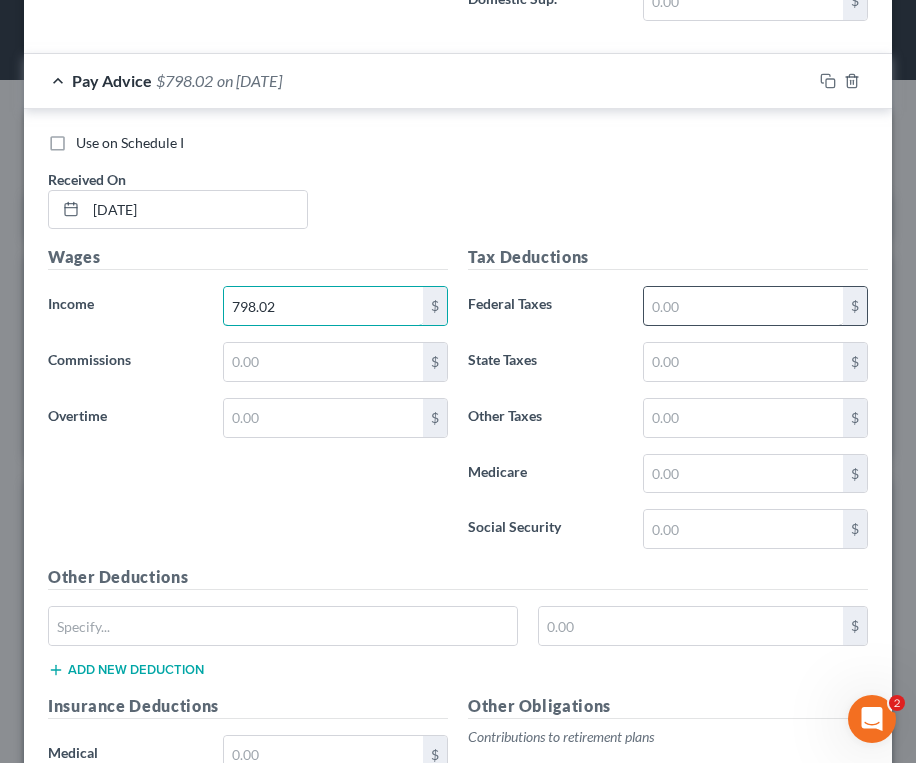 type on "798.02" 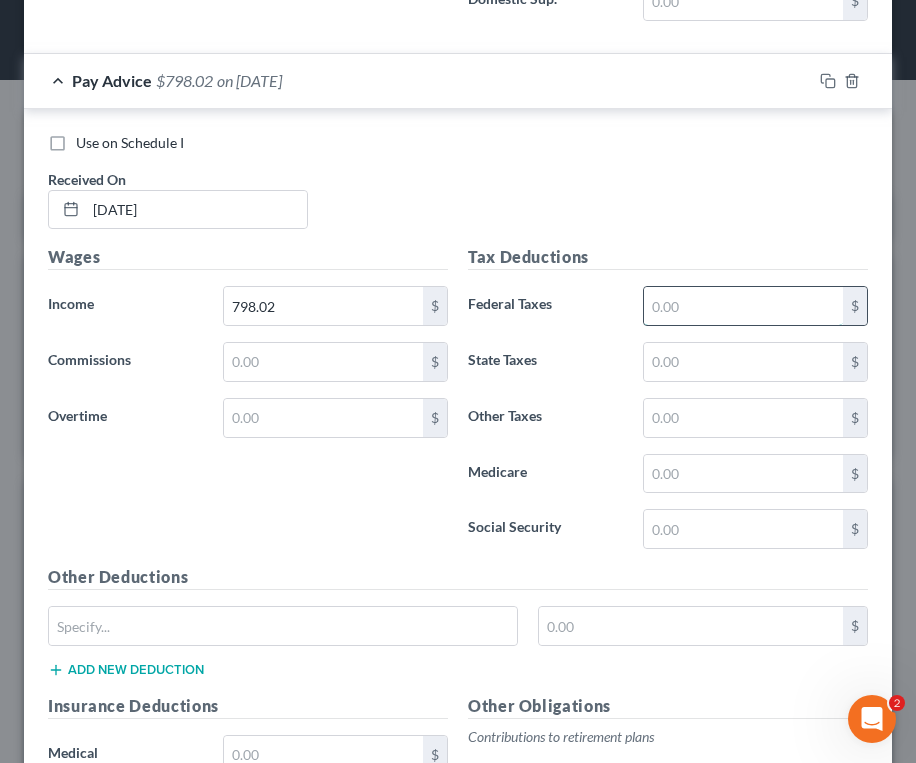 click at bounding box center (743, 306) 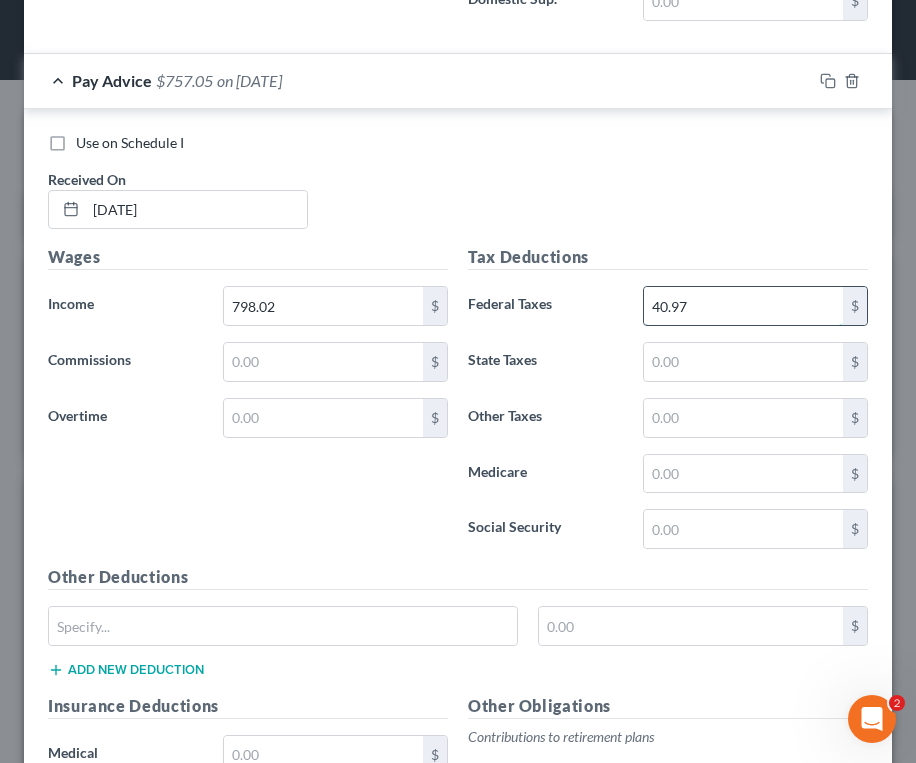 type on "40.97" 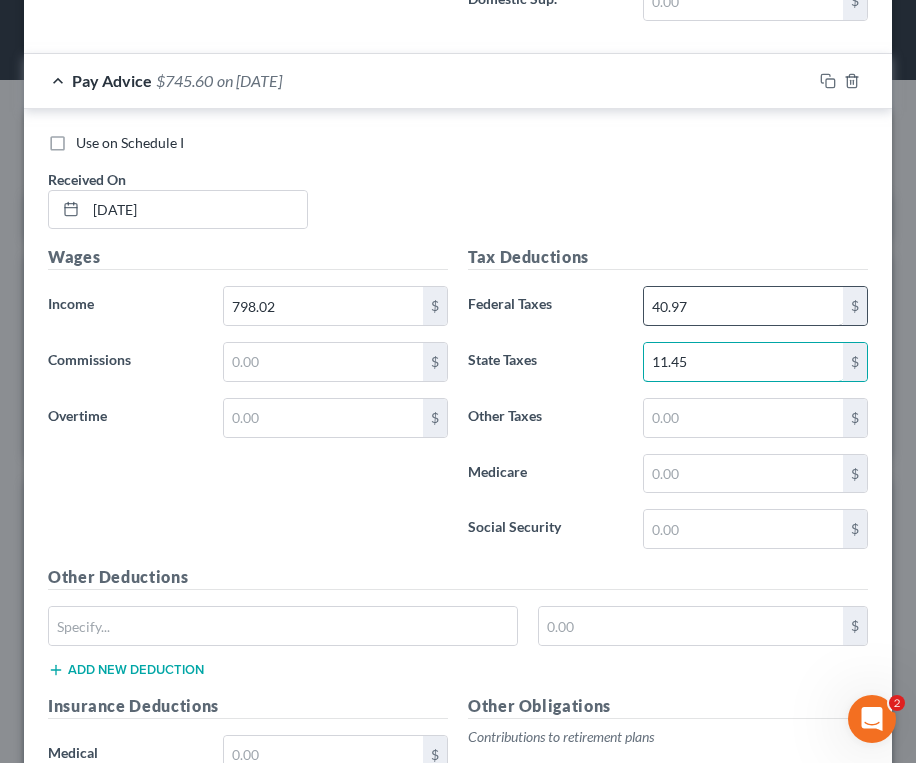 type on "11.45" 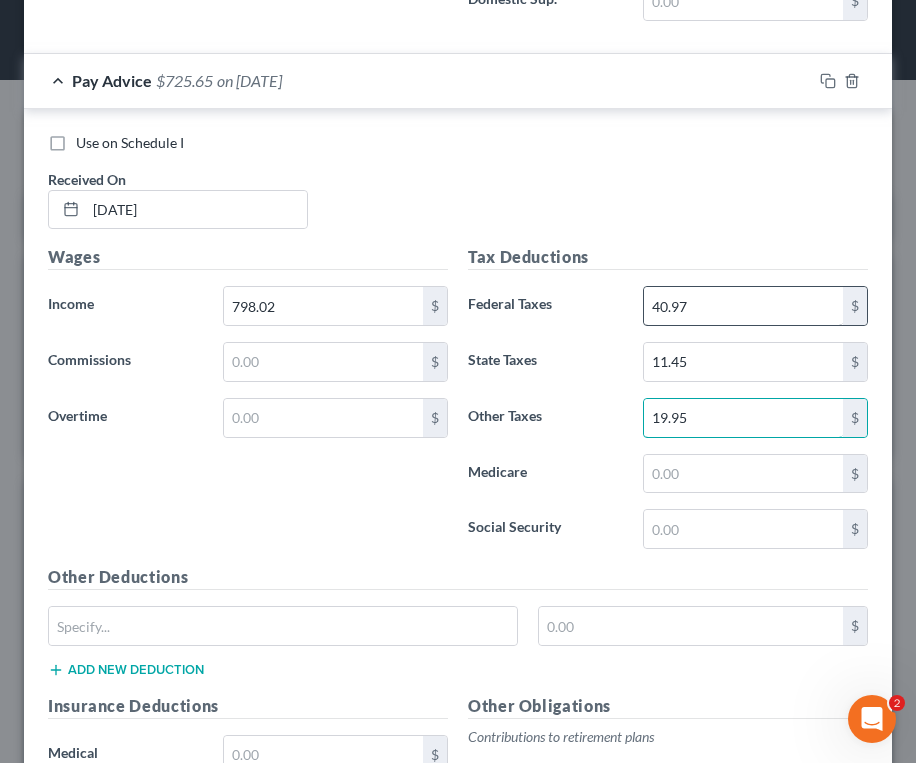 type on "19.95" 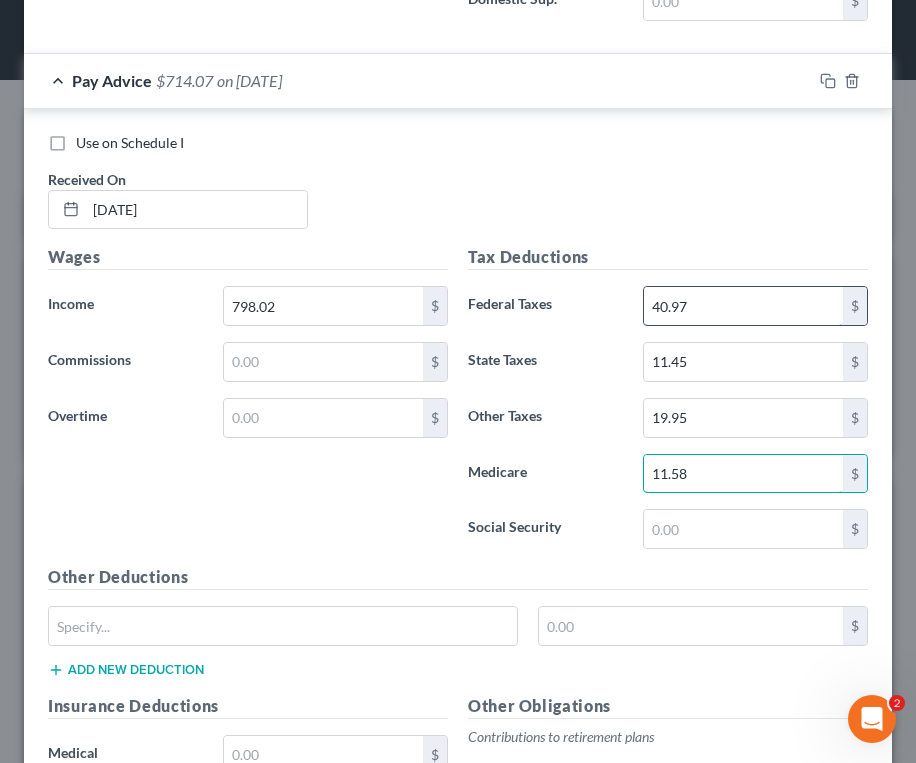 type on "11.58" 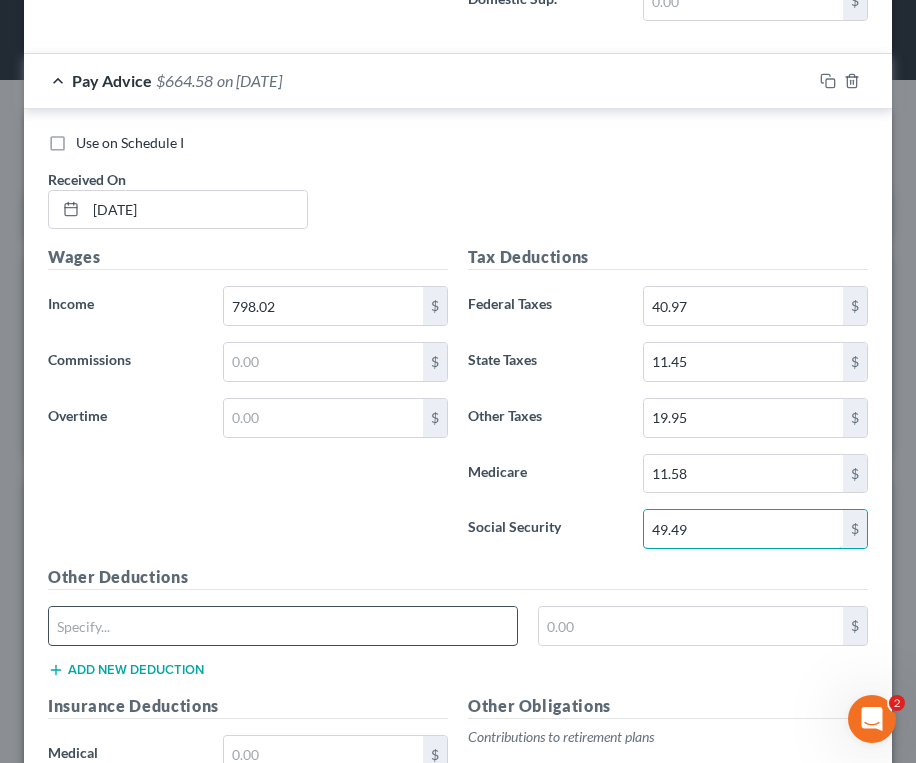 type on "49.49" 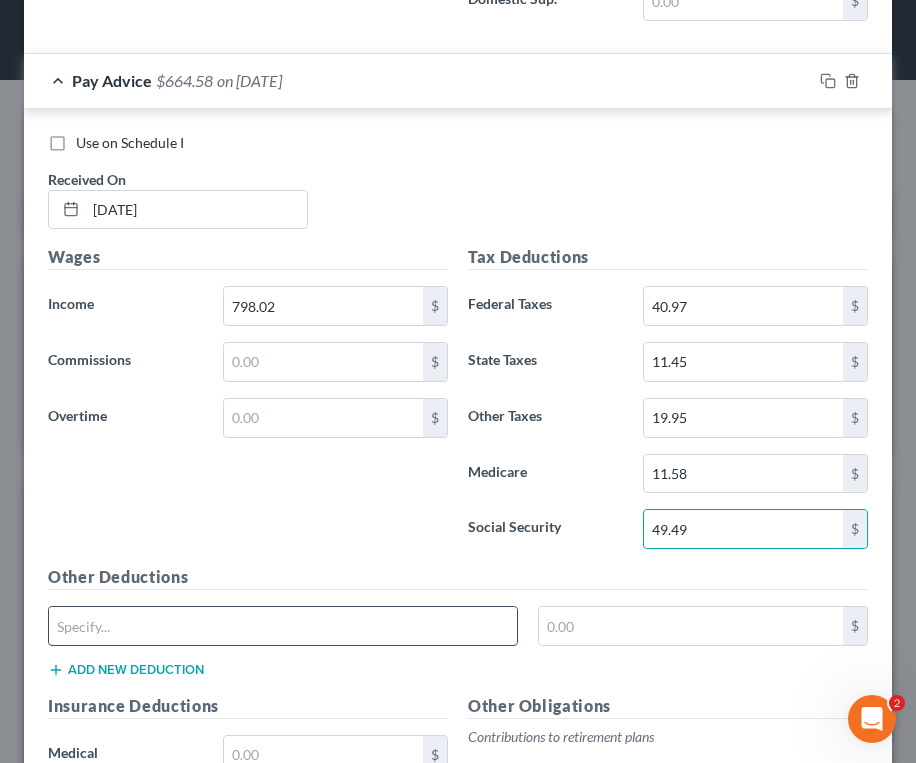click at bounding box center [283, 626] 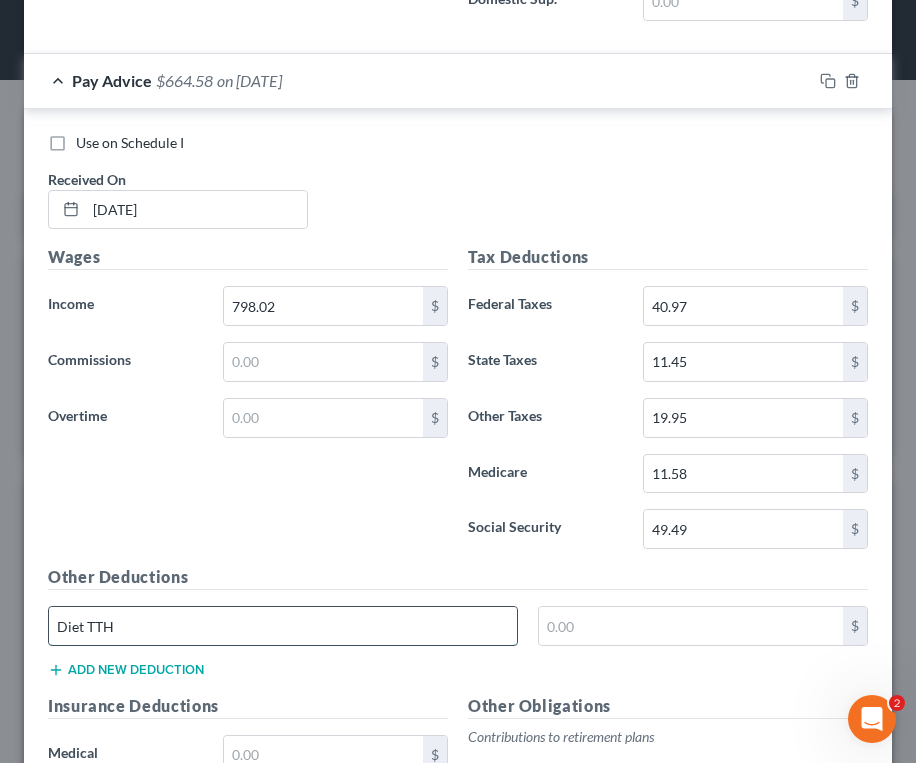 type on "Diet TTH" 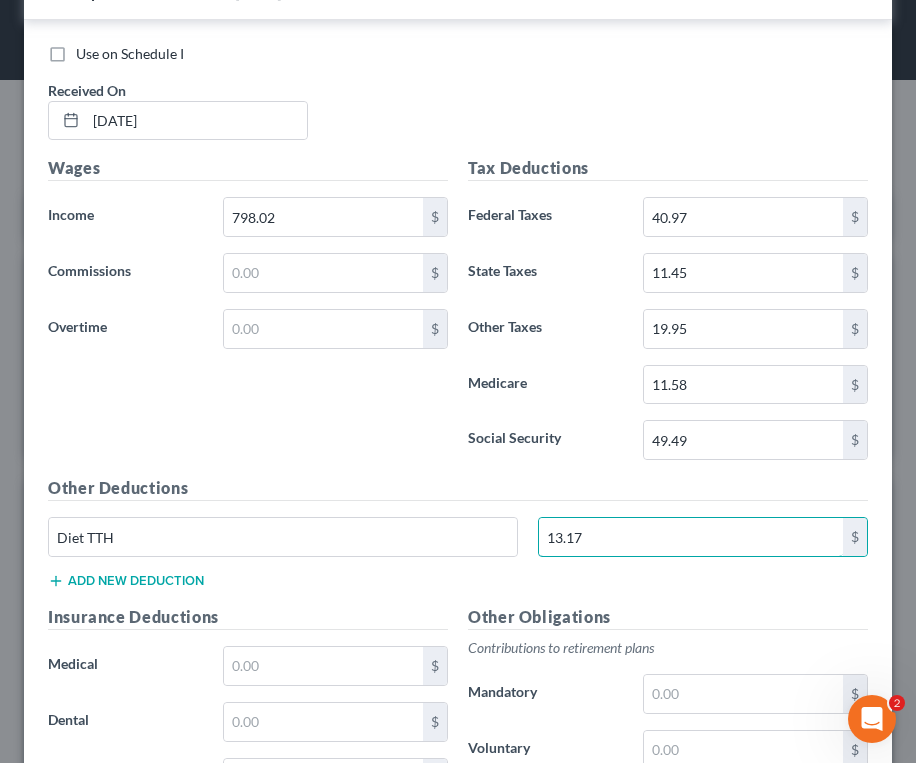 scroll, scrollTop: 3209, scrollLeft: 0, axis: vertical 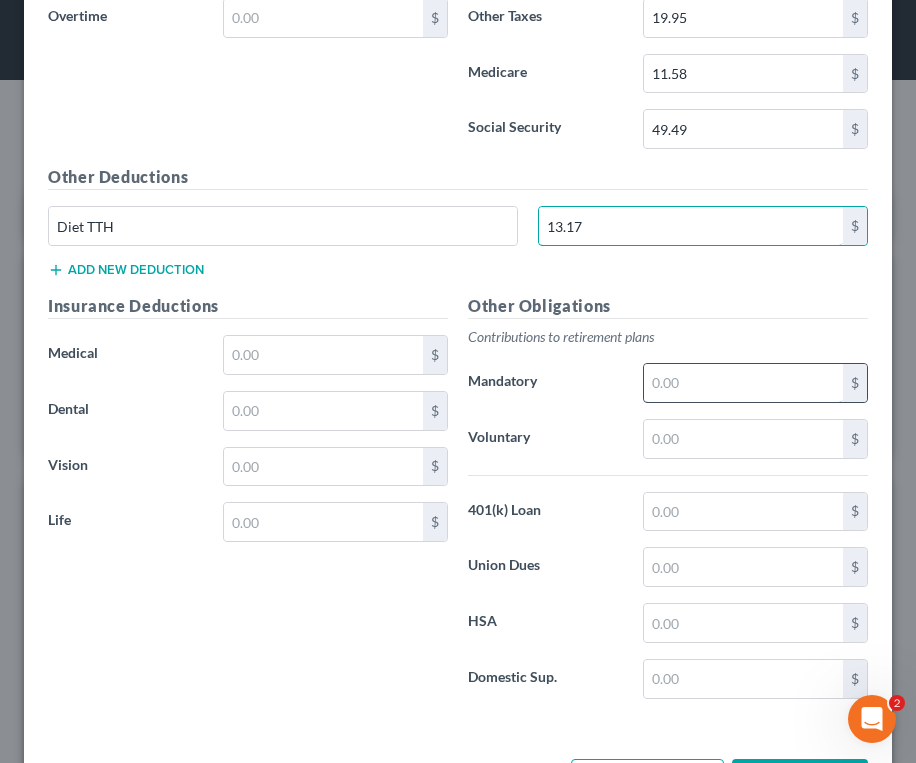 type on "13.17" 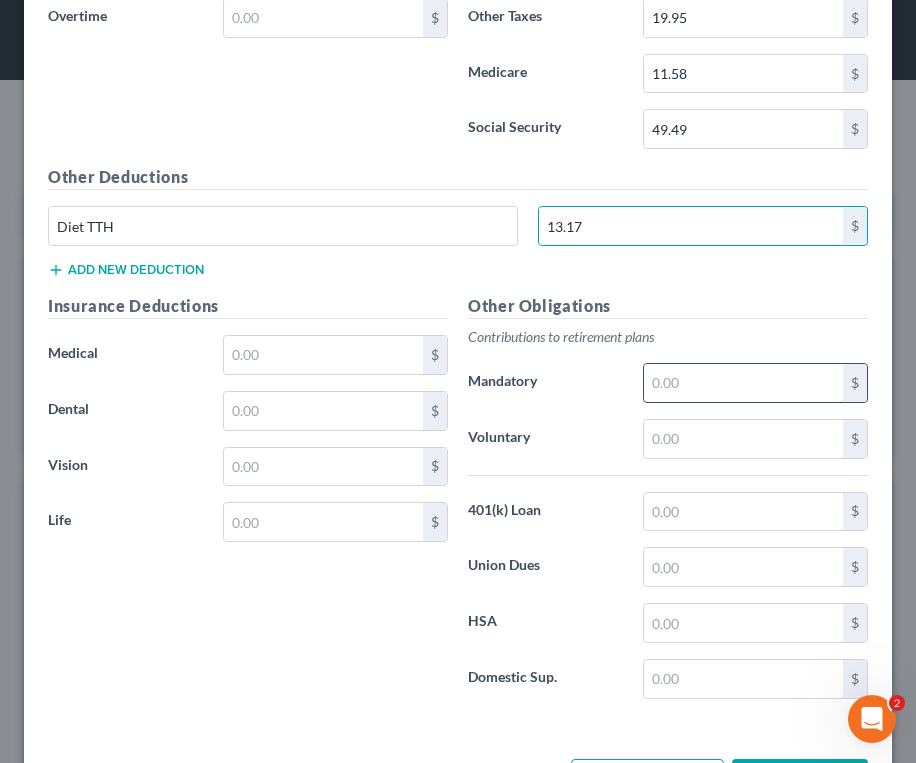 click at bounding box center (743, 383) 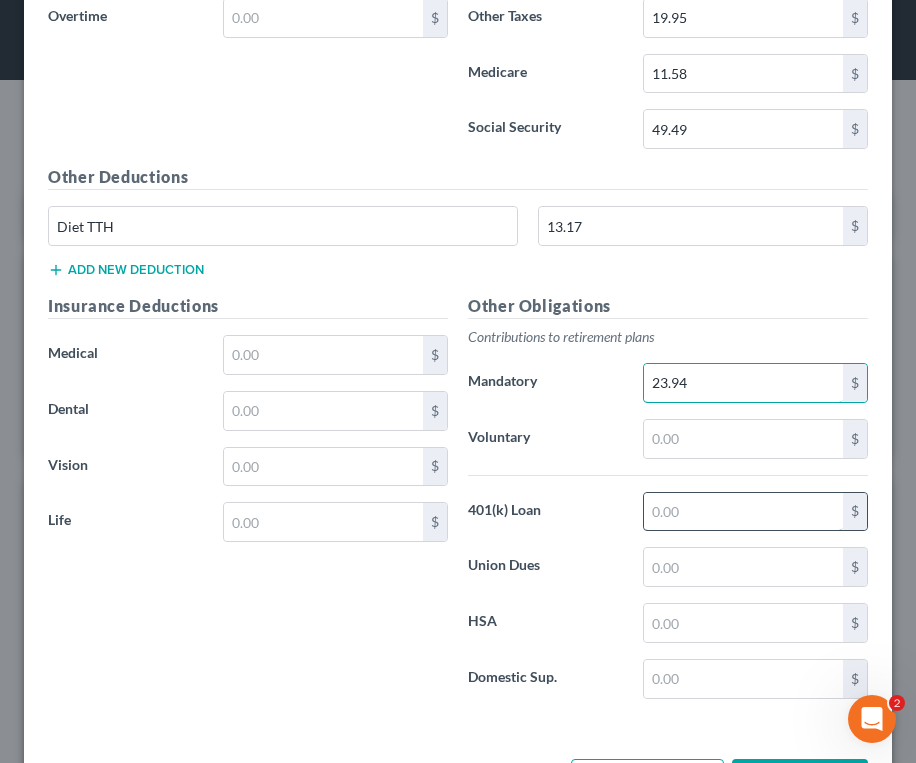 type on "23.94" 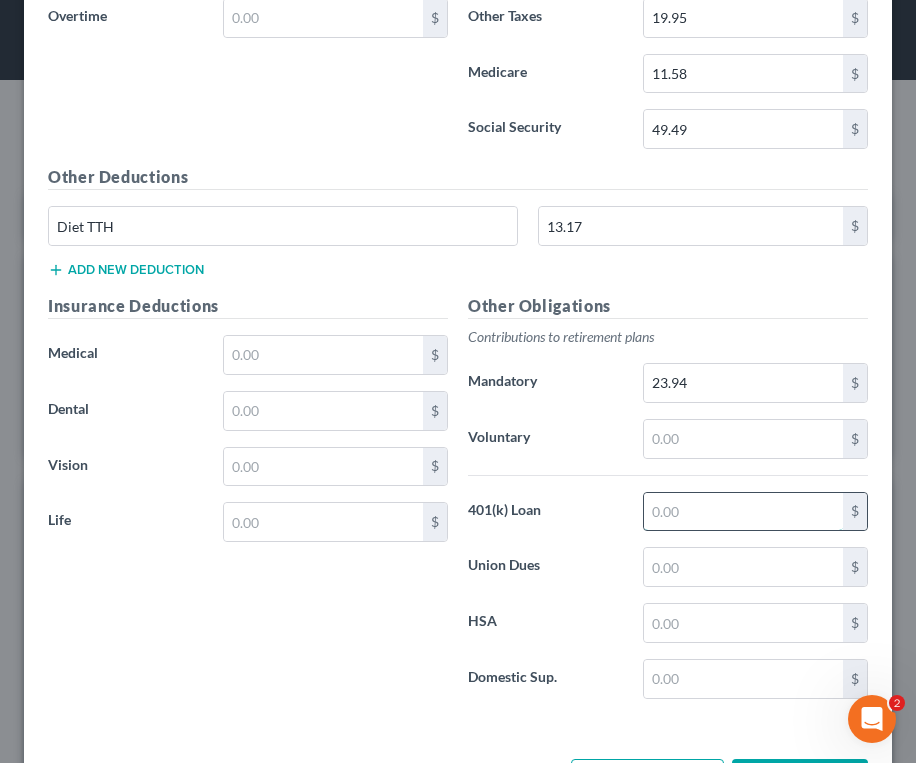 click at bounding box center [743, 512] 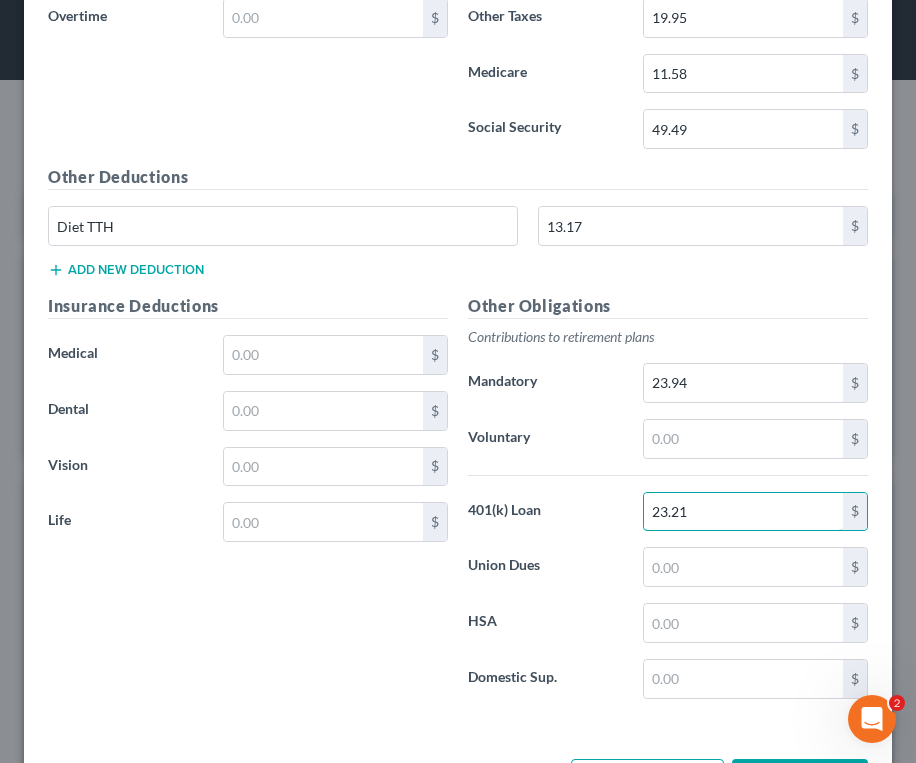 scroll, scrollTop: 3286, scrollLeft: 0, axis: vertical 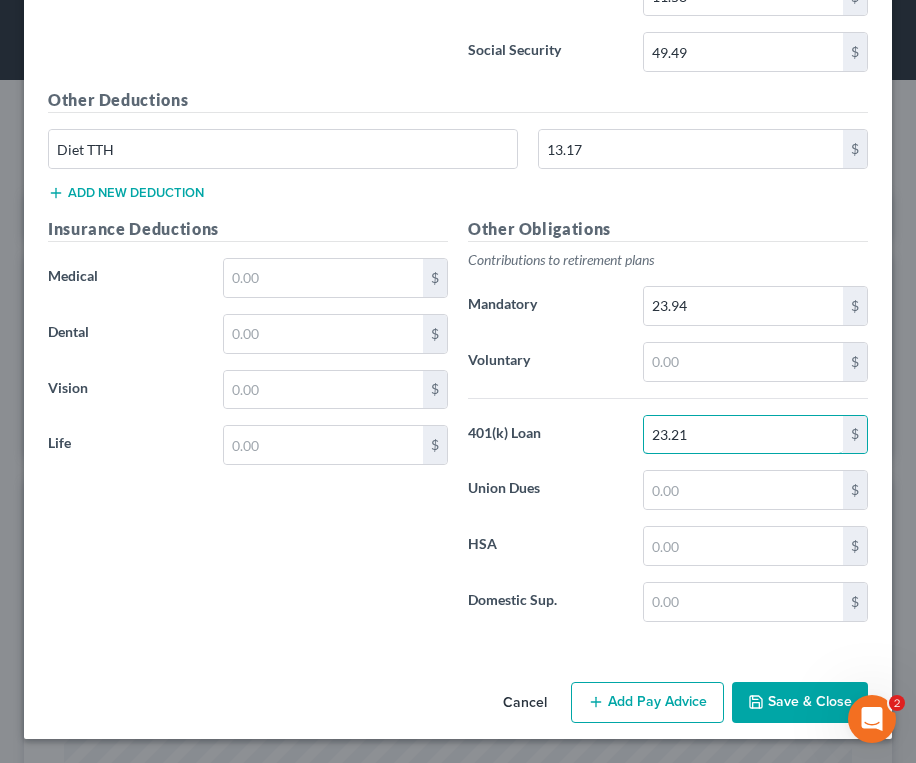 type on "23.21" 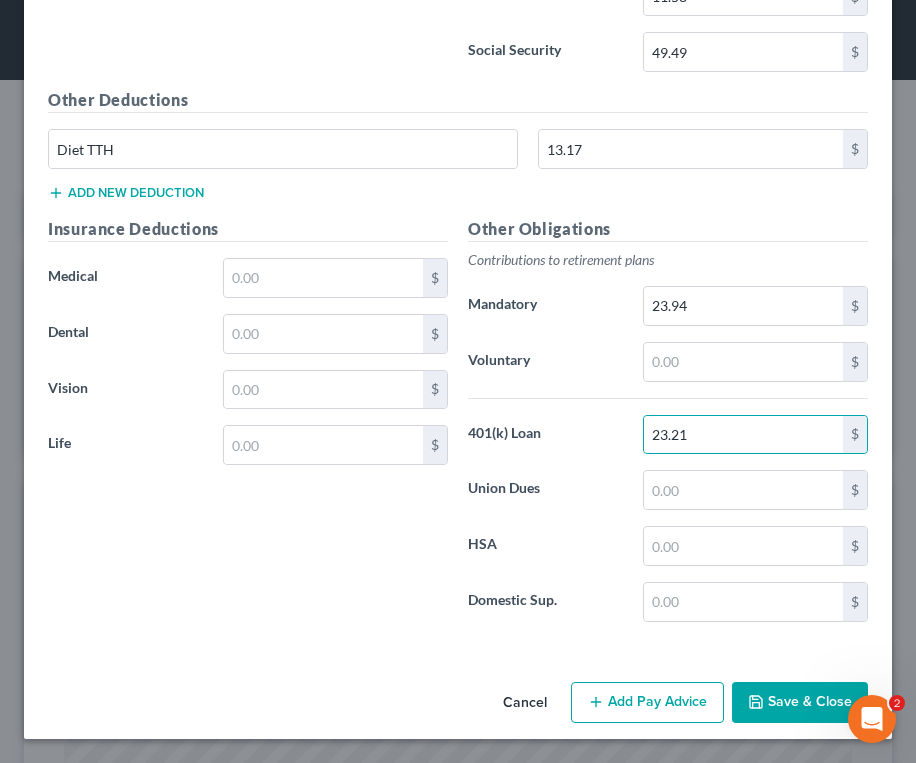 click on "Add Pay Advice" at bounding box center (647, 703) 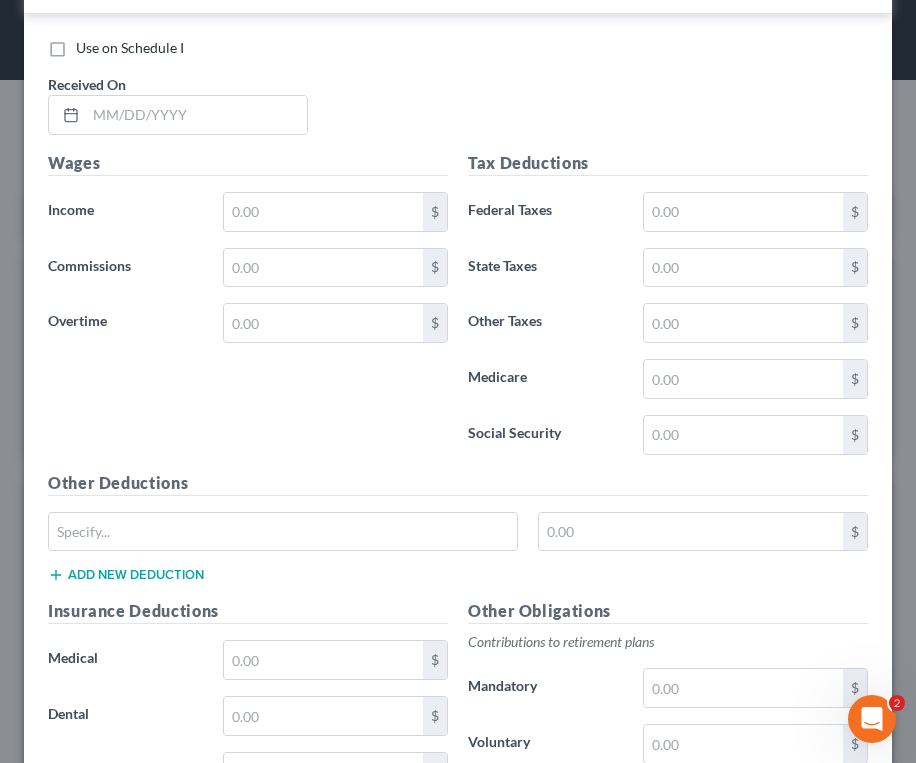 scroll, scrollTop: 3986, scrollLeft: 0, axis: vertical 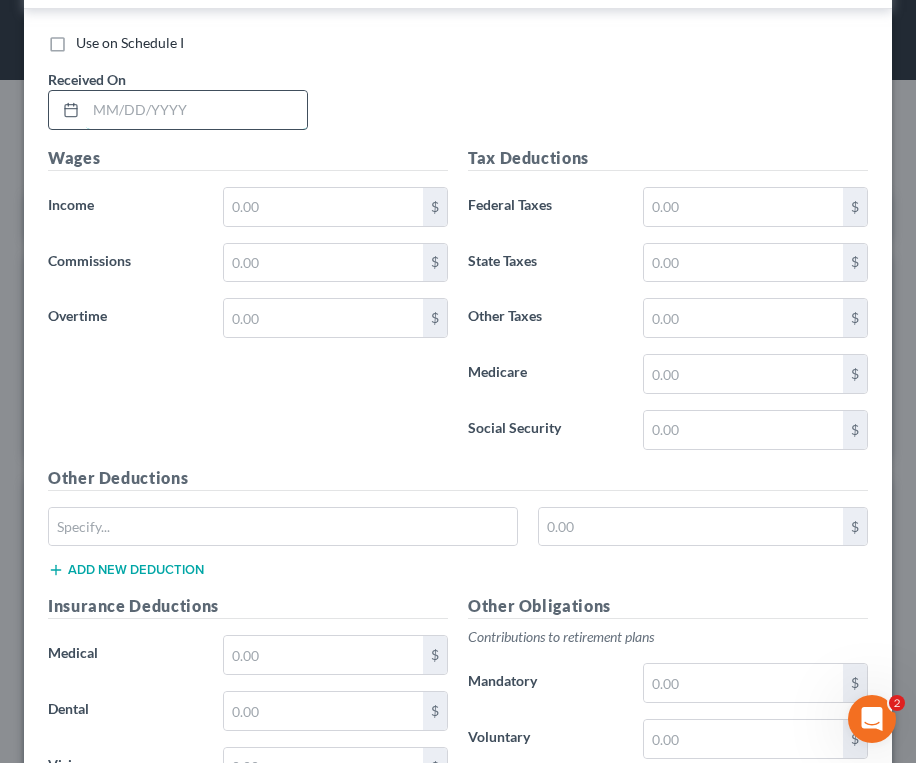 click at bounding box center (196, 110) 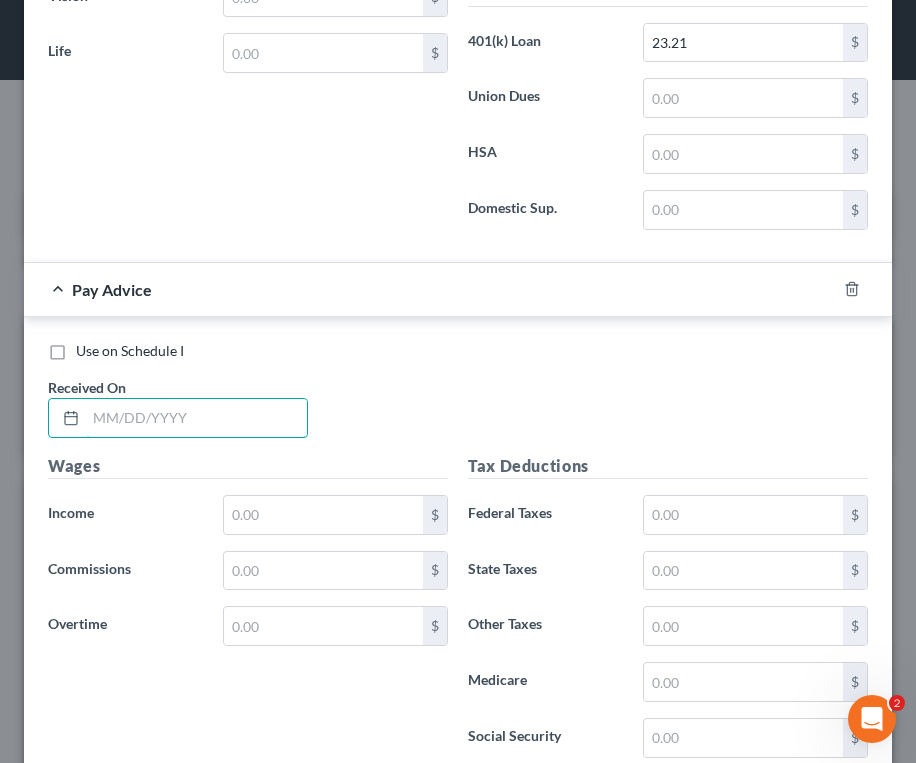 scroll, scrollTop: 3686, scrollLeft: 0, axis: vertical 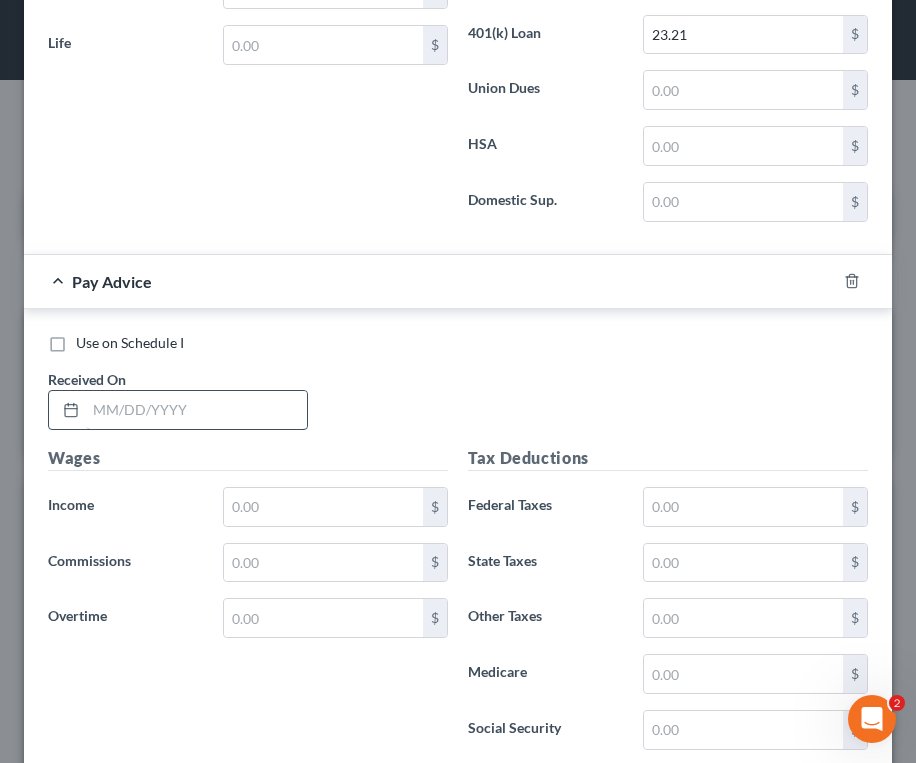 click at bounding box center [196, 410] 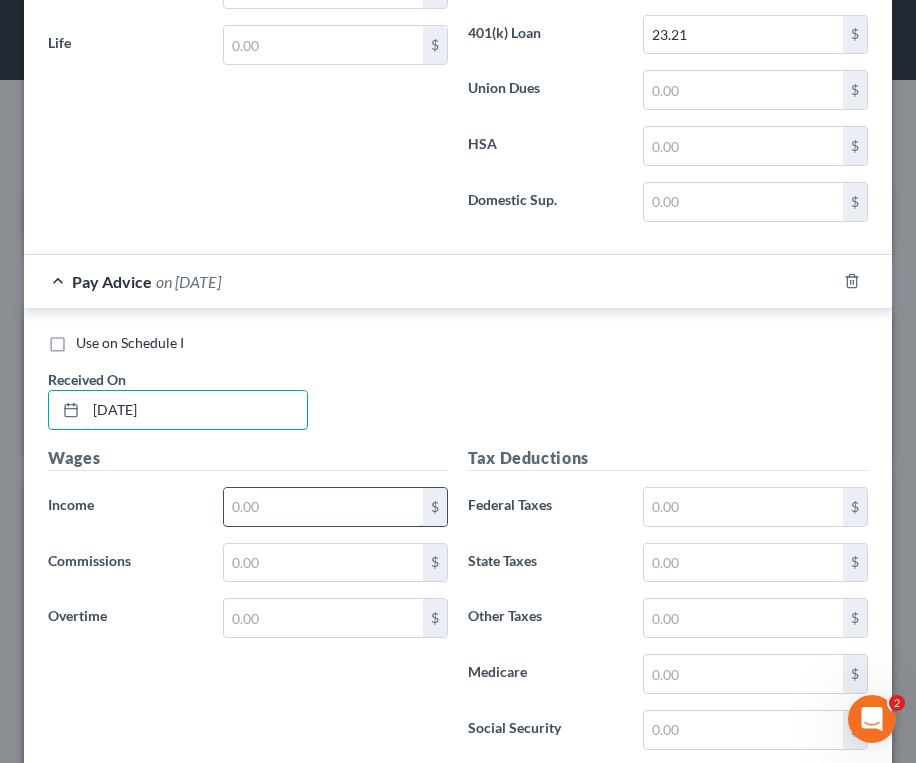 type on "[DATE]" 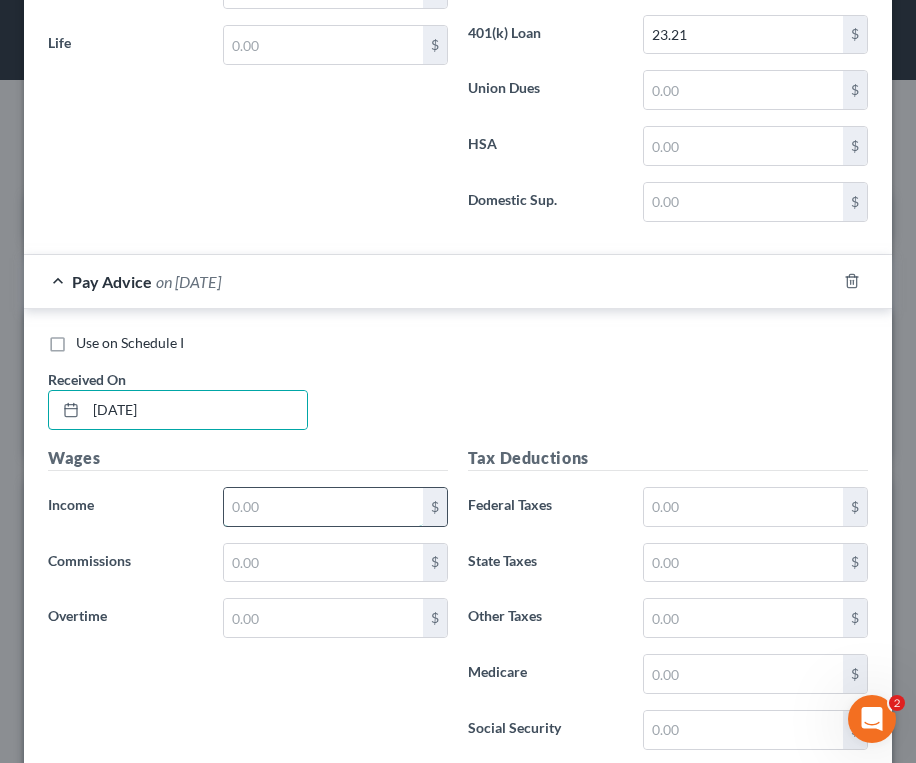 click at bounding box center [323, 507] 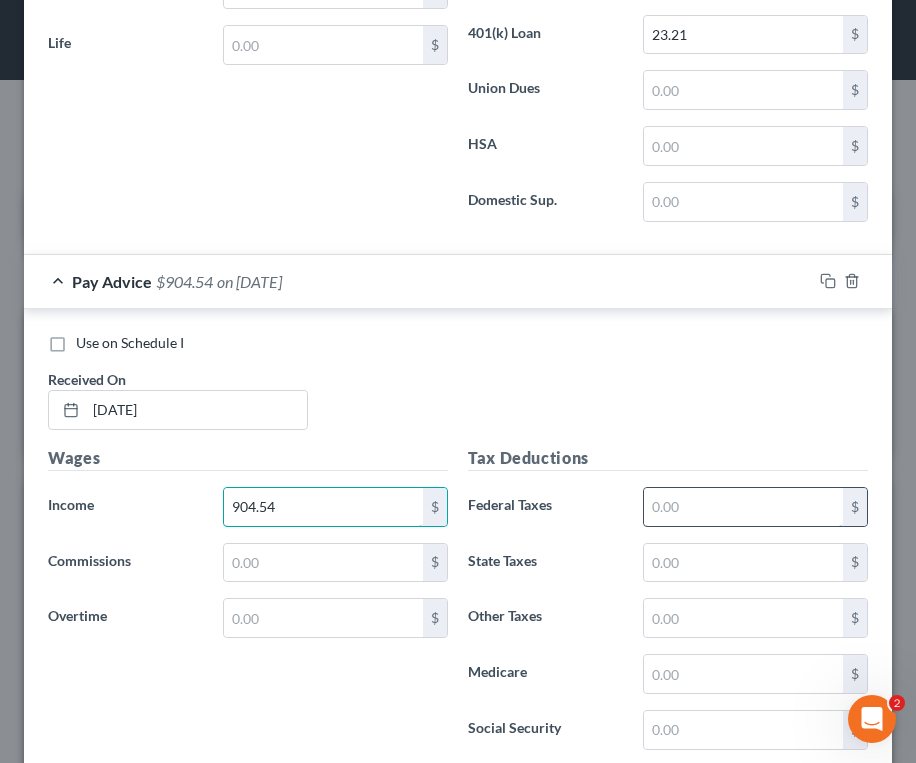 type on "904.54" 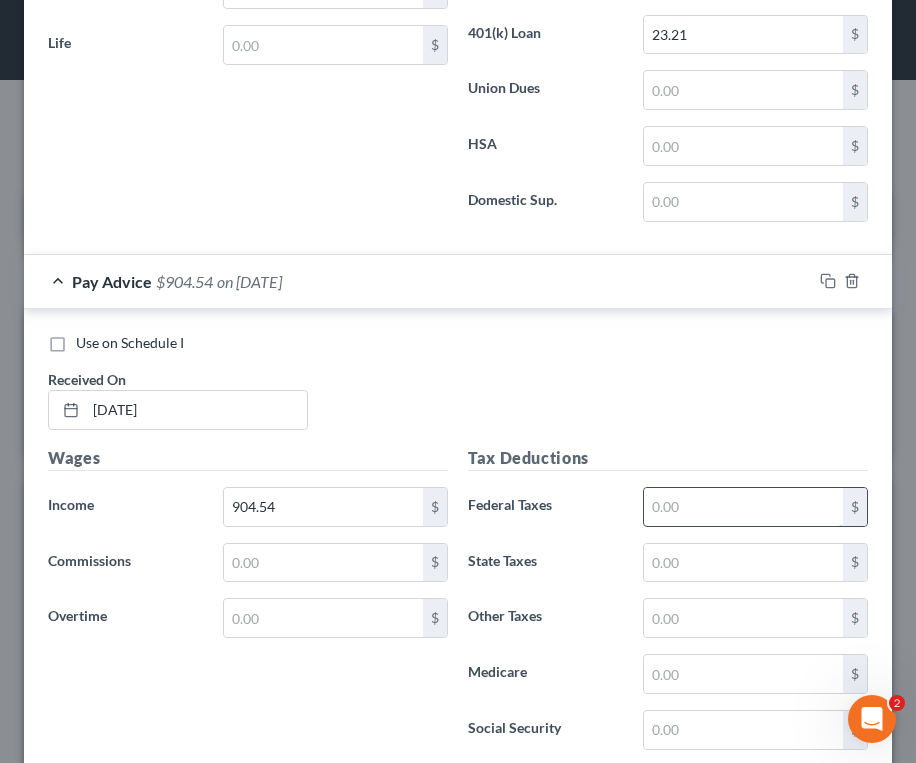click at bounding box center (743, 507) 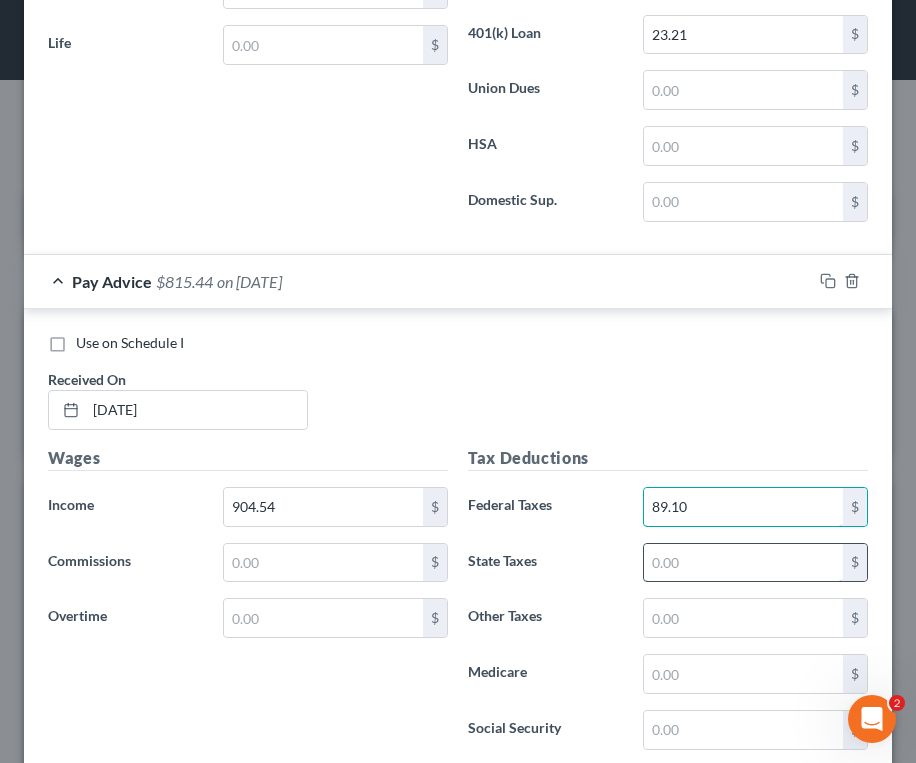 type on "89.10" 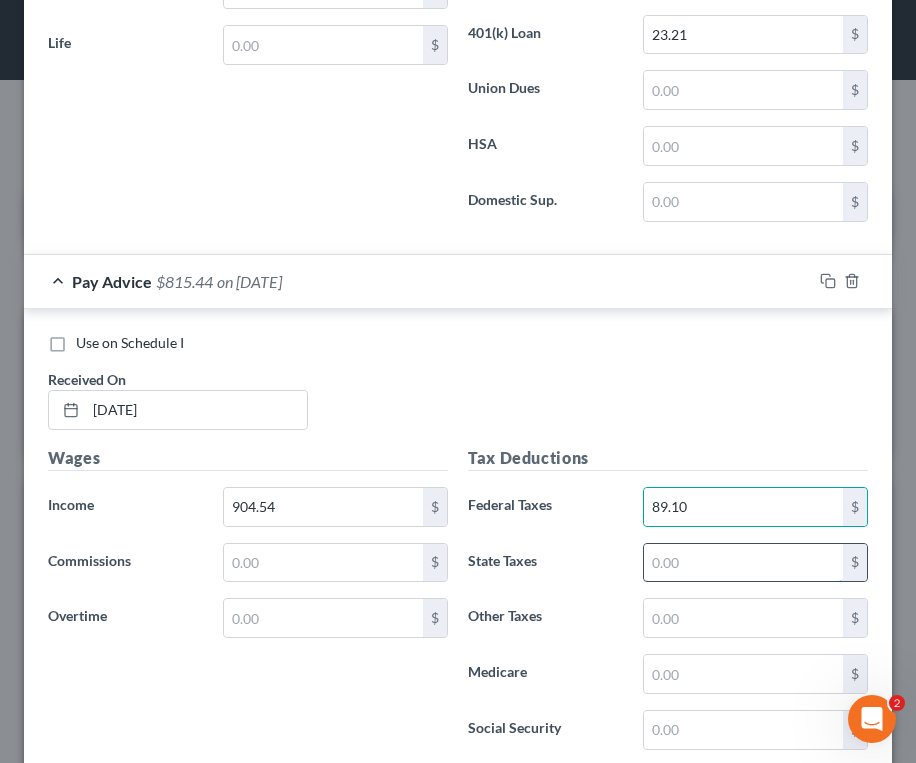 click at bounding box center (743, 563) 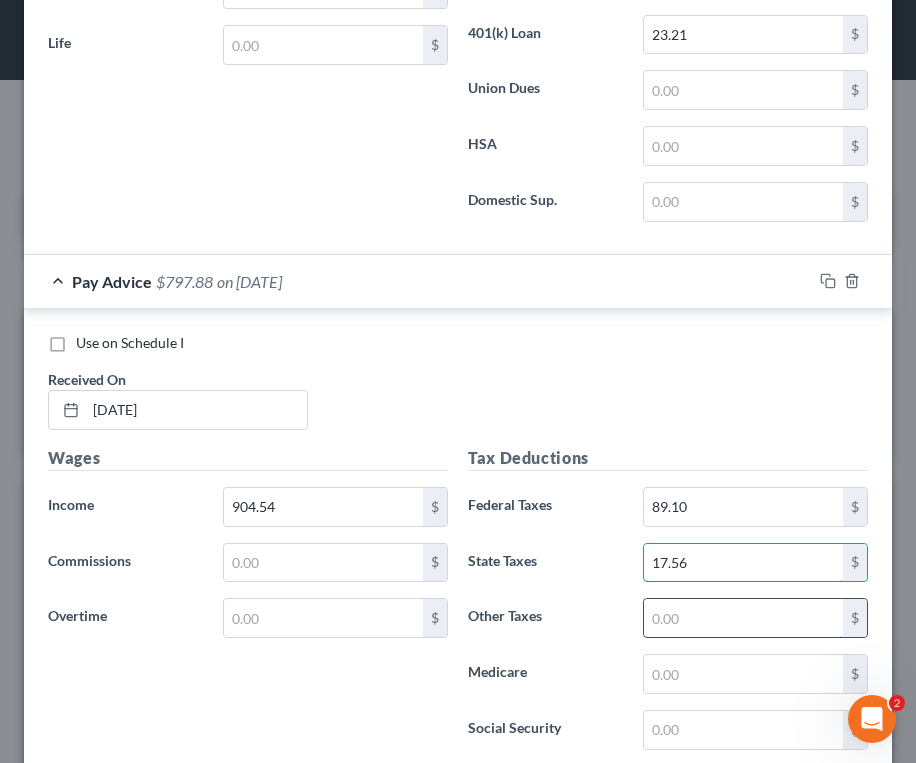 type on "17.56" 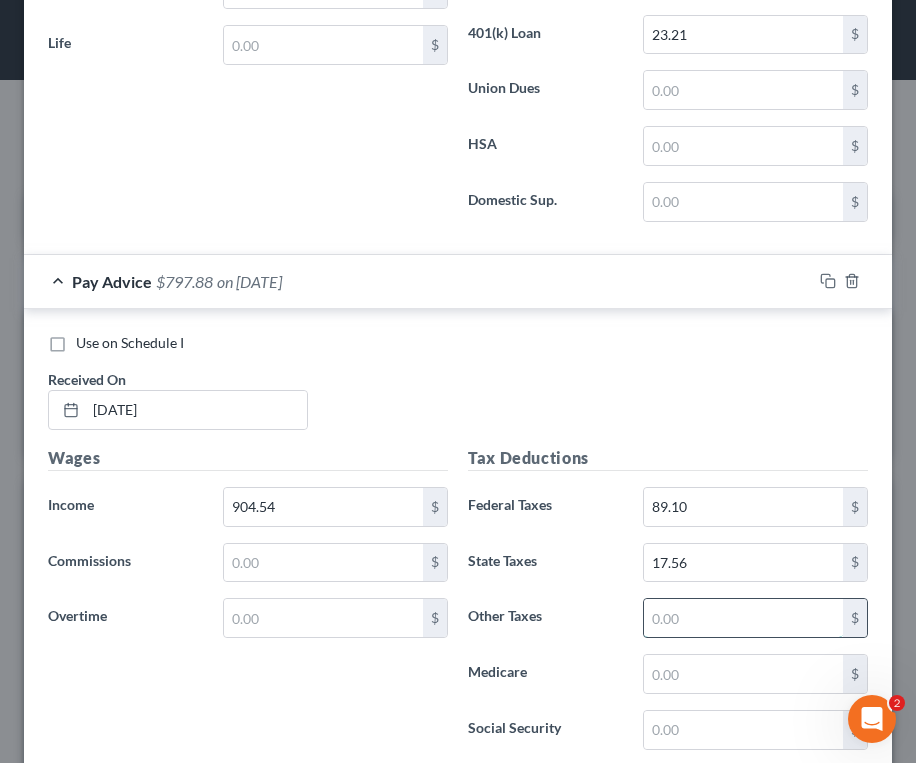 click at bounding box center (743, 618) 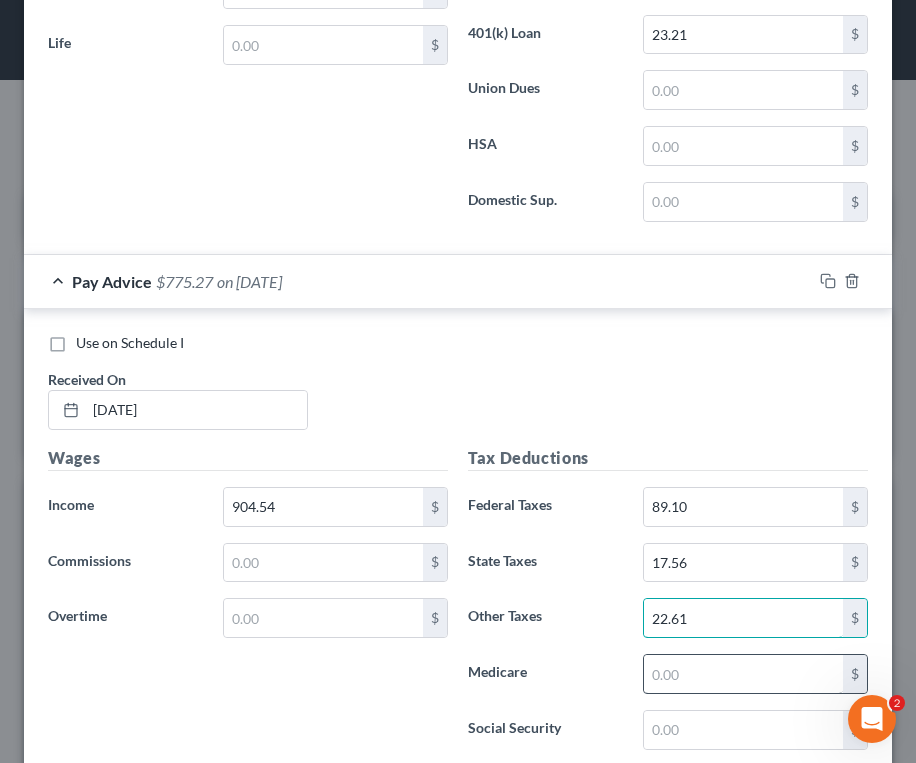 type on "22.61" 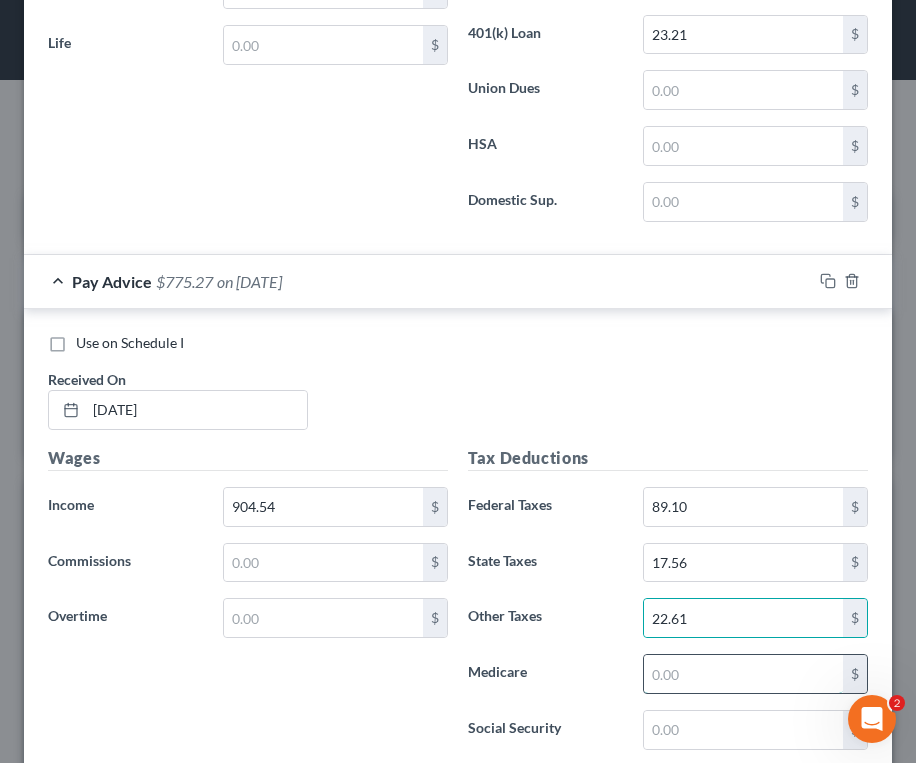 click at bounding box center (743, 674) 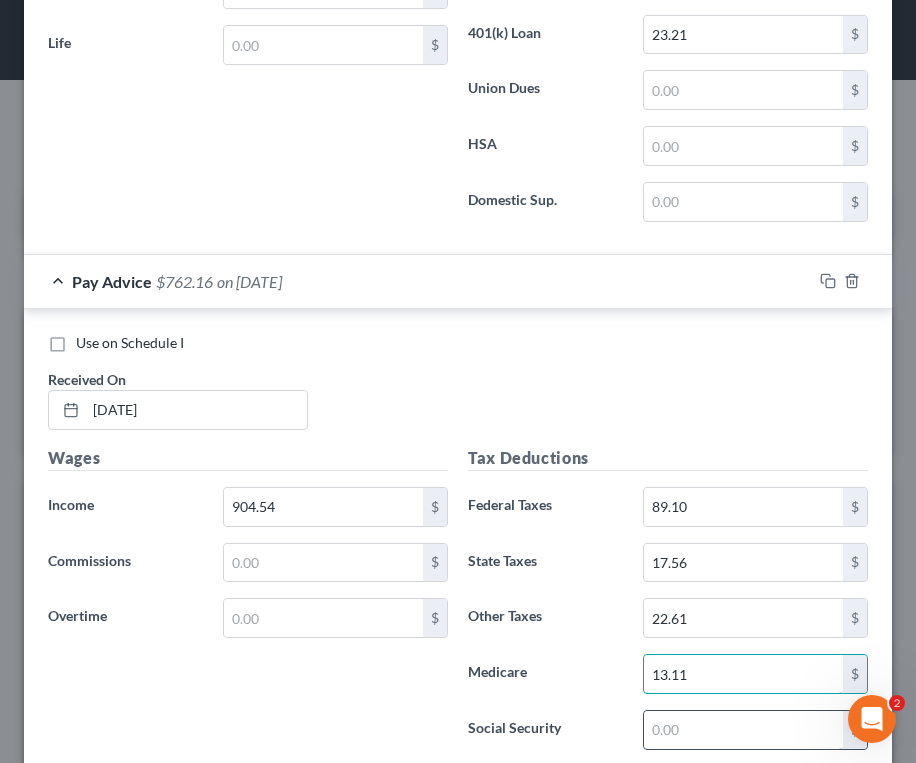 type on "13.11" 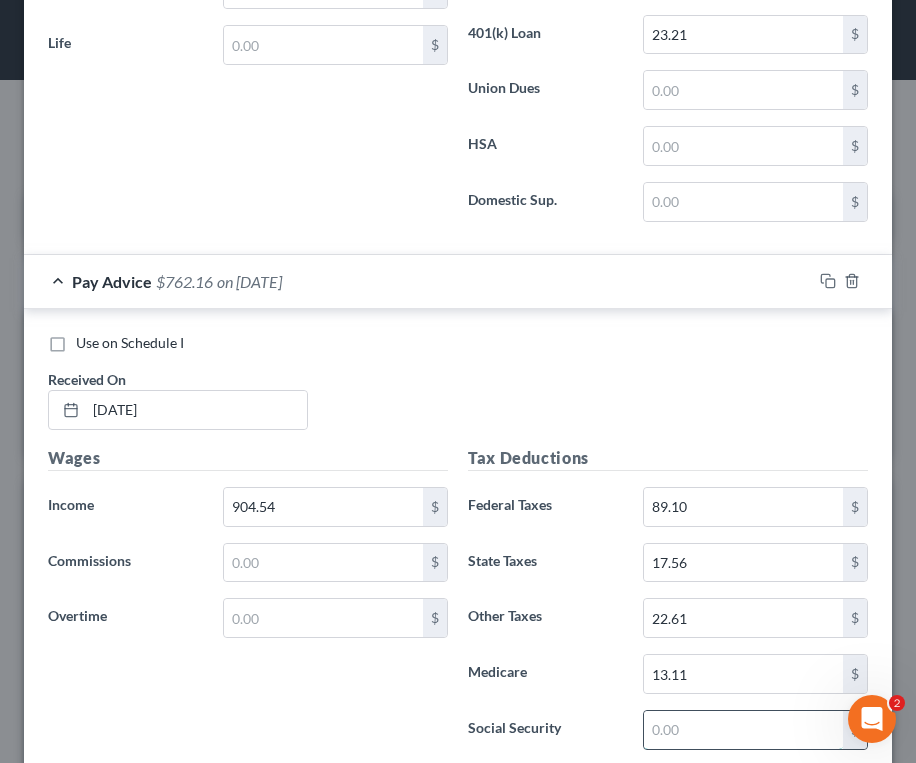 click at bounding box center (743, 730) 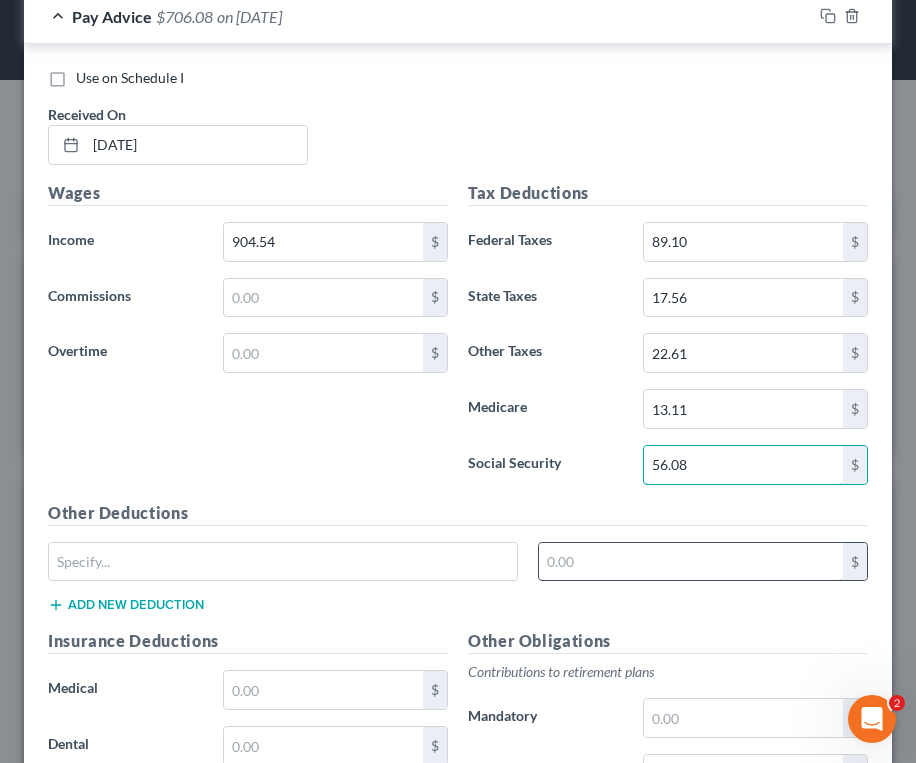 scroll, scrollTop: 3986, scrollLeft: 0, axis: vertical 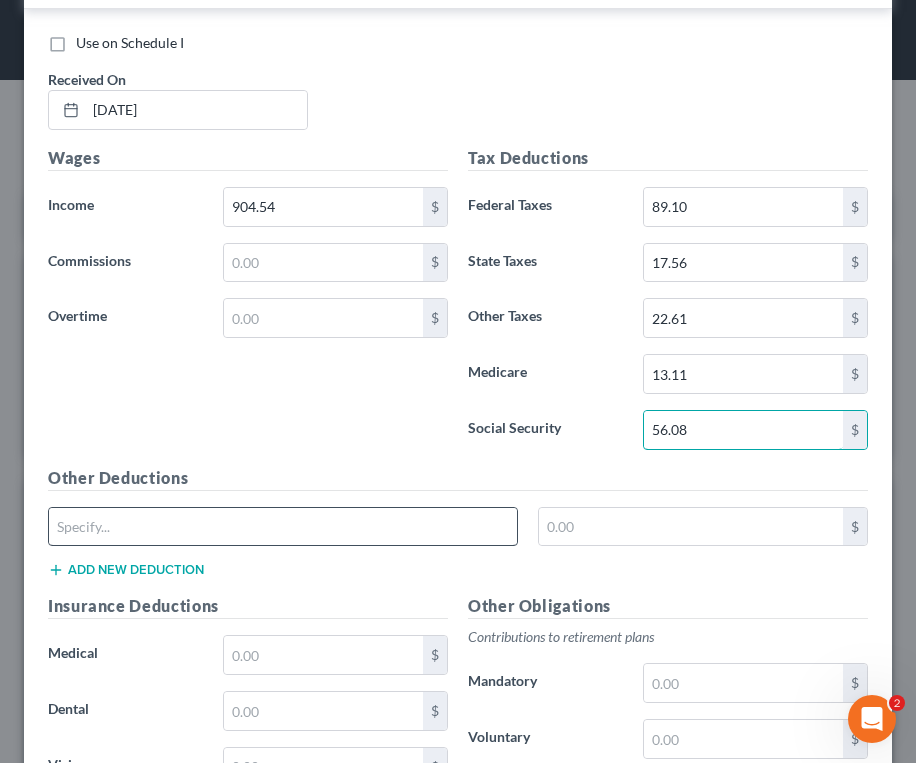 type on "56.08" 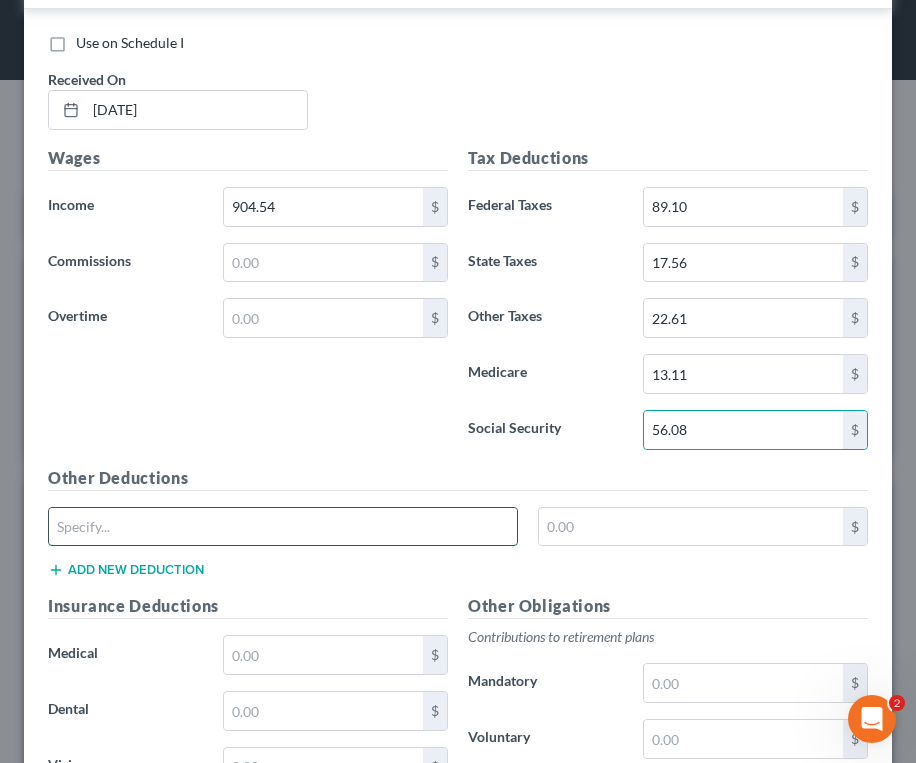 click at bounding box center (283, 527) 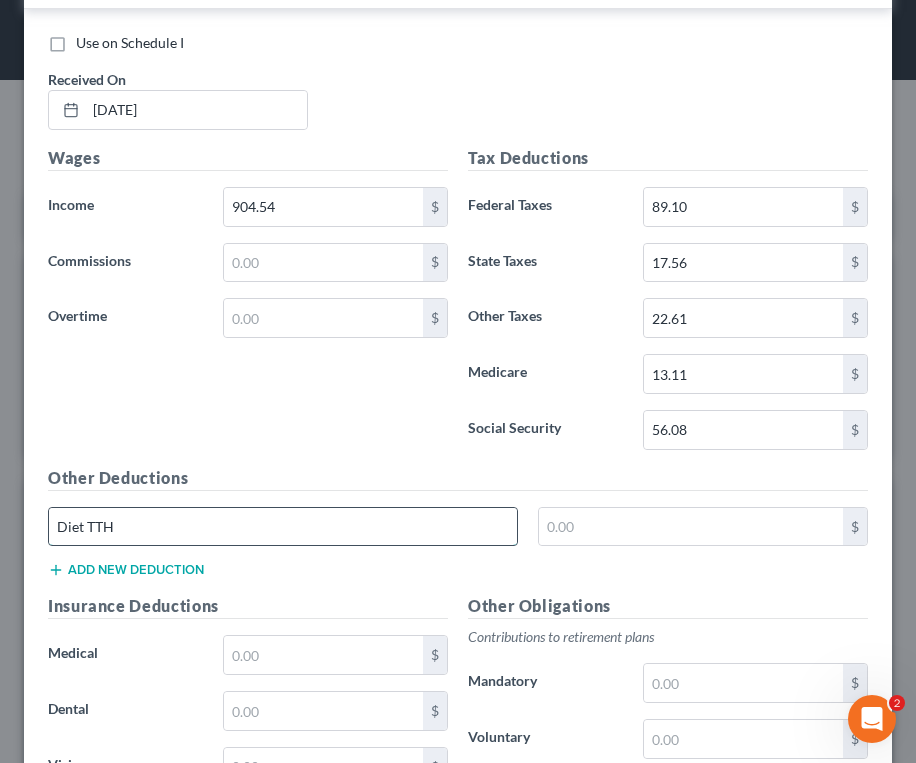 type on "Diet TTH" 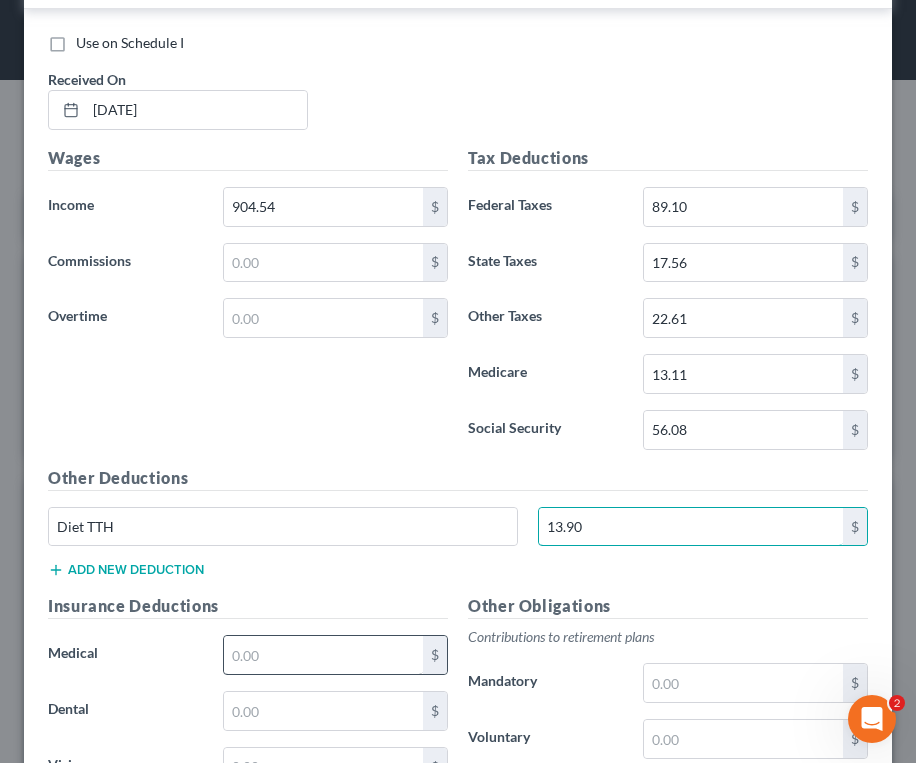 type on "13.90" 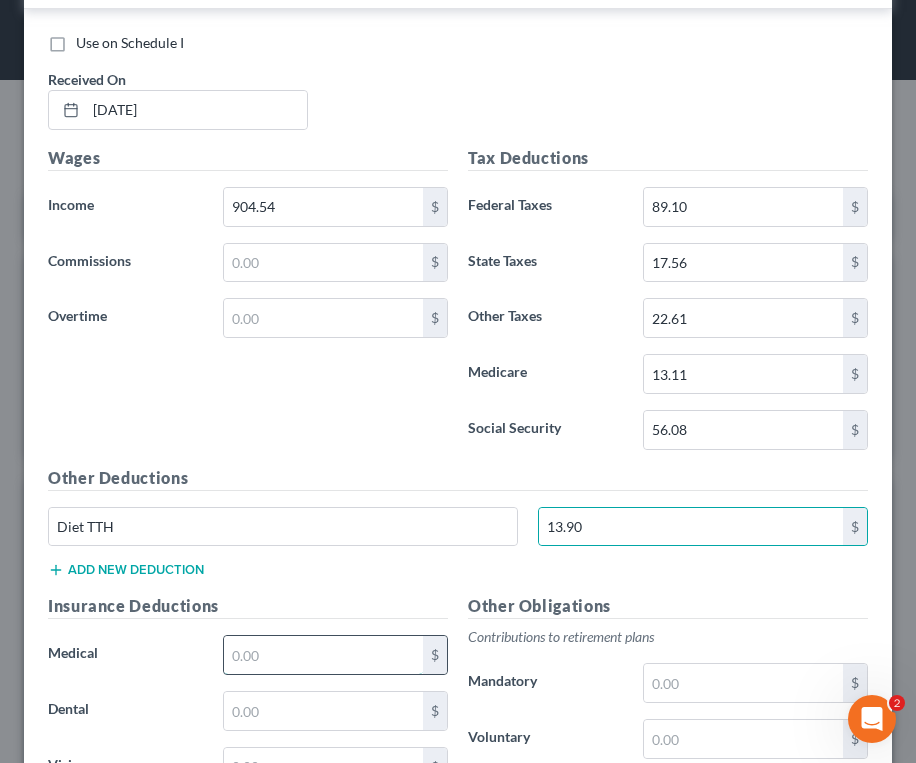click at bounding box center [323, 655] 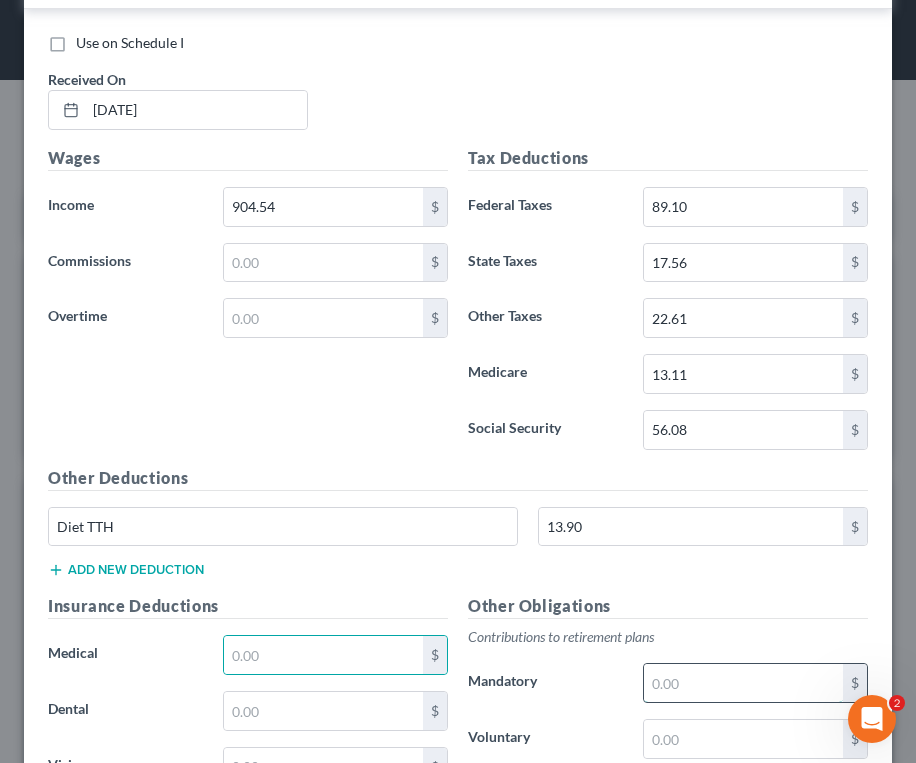 click at bounding box center (743, 683) 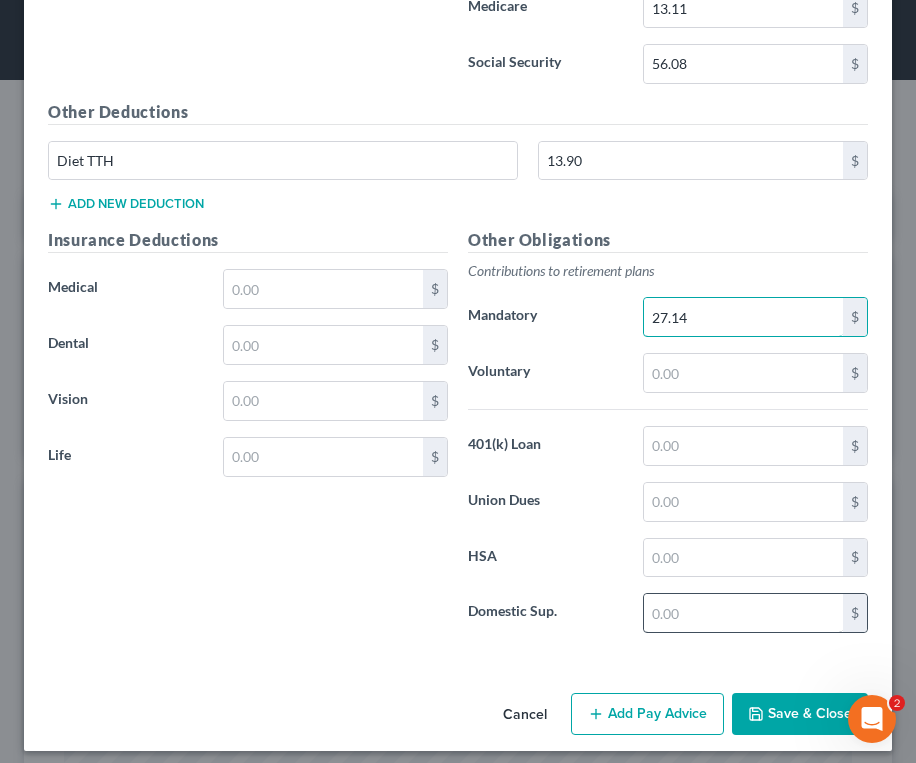 scroll, scrollTop: 4364, scrollLeft: 0, axis: vertical 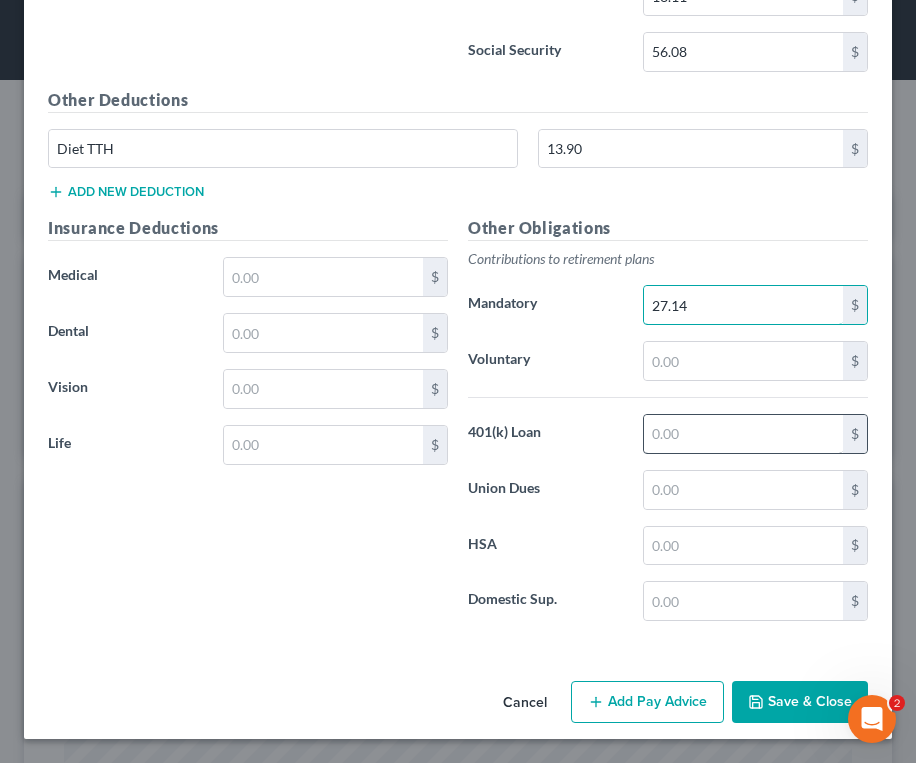 type on "27.14" 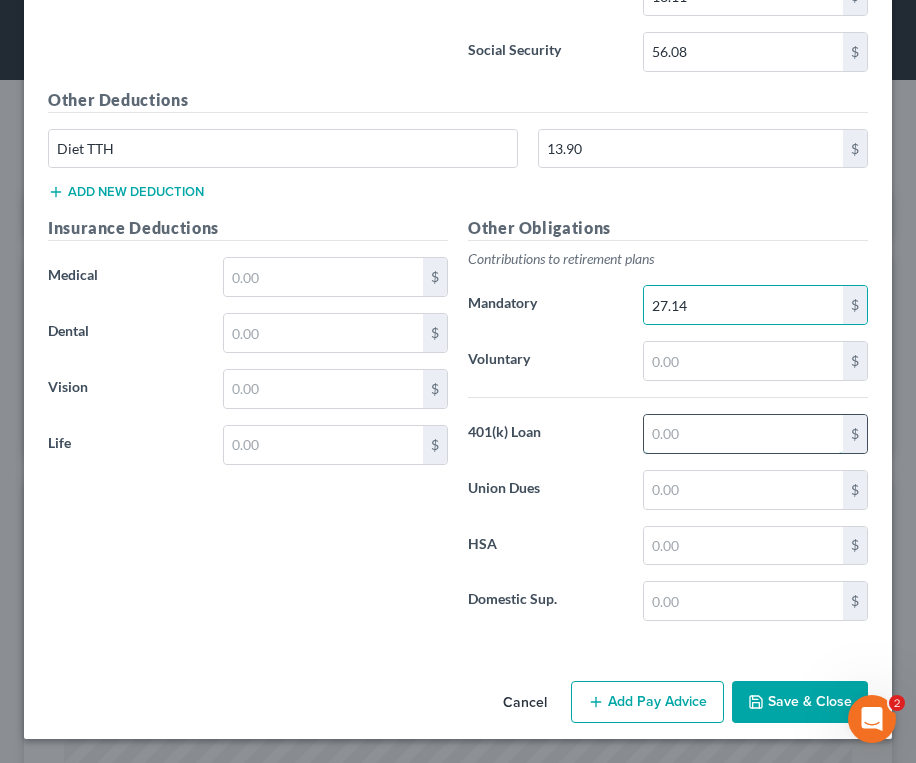 click at bounding box center [743, 434] 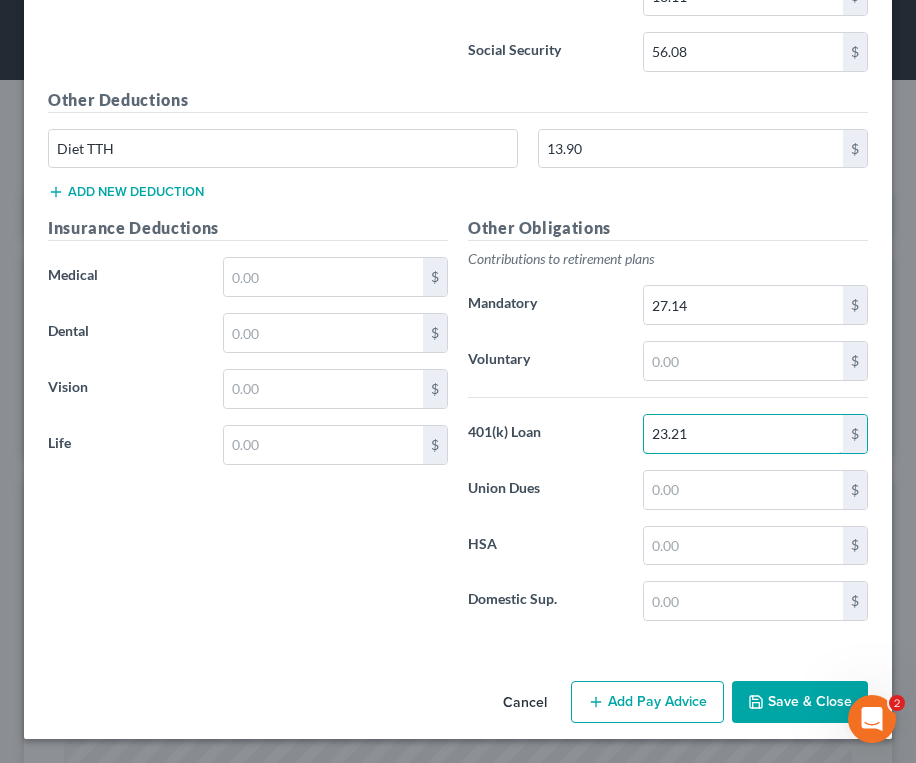 type on "23.21" 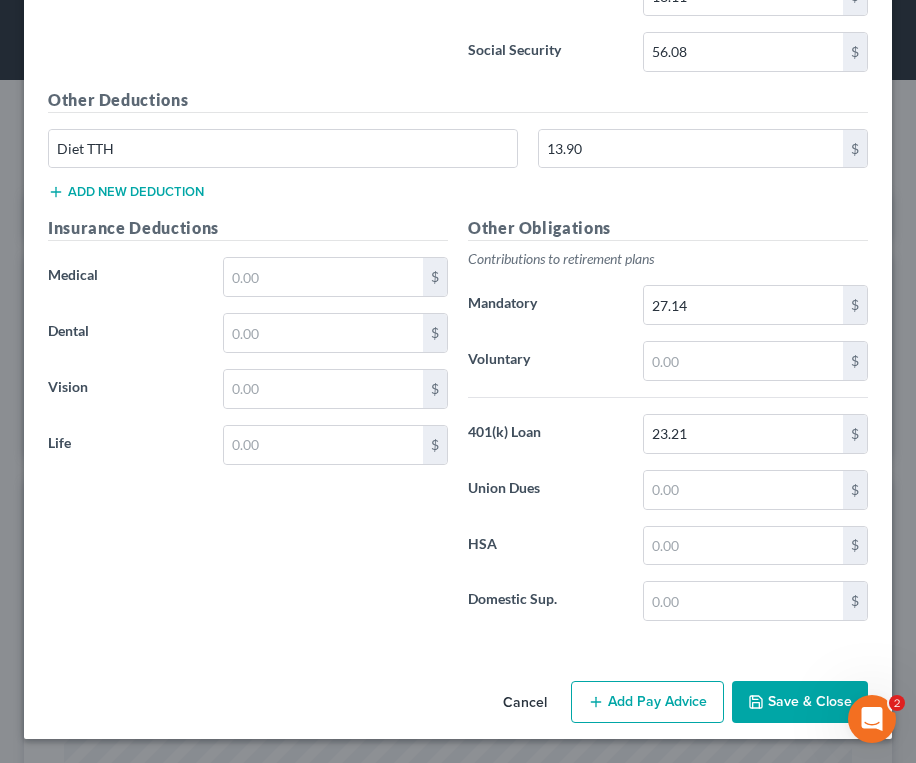 click on "Add Pay Advice" at bounding box center (647, 702) 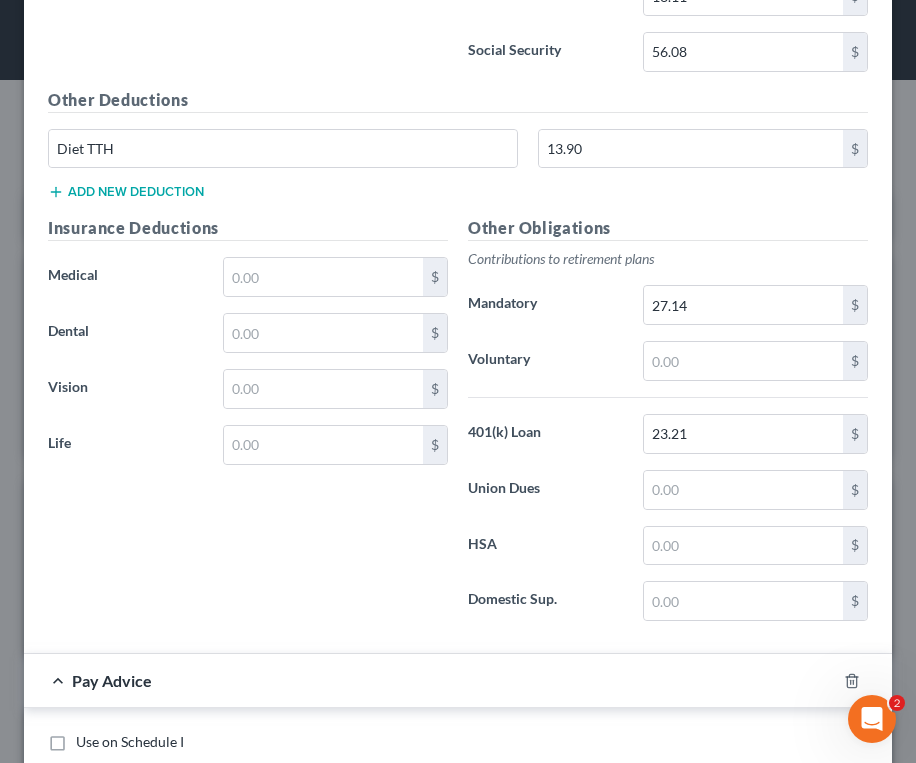 scroll, scrollTop: 4764, scrollLeft: 0, axis: vertical 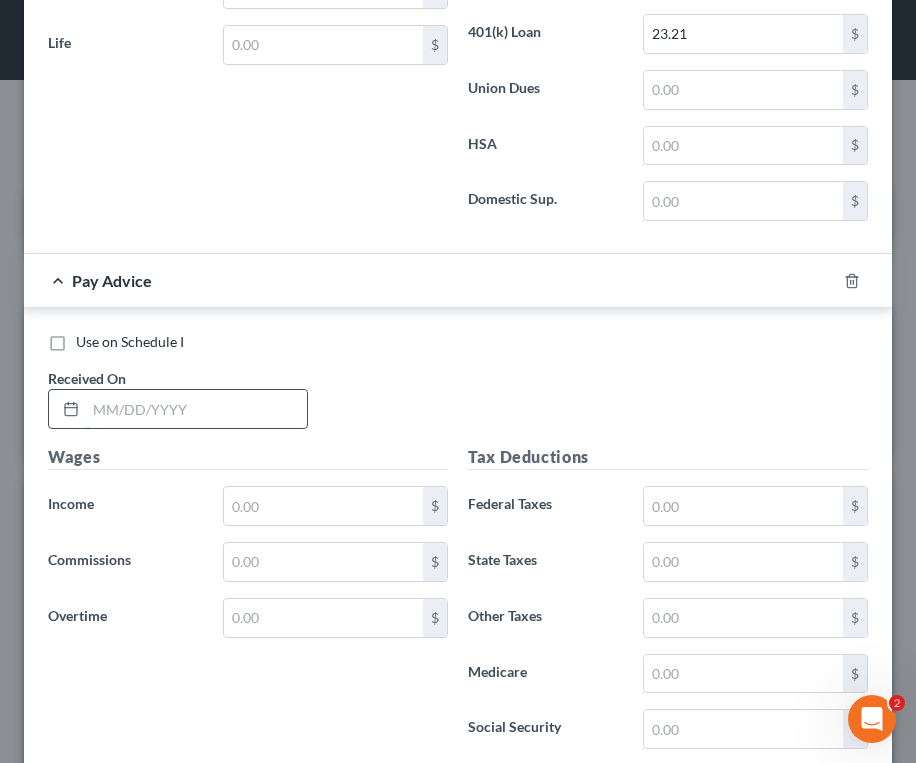 click at bounding box center [196, 409] 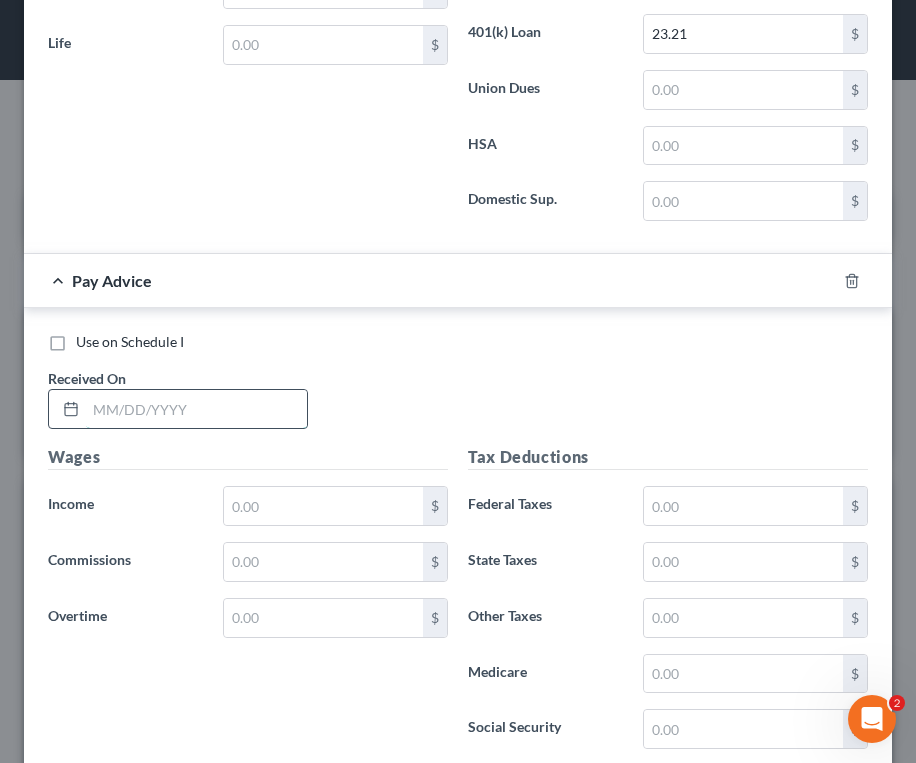 click at bounding box center (196, 409) 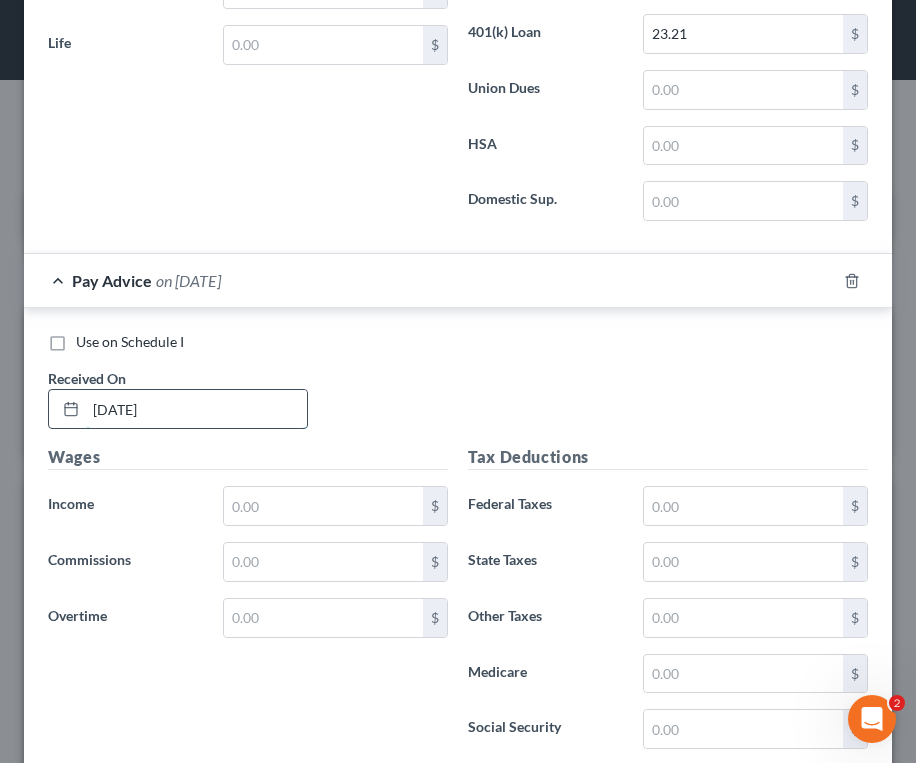 type on "[DATE]" 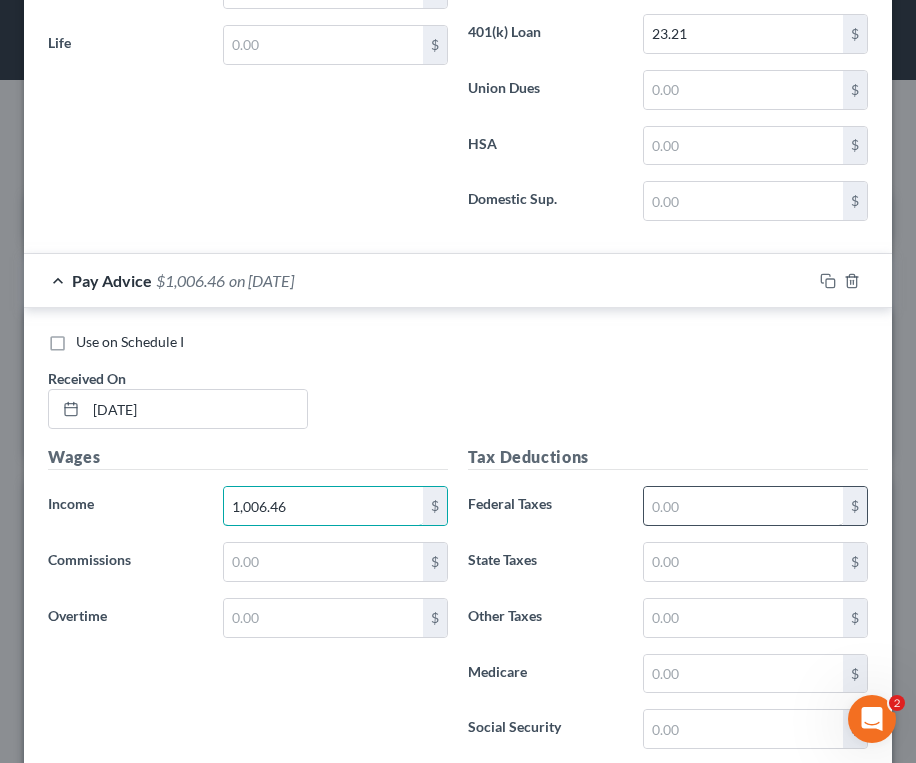 type on "1,006.46" 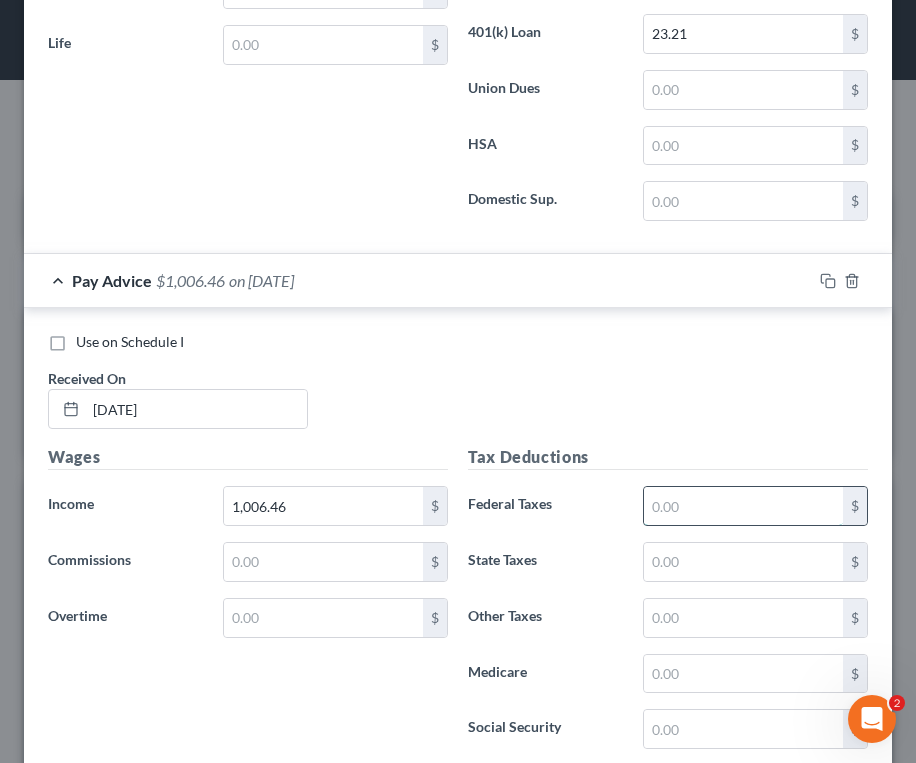 click at bounding box center (743, 506) 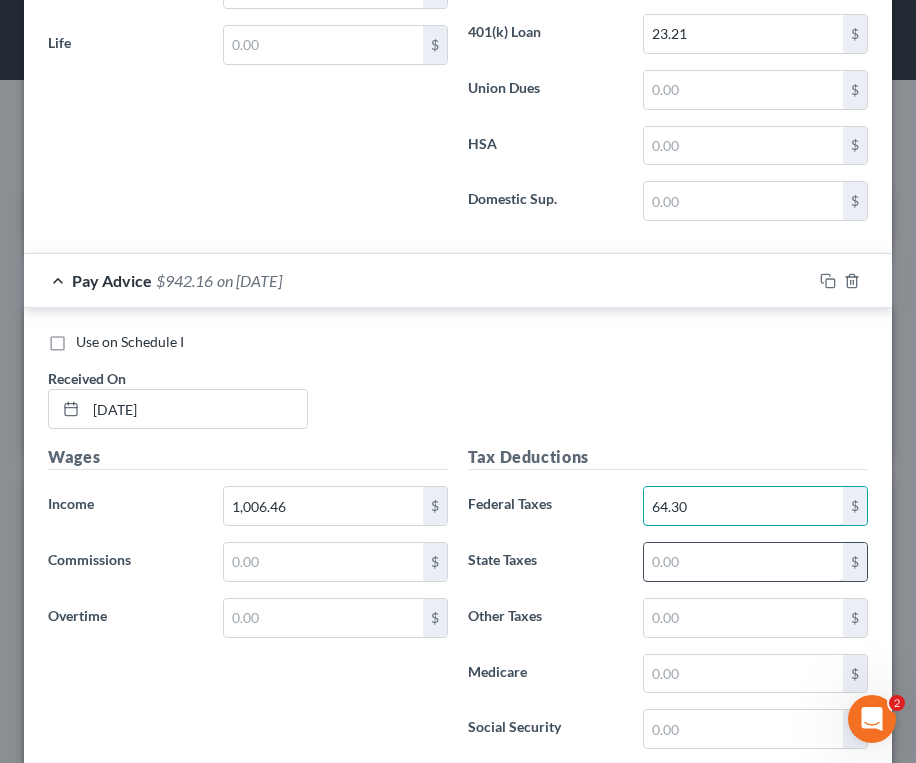 type on "64.30" 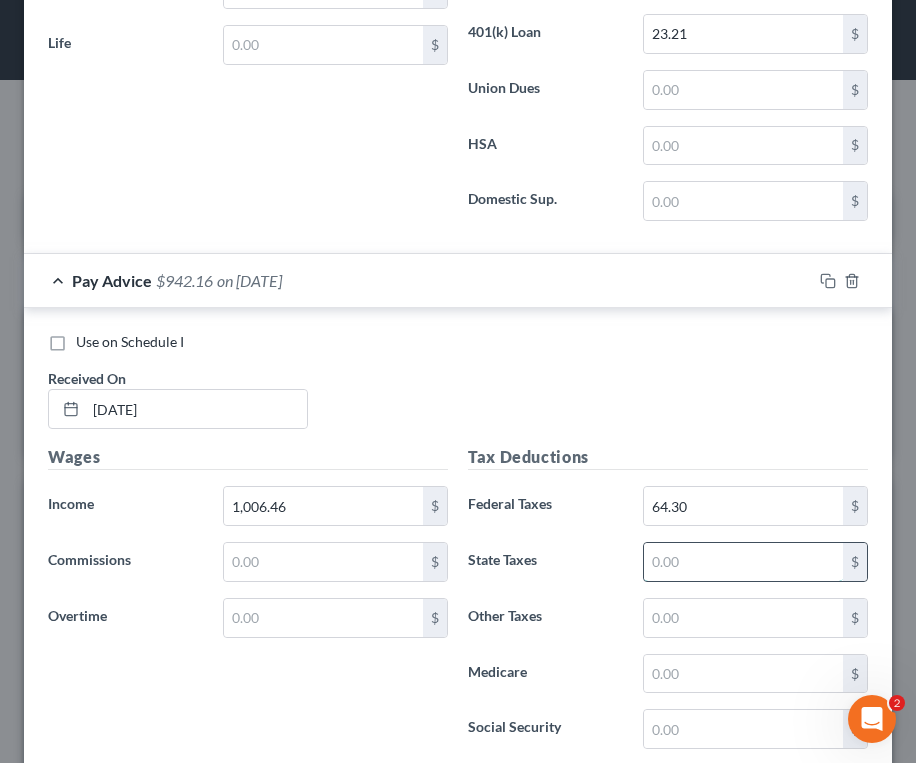 click at bounding box center (743, 562) 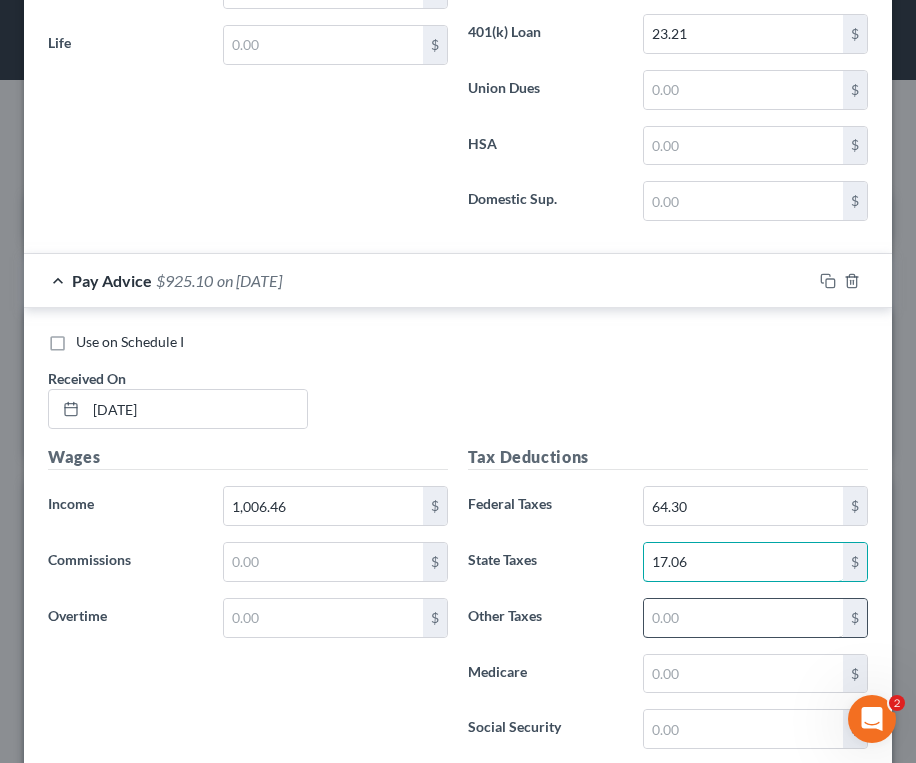 type on "17.06" 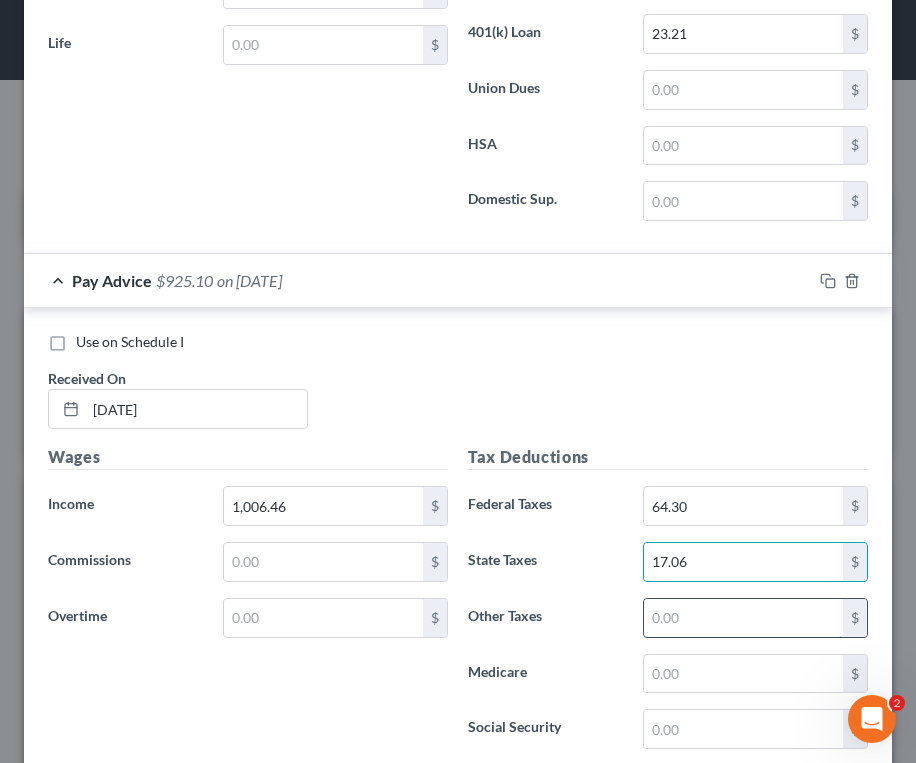 click at bounding box center [743, 618] 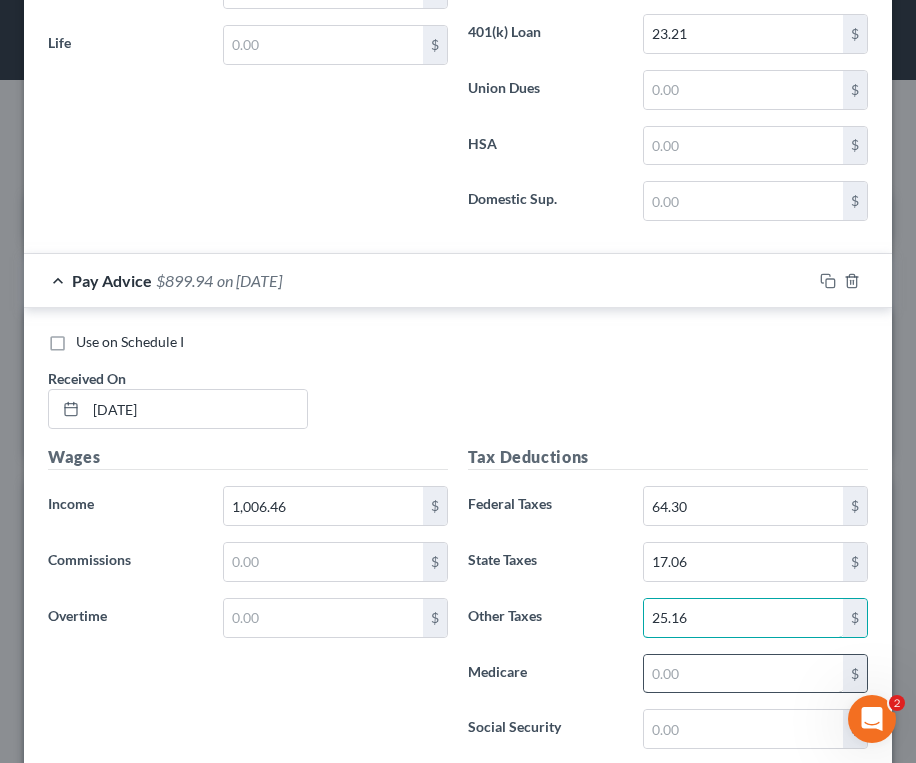 type on "25.16" 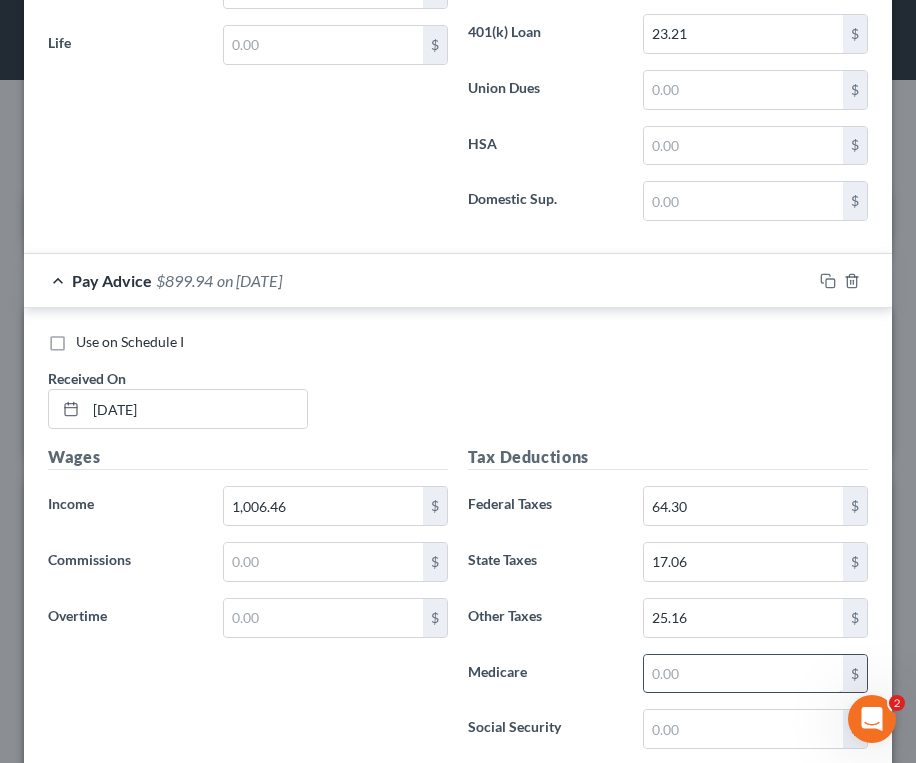 click at bounding box center (743, 674) 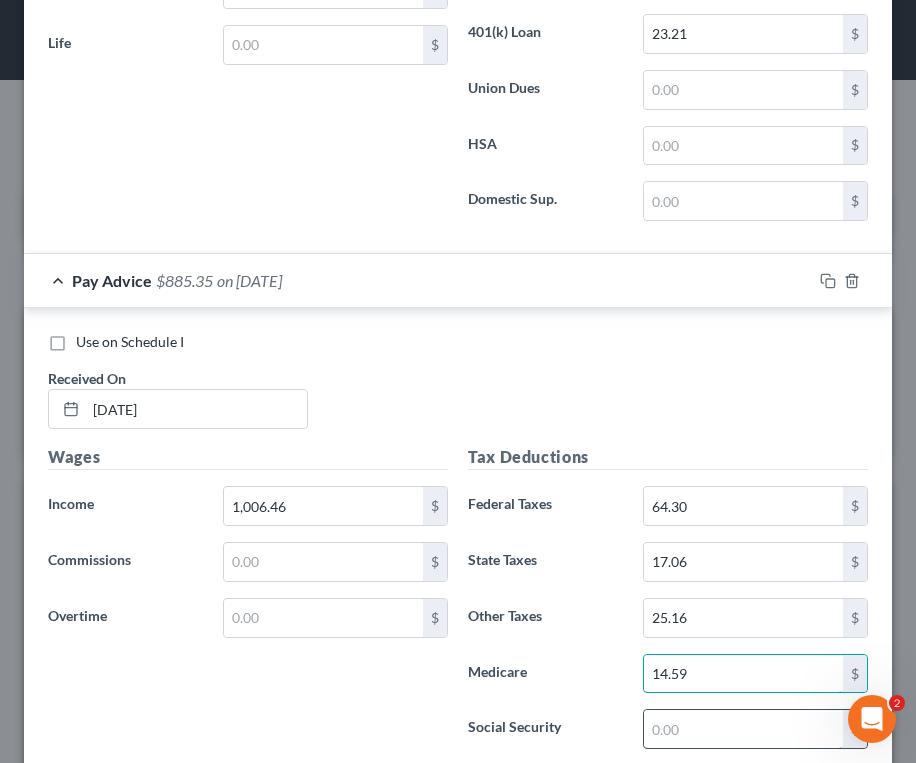 type on "14.59" 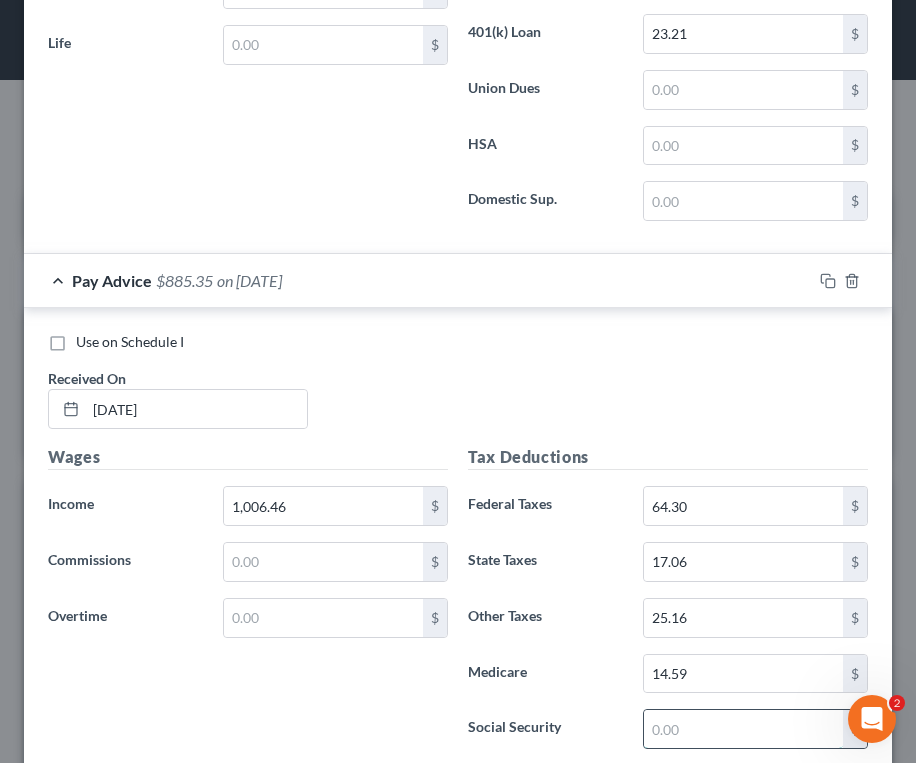 click at bounding box center [743, 729] 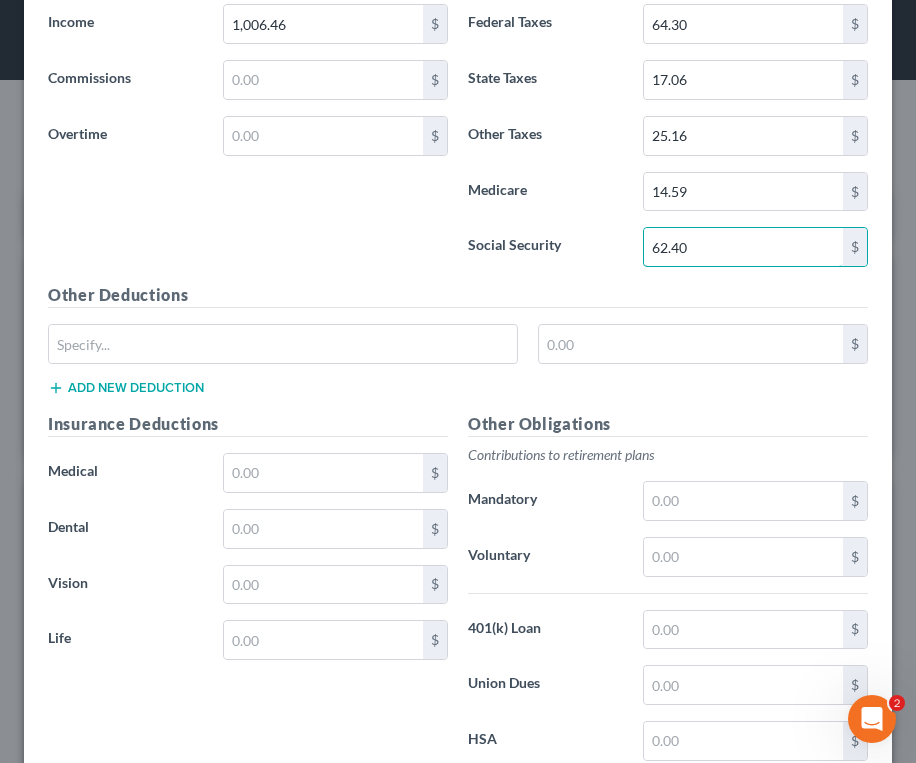 scroll, scrollTop: 5264, scrollLeft: 0, axis: vertical 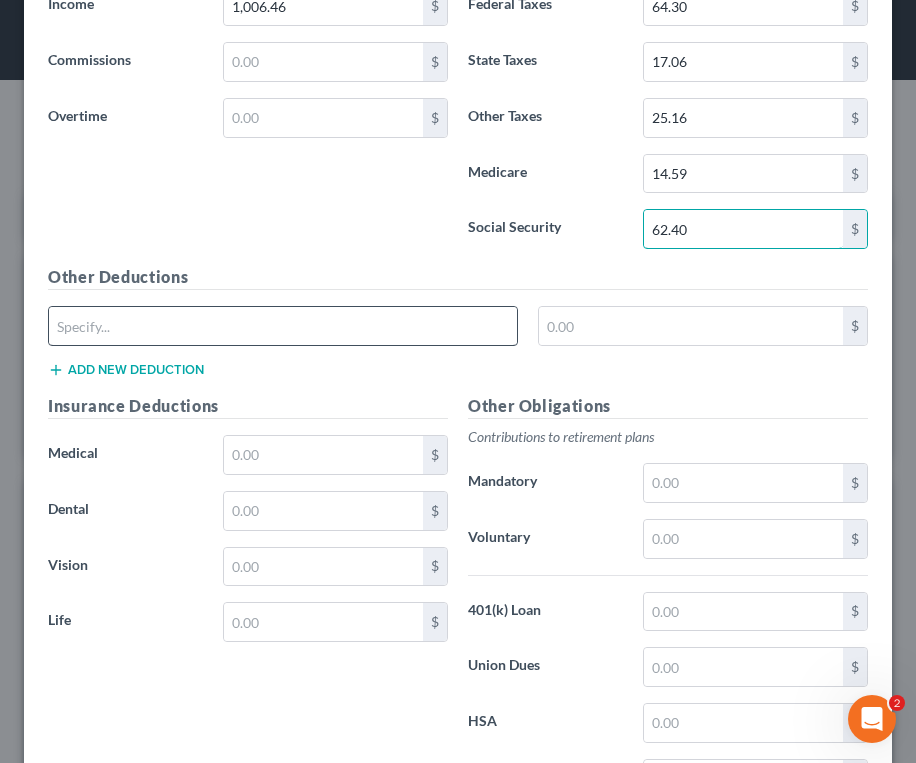 type on "62.40" 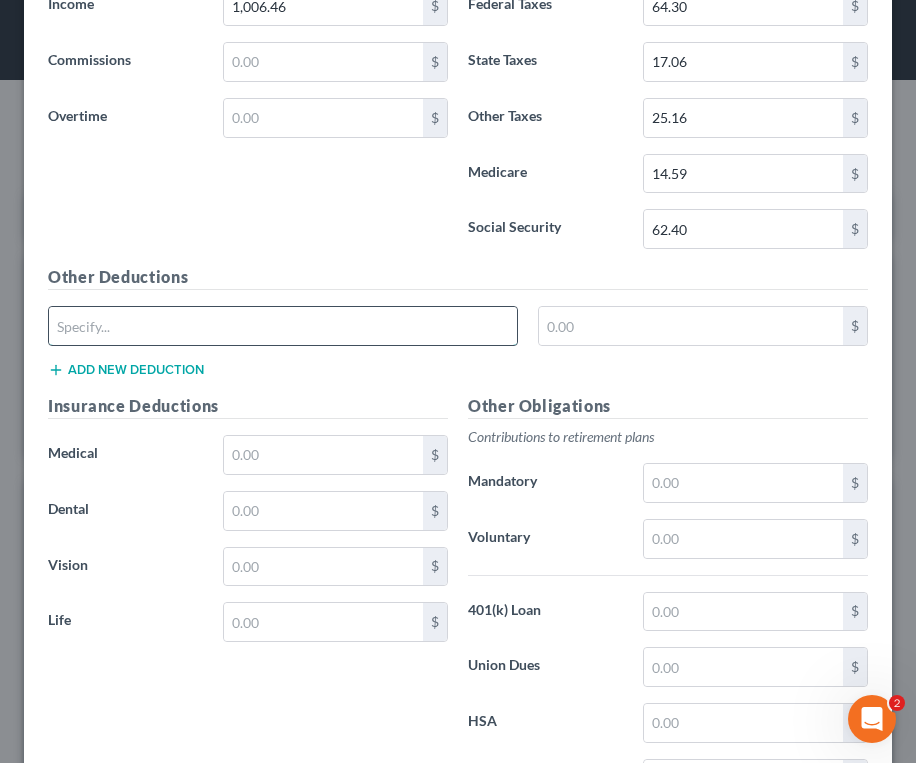 click at bounding box center [283, 326] 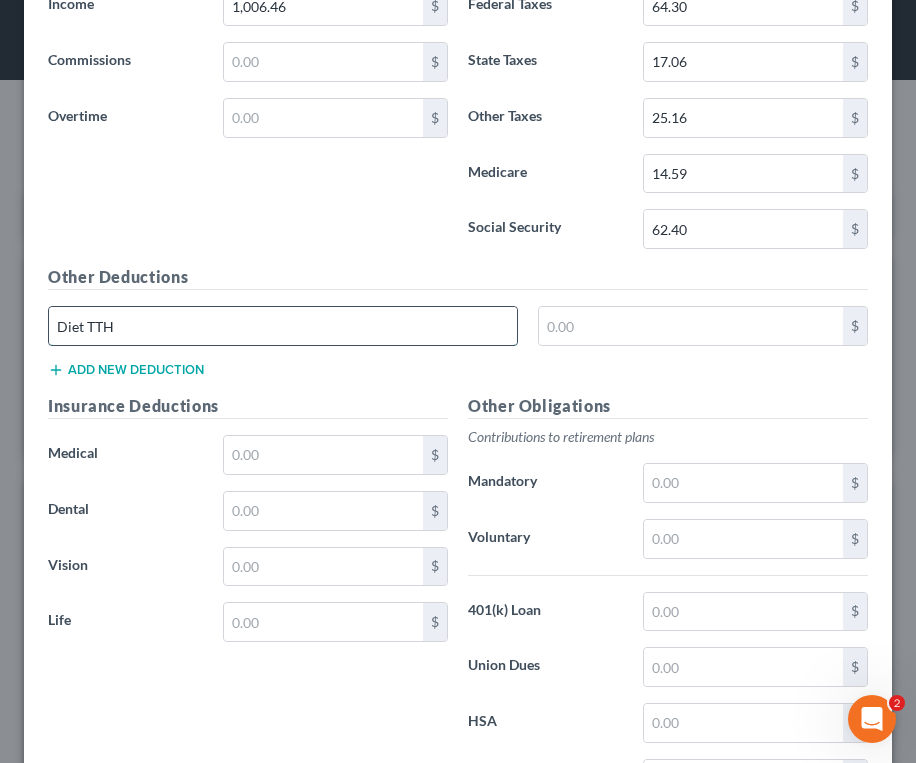 type on "Diet TTH" 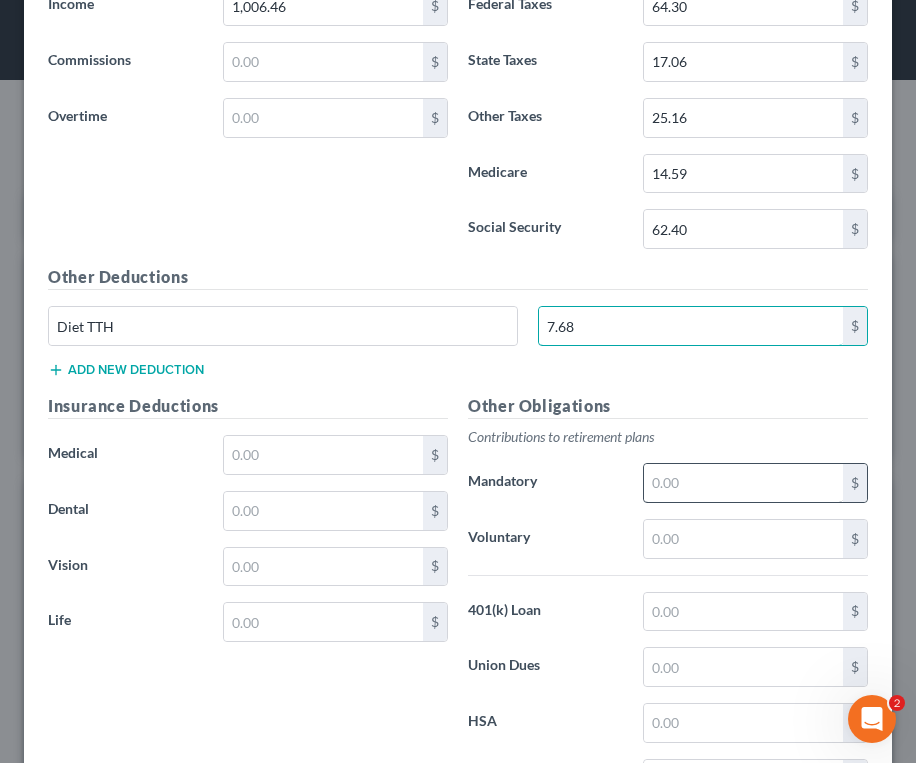 type on "7.68" 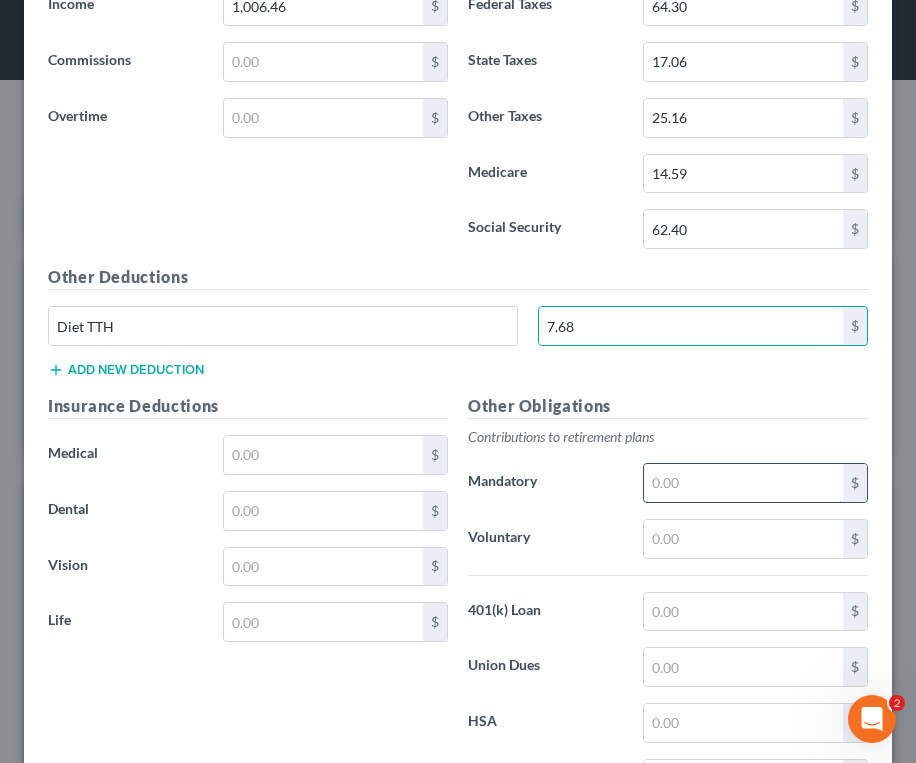 click at bounding box center [743, 483] 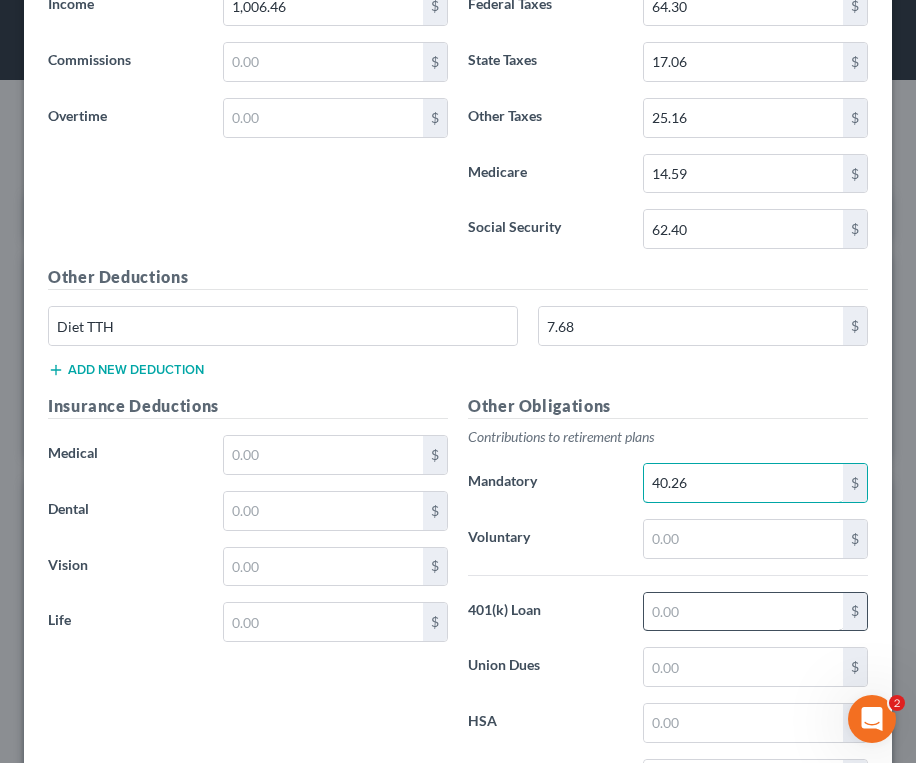 type on "40.26" 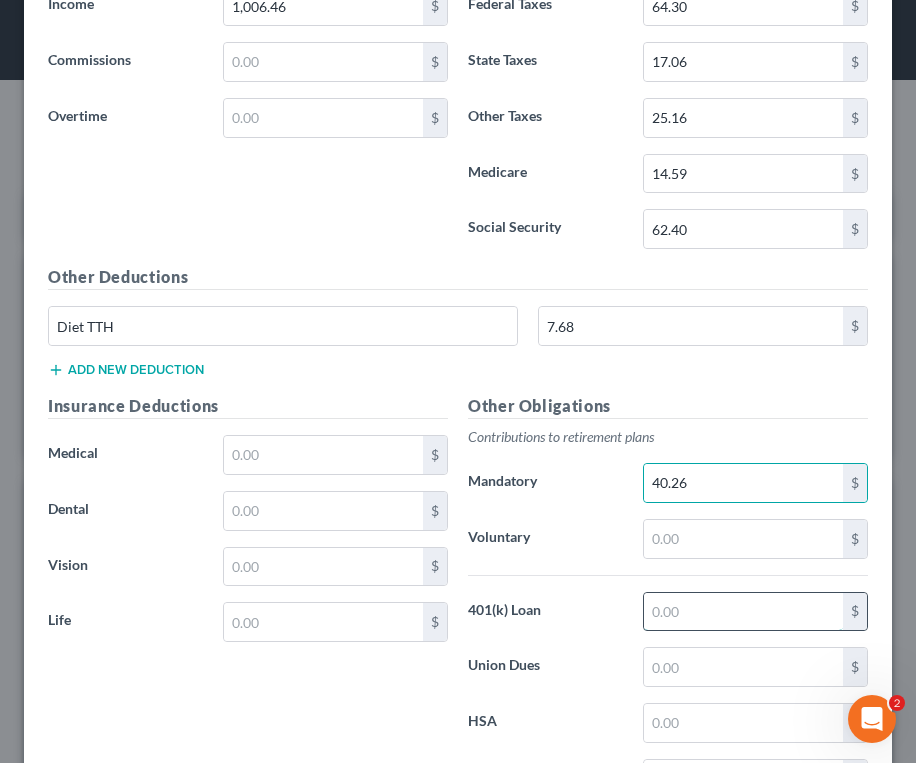 click at bounding box center (743, 612) 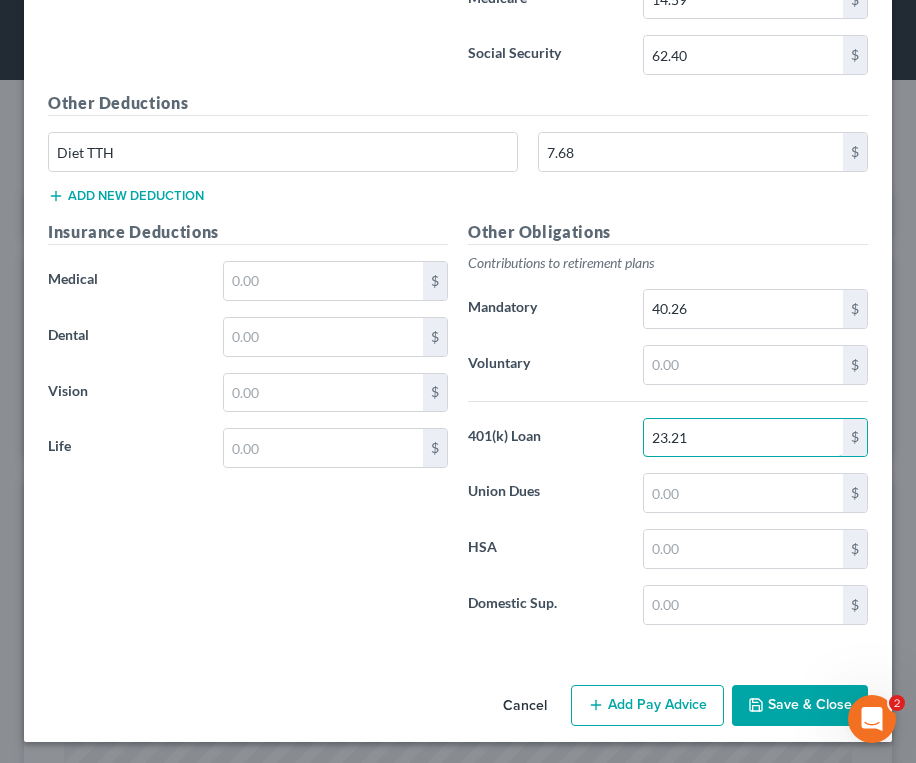 scroll, scrollTop: 5441, scrollLeft: 0, axis: vertical 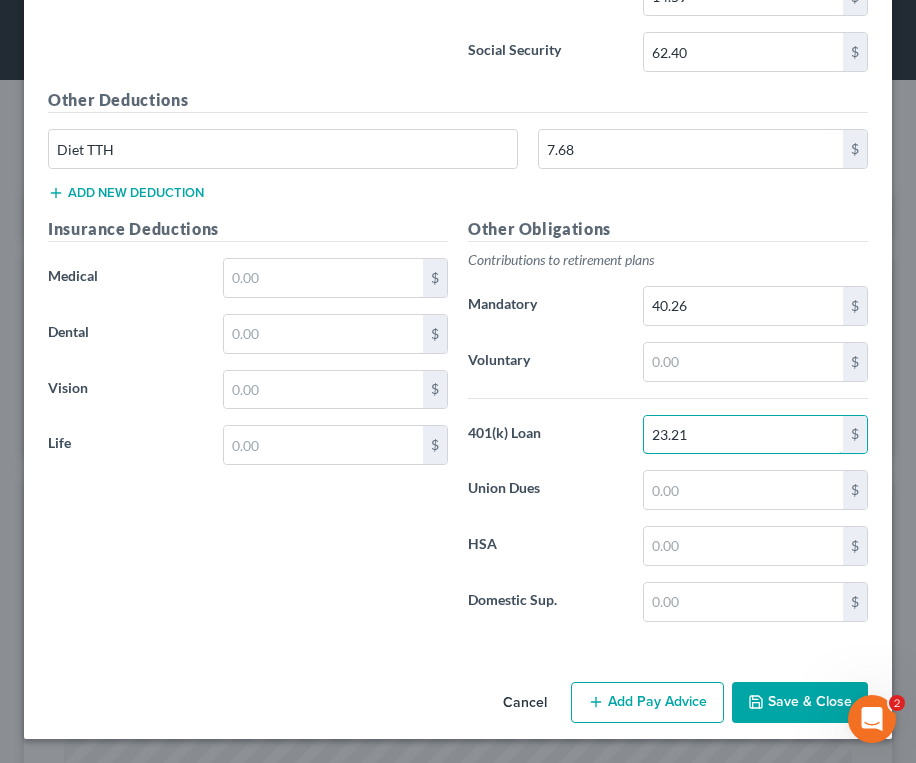 type on "23.21" 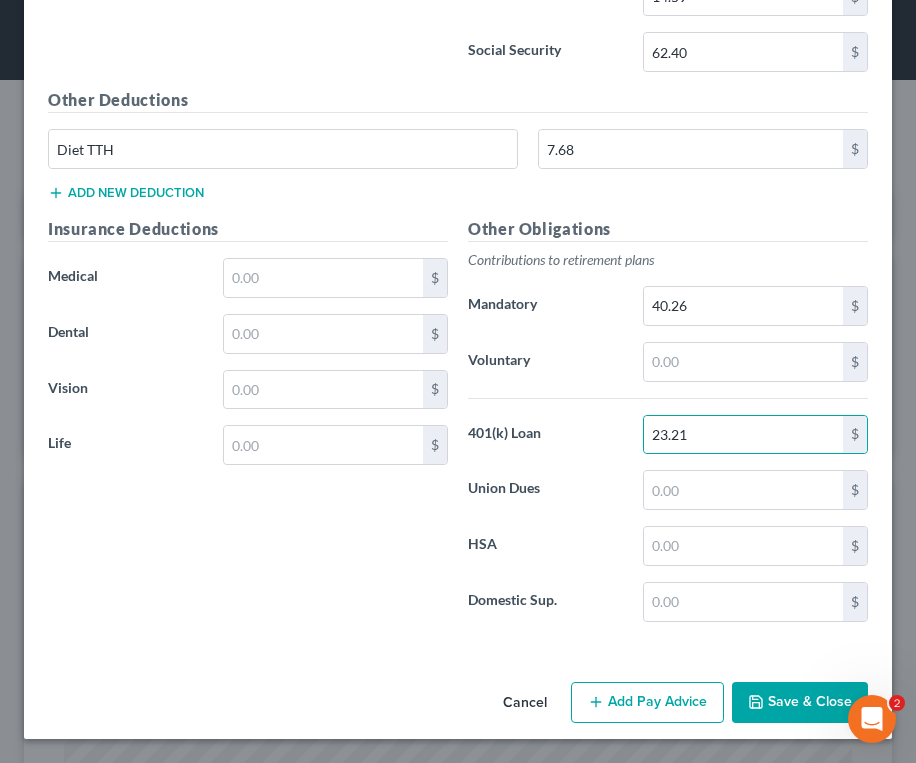 click on "Add Pay Advice" at bounding box center (647, 703) 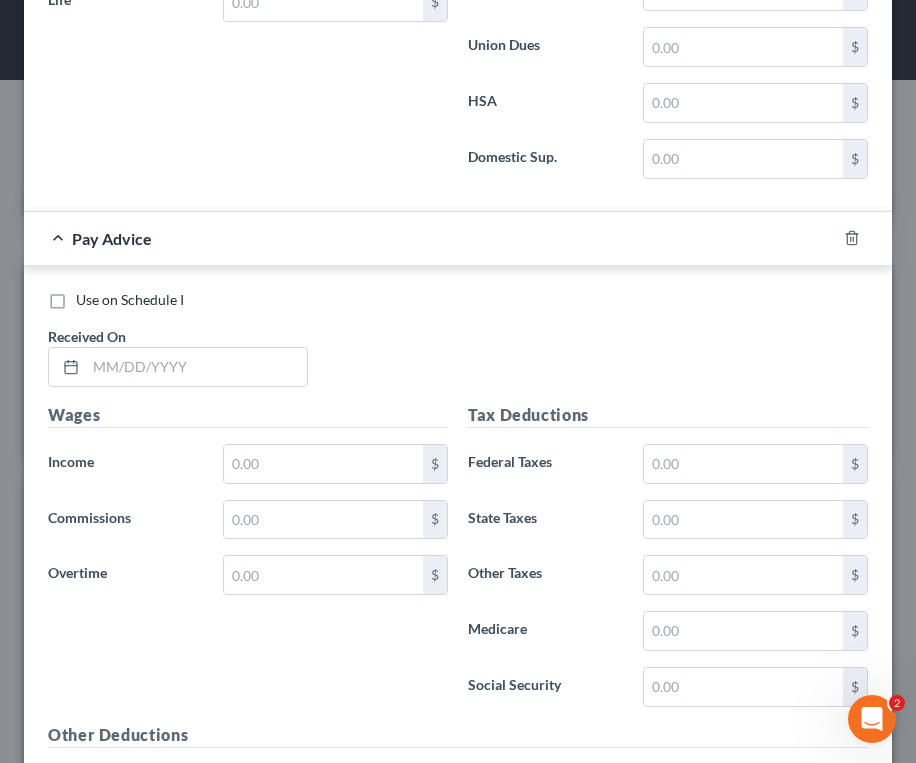 scroll, scrollTop: 5941, scrollLeft: 0, axis: vertical 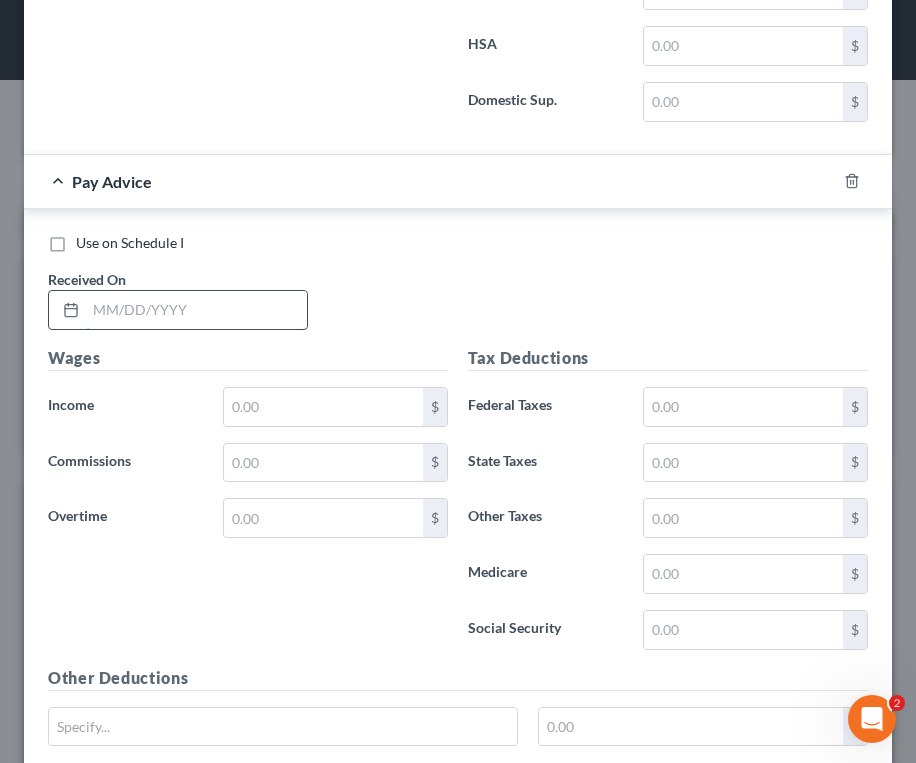 click at bounding box center (196, 310) 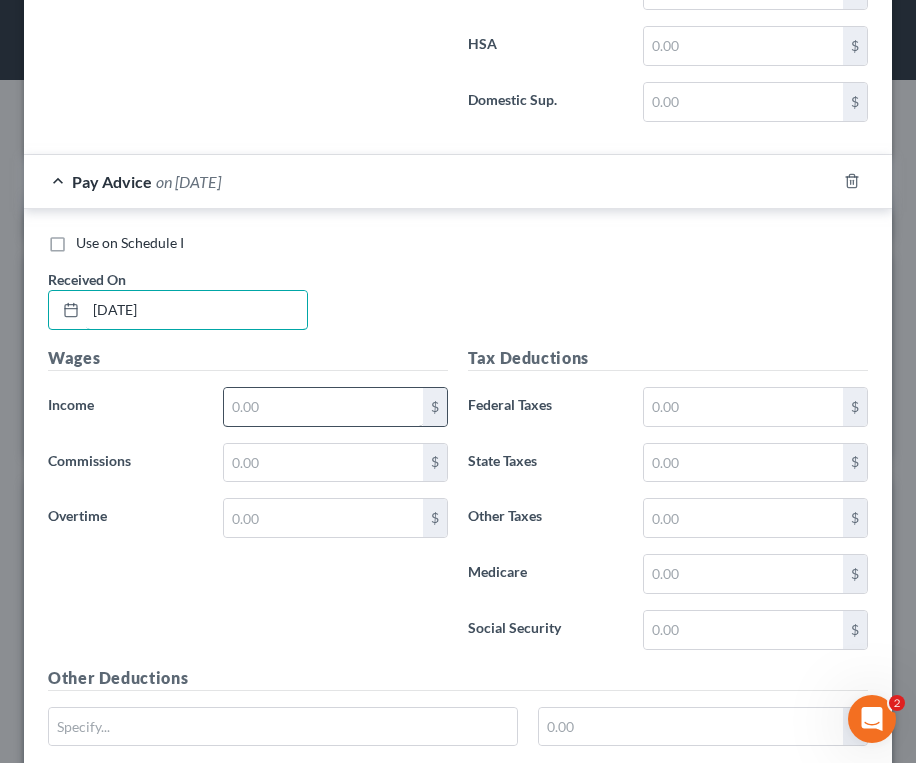 type on "[DATE]" 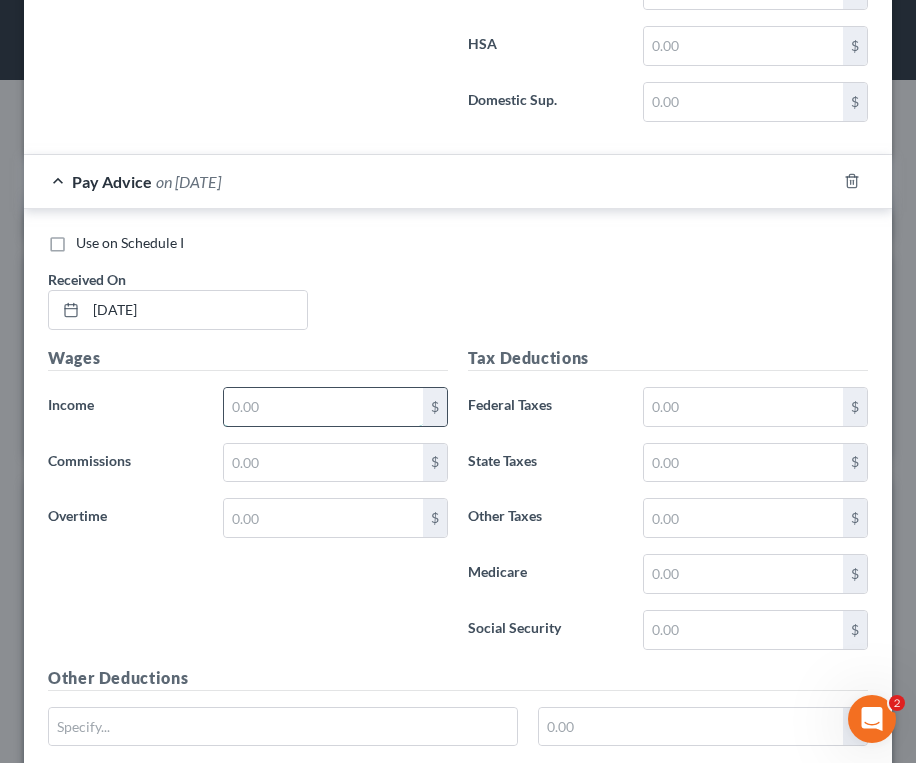 click at bounding box center (323, 407) 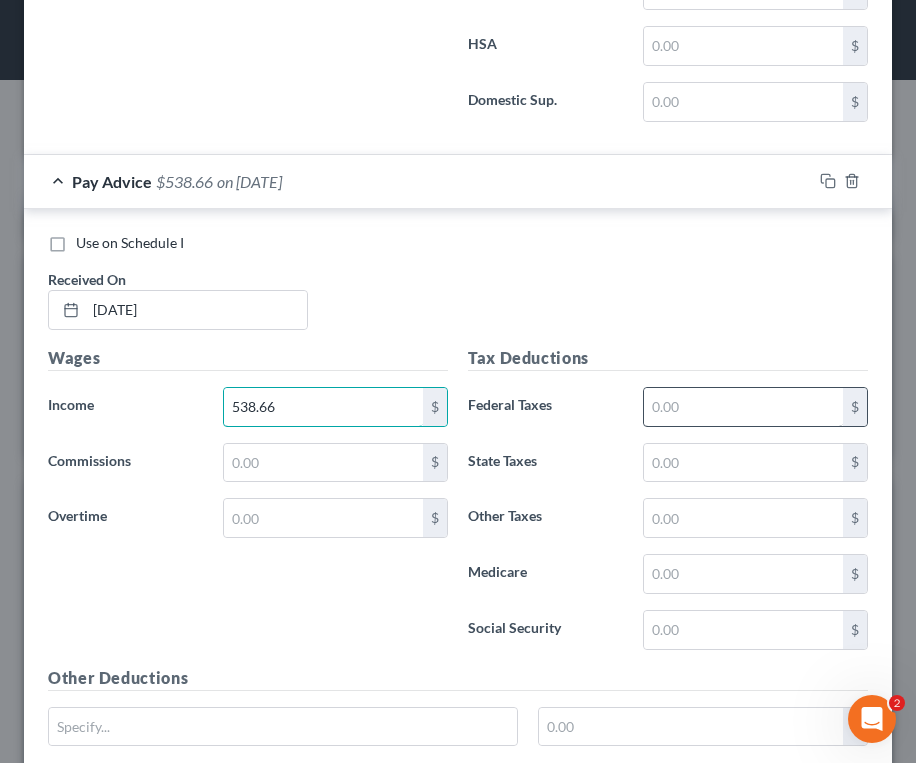 type on "538.66" 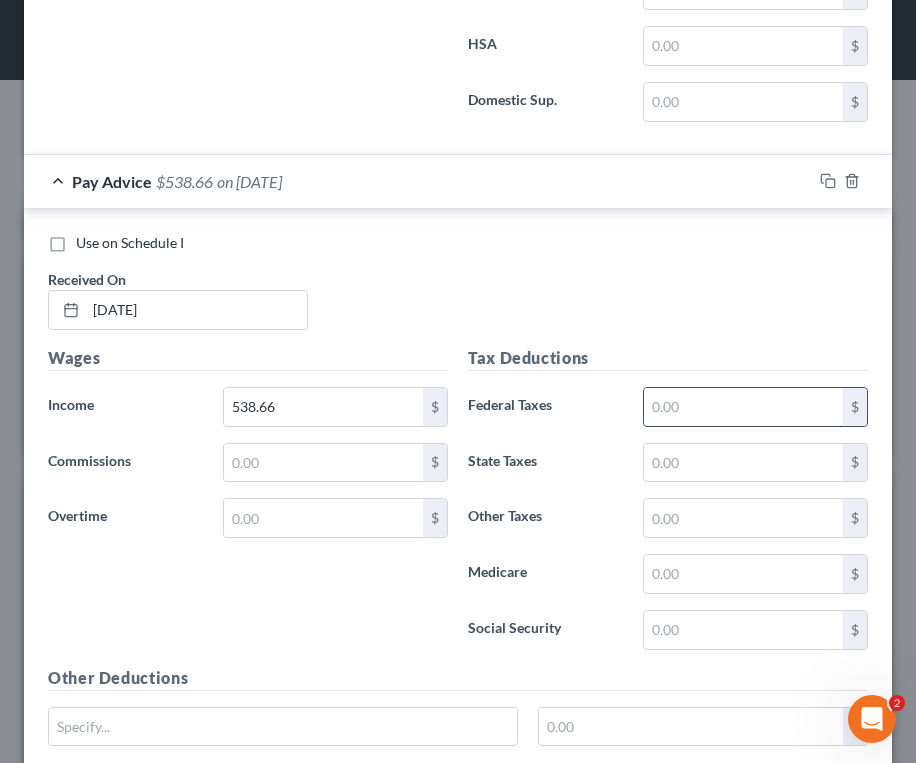 click at bounding box center (743, 407) 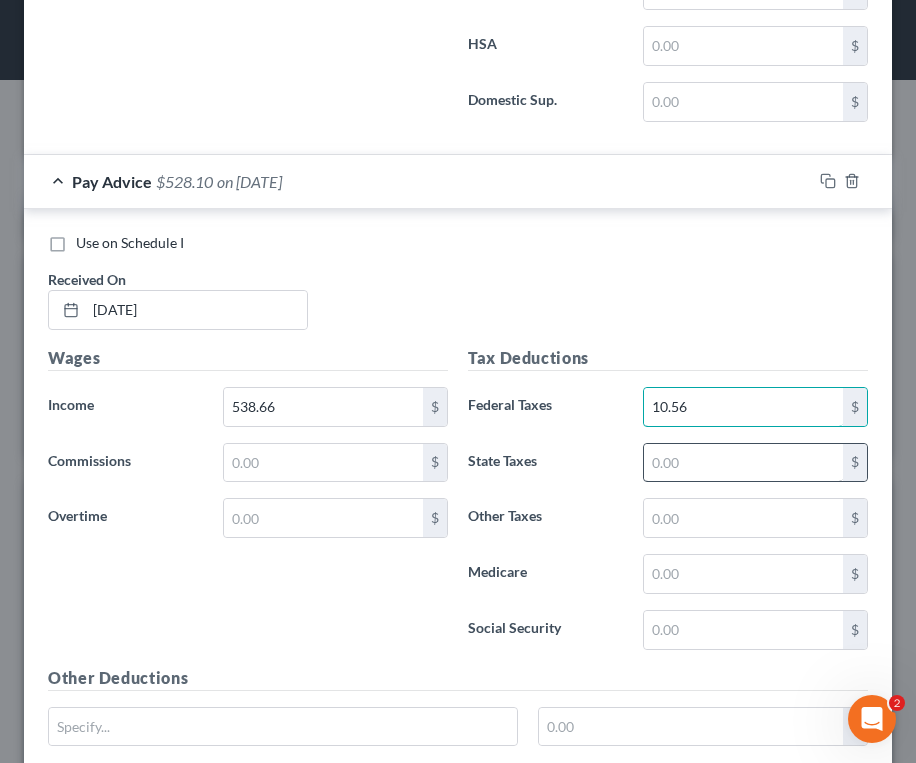 type on "10.56" 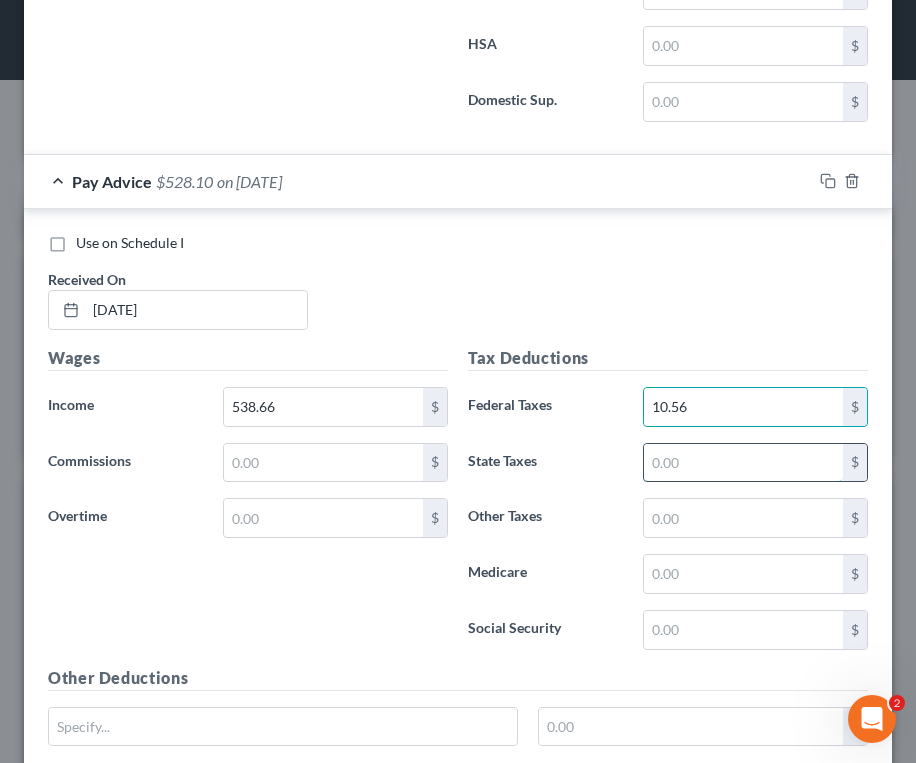 click at bounding box center [743, 463] 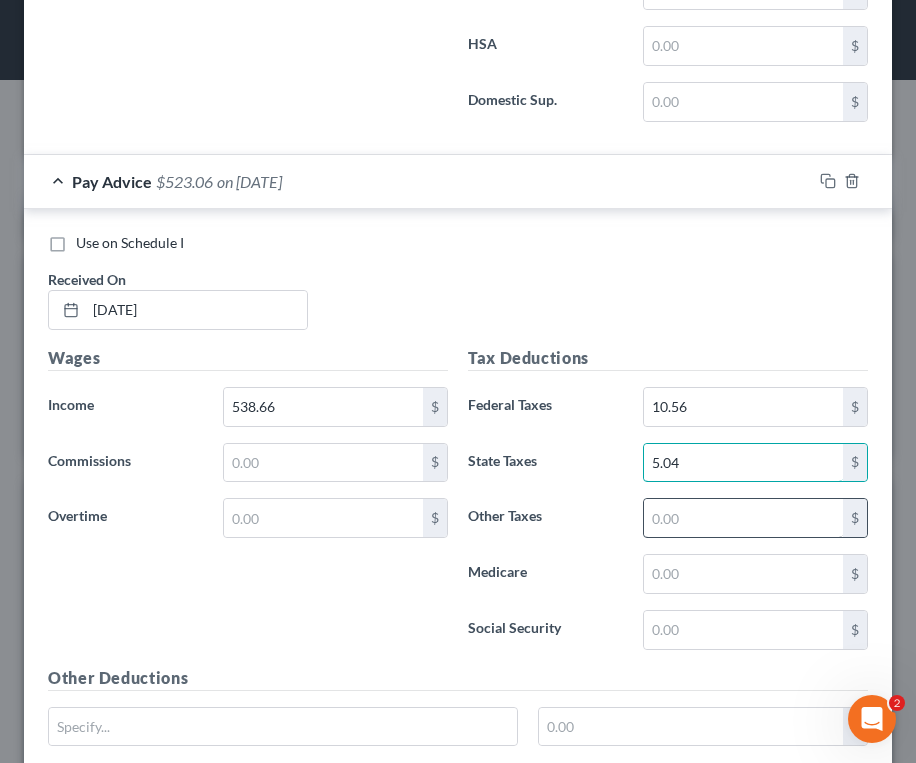 type on "5.04" 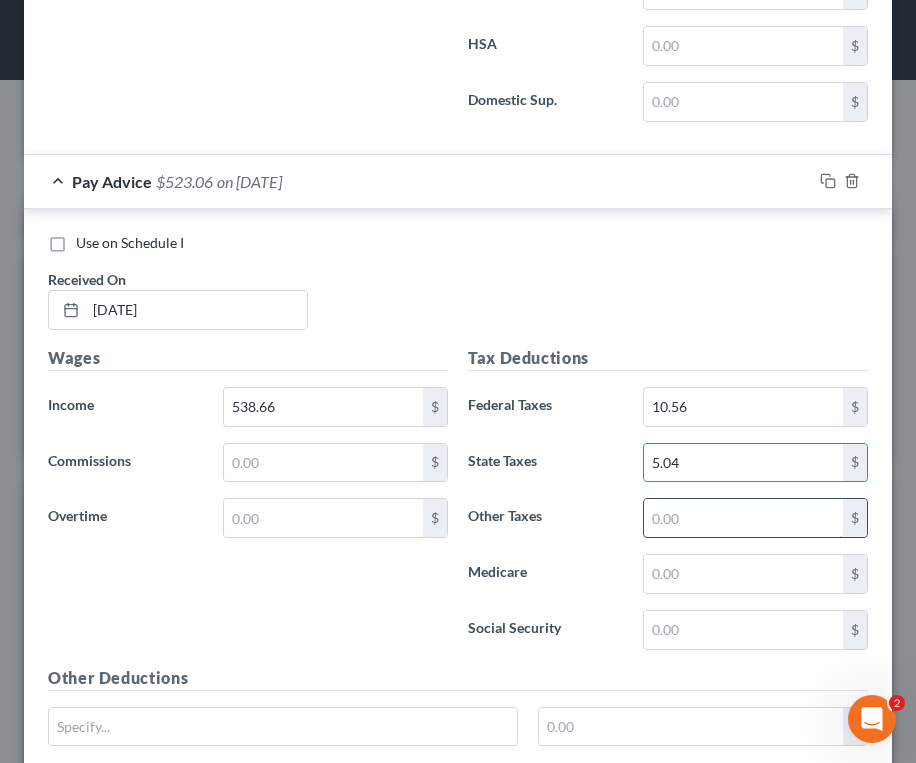 click at bounding box center [743, 518] 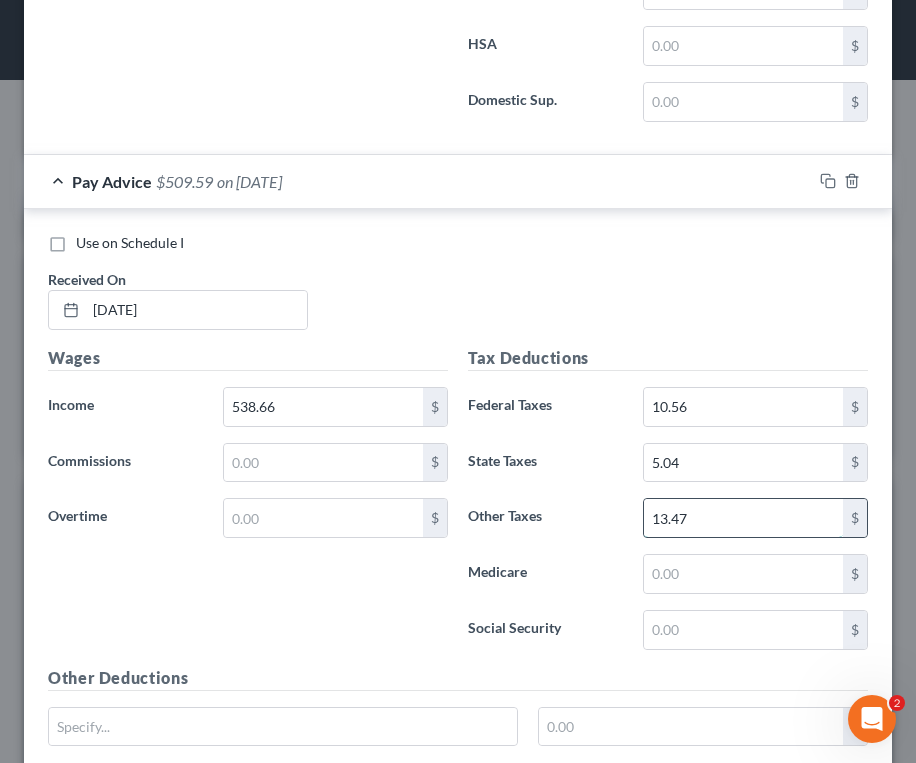 type on "13.47" 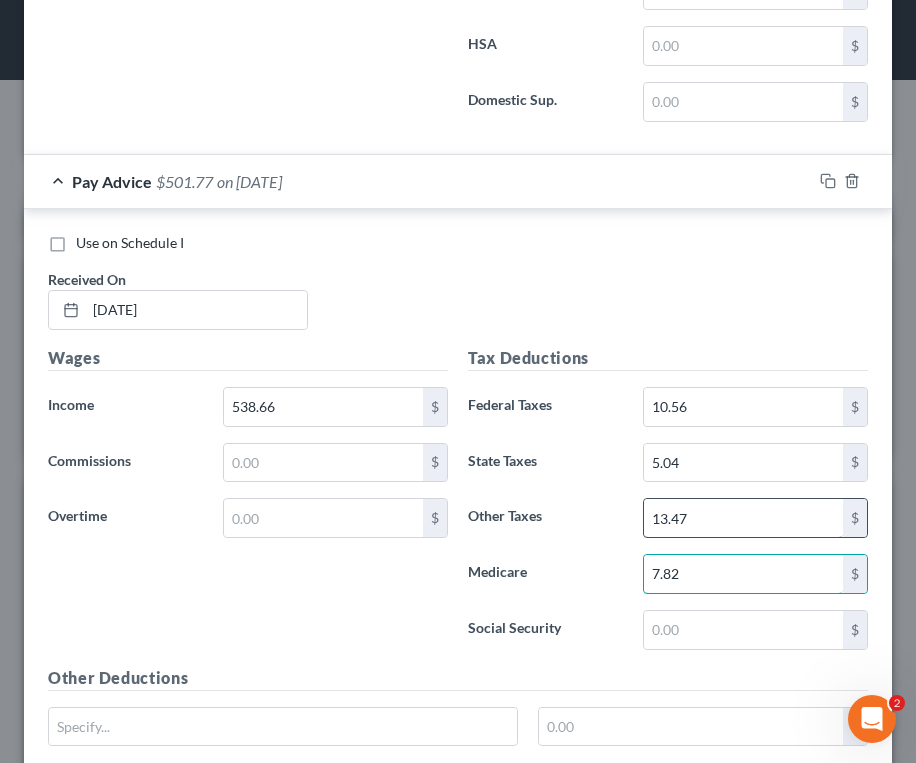 type on "7.82" 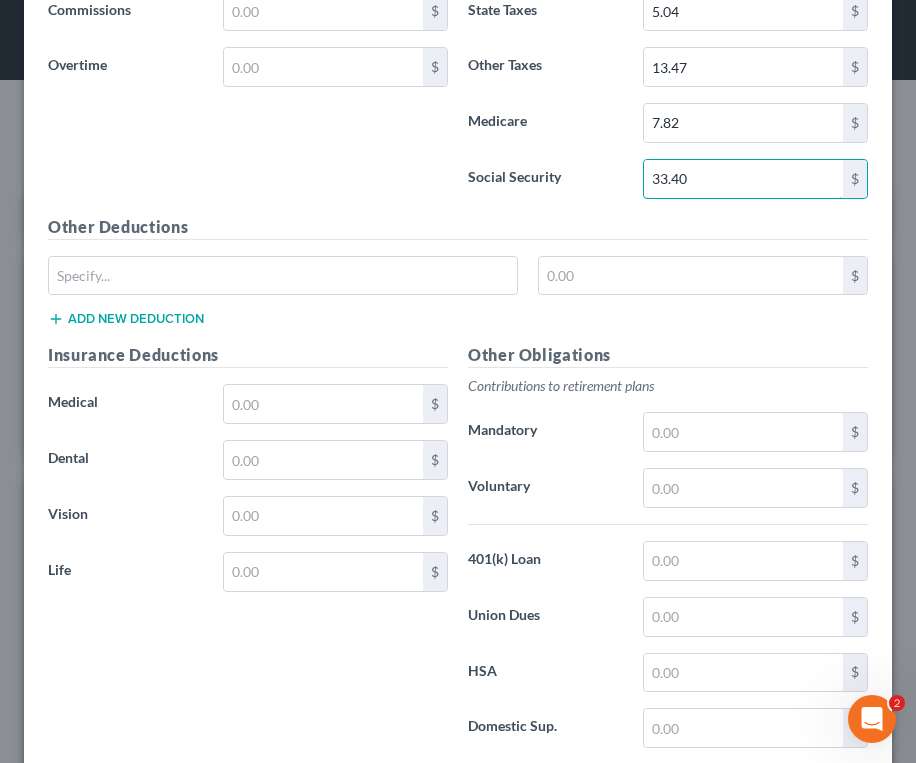scroll, scrollTop: 6441, scrollLeft: 0, axis: vertical 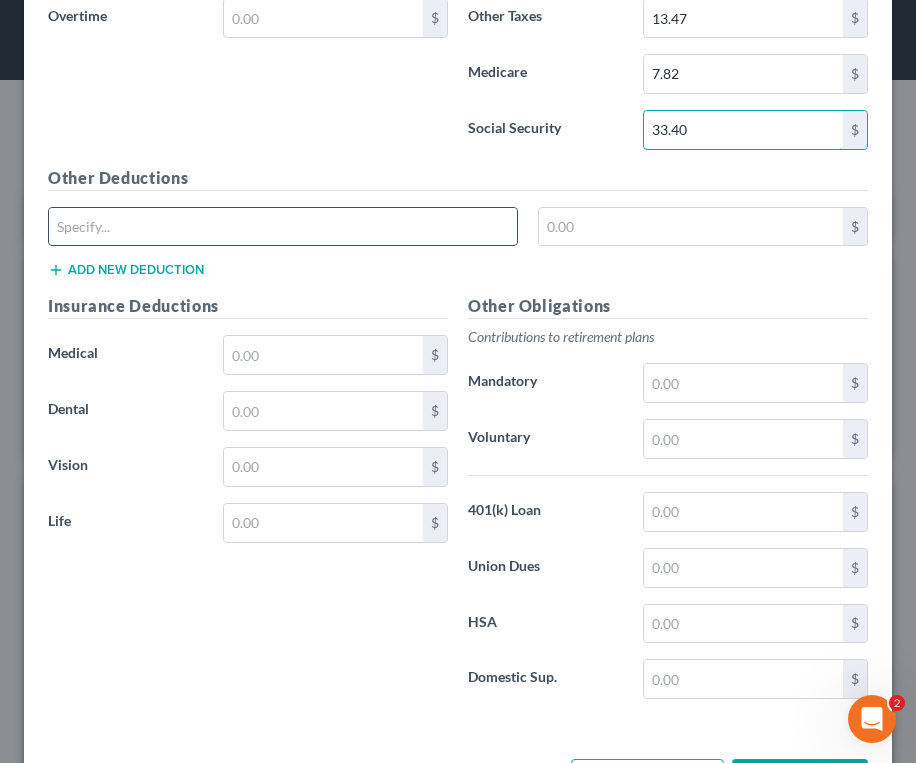 type on "33.40" 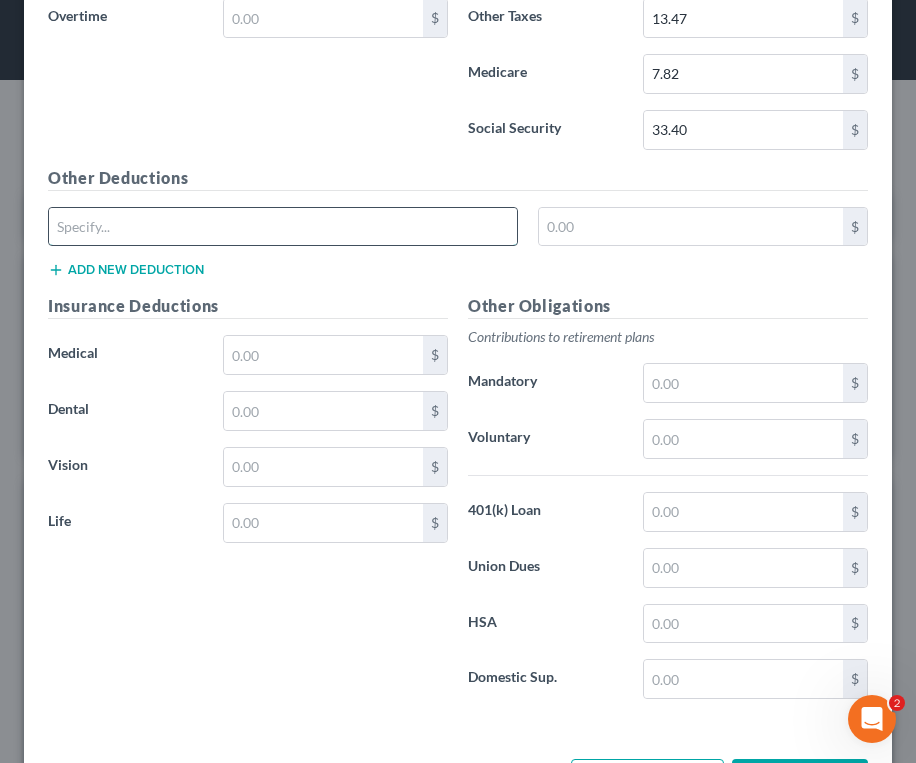 click at bounding box center (283, 227) 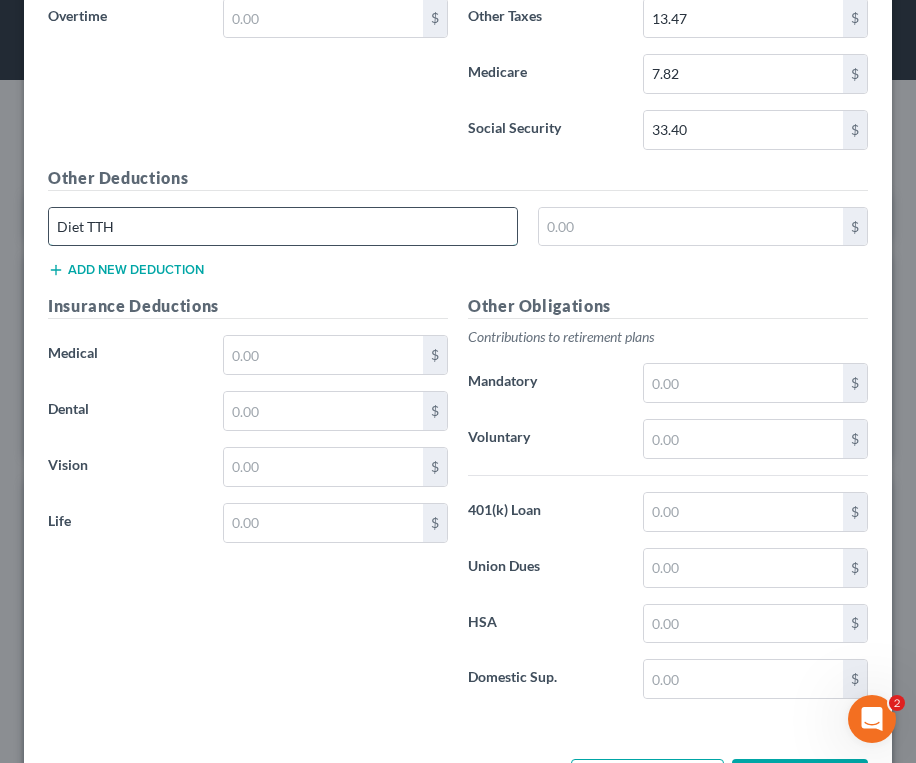 type on "Diet TTH" 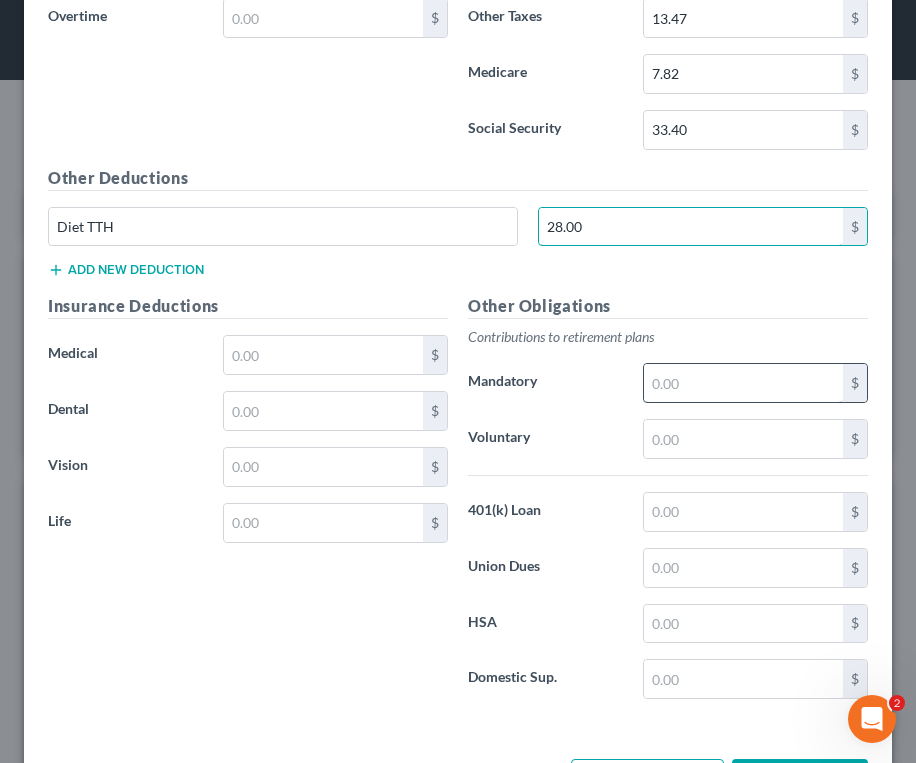 type on "28.00" 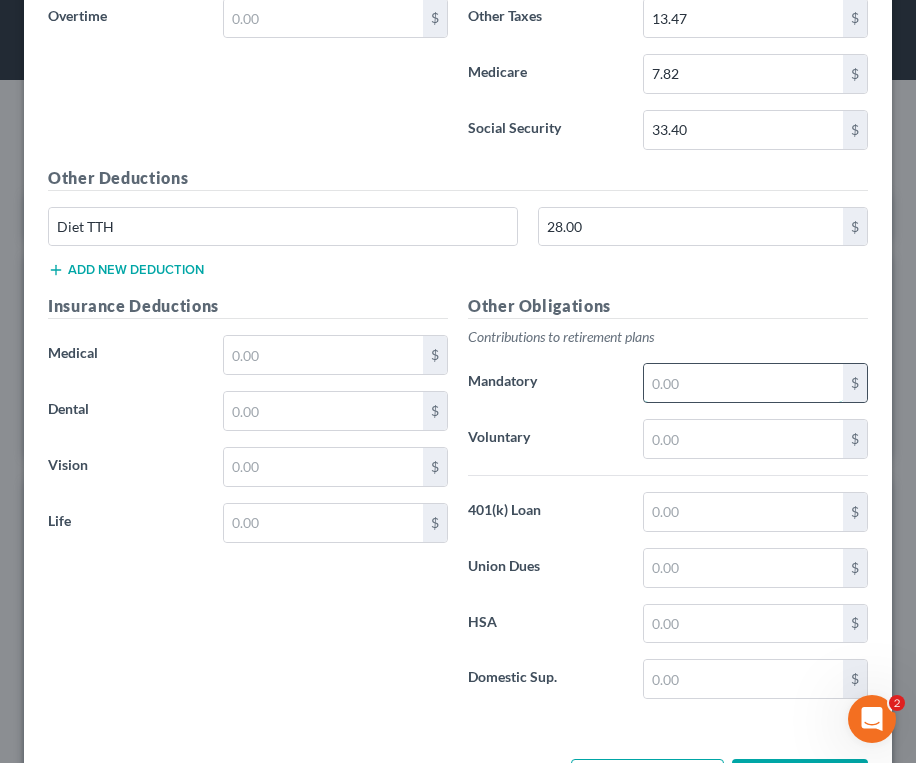 click at bounding box center [743, 383] 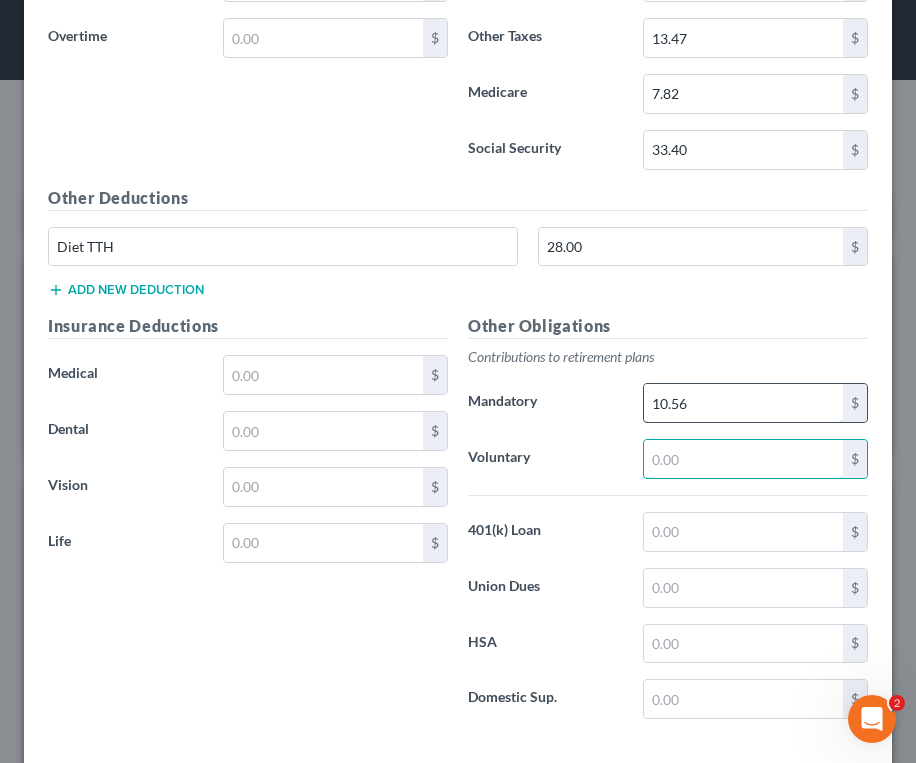 scroll, scrollTop: 6441, scrollLeft: 0, axis: vertical 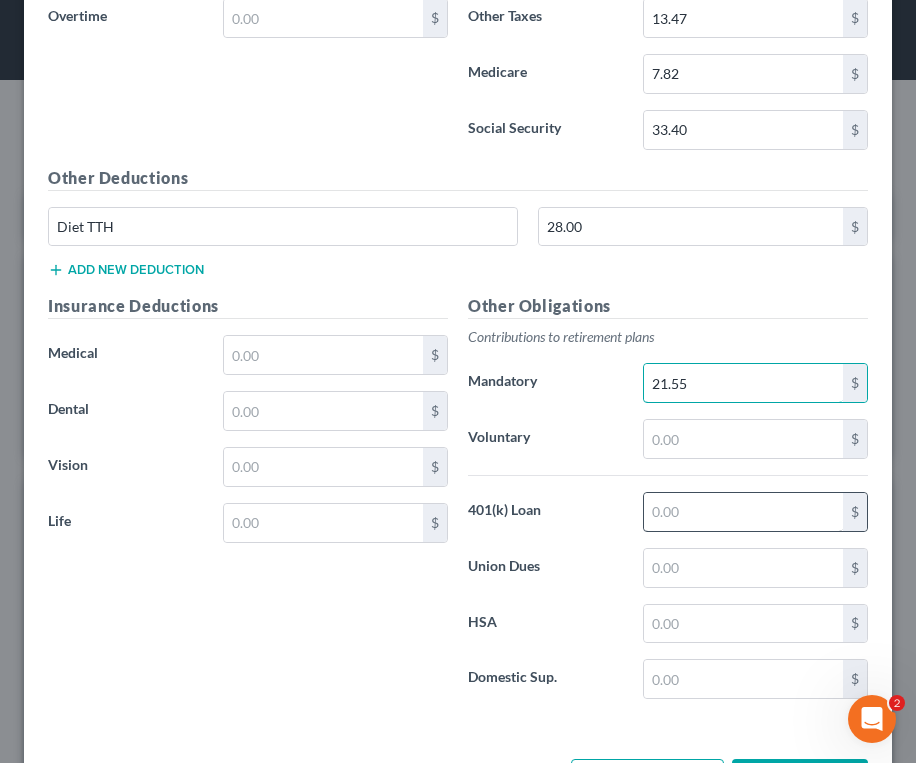 type on "21.55" 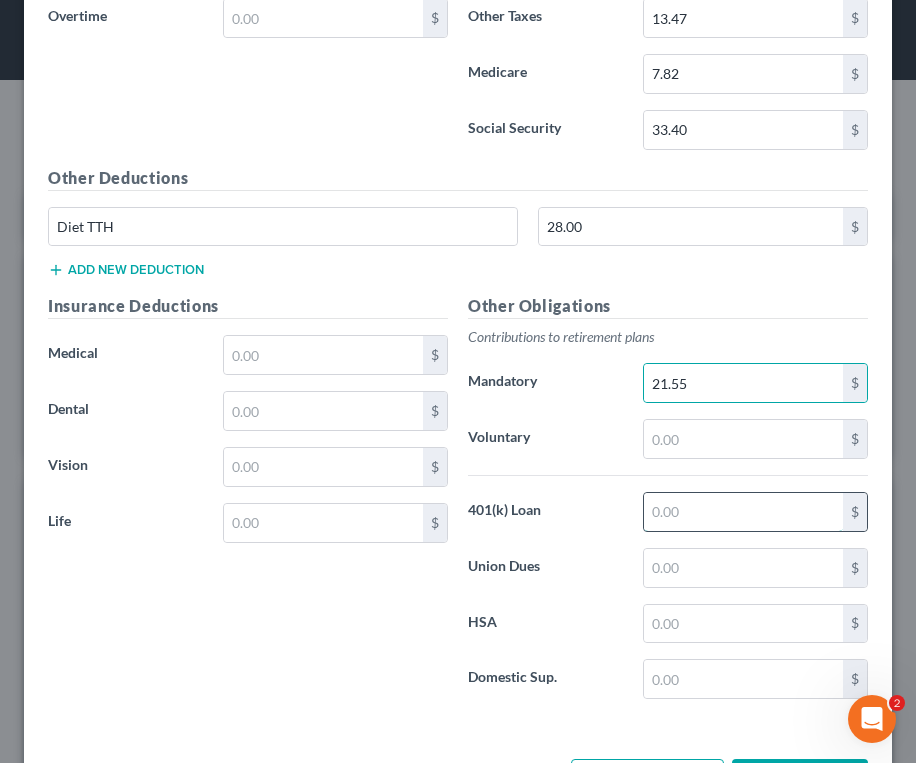 click at bounding box center [743, 512] 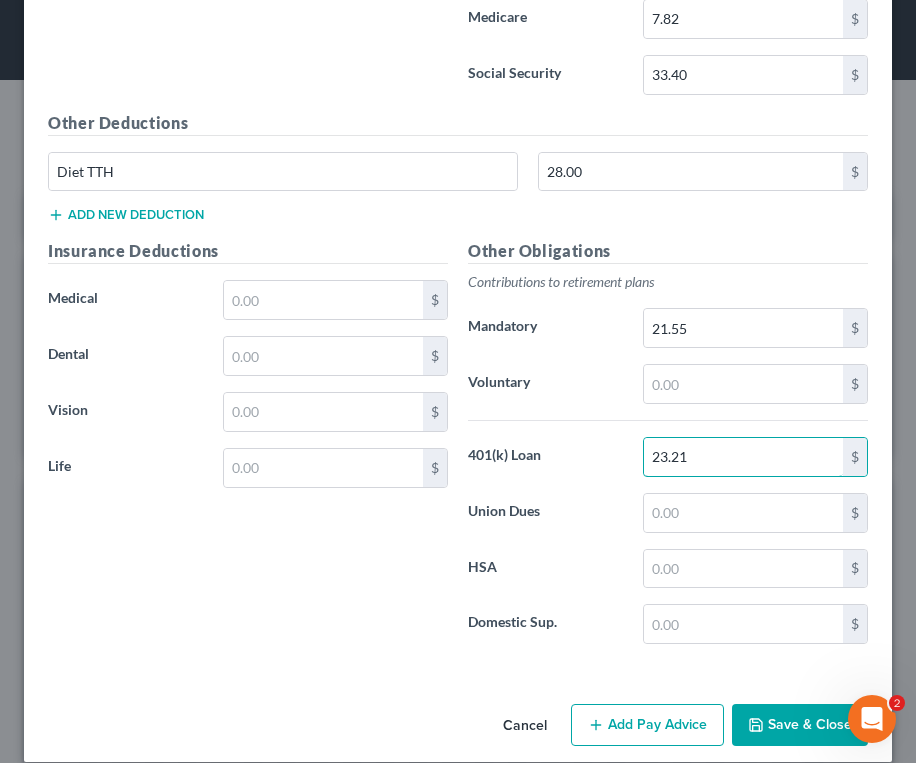 scroll, scrollTop: 6519, scrollLeft: 0, axis: vertical 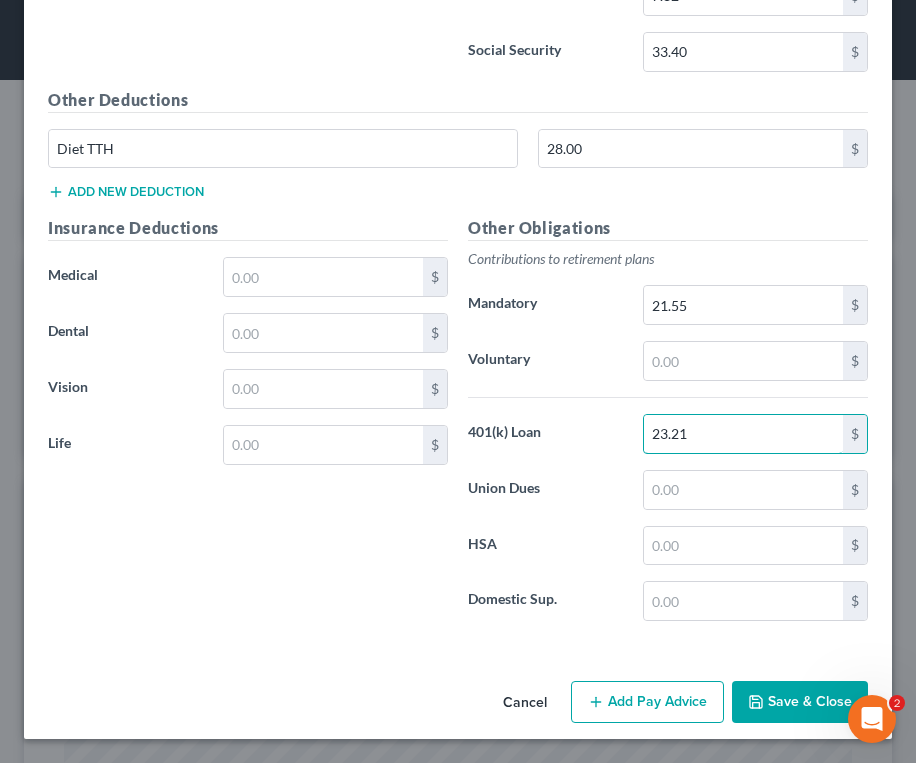 type on "23.21" 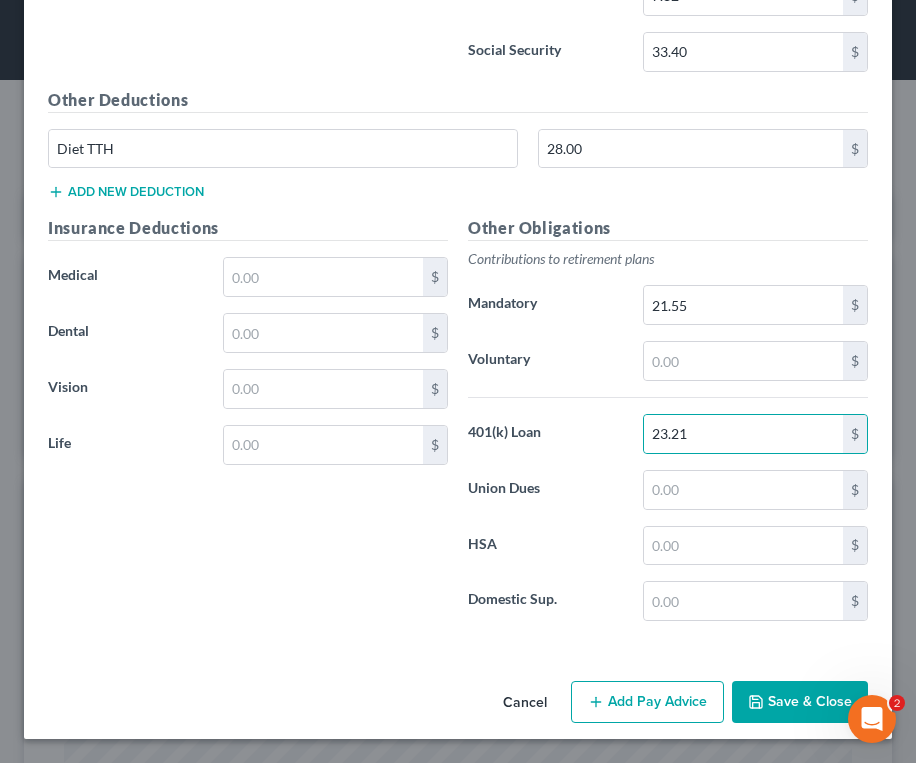 click on "Add Pay Advice" at bounding box center (647, 702) 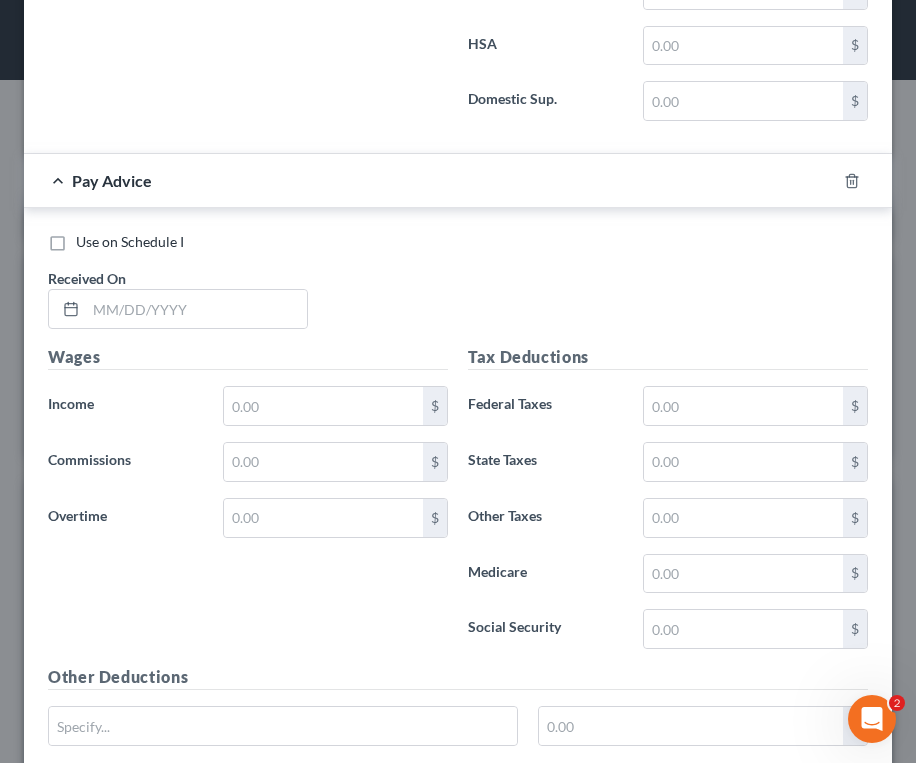 scroll, scrollTop: 7219, scrollLeft: 0, axis: vertical 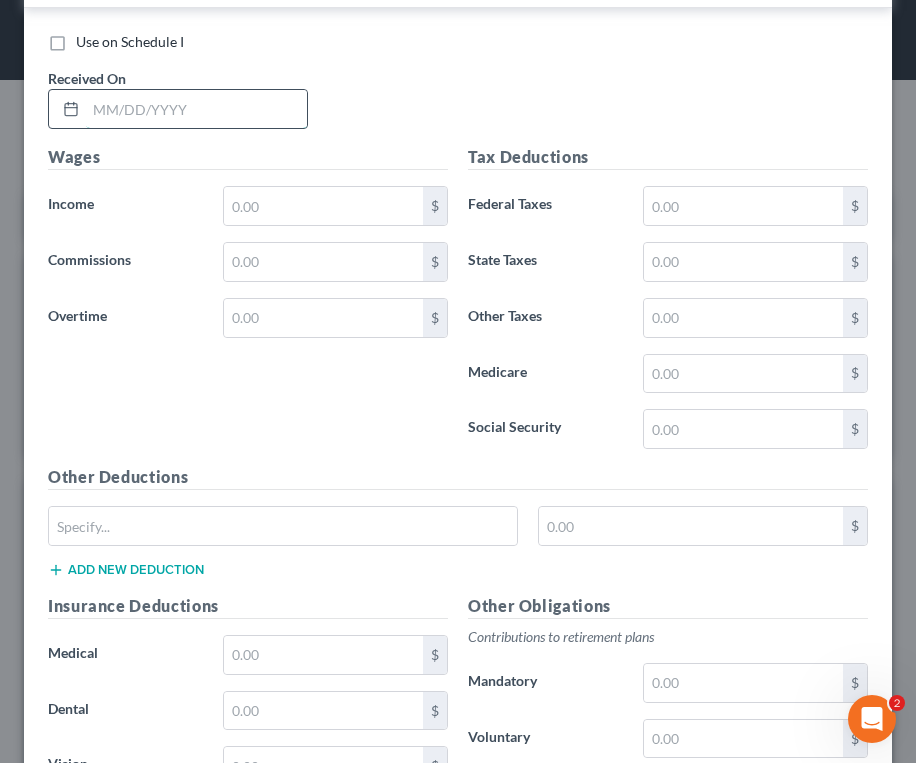click at bounding box center [196, 109] 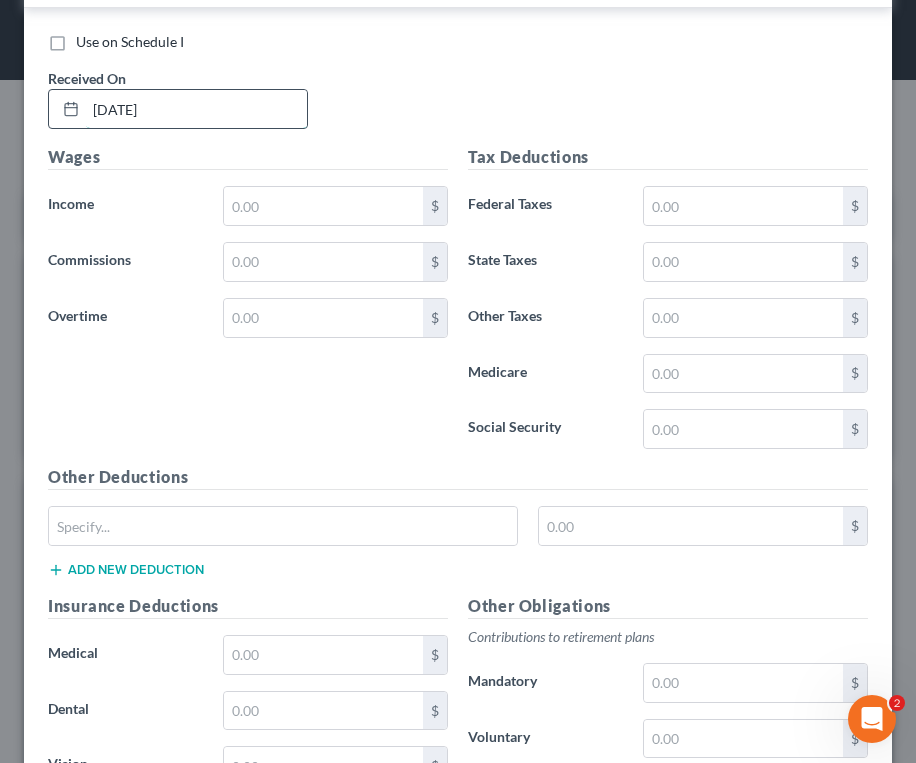 type on "[DATE]" 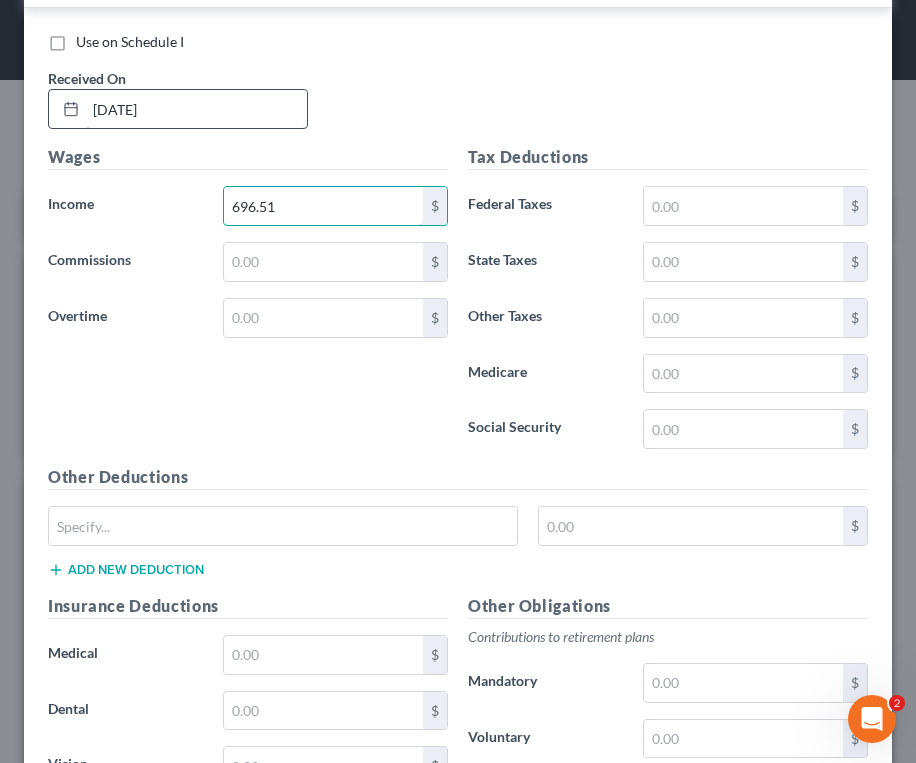 type on "696.51" 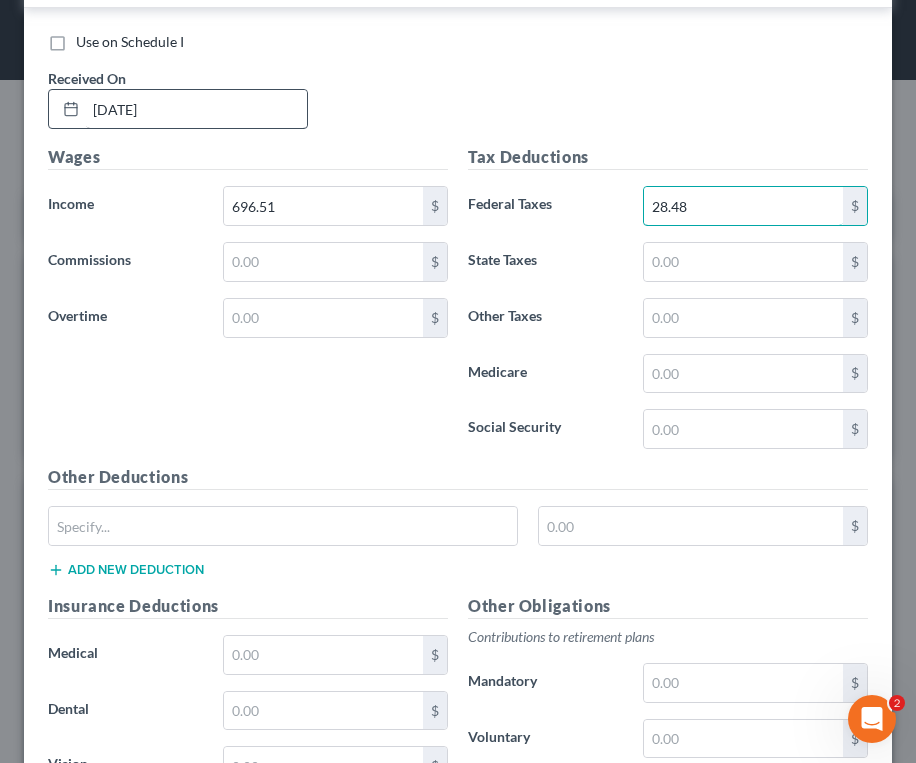 type on "28.48" 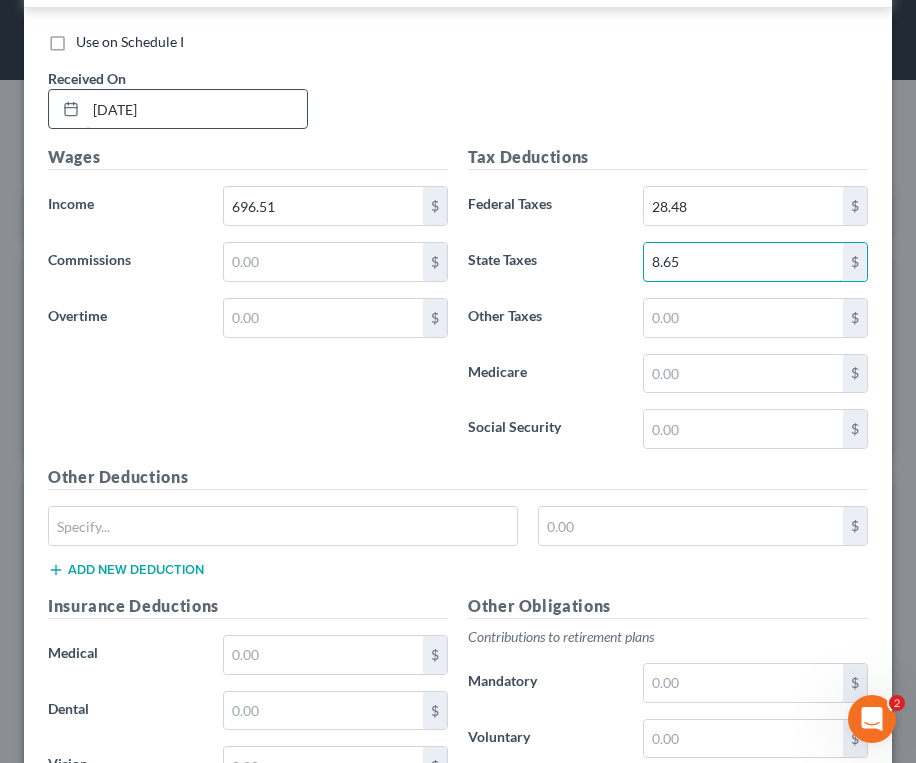 type on "8.65" 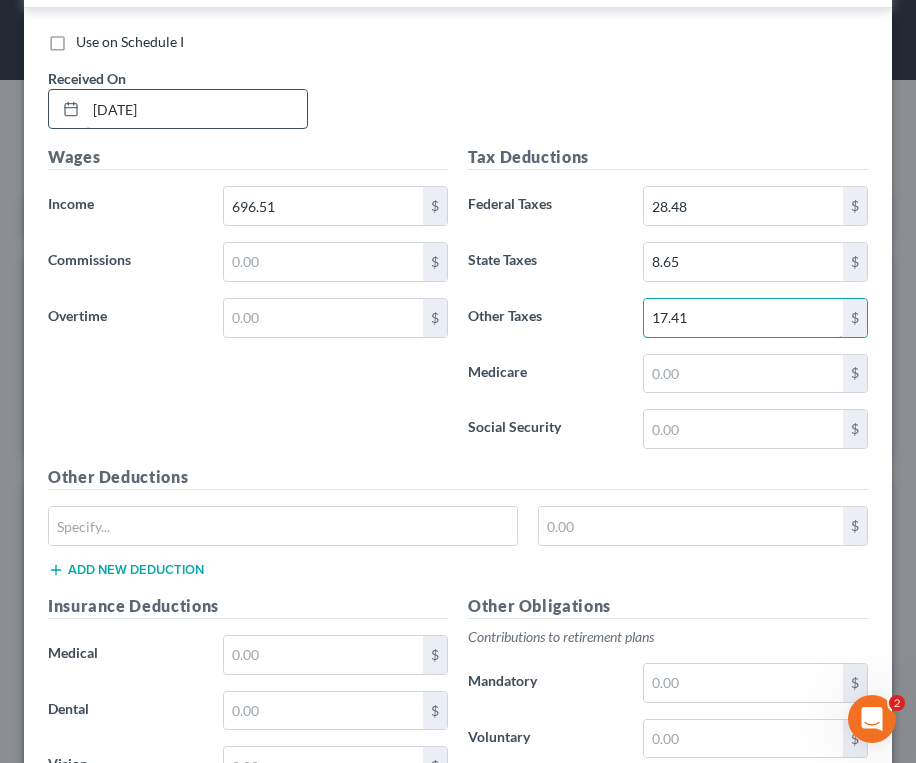 type on "17.41" 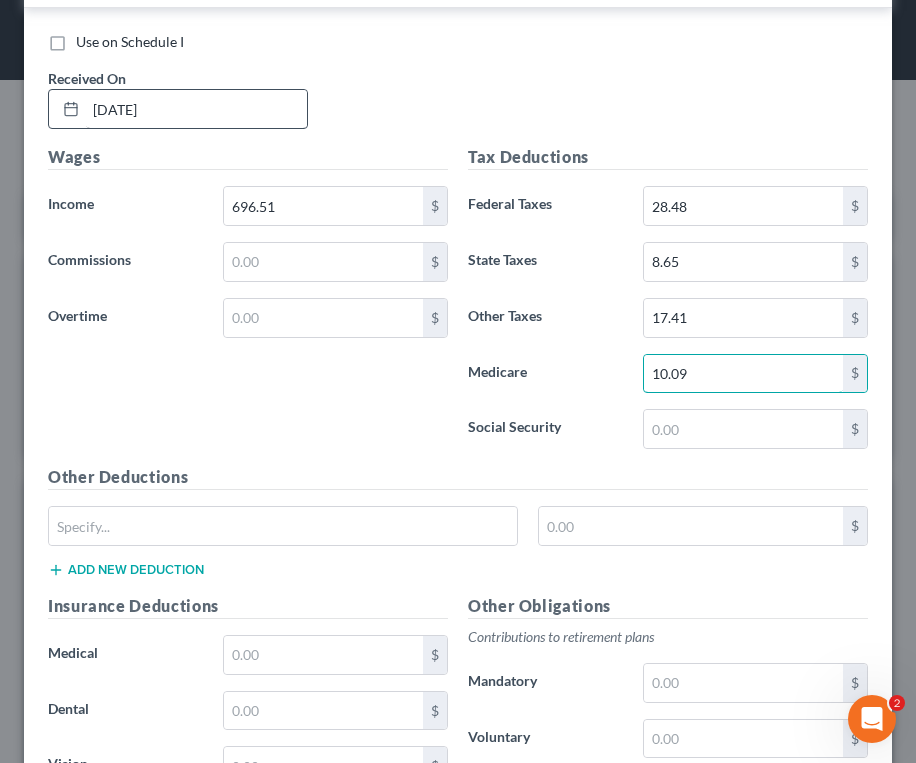 type on "10.09" 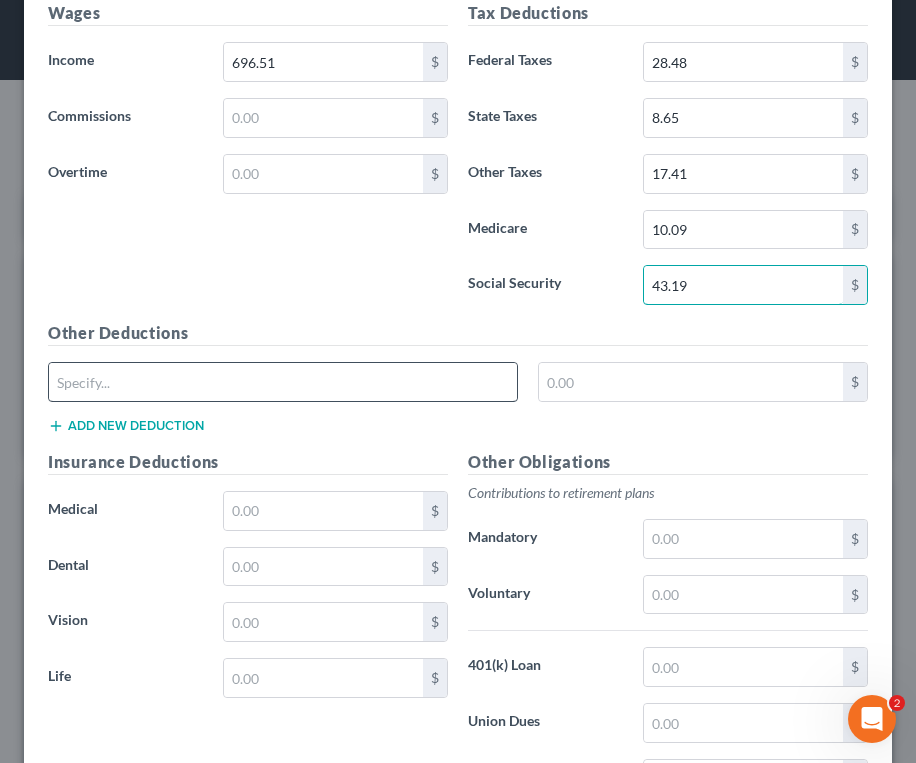 scroll, scrollTop: 7596, scrollLeft: 0, axis: vertical 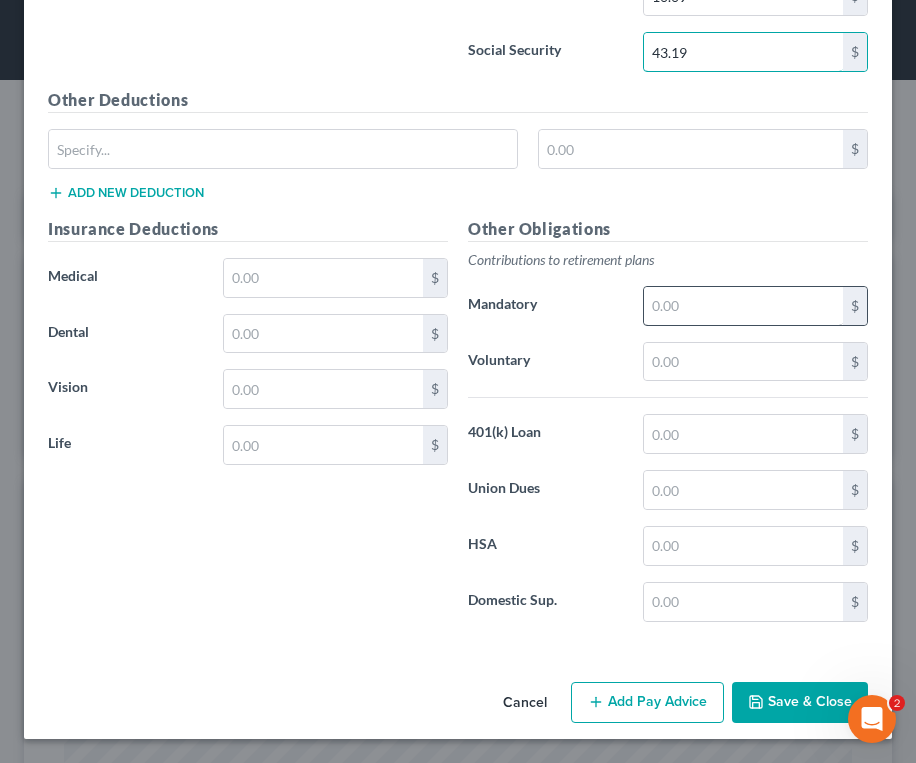 type on "43.19" 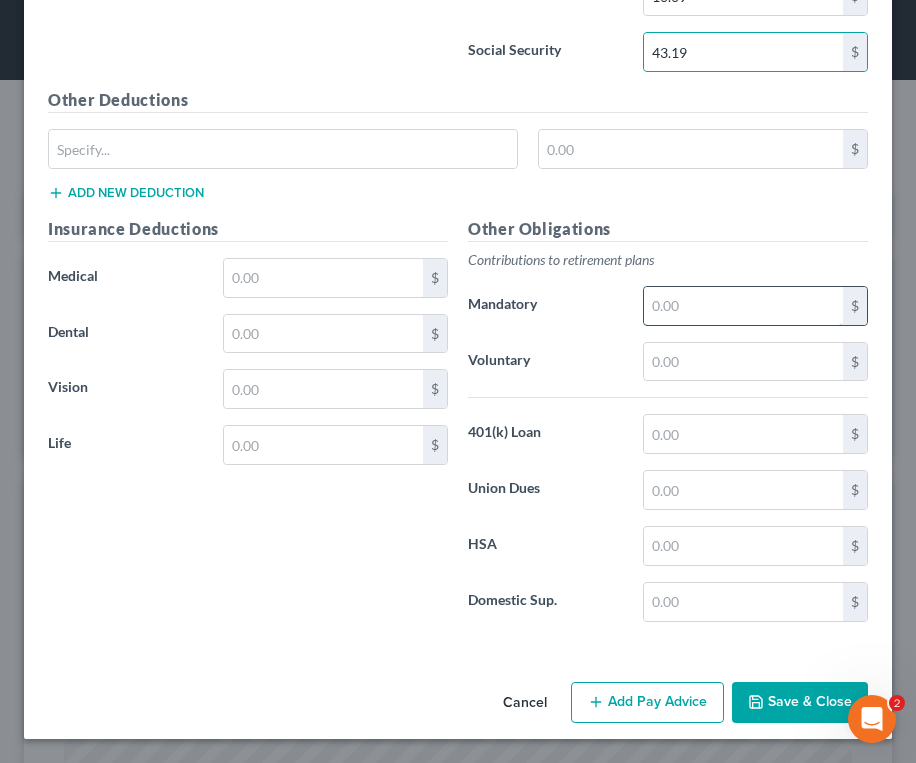 click at bounding box center (743, 306) 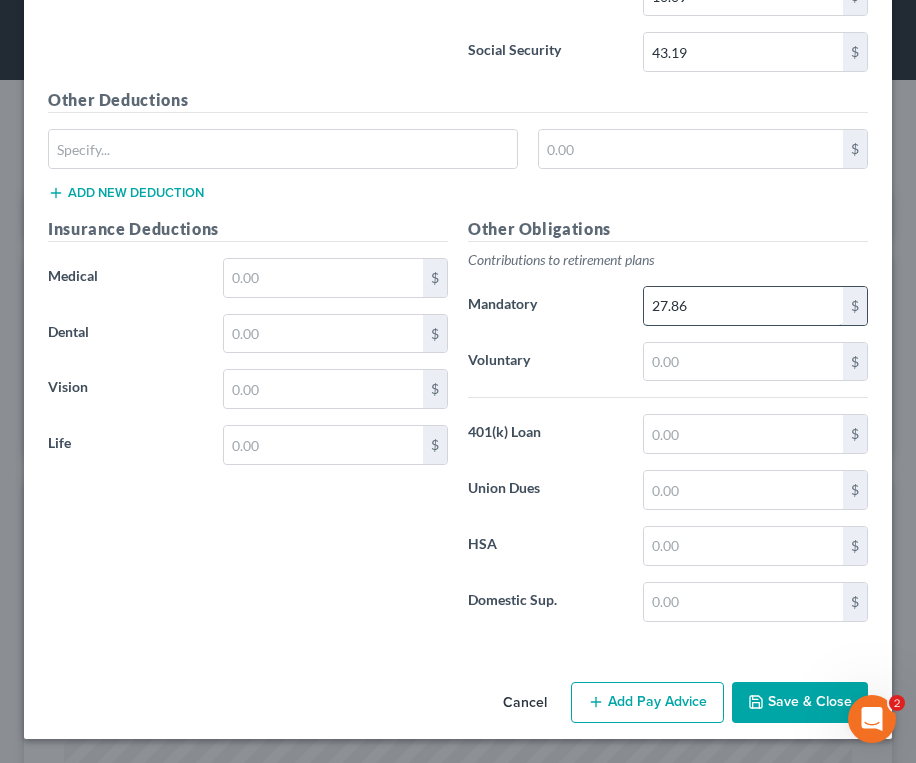 type on "27.86" 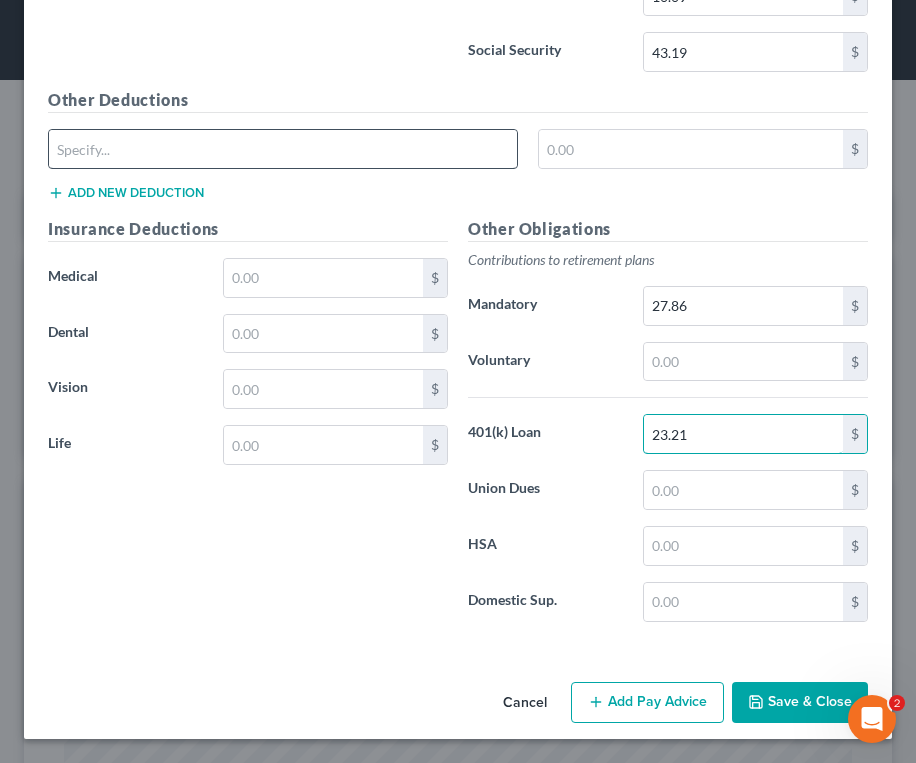 type on "23.21" 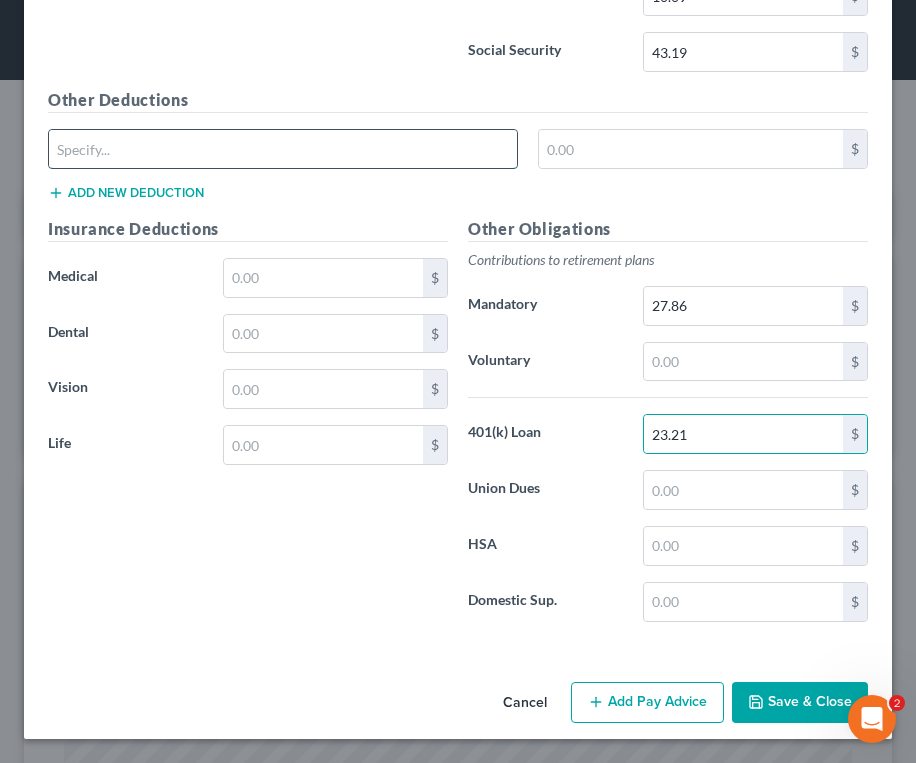 click at bounding box center [283, 149] 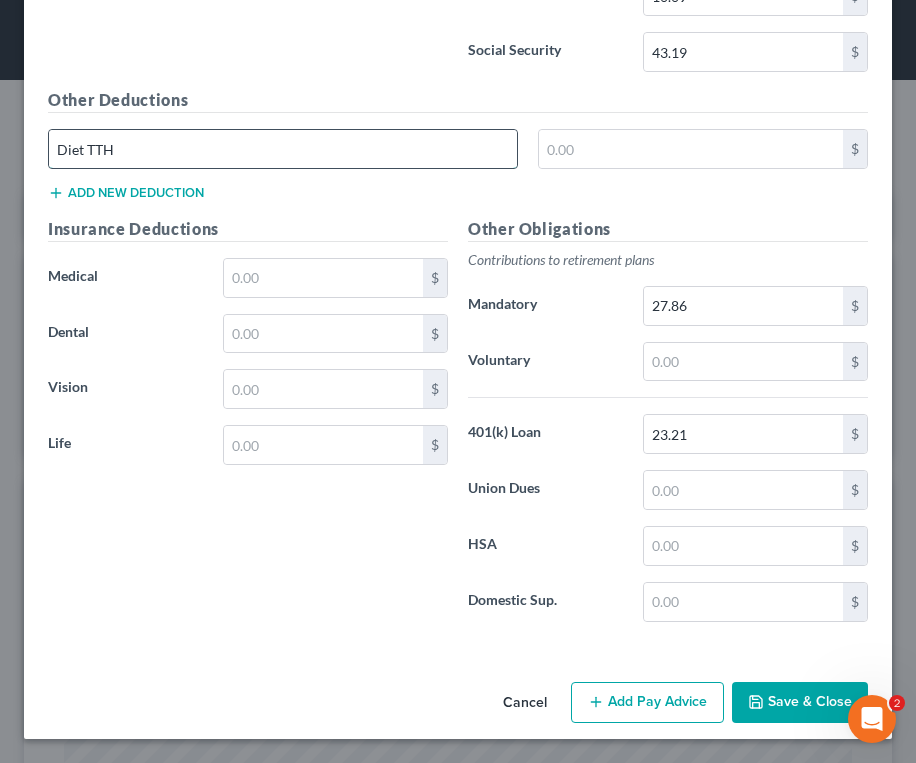 type on "Diet TTH" 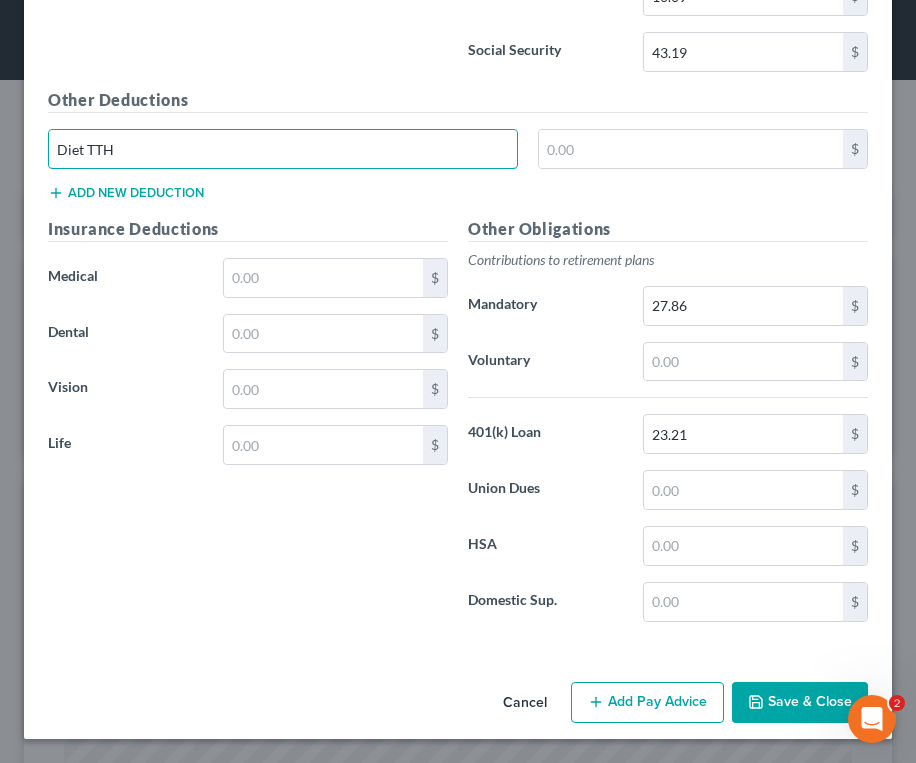 drag, startPoint x: 96, startPoint y: 137, endPoint x: -14, endPoint y: 132, distance: 110.11358 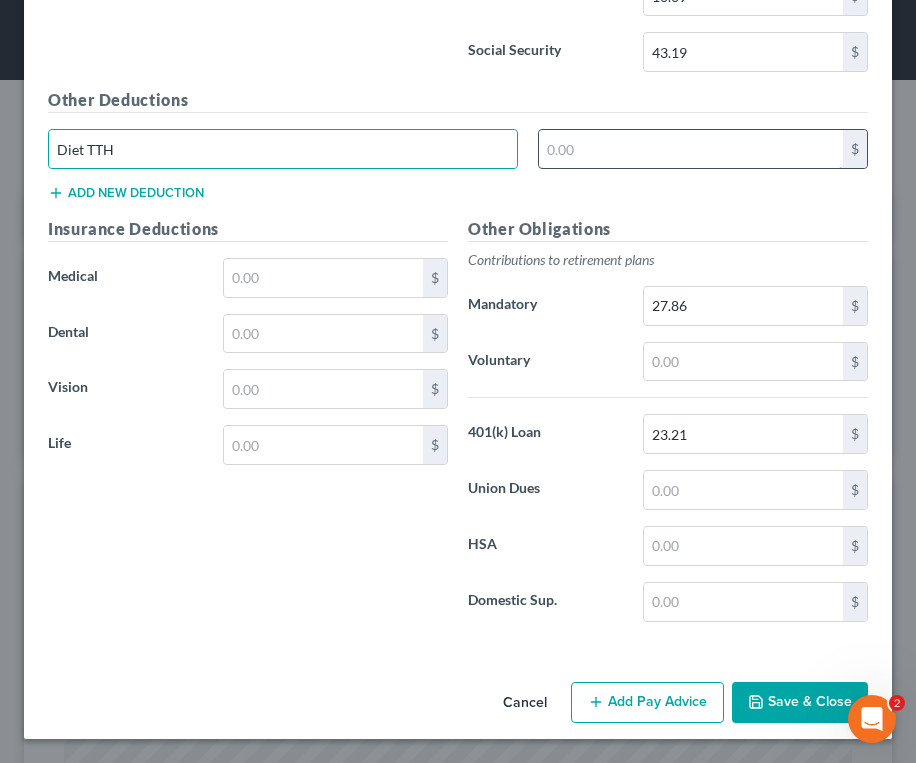 click at bounding box center [691, 149] 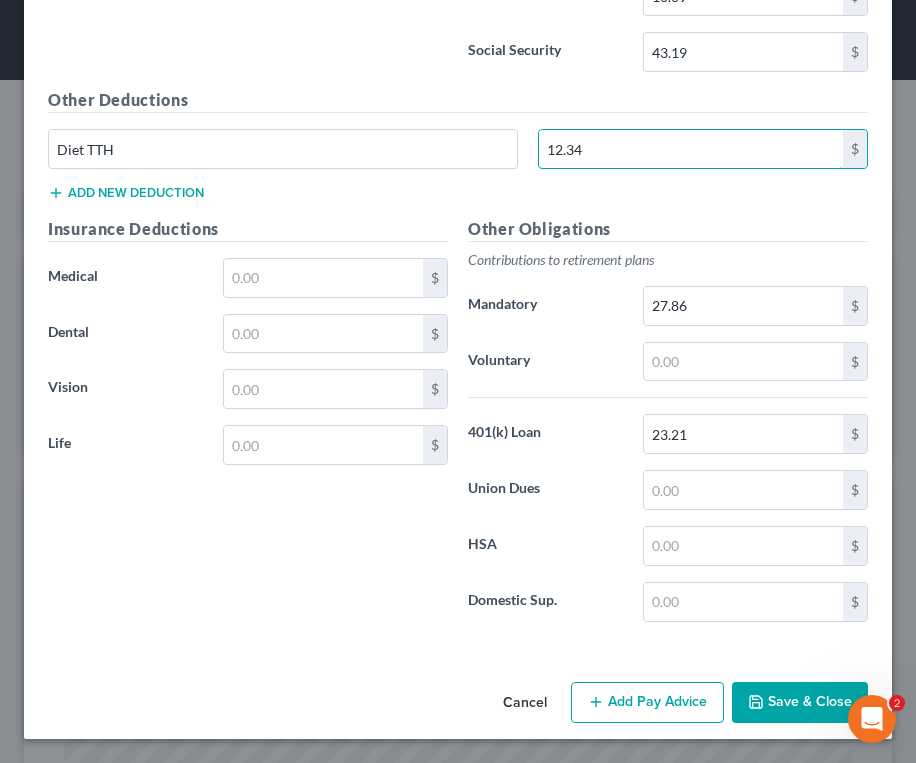 type on "12.34" 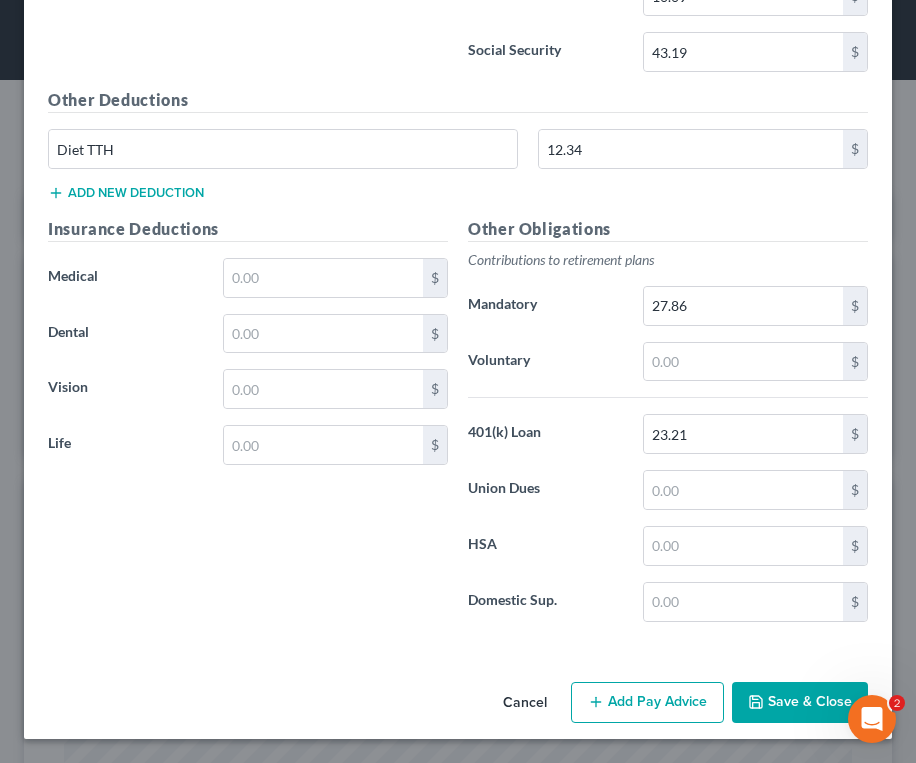drag, startPoint x: 606, startPoint y: 686, endPoint x: 536, endPoint y: 634, distance: 87.20092 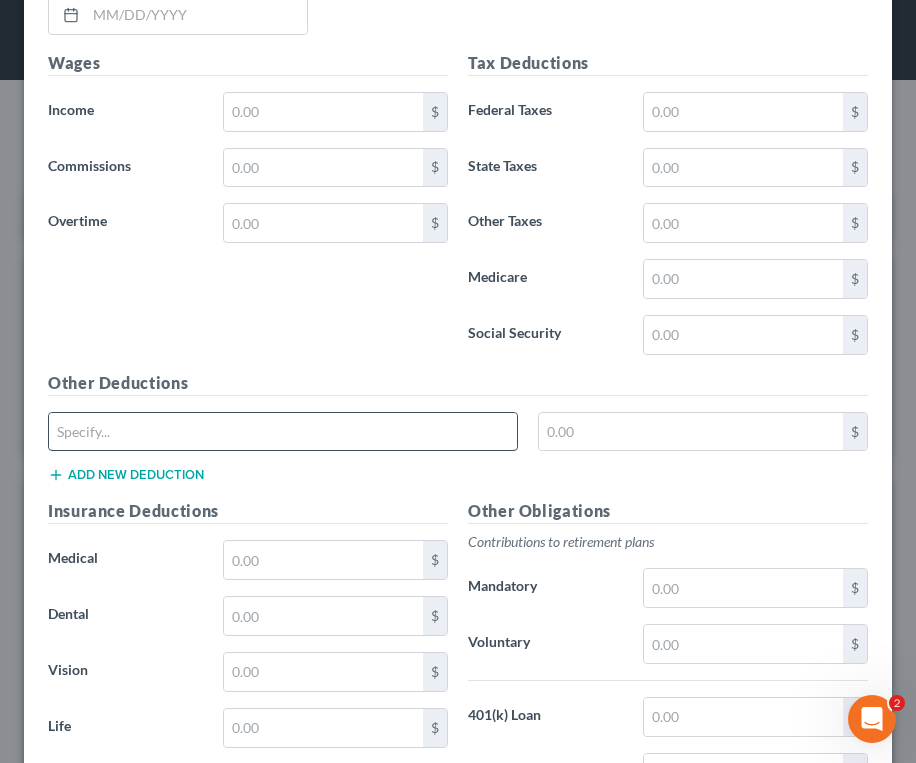 scroll, scrollTop: 8291, scrollLeft: 0, axis: vertical 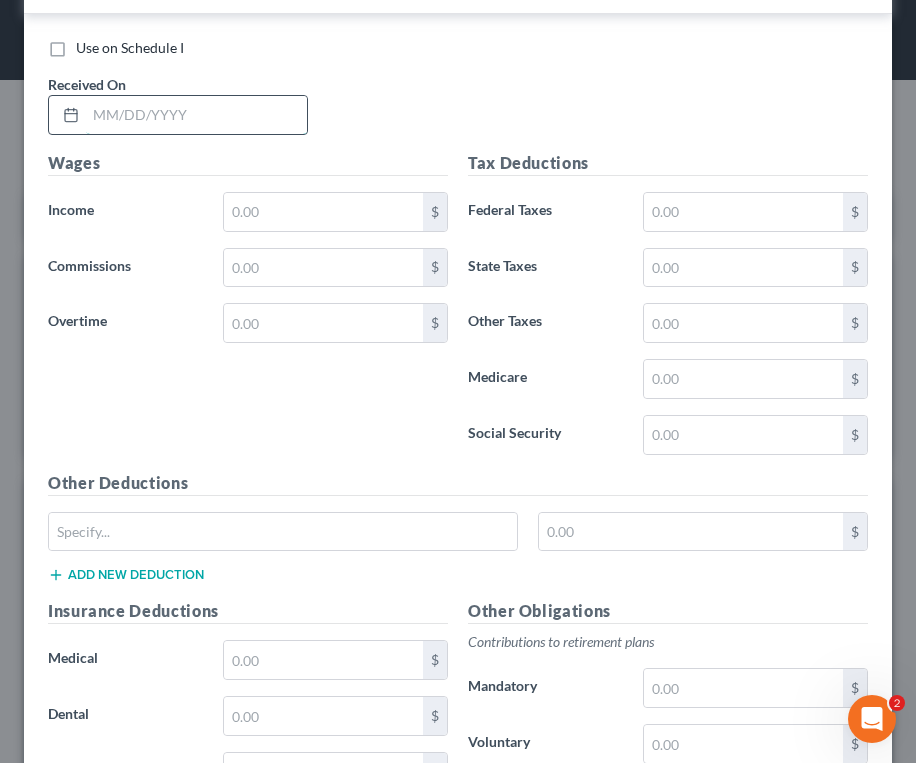 click at bounding box center (196, 115) 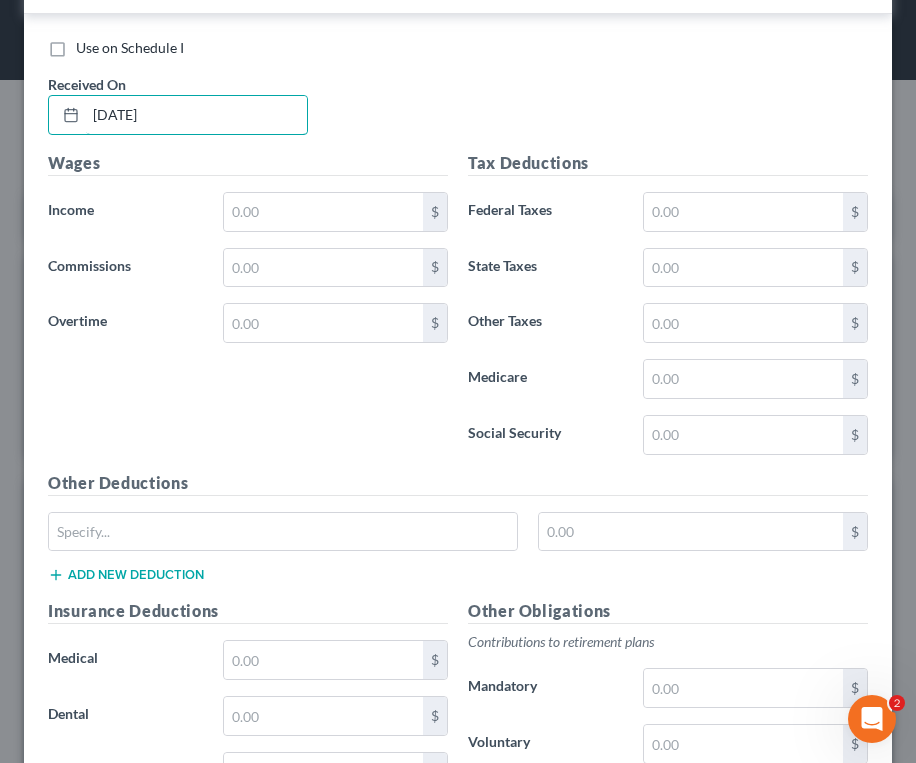 type on "[DATE]" 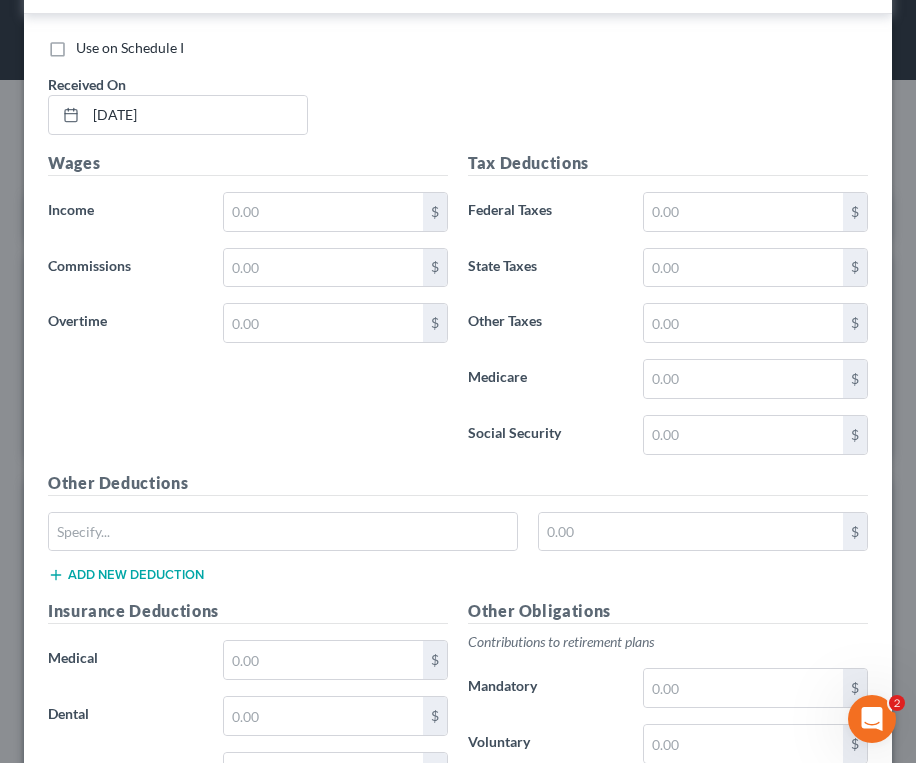 drag, startPoint x: 307, startPoint y: 232, endPoint x: 305, endPoint y: 222, distance: 10.198039 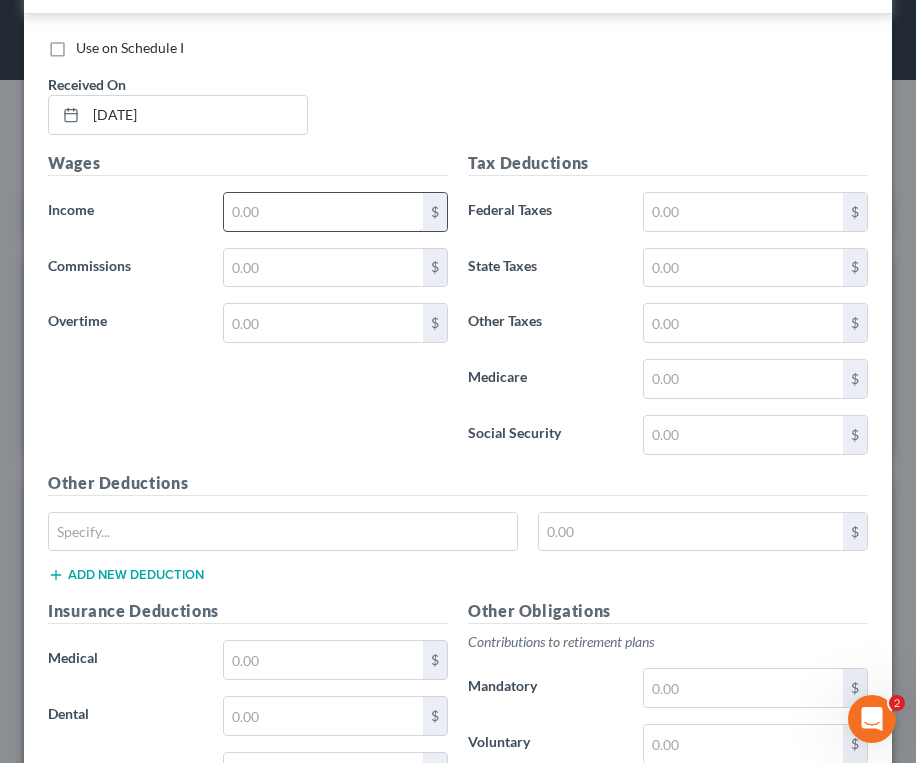 click on "Wages
Income
*
$ Commissions $ Overtime $" at bounding box center [248, 311] 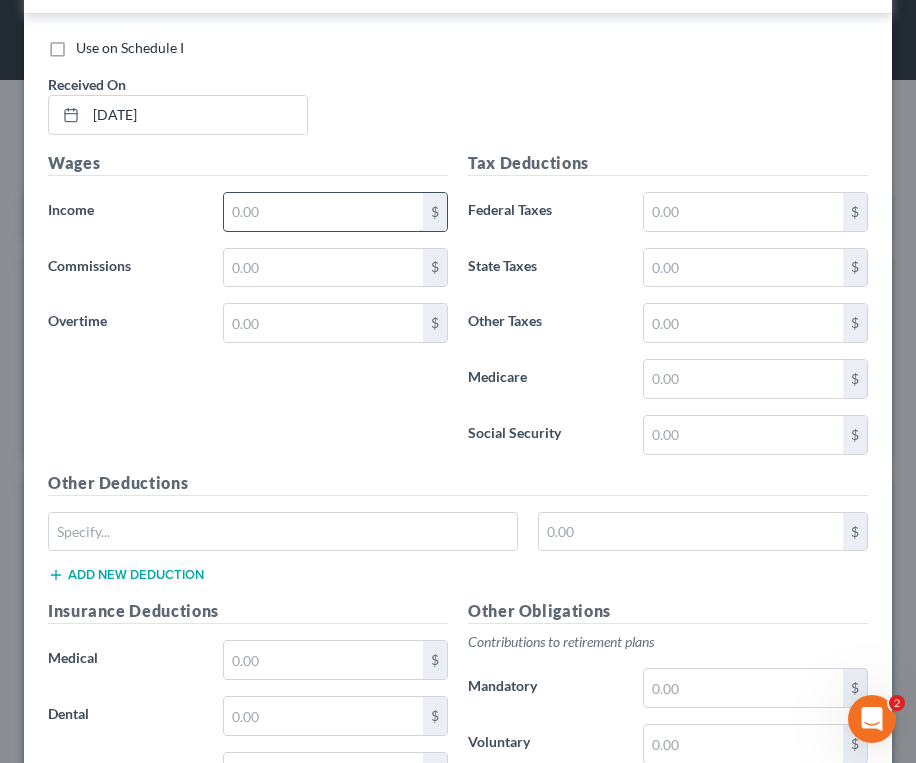 click at bounding box center [323, 212] 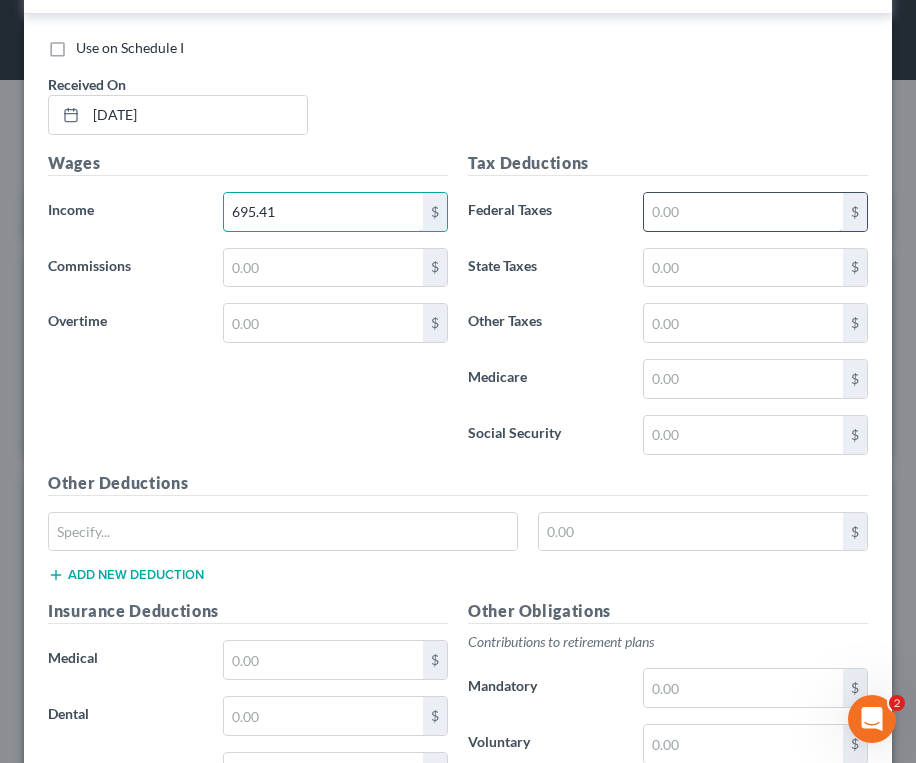 type on "695.41" 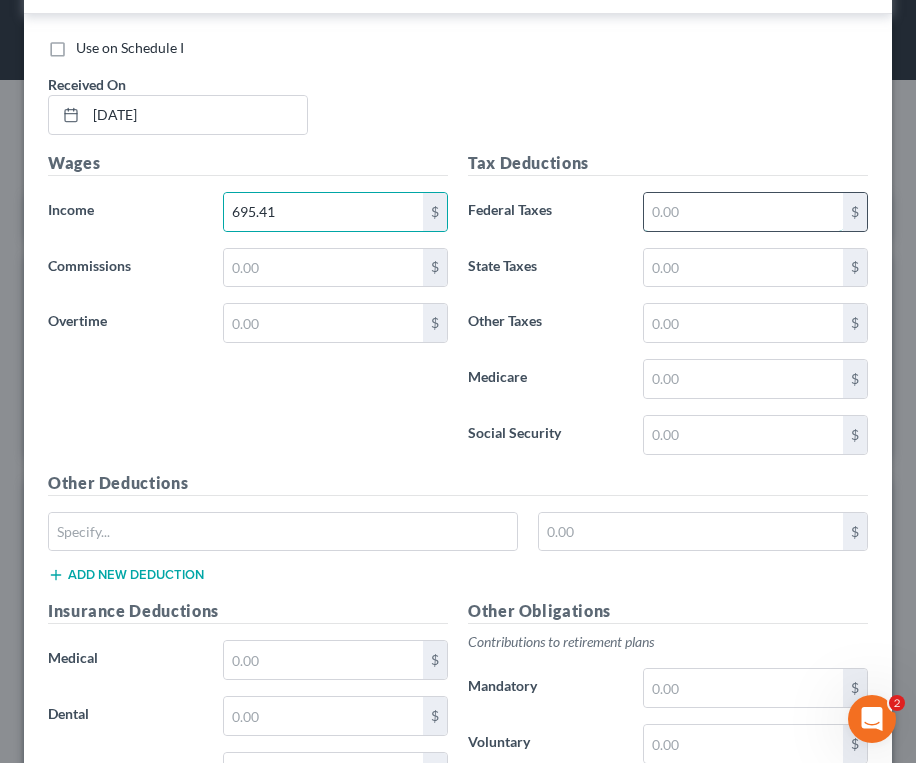 click at bounding box center (743, 212) 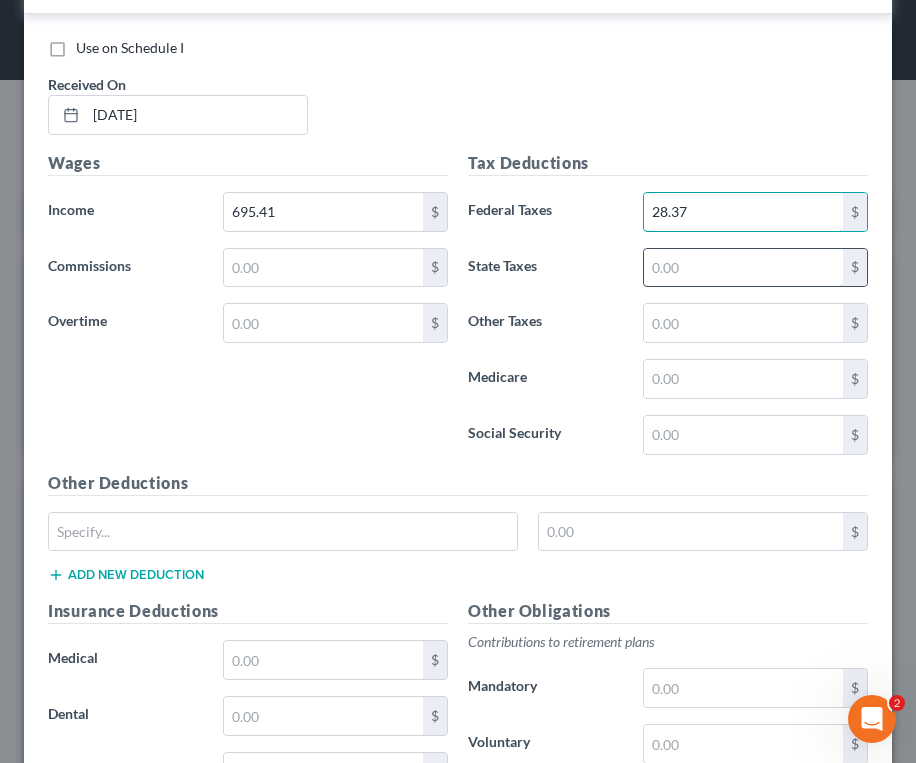 type on "28.37" 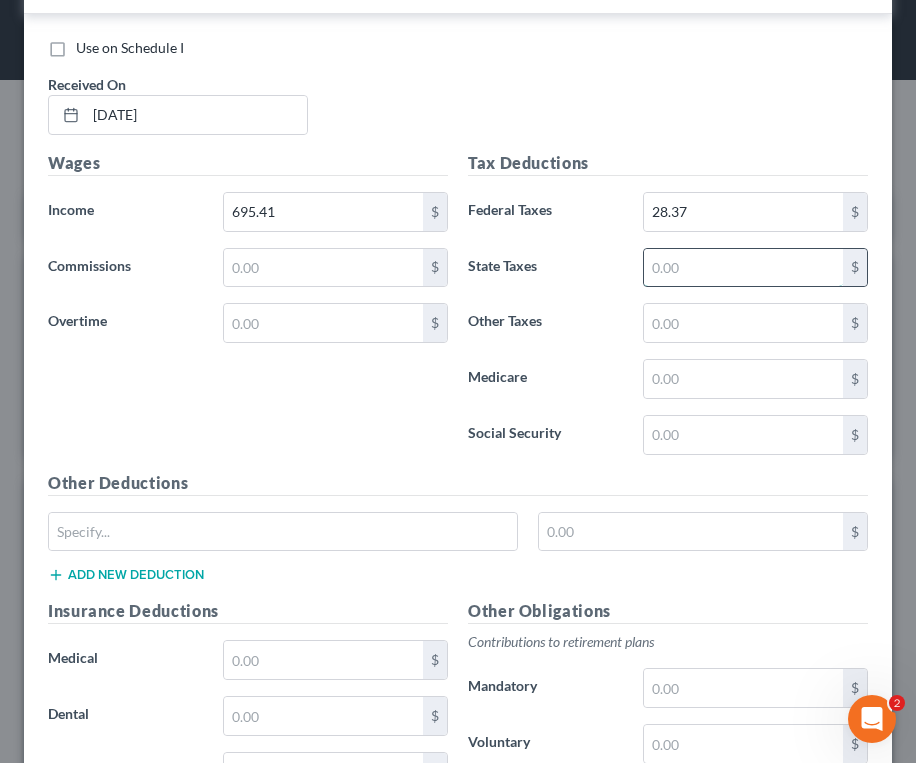 click at bounding box center [743, 268] 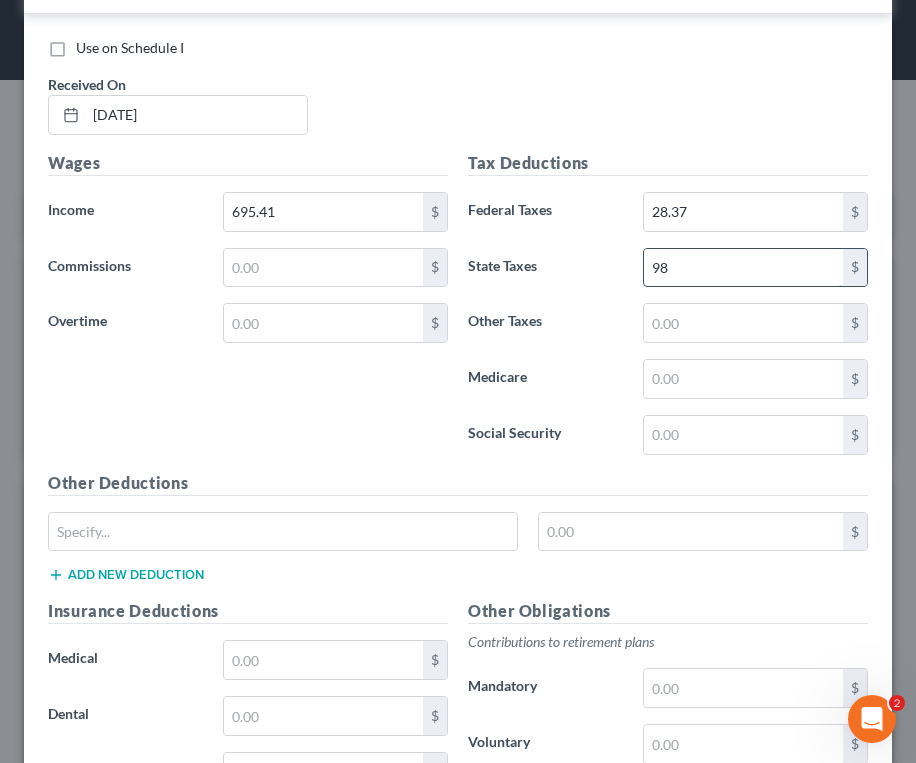 type on "9" 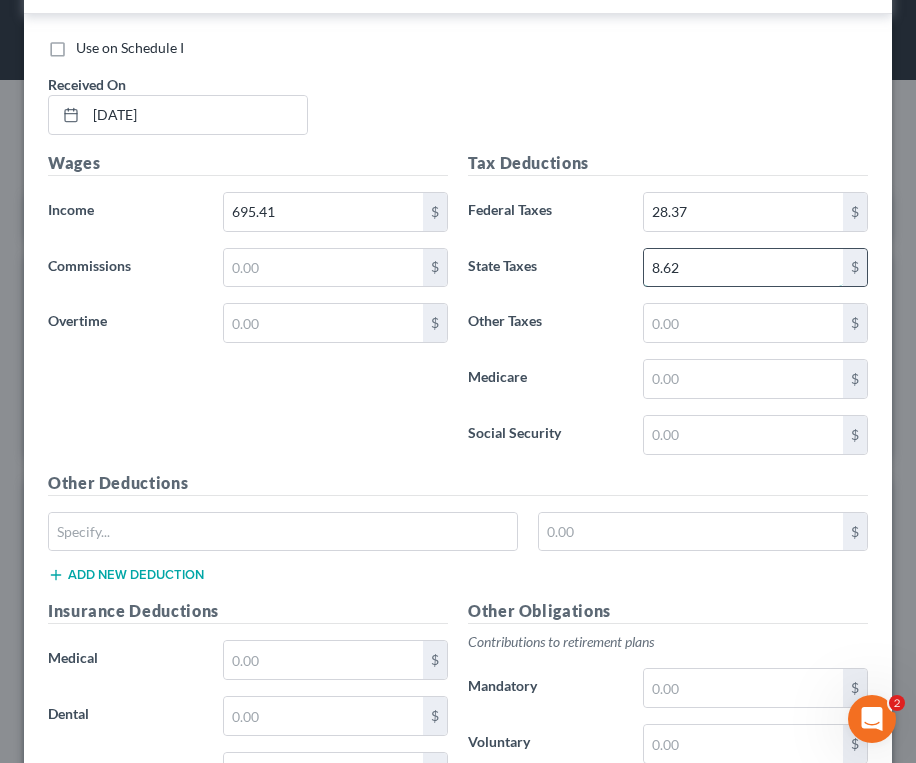 type on "8.62" 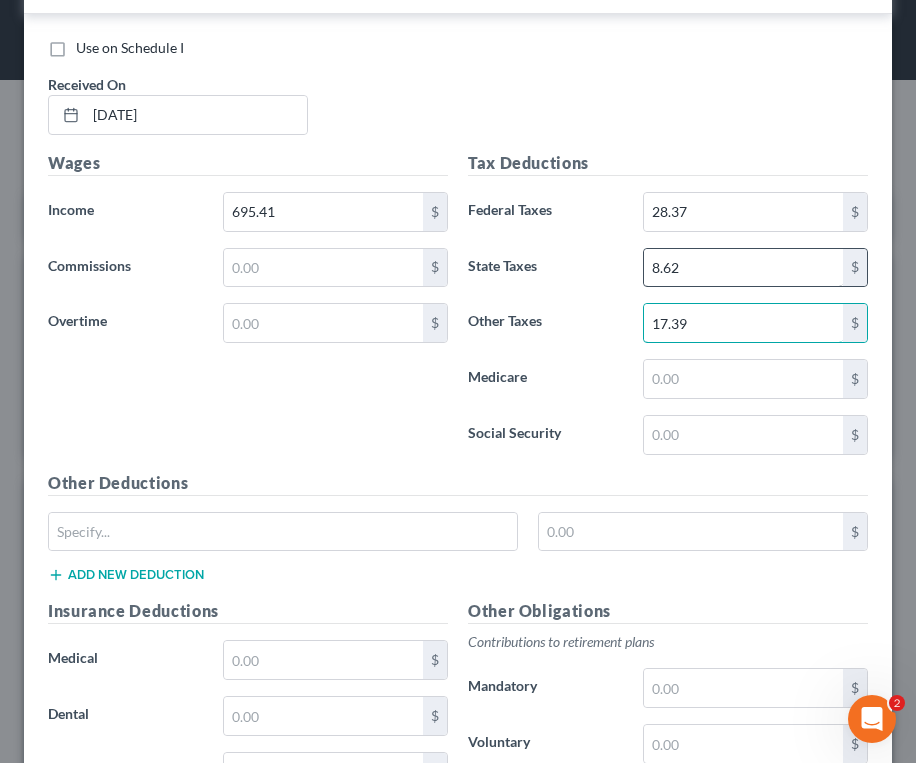 type on "17.39" 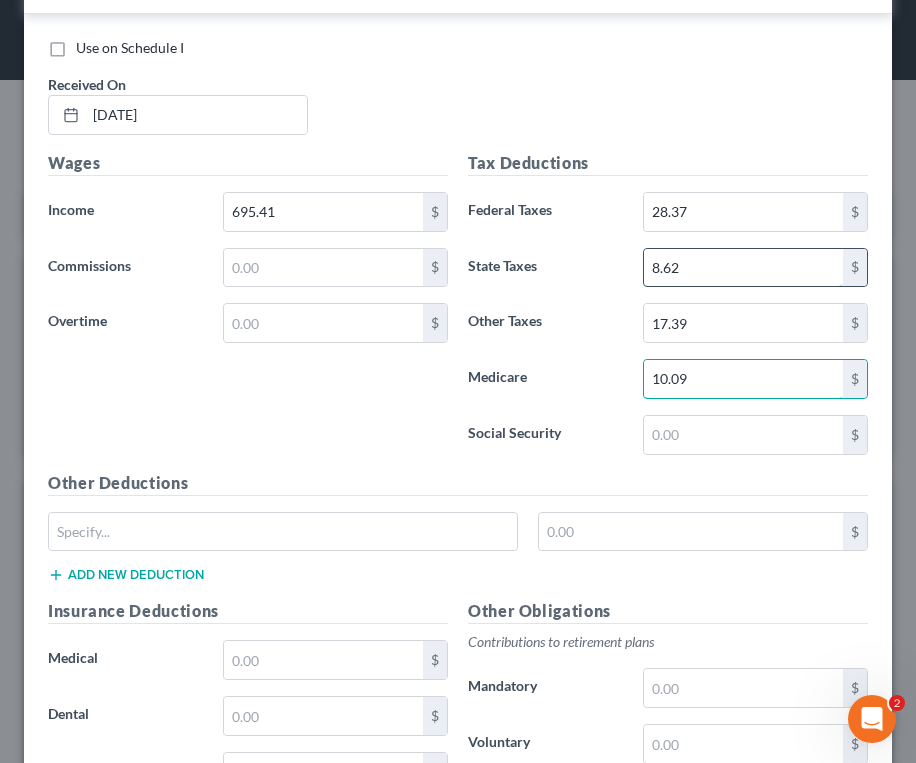 type on "10.09" 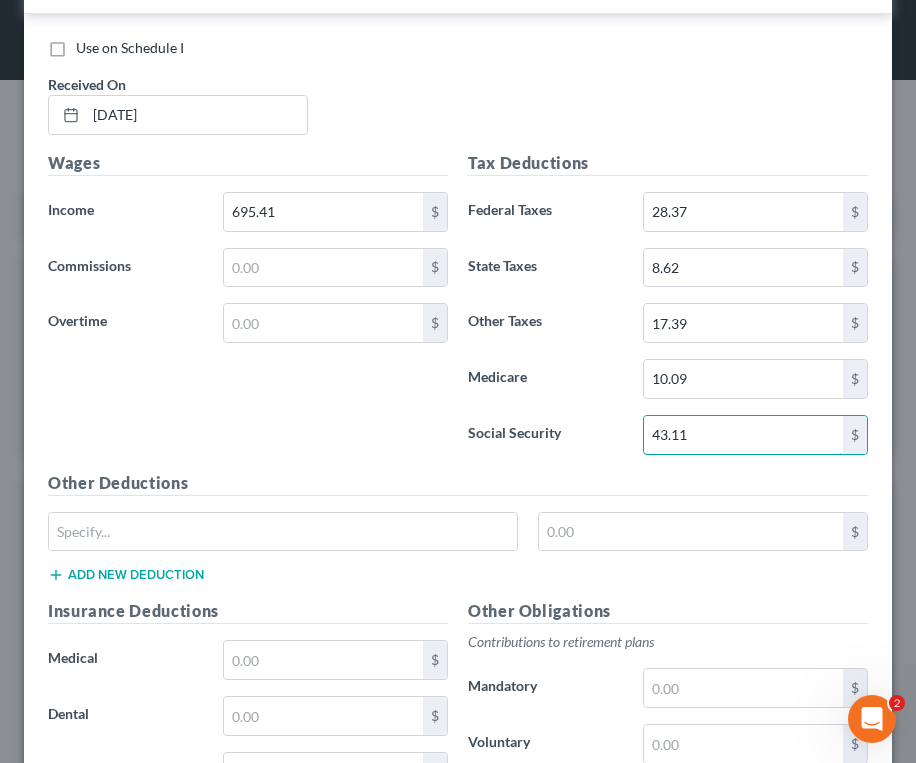 scroll, scrollTop: 8491, scrollLeft: 0, axis: vertical 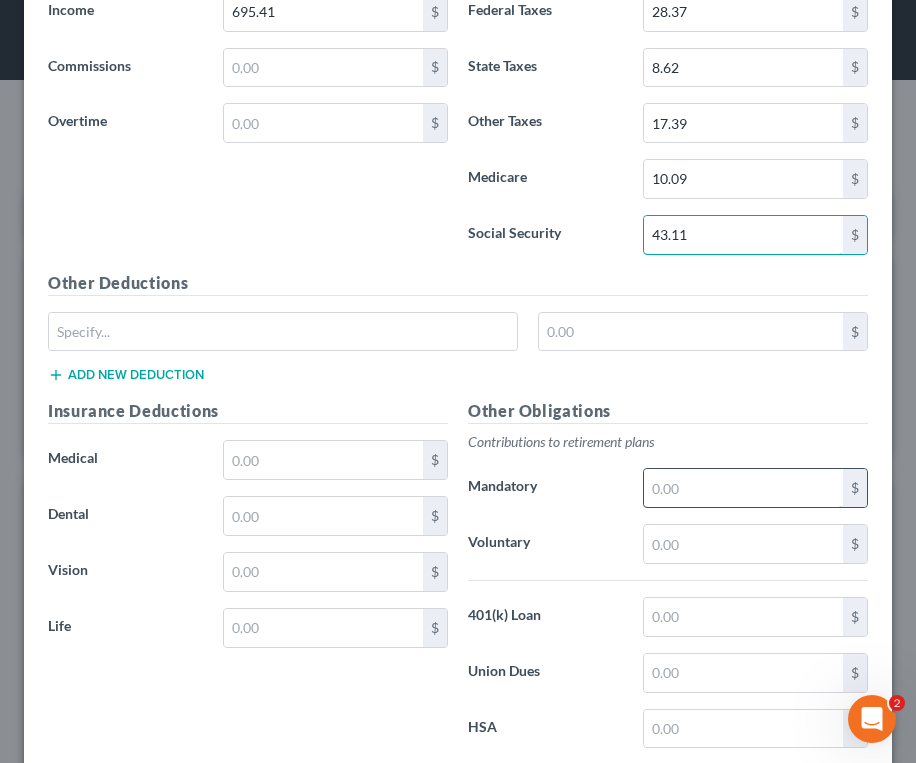 type on "43.11" 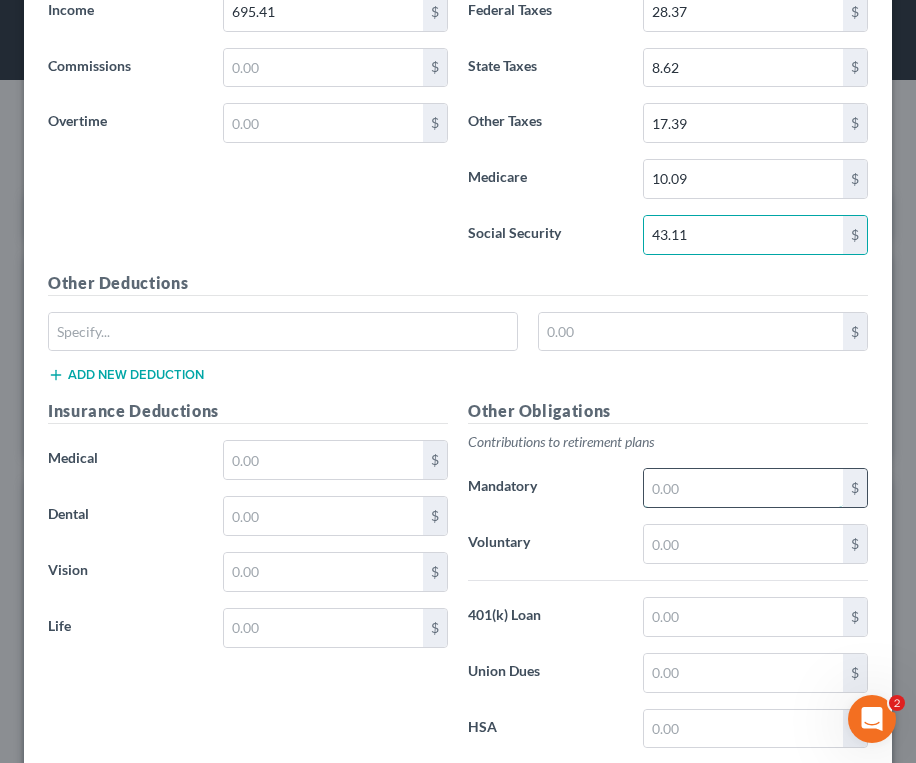 click at bounding box center [743, 488] 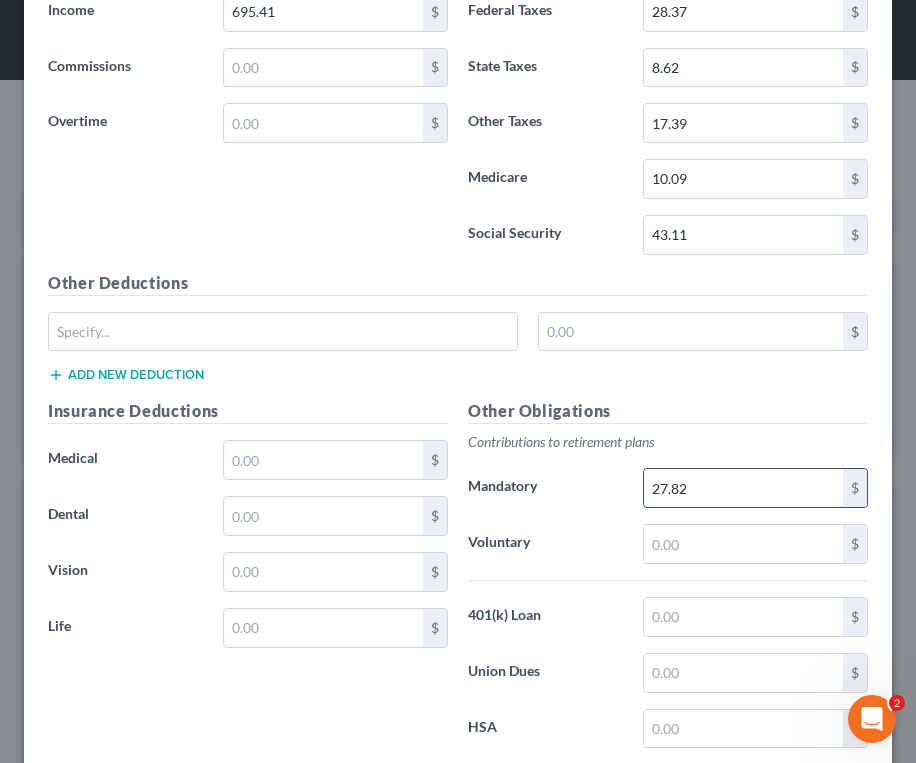 type on "27.82" 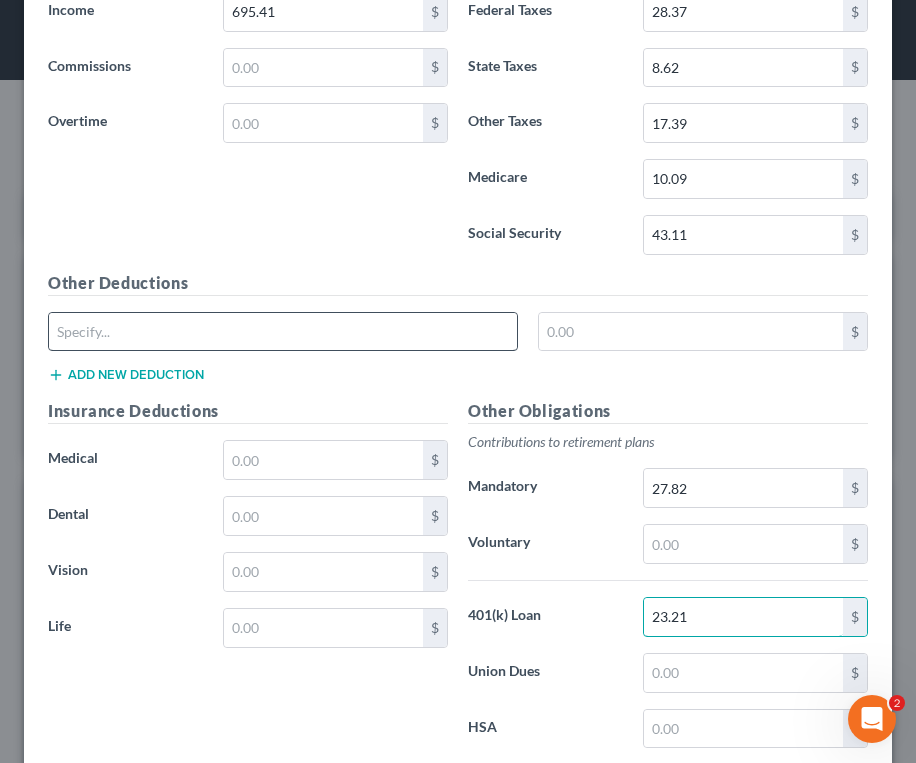 type on "23.21" 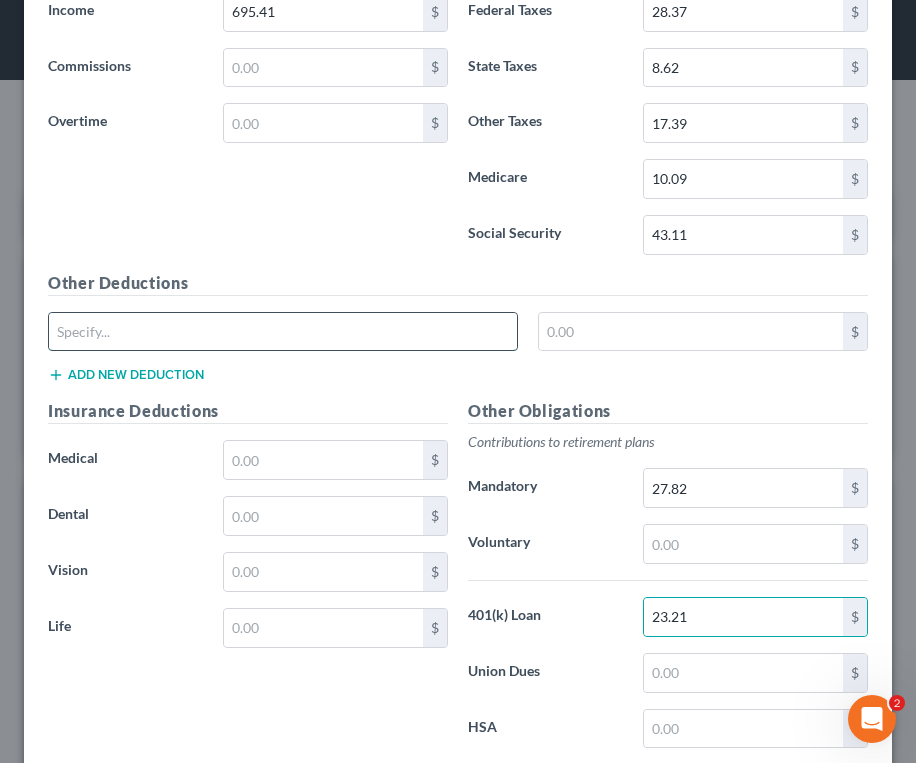 click at bounding box center [283, 332] 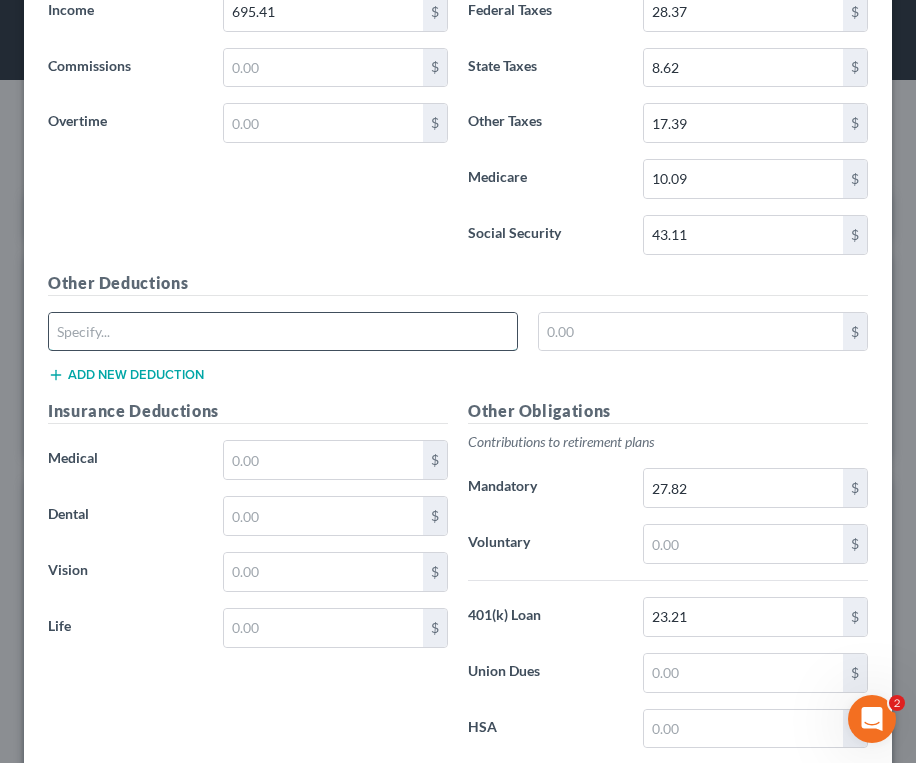paste on "Diet TTH" 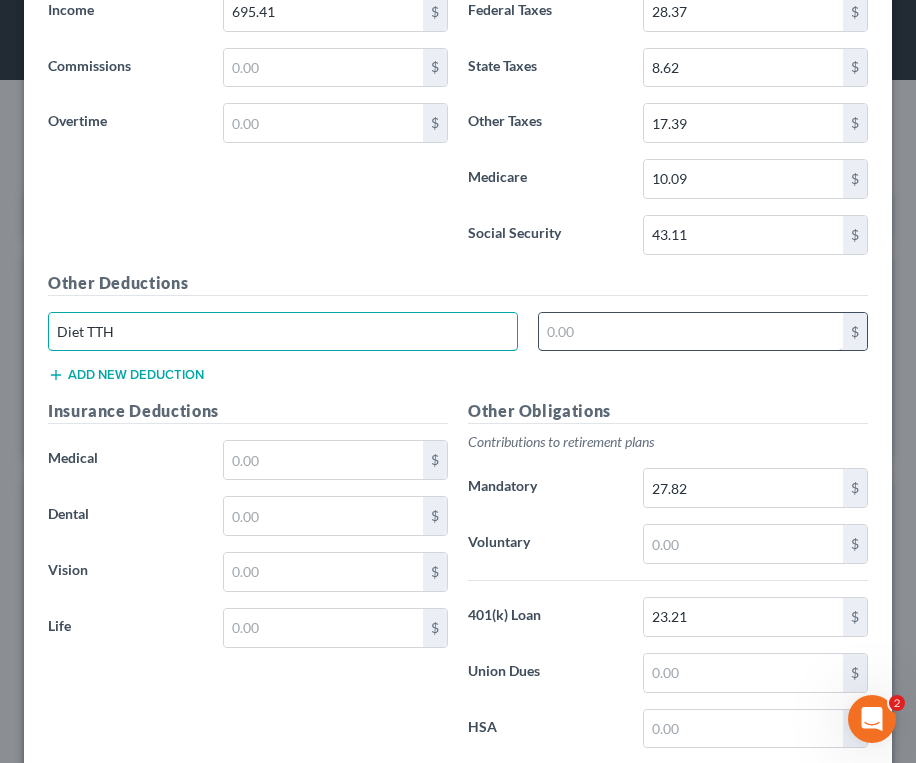 type on "Diet TTH" 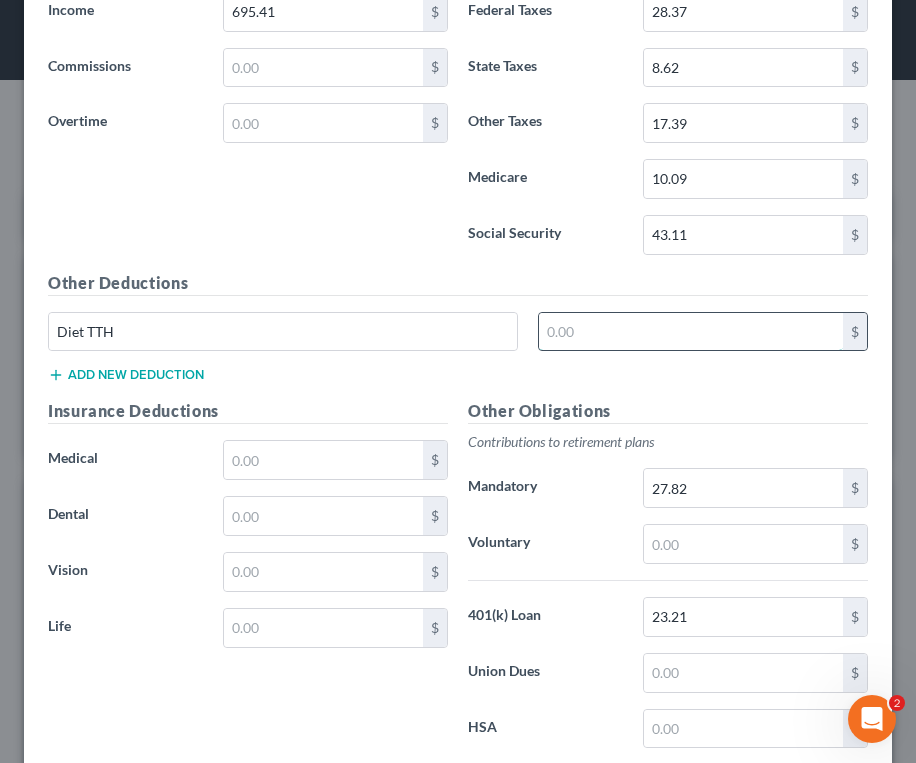 click at bounding box center (691, 332) 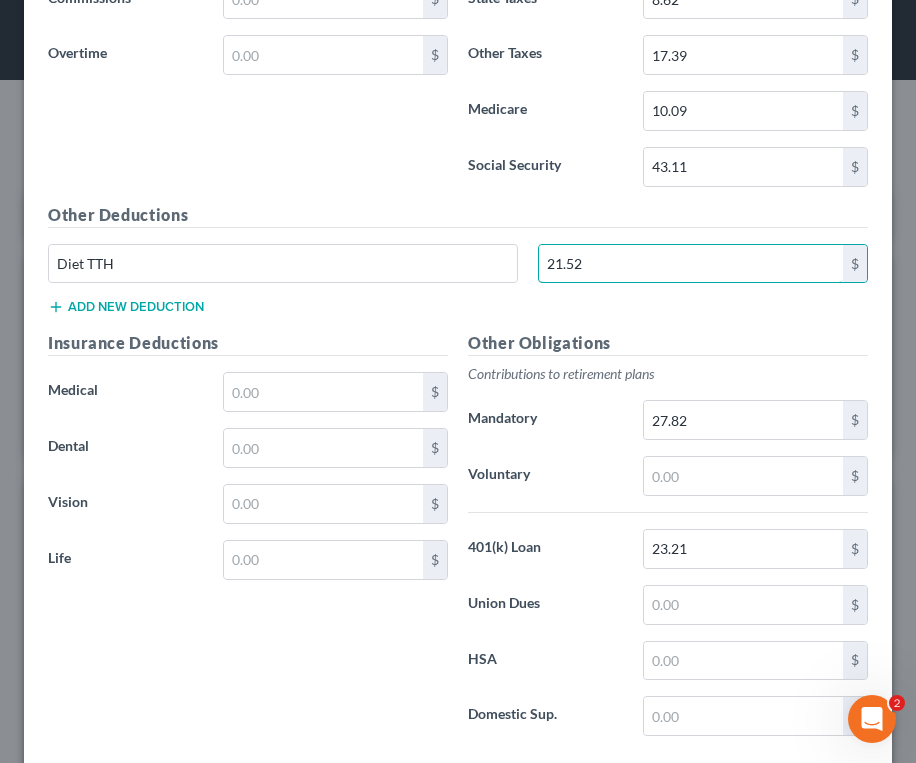 scroll, scrollTop: 8674, scrollLeft: 0, axis: vertical 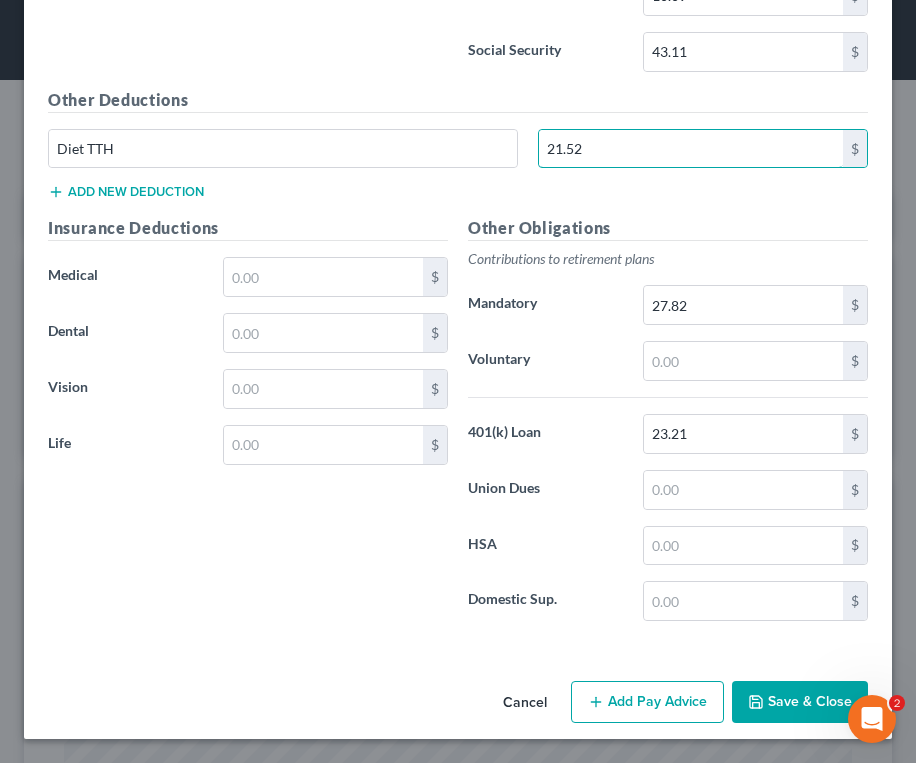type on "21.52" 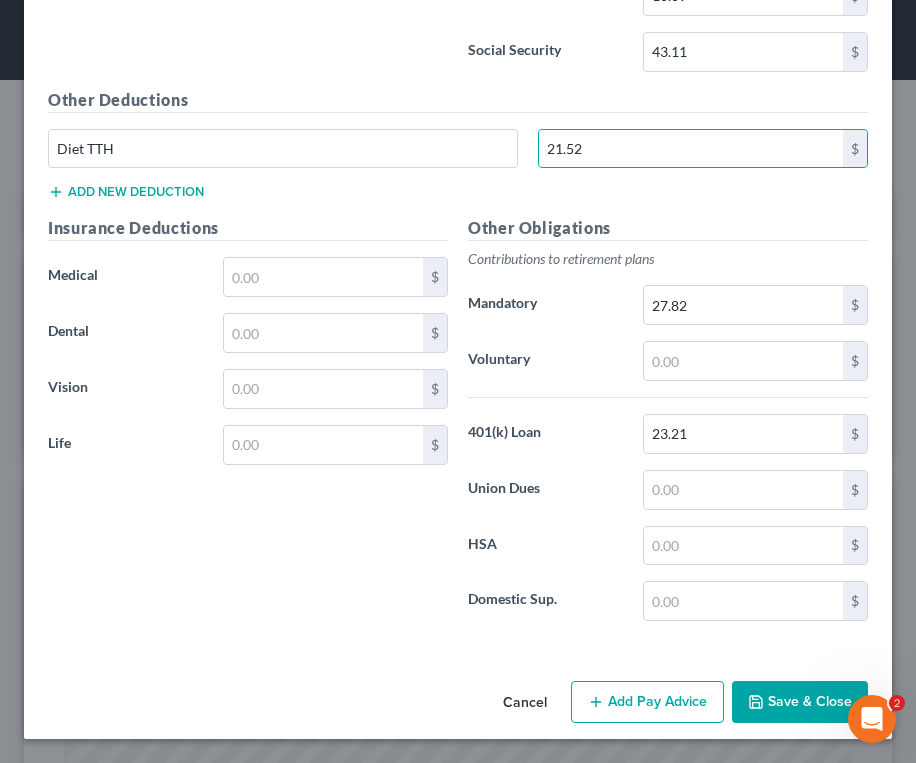 click on "Add Pay Advice" at bounding box center [647, 702] 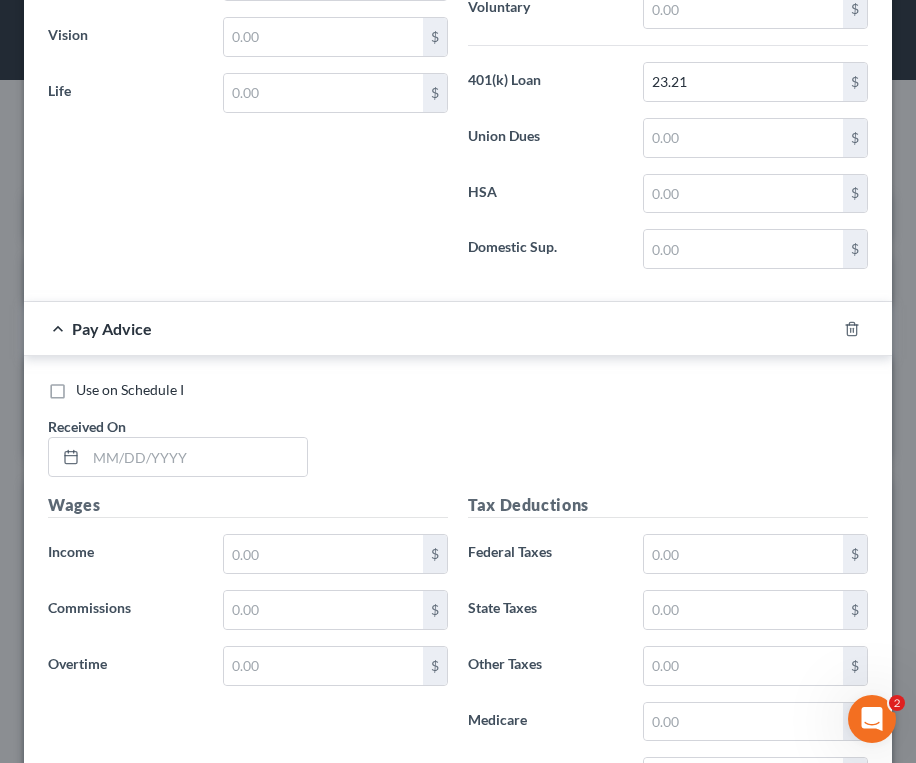 scroll, scrollTop: 9074, scrollLeft: 0, axis: vertical 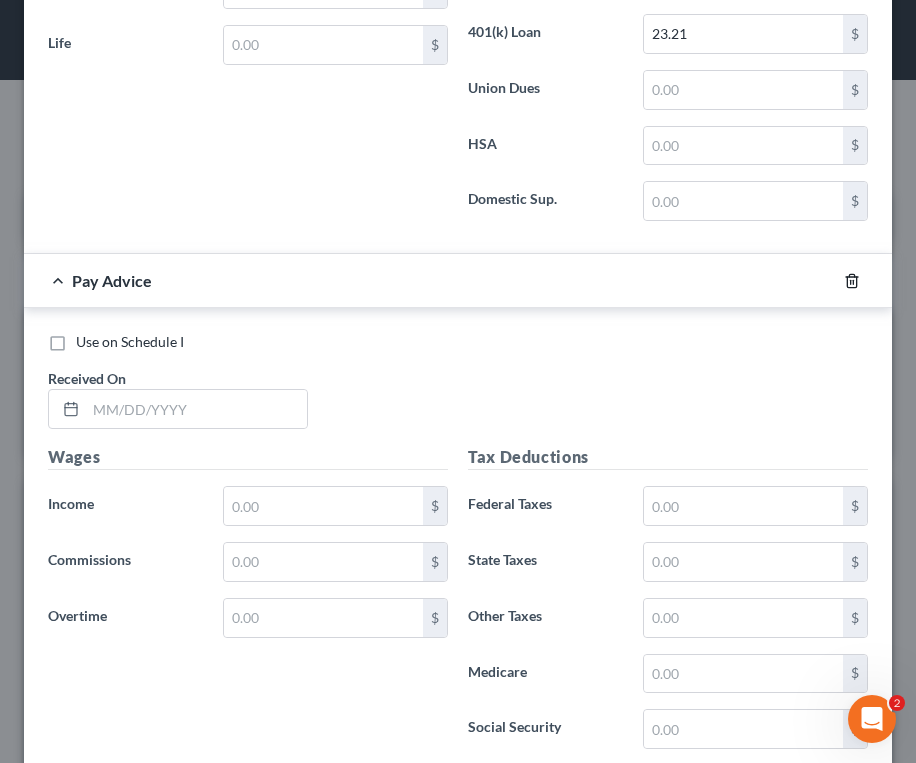 click 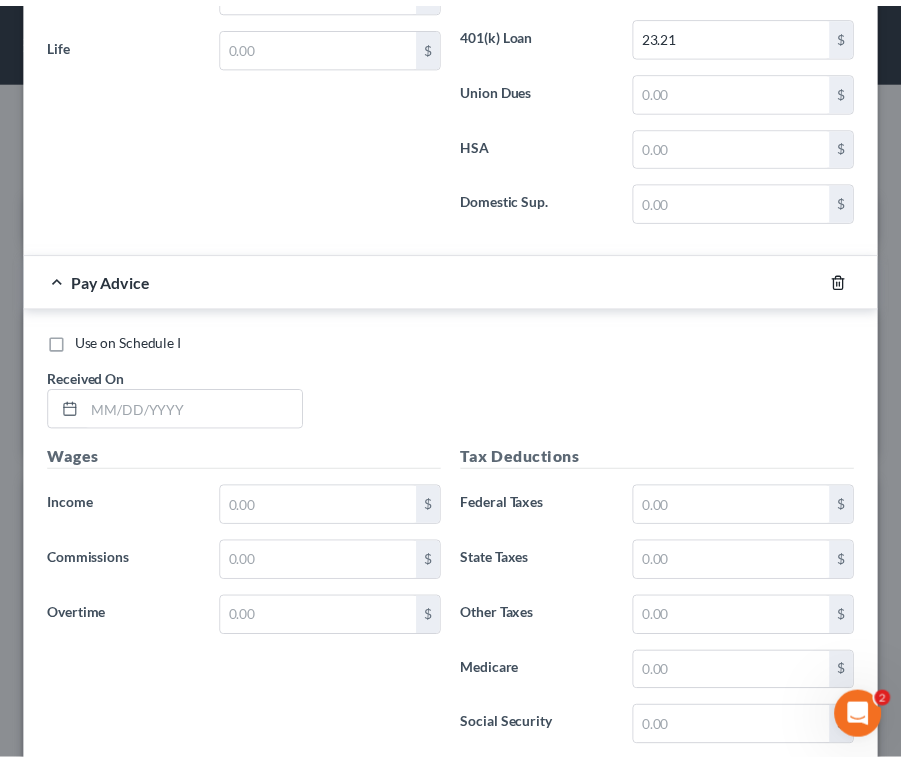 scroll, scrollTop: 8674, scrollLeft: 0, axis: vertical 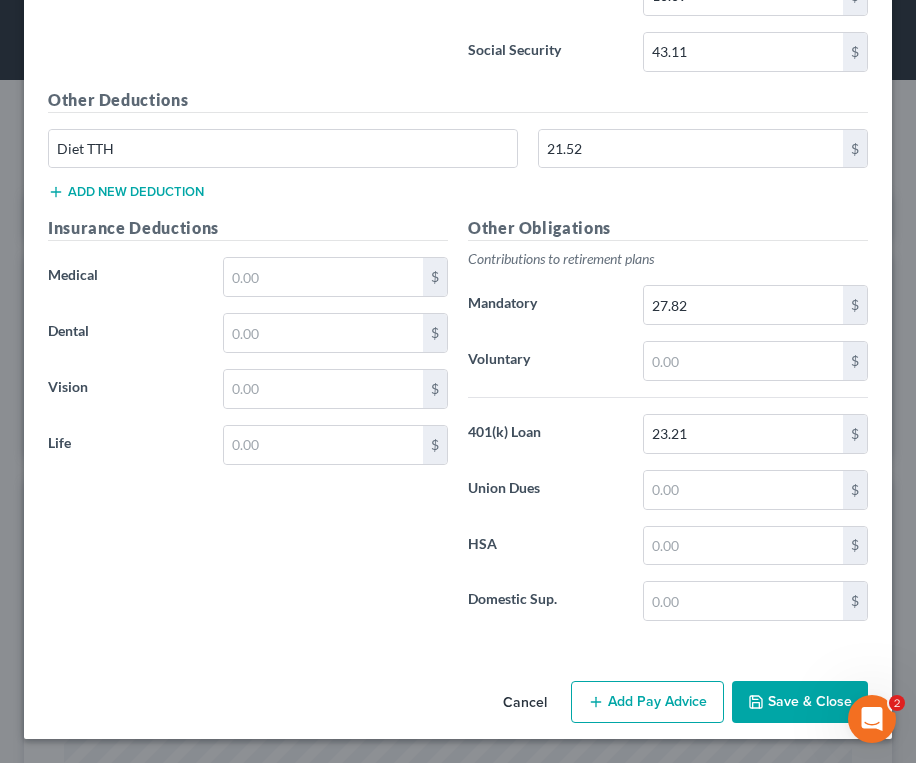 click on "Save & Close" at bounding box center (800, 702) 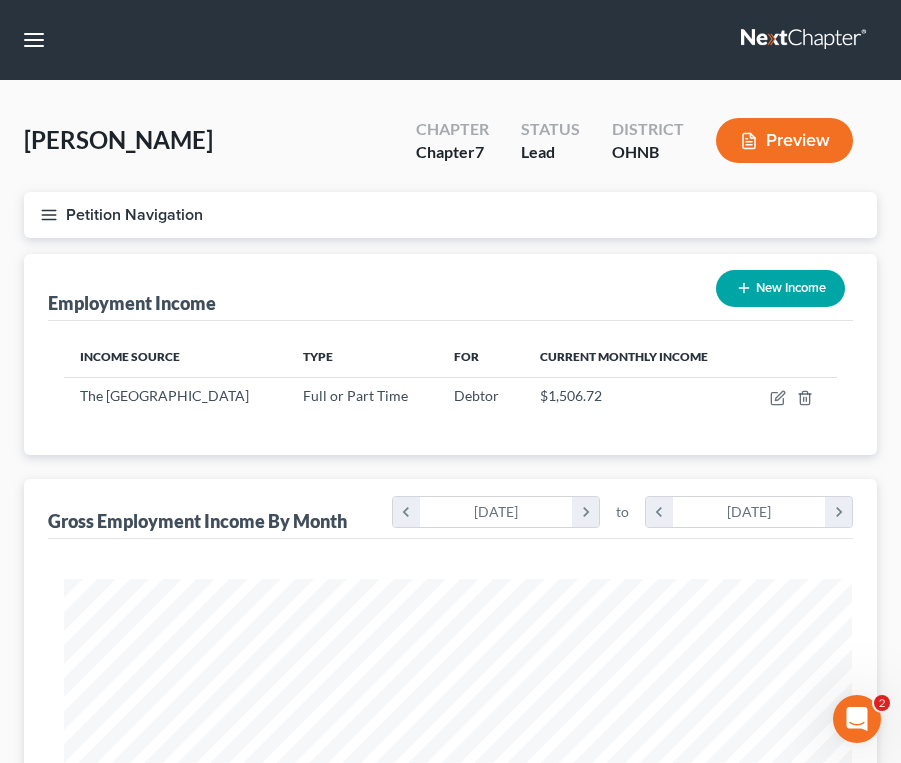 scroll, scrollTop: 386, scrollLeft: 813, axis: both 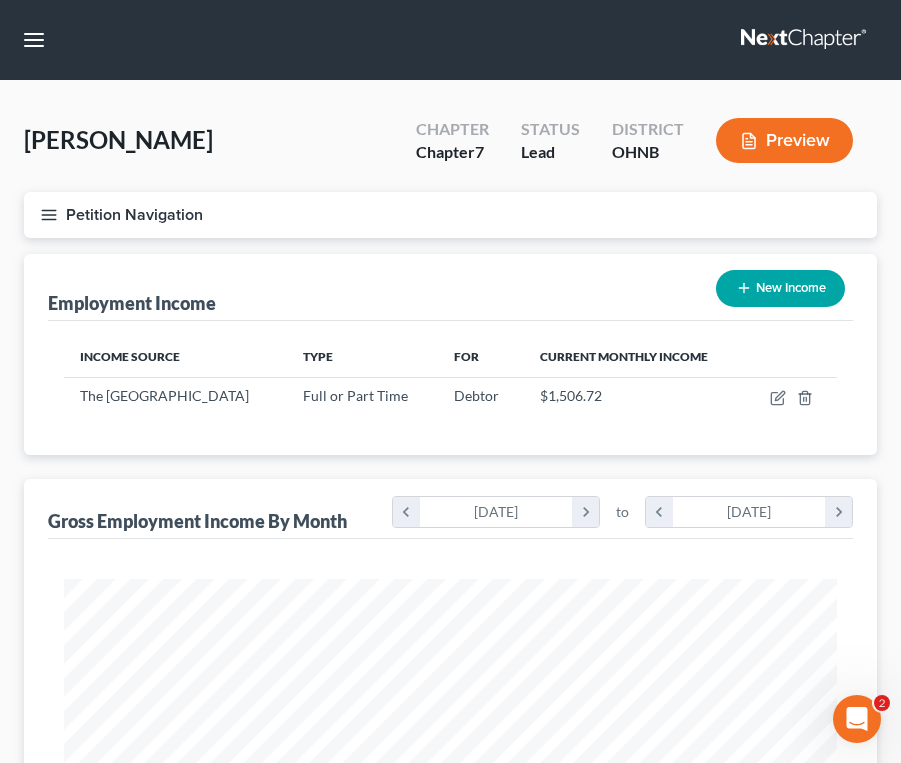 click on "New Income" at bounding box center [780, 288] 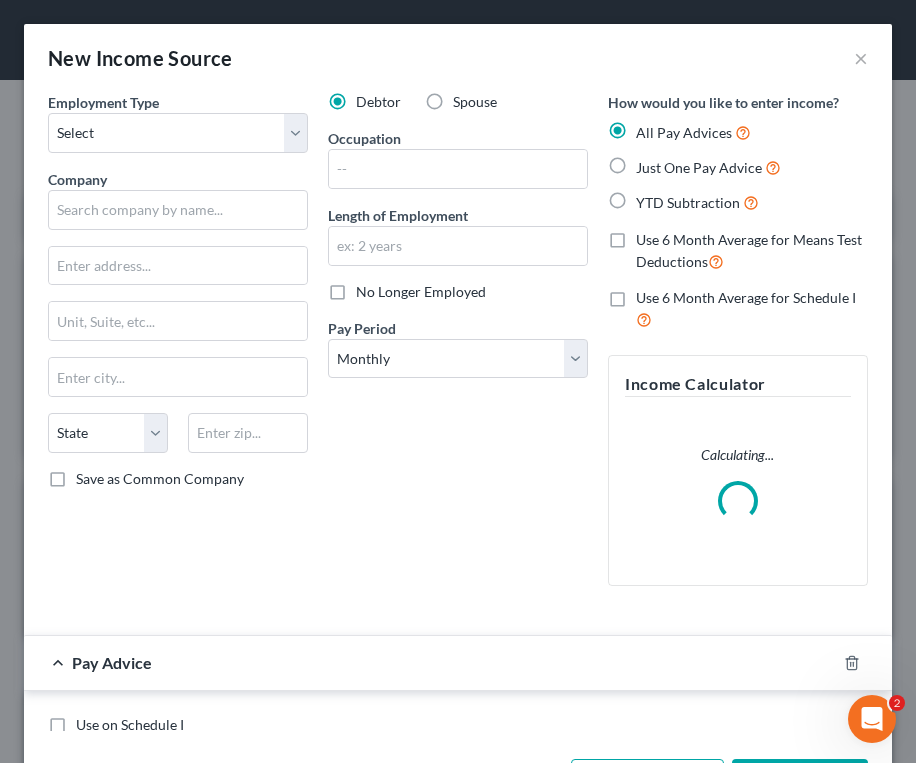 scroll, scrollTop: 999606, scrollLeft: 999172, axis: both 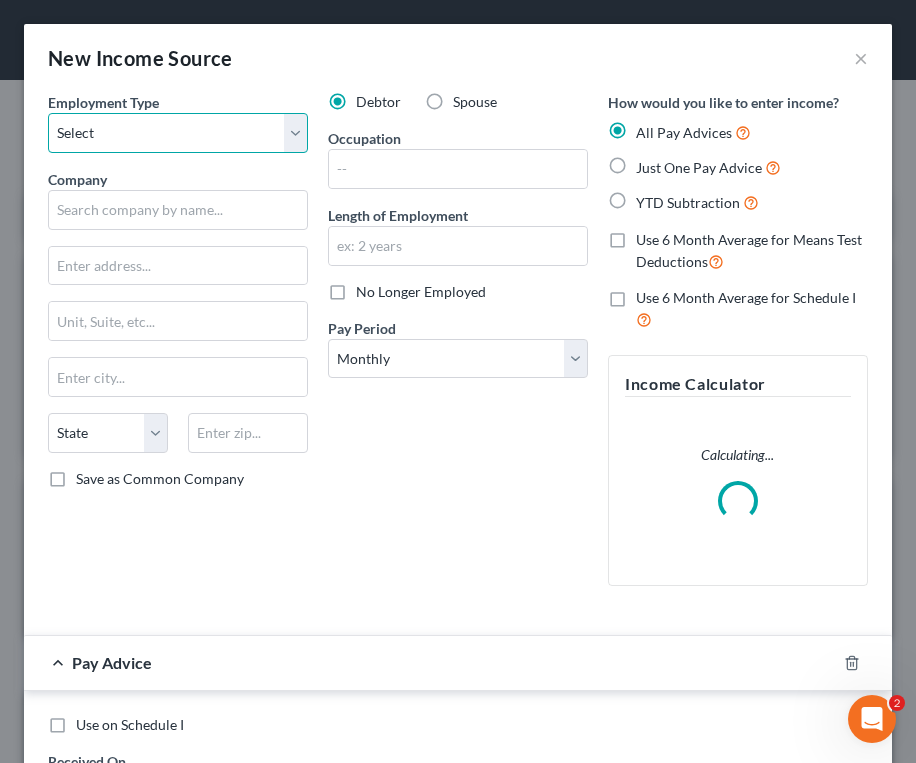 click on "Select Full or [DEMOGRAPHIC_DATA] Employment Self Employment" at bounding box center [178, 133] 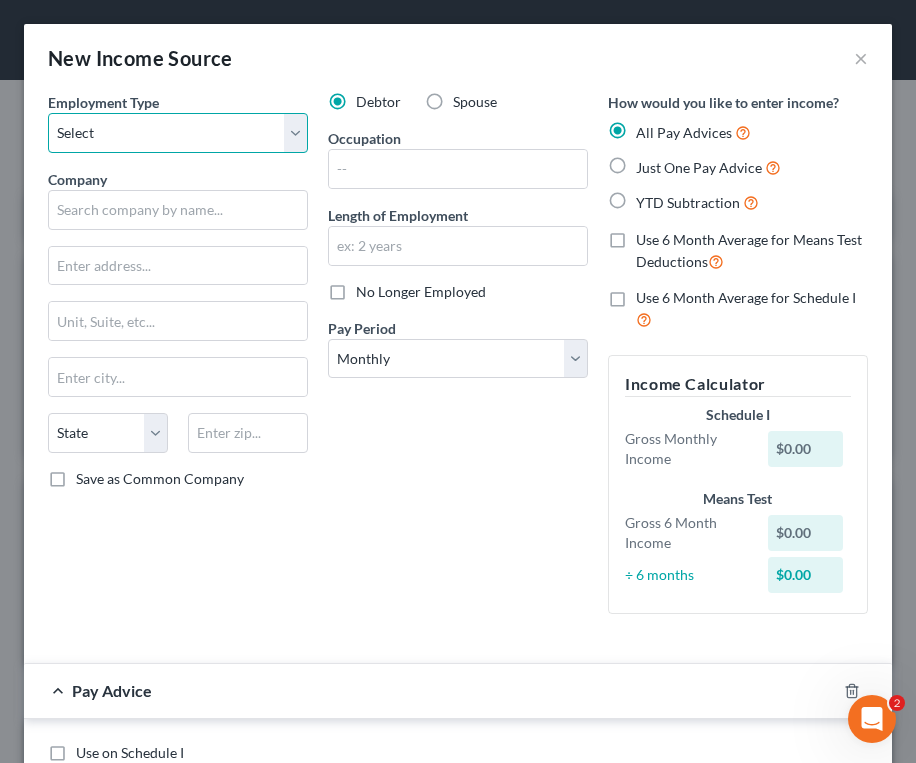 select on "0" 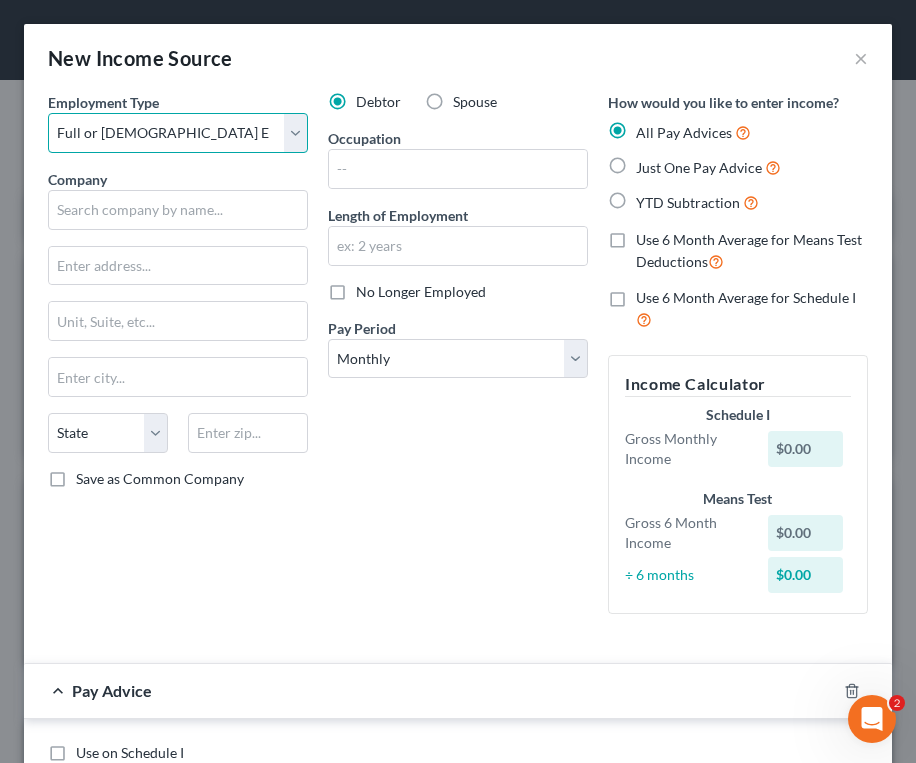 click on "Select Full or [DEMOGRAPHIC_DATA] Employment Self Employment" at bounding box center (178, 133) 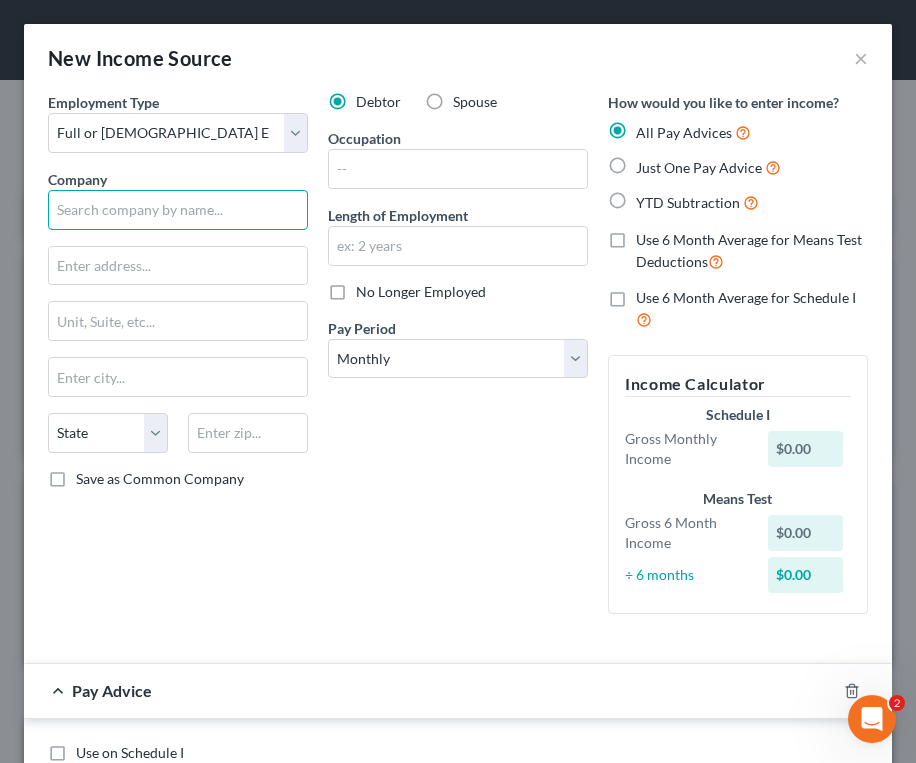 click at bounding box center [178, 210] 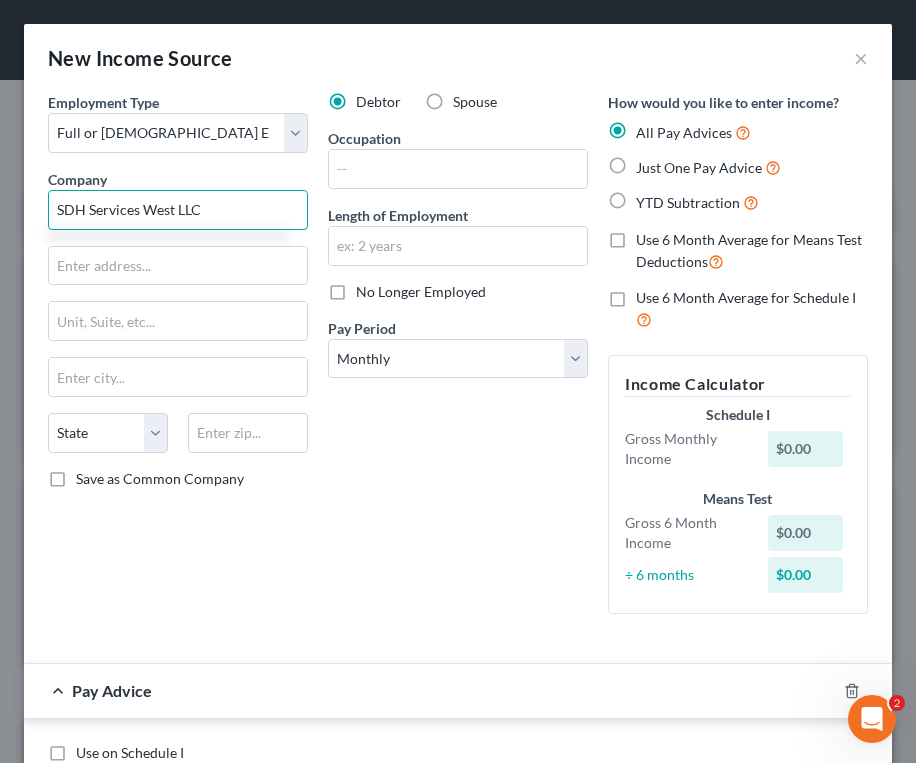 type on "SDH Services West LLC" 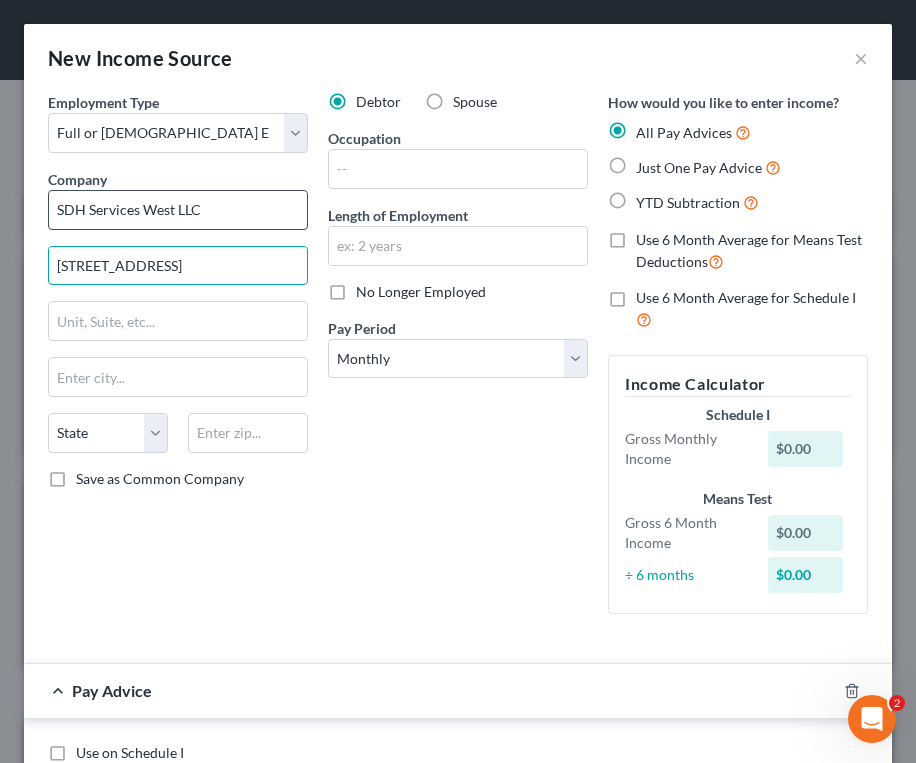 type on "[STREET_ADDRESS]" 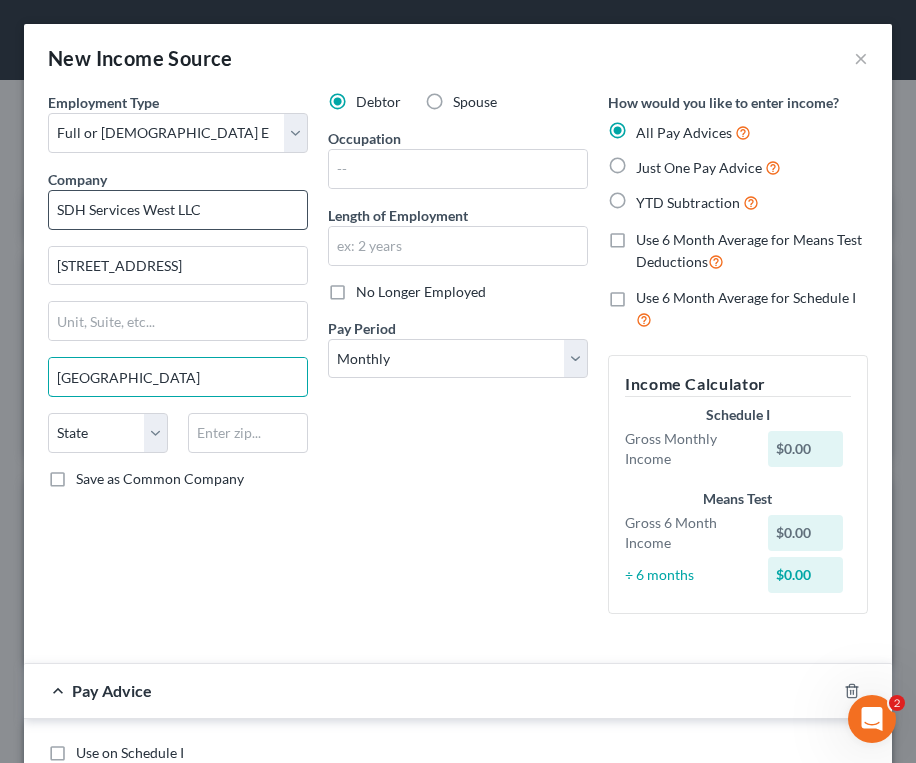 type on "[GEOGRAPHIC_DATA]" 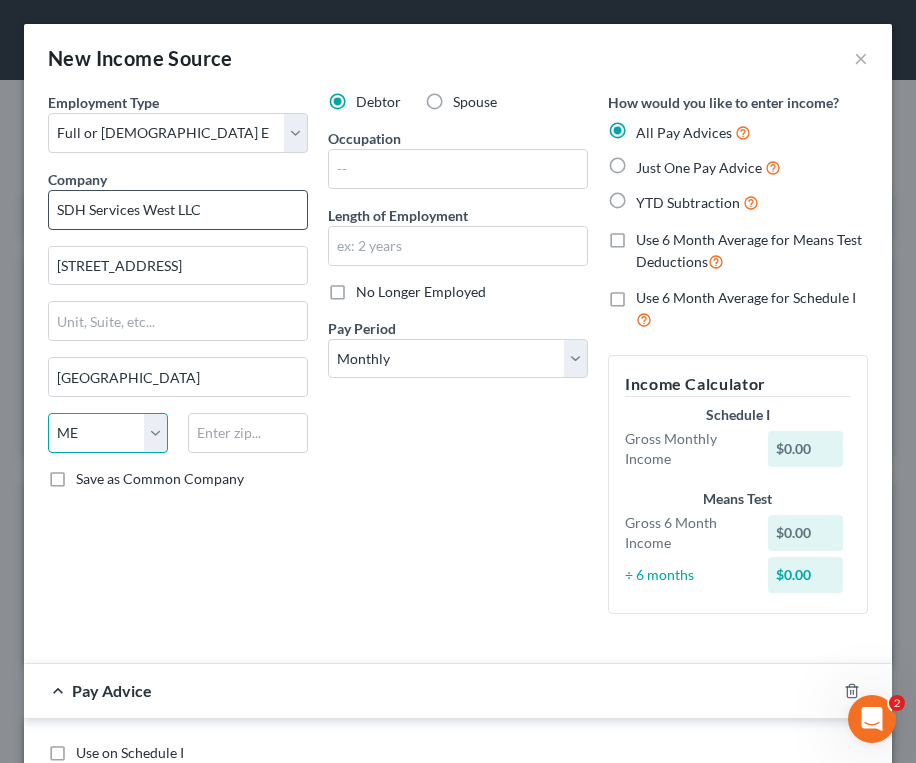 select on "21" 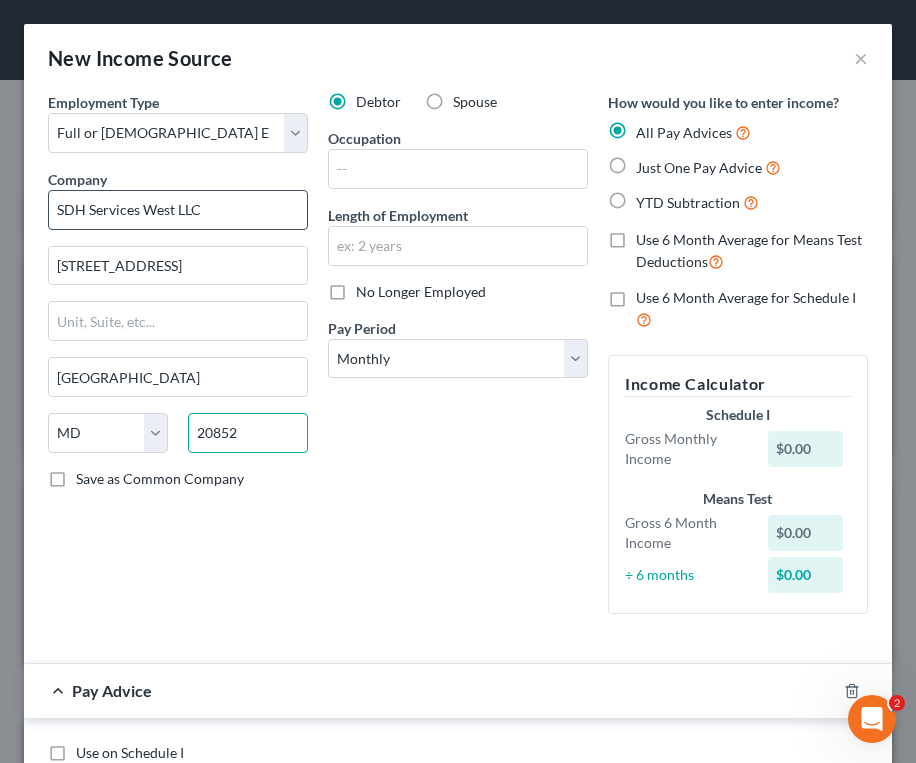 type on "20852" 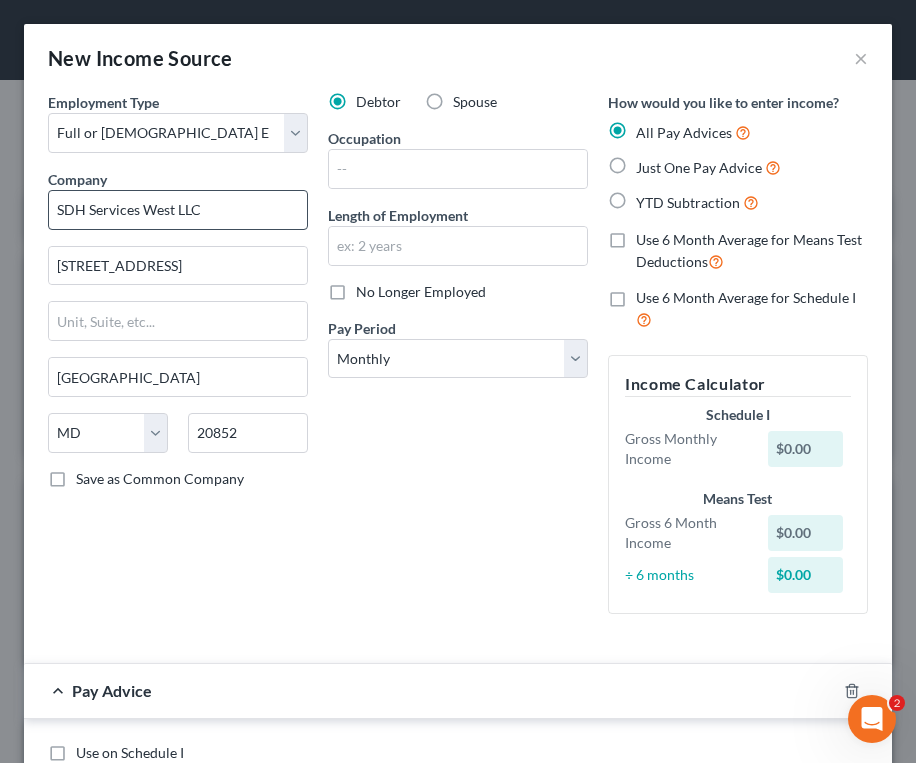 type on "[GEOGRAPHIC_DATA]" 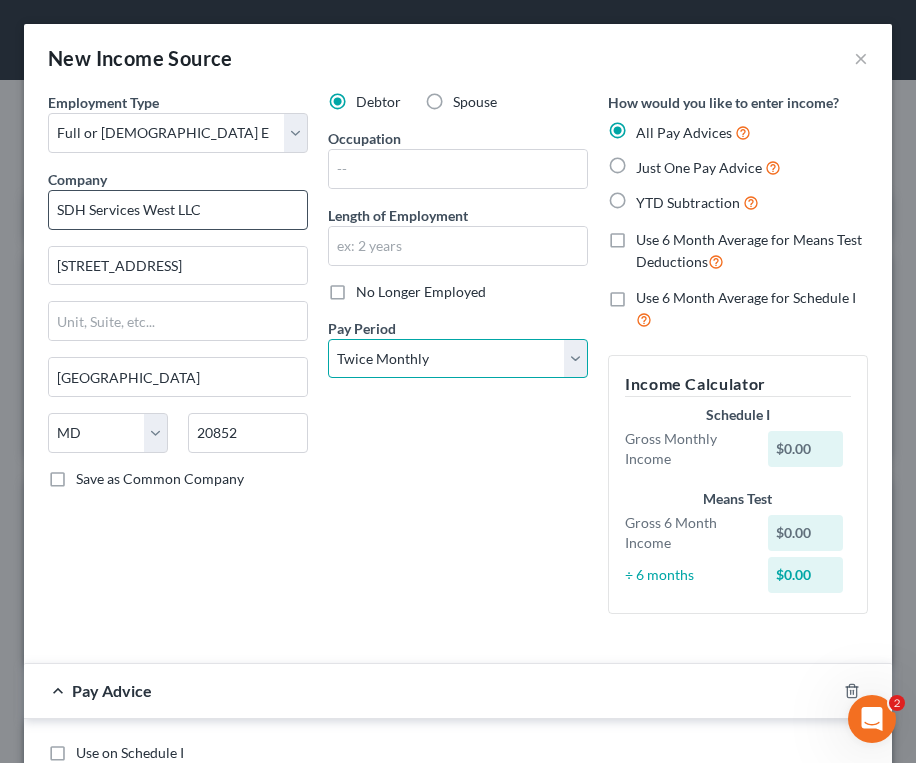 select on "2" 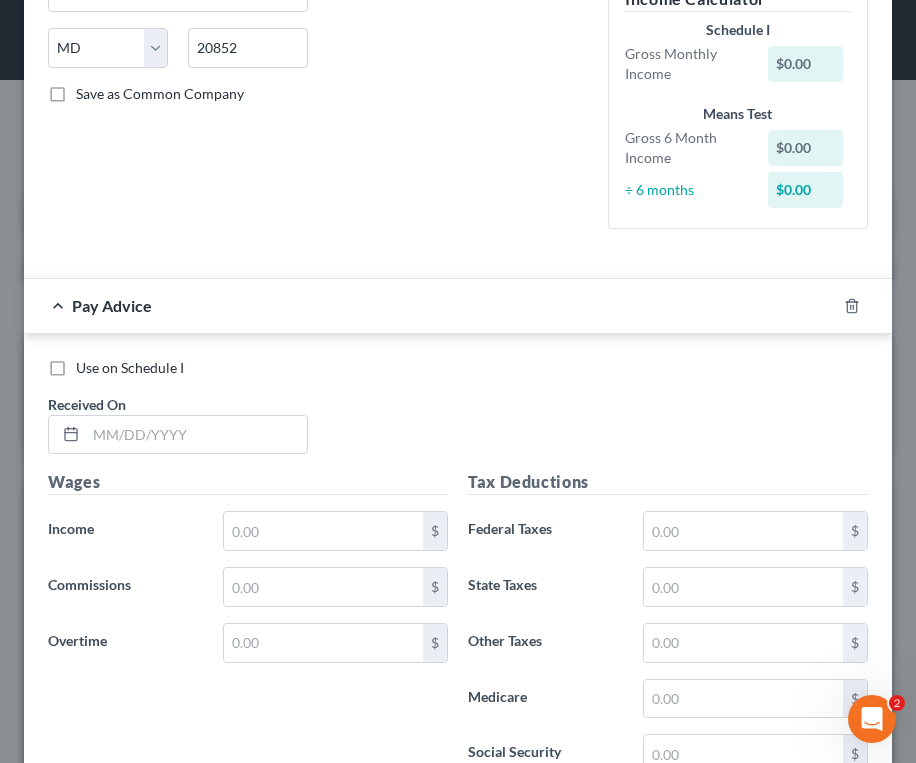 scroll, scrollTop: 400, scrollLeft: 0, axis: vertical 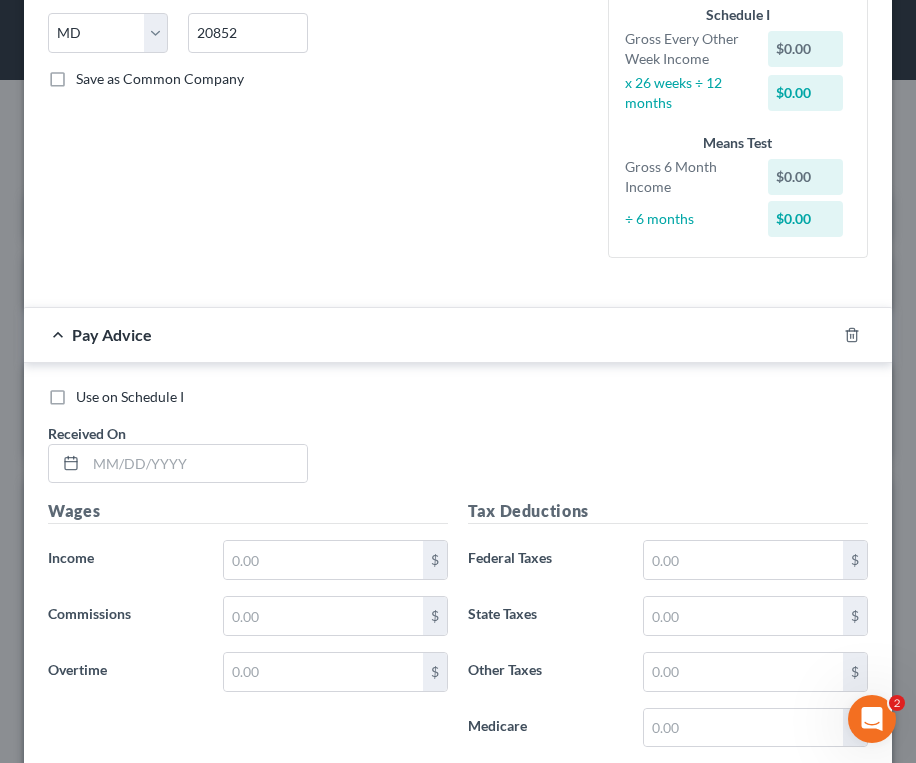 click on "Use on Schedule I
Received On
*" at bounding box center [458, 443] 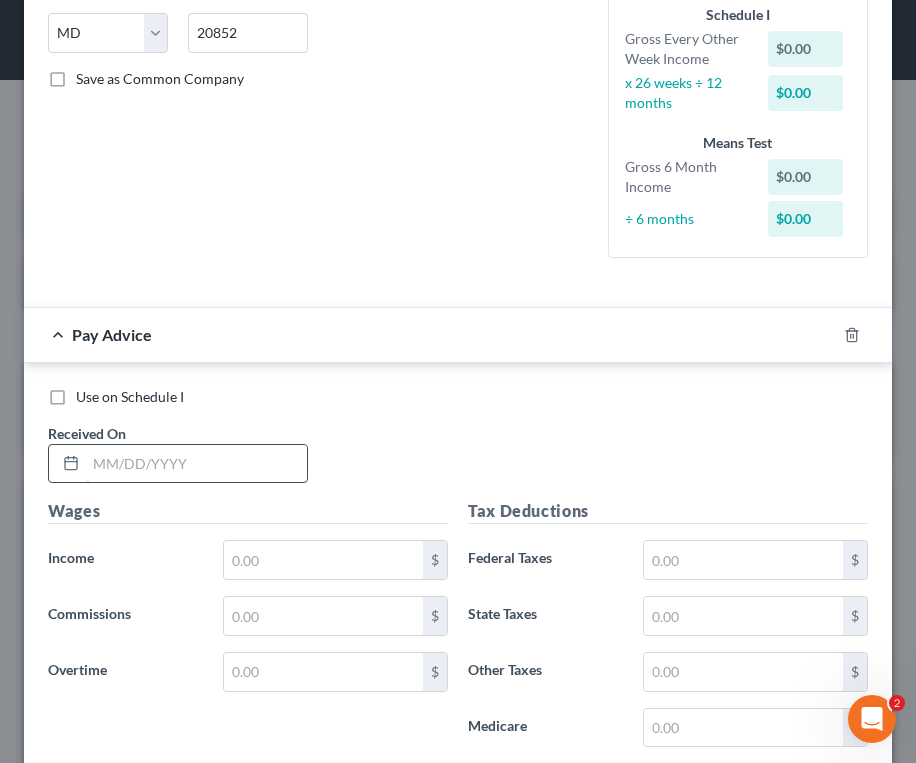 click at bounding box center (196, 464) 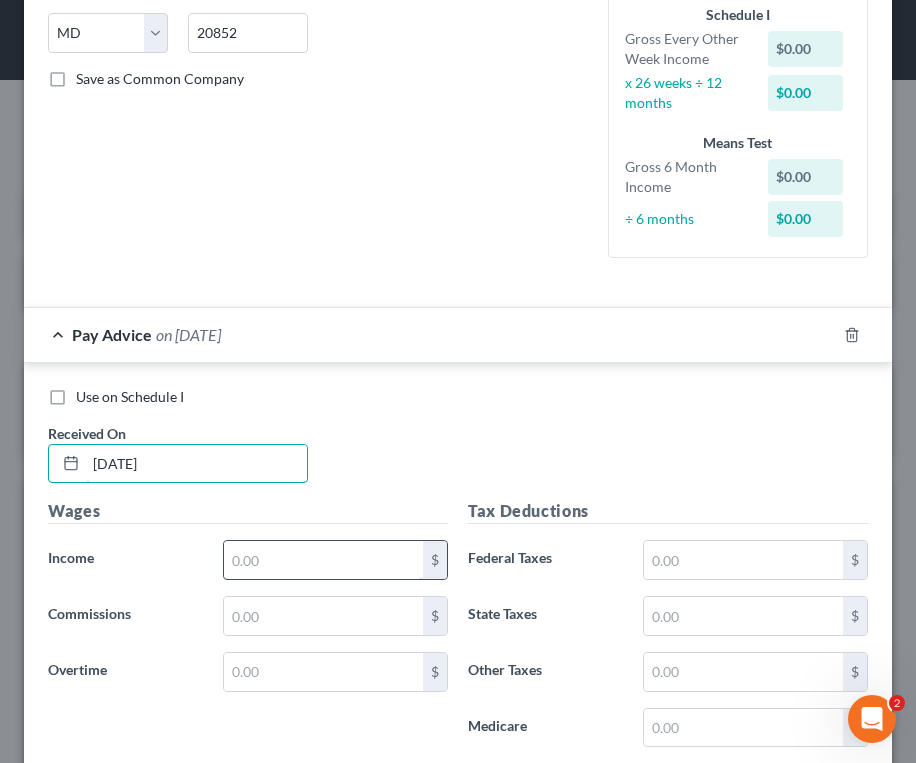 type on "[DATE]" 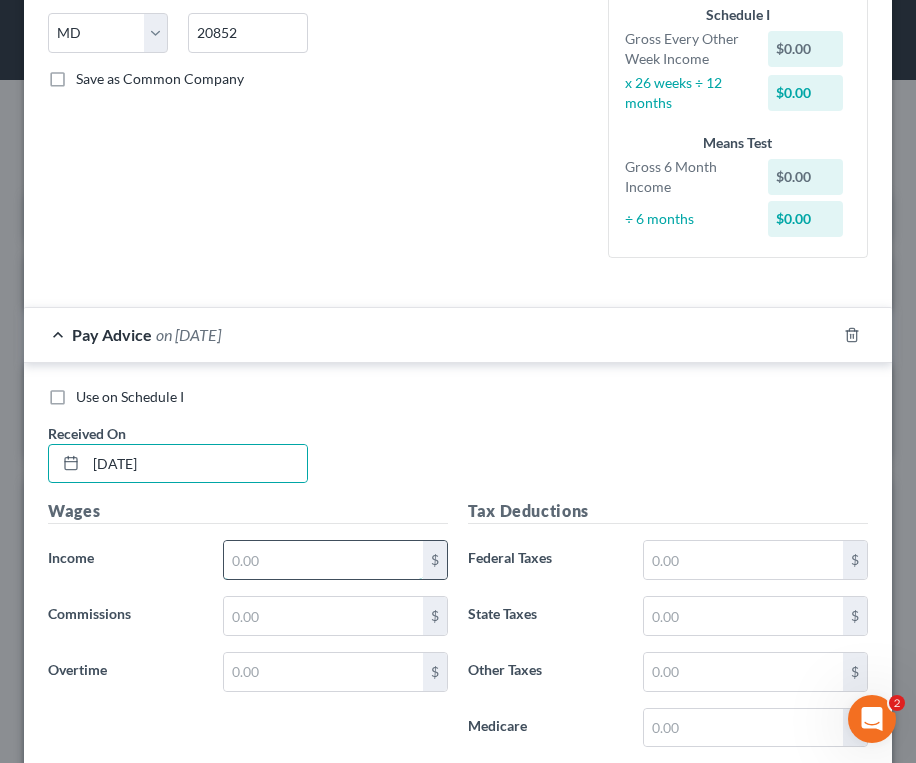 click at bounding box center [323, 560] 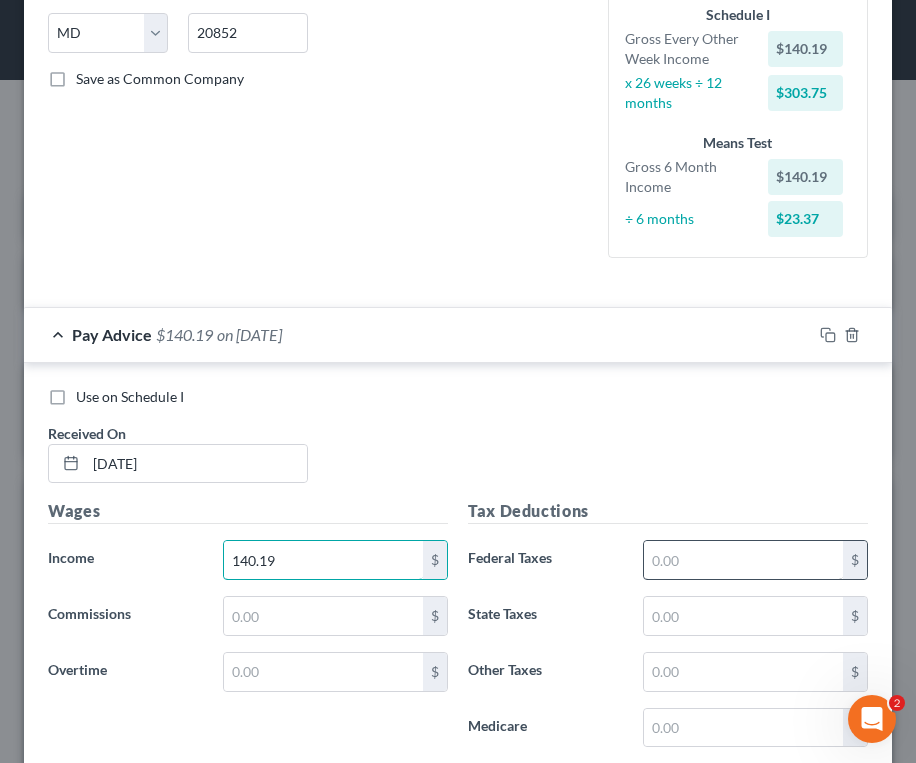 type on "140.19" 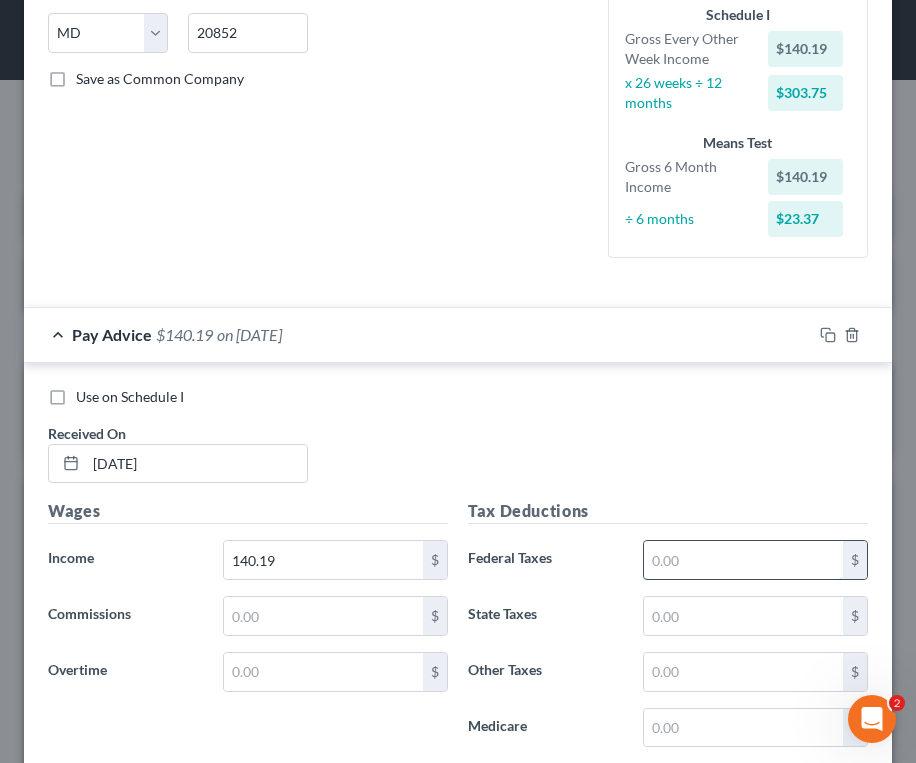 click at bounding box center [743, 560] 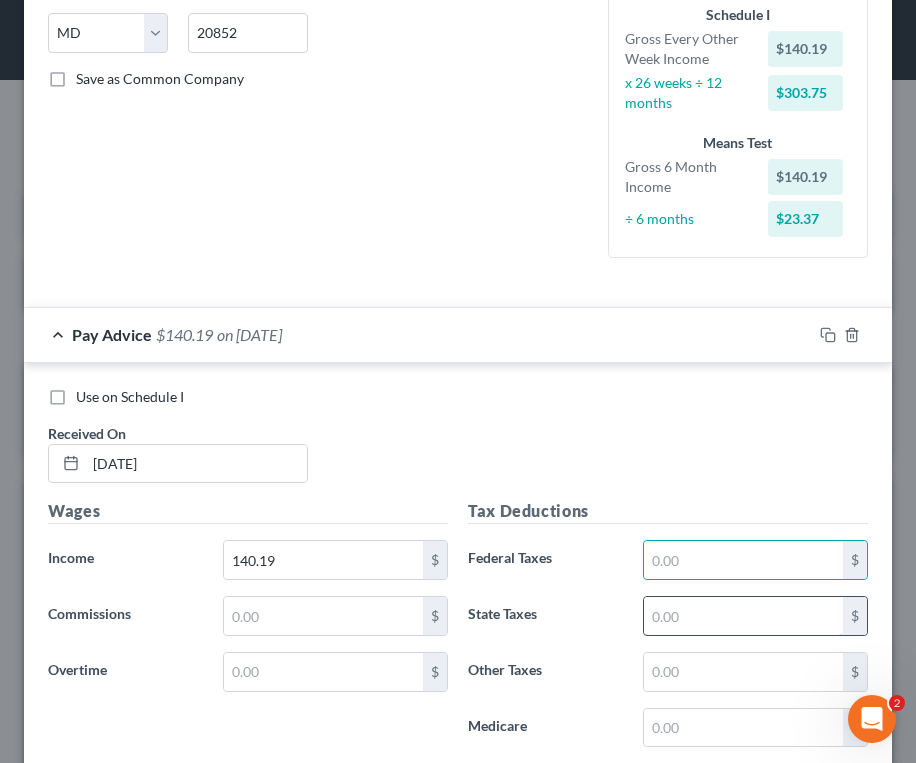 click at bounding box center [743, 616] 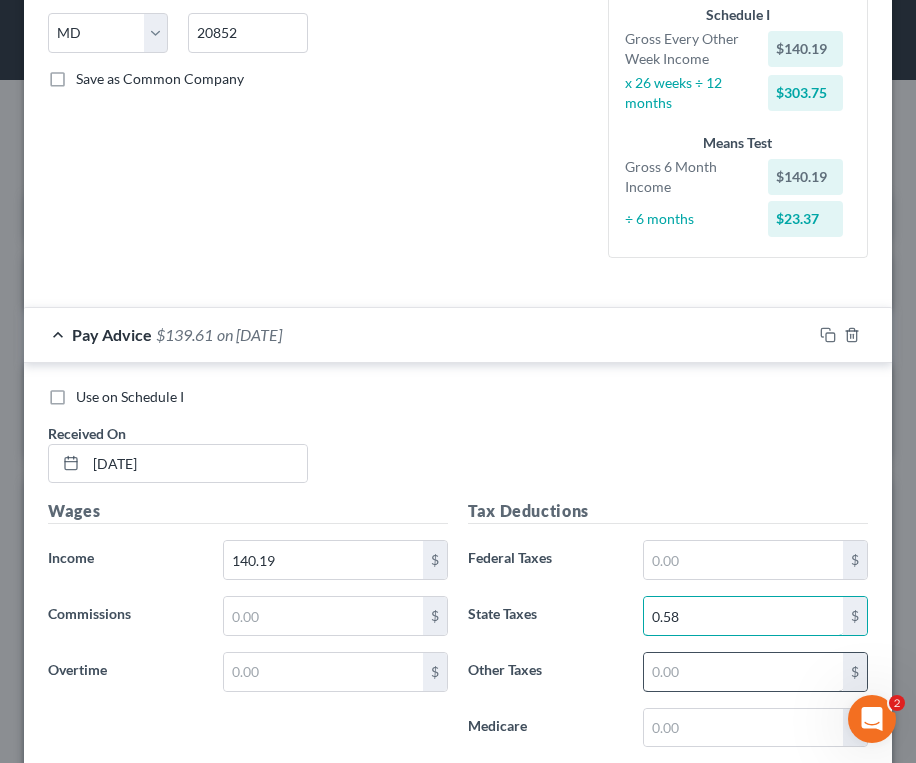 type on "0.58" 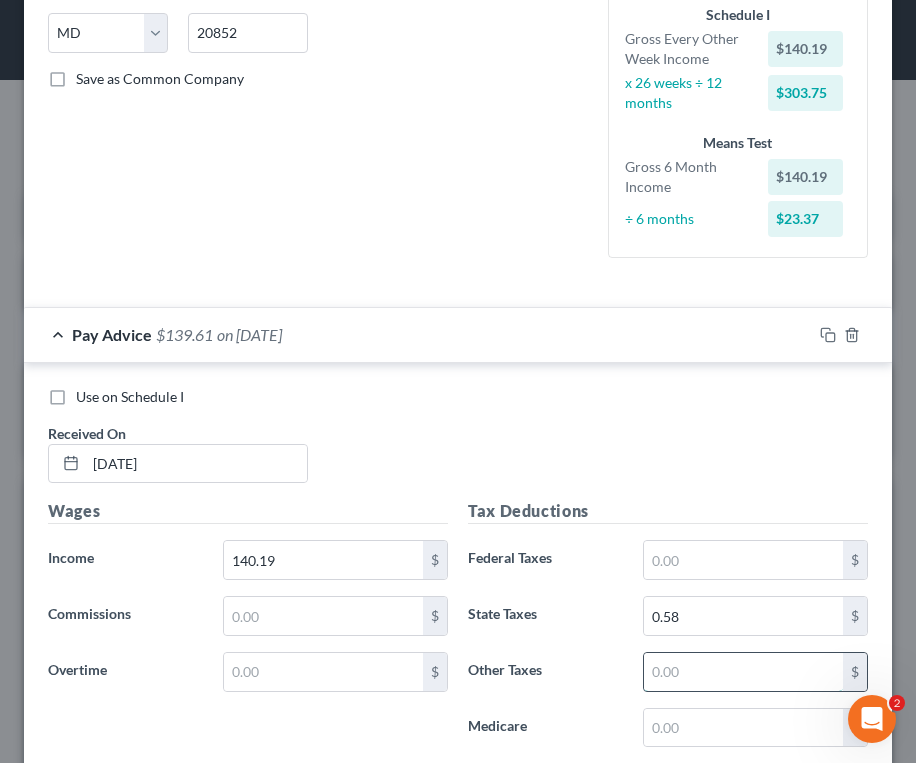 click at bounding box center [743, 672] 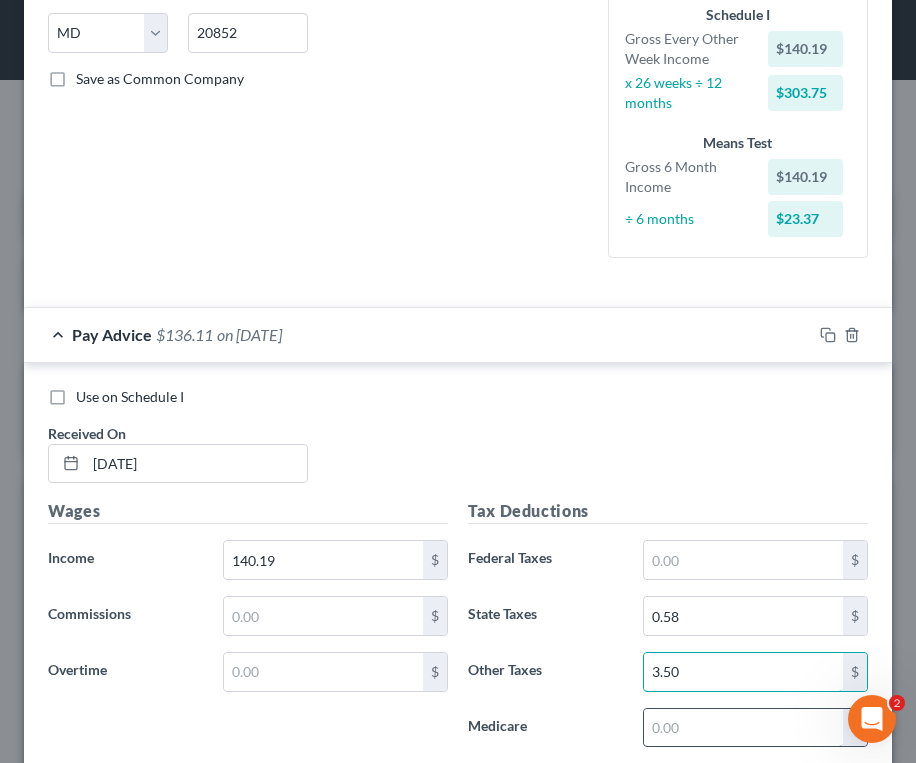 type on "3.50" 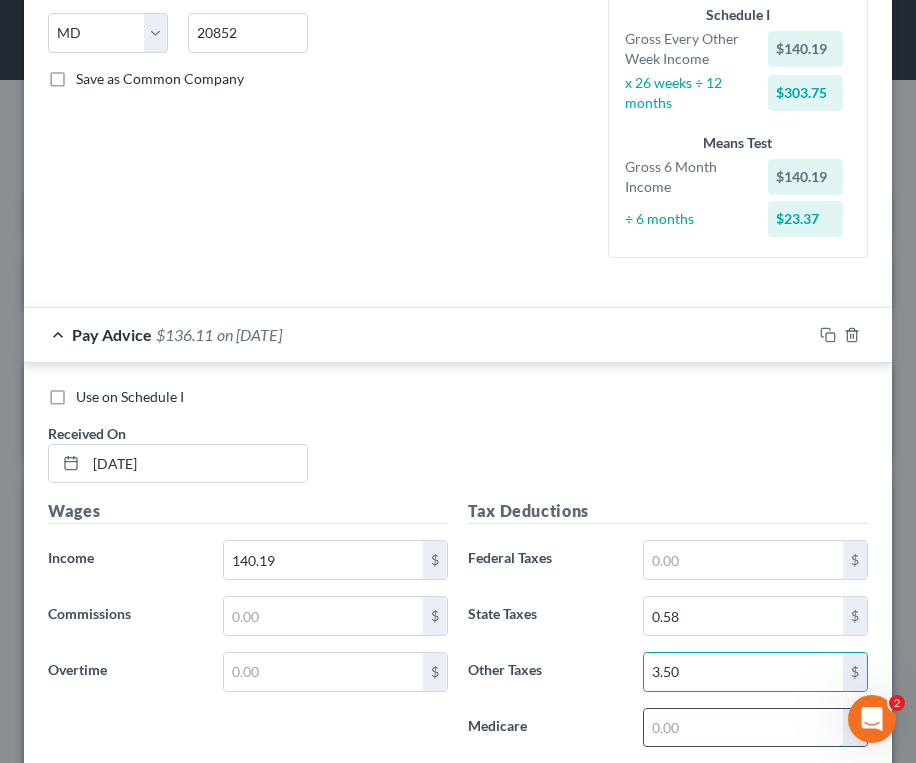 click at bounding box center (743, 728) 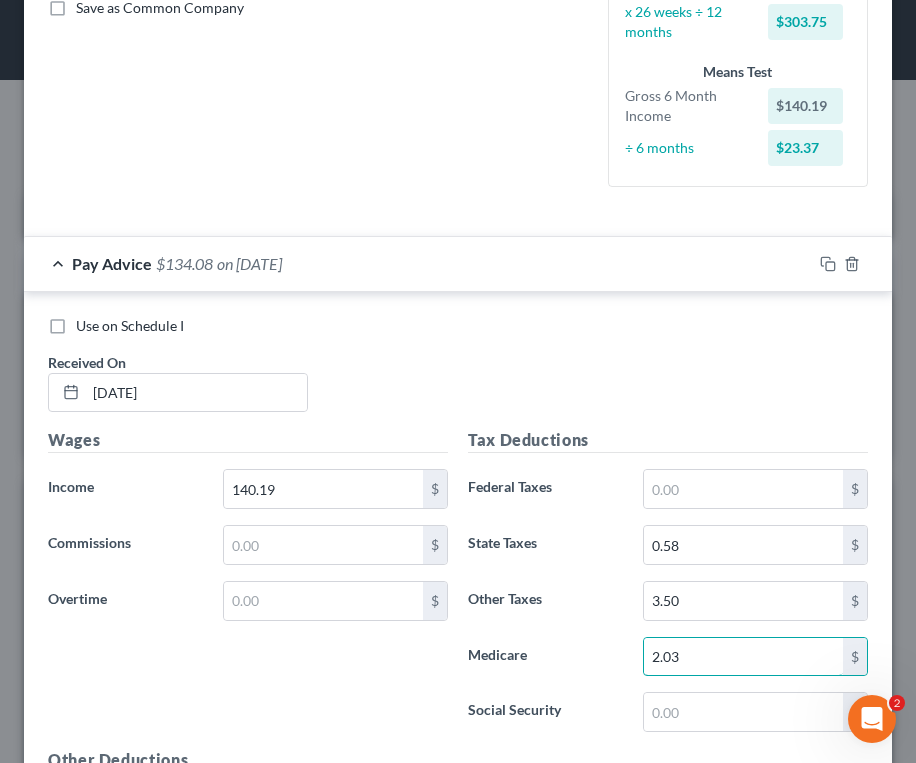 scroll, scrollTop: 600, scrollLeft: 0, axis: vertical 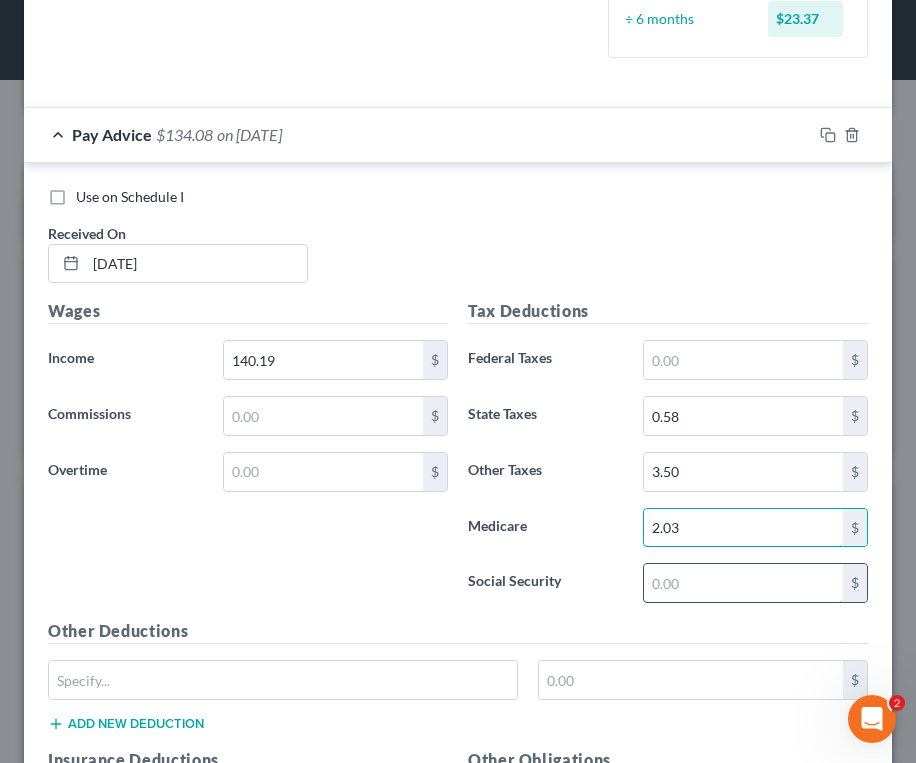 type on "2.03" 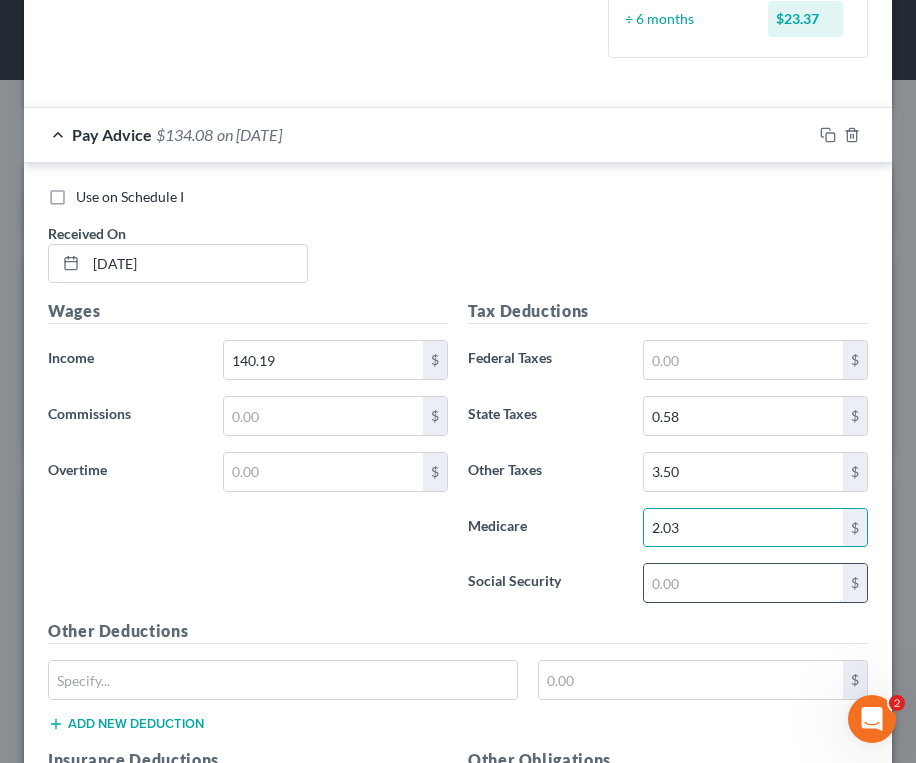 click at bounding box center (743, 583) 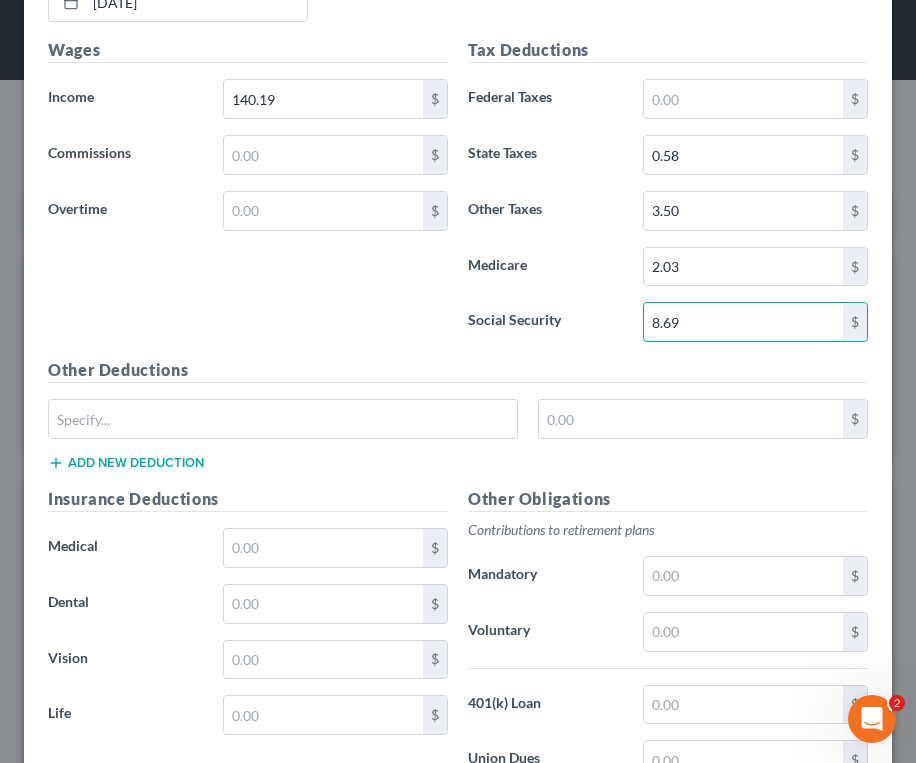 scroll, scrollTop: 900, scrollLeft: 0, axis: vertical 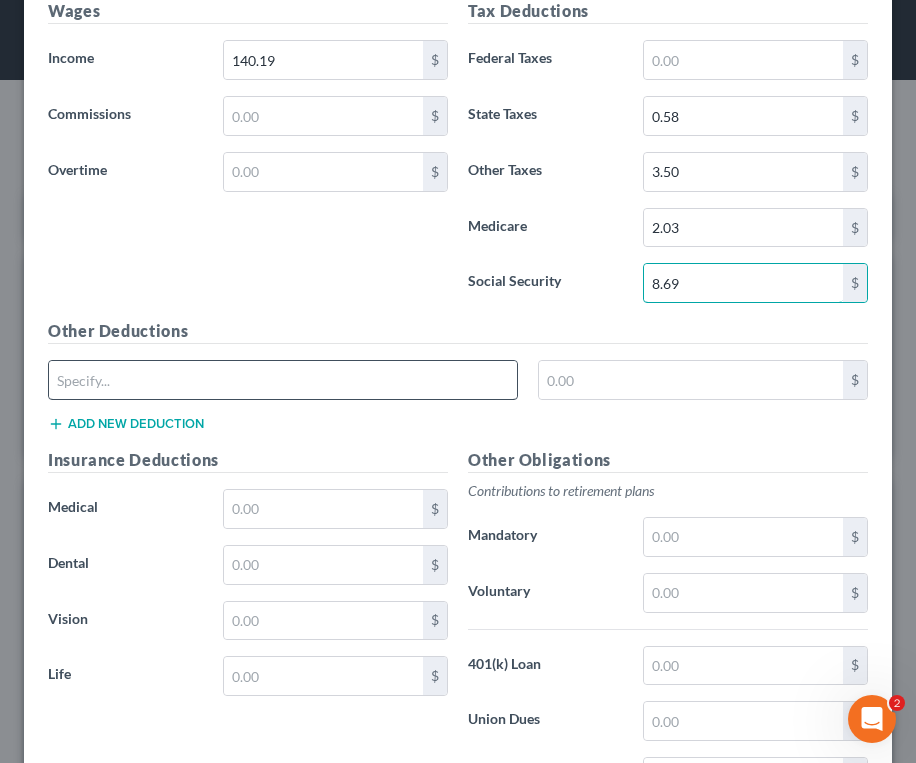 type on "8.69" 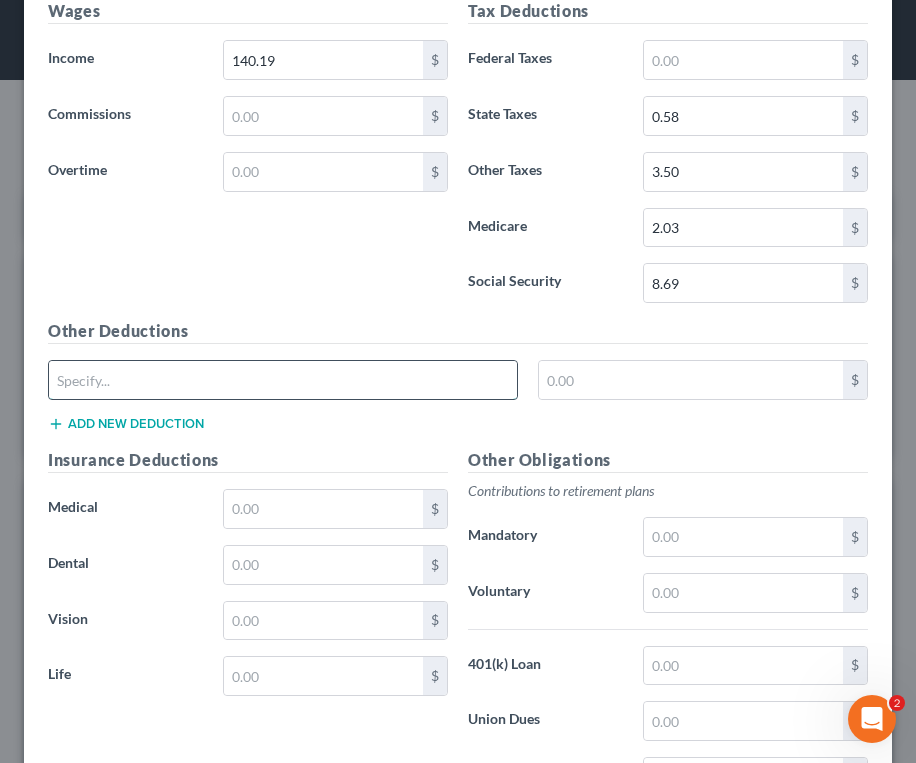 click at bounding box center (283, 380) 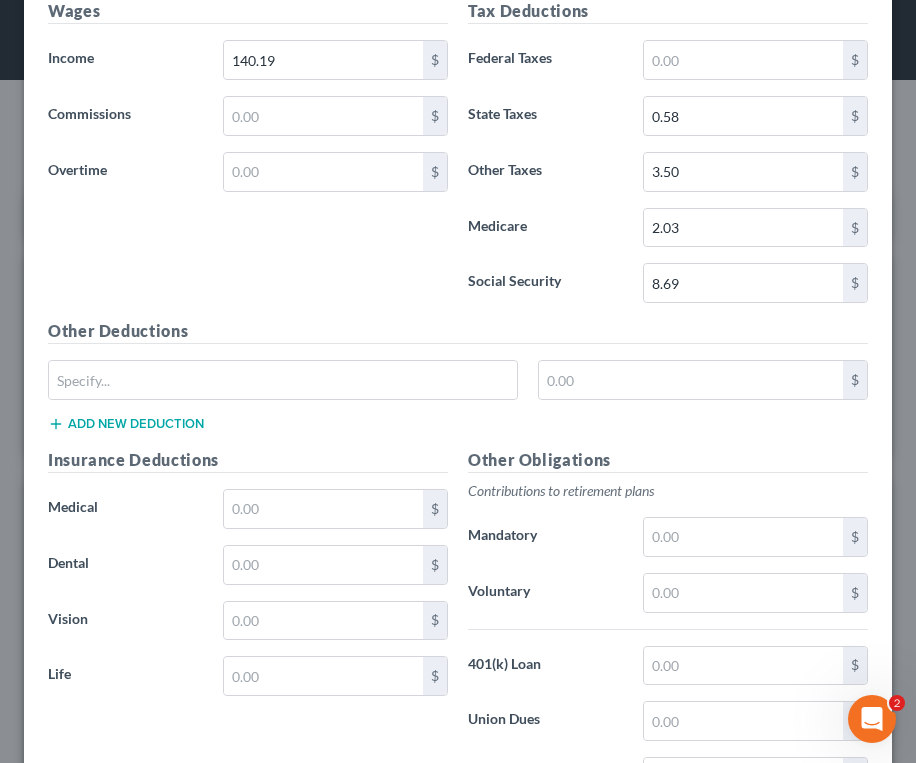 click on "Mandatory" at bounding box center (545, 537) 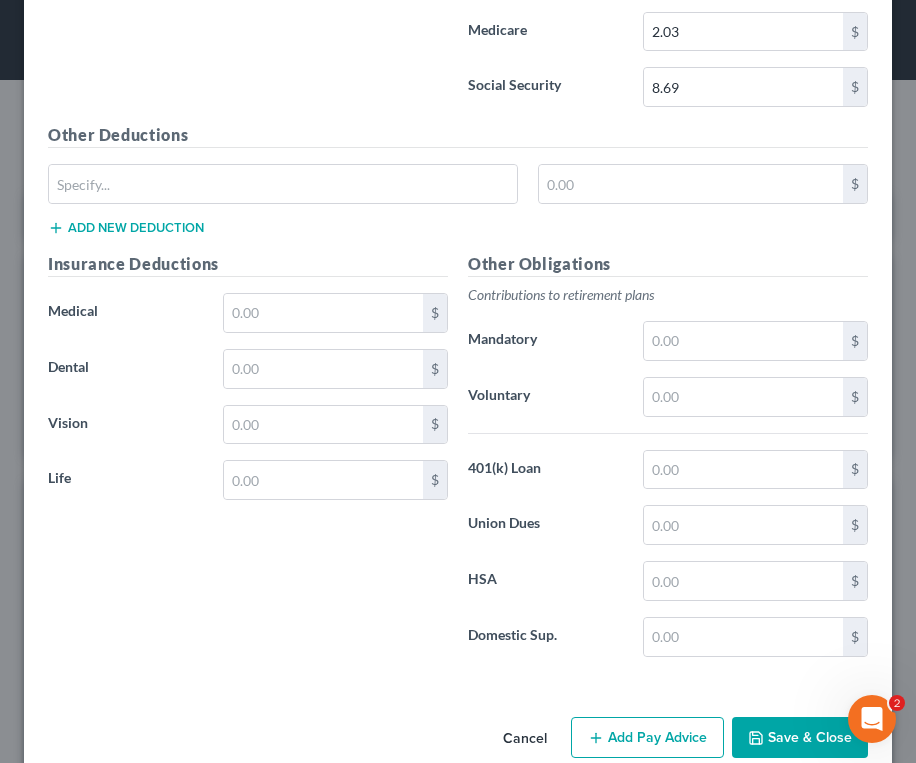 scroll, scrollTop: 1131, scrollLeft: 0, axis: vertical 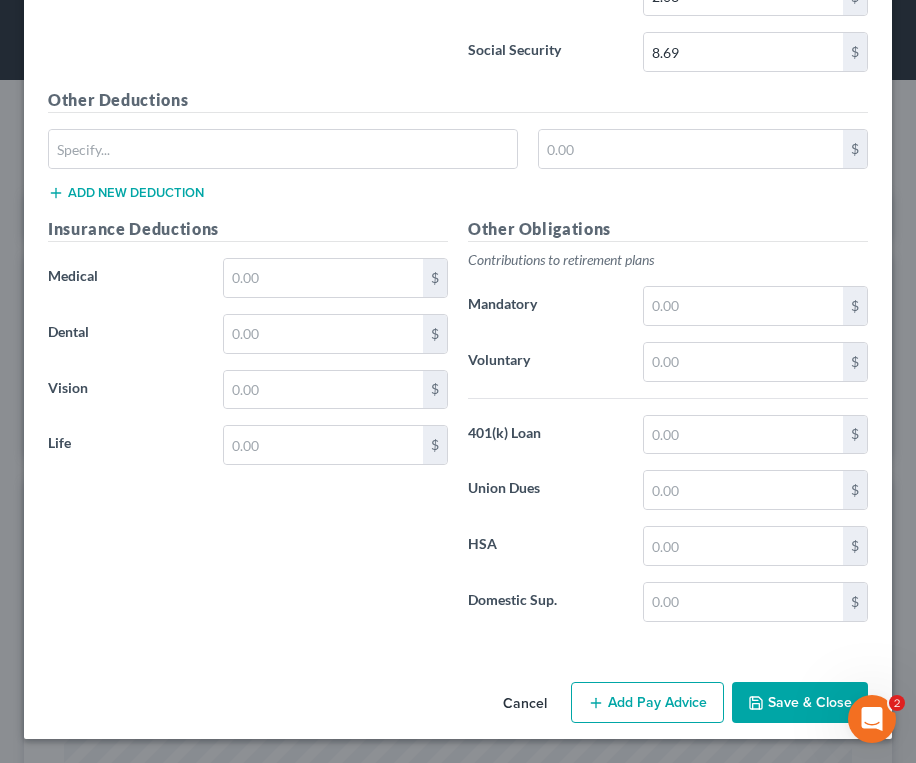 click 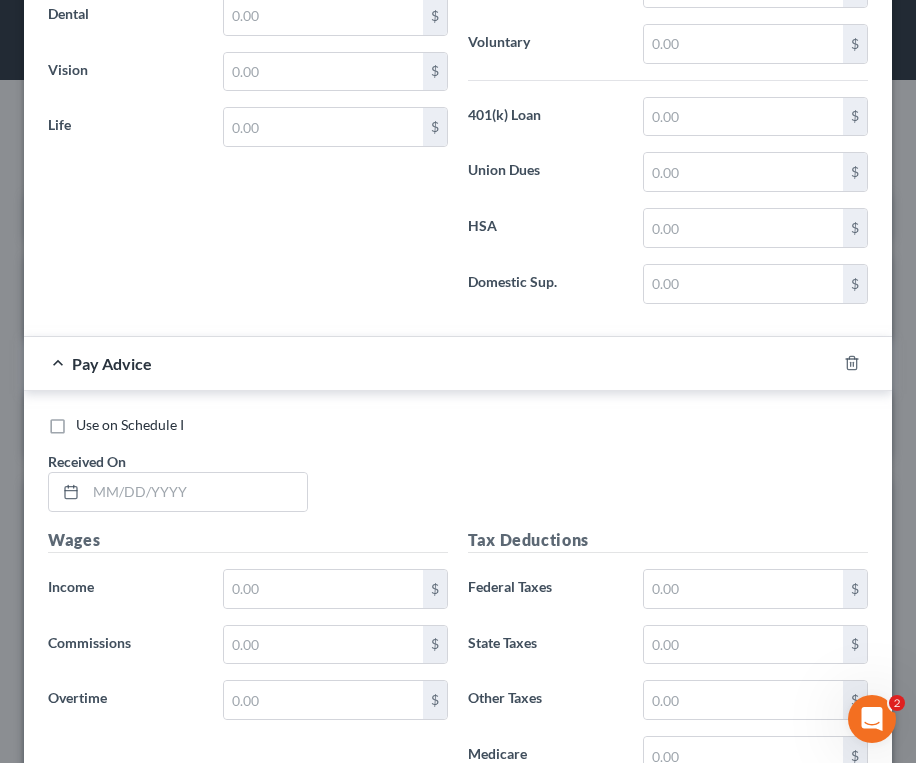 scroll, scrollTop: 1531, scrollLeft: 0, axis: vertical 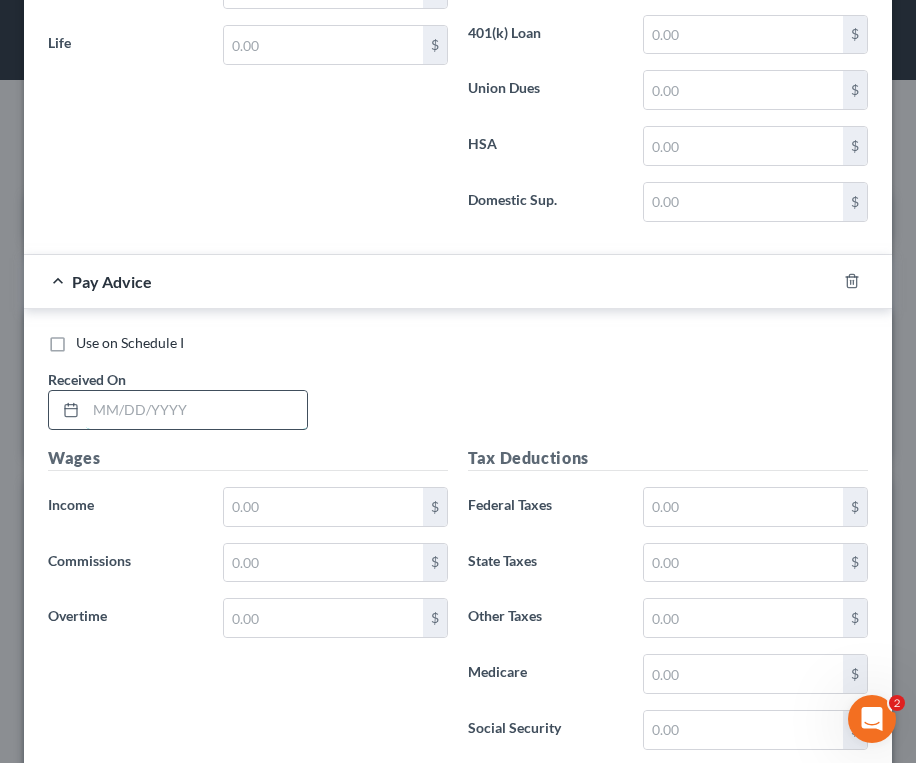 click at bounding box center (196, 410) 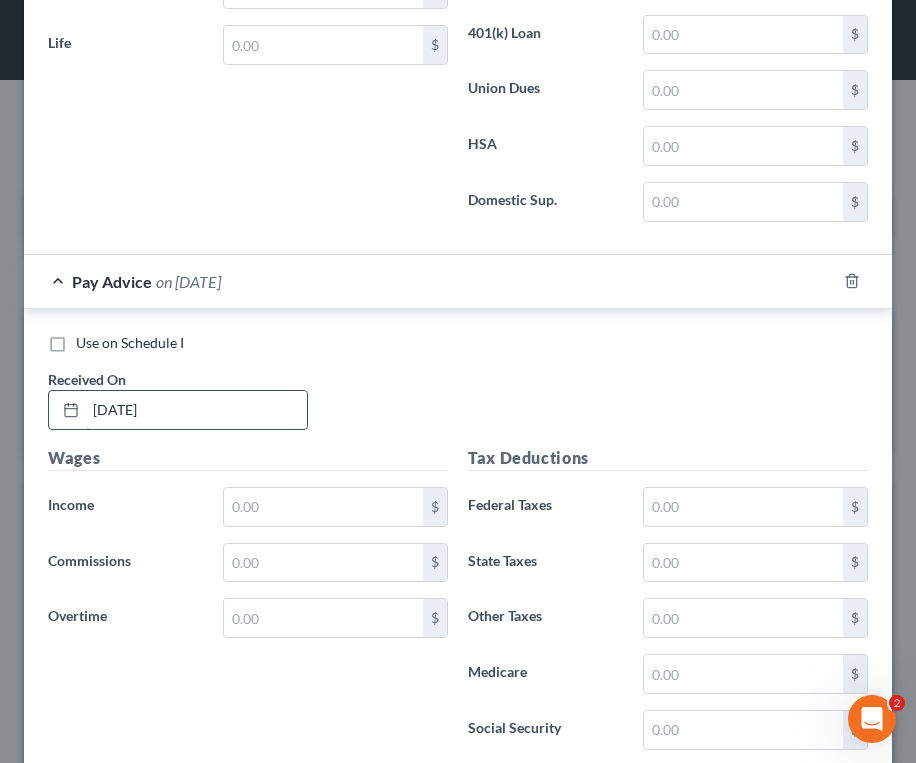 type on "[DATE]" 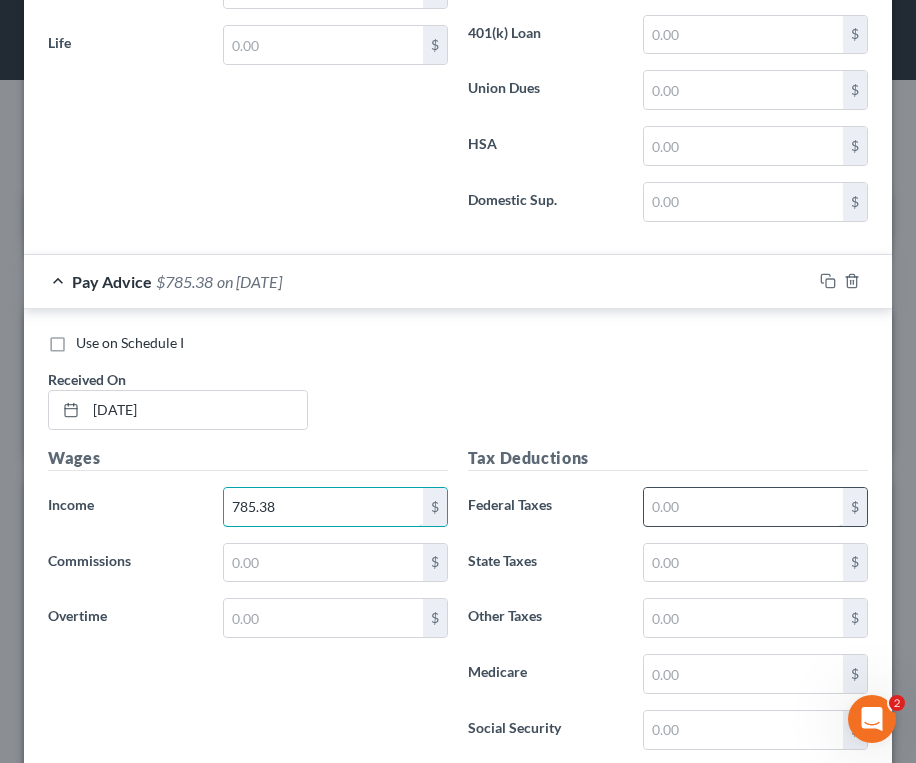 type on "785.38" 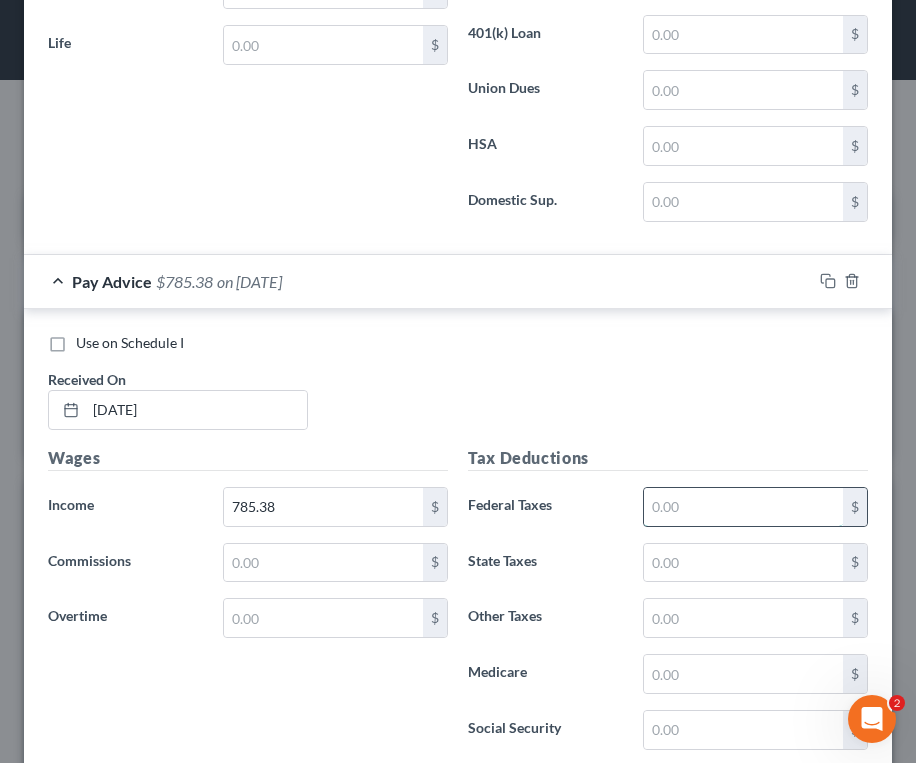 click at bounding box center (743, 507) 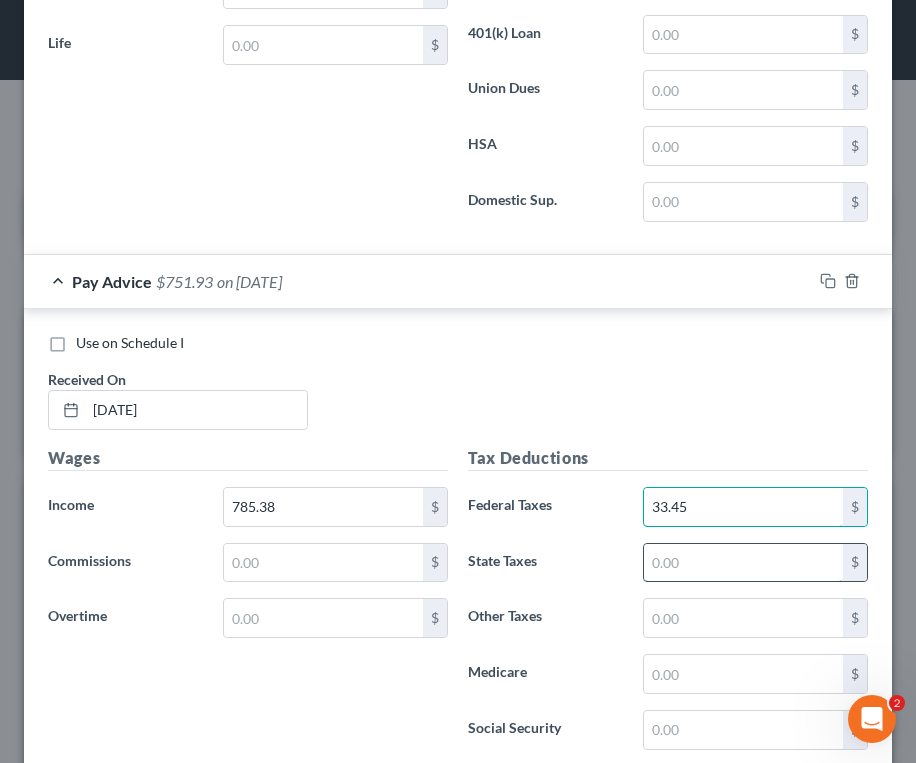 type on "33.45" 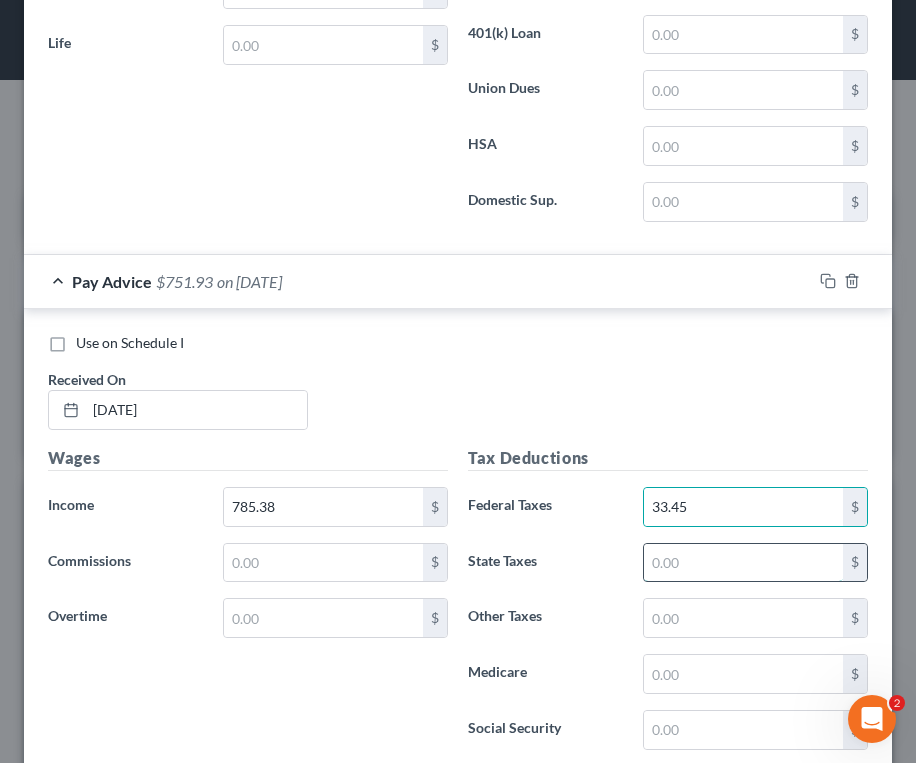 click at bounding box center [743, 563] 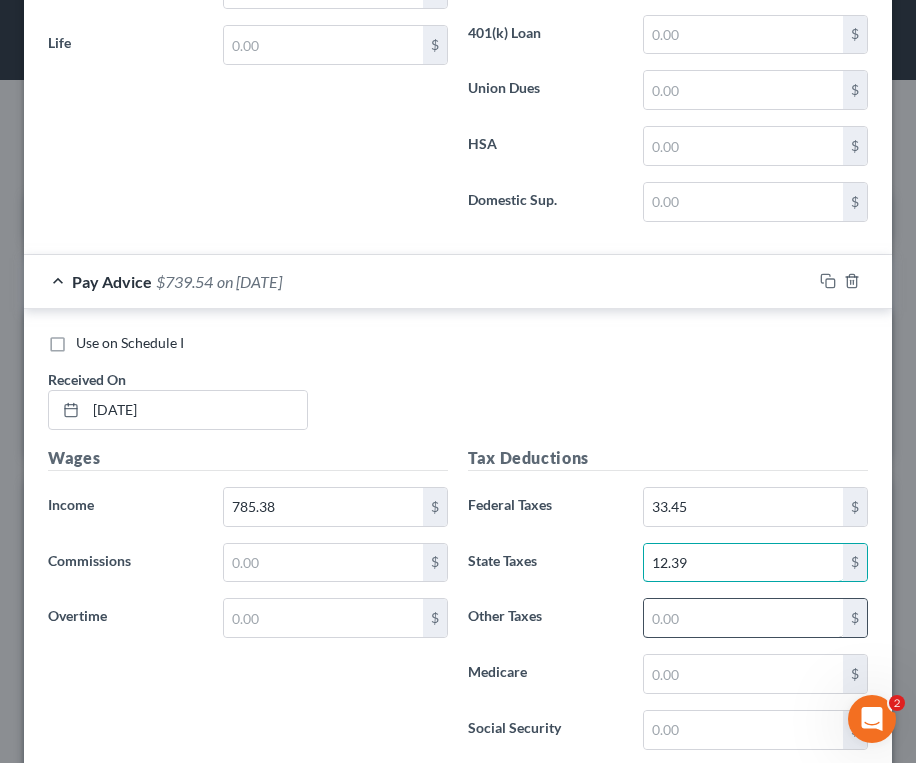 type on "12.39" 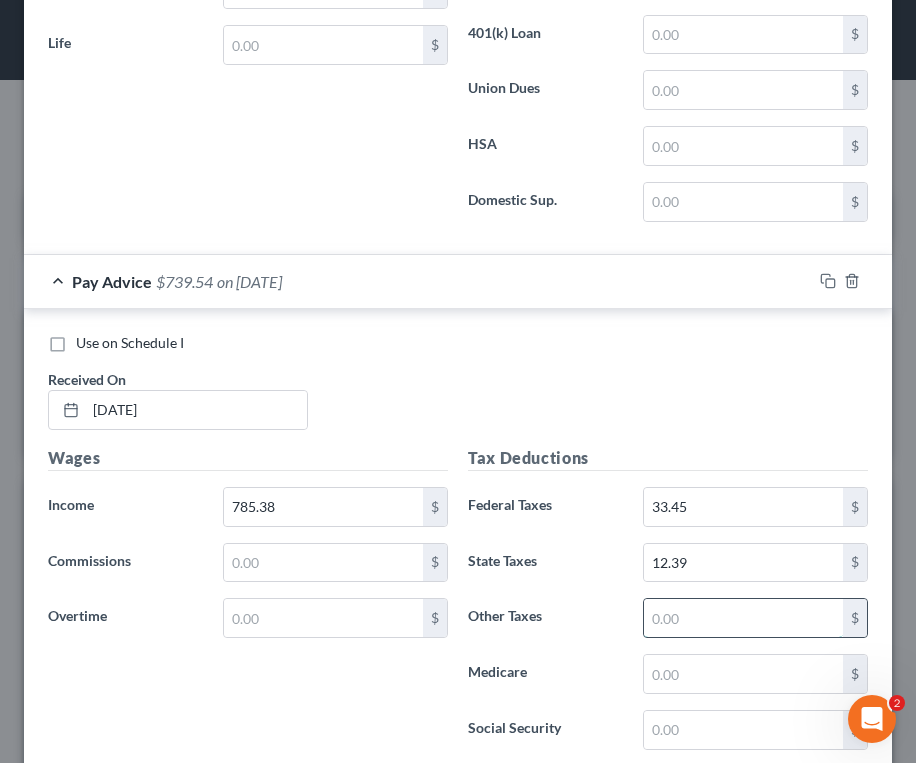 click at bounding box center (743, 618) 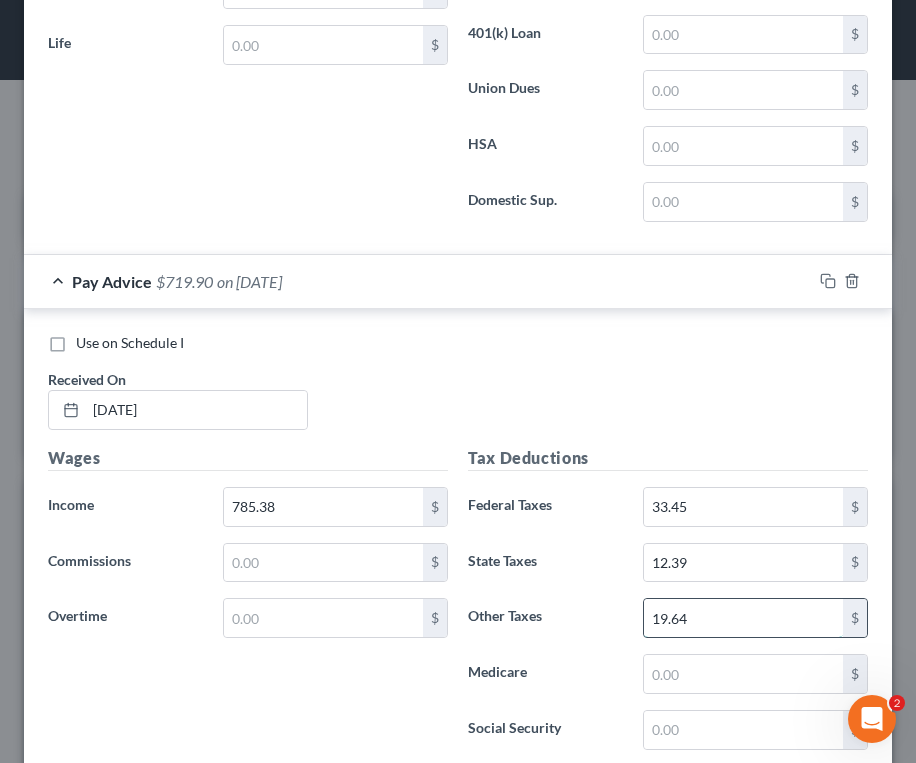 type on "19.64" 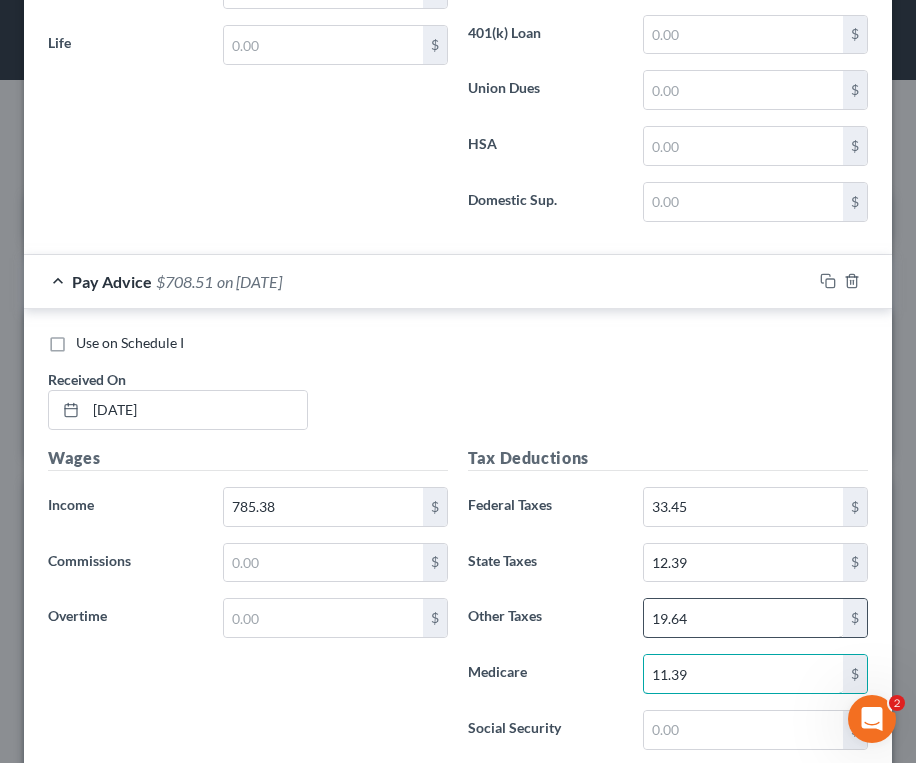 type on "11.39" 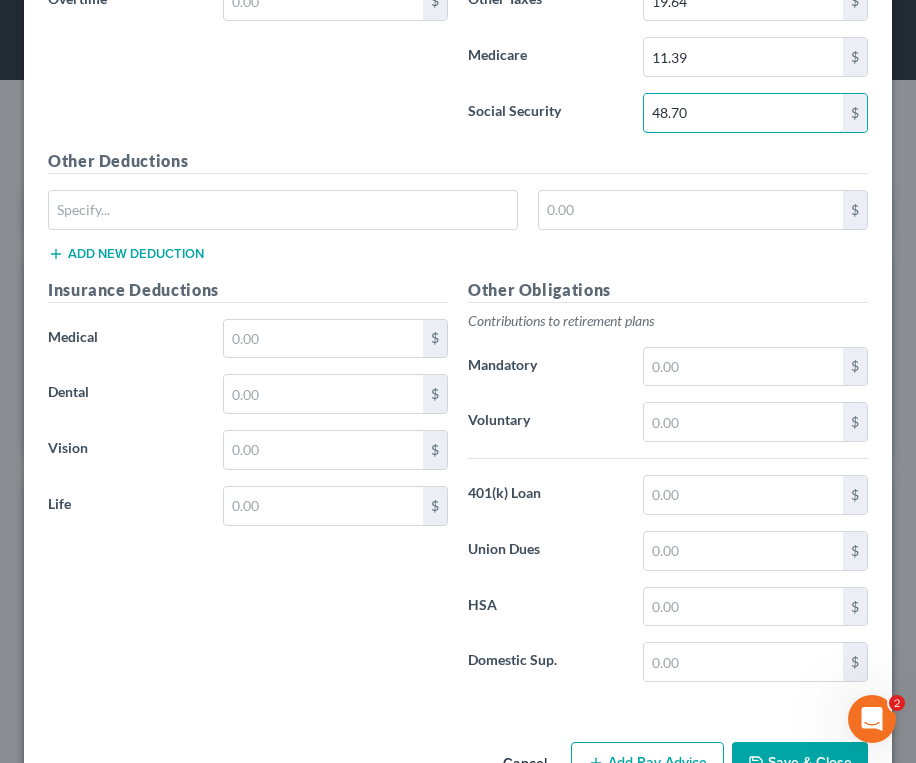 scroll, scrollTop: 2209, scrollLeft: 0, axis: vertical 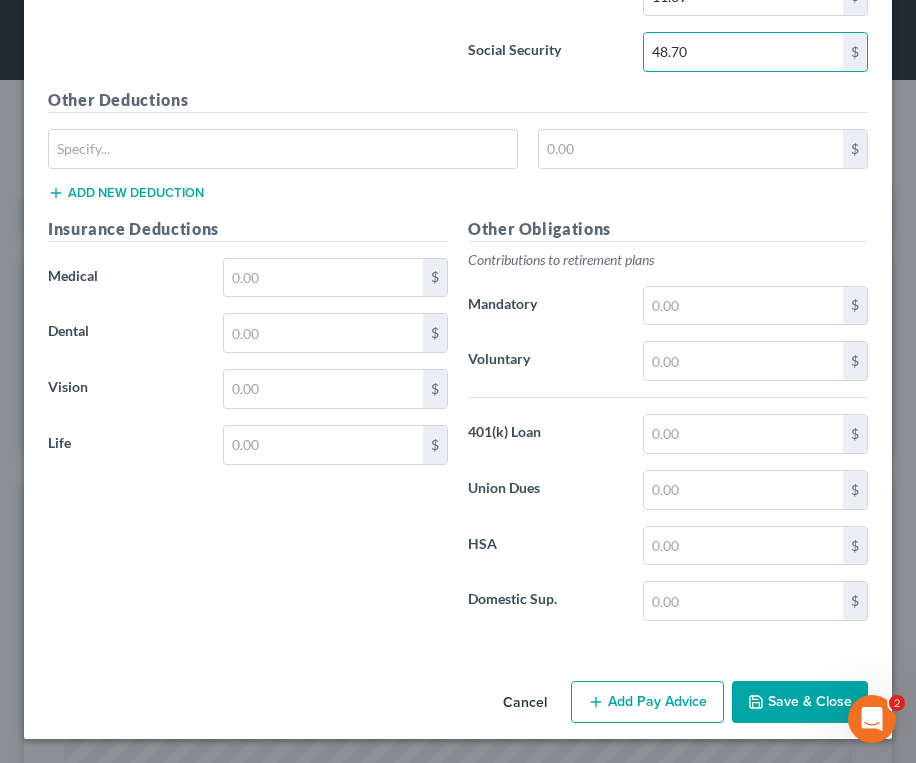 type on "48.70" 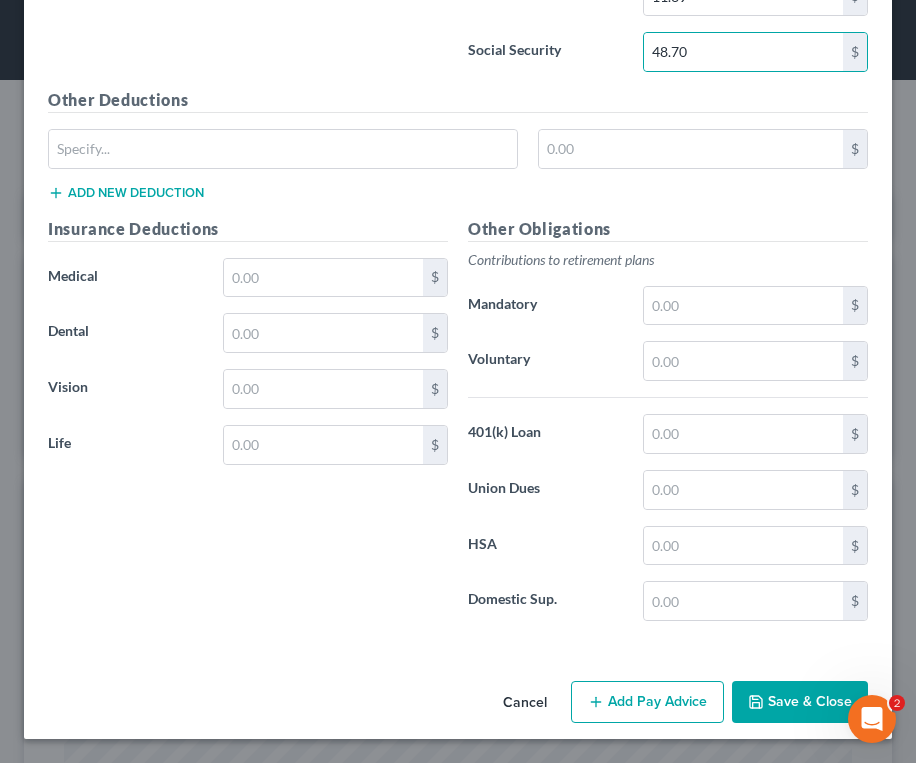 click on "Add Pay Advice" at bounding box center [647, 702] 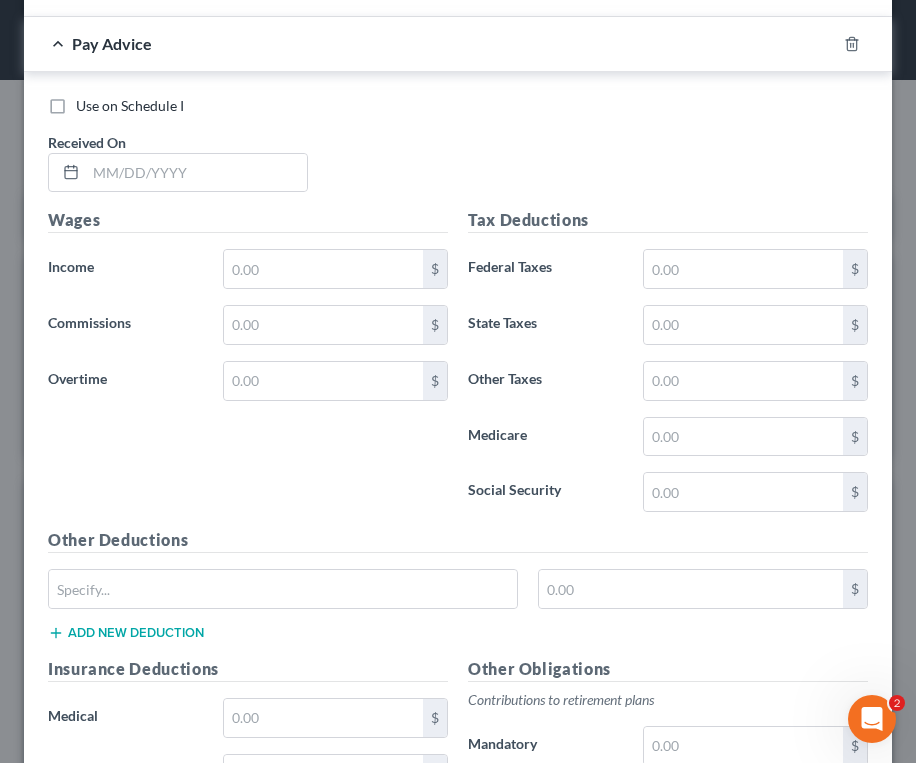 scroll, scrollTop: 2900, scrollLeft: 0, axis: vertical 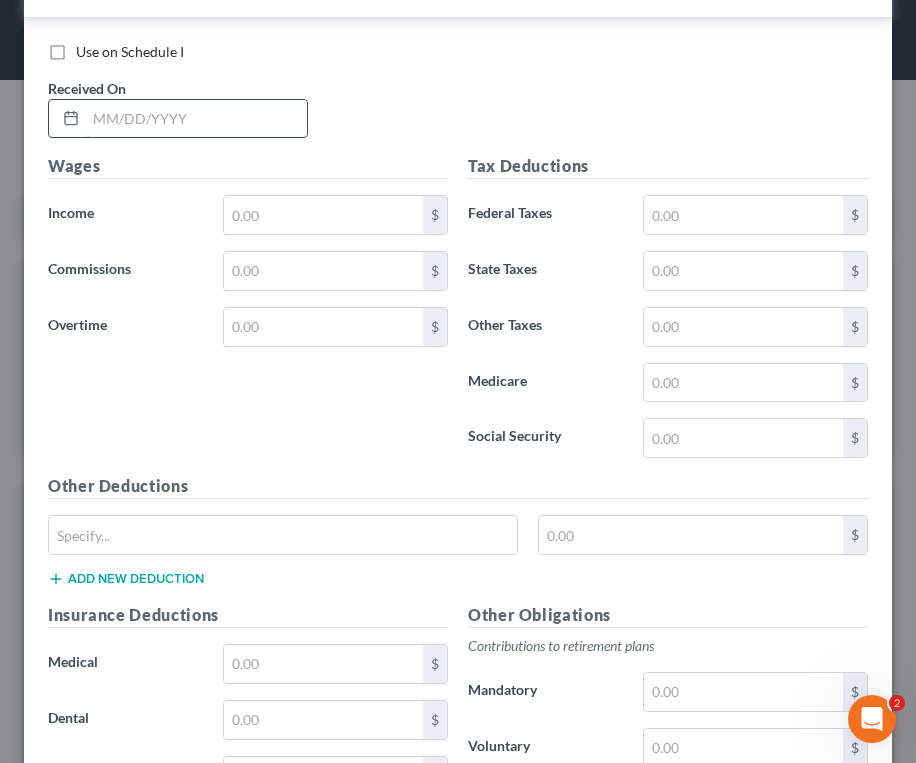 click at bounding box center (196, 119) 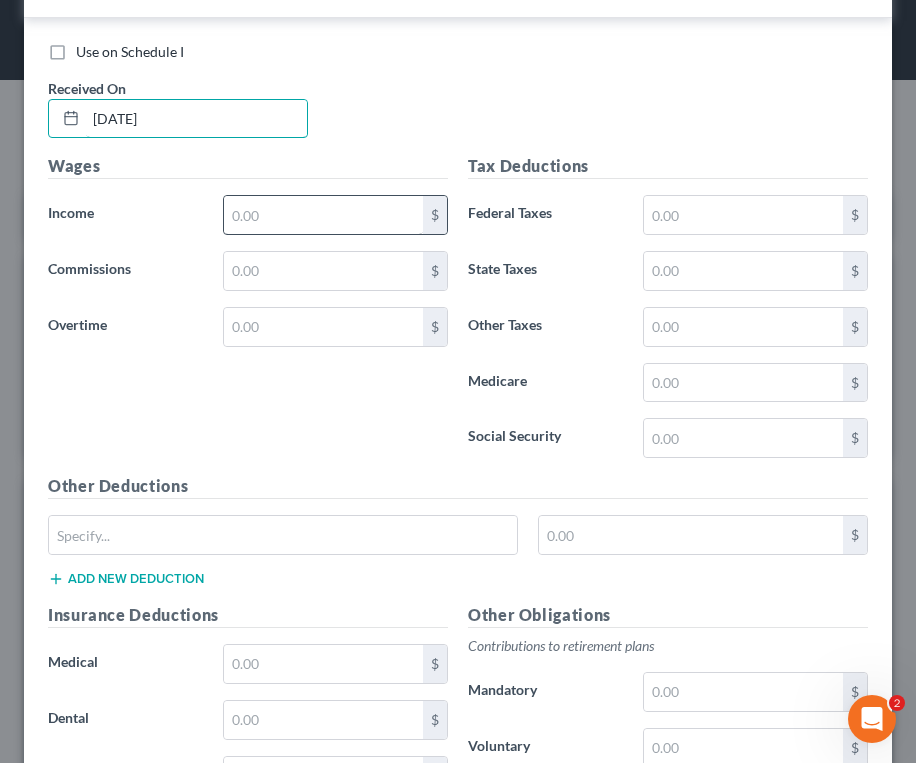 type on "[DATE]" 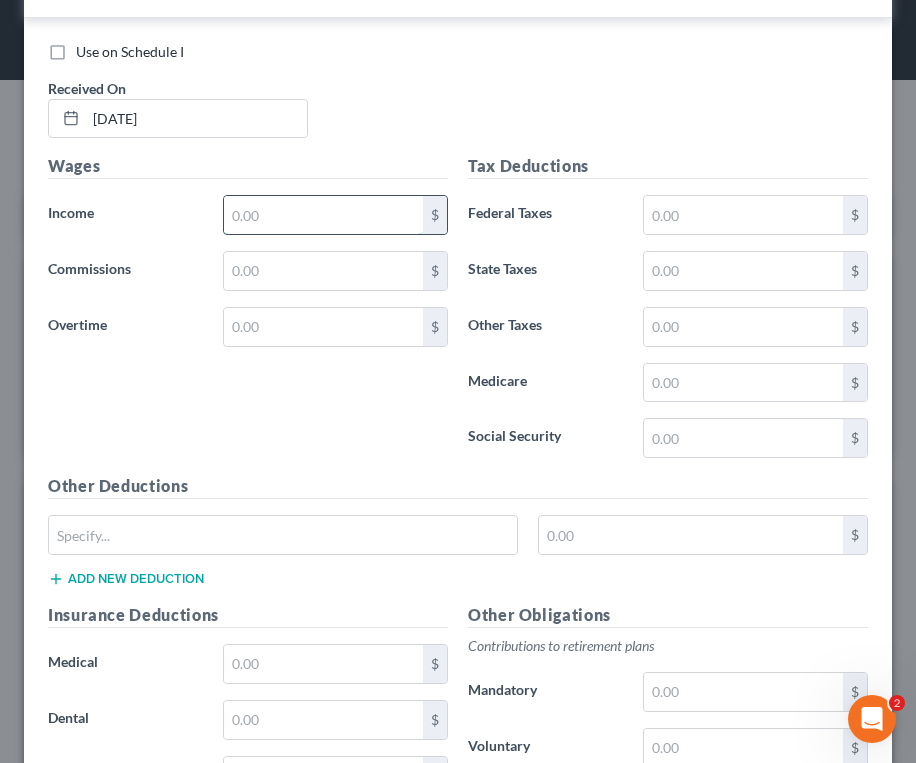 click at bounding box center (323, 215) 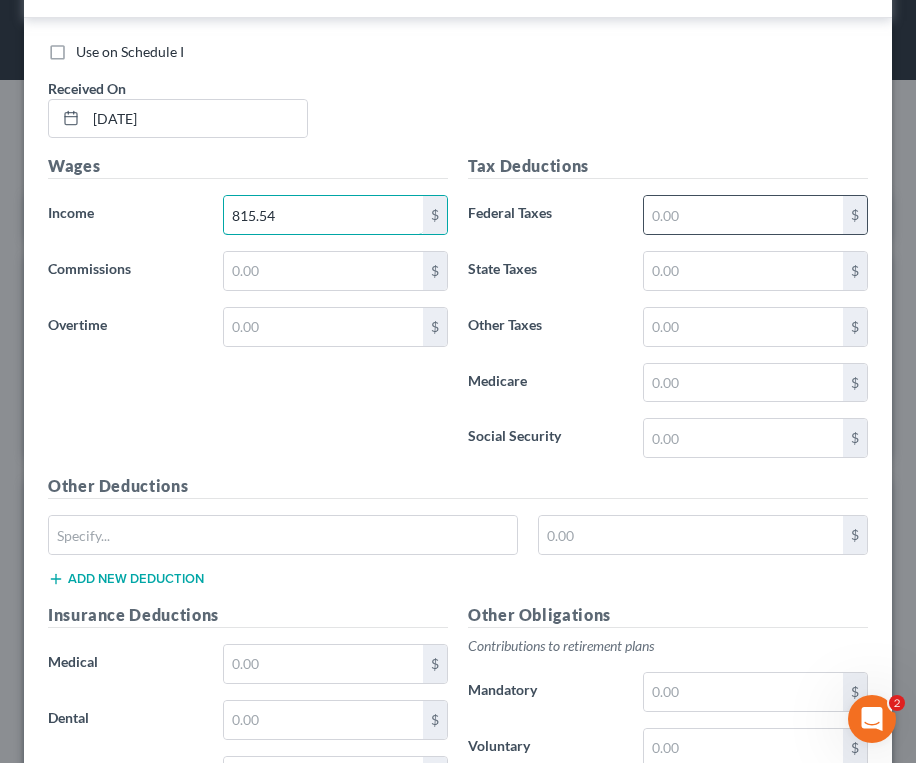 type on "815.54" 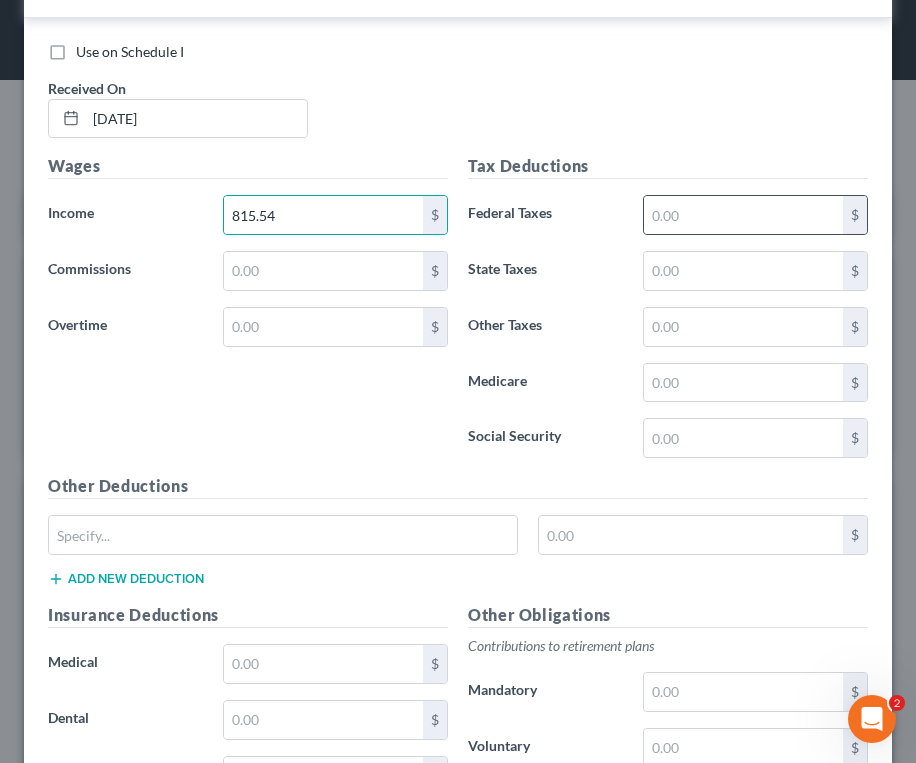 click on "$" at bounding box center (755, 215) 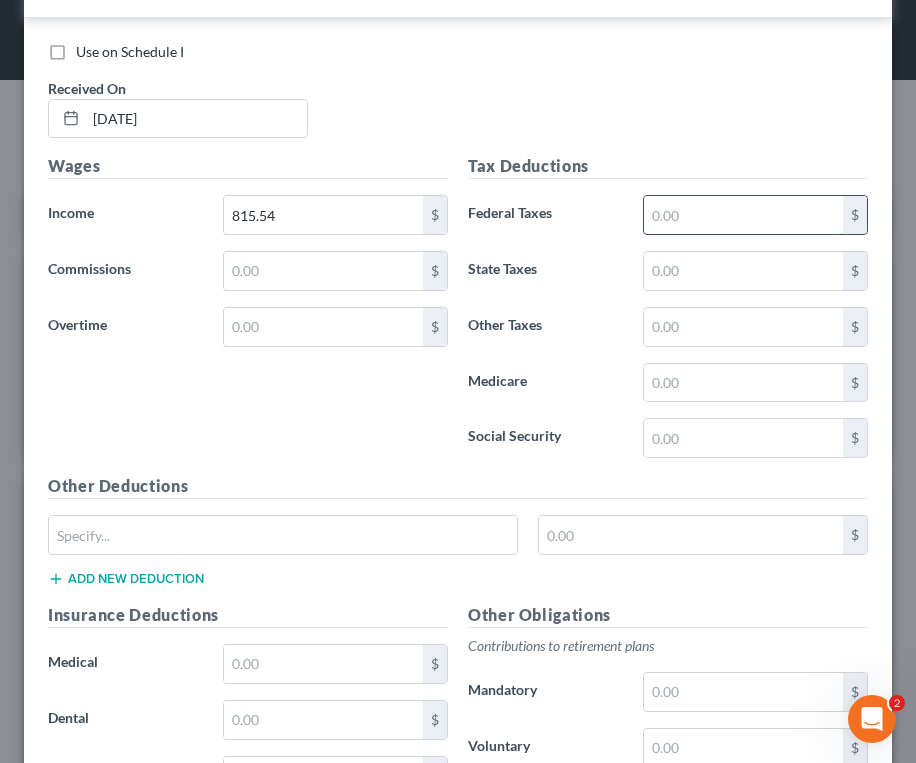 click at bounding box center [743, 215] 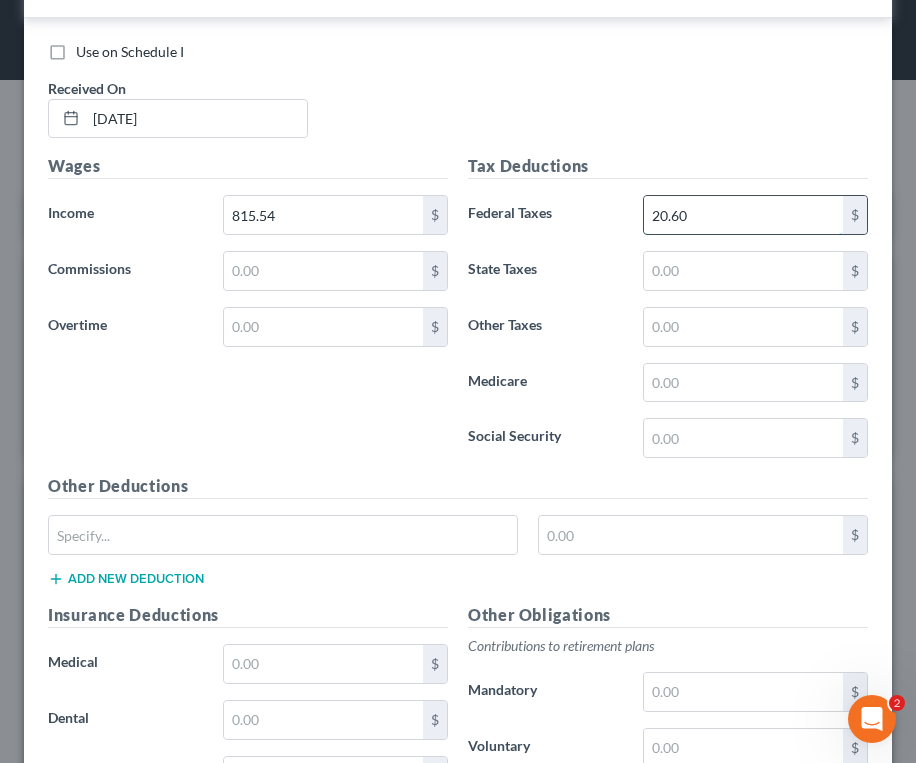 type on "20.60" 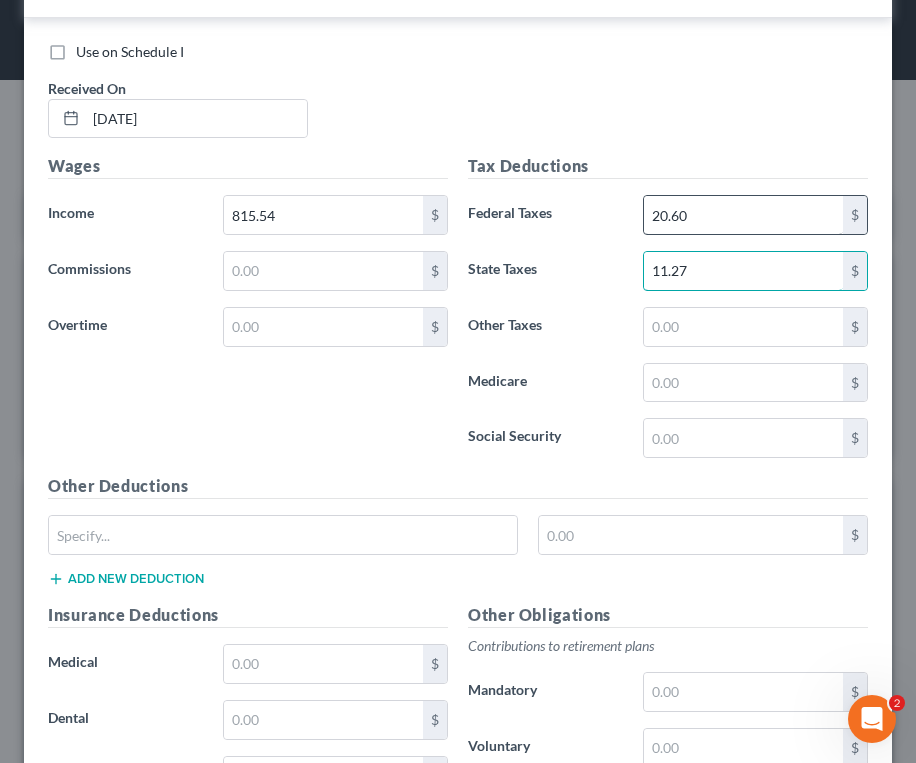 type on "11.27" 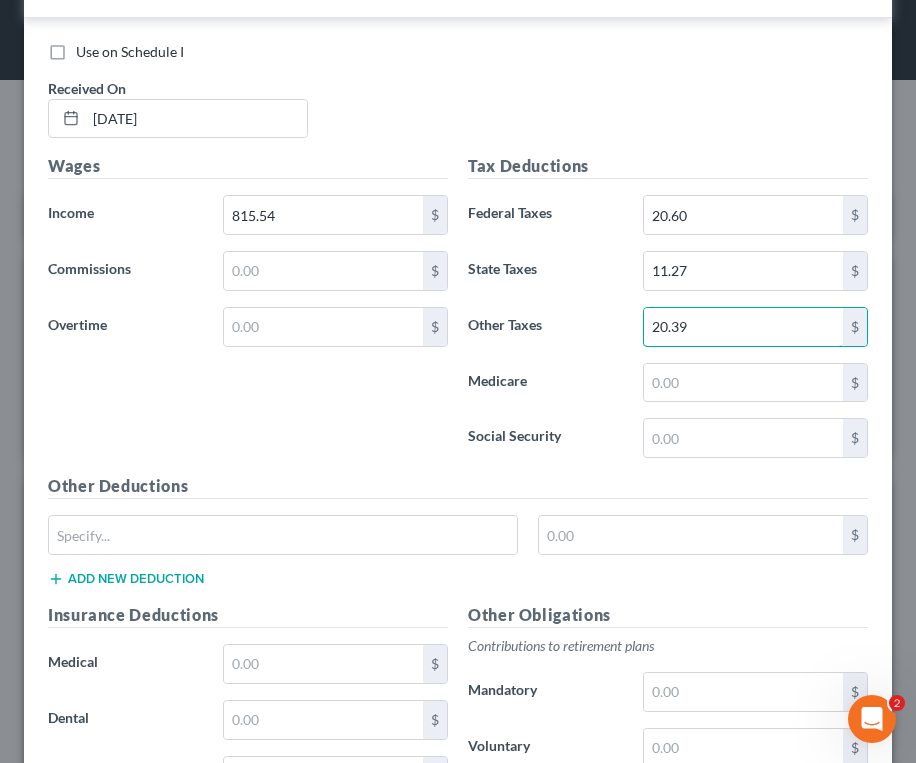 type on "20.39" 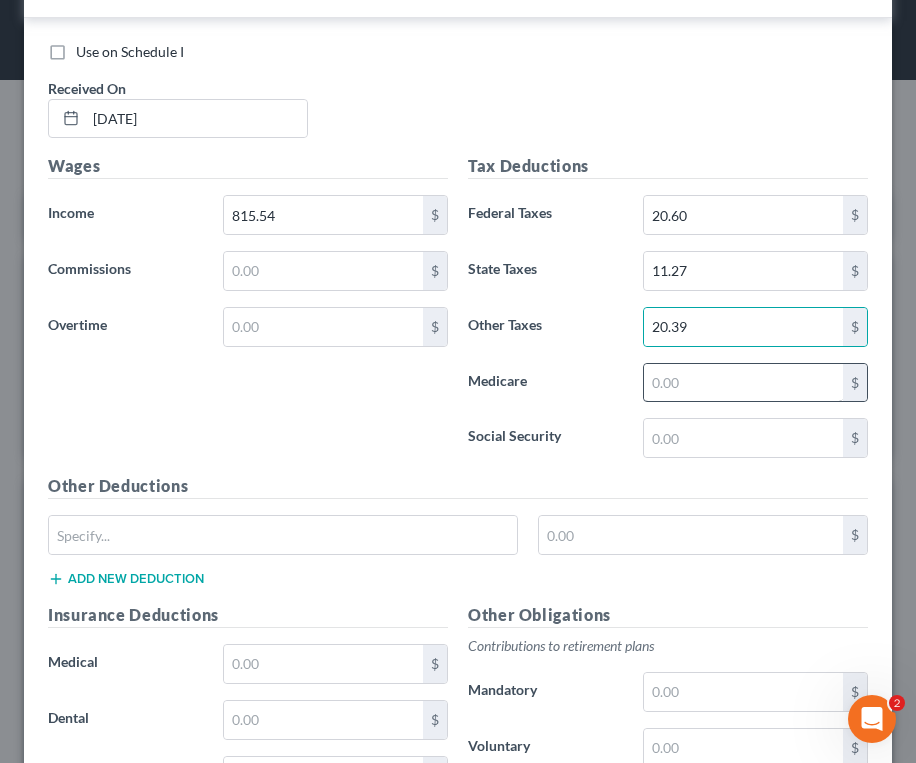 drag, startPoint x: 776, startPoint y: 359, endPoint x: 769, endPoint y: 372, distance: 14.764823 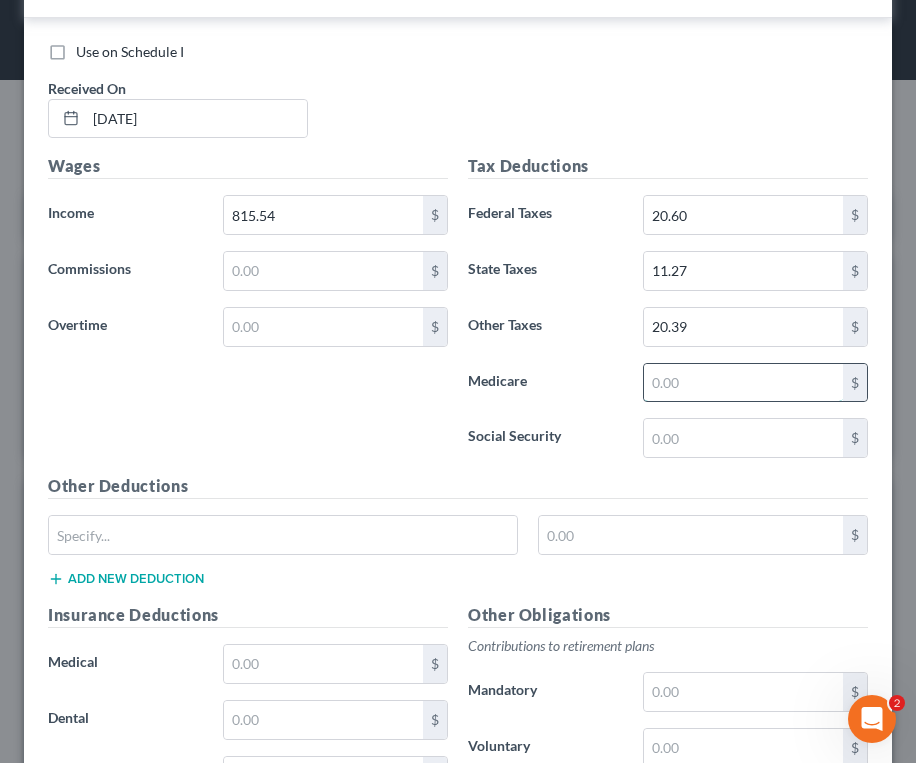 click at bounding box center (743, 383) 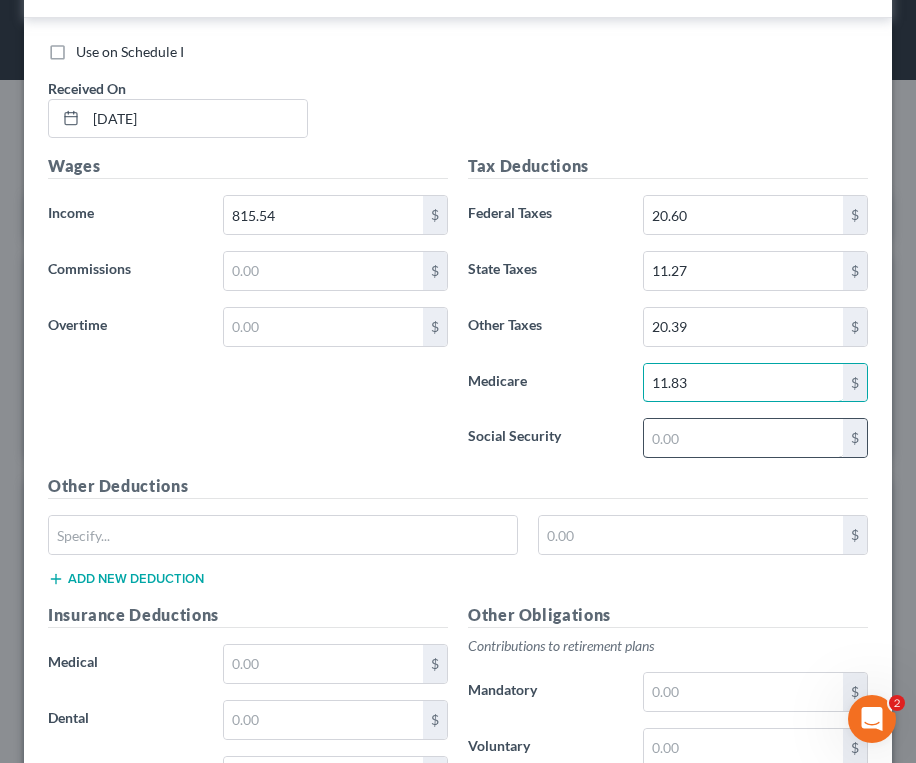 type on "11.83" 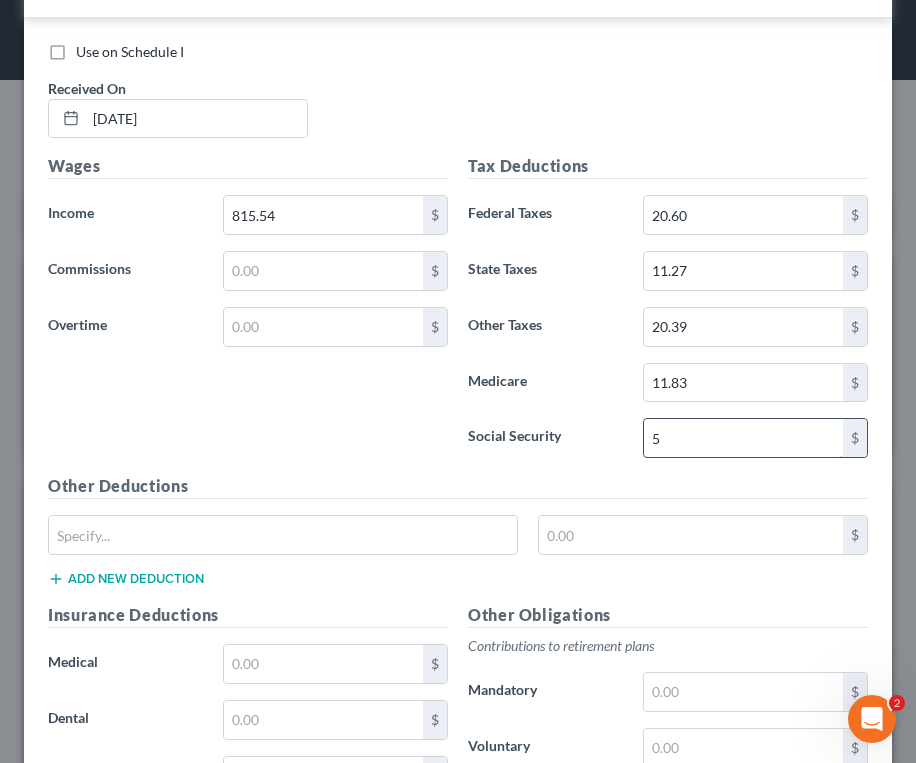 click on "5" at bounding box center [743, 438] 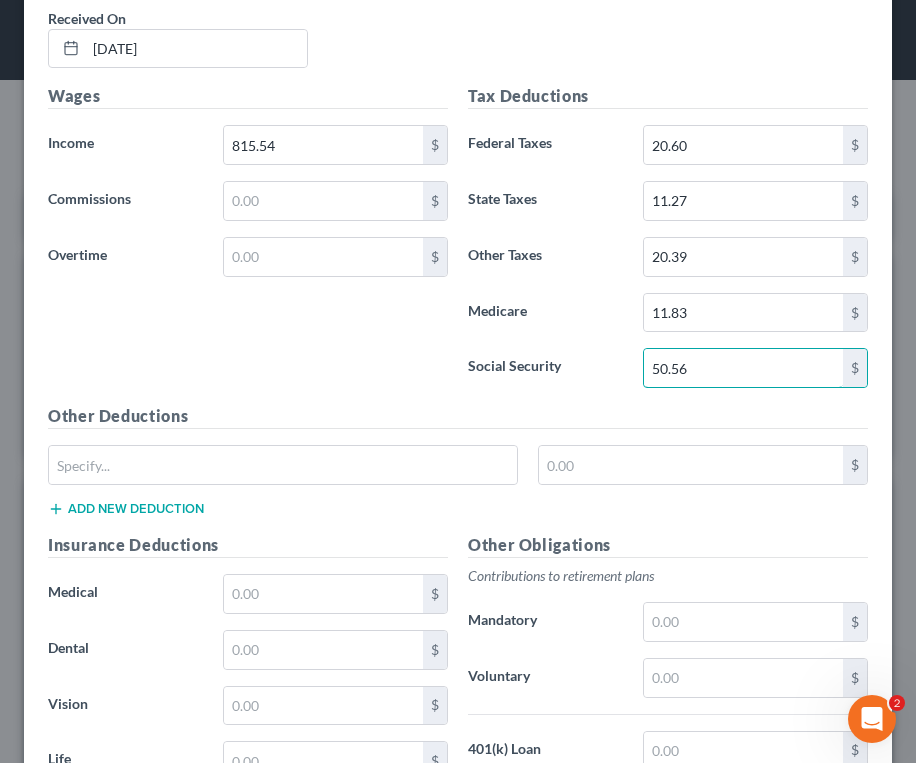scroll, scrollTop: 3100, scrollLeft: 0, axis: vertical 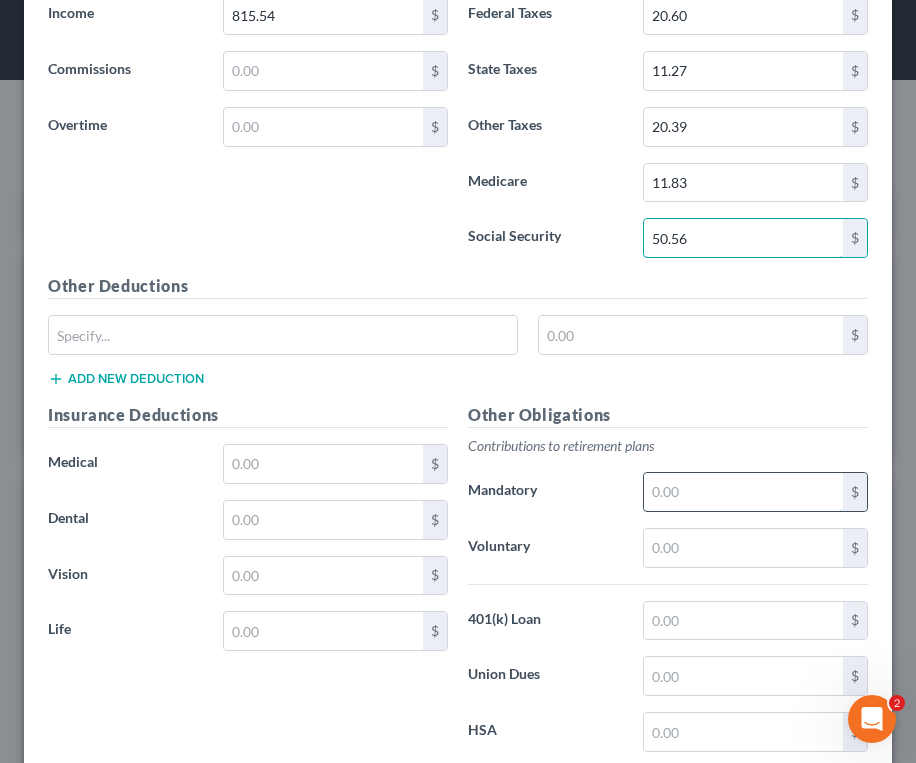 type on "50.56" 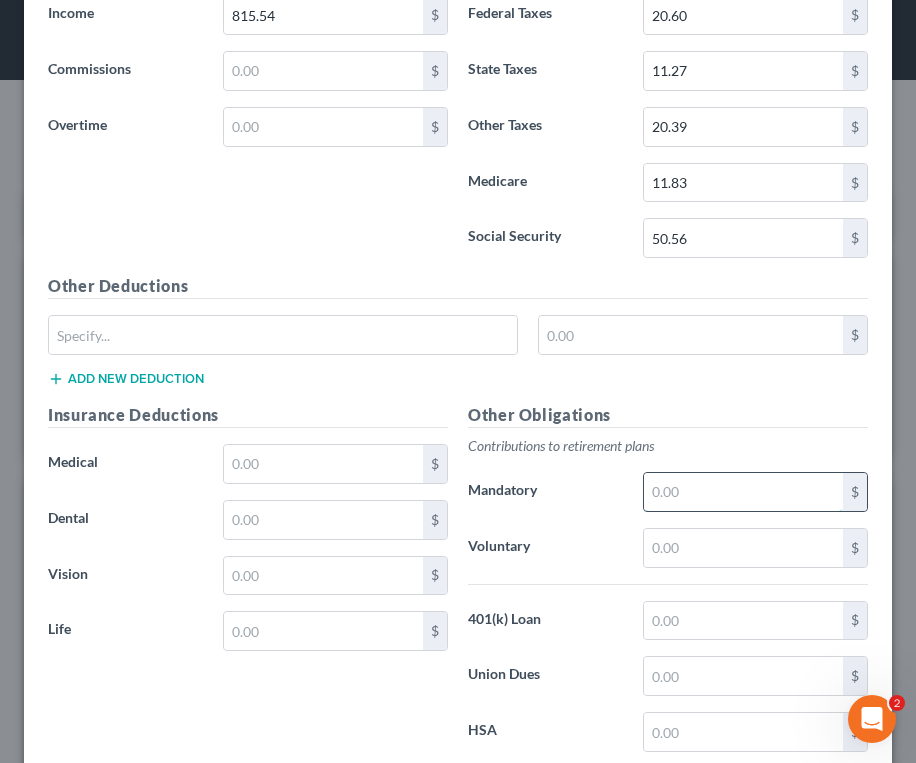 click at bounding box center (743, 492) 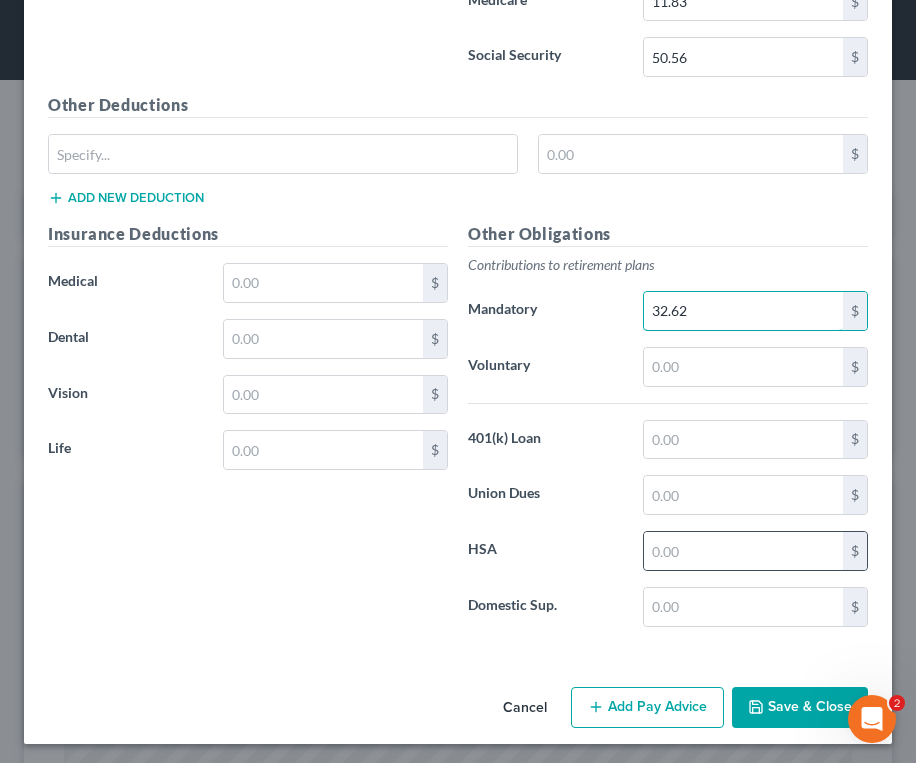 scroll, scrollTop: 3286, scrollLeft: 0, axis: vertical 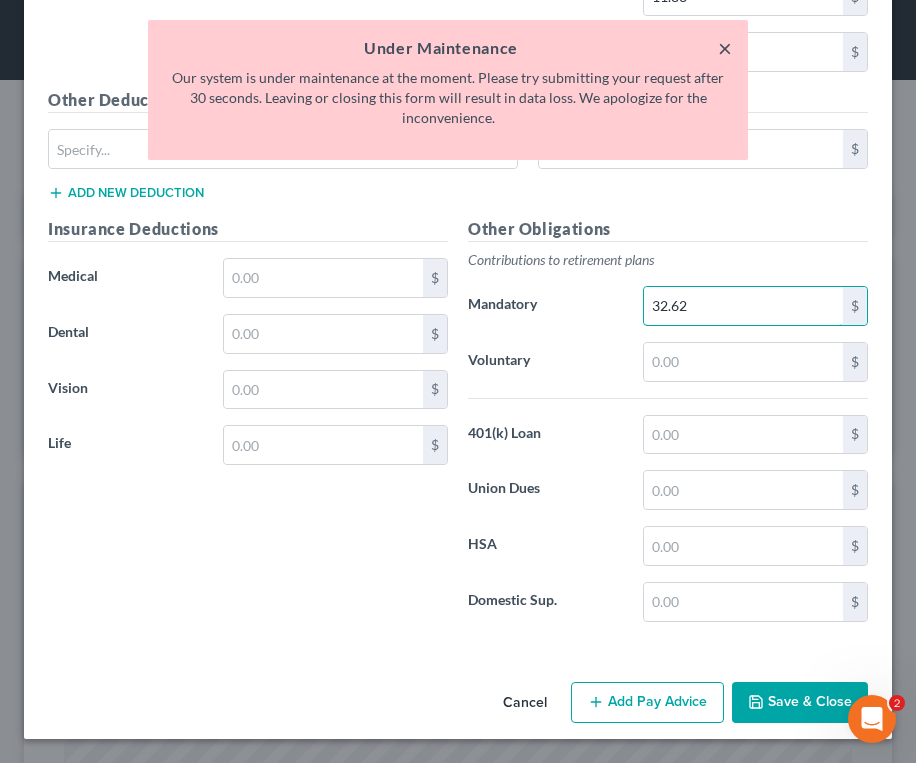 type on "32.62" 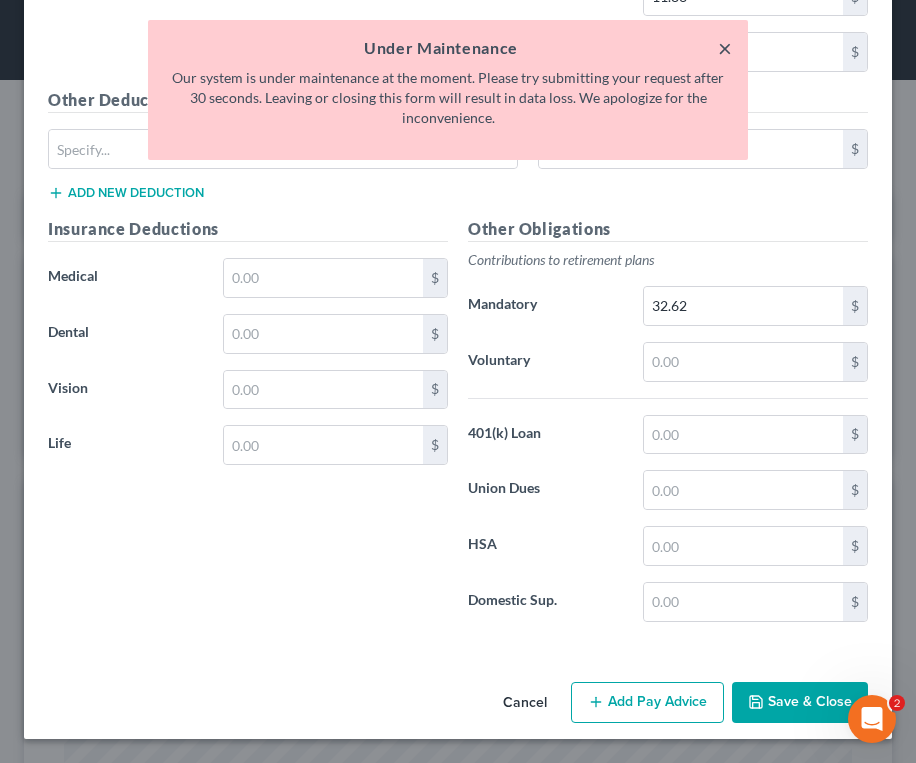 click on "×" at bounding box center (725, 48) 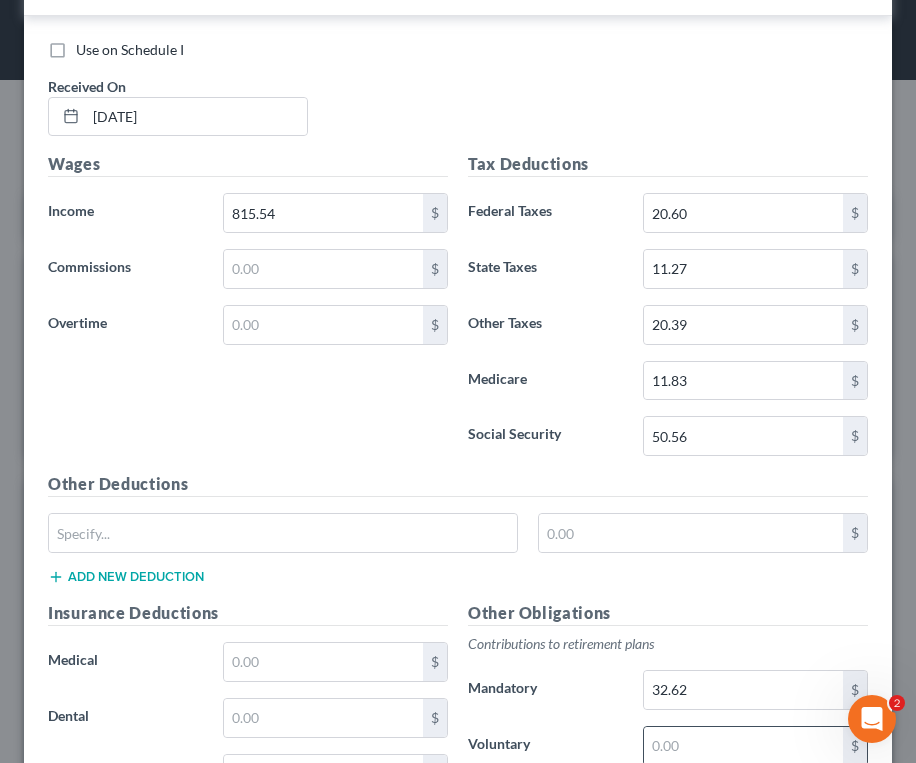 scroll, scrollTop: 3286, scrollLeft: 0, axis: vertical 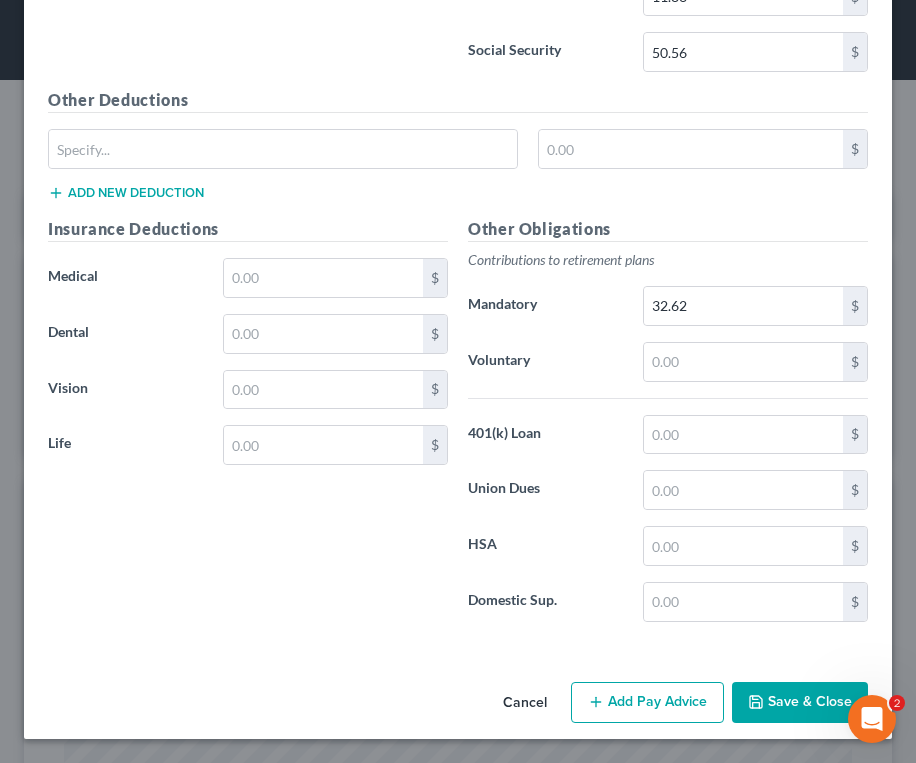 click on "Add Pay Advice" at bounding box center [647, 703] 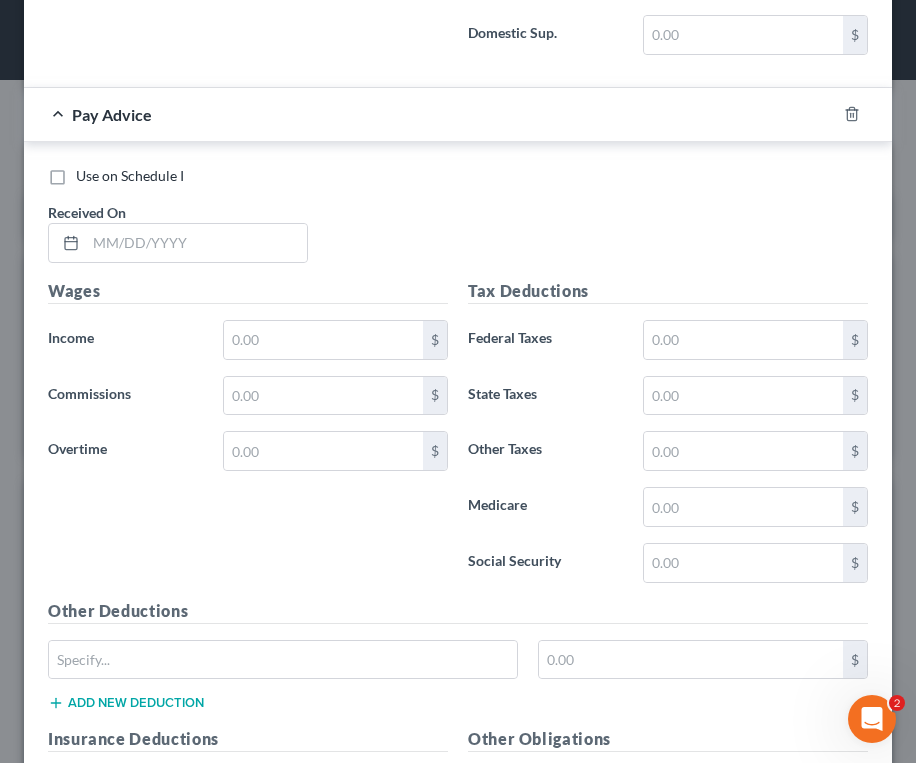 scroll, scrollTop: 3986, scrollLeft: 0, axis: vertical 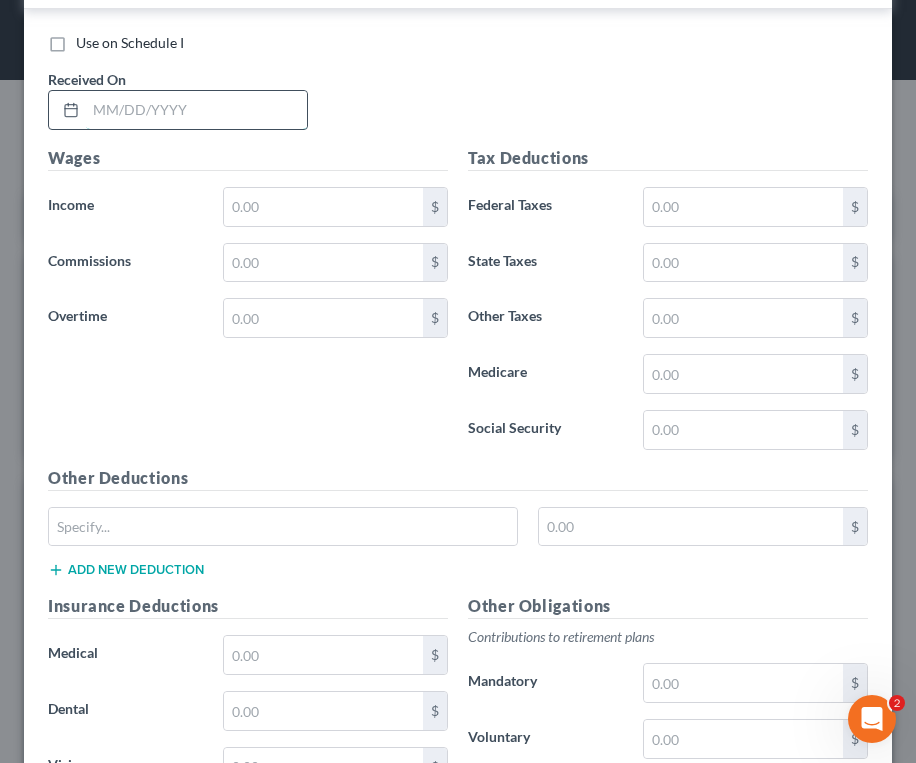 click at bounding box center [196, 110] 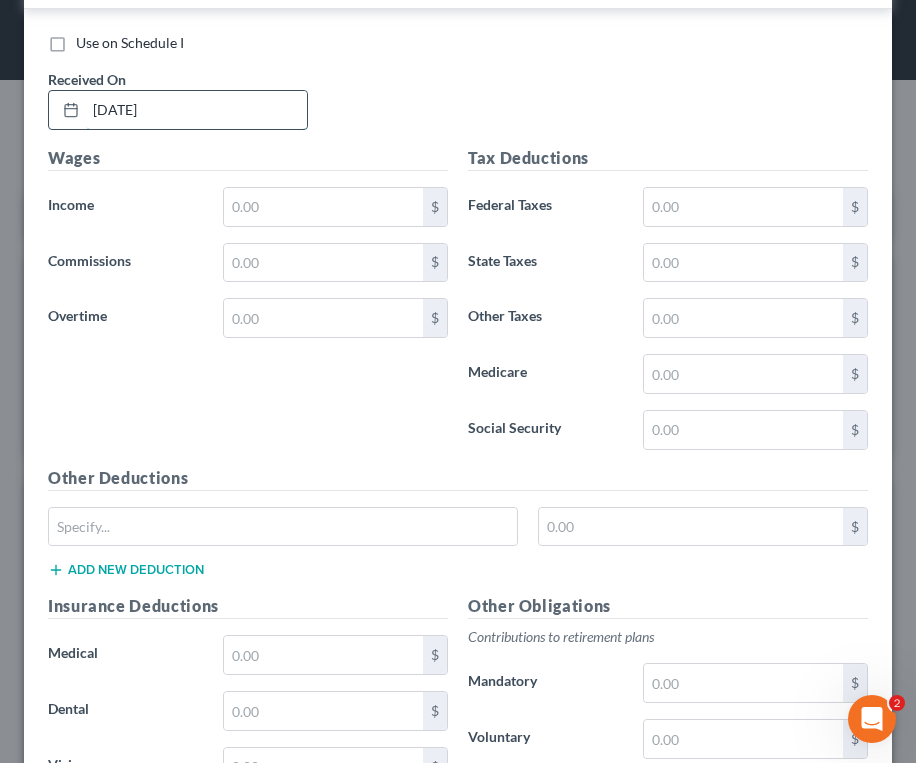 type on "[DATE]" 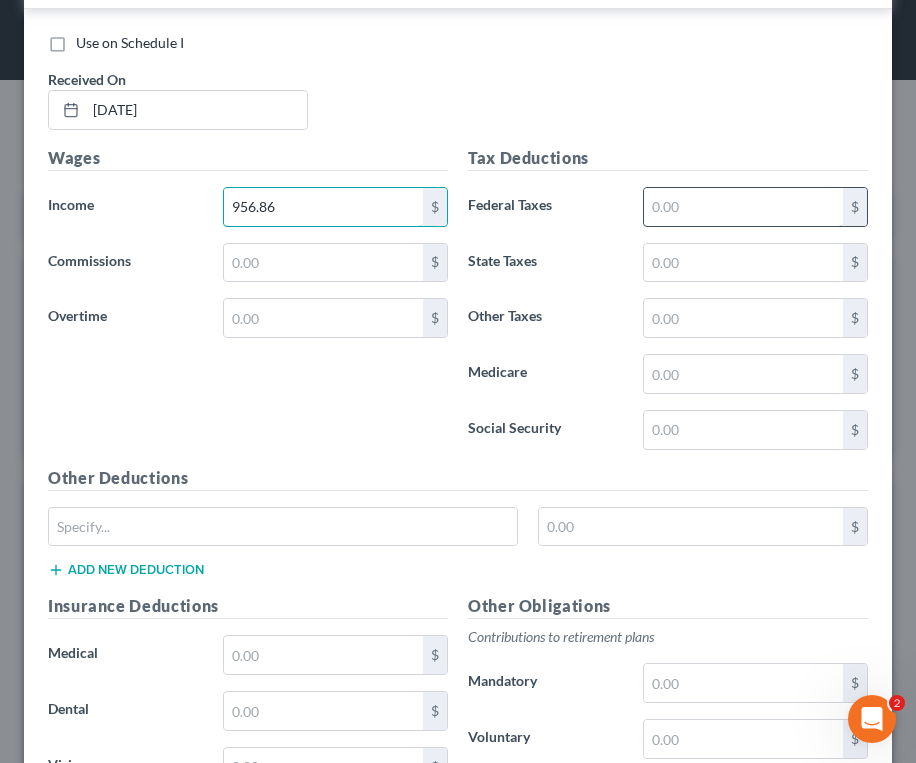 type on "956.86" 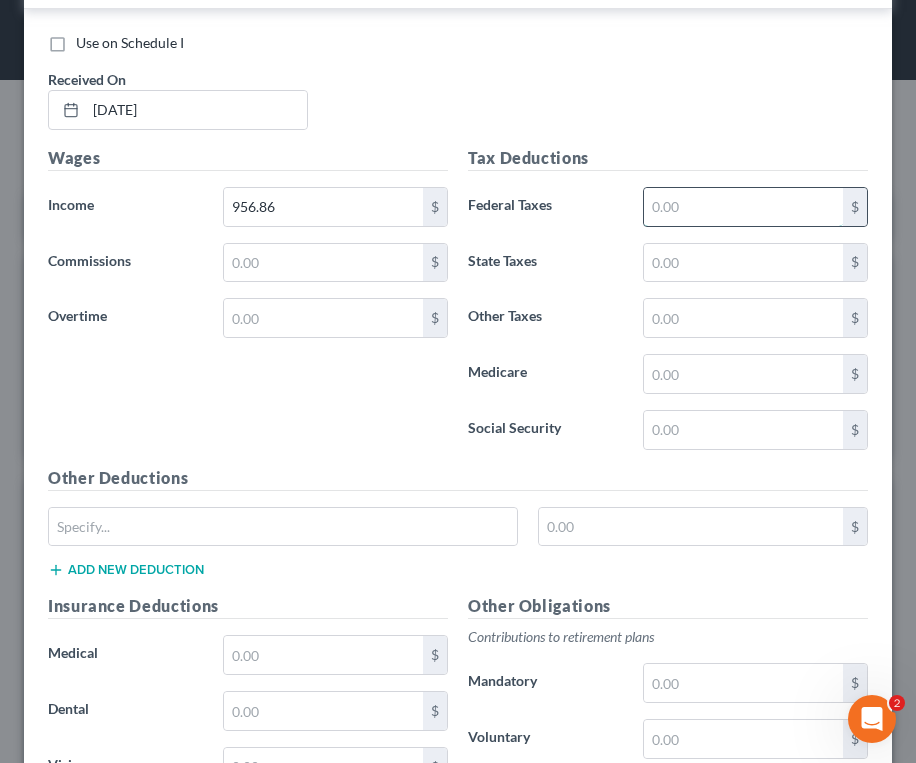 click at bounding box center (743, 207) 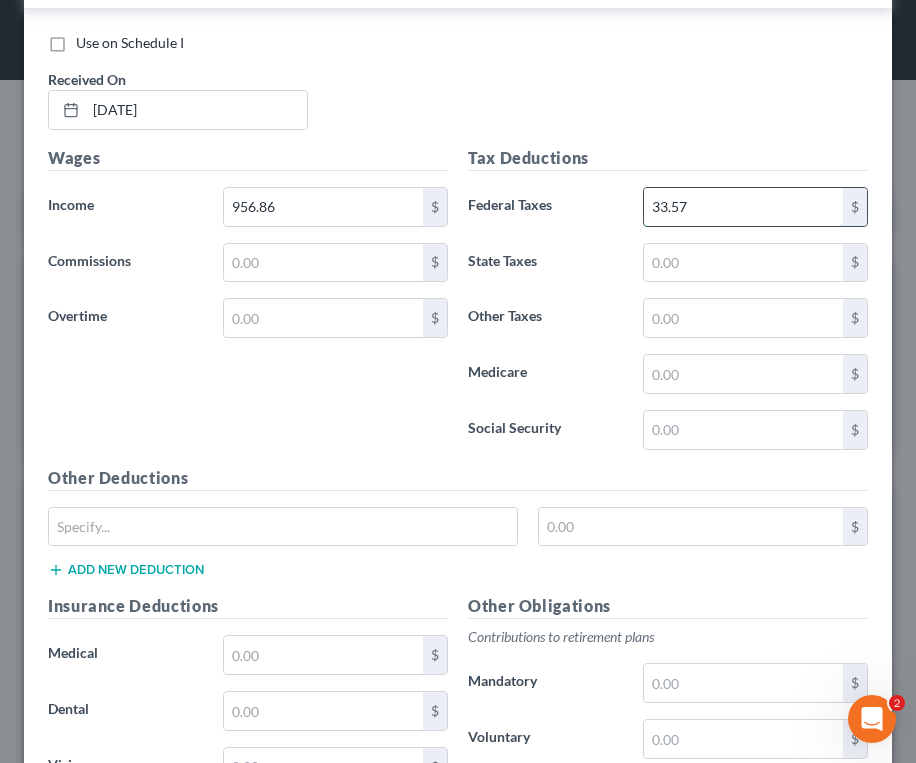type on "33.57" 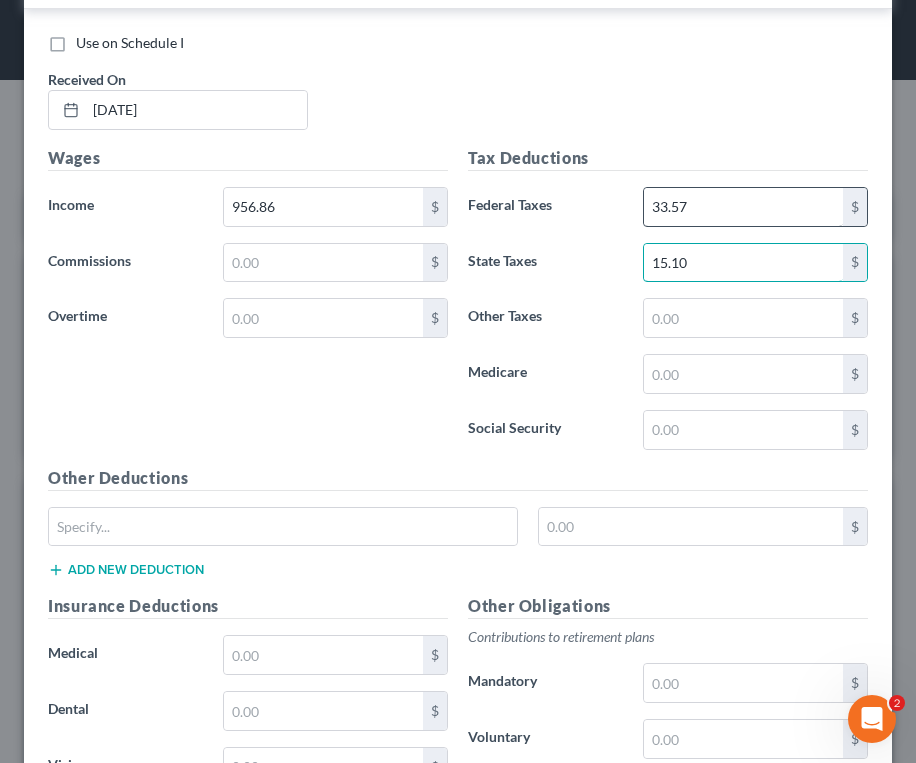 type on "15.10" 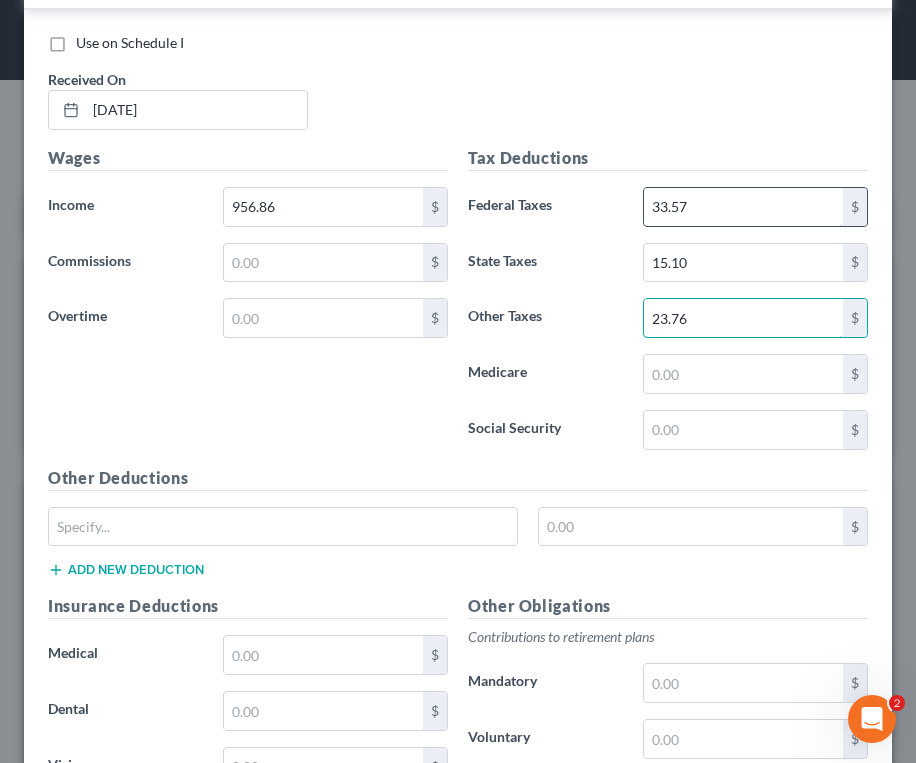 type 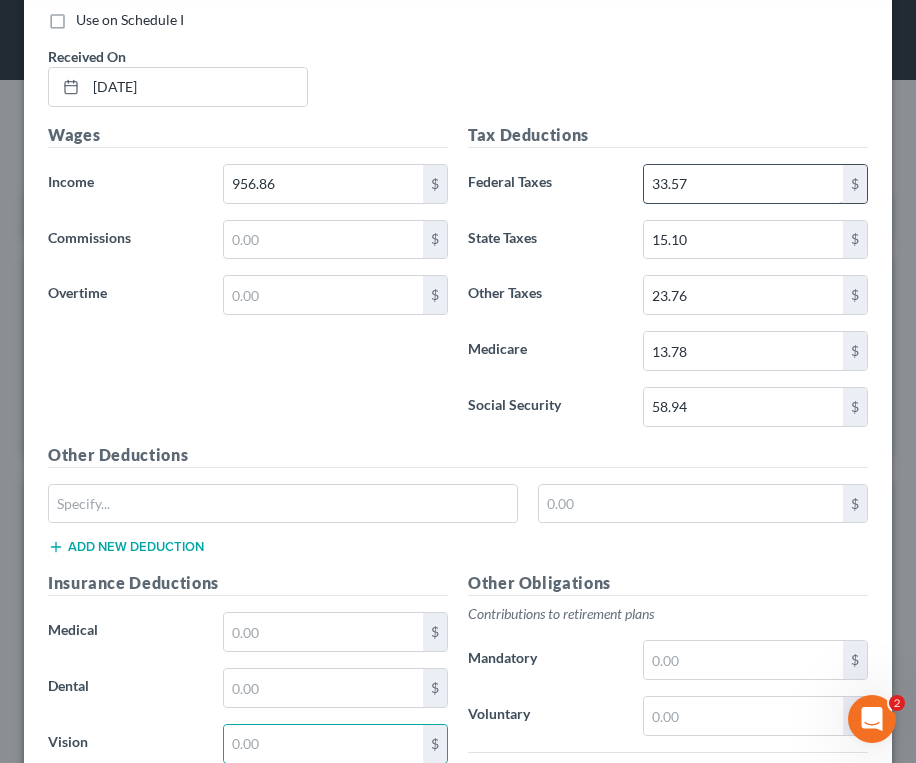 scroll, scrollTop: 4364, scrollLeft: 0, axis: vertical 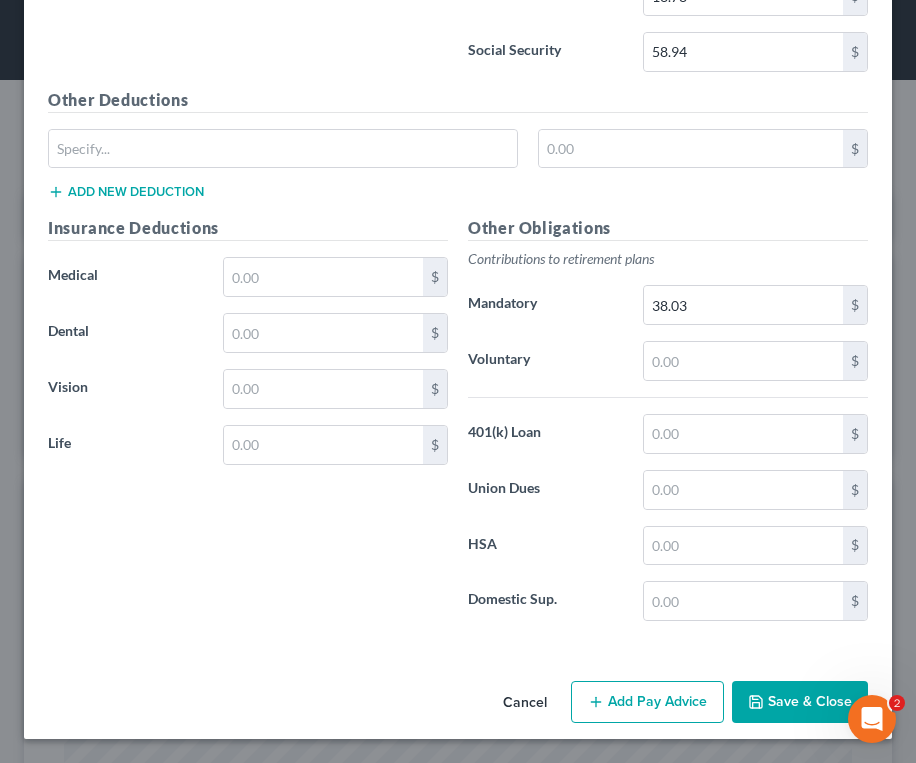 click on "Add Pay Advice" at bounding box center [647, 702] 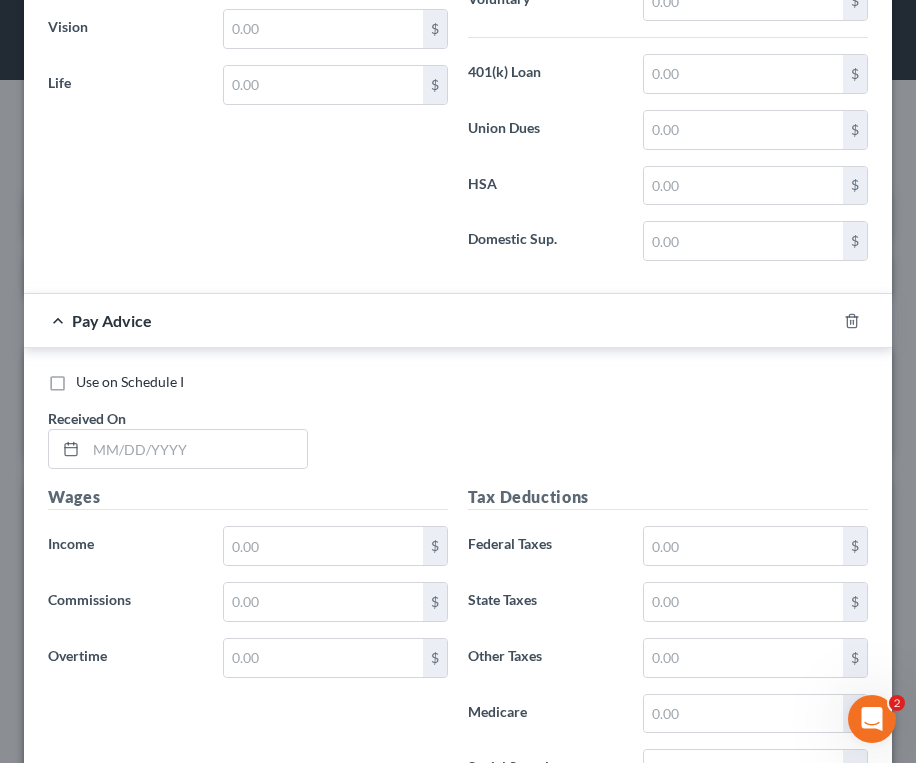 scroll, scrollTop: 4764, scrollLeft: 0, axis: vertical 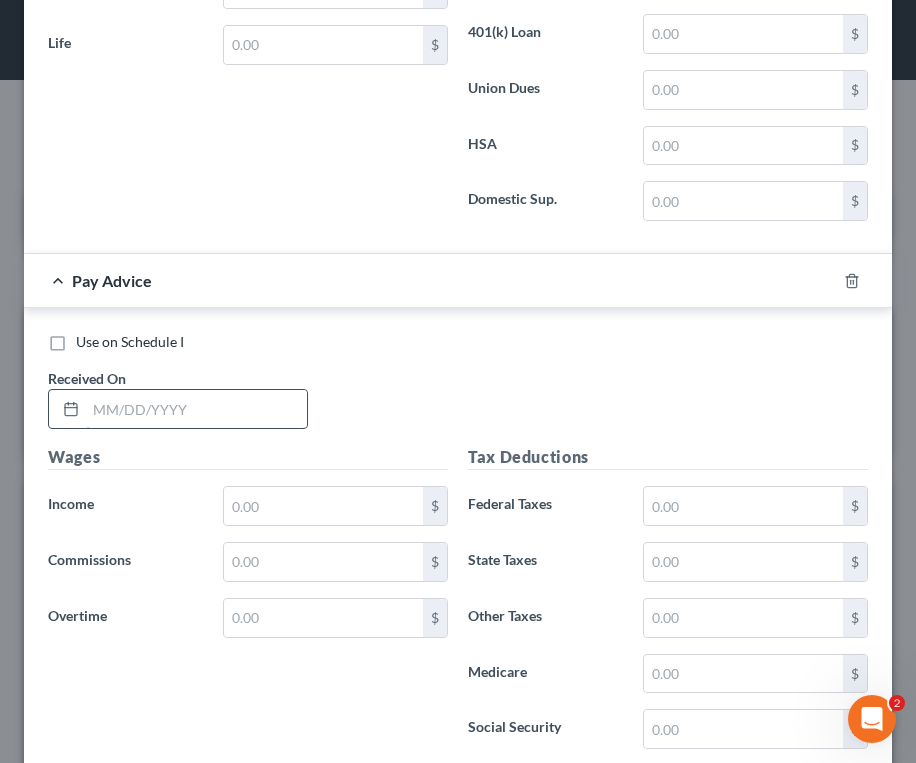 click at bounding box center (196, 409) 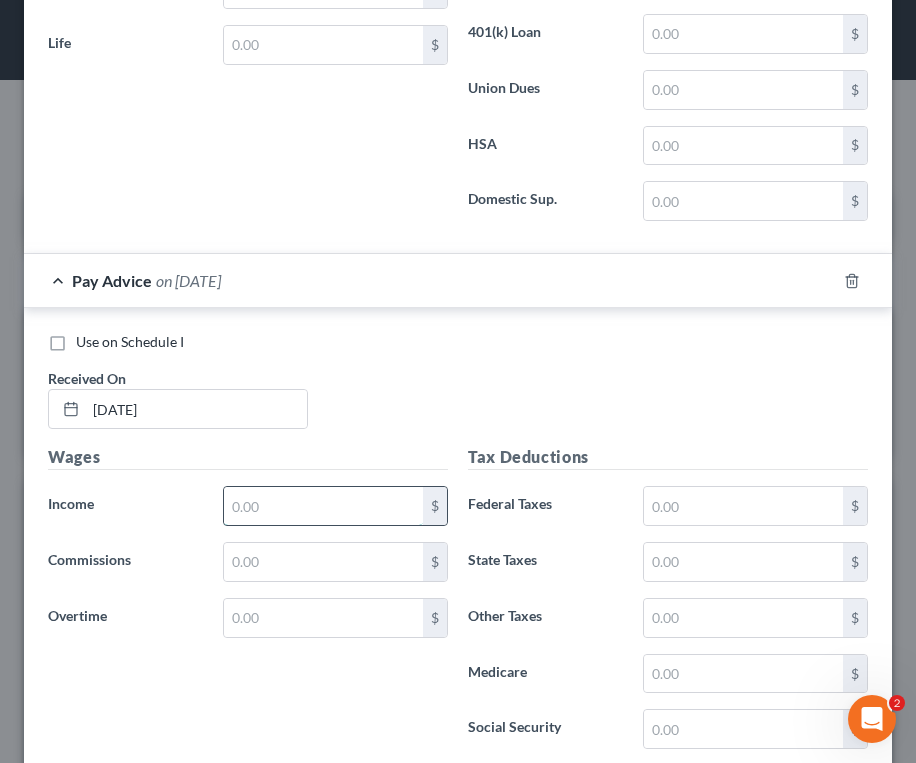 click at bounding box center (323, 506) 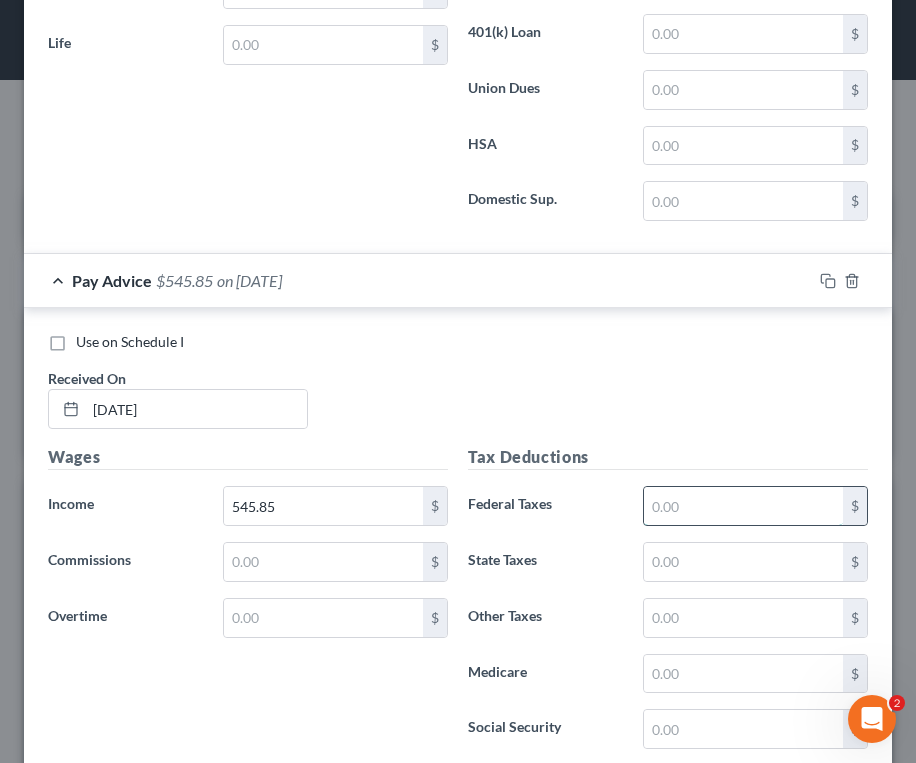 click at bounding box center [743, 506] 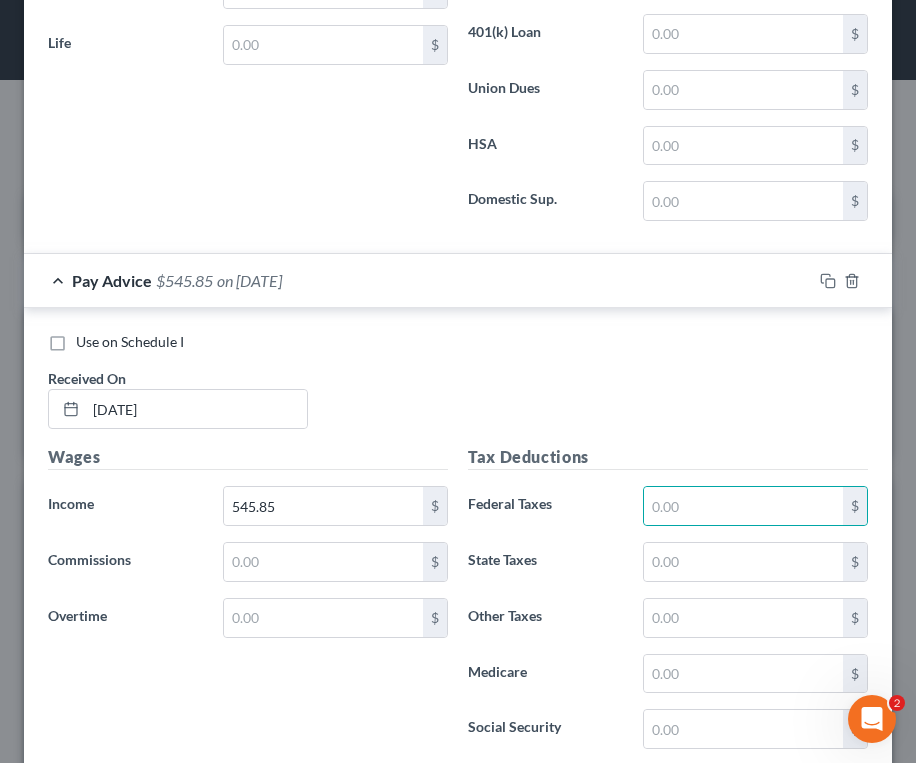 click on "State Taxes" at bounding box center (545, 562) 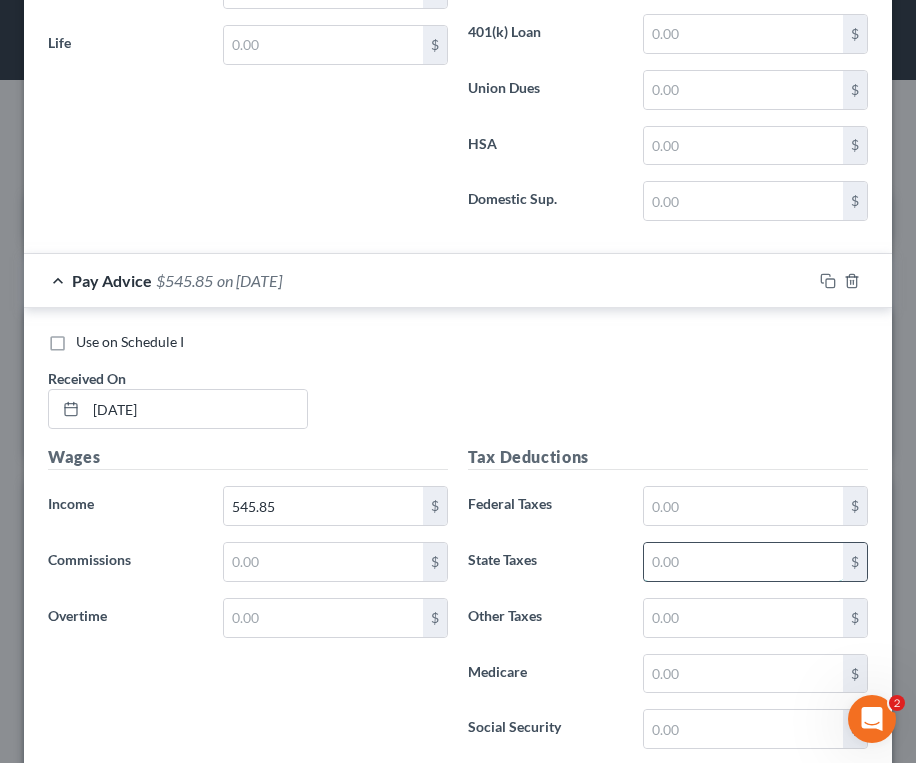 click at bounding box center [743, 562] 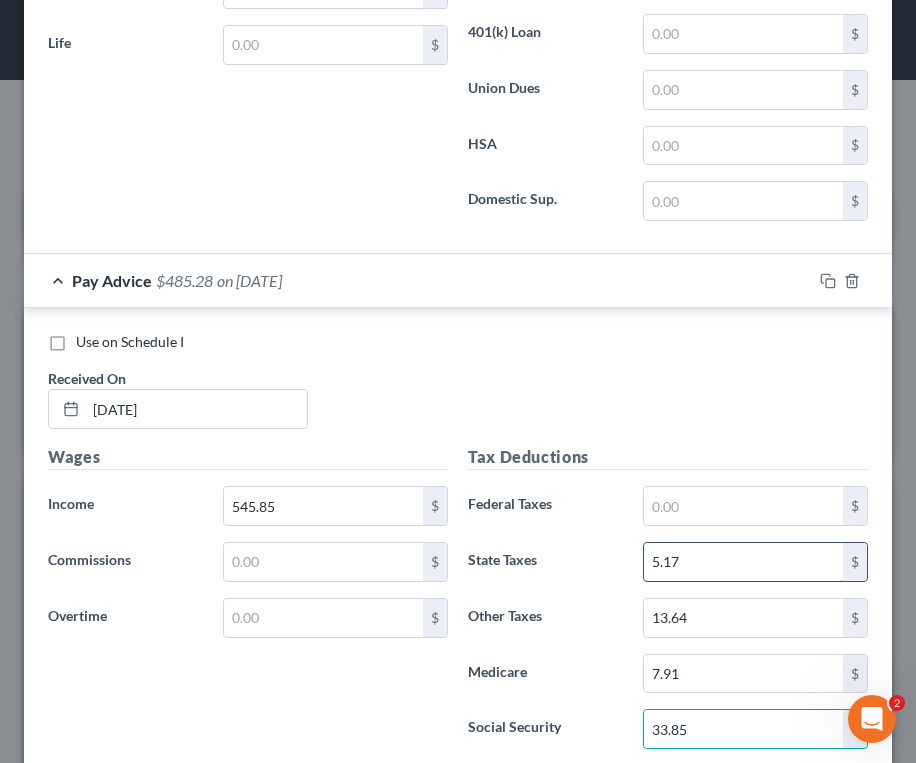 scroll, scrollTop: 5209, scrollLeft: 0, axis: vertical 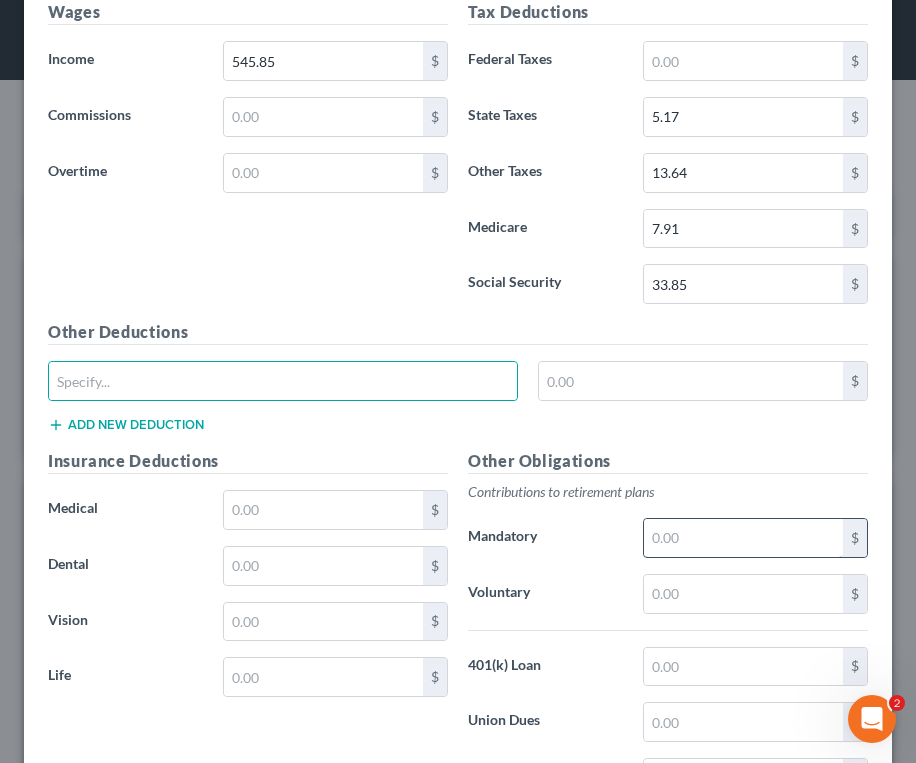 click at bounding box center [743, 538] 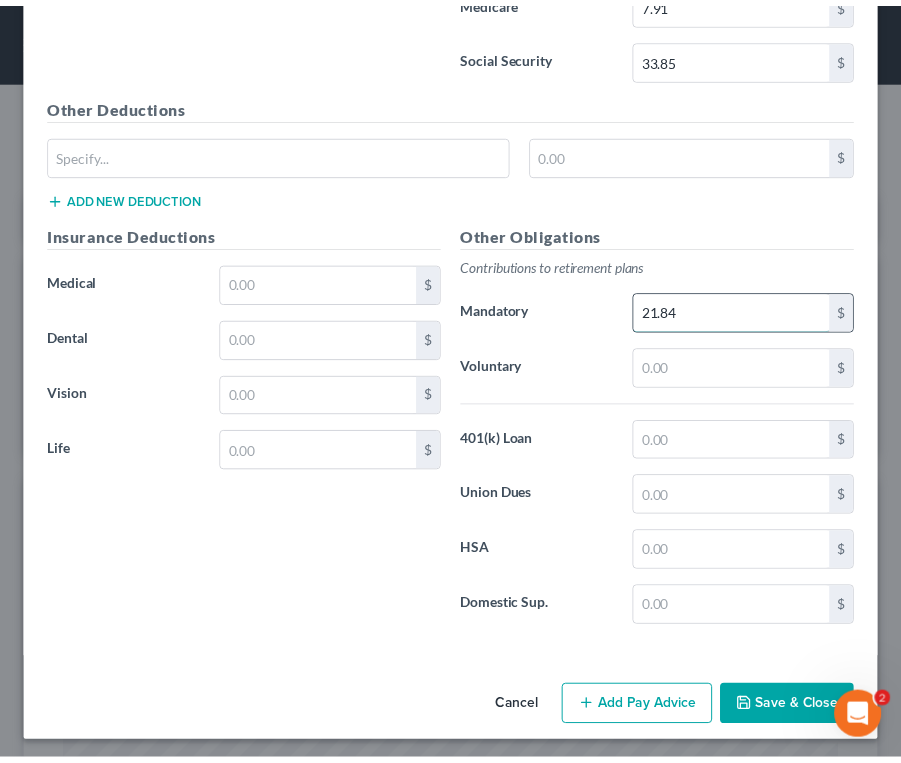 scroll, scrollTop: 5441, scrollLeft: 0, axis: vertical 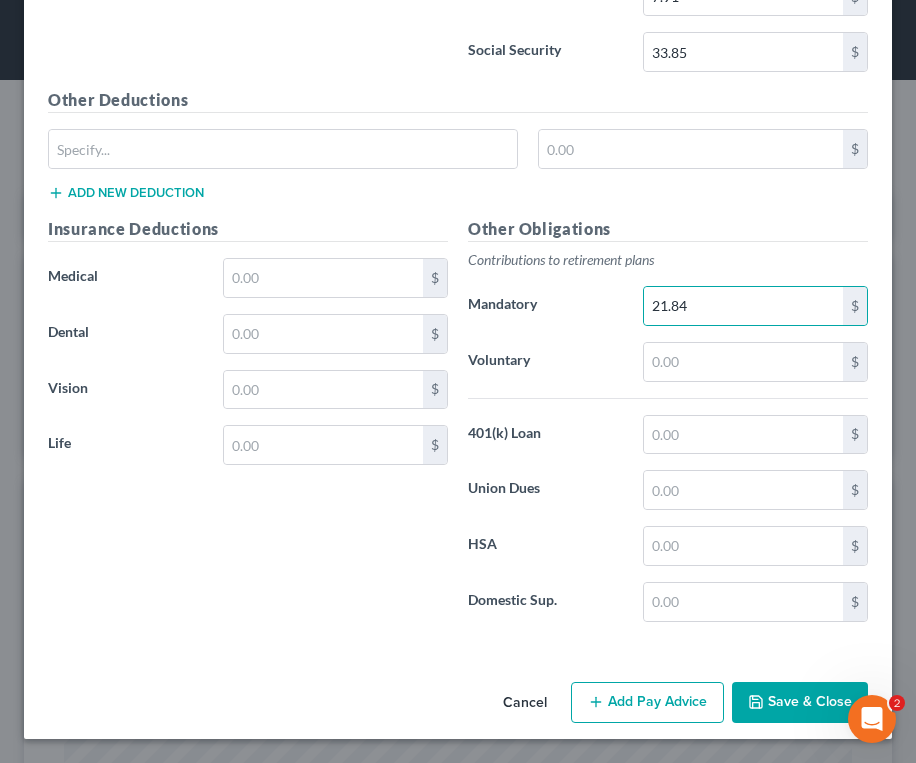 click on "Save & Close" at bounding box center (800, 703) 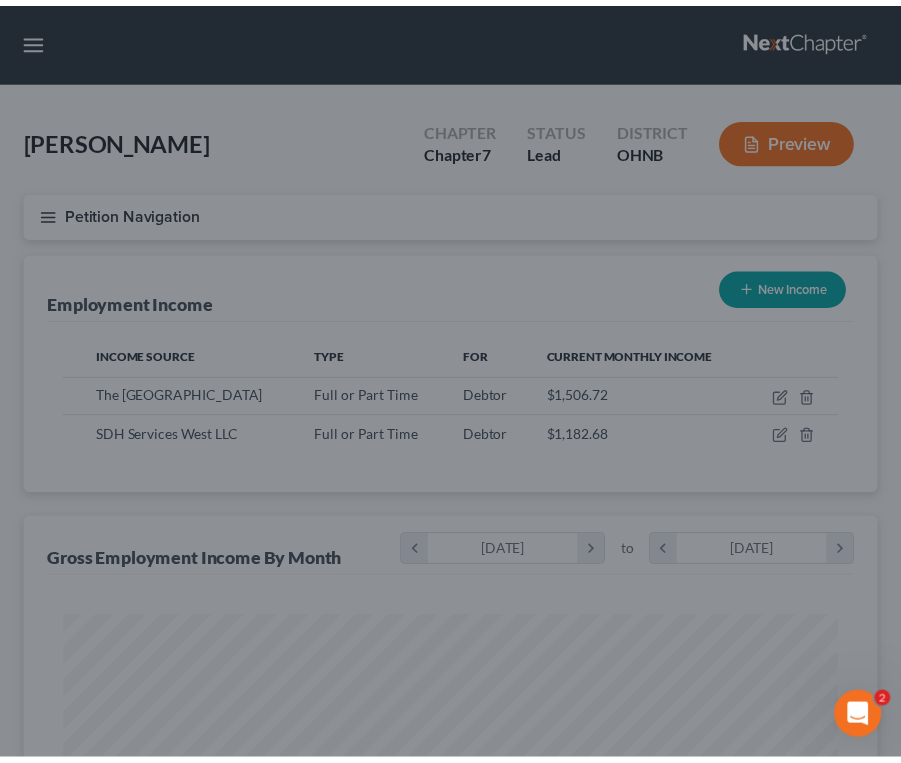scroll, scrollTop: 386, scrollLeft: 813, axis: both 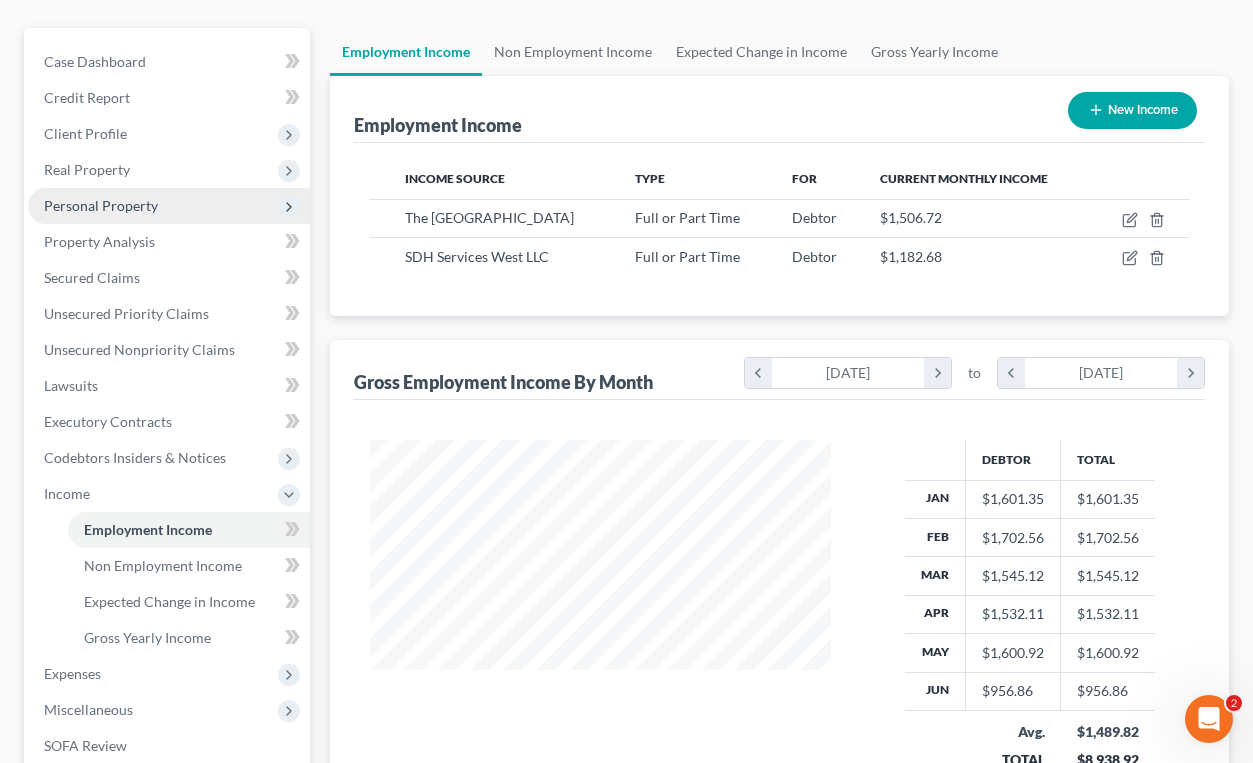 click on "Personal Property" at bounding box center (169, 206) 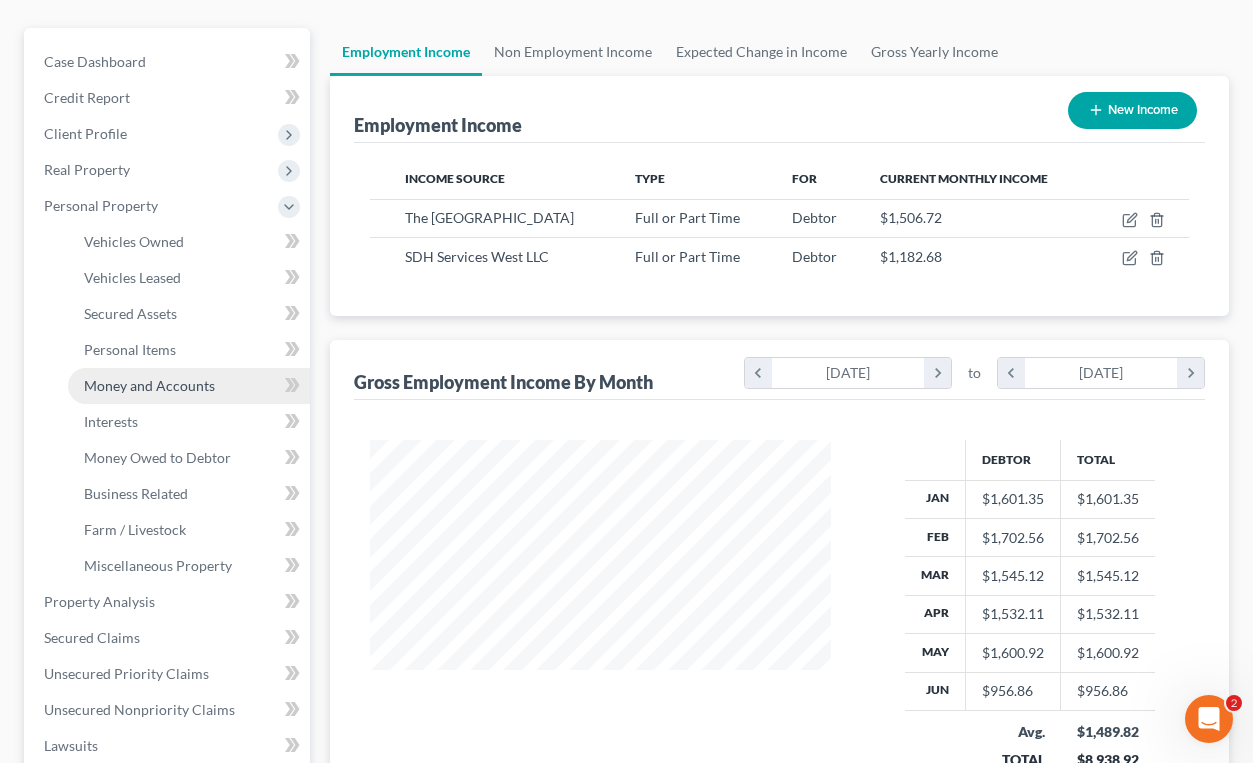 click on "Money and Accounts" at bounding box center (149, 385) 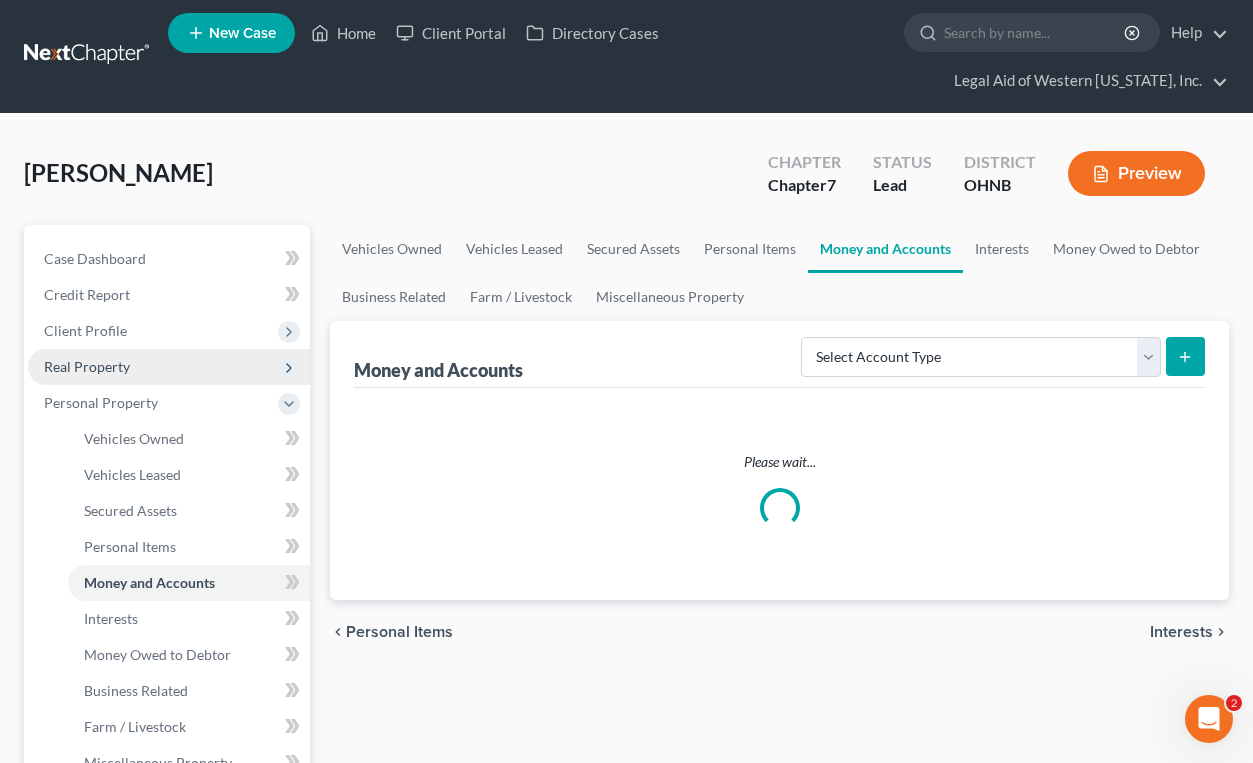 scroll, scrollTop: 0, scrollLeft: 0, axis: both 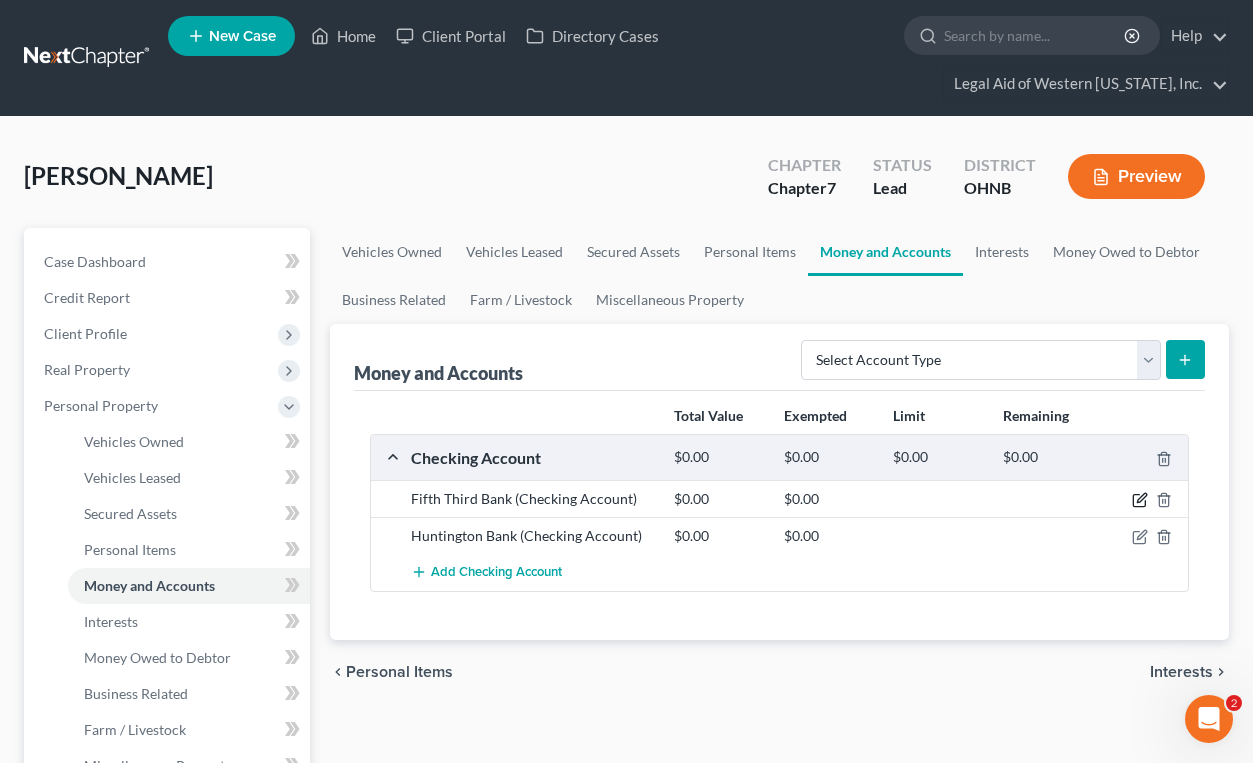 click 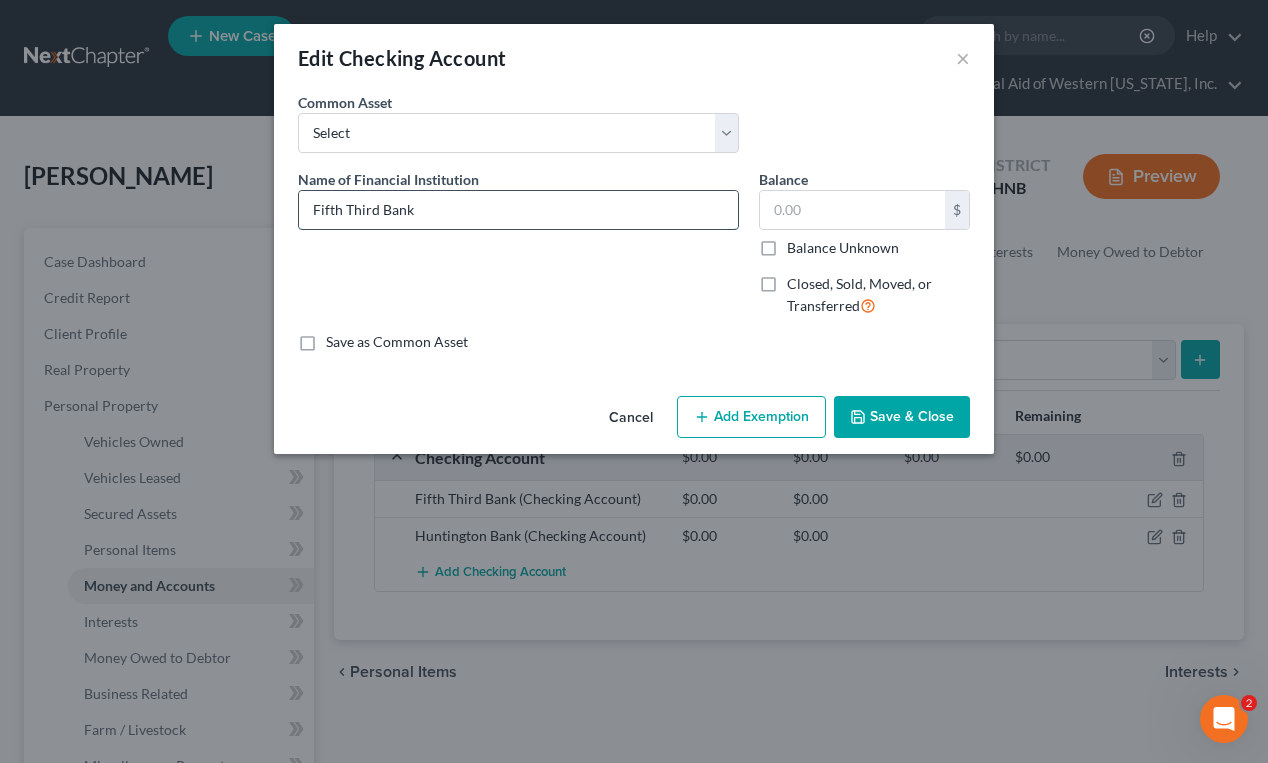 click on "Fifth Third Bank" at bounding box center (518, 210) 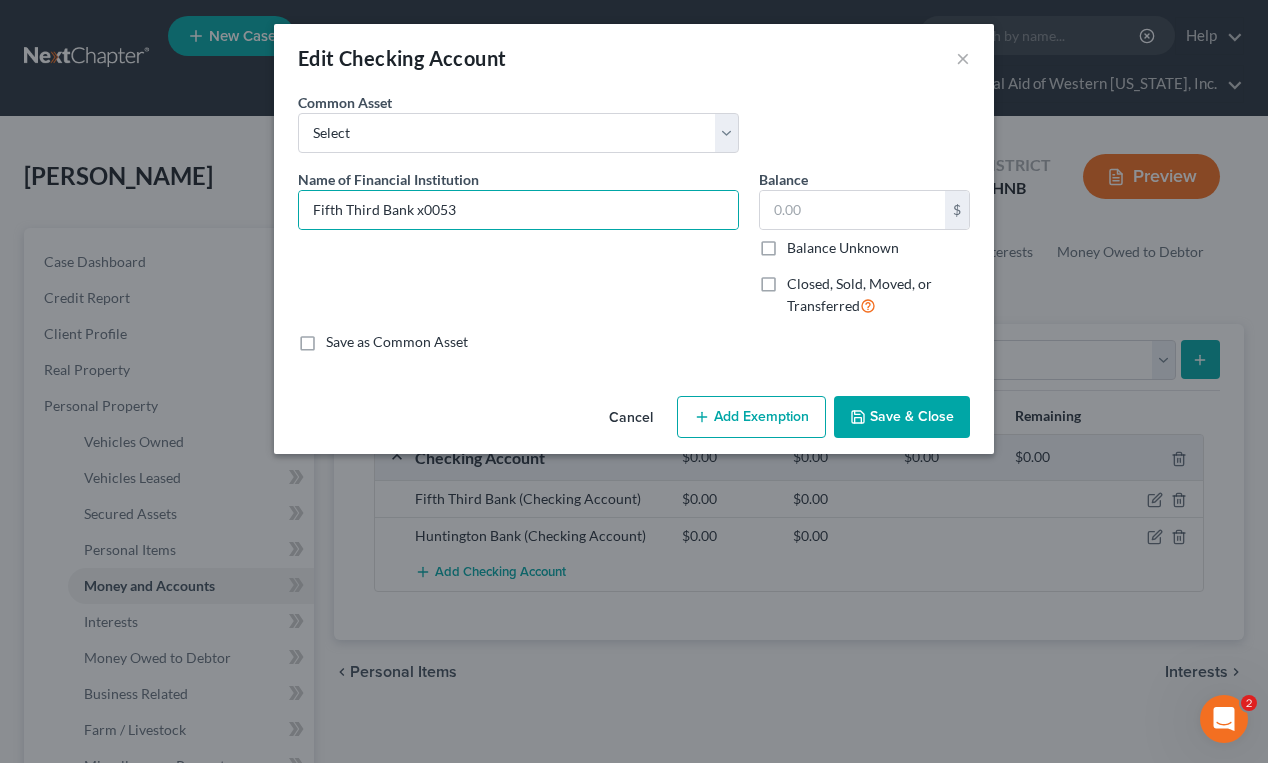 click on "Save & Close" at bounding box center [902, 417] 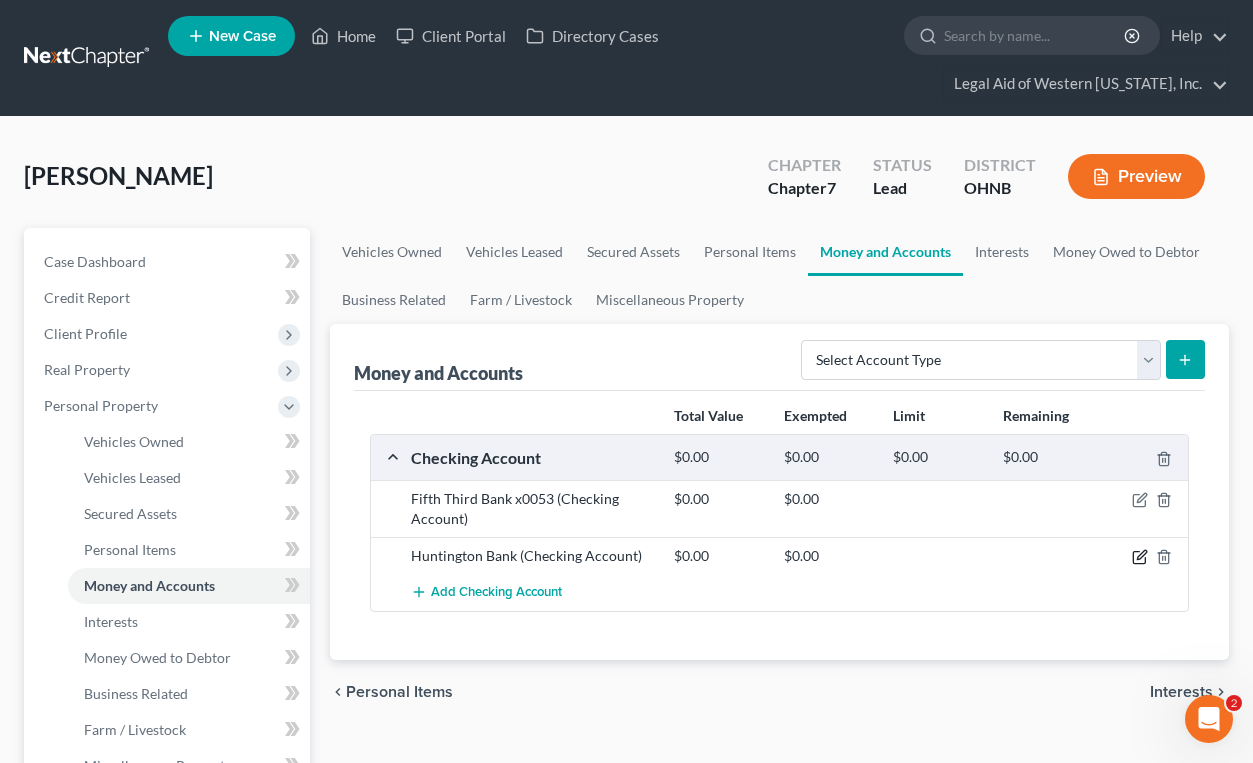 click 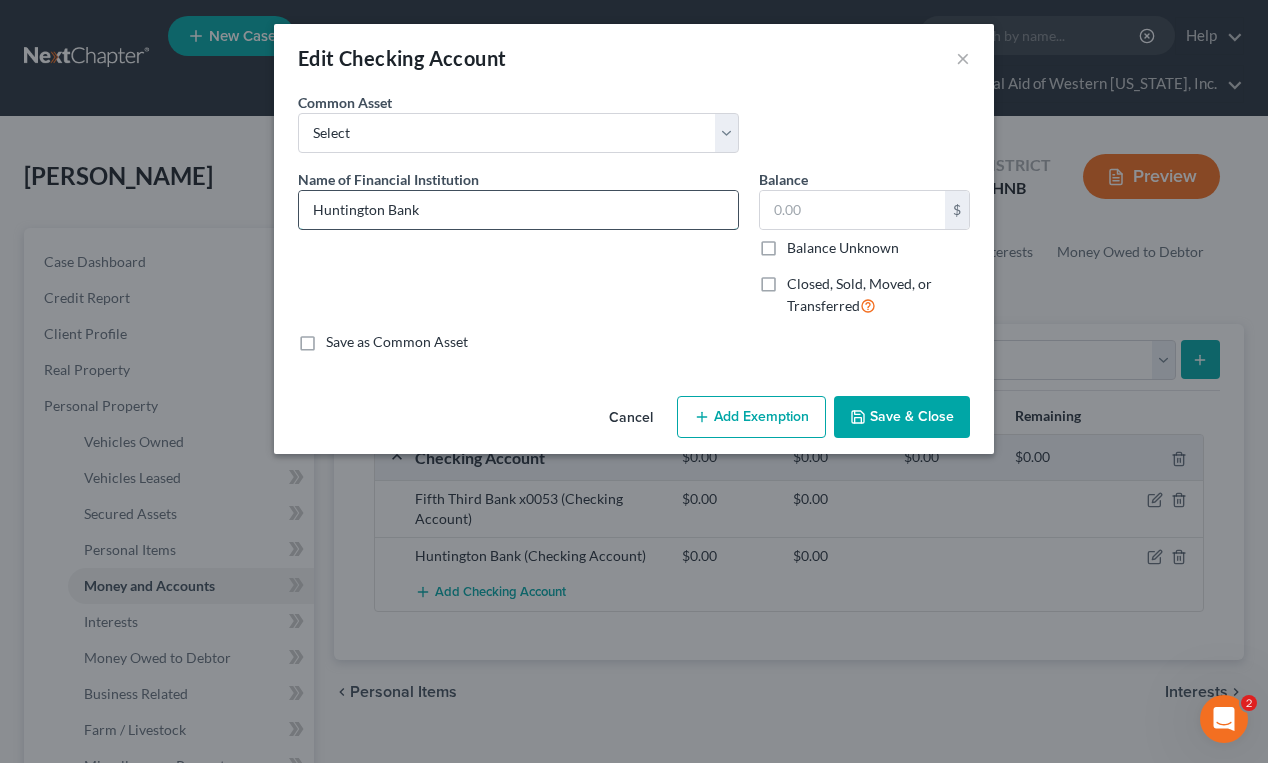 click on "Huntington Bank" at bounding box center [518, 210] 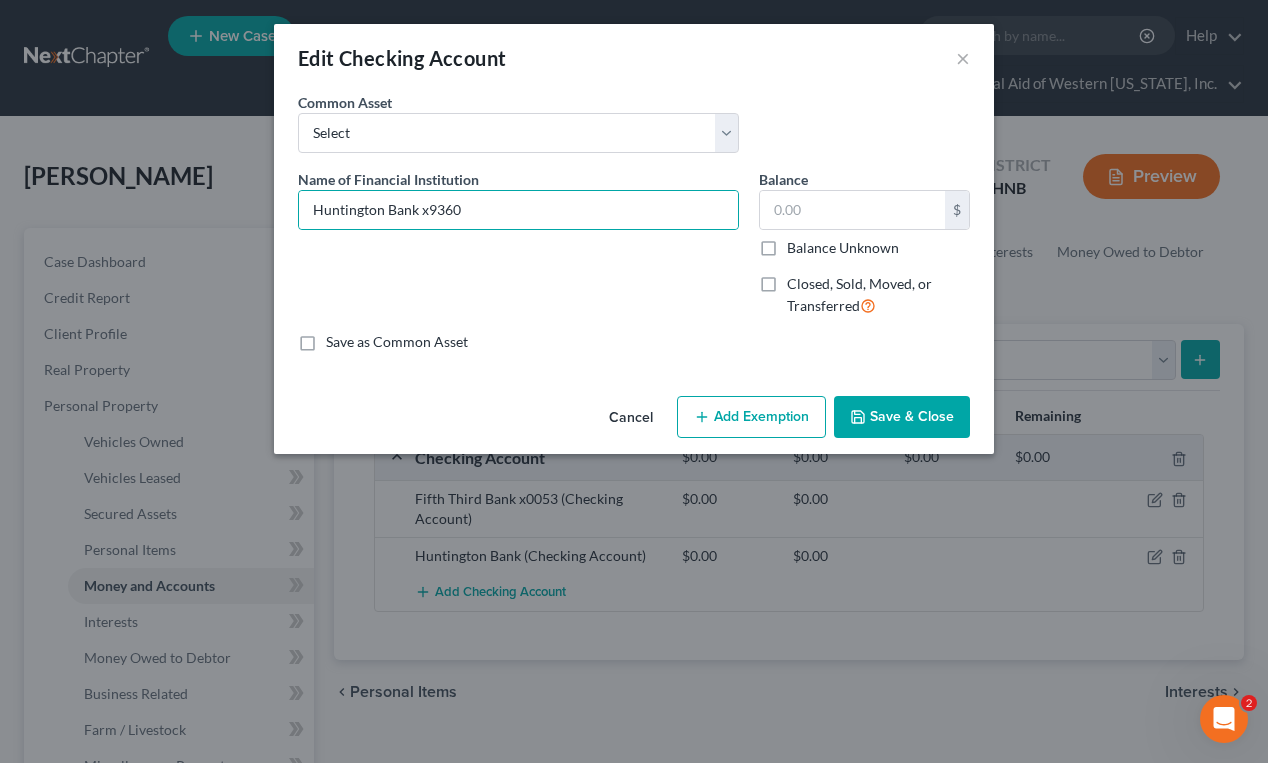 click on "Save & Close" at bounding box center [902, 417] 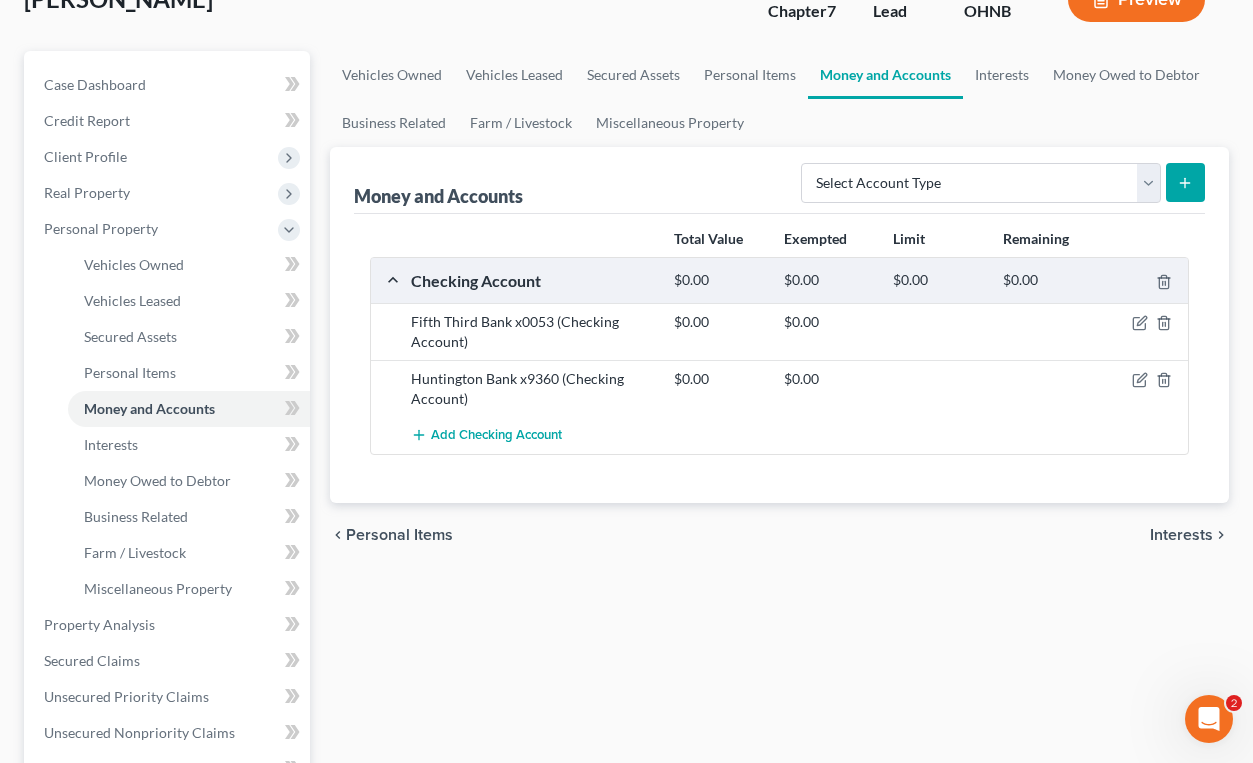 scroll, scrollTop: 500, scrollLeft: 0, axis: vertical 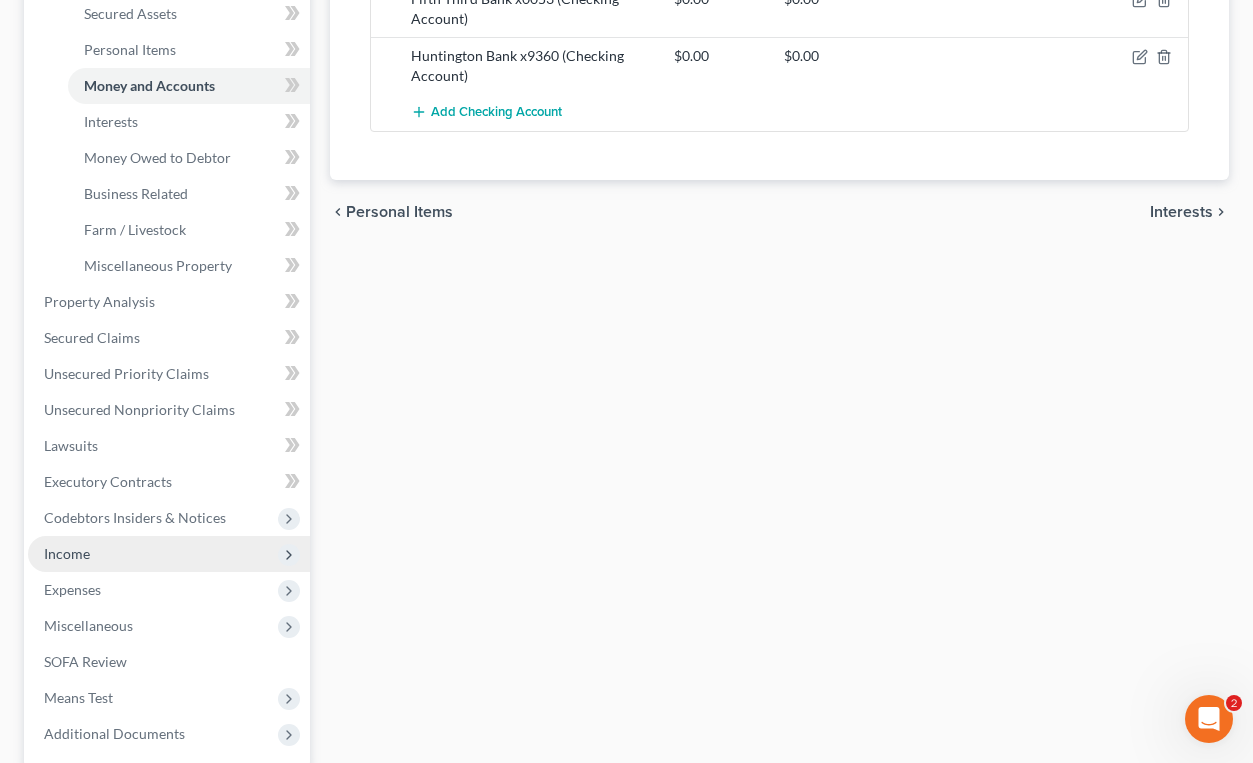 click on "Income" at bounding box center [169, 554] 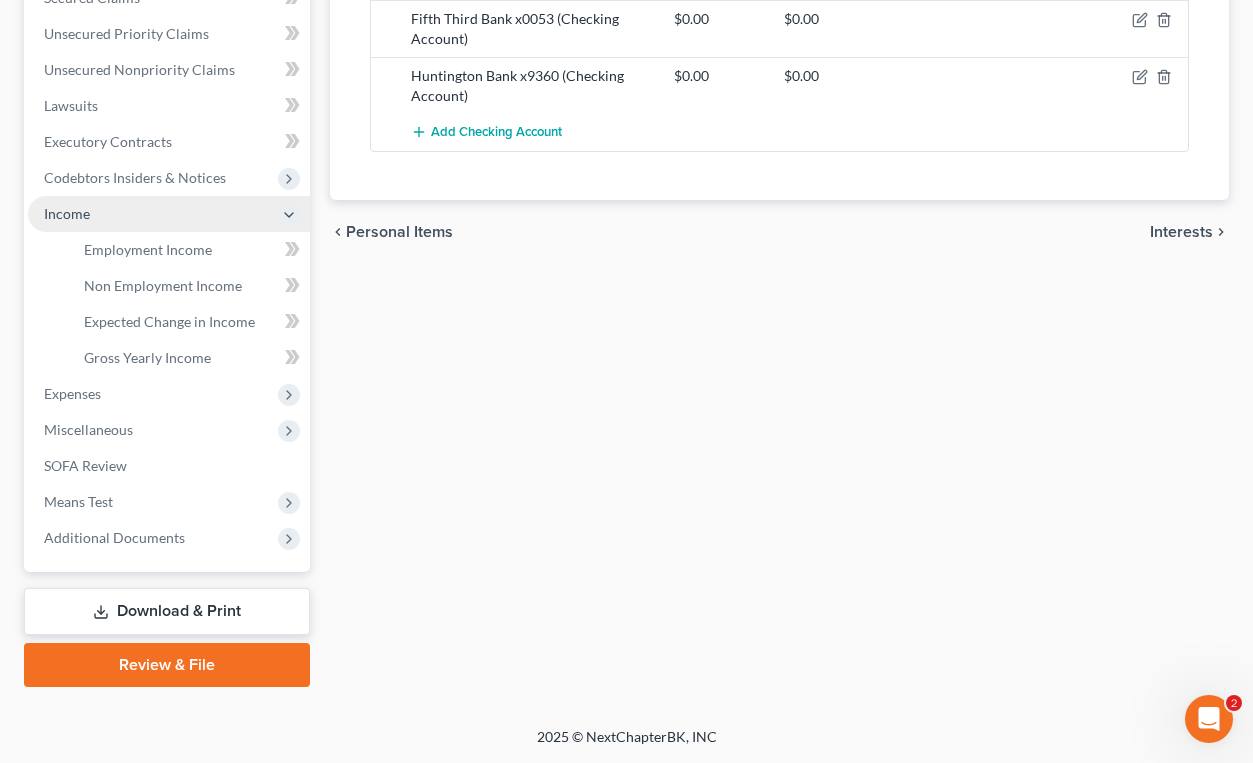 scroll, scrollTop: 480, scrollLeft: 0, axis: vertical 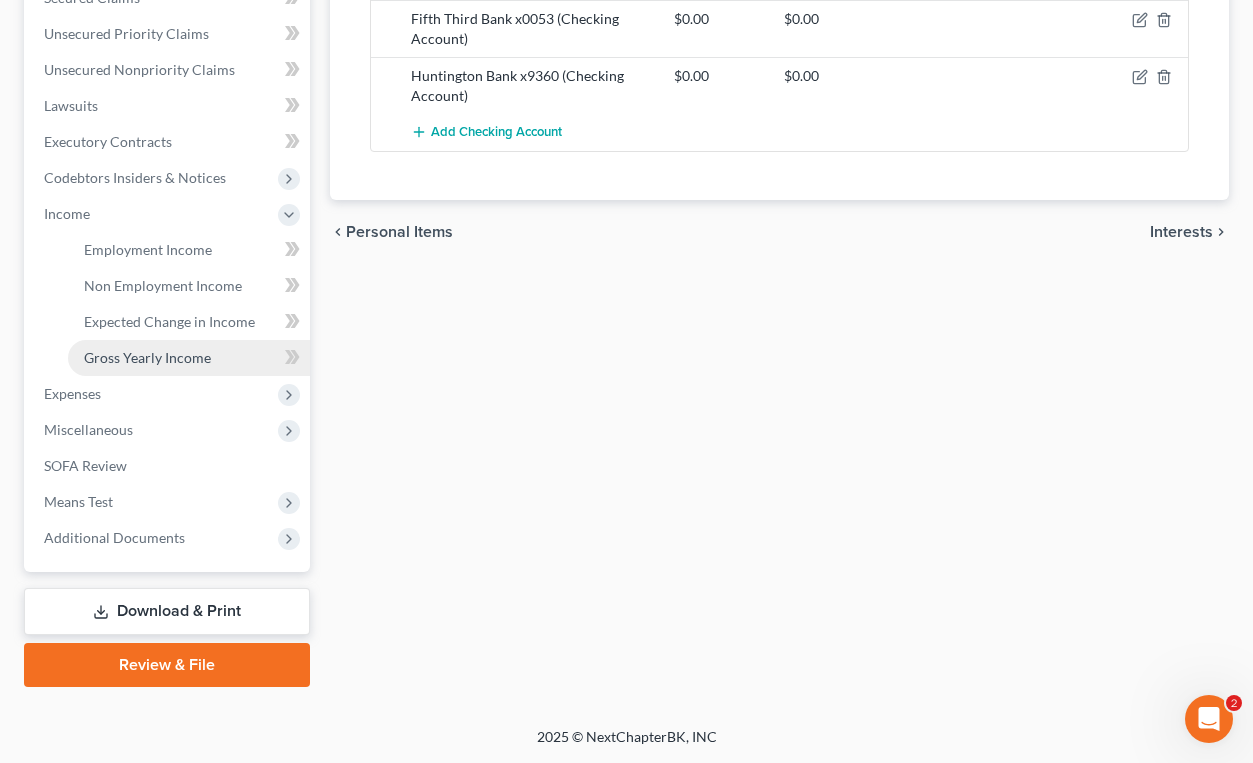 click on "Gross Yearly Income" at bounding box center [189, 358] 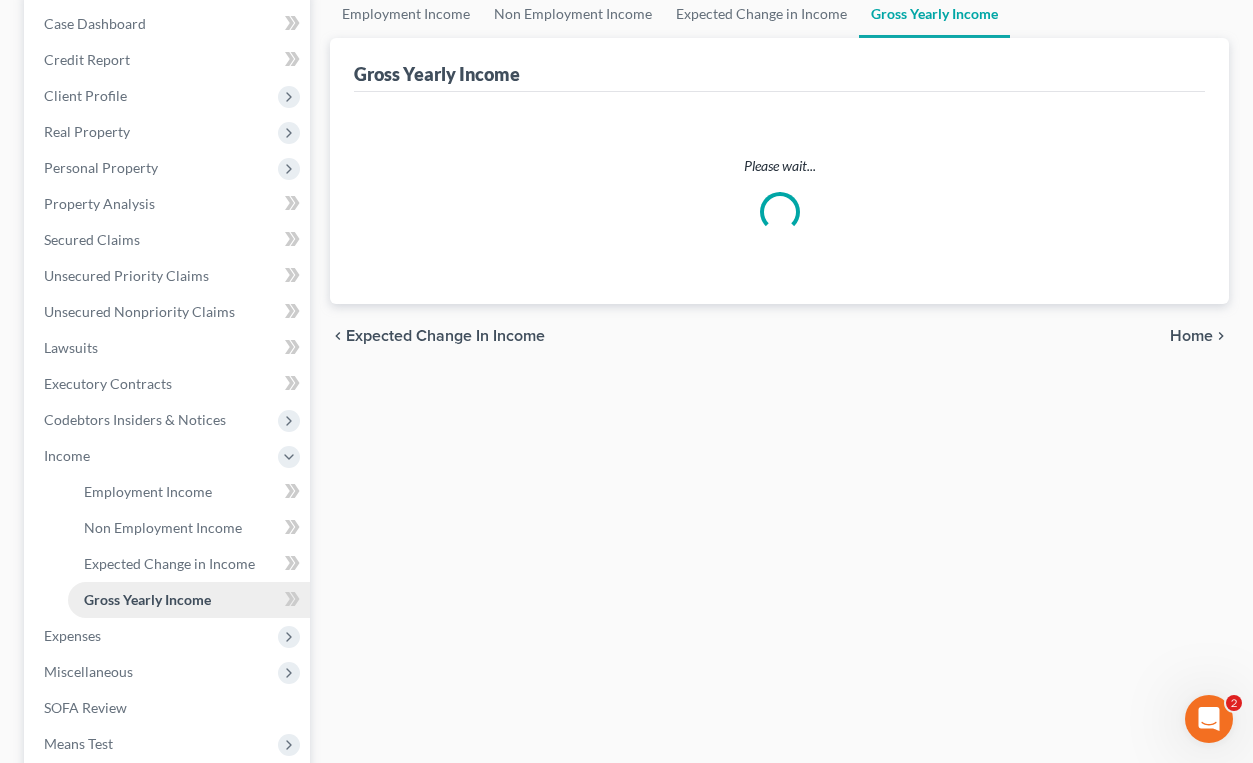 scroll, scrollTop: 0, scrollLeft: 0, axis: both 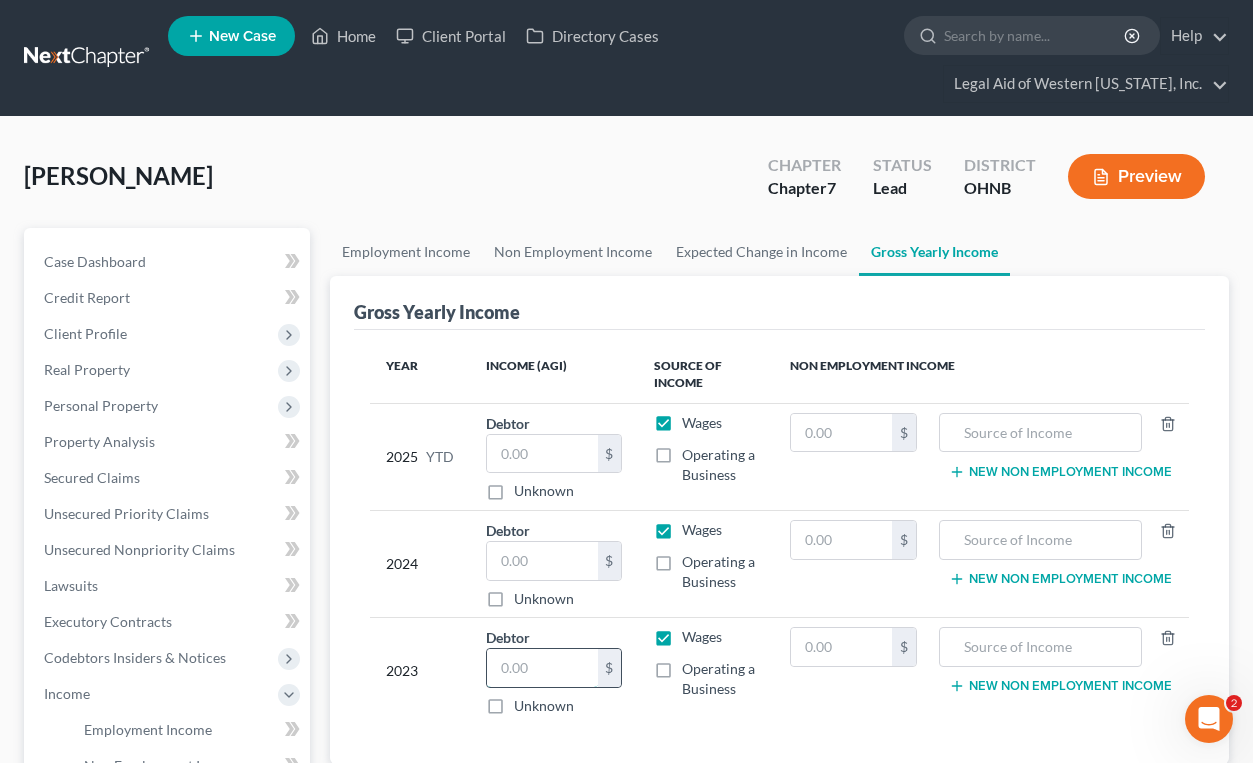 click at bounding box center [542, 668] 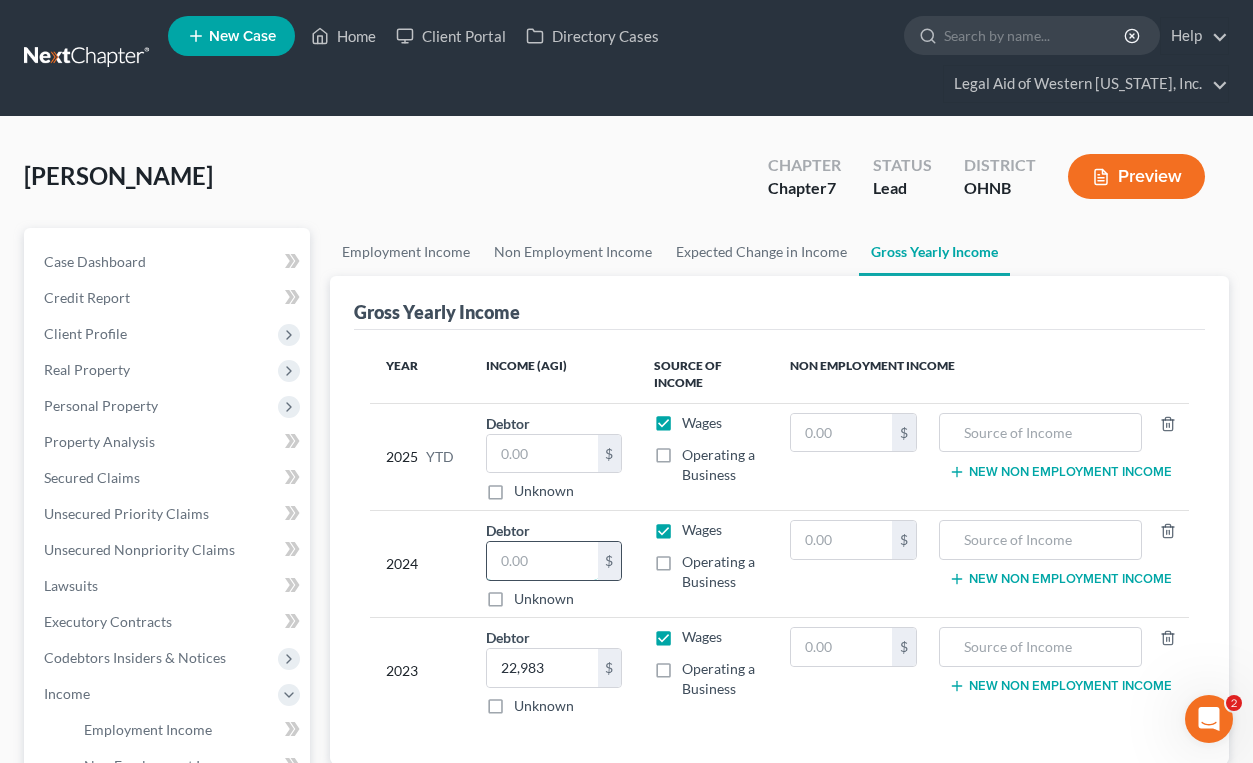 click at bounding box center (542, 561) 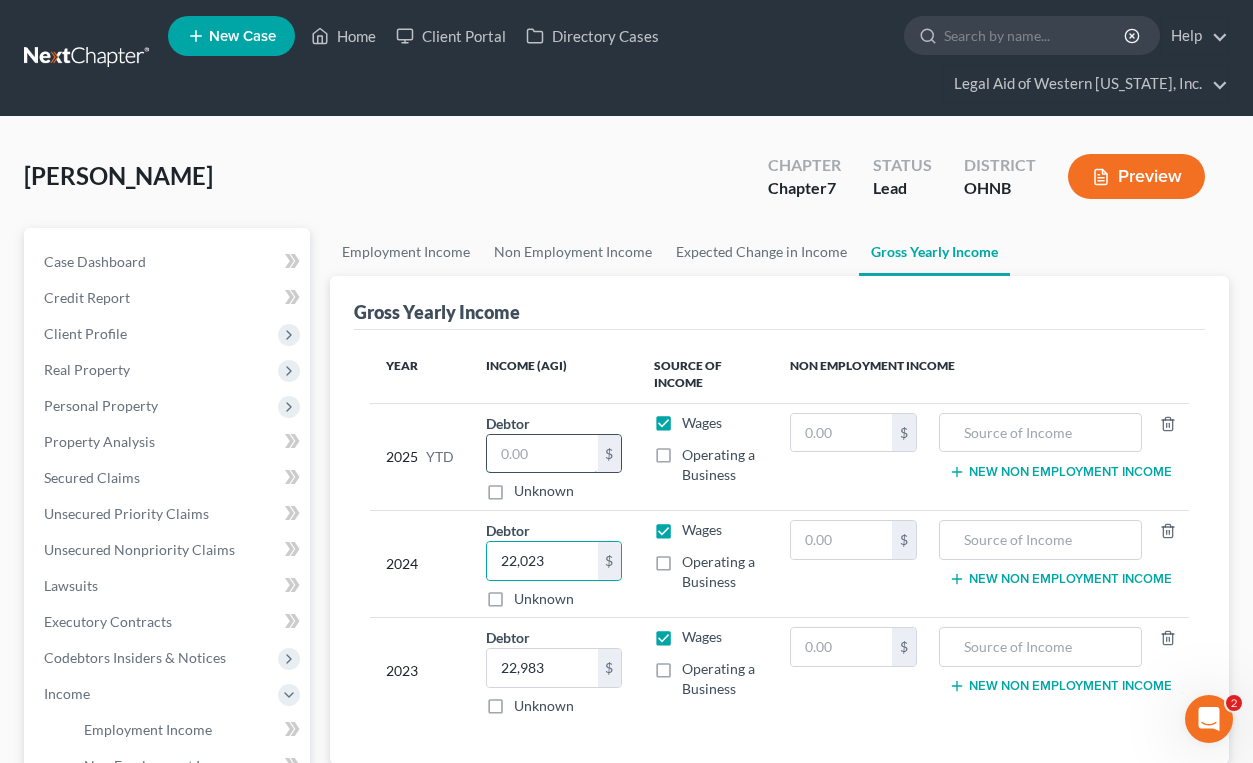 click at bounding box center [542, 454] 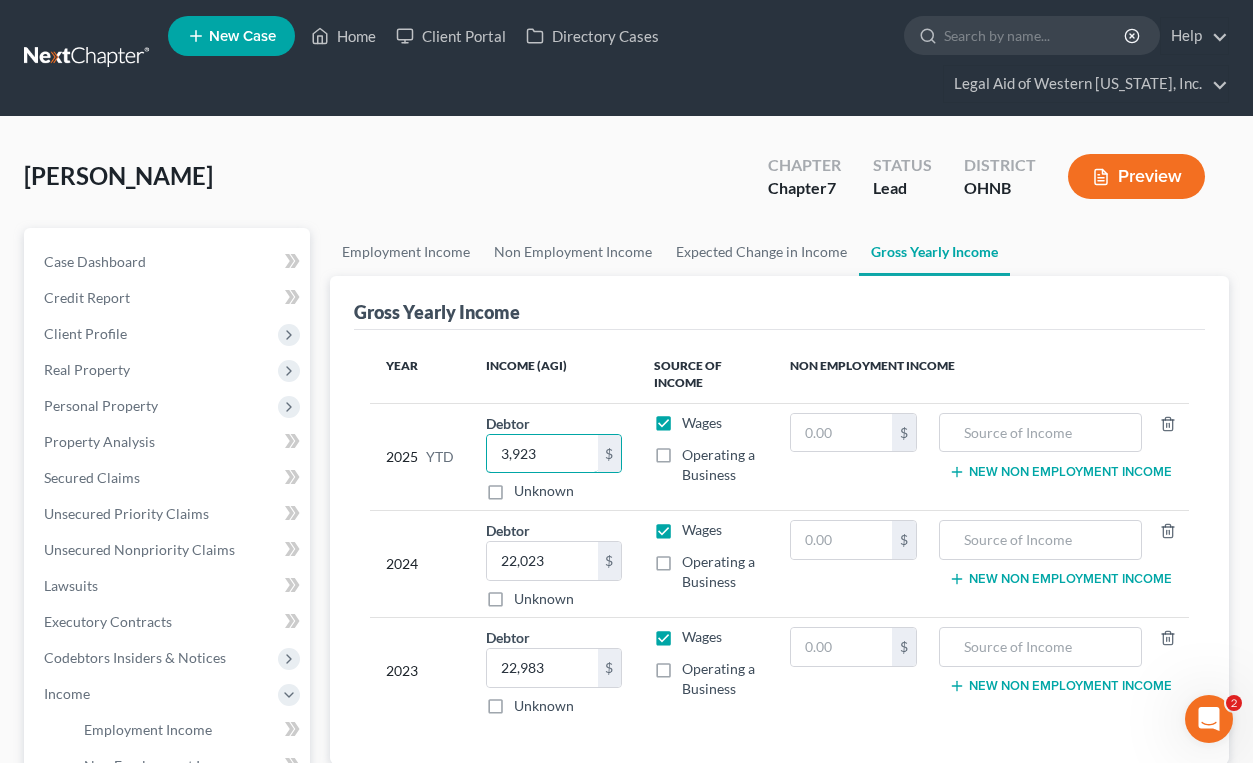 drag, startPoint x: 556, startPoint y: 454, endPoint x: 428, endPoint y: 451, distance: 128.03516 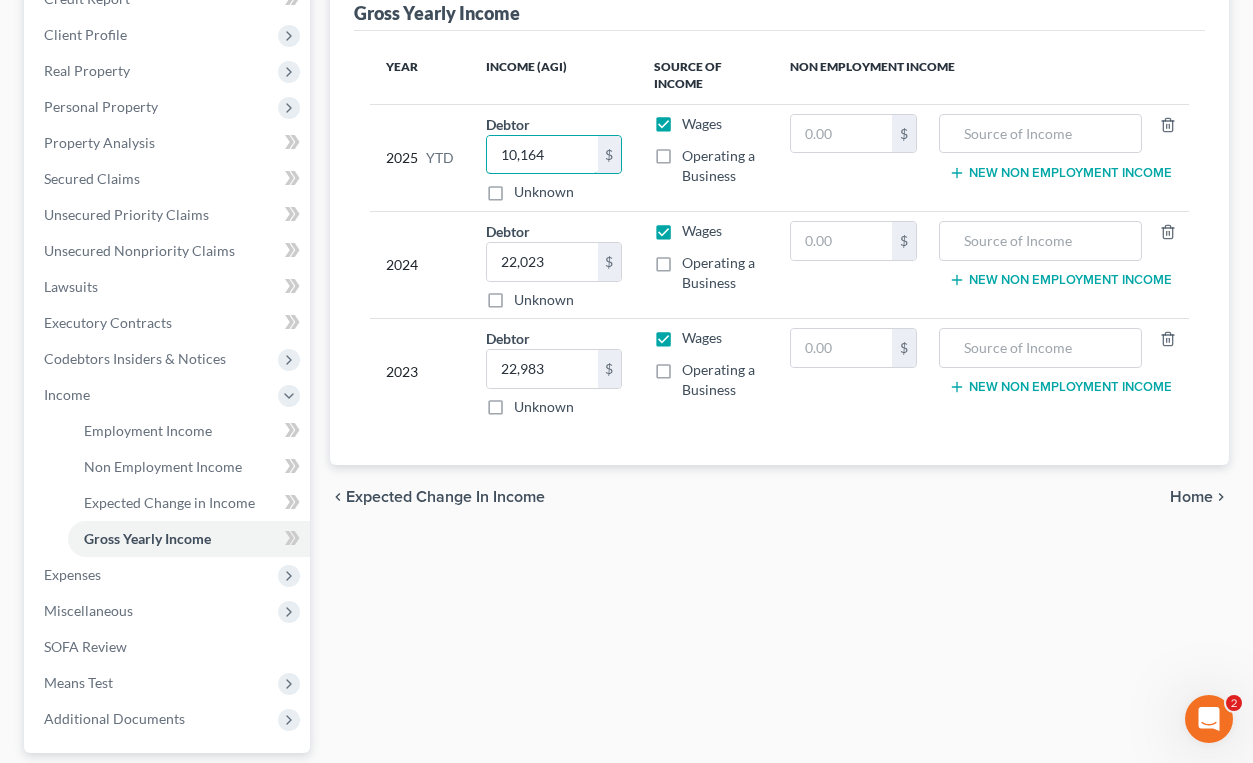scroll, scrollTop: 300, scrollLeft: 0, axis: vertical 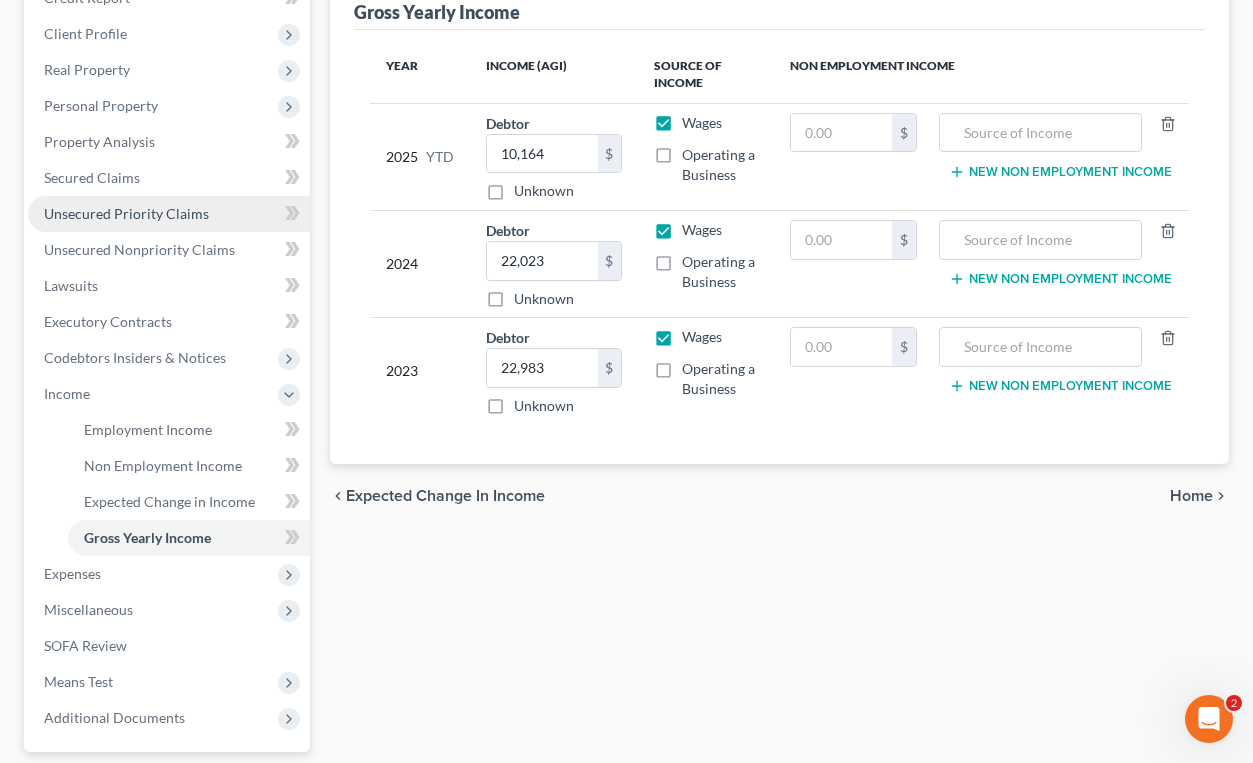 click on "Unsecured Priority Claims" at bounding box center [126, 213] 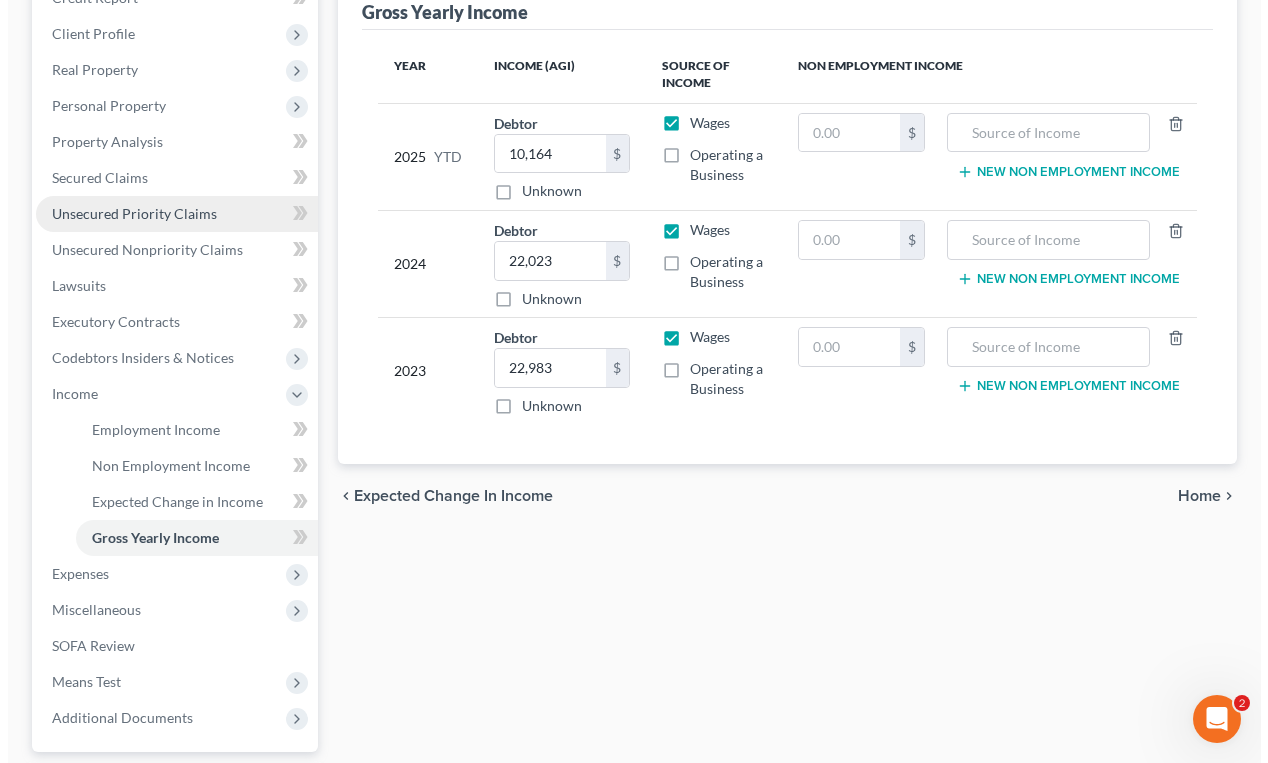 scroll, scrollTop: 264, scrollLeft: 0, axis: vertical 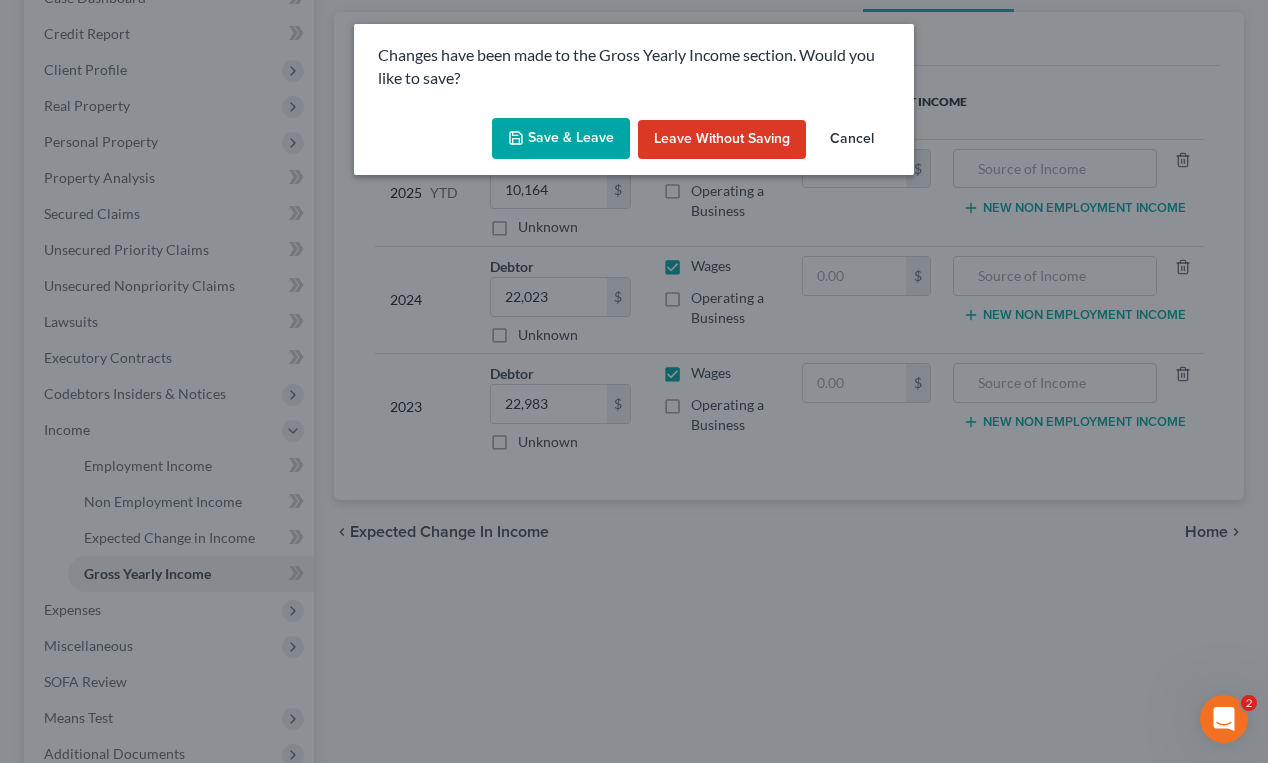 click on "Save & Leave" at bounding box center [561, 139] 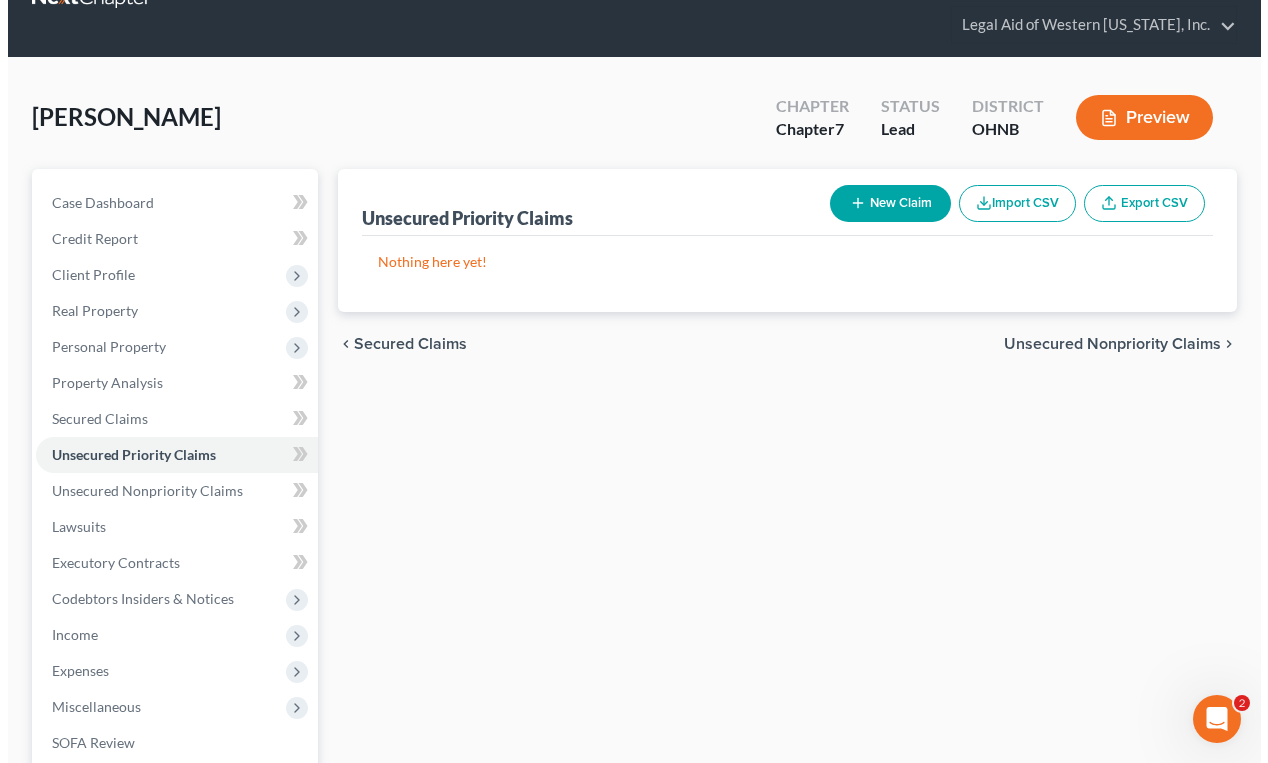 scroll, scrollTop: 0, scrollLeft: 0, axis: both 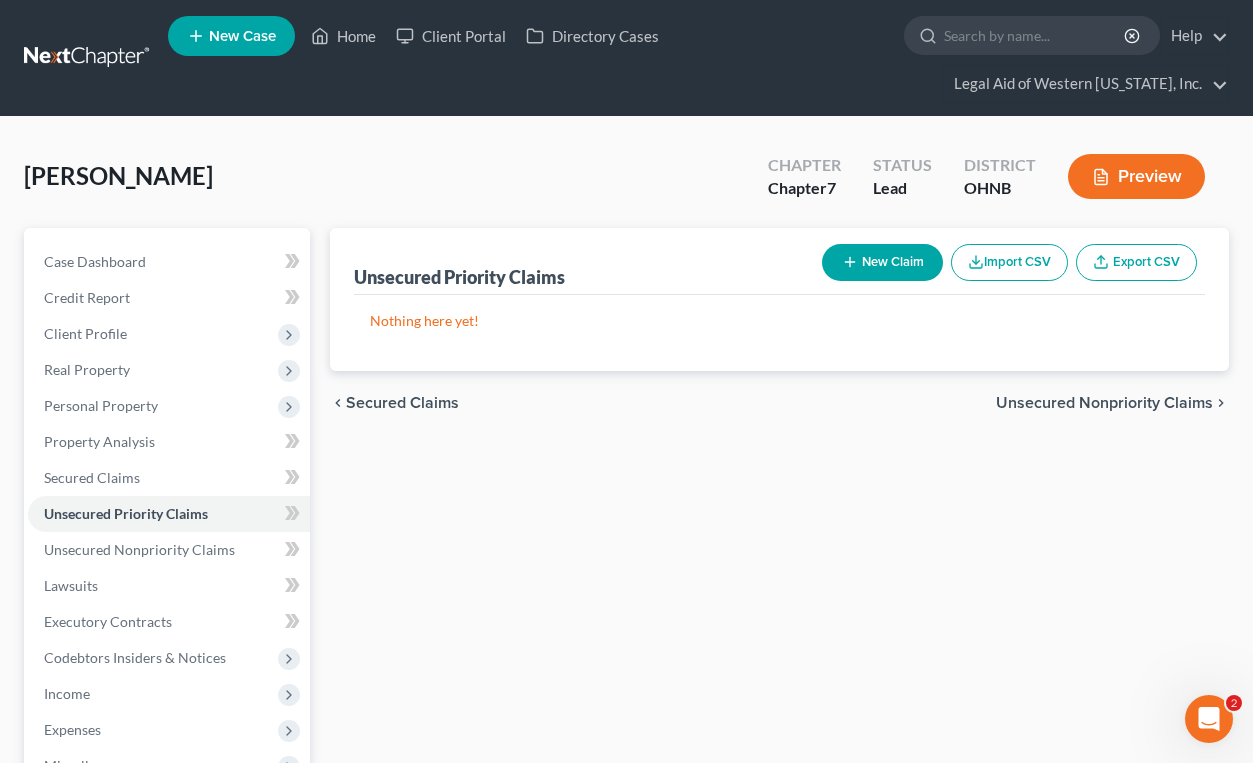 click on "New Claim" at bounding box center [882, 262] 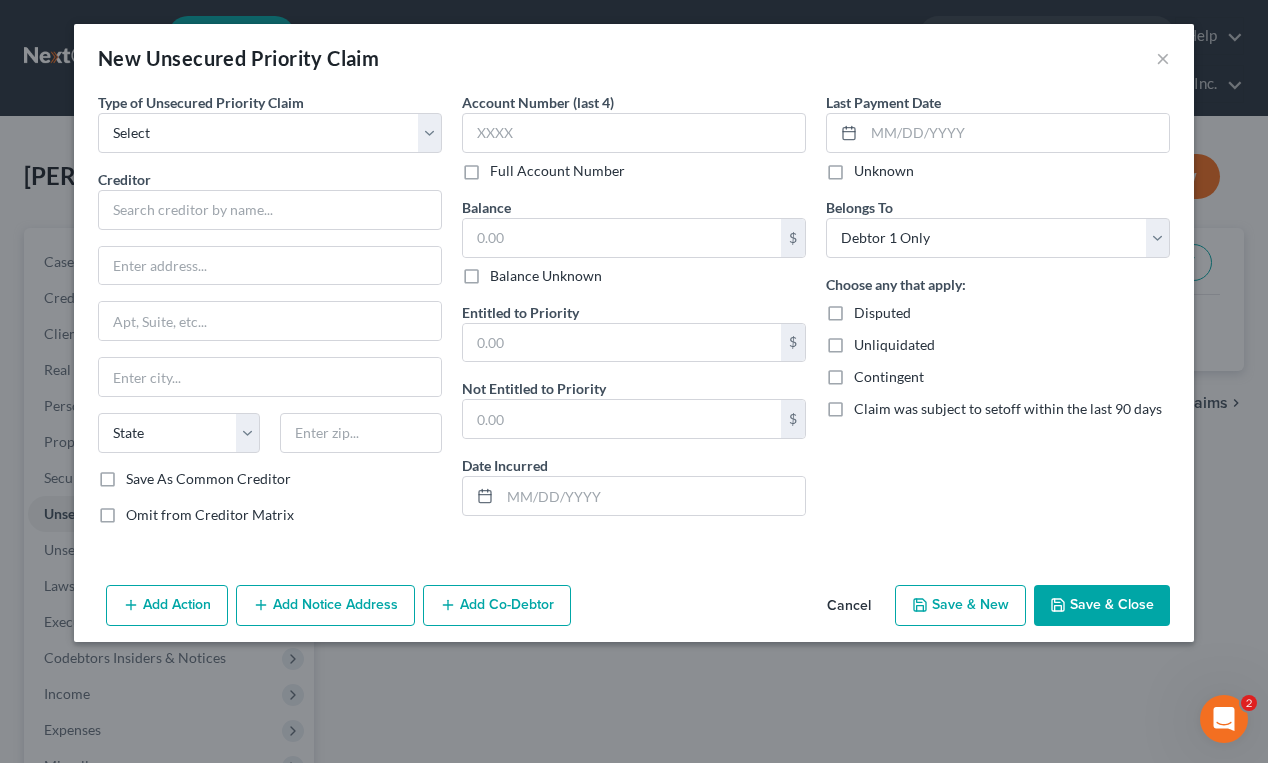 click on "Cancel" at bounding box center [849, 607] 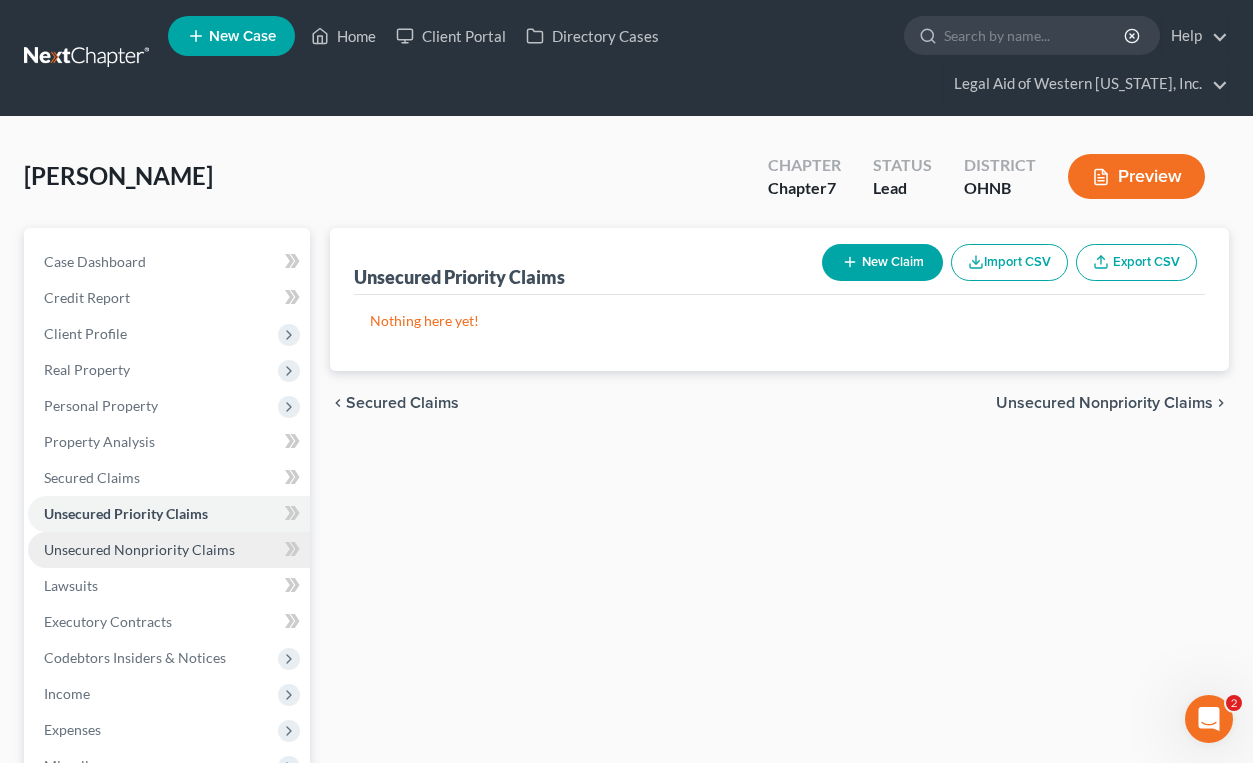 click on "Unsecured Nonpriority Claims" at bounding box center (139, 549) 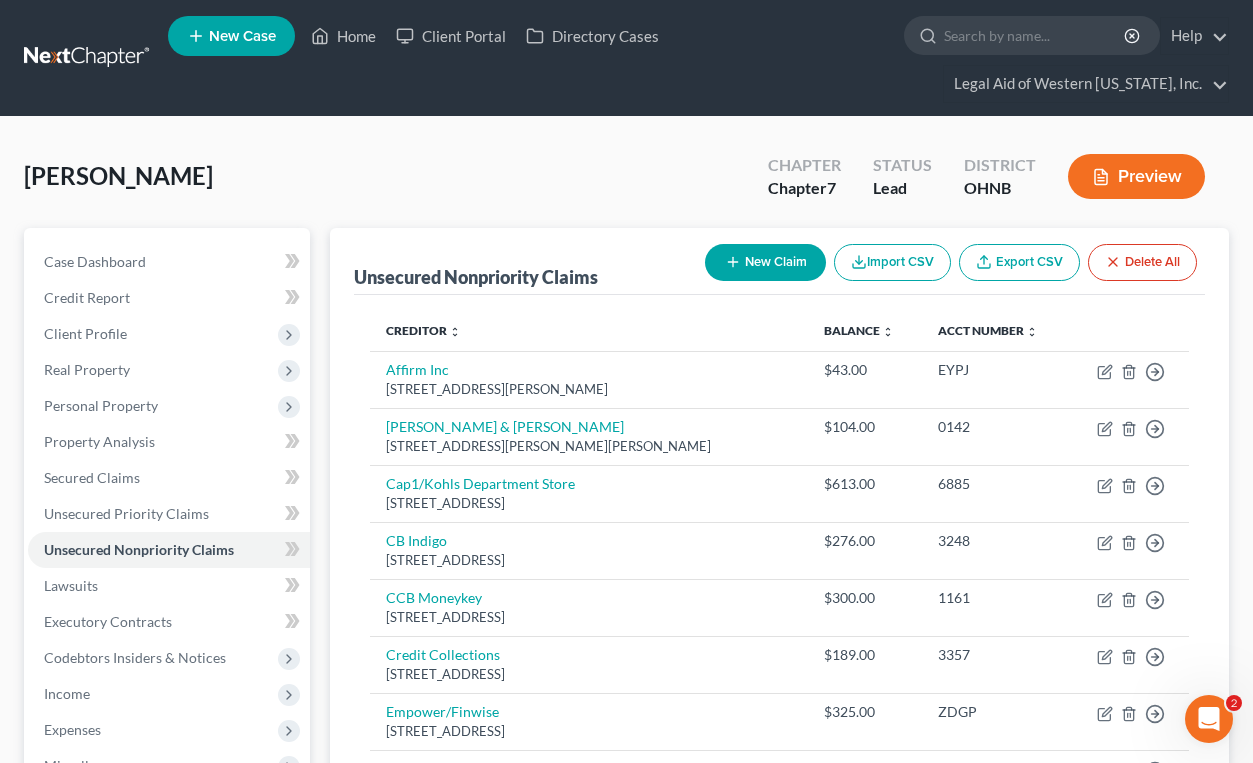click on "New Claim" at bounding box center (765, 262) 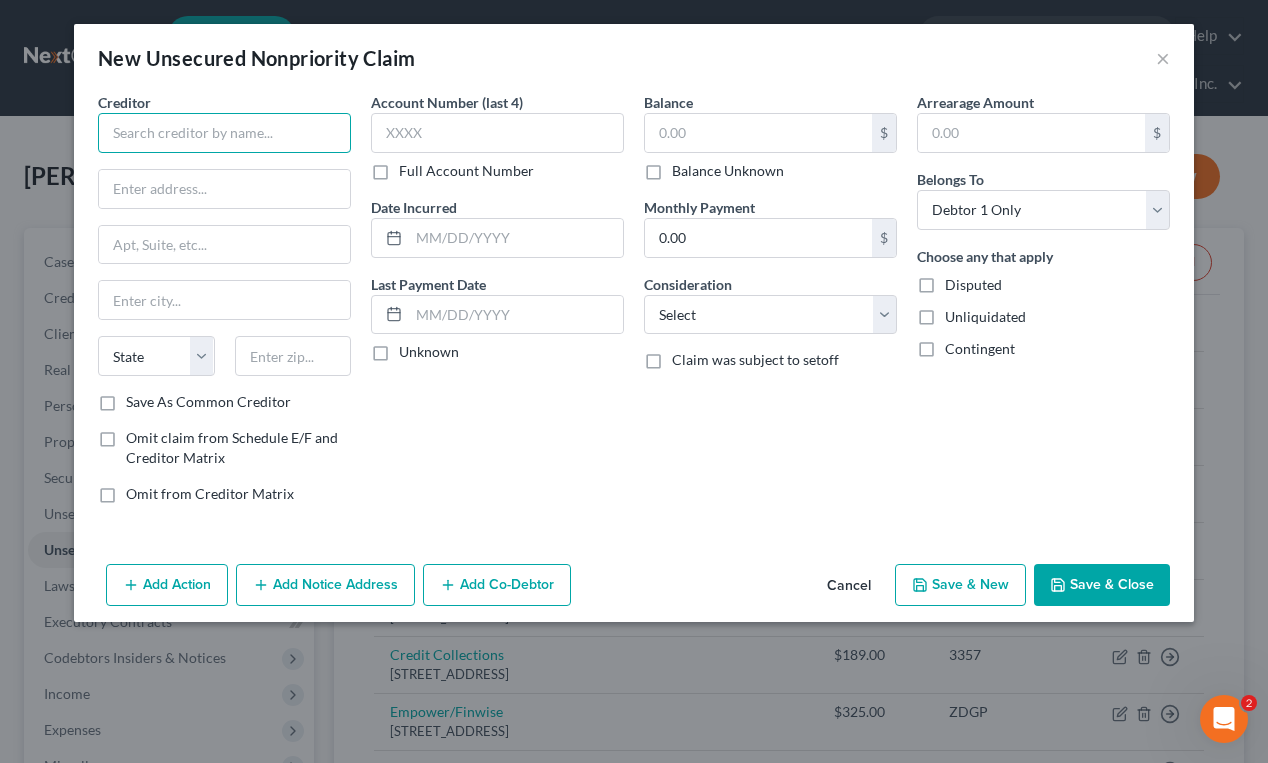 click at bounding box center (224, 133) 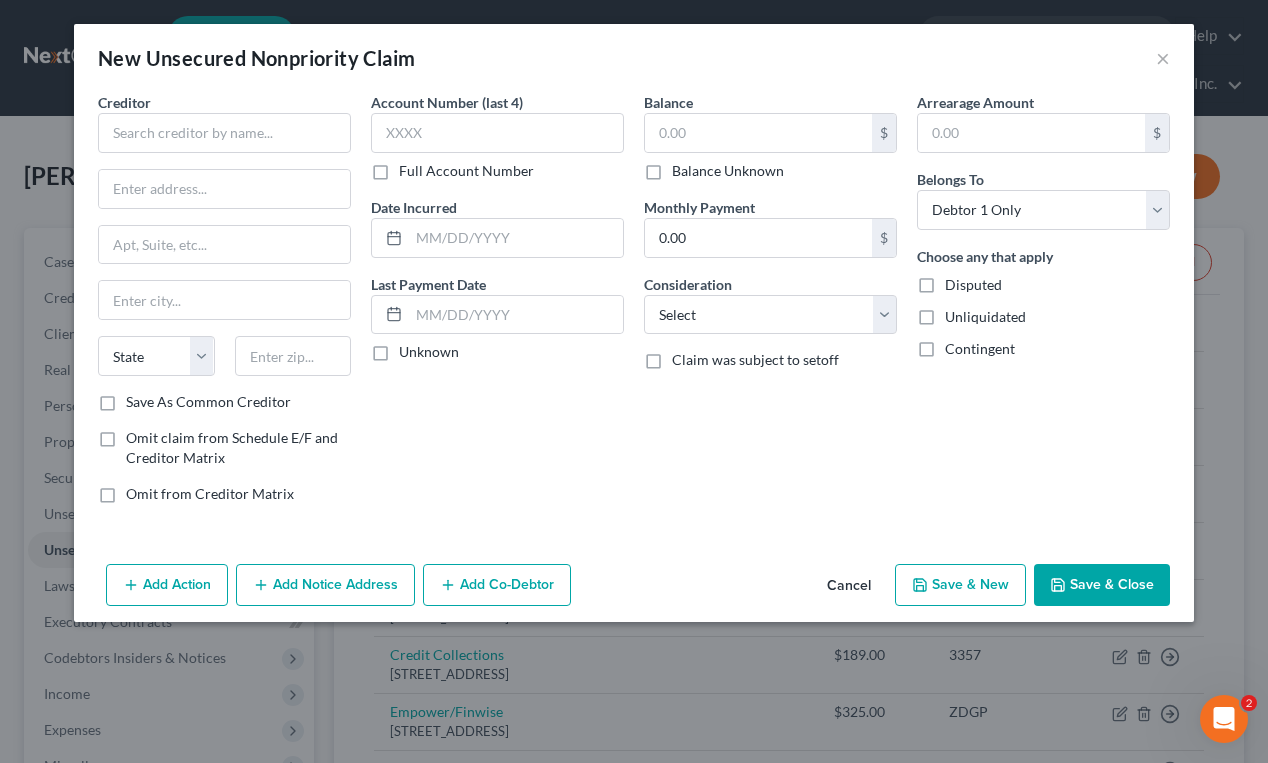 click on "Contingent" at bounding box center [1043, 349] 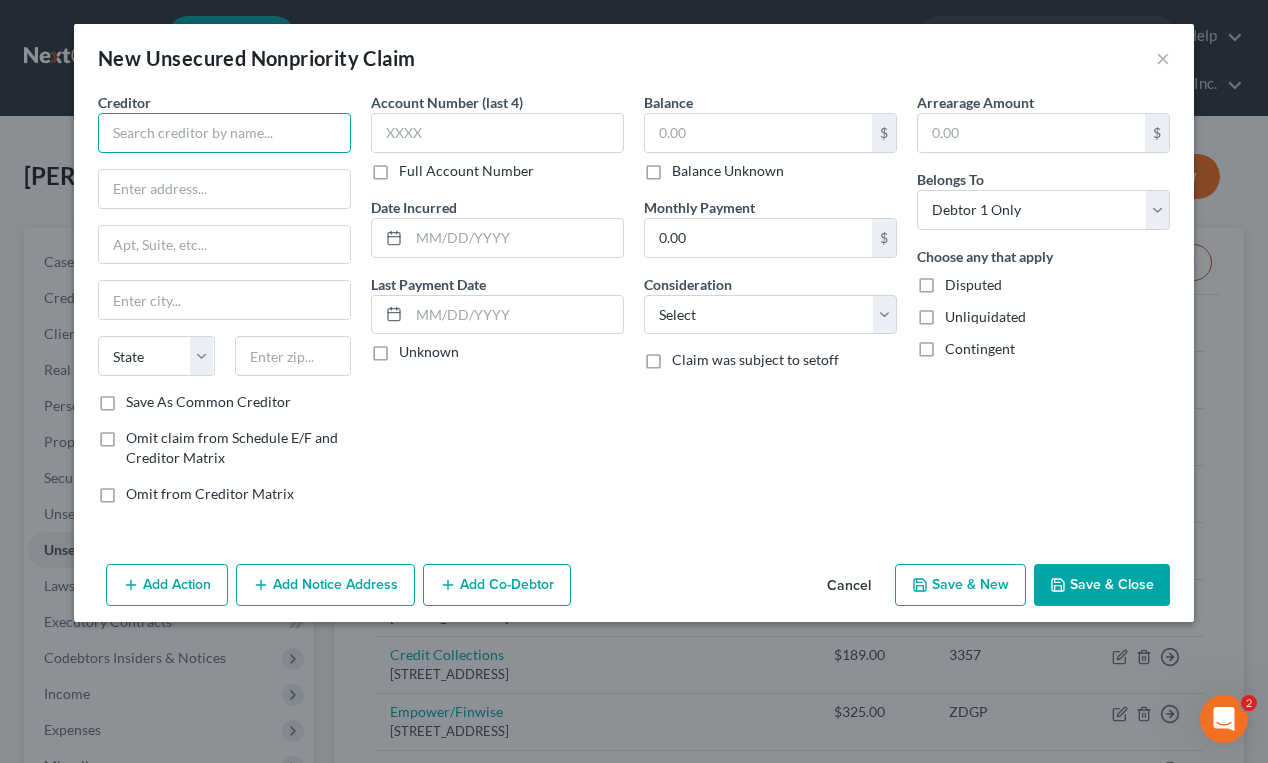 click at bounding box center [224, 133] 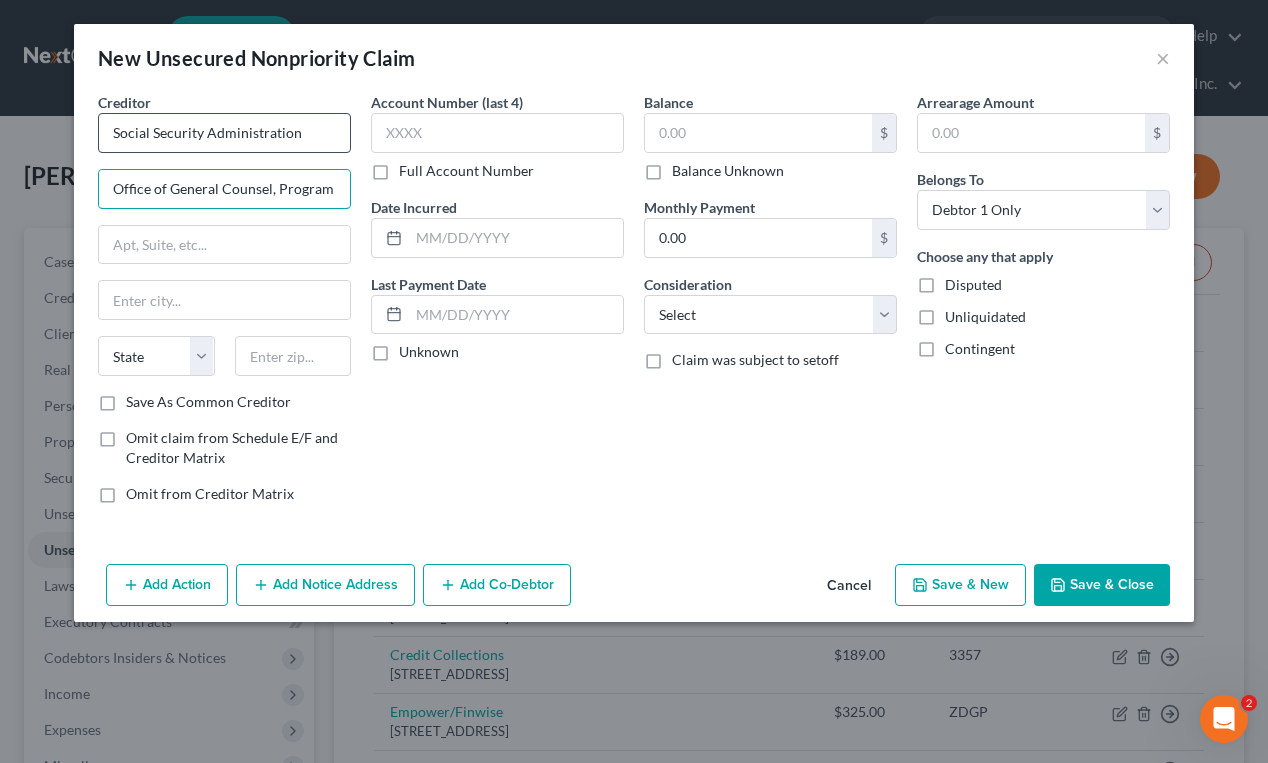 scroll, scrollTop: 0, scrollLeft: 0, axis: both 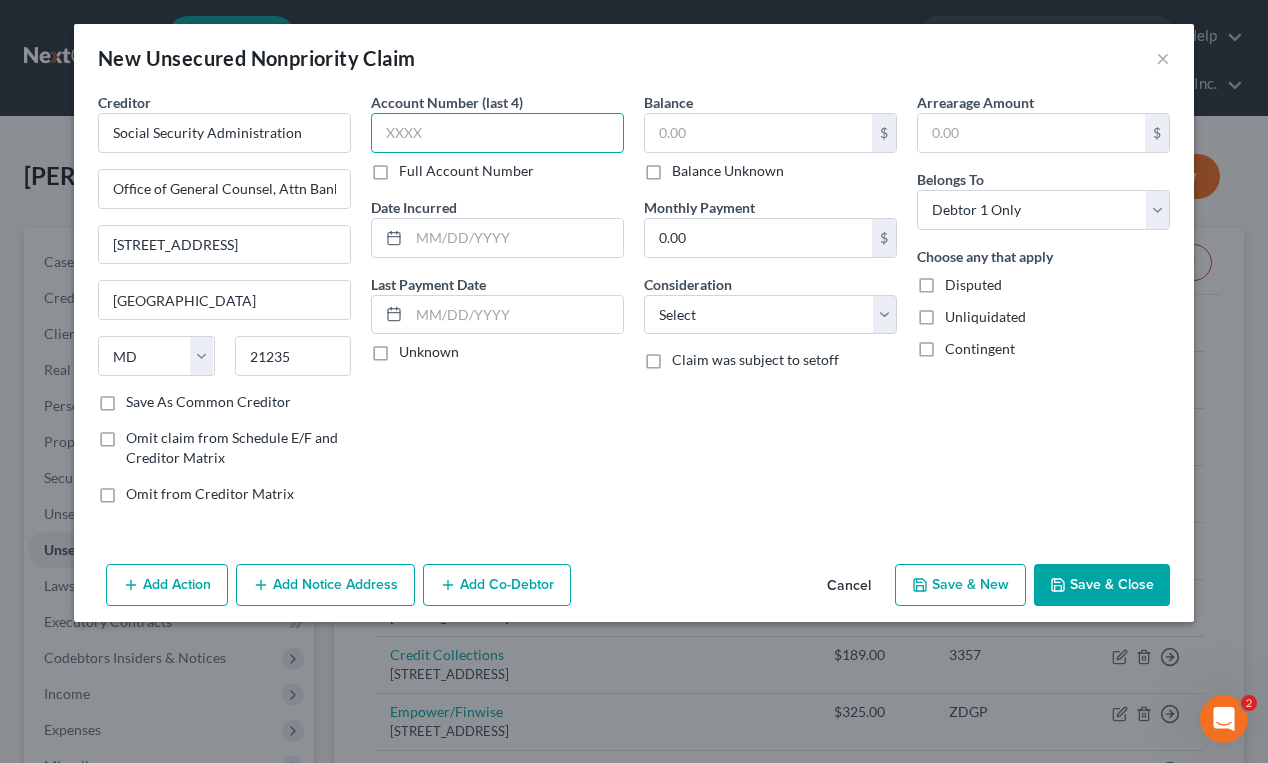 click at bounding box center (497, 133) 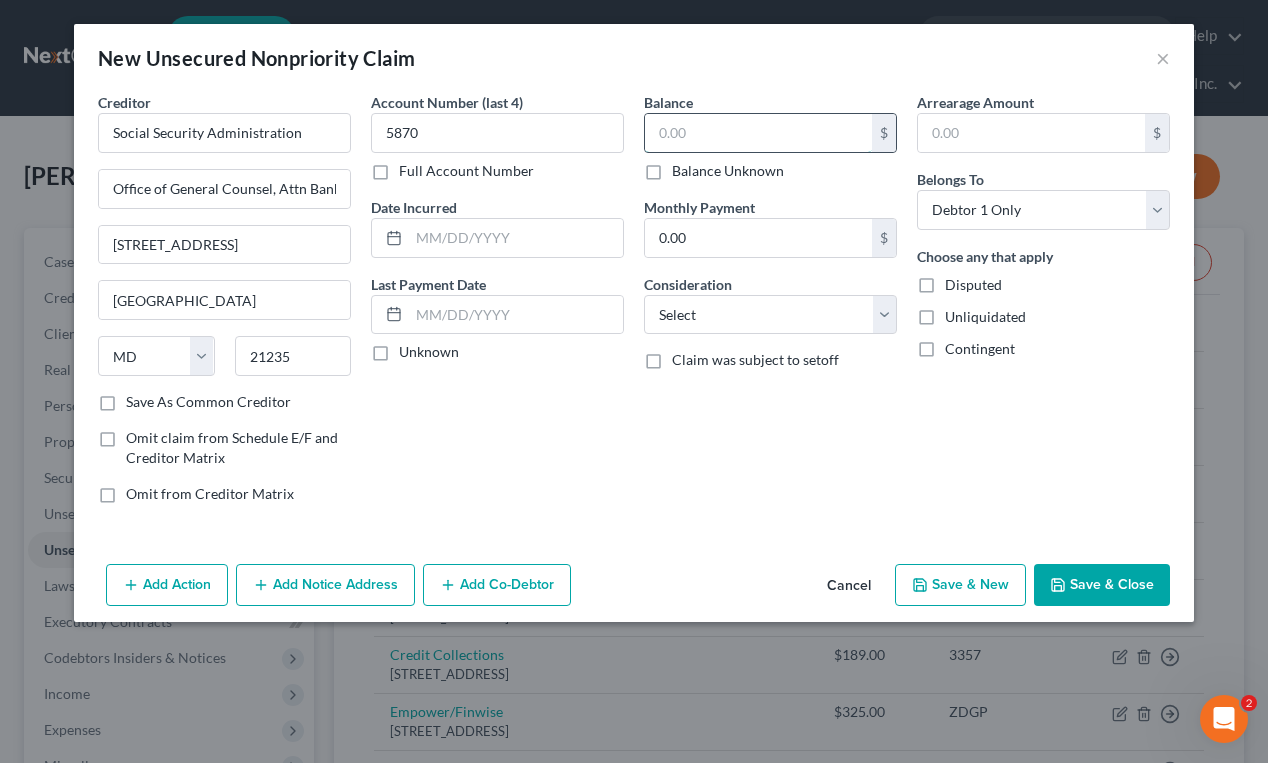 click at bounding box center (758, 133) 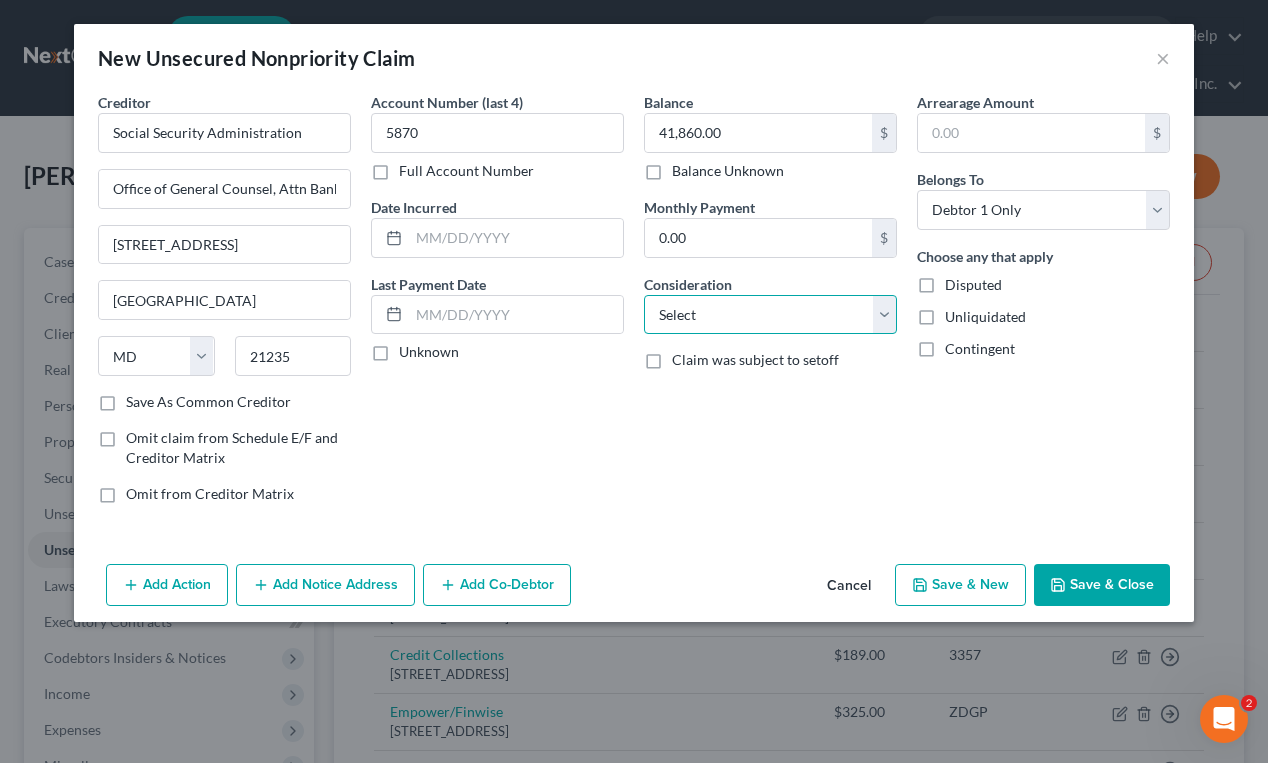 click on "Select Cable / Satellite Services Collection Agency Credit Card Debt Debt Counseling / Attorneys Deficiency Balance Domestic Support Obligations Home / Car Repairs Income Taxes Judgment Liens Medical Services Monies Loaned / Advanced Mortgage Obligation From Divorce Or Separation Obligation To Pensions Other Overdrawn Bank Account Promised To Help Pay Creditors Student Loans Suppliers And Vendors Telephone / Internet Services Utility Services" at bounding box center [770, 315] 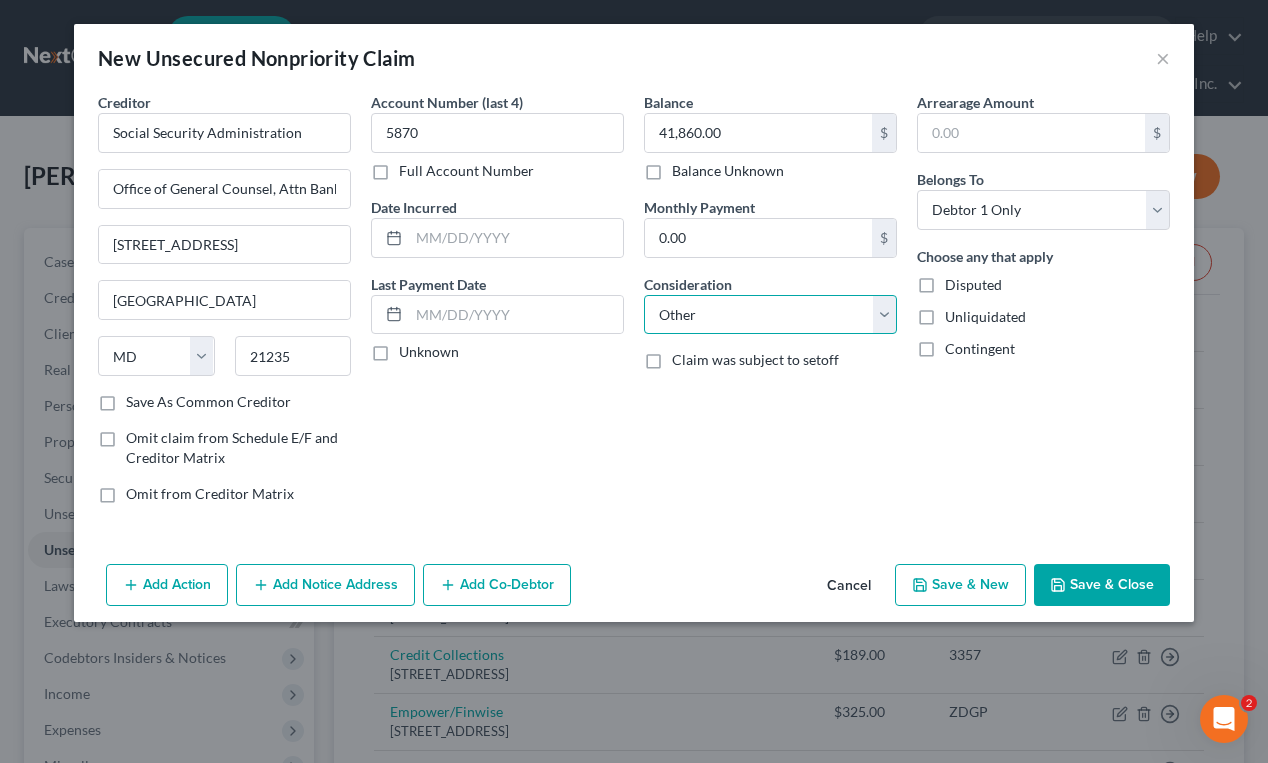 click on "Select Cable / Satellite Services Collection Agency Credit Card Debt Debt Counseling / Attorneys Deficiency Balance Domestic Support Obligations Home / Car Repairs Income Taxes Judgment Liens Medical Services Monies Loaned / Advanced Mortgage Obligation From Divorce Or Separation Obligation To Pensions Other Overdrawn Bank Account Promised To Help Pay Creditors Student Loans Suppliers And Vendors Telephone / Internet Services Utility Services" at bounding box center [770, 315] 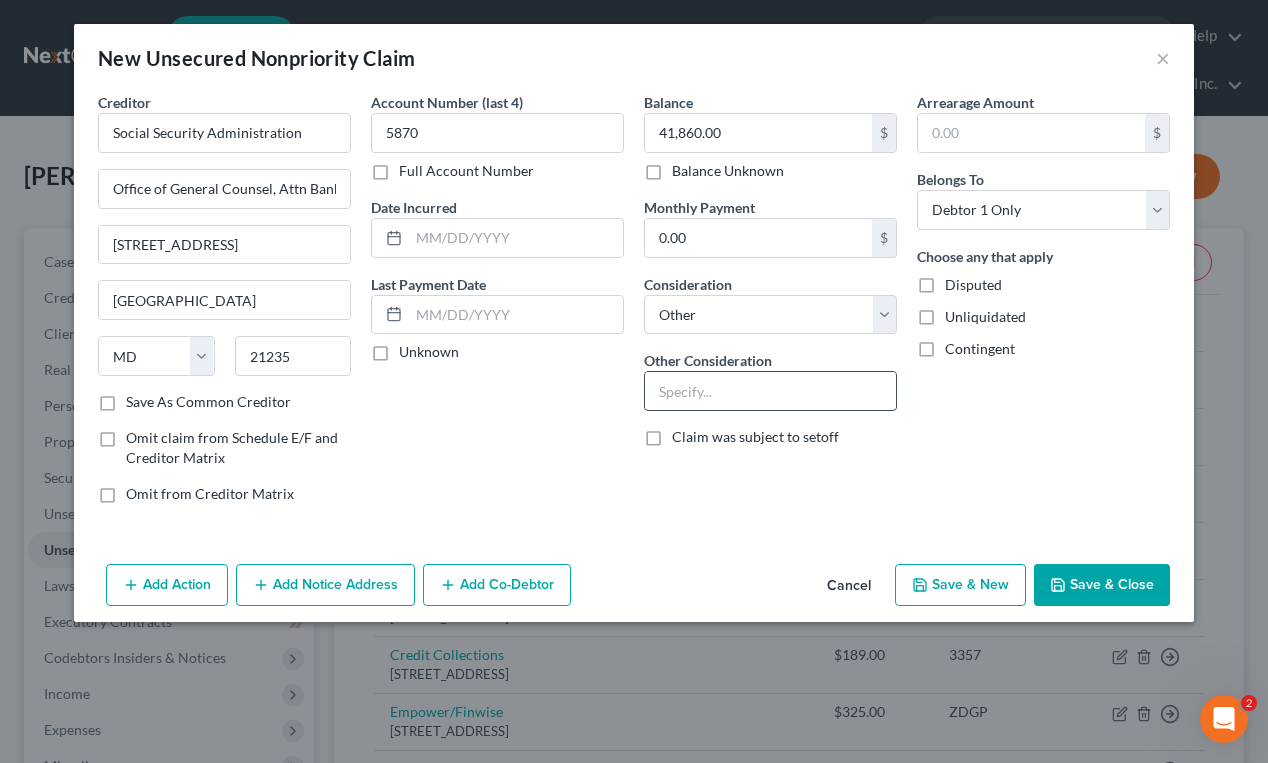 click at bounding box center (770, 391) 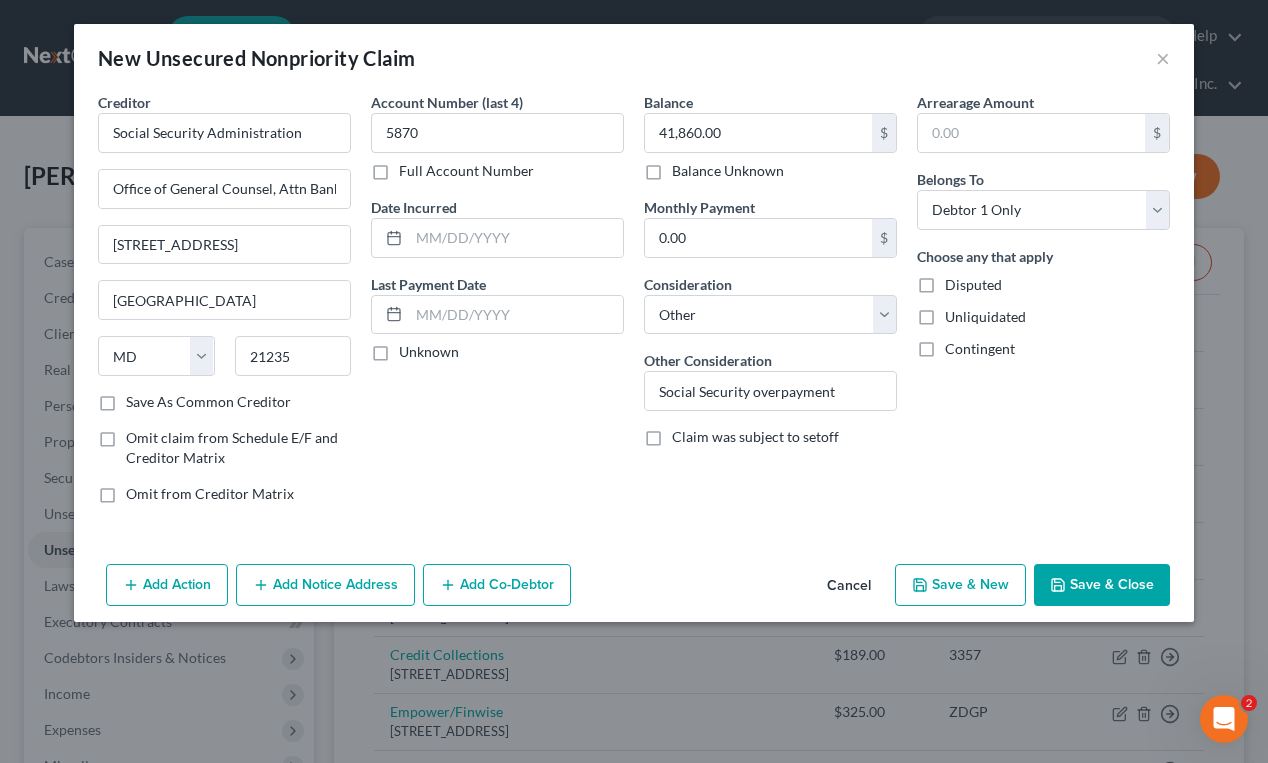click on "Account Number (last 4)
5870
Full Account Number
Date Incurred         Last Payment Date         Unknown" at bounding box center [497, 306] 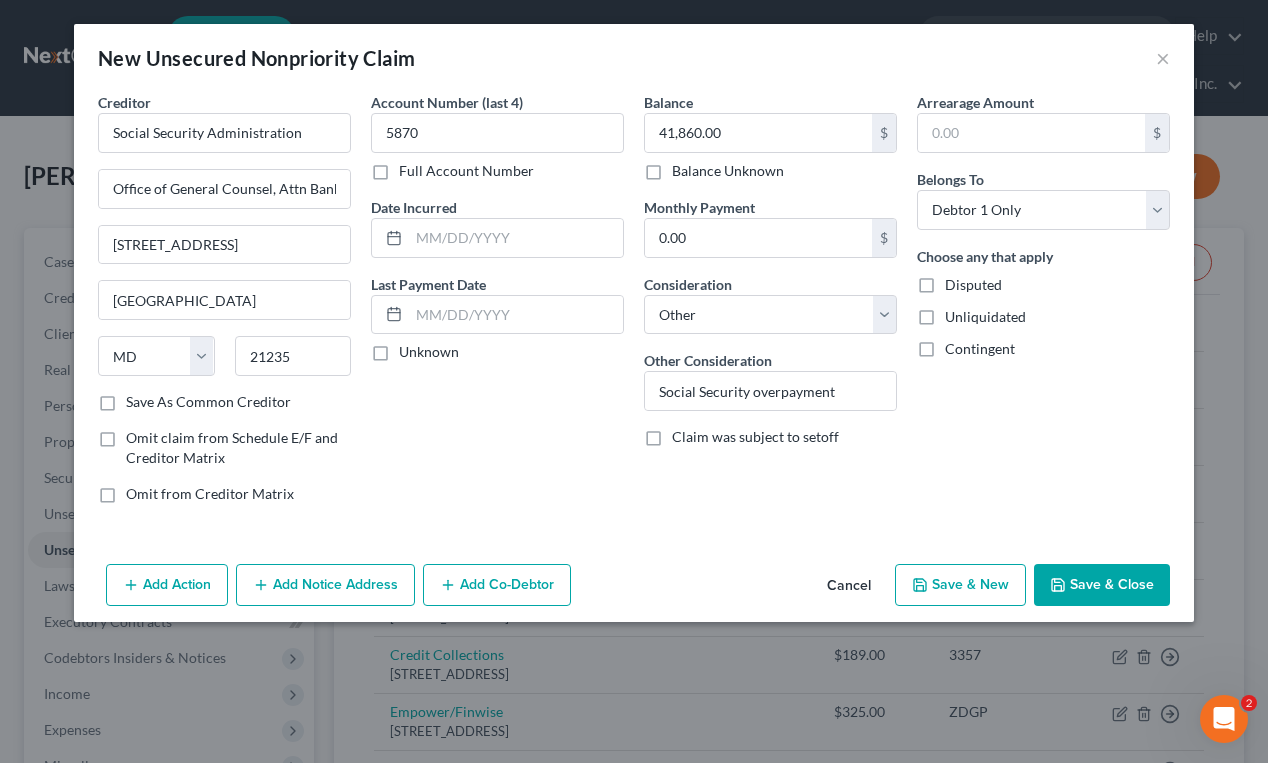 click on "Add Notice Address" at bounding box center (325, 585) 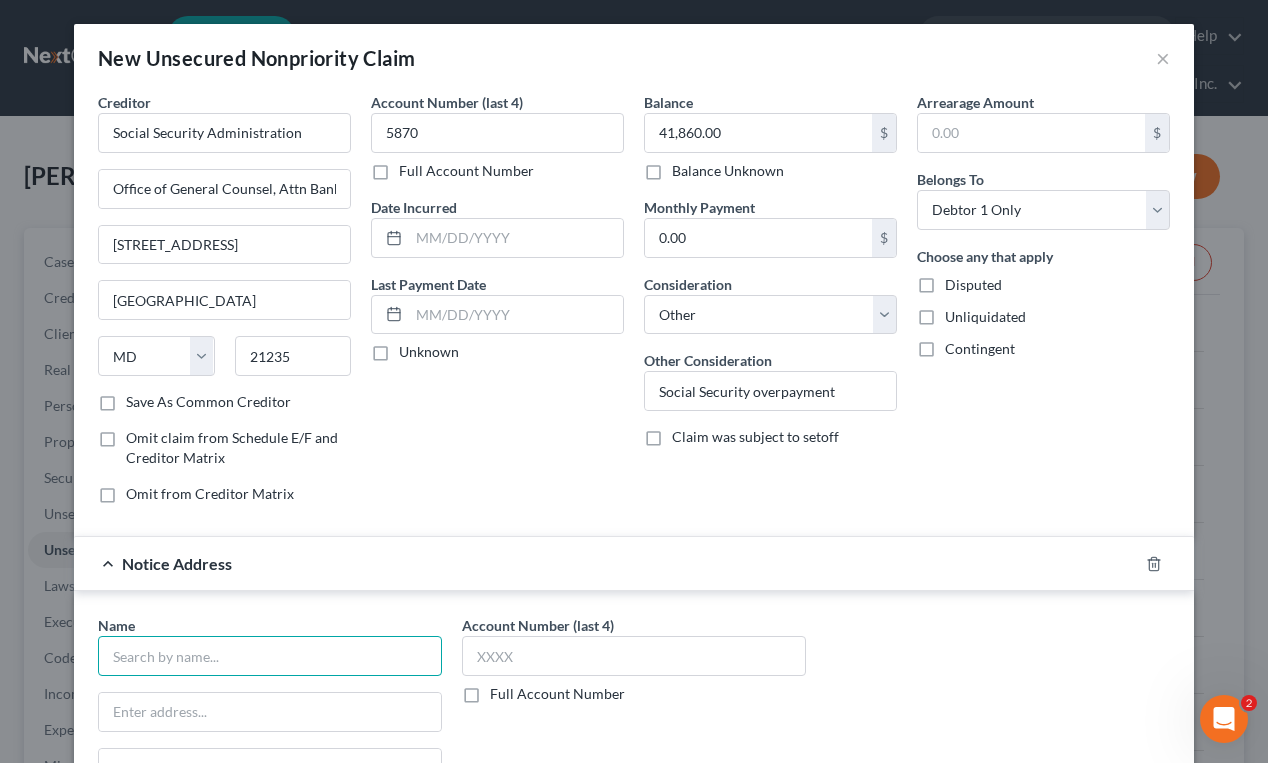 click at bounding box center (270, 656) 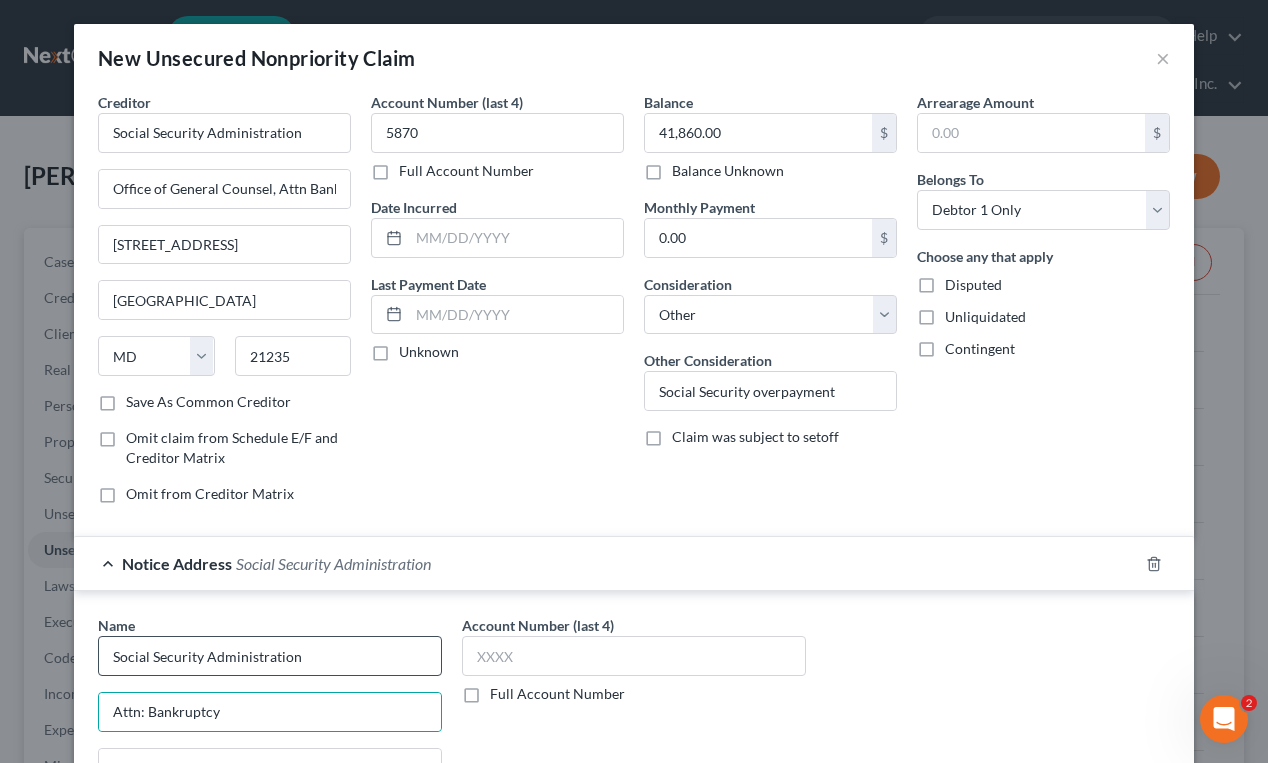 scroll, scrollTop: 24, scrollLeft: 0, axis: vertical 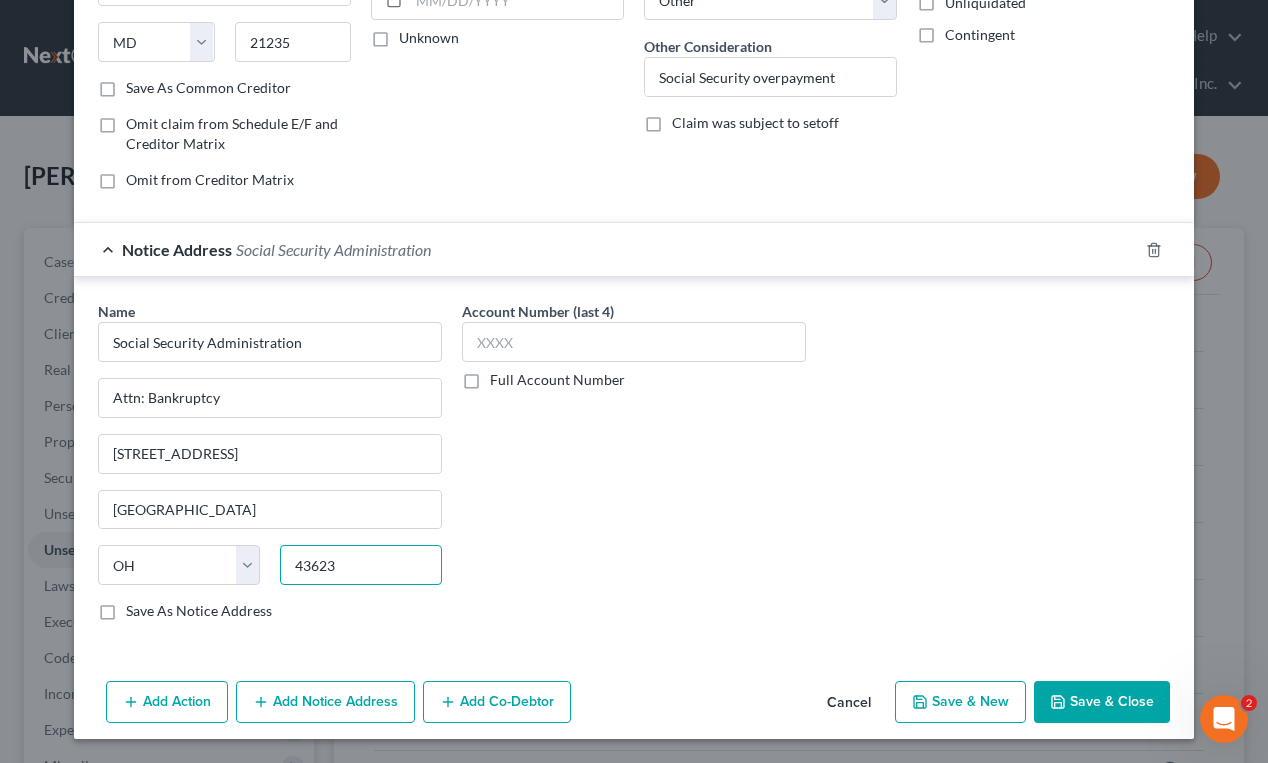 click on "43623" at bounding box center [361, 565] 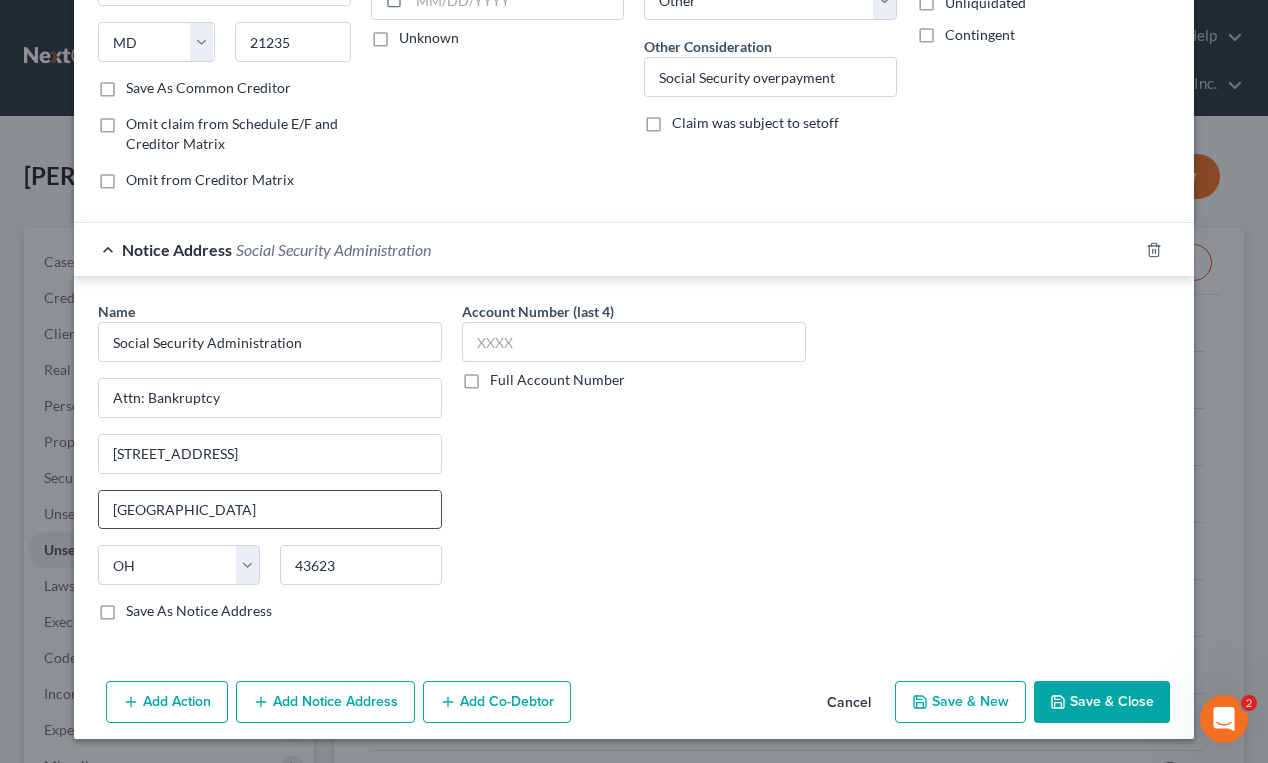 click on "[GEOGRAPHIC_DATA]" at bounding box center [270, 510] 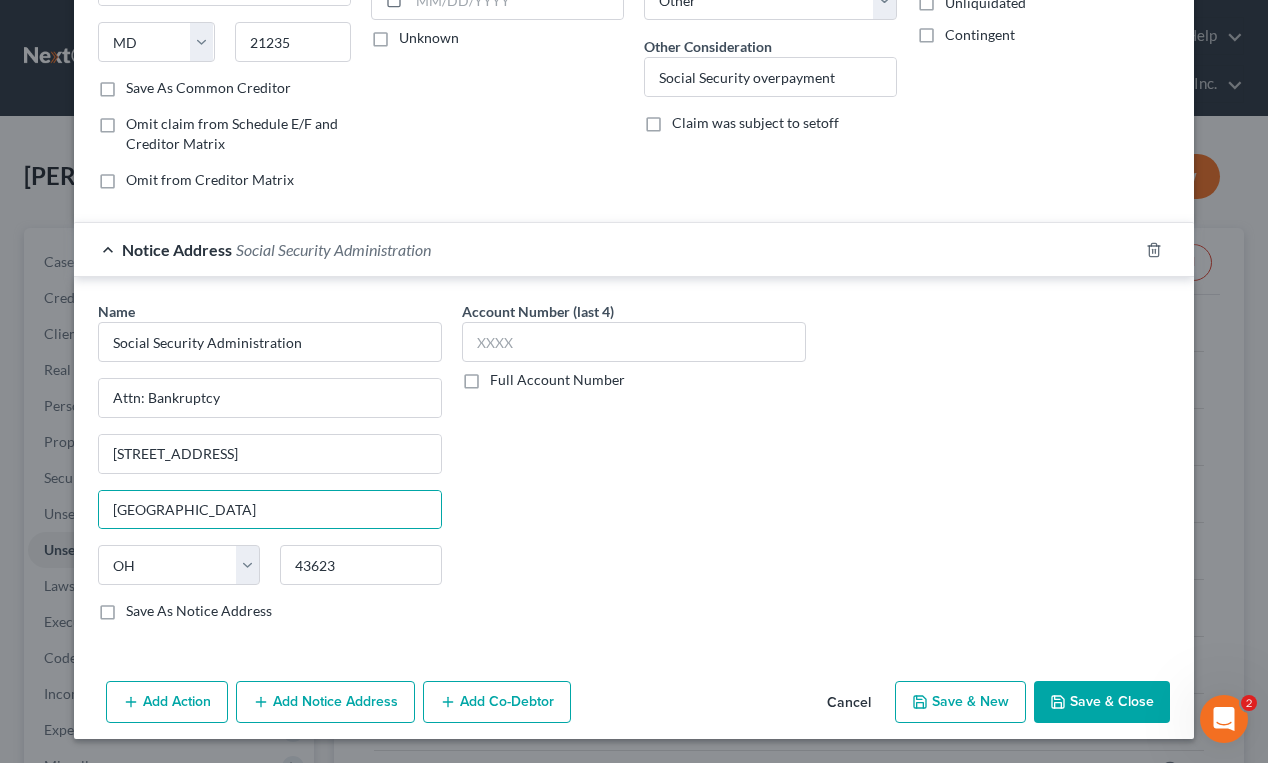 click on "Save As Notice Address" at bounding box center (199, 611) 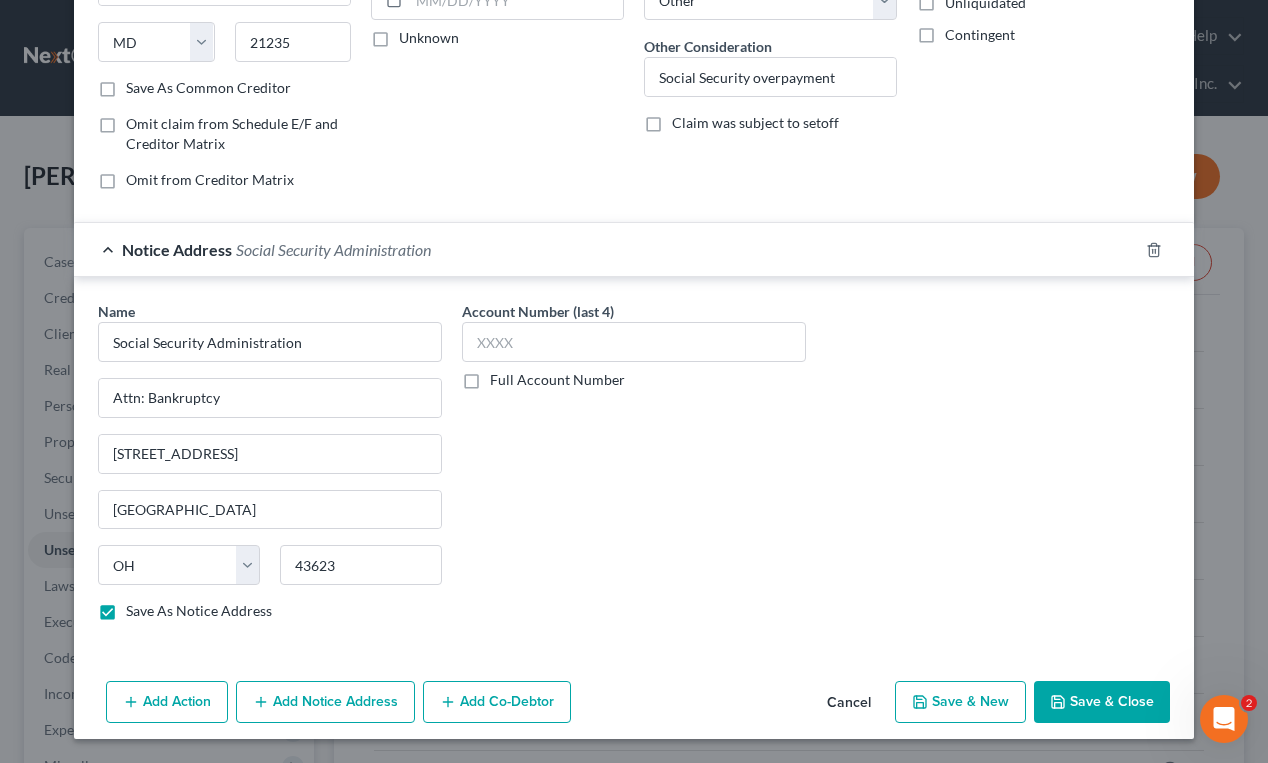 click on "Save As Common Creditor" at bounding box center (208, 88) 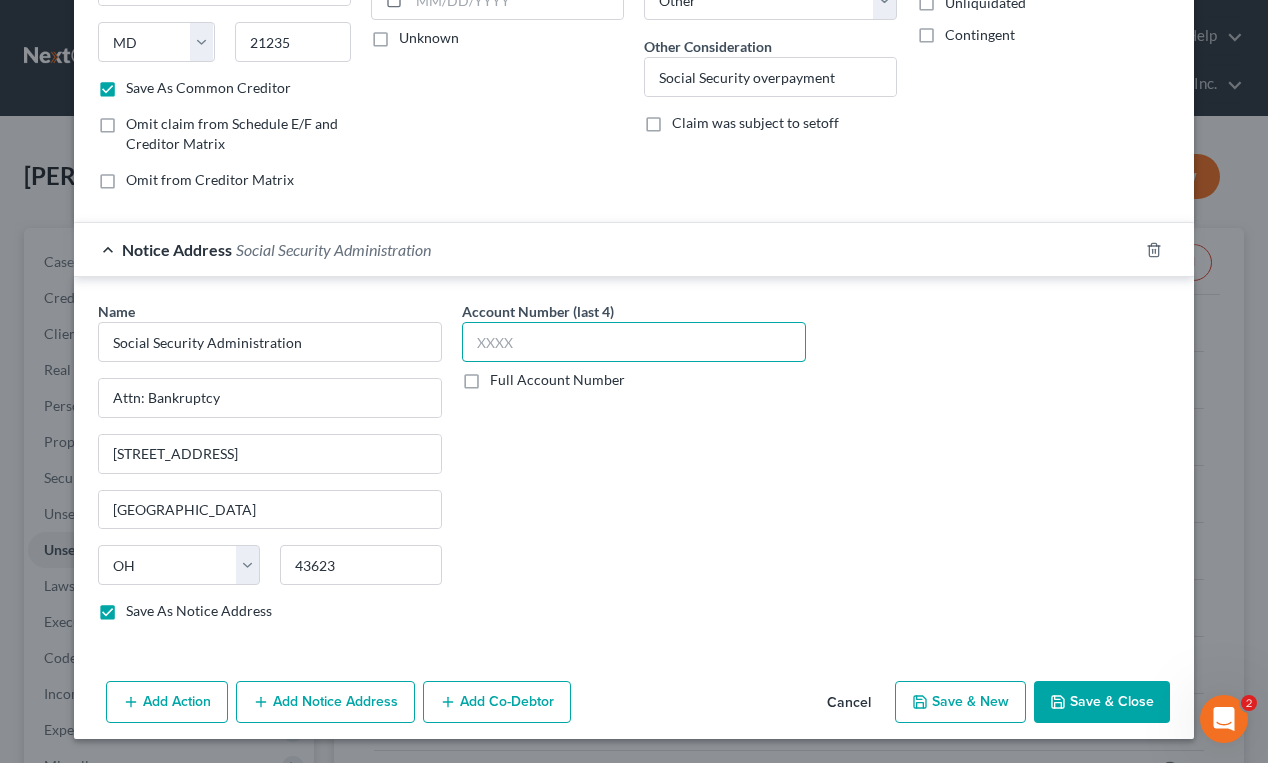 click at bounding box center [634, 342] 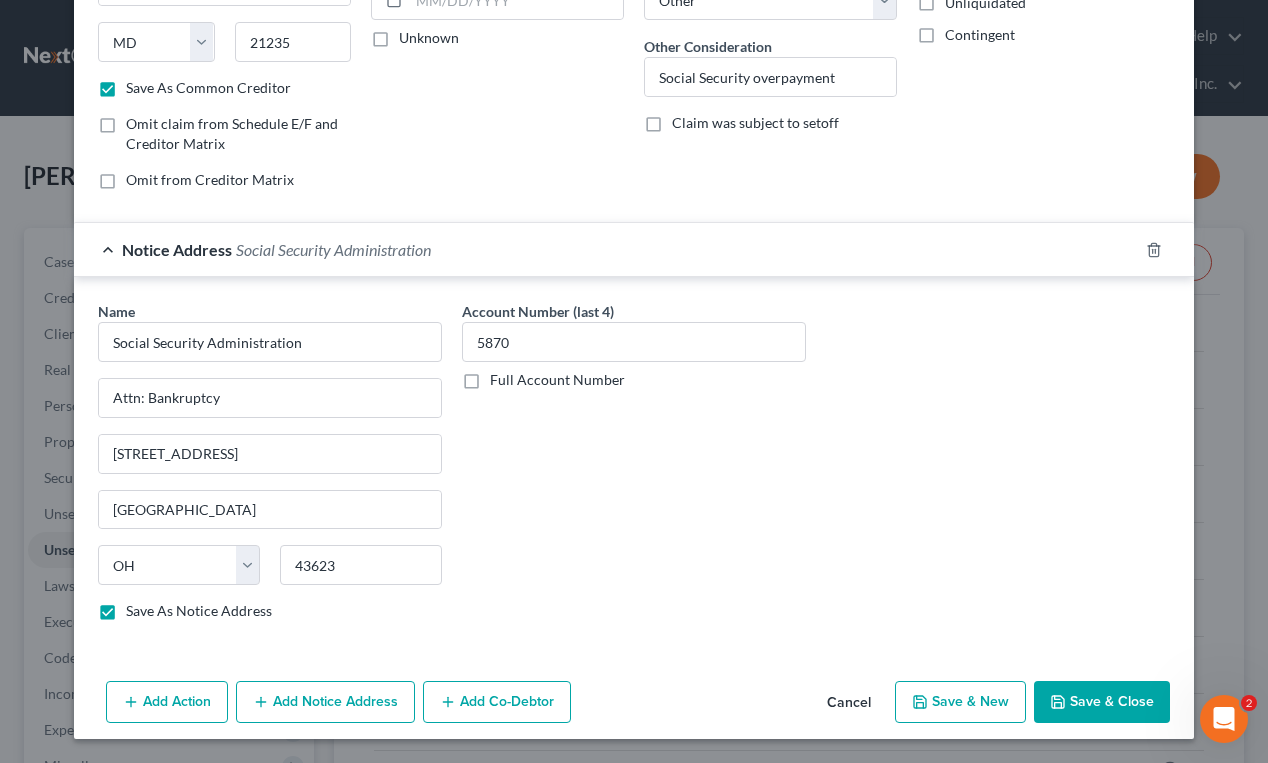 click on "Name
*
Social Security Administration                      Attn: Bankruptcy [STREET_ADDRESS][GEOGRAPHIC_DATA] [US_STATE][GEOGRAPHIC_DATA] CA CO [GEOGRAPHIC_DATA] DE [GEOGRAPHIC_DATA] [GEOGRAPHIC_DATA] [GEOGRAPHIC_DATA] GU HI ID IL IN [GEOGRAPHIC_DATA] [GEOGRAPHIC_DATA] [GEOGRAPHIC_DATA] [GEOGRAPHIC_DATA] MD [GEOGRAPHIC_DATA] [GEOGRAPHIC_DATA] [GEOGRAPHIC_DATA] [GEOGRAPHIC_DATA] [GEOGRAPHIC_DATA] MT [GEOGRAPHIC_DATA] [GEOGRAPHIC_DATA] [GEOGRAPHIC_DATA] [GEOGRAPHIC_DATA] [GEOGRAPHIC_DATA] [GEOGRAPHIC_DATA] [GEOGRAPHIC_DATA] [GEOGRAPHIC_DATA] [GEOGRAPHIC_DATA] [GEOGRAPHIC_DATA] OR [GEOGRAPHIC_DATA] PR RI SC SD [GEOGRAPHIC_DATA] [GEOGRAPHIC_DATA] [GEOGRAPHIC_DATA] VI [GEOGRAPHIC_DATA] [GEOGRAPHIC_DATA] [GEOGRAPHIC_DATA] WV [GEOGRAPHIC_DATA] WY 43623 Save As Notice Address
Account Number (last 4)
5870
Full Account Number" at bounding box center [634, 469] 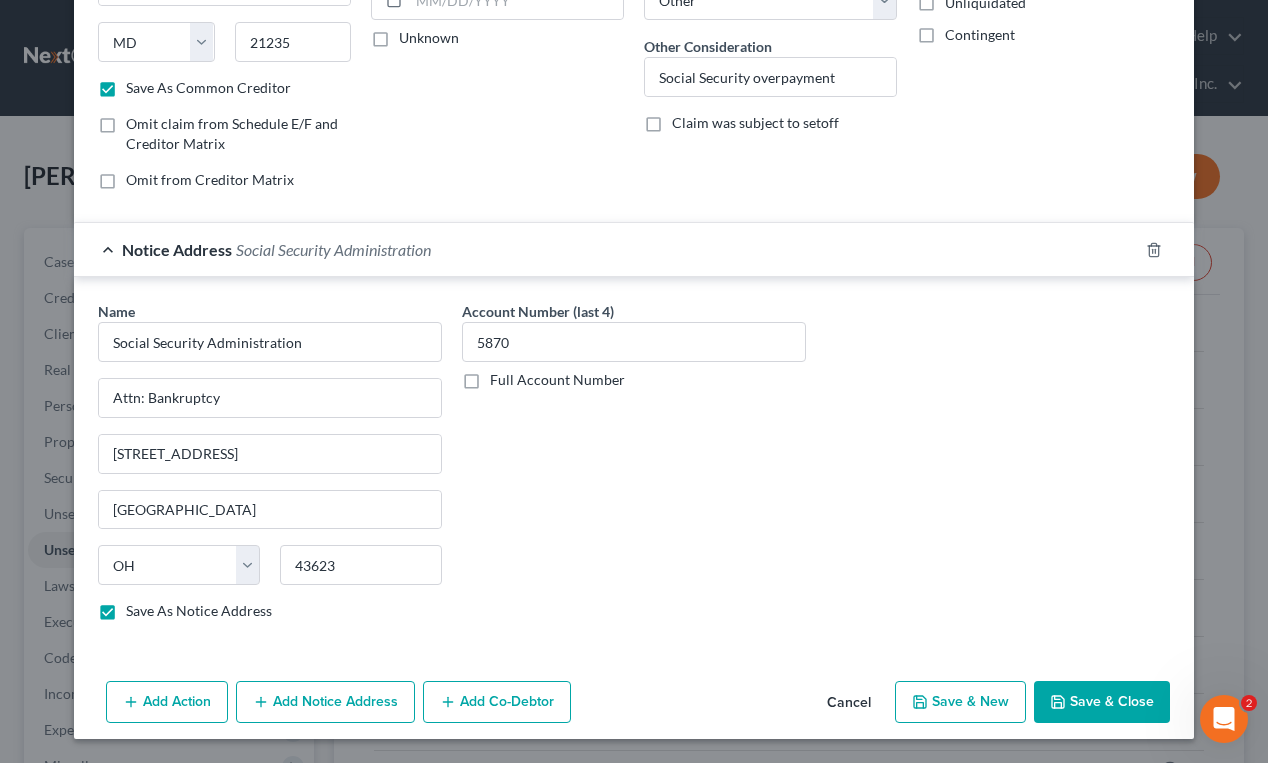 click on "Save & Close" at bounding box center [1102, 702] 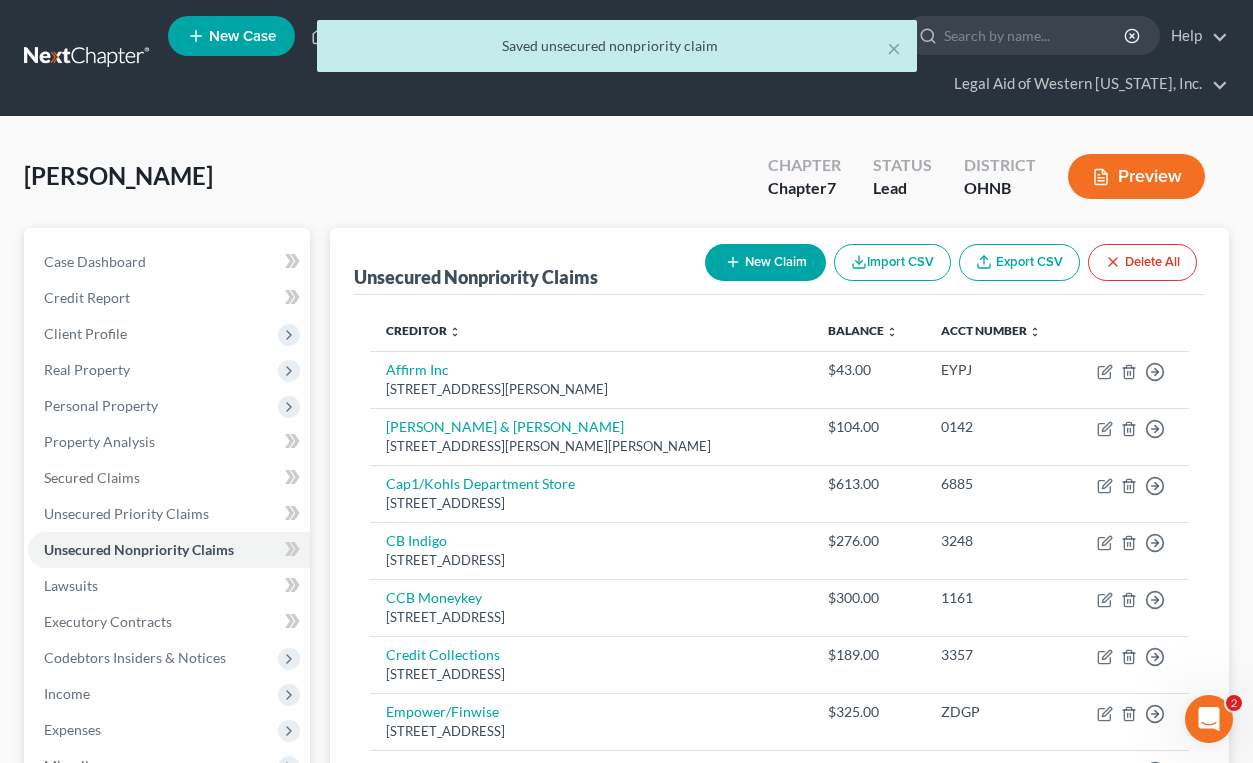 click on "[PERSON_NAME] Upgraded Chapter Chapter  7 Status [GEOGRAPHIC_DATA] [GEOGRAPHIC_DATA] [GEOGRAPHIC_DATA]" at bounding box center [626, 184] 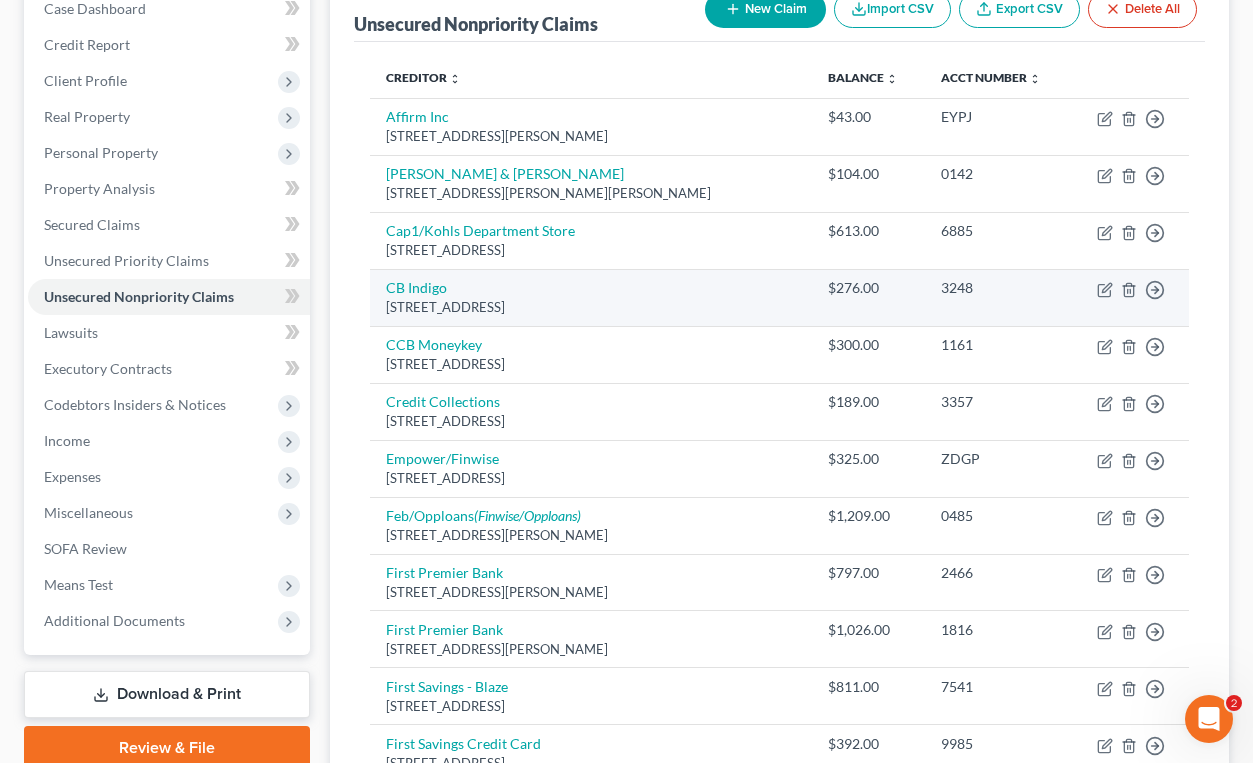 scroll, scrollTop: 251, scrollLeft: 0, axis: vertical 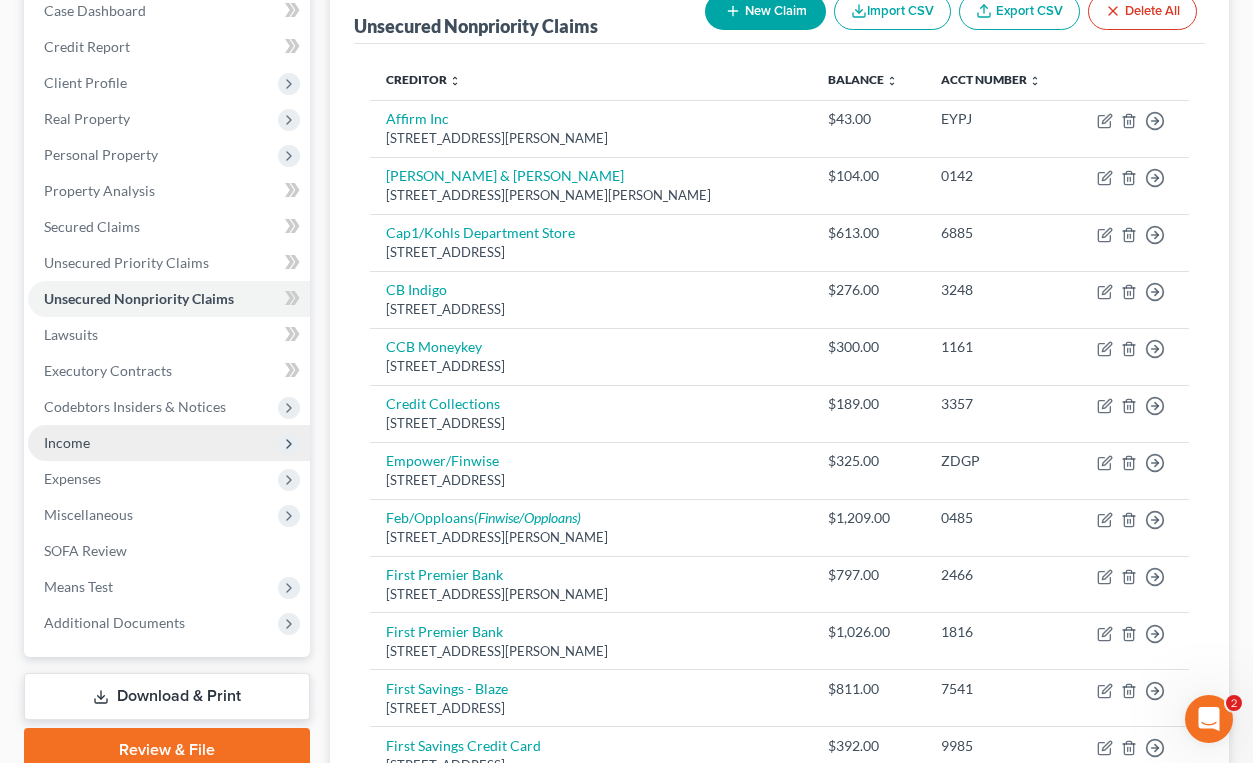 click on "Income" at bounding box center [169, 443] 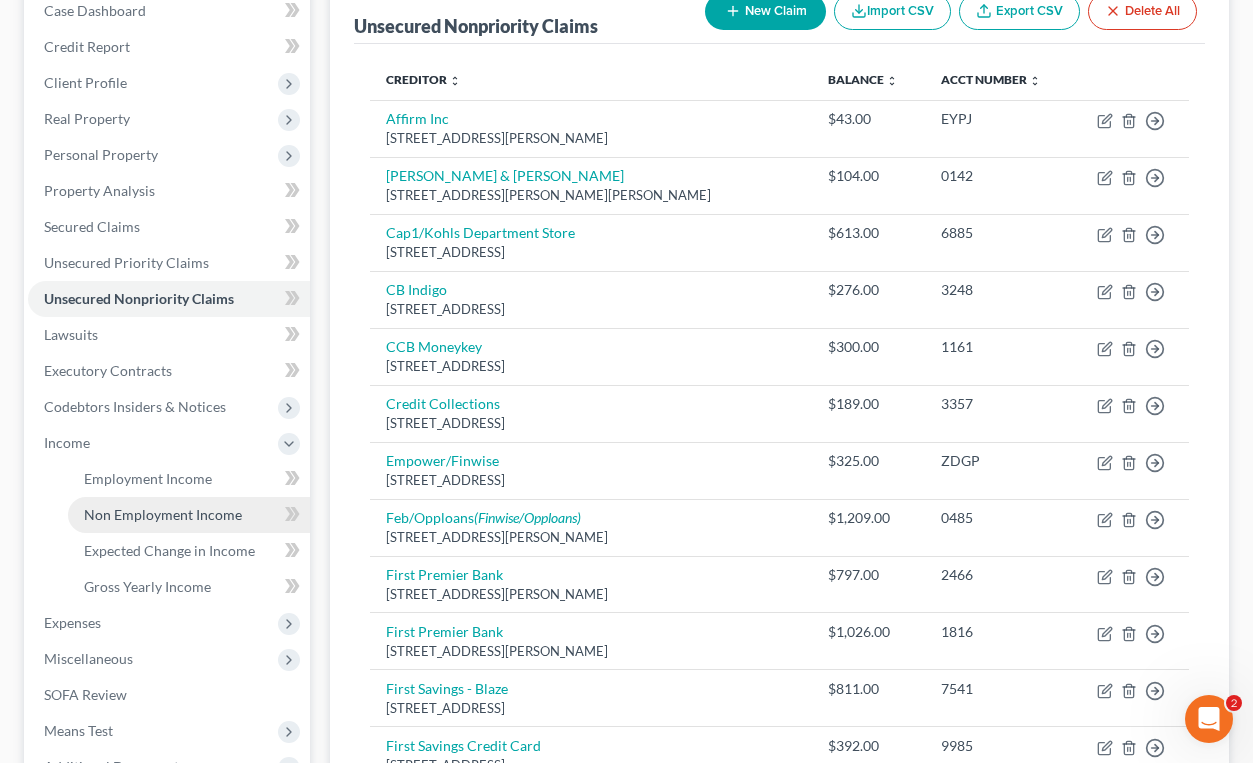 click on "Non Employment Income" at bounding box center (189, 515) 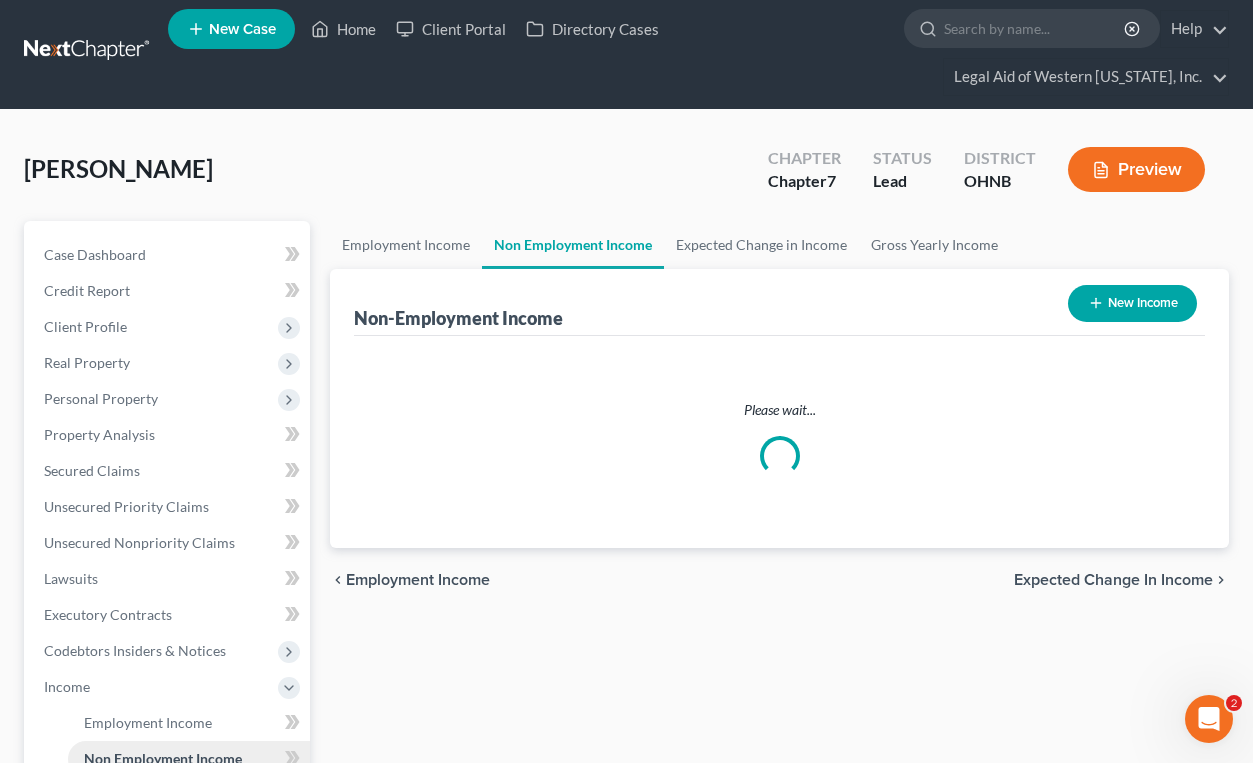 scroll, scrollTop: 0, scrollLeft: 0, axis: both 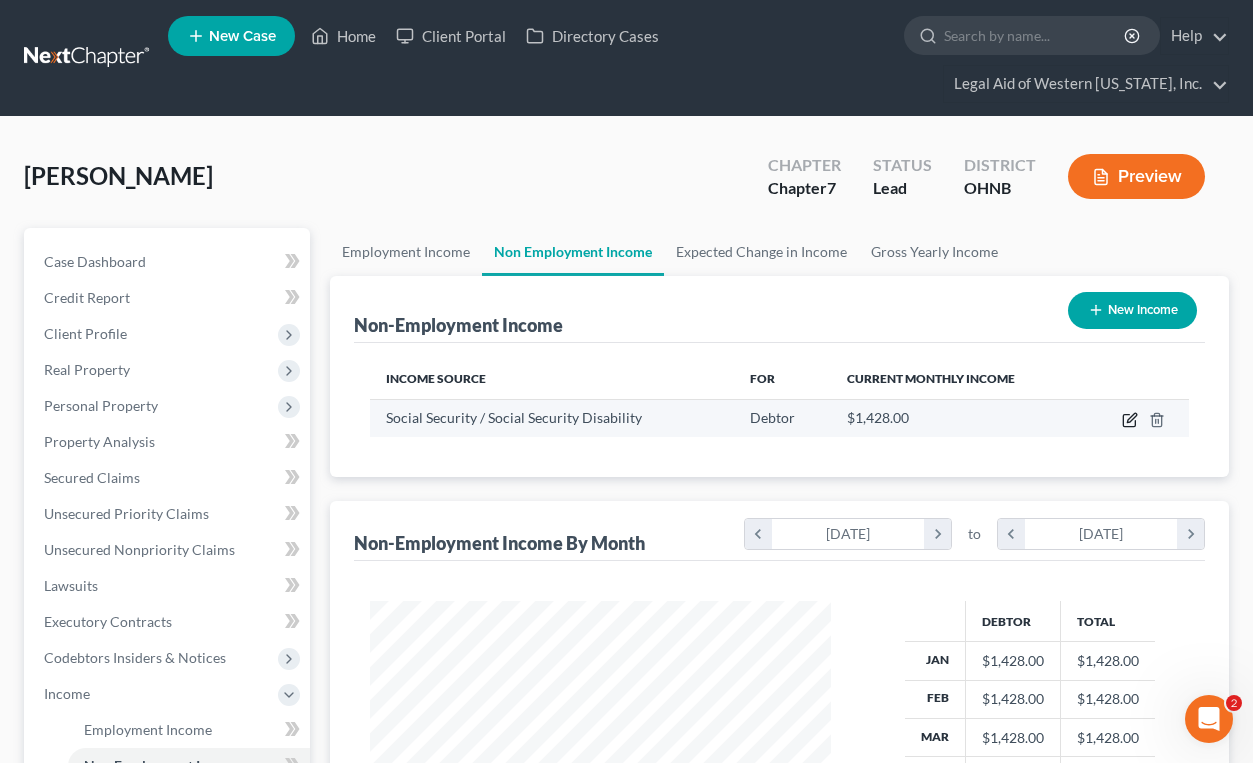 click 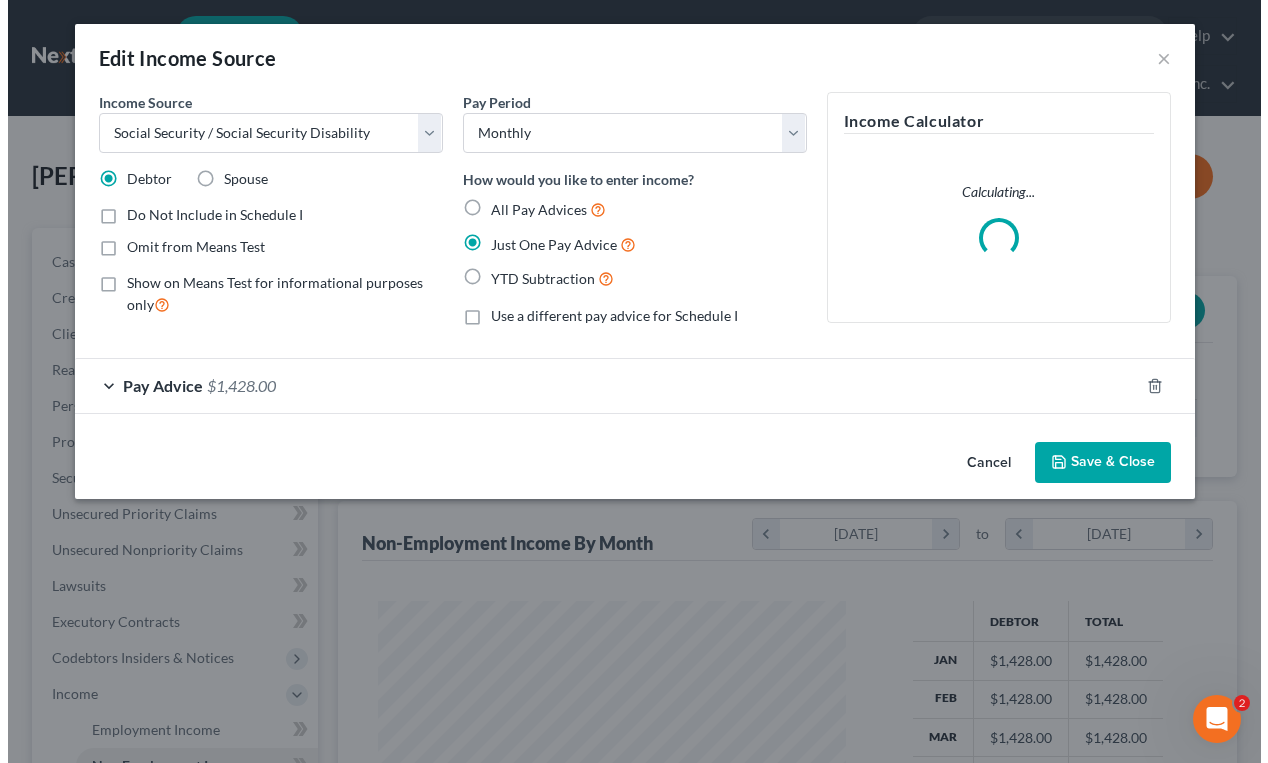 scroll, scrollTop: 999642, scrollLeft: 999492, axis: both 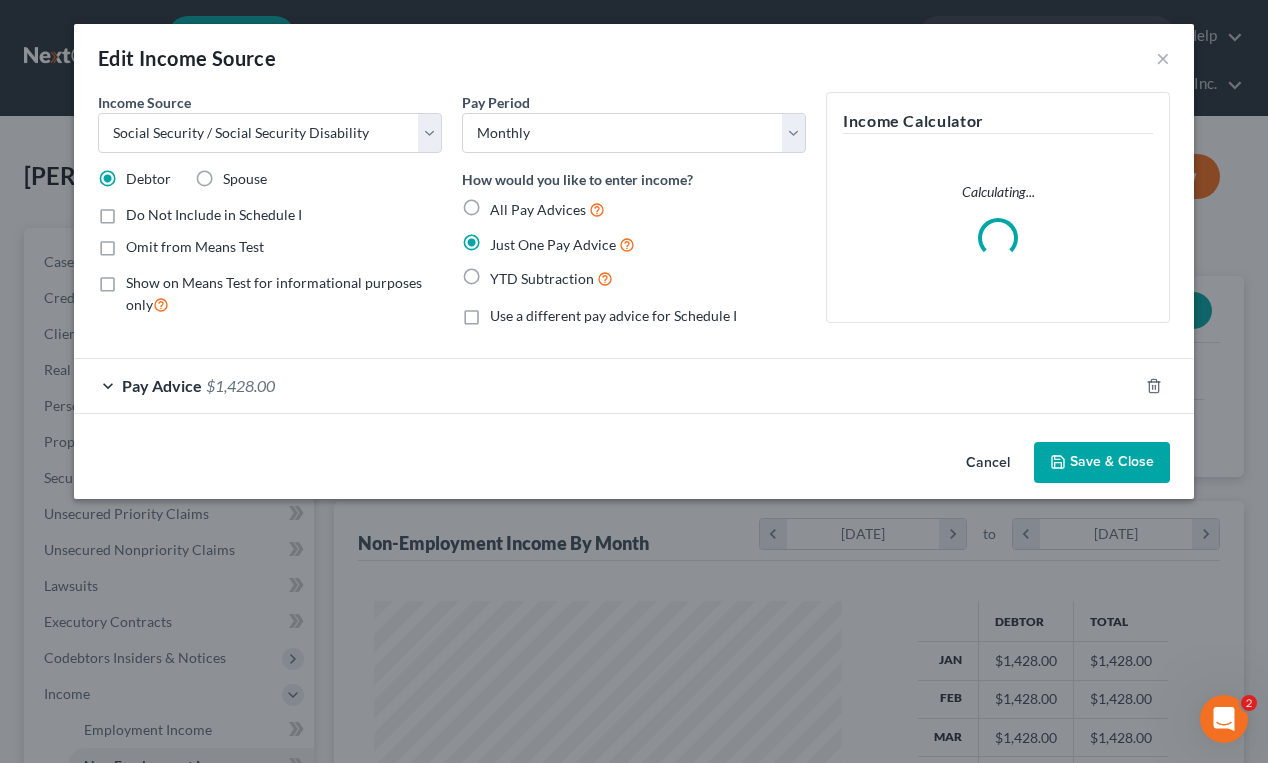 click on "Pay Advice $1,428.00" at bounding box center [606, 385] 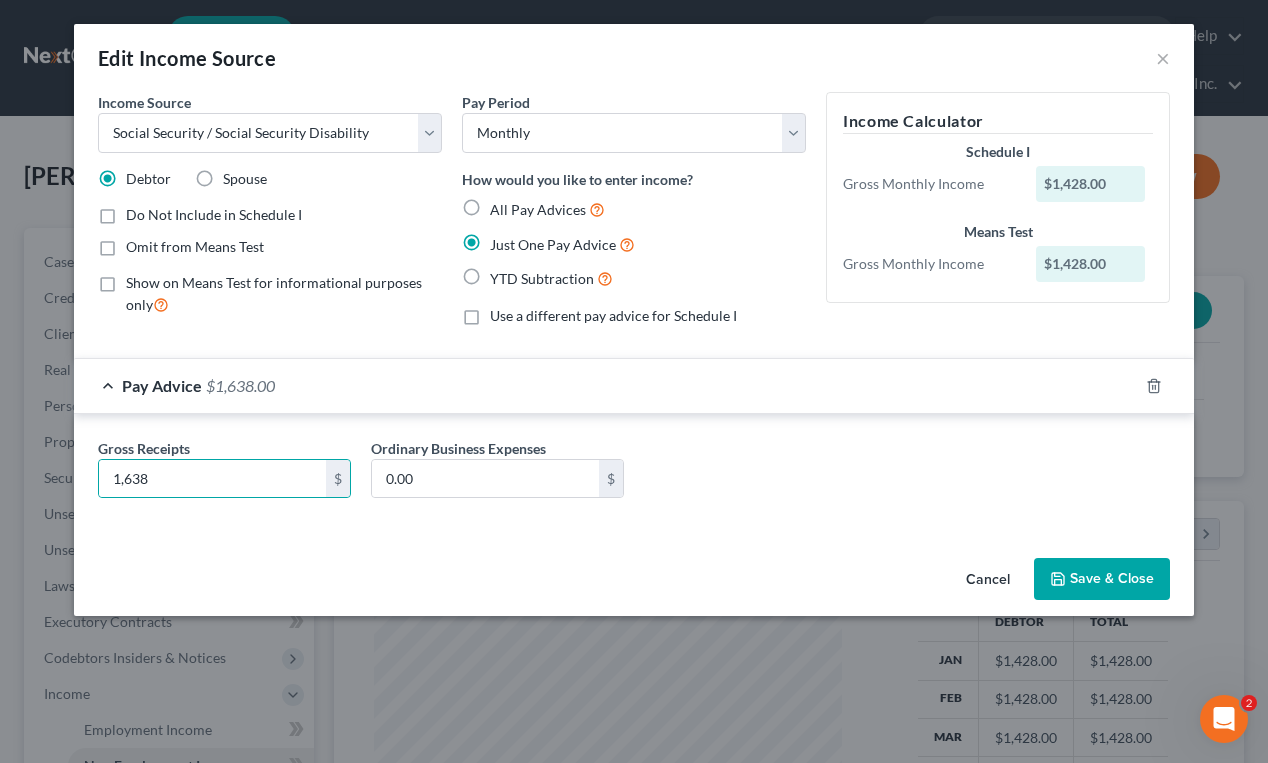 click on "Save & Close" at bounding box center [1102, 579] 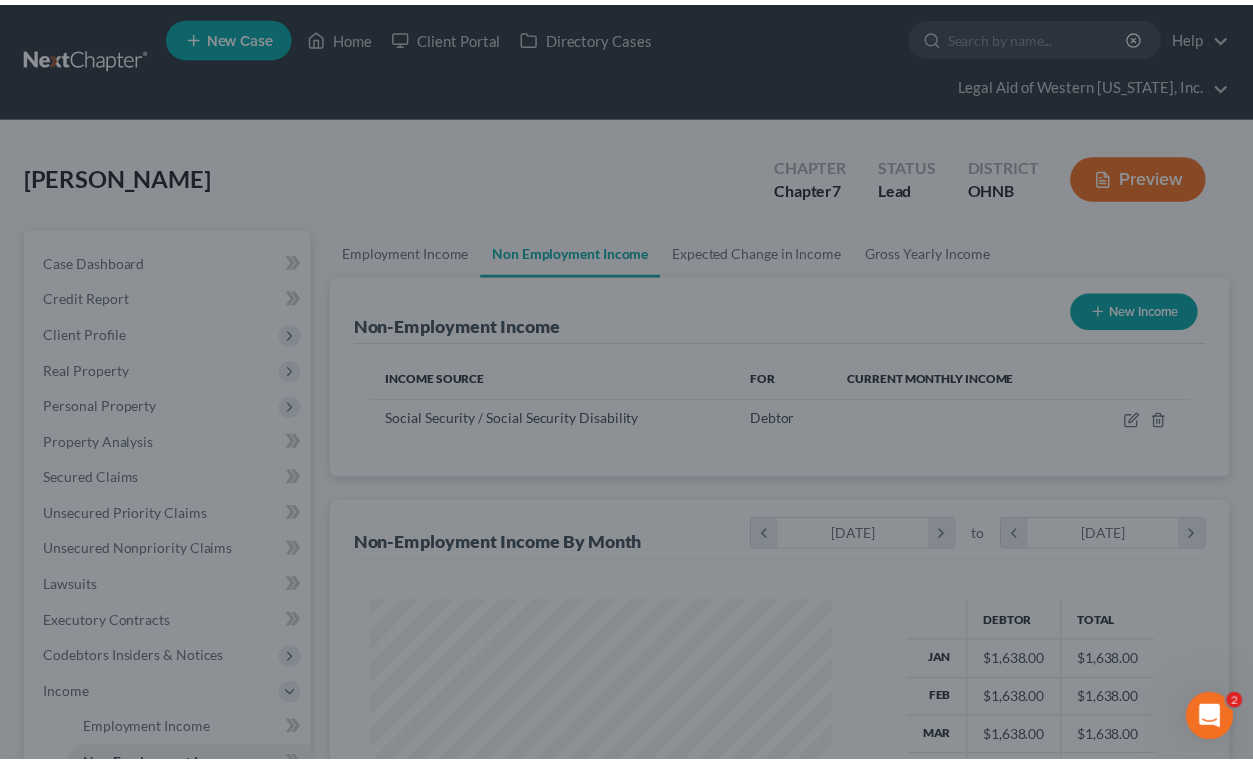 scroll, scrollTop: 359, scrollLeft: 501, axis: both 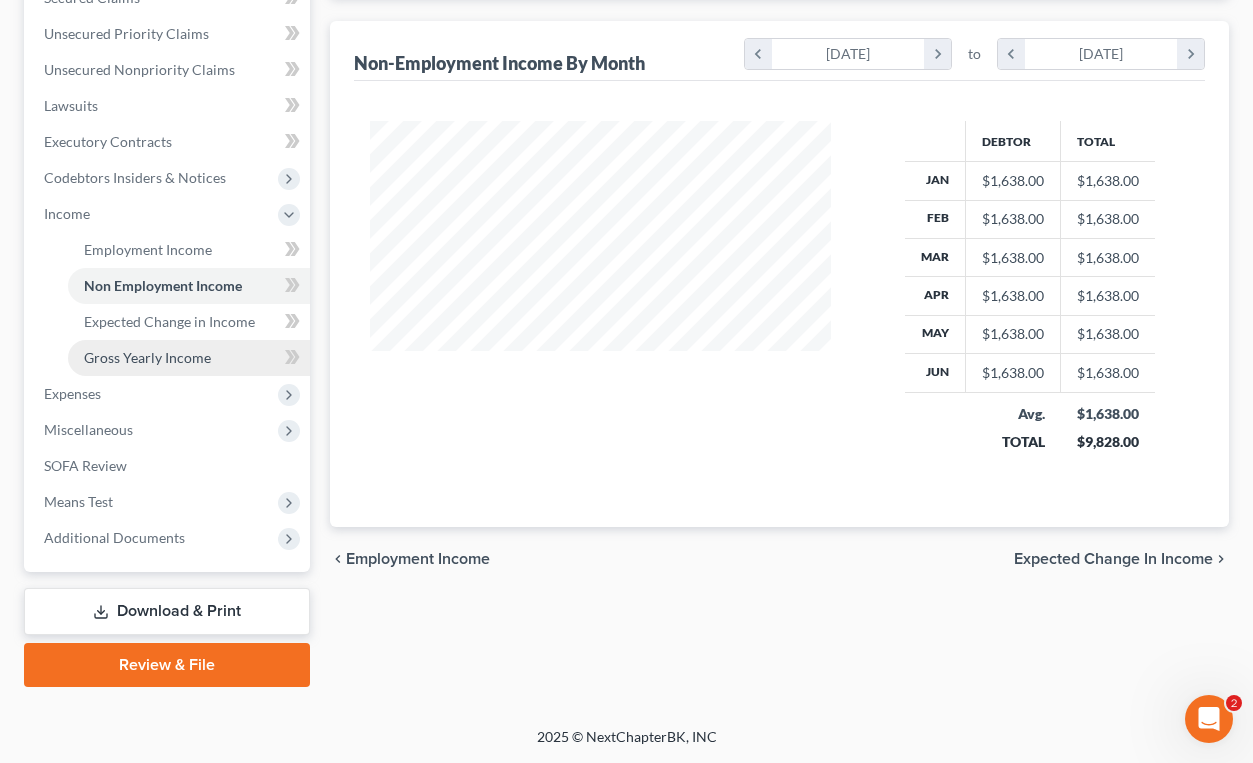 click on "Gross Yearly Income" at bounding box center [147, 357] 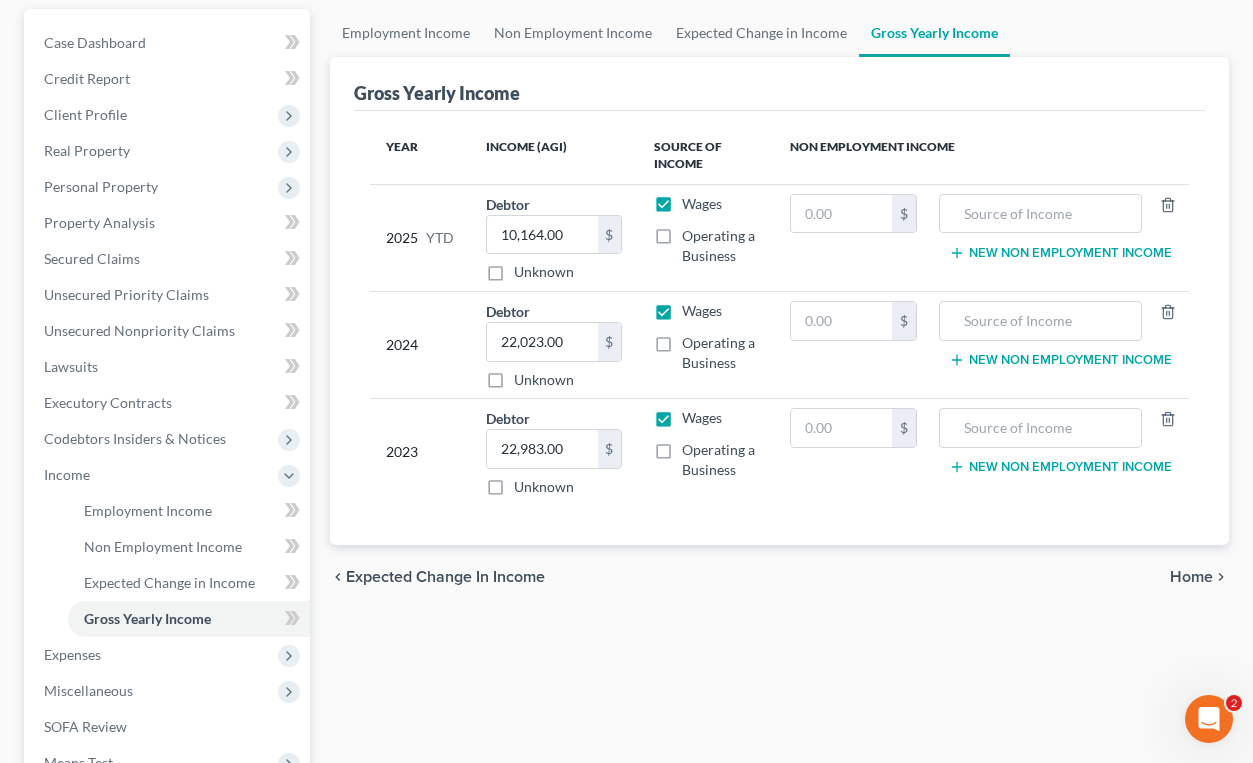scroll, scrollTop: 300, scrollLeft: 0, axis: vertical 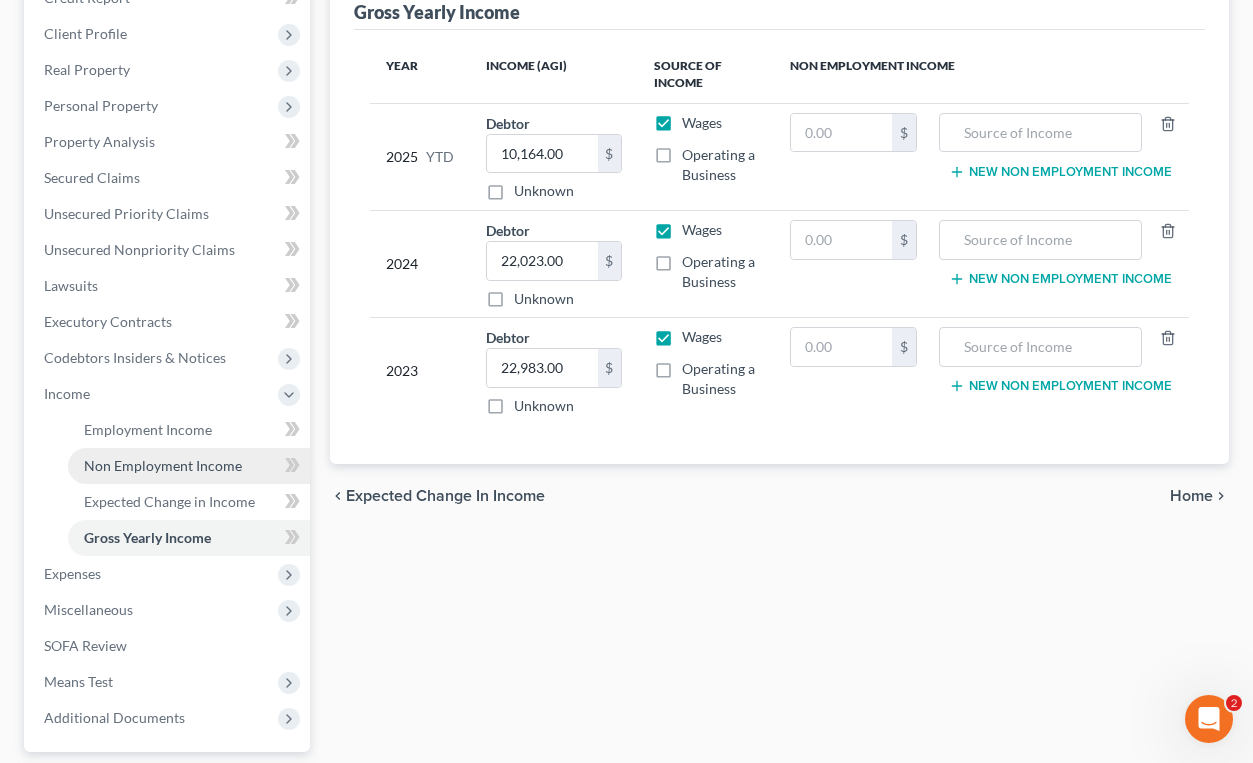 click on "Non Employment Income" at bounding box center [189, 466] 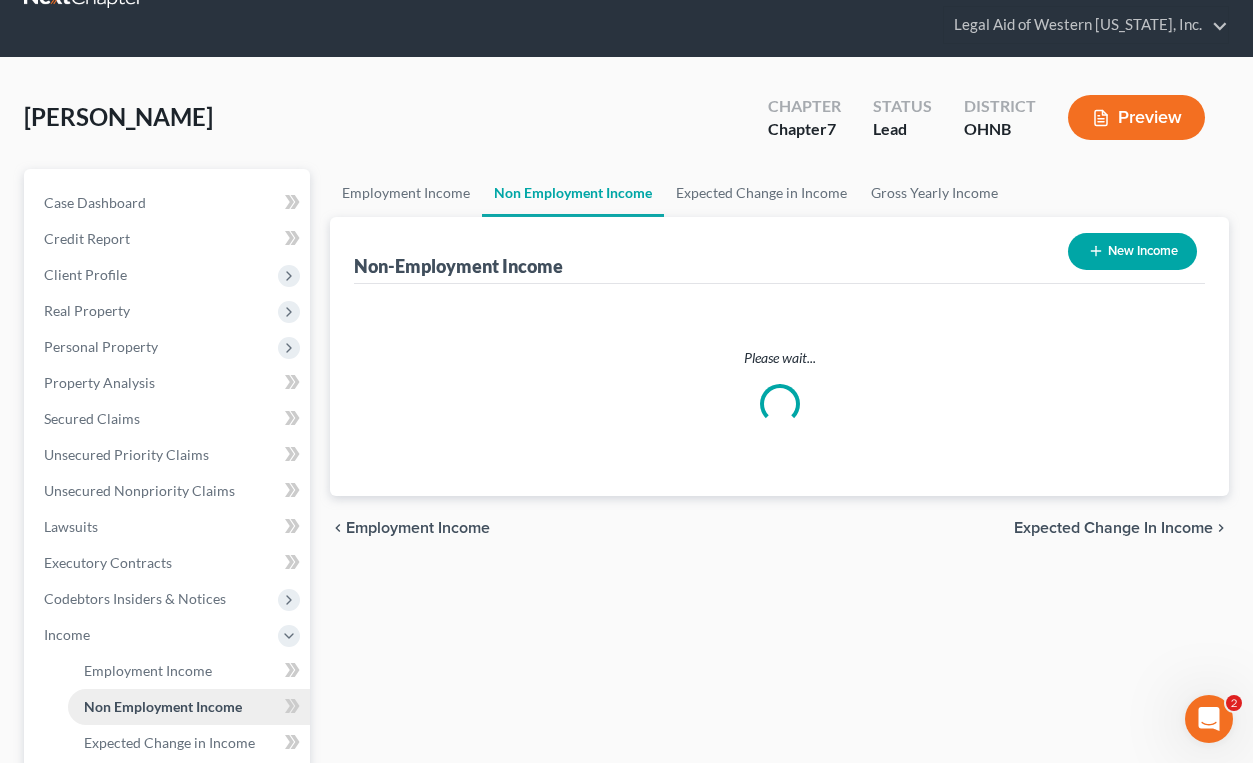 scroll, scrollTop: 0, scrollLeft: 0, axis: both 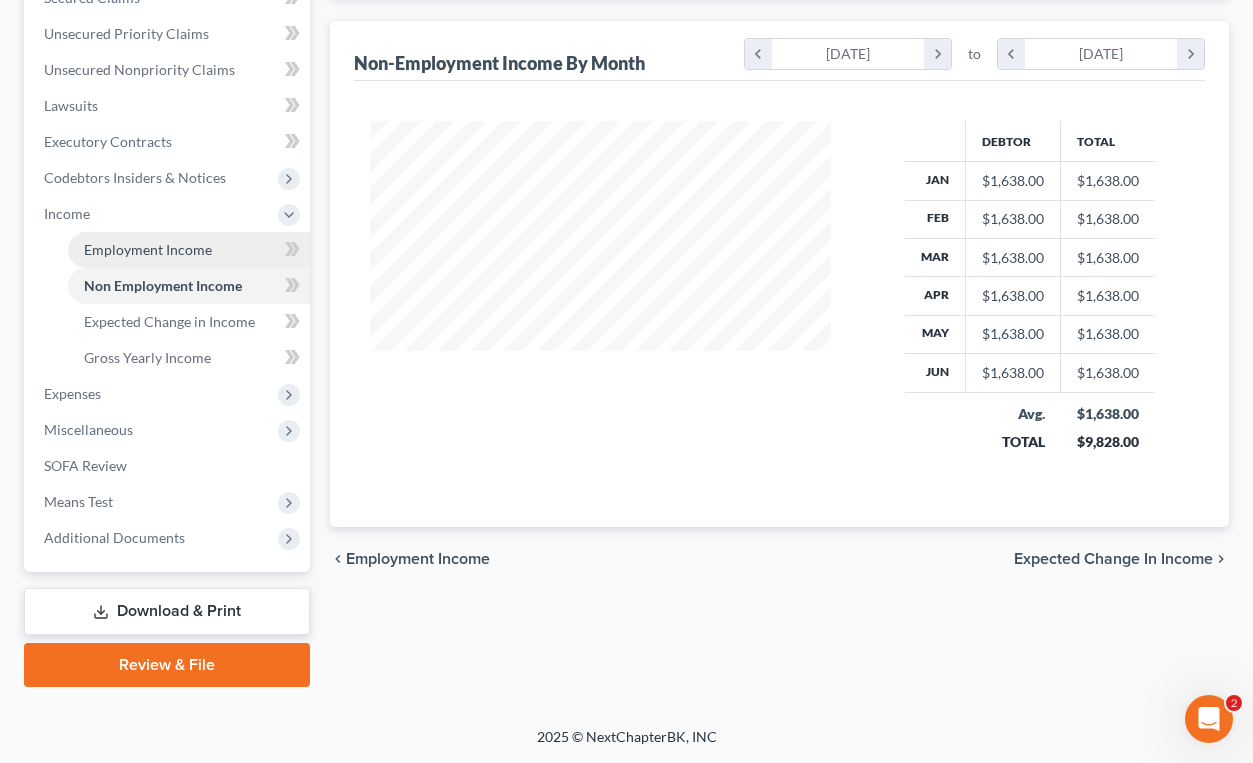 click on "Employment Income" at bounding box center [148, 249] 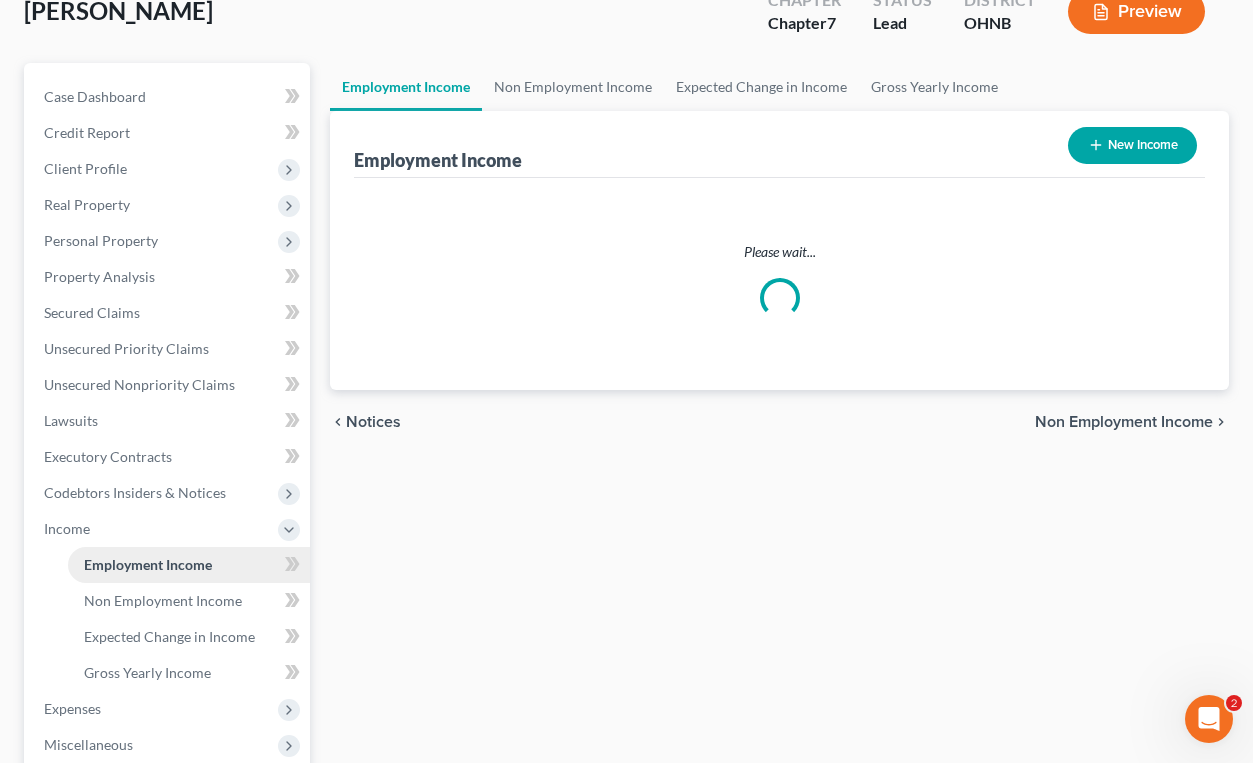 scroll, scrollTop: 0, scrollLeft: 0, axis: both 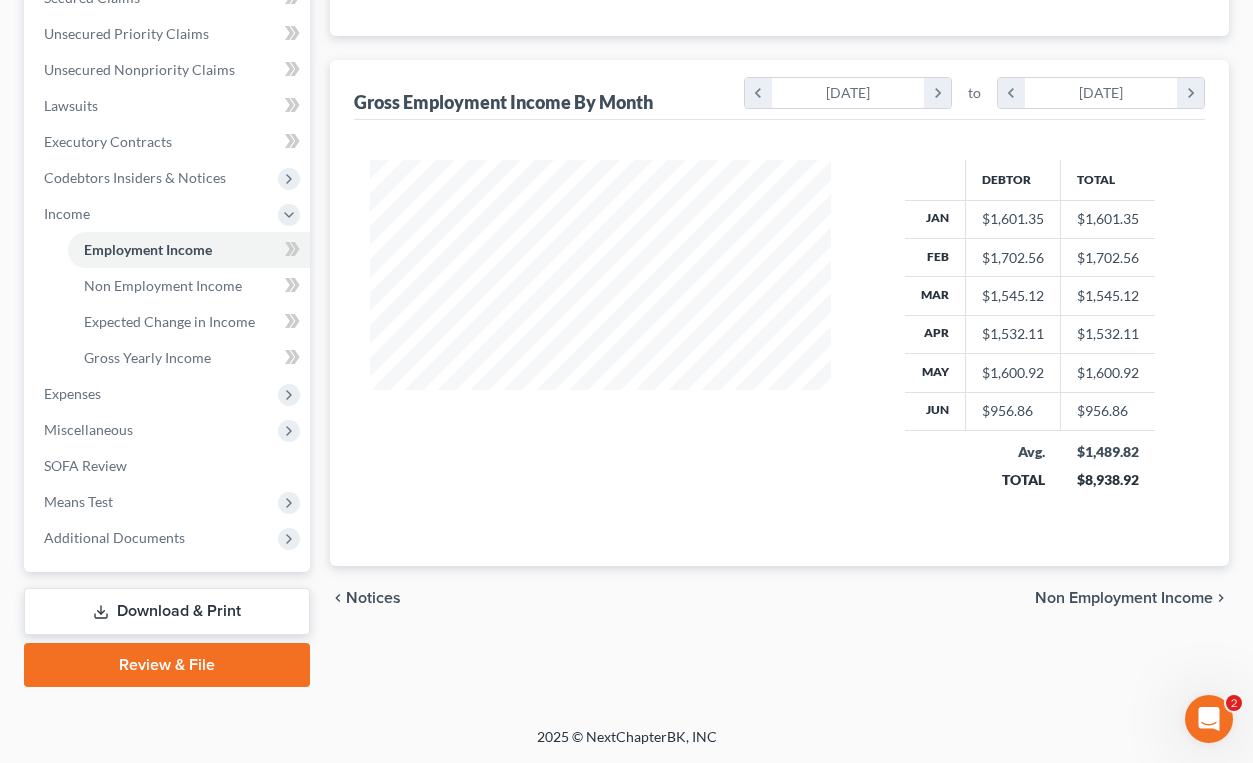 click on "Non Employment Income" at bounding box center (1124, 598) 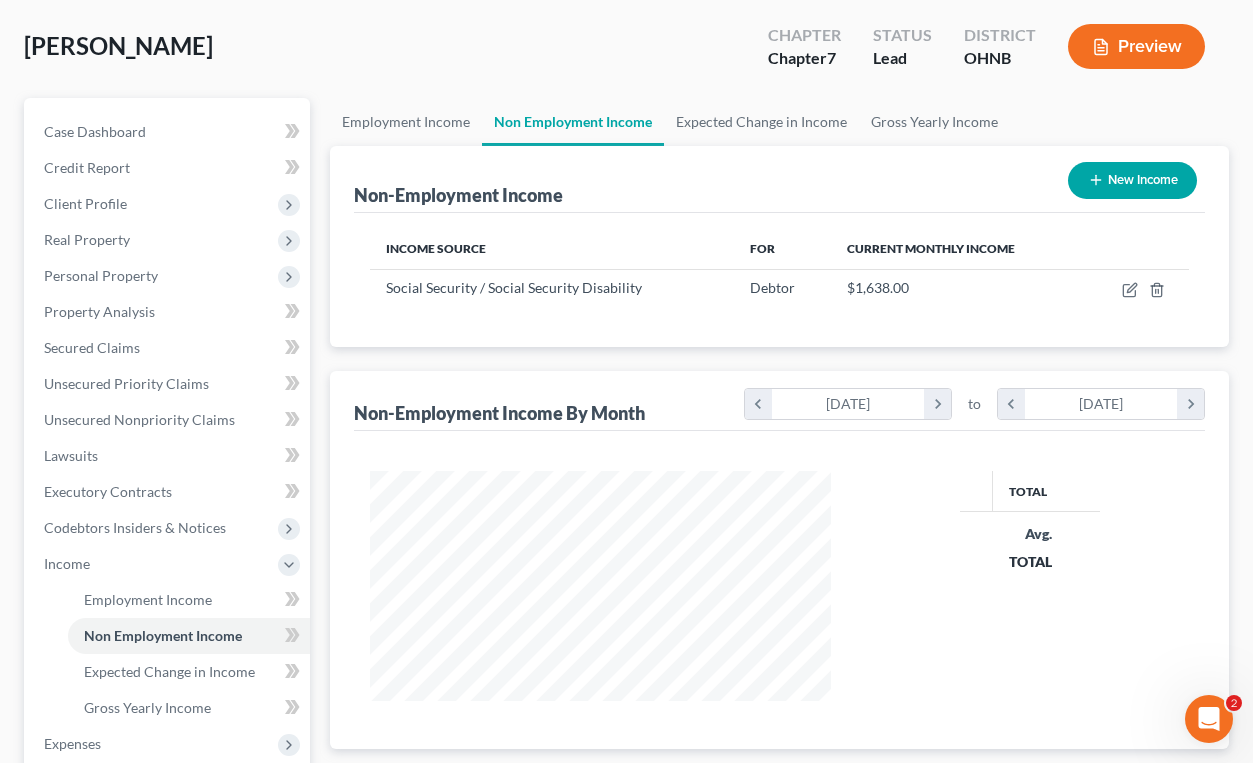 scroll, scrollTop: 0, scrollLeft: 0, axis: both 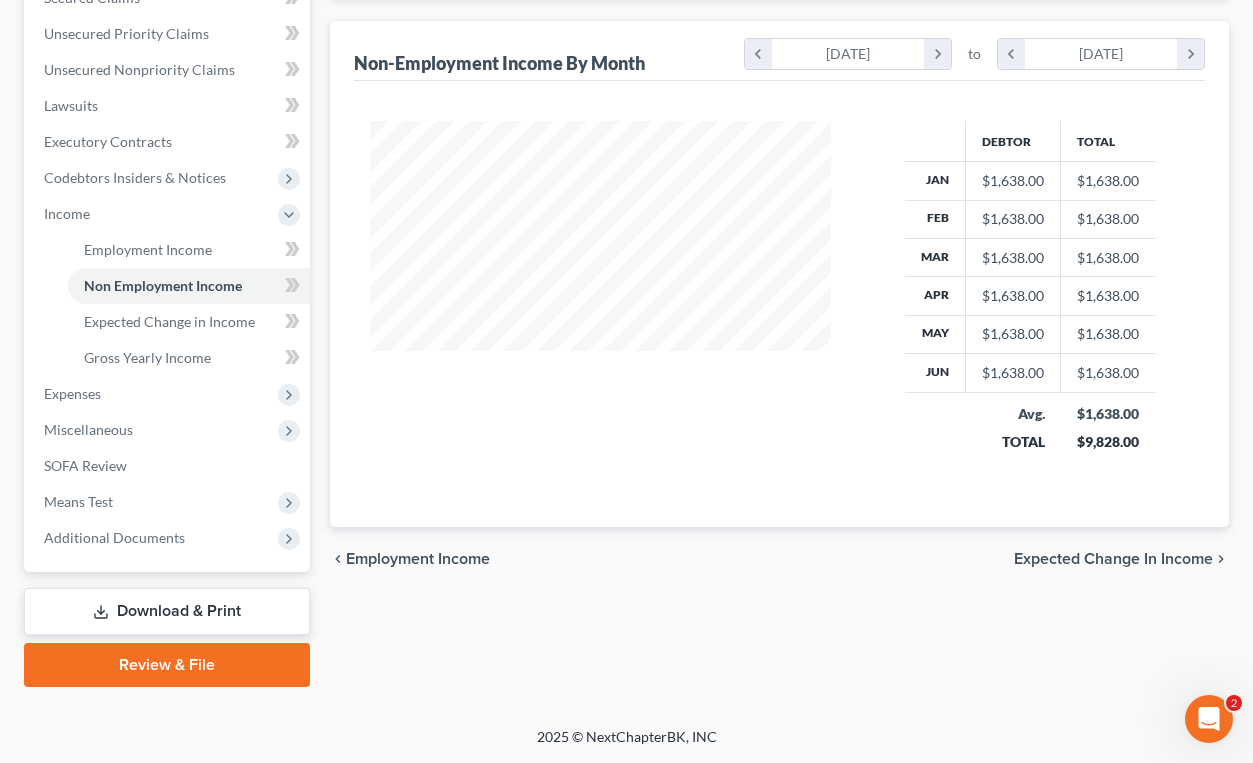 click on "Employment Income" at bounding box center (418, 559) 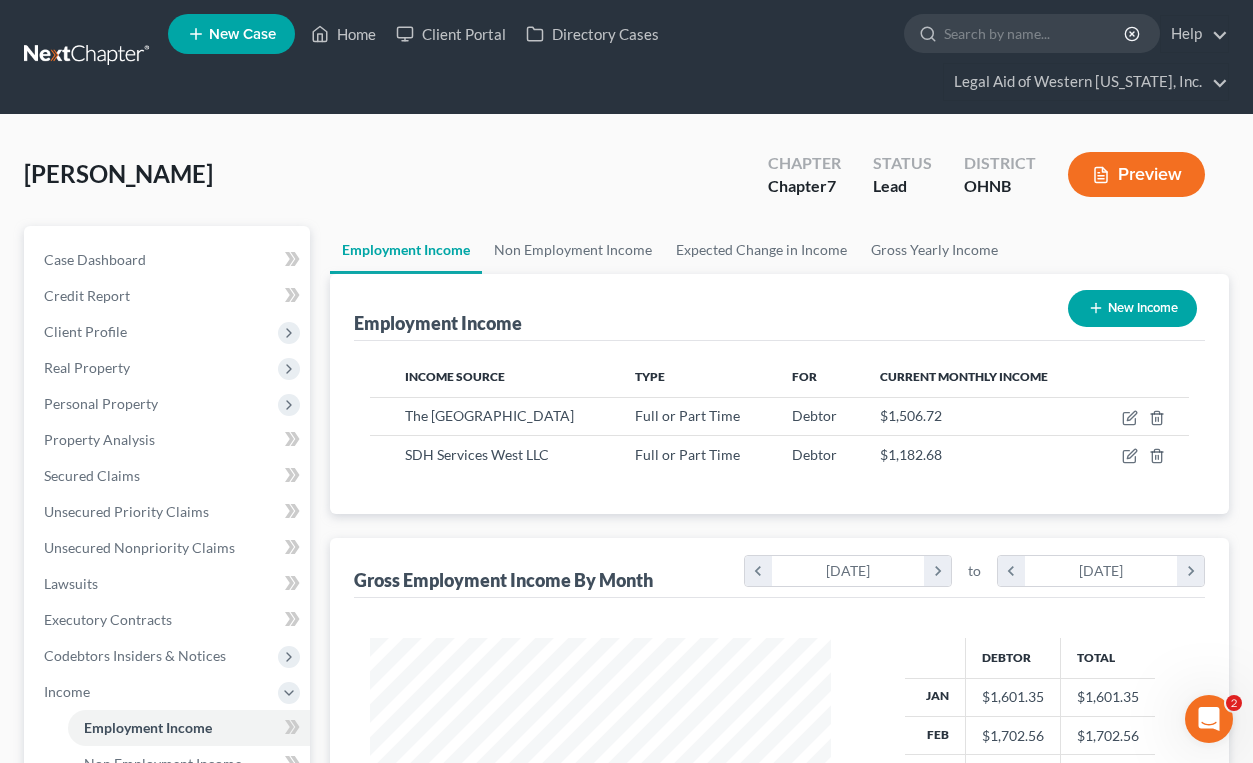 scroll, scrollTop: 0, scrollLeft: 0, axis: both 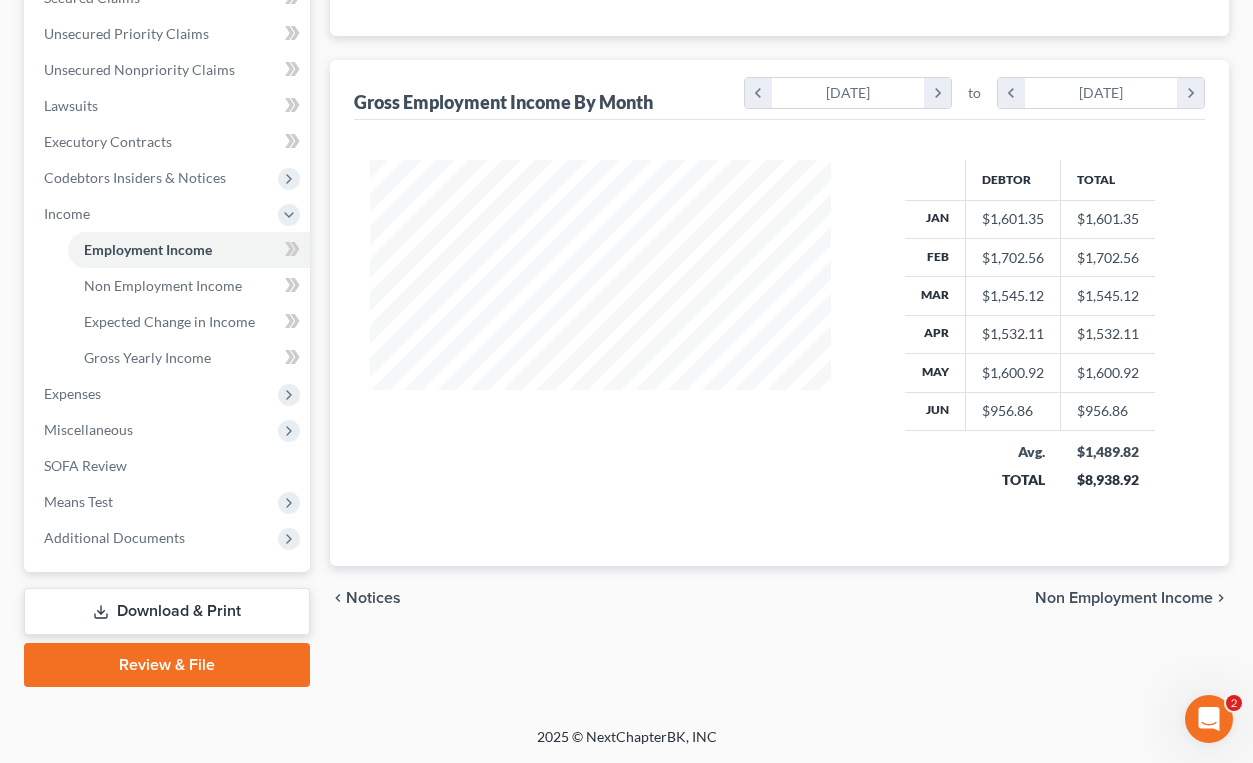 click on "Non Employment Income" at bounding box center [1124, 598] 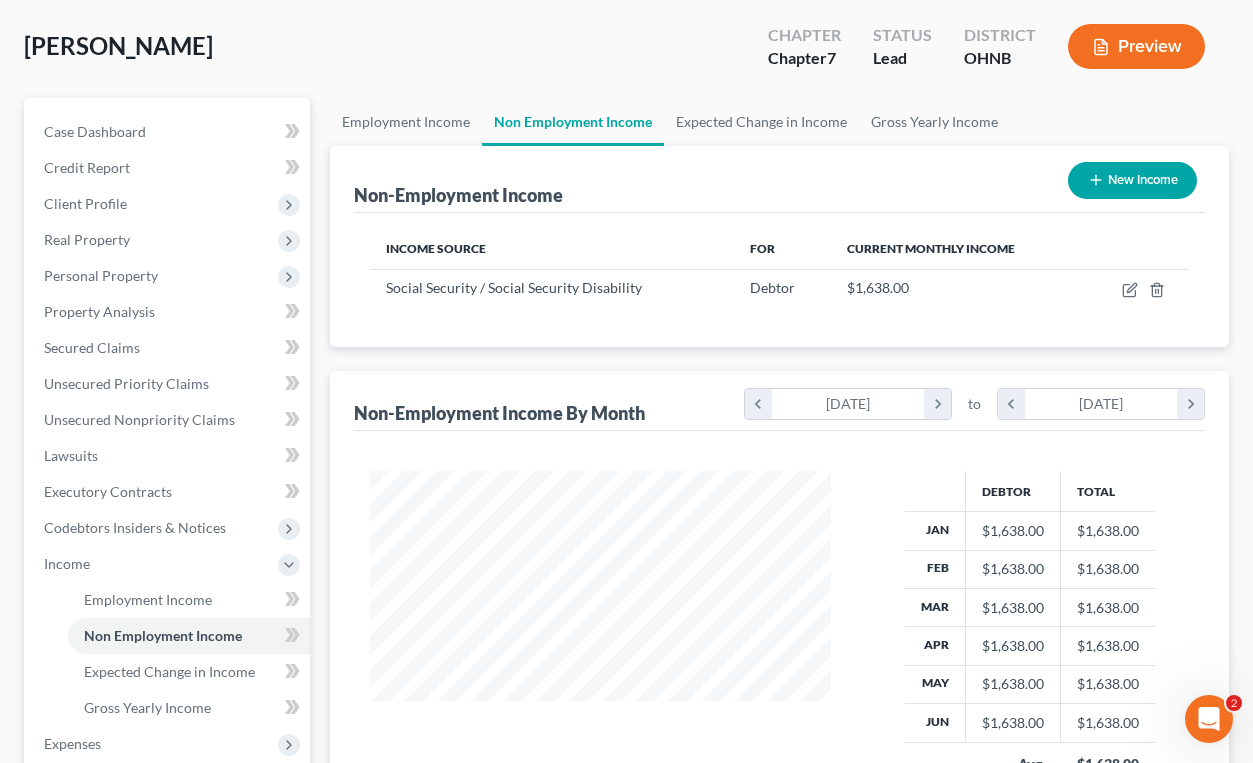 scroll 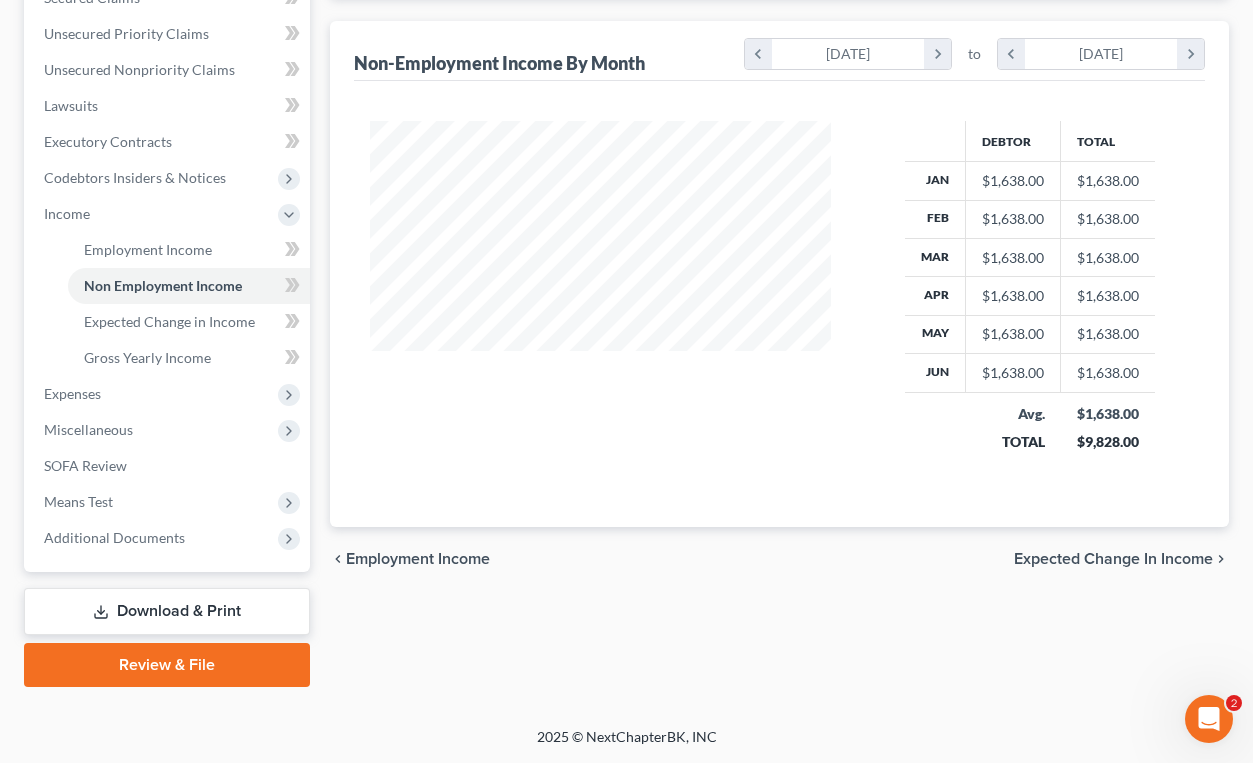 click on "Employment Income" at bounding box center [418, 559] 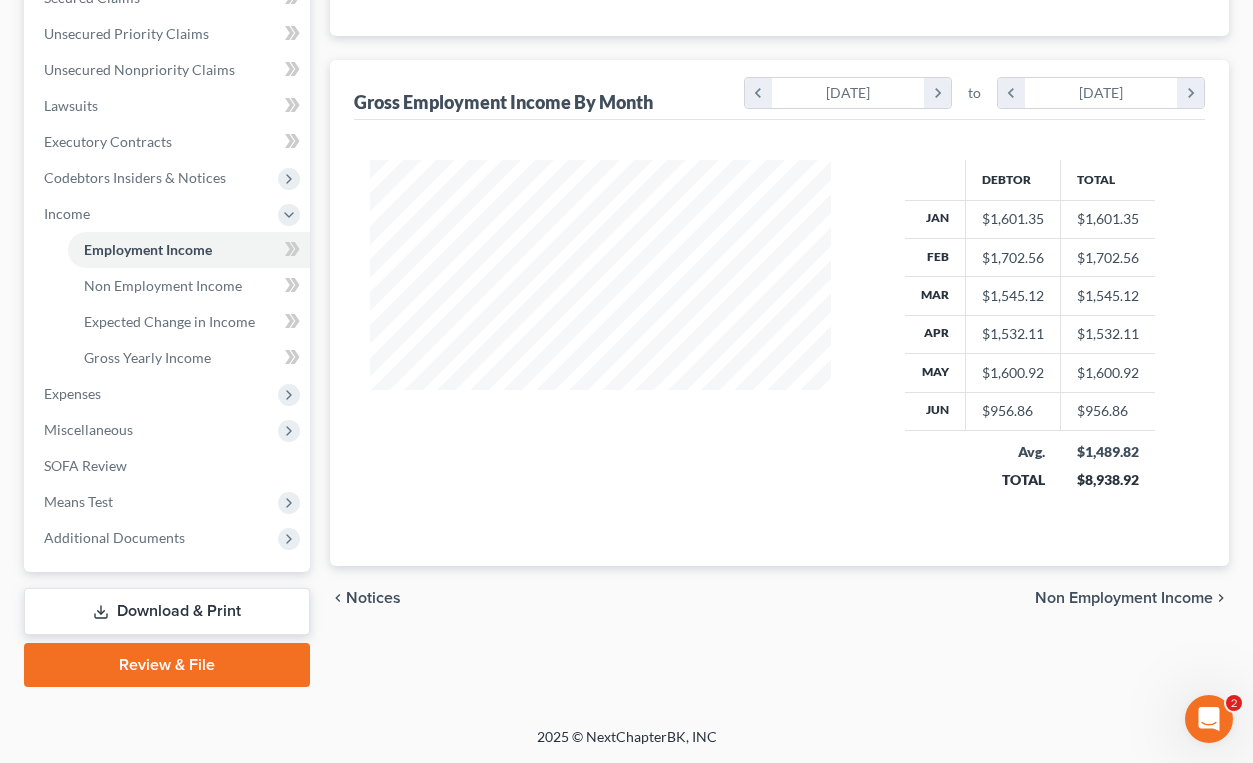 click on "Non Employment Income" at bounding box center [1124, 598] 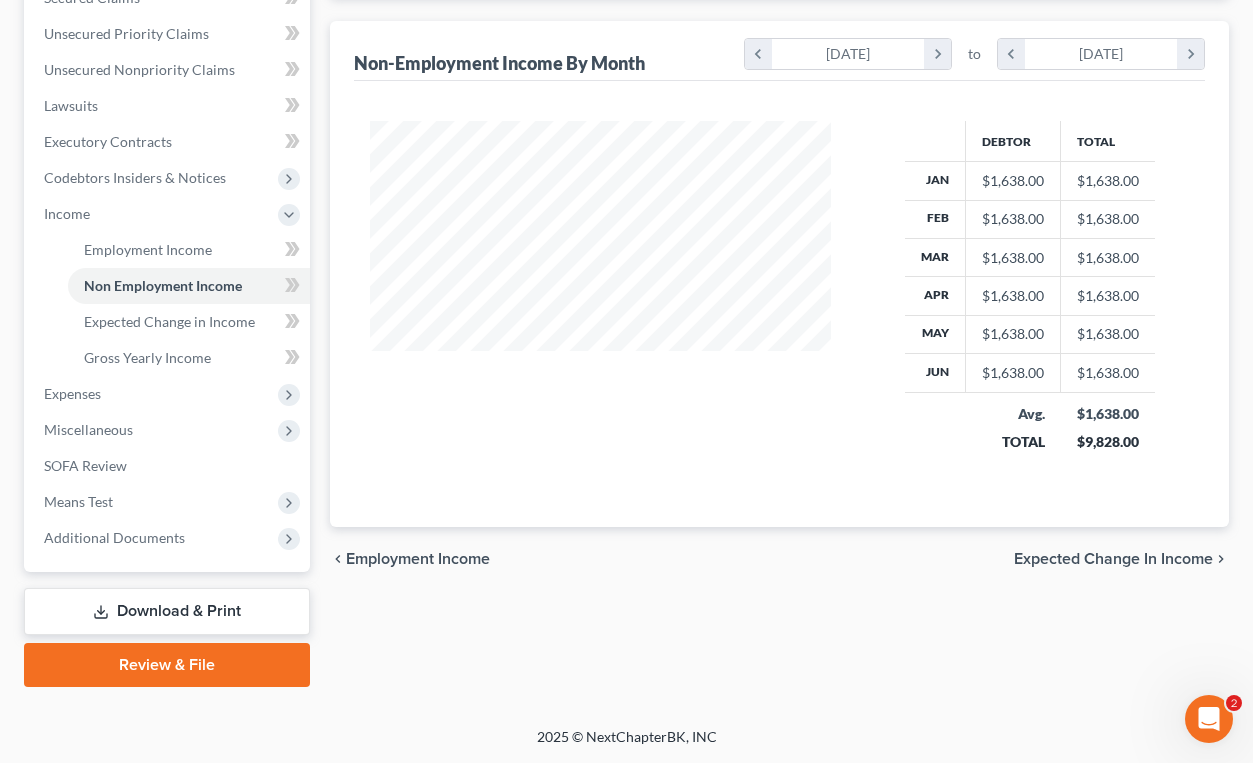 click on "Expected Change in Income" at bounding box center [1113, 559] 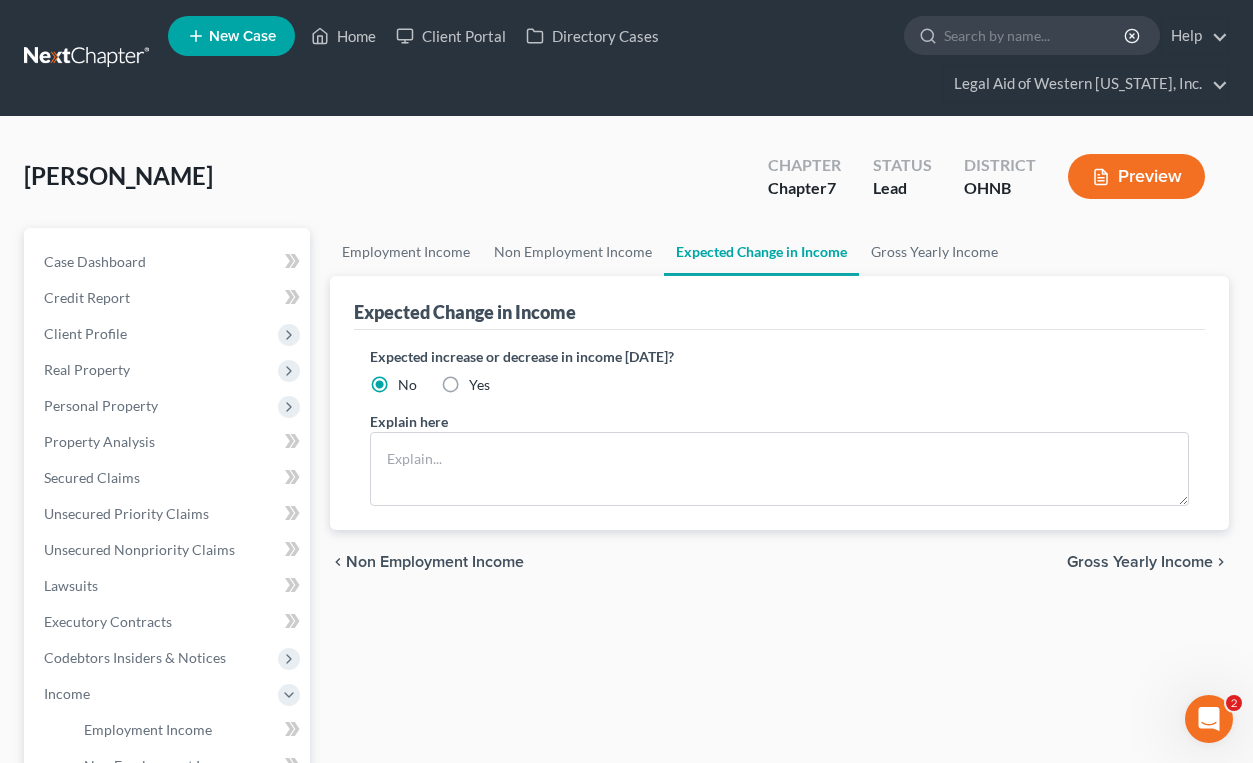 click on "Gross Yearly Income" at bounding box center (1140, 562) 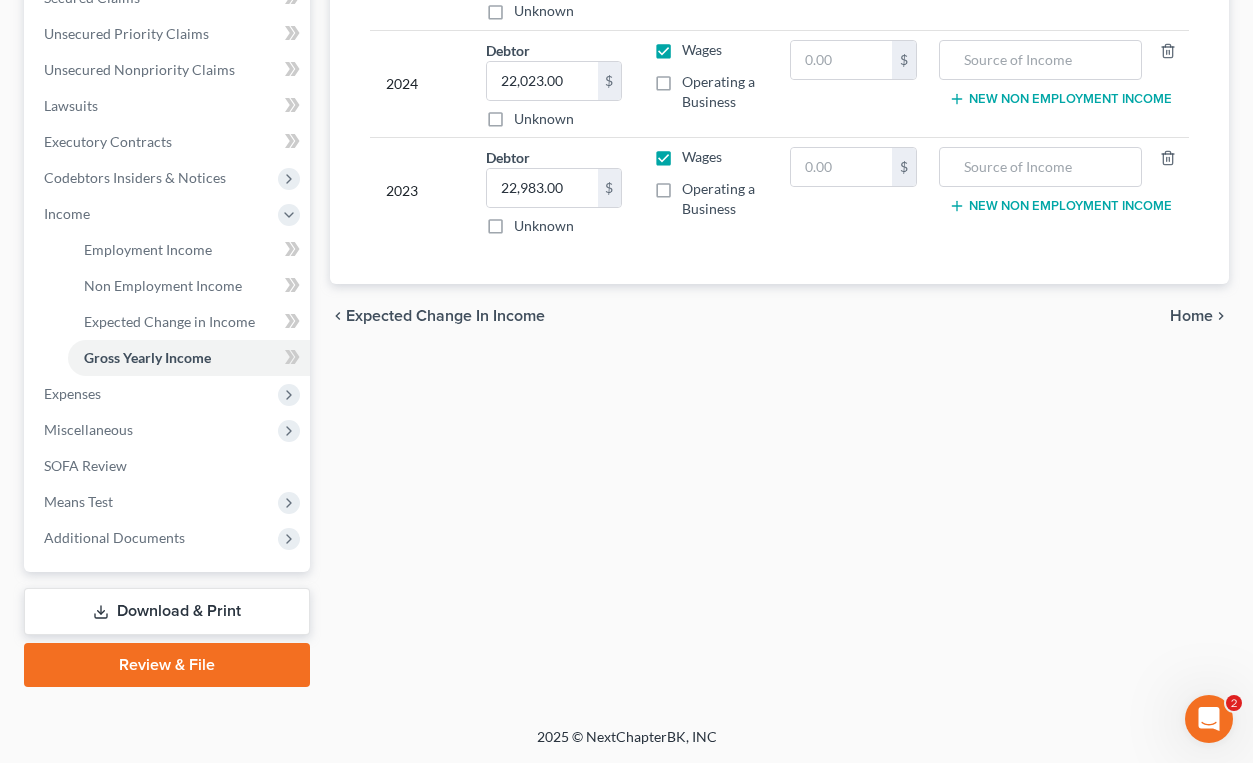 click on "Home" at bounding box center (1191, 316) 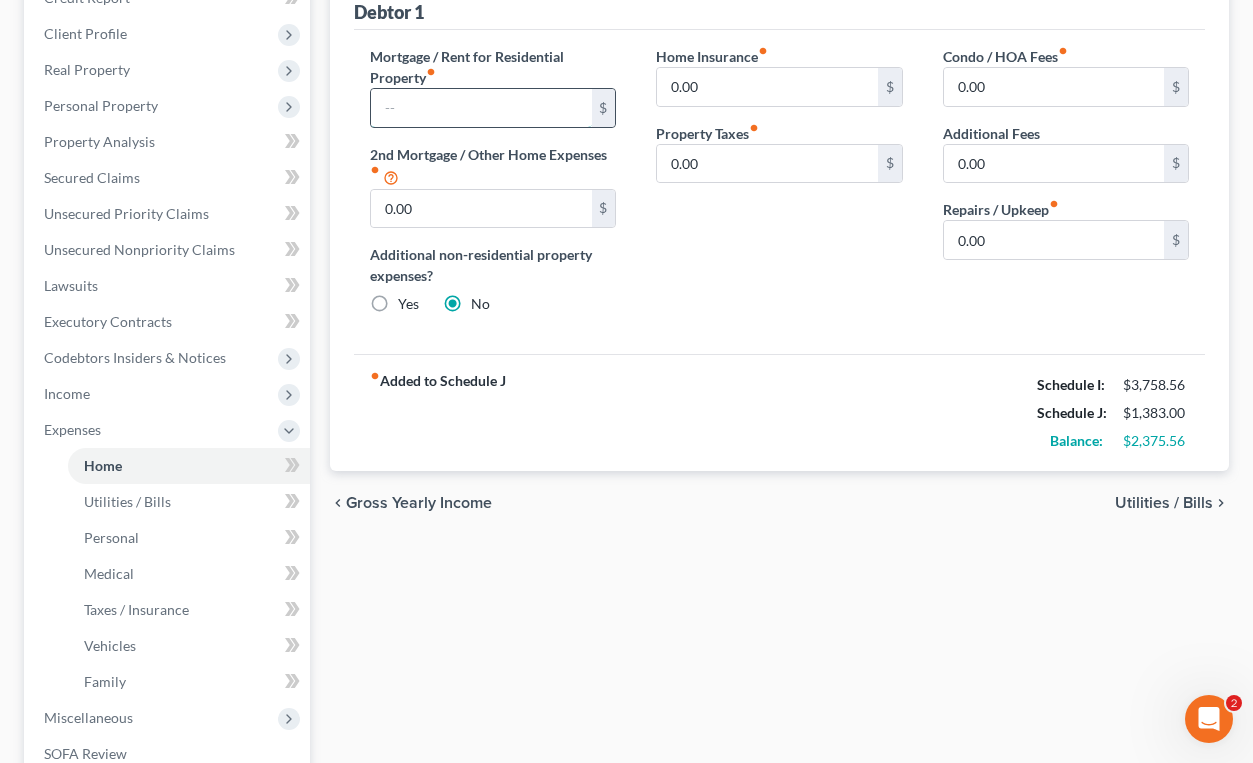 click at bounding box center (481, 108) 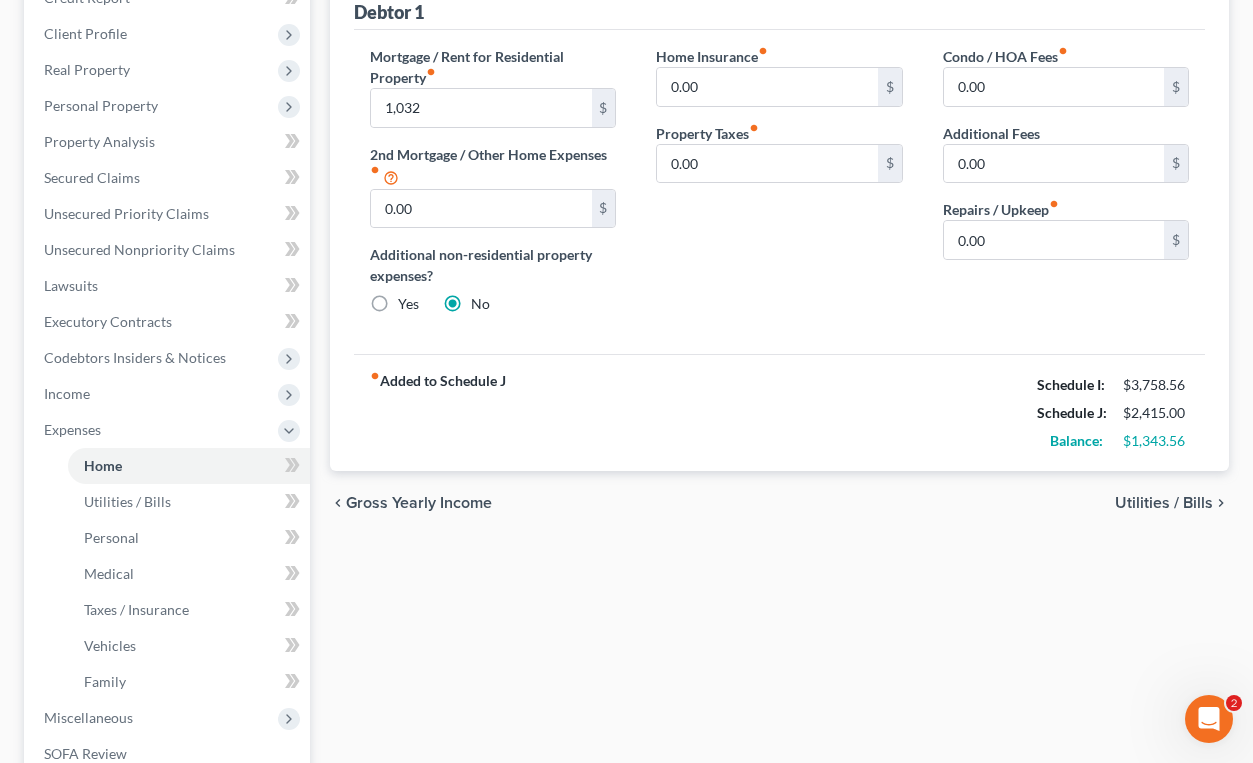 click on "Utilities / Bills" at bounding box center [1164, 503] 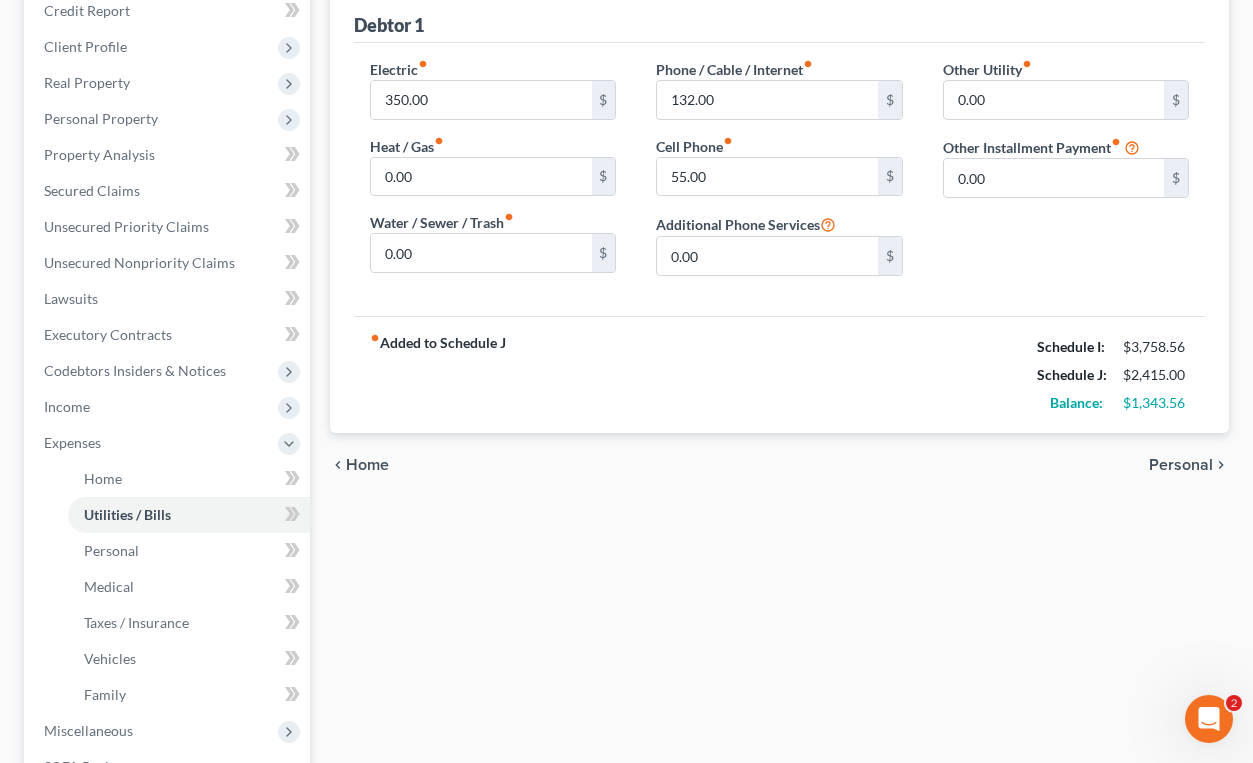 scroll, scrollTop: 300, scrollLeft: 0, axis: vertical 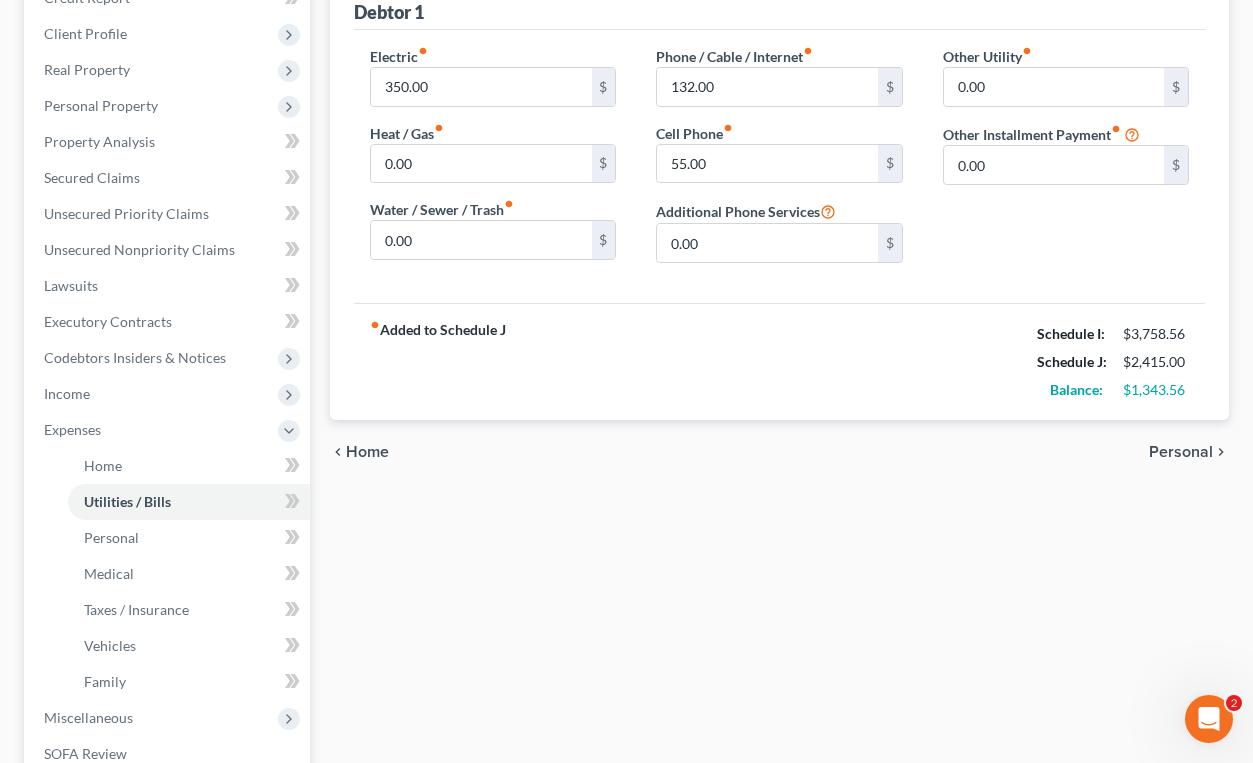 click on "Personal" at bounding box center [1181, 452] 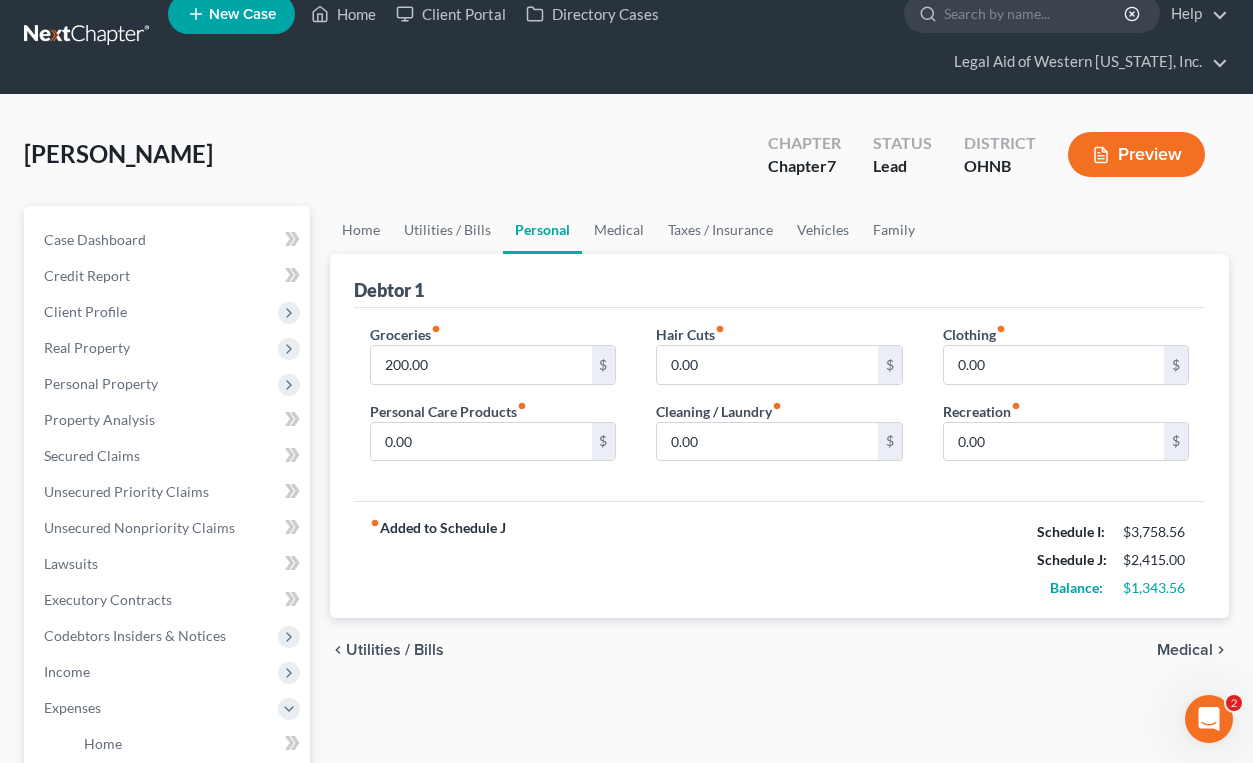 scroll, scrollTop: 0, scrollLeft: 0, axis: both 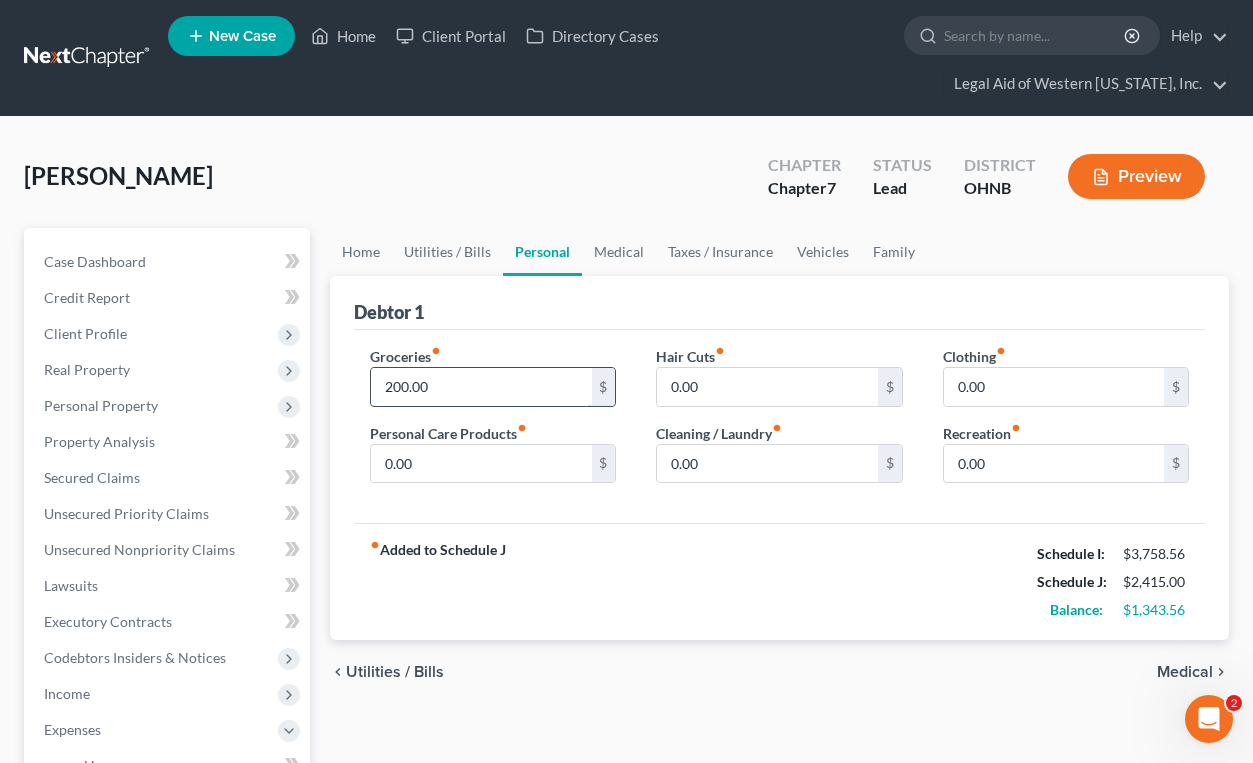 click on "200.00" at bounding box center (481, 387) 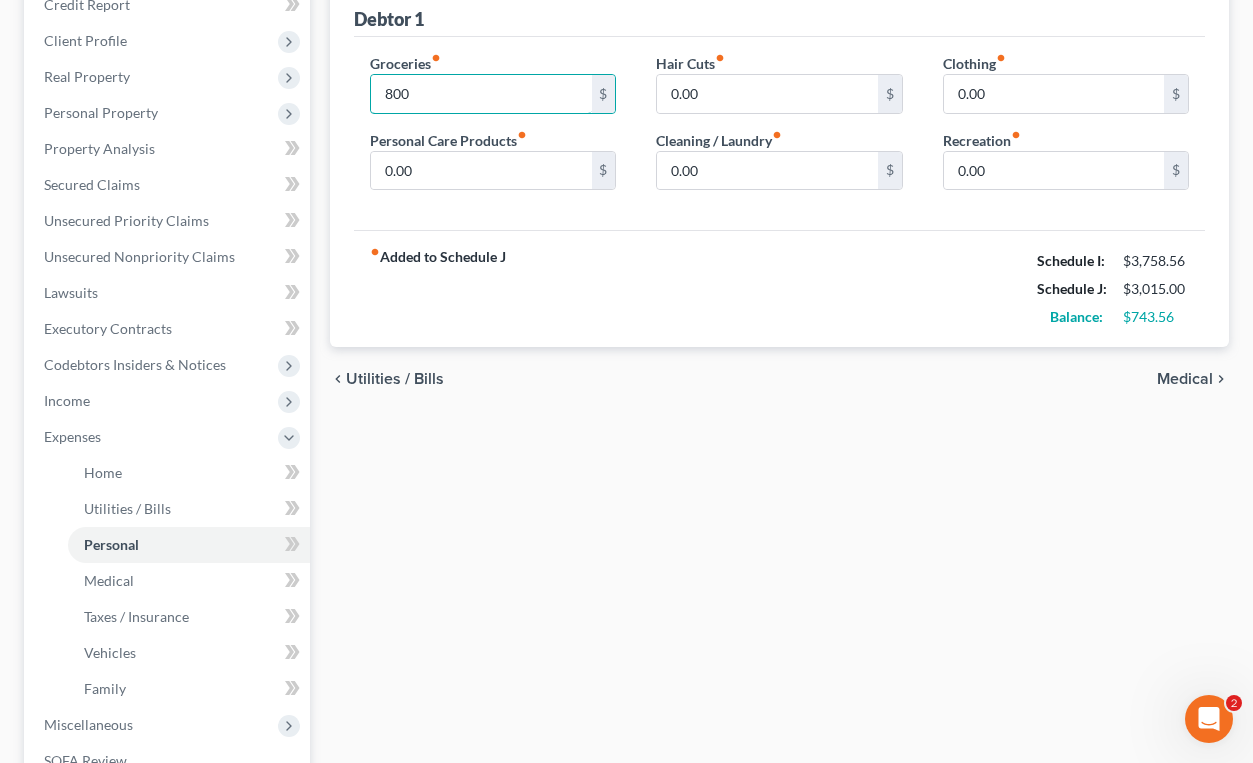 scroll, scrollTop: 100, scrollLeft: 0, axis: vertical 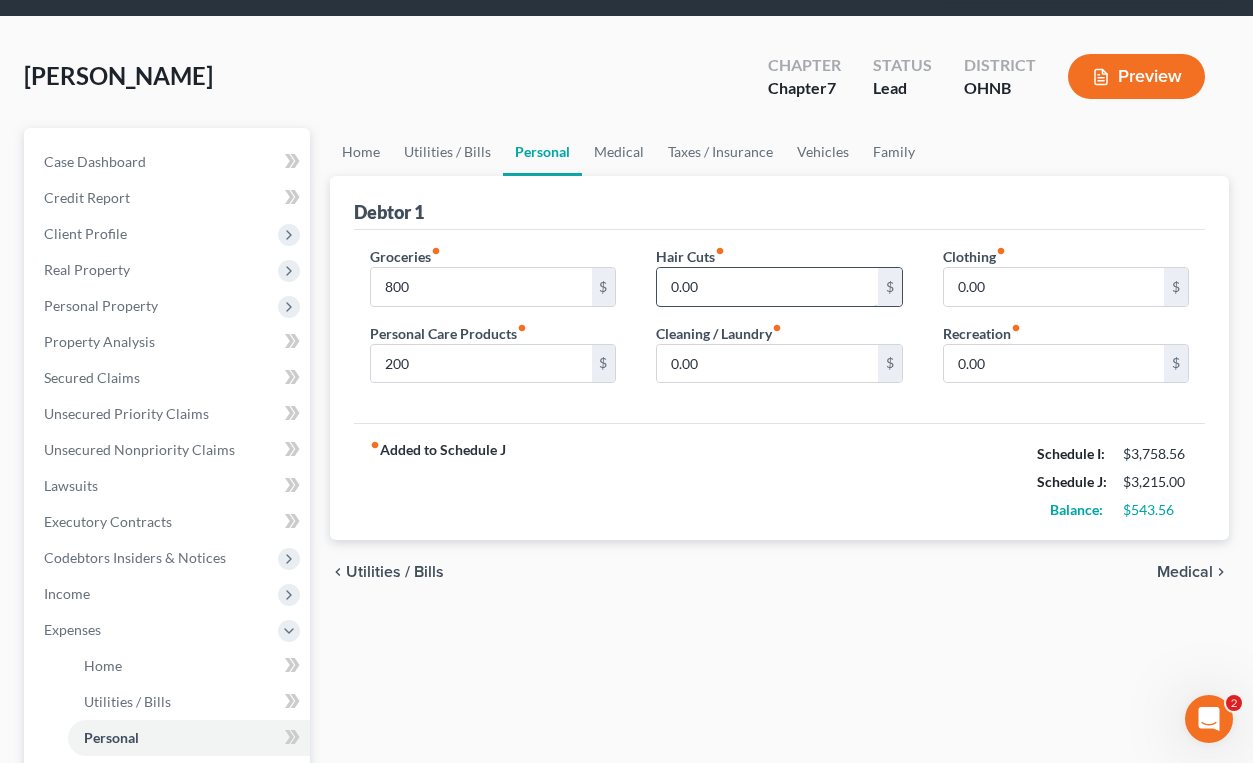 click on "0.00" at bounding box center [767, 287] 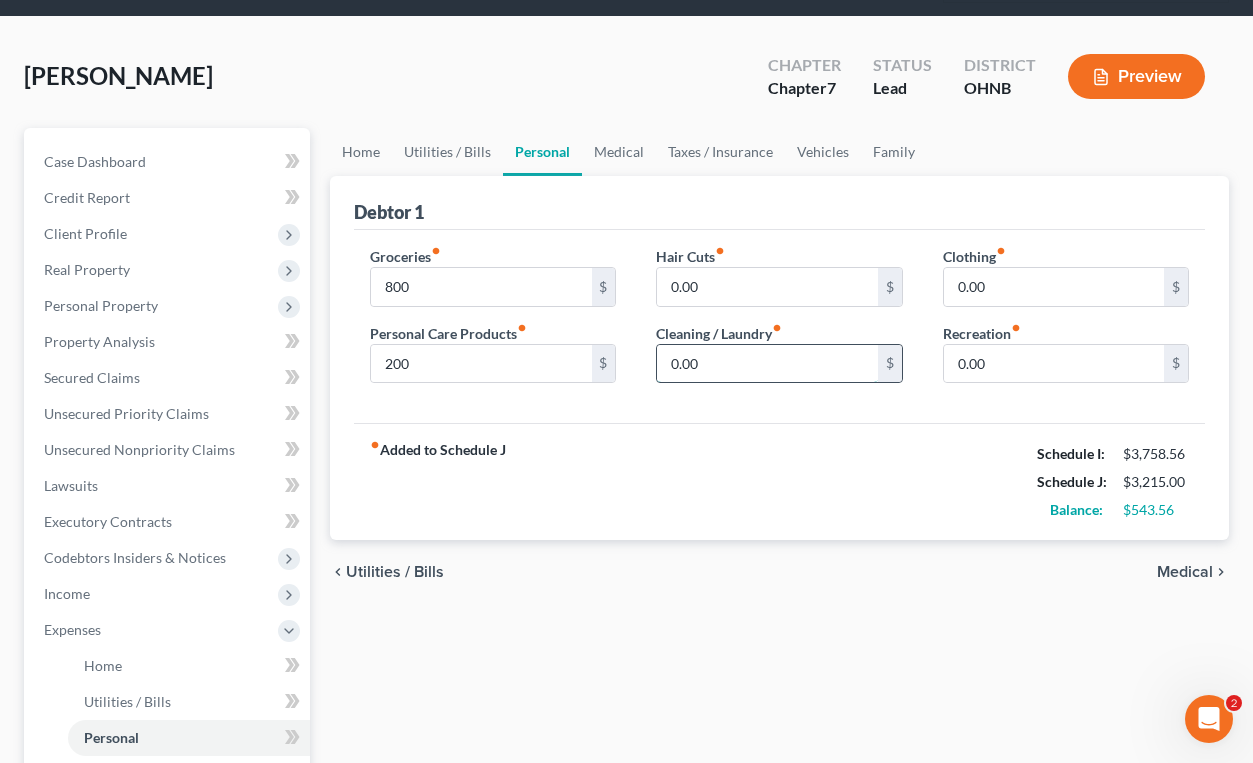 click on "0.00" at bounding box center (767, 364) 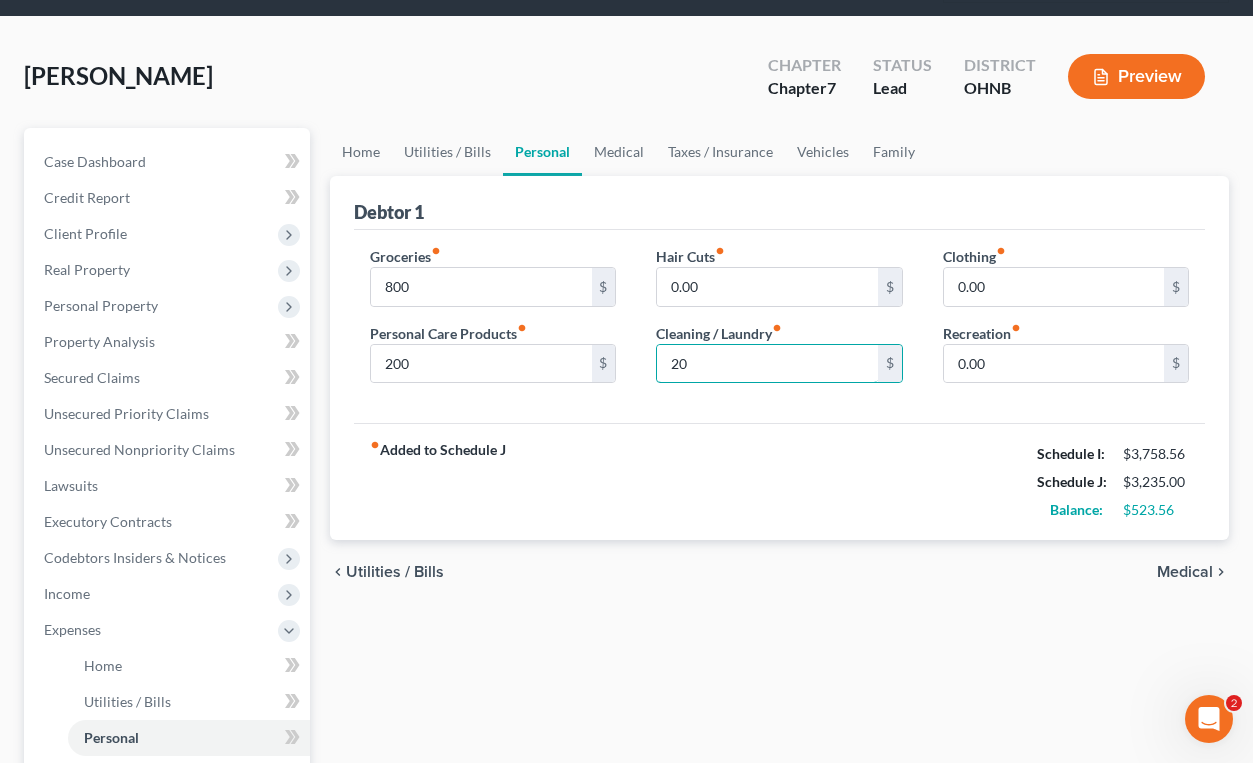 drag, startPoint x: 737, startPoint y: 372, endPoint x: 623, endPoint y: 370, distance: 114.01754 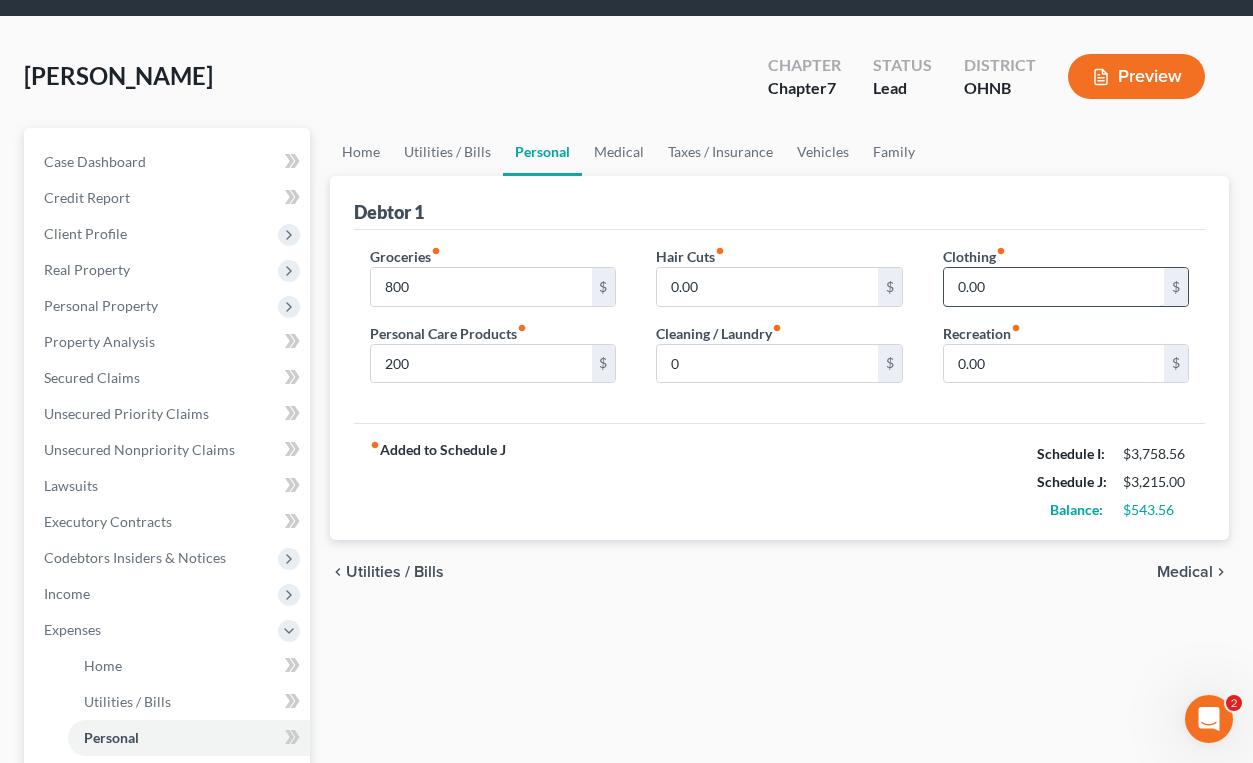 click on "0.00" at bounding box center (1054, 287) 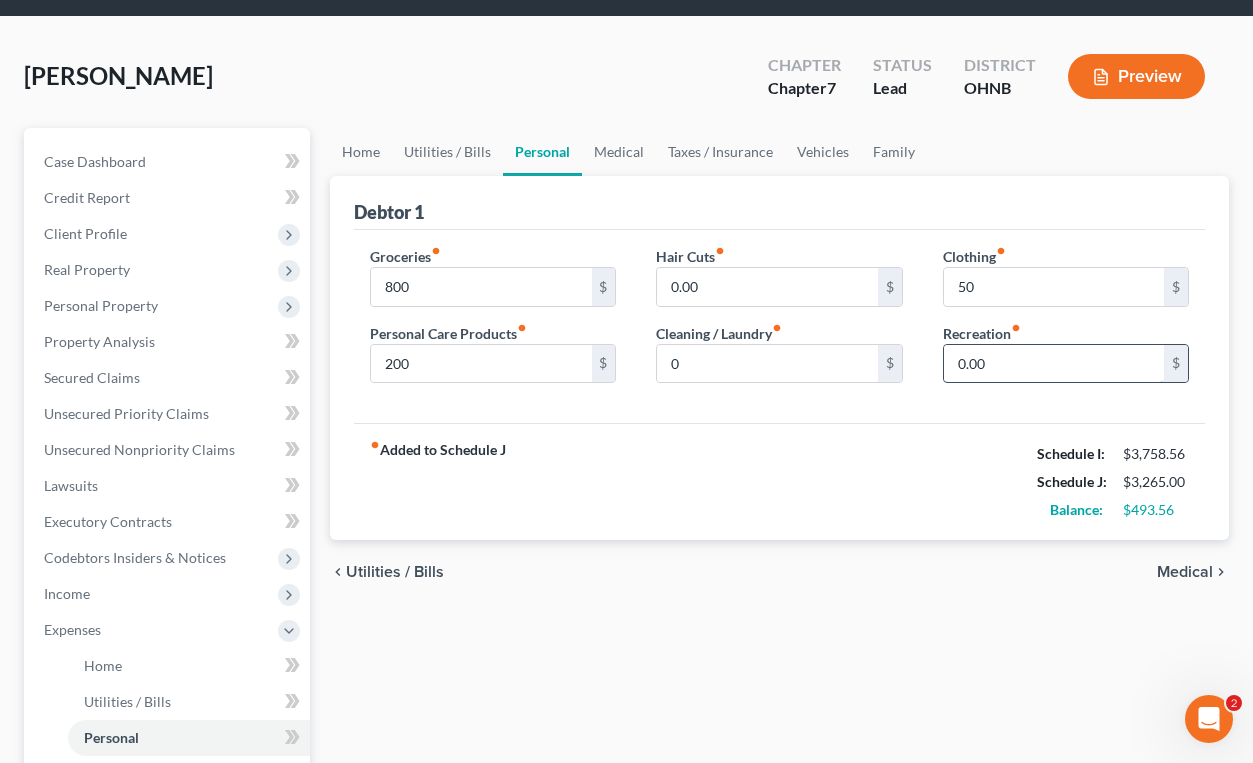 click on "0.00" at bounding box center (1054, 364) 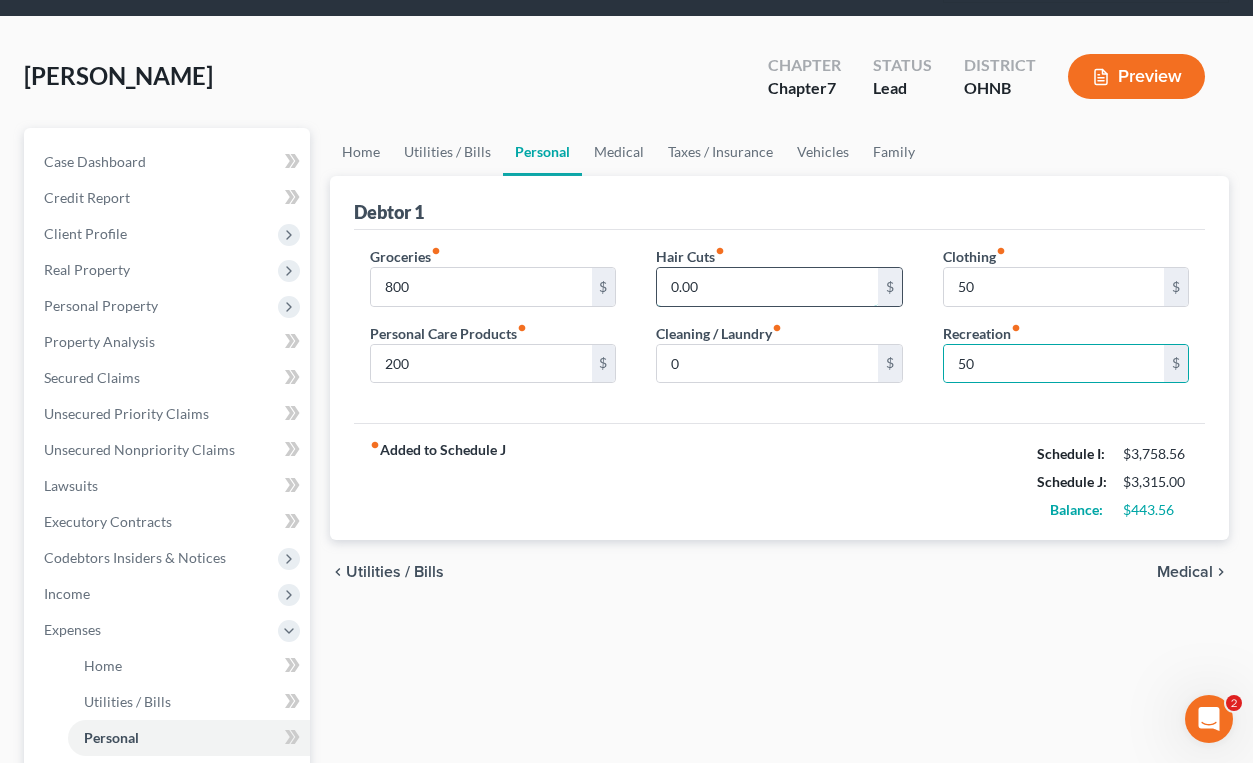 click on "0.00" at bounding box center [767, 287] 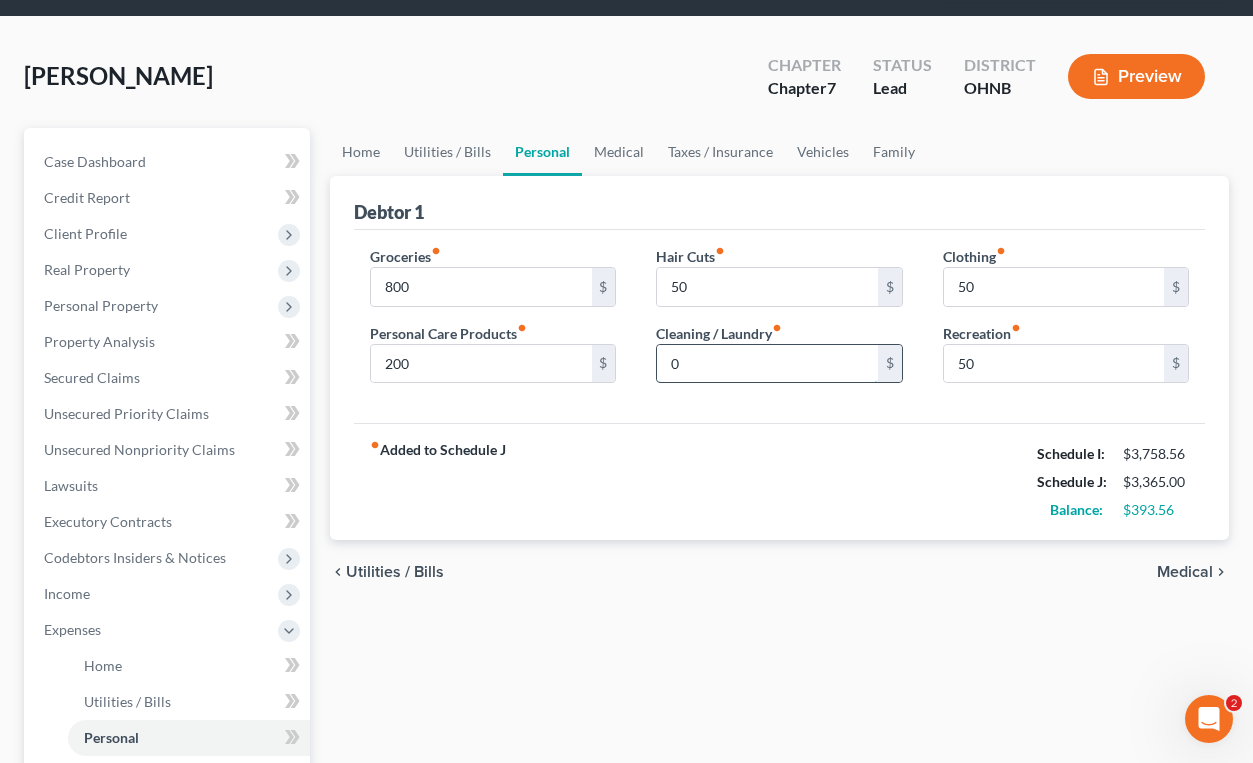 click on "0" at bounding box center (767, 364) 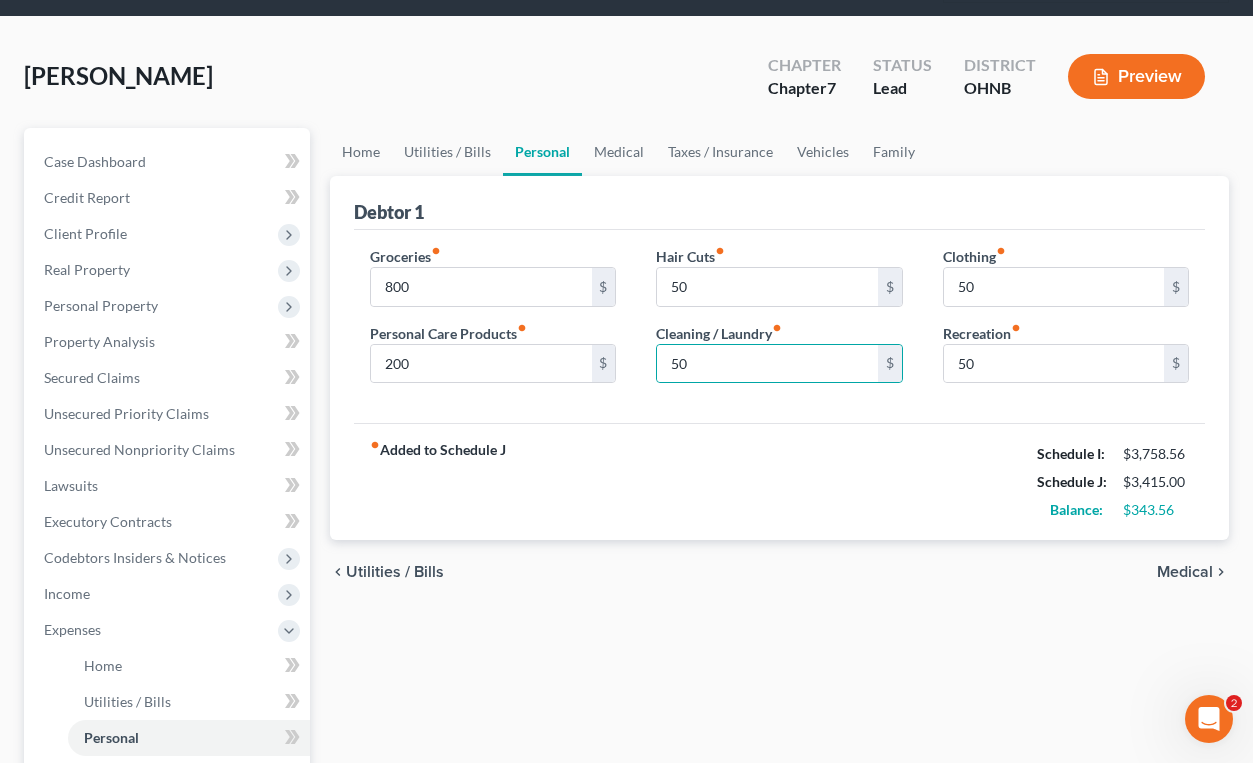 click on "Medical" at bounding box center (1185, 572) 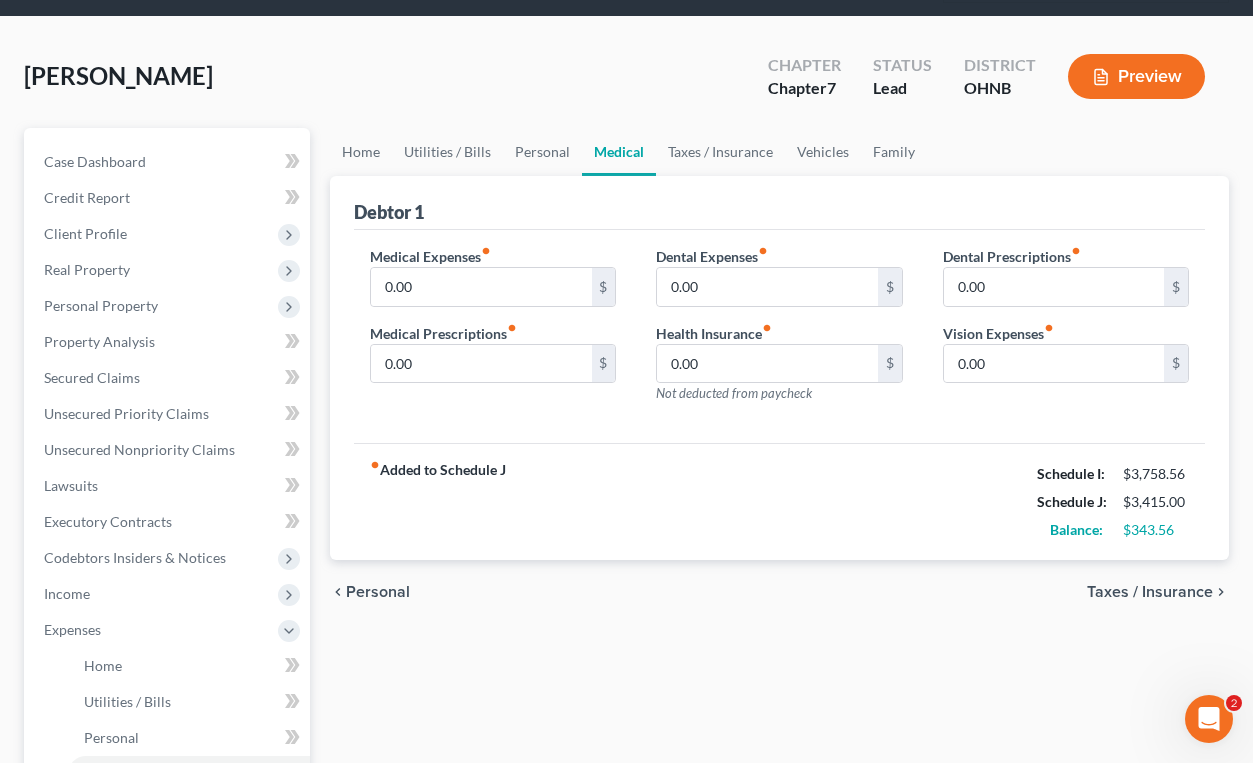 scroll, scrollTop: 0, scrollLeft: 0, axis: both 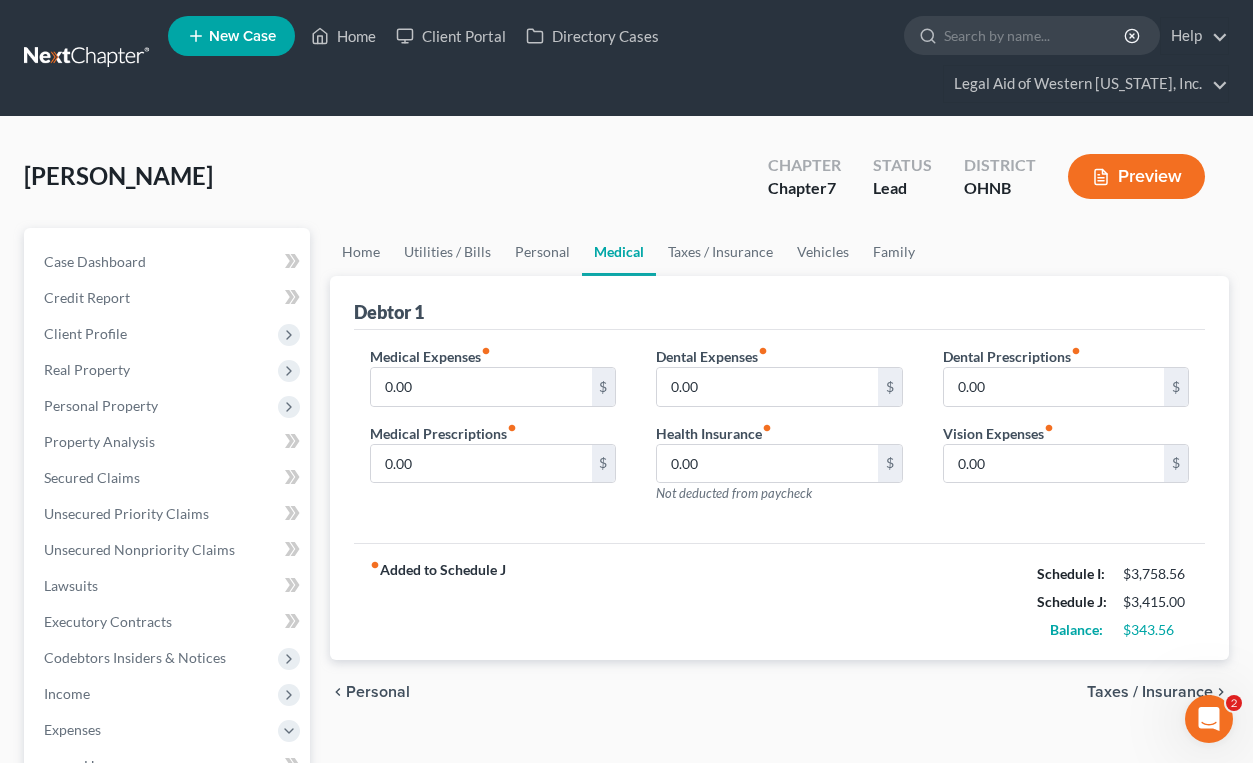 click on "Taxes / Insurance" at bounding box center [1150, 692] 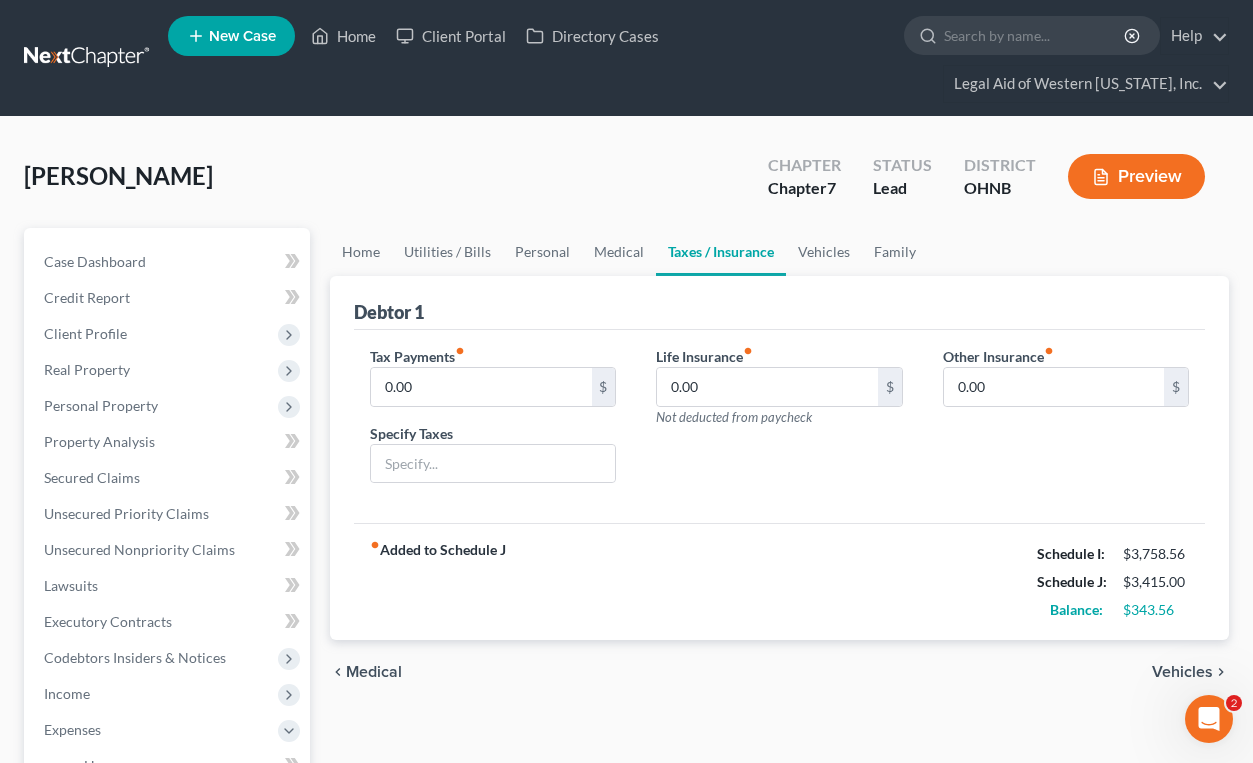 click on "Vehicles" at bounding box center [1182, 672] 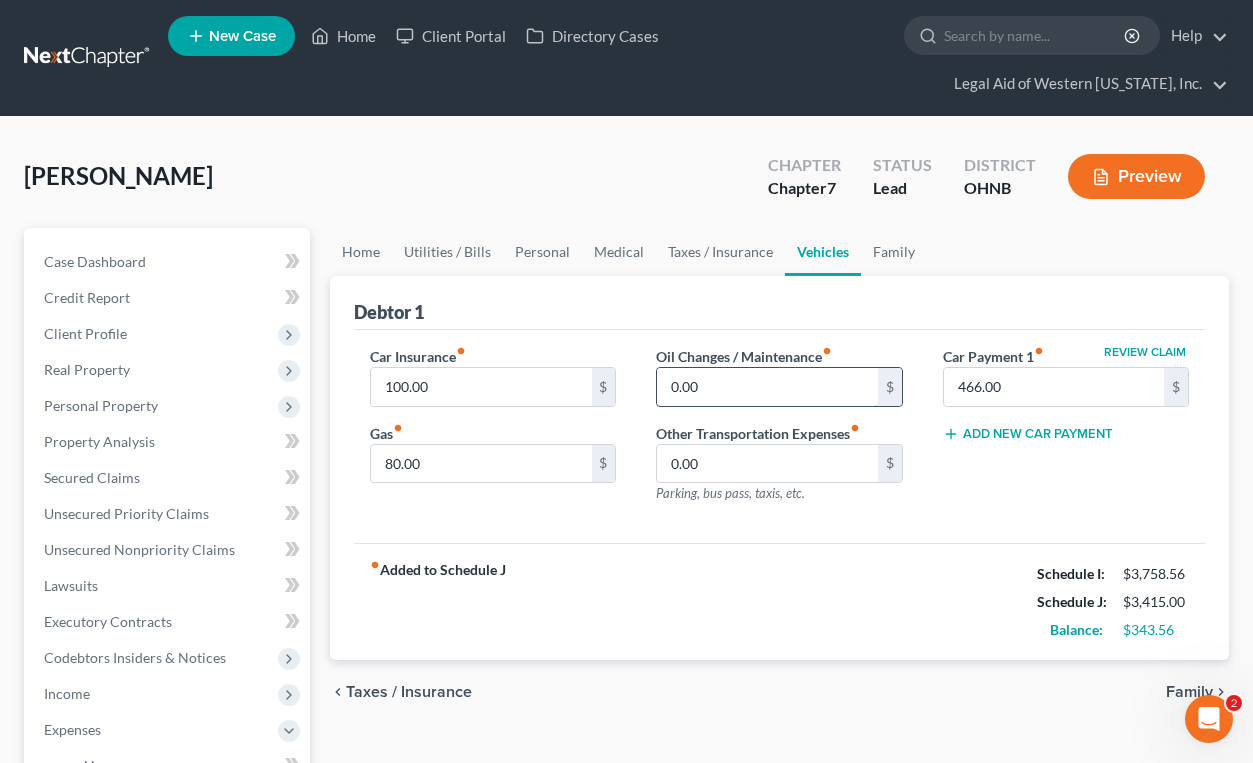 click on "0.00" at bounding box center [767, 387] 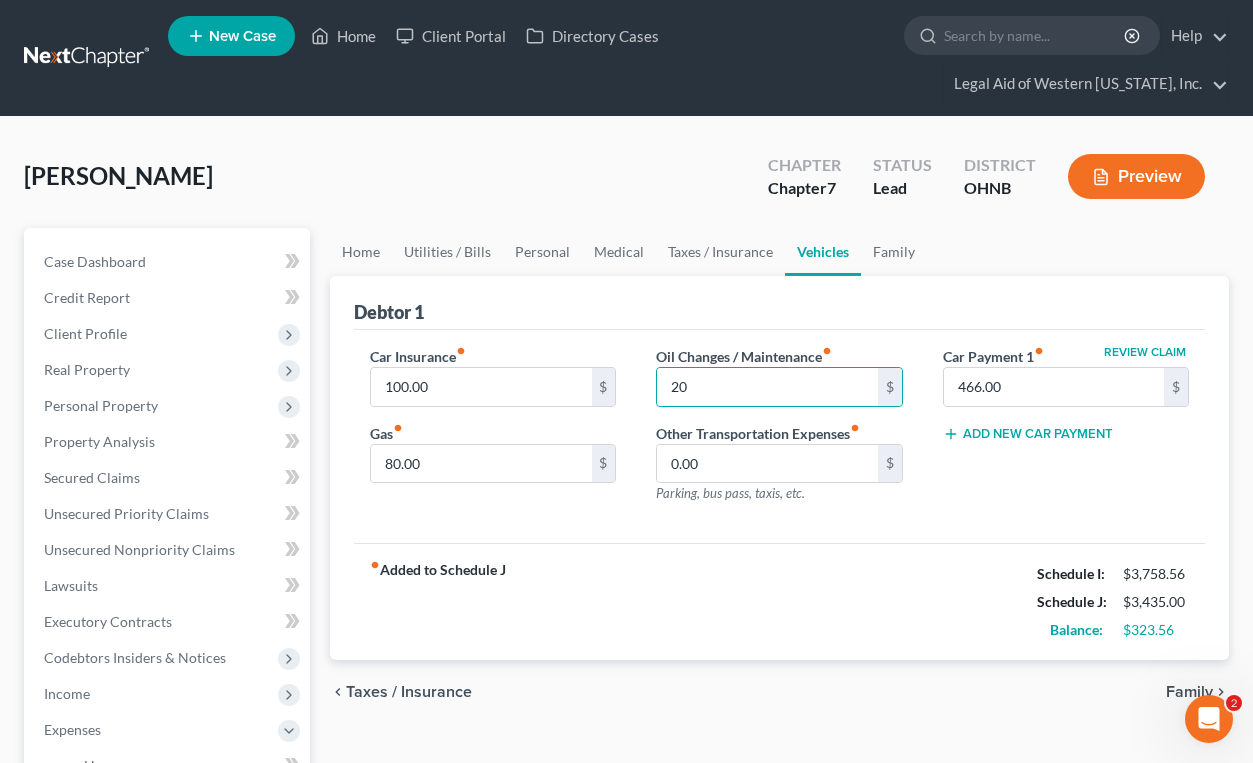 click on "Car Insurance  fiber_manual_record 100.00 $ Gas  fiber_manual_record 80.00 $ Oil Changes / Maintenance  fiber_manual_record 20 $ Other Transportation Expenses  fiber_manual_record 0.00 $ Parking, bus pass, taxis, etc. Review Claim Car Payment 1  fiber_manual_record 466.00 $ Add New Car Payment" at bounding box center [779, 437] 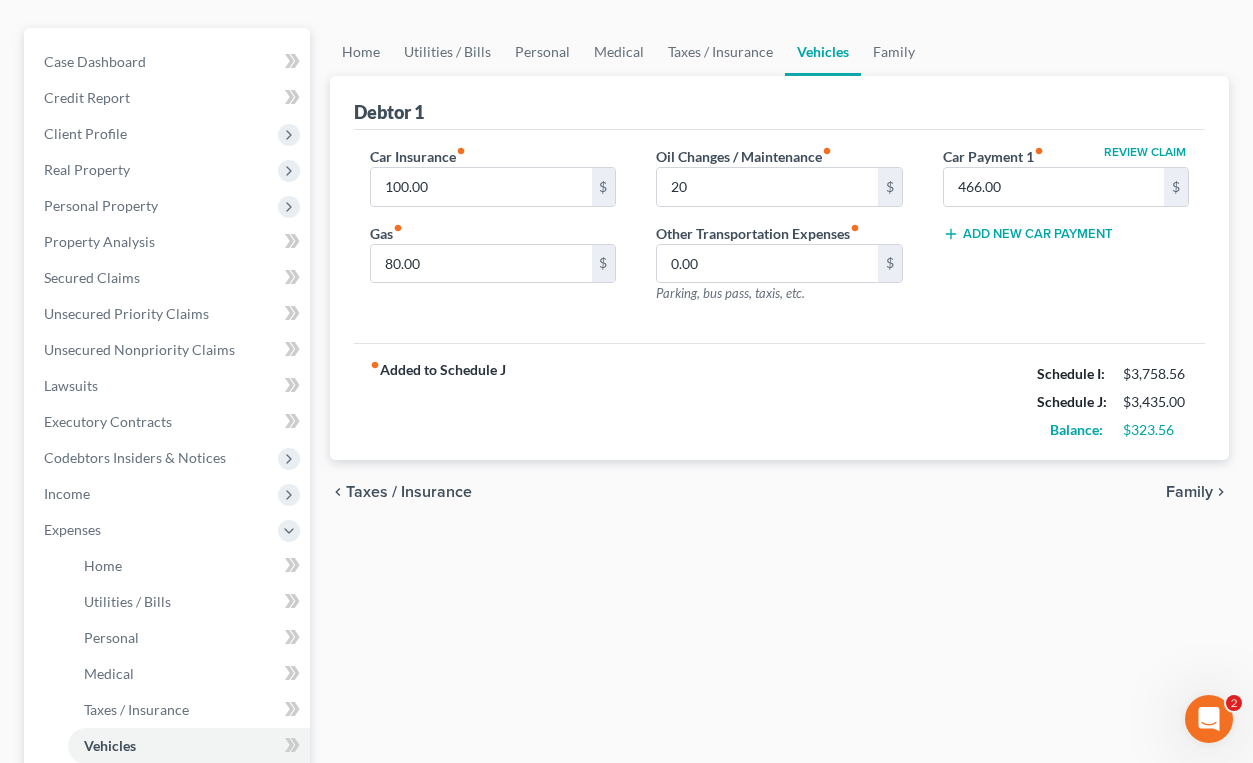 click on "Family" at bounding box center [1189, 492] 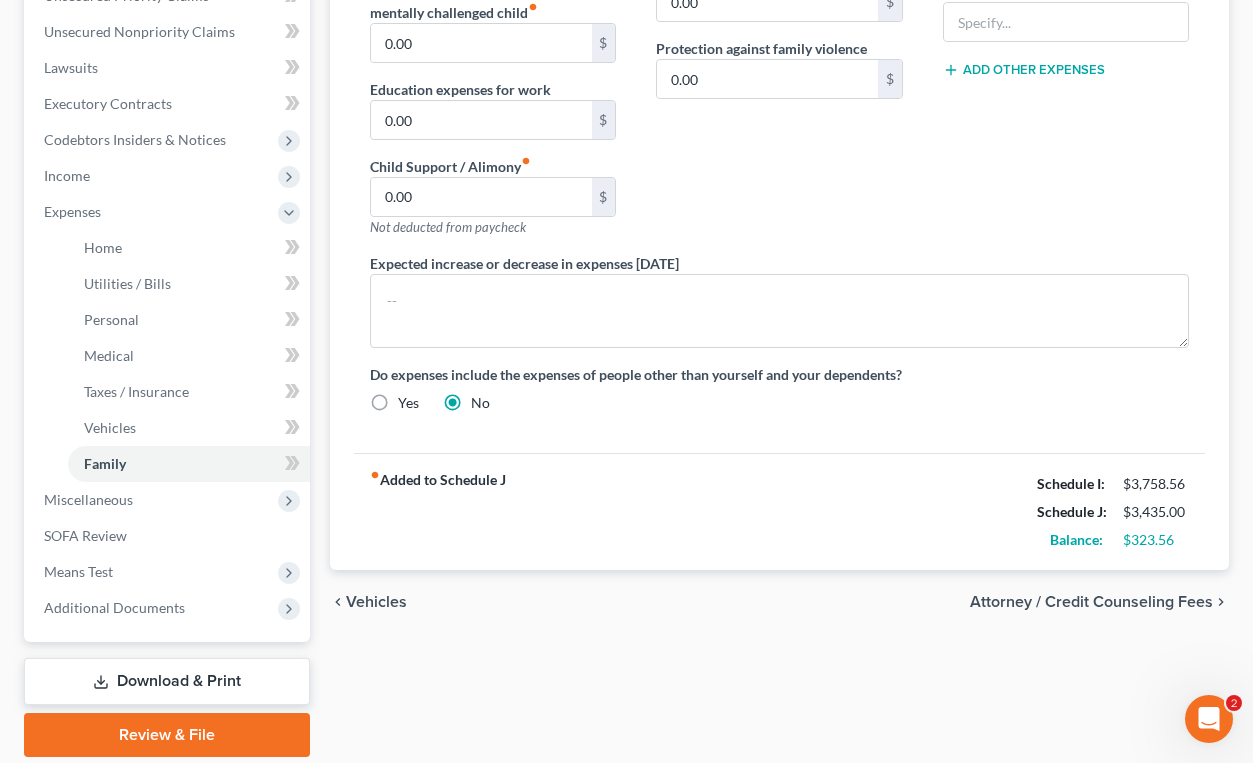 scroll, scrollTop: 588, scrollLeft: 0, axis: vertical 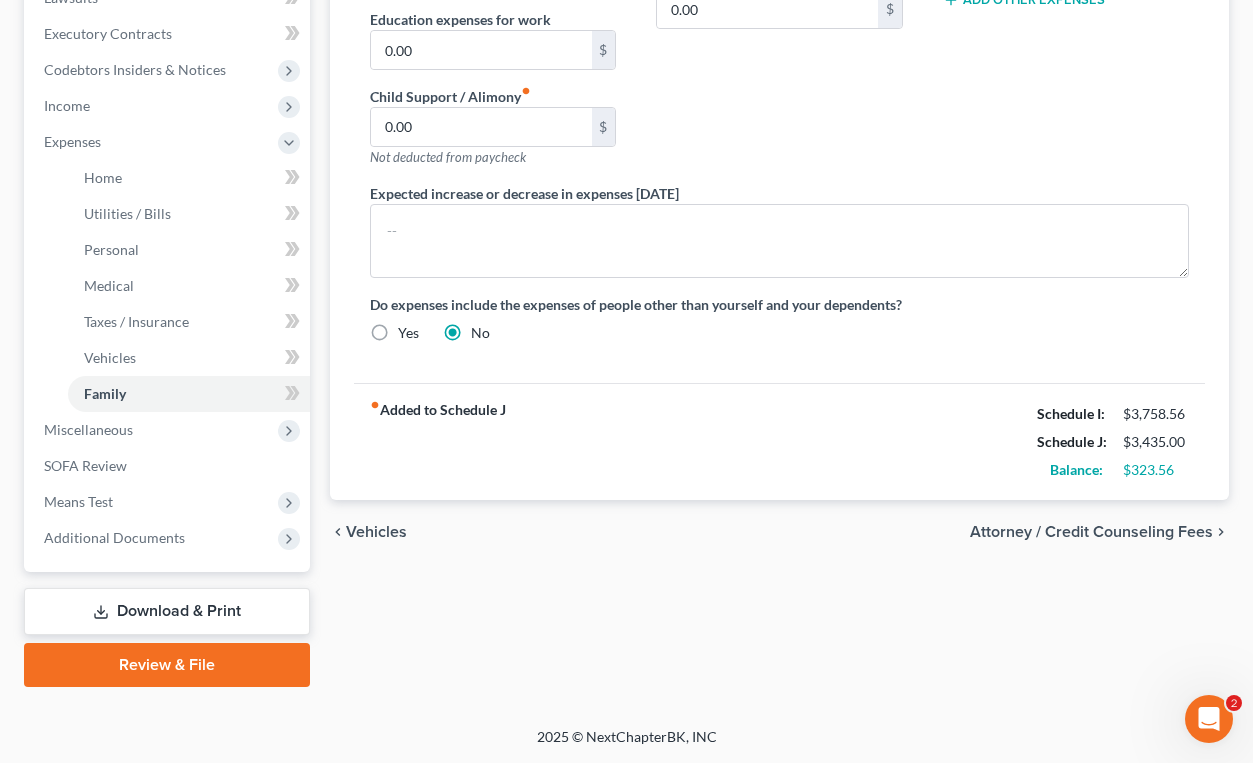 click on "Attorney / Credit Counseling Fees" at bounding box center (1091, 532) 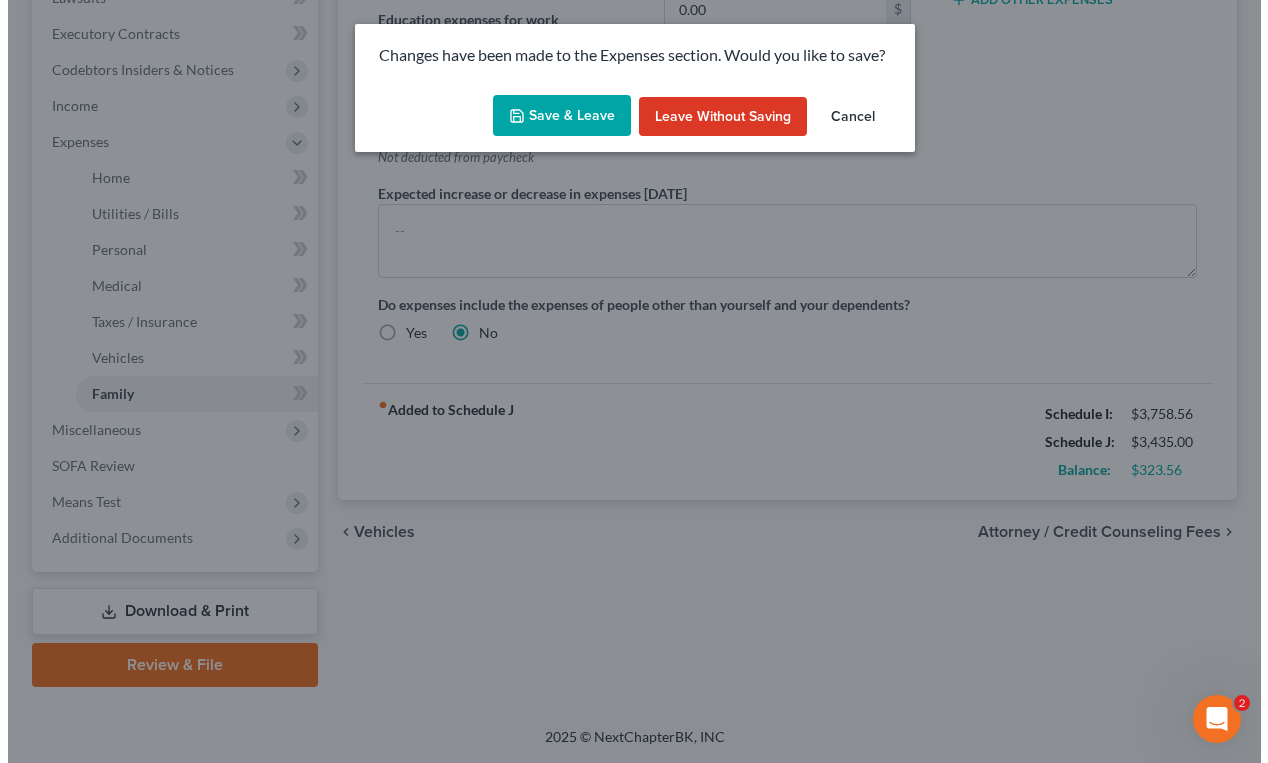scroll, scrollTop: 552, scrollLeft: 0, axis: vertical 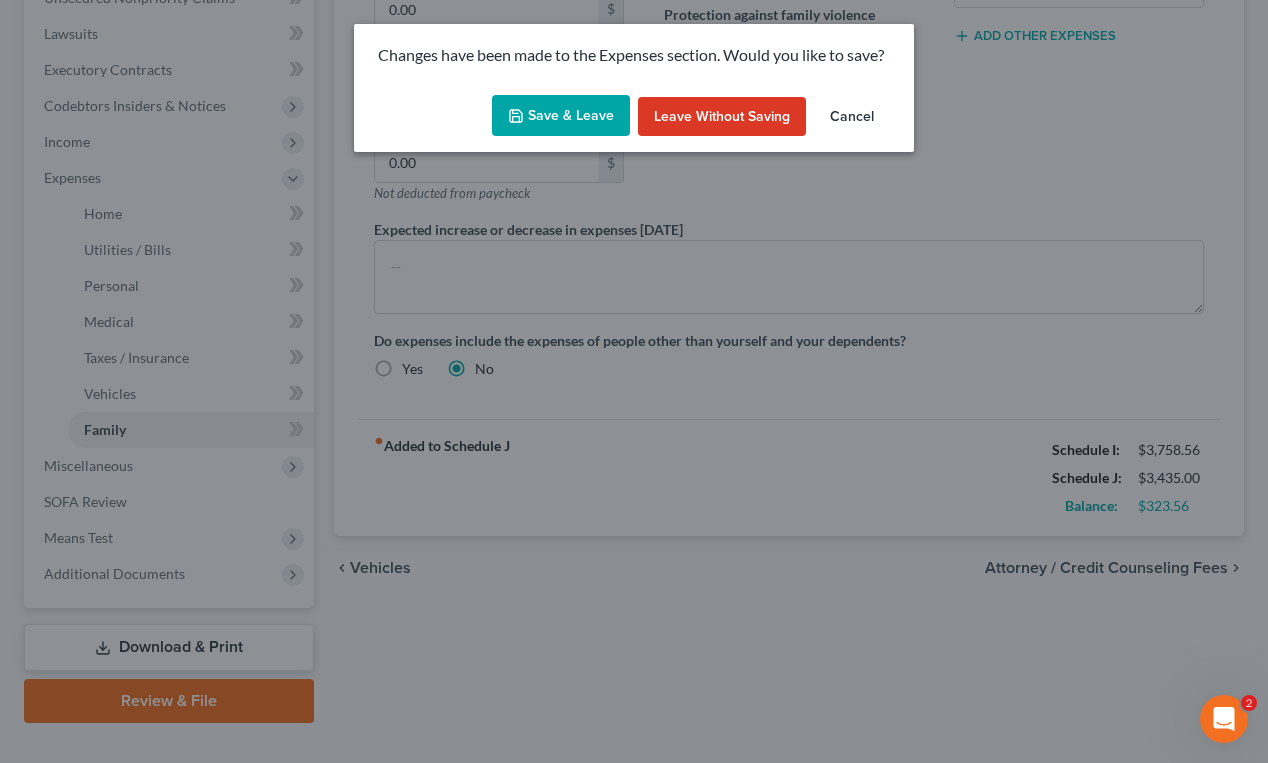 click on "Save & Leave" at bounding box center (561, 116) 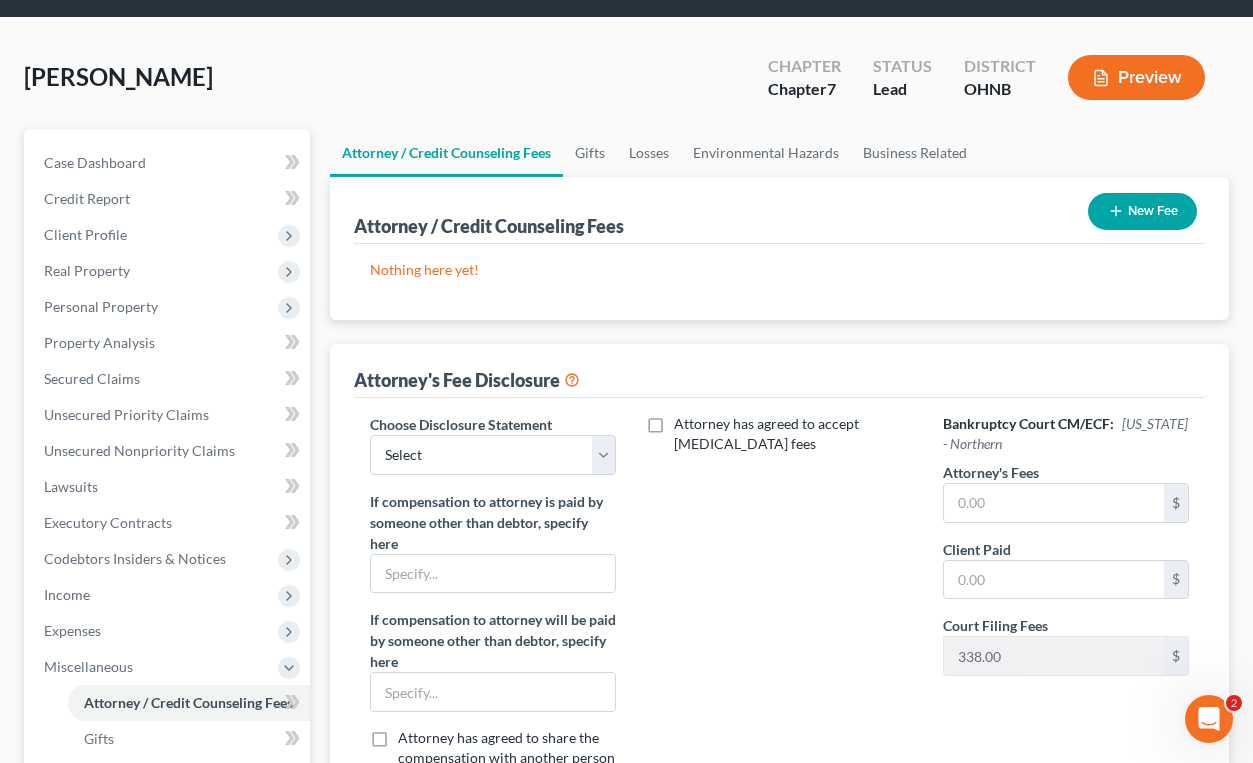 scroll, scrollTop: 400, scrollLeft: 0, axis: vertical 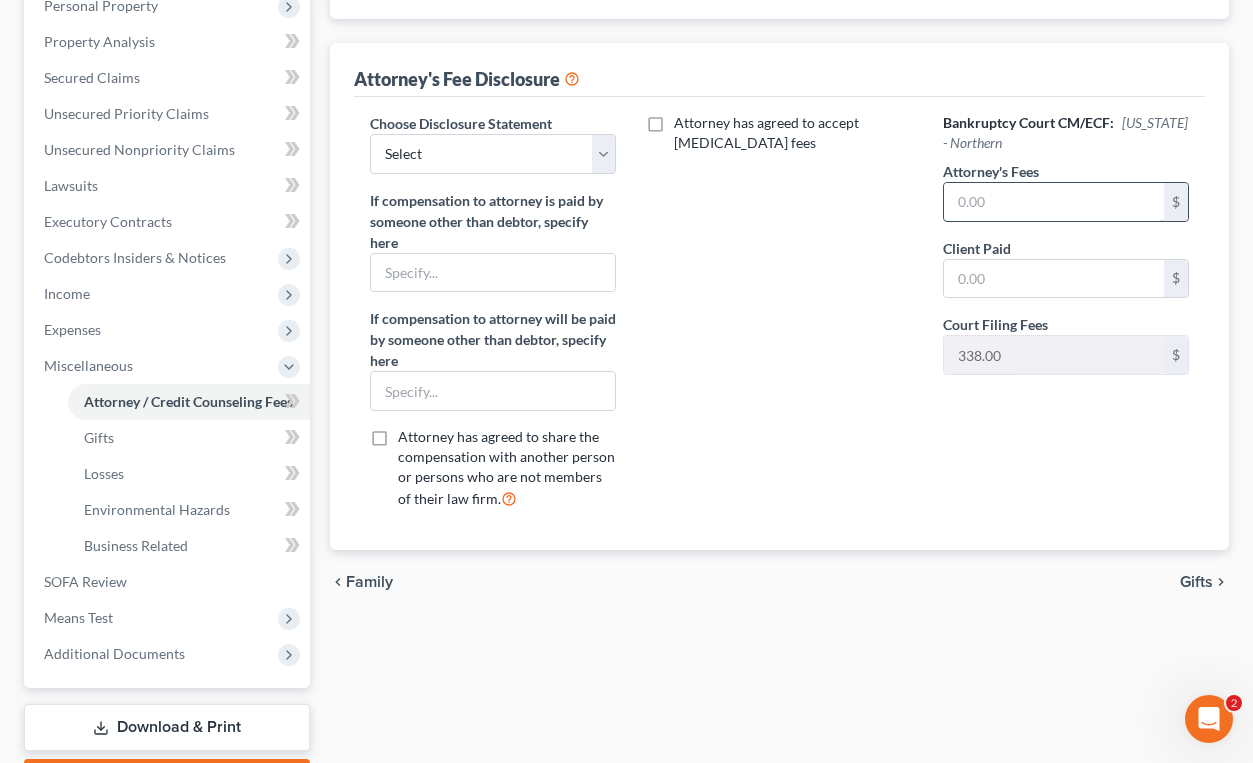 click at bounding box center (1054, 202) 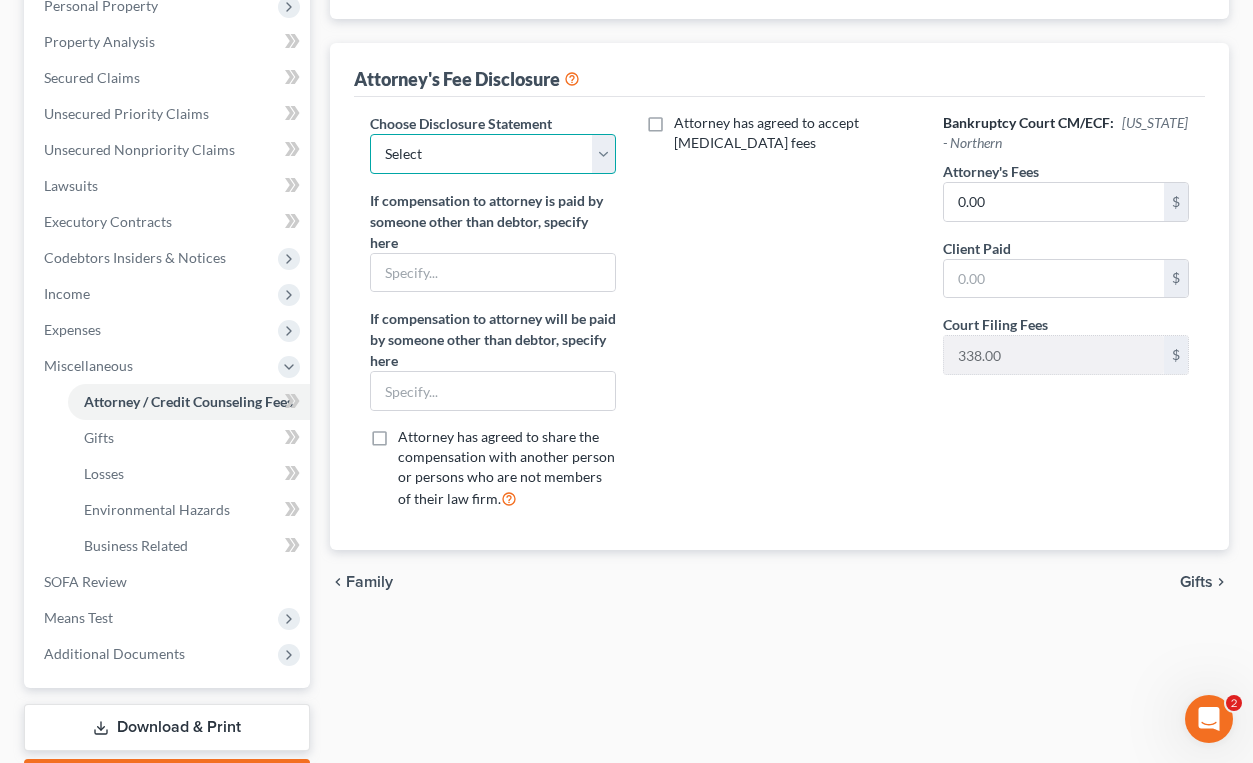 click on "Select Fee Disclosure" at bounding box center [493, 154] 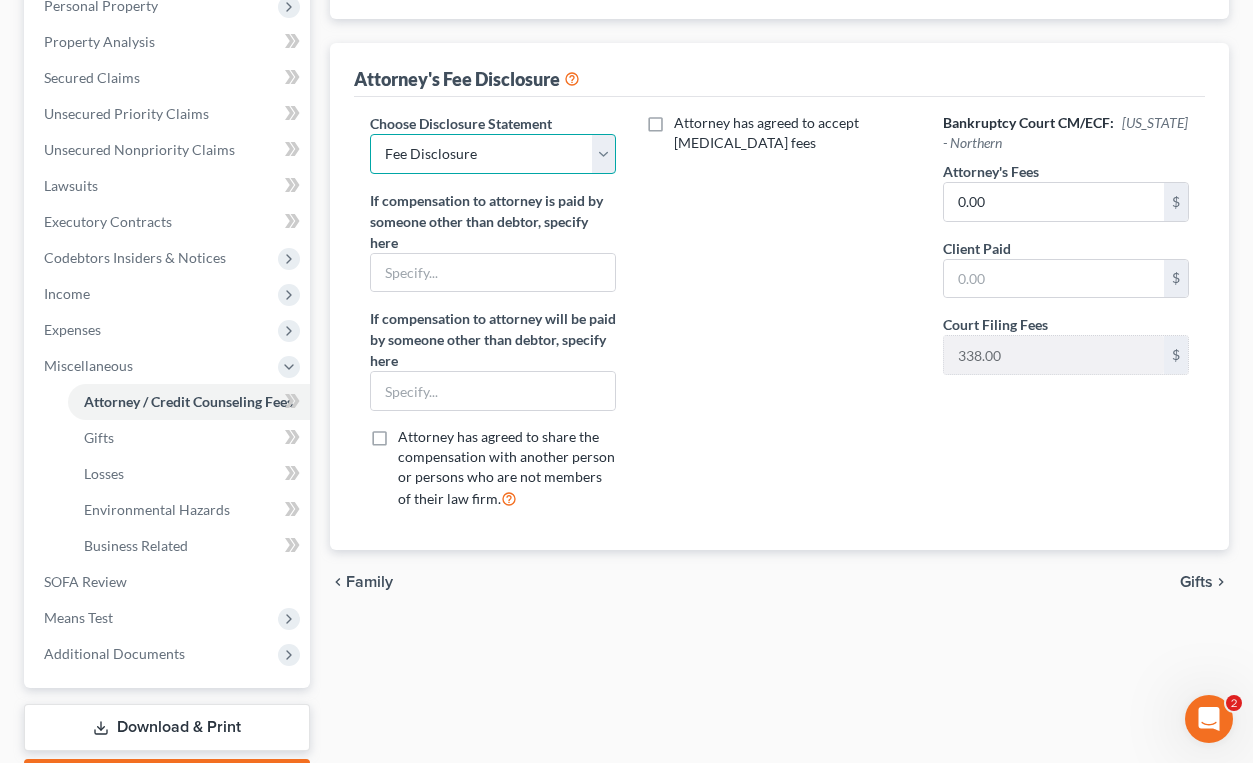 click on "Select Fee Disclosure" at bounding box center (493, 154) 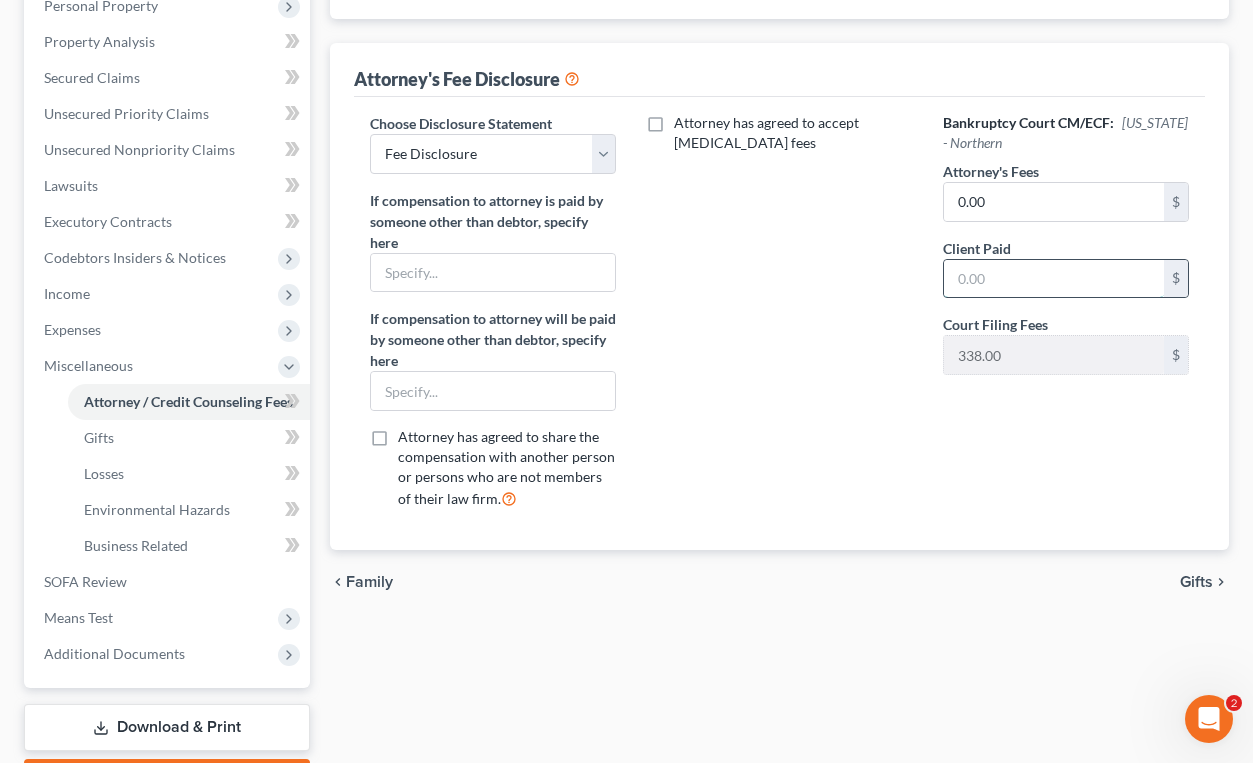 click at bounding box center [1054, 279] 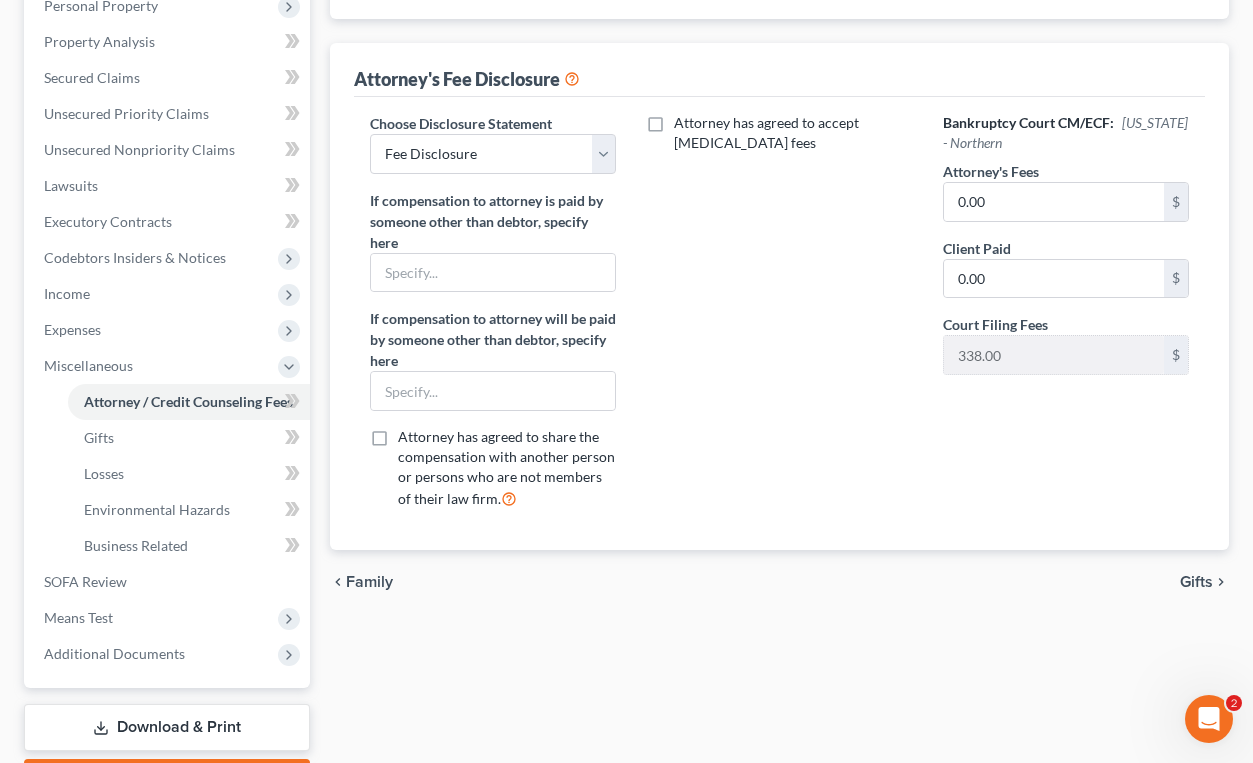 click on "Gifts" at bounding box center [1196, 582] 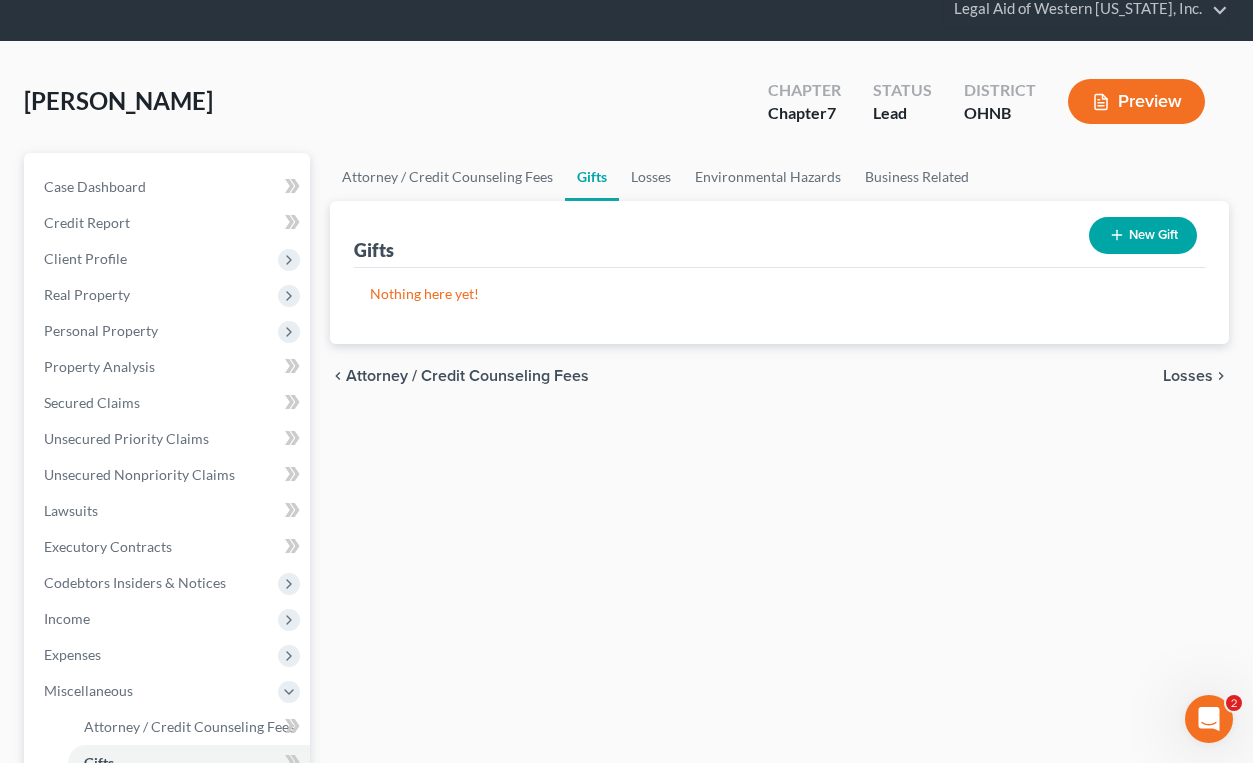 scroll, scrollTop: 0, scrollLeft: 0, axis: both 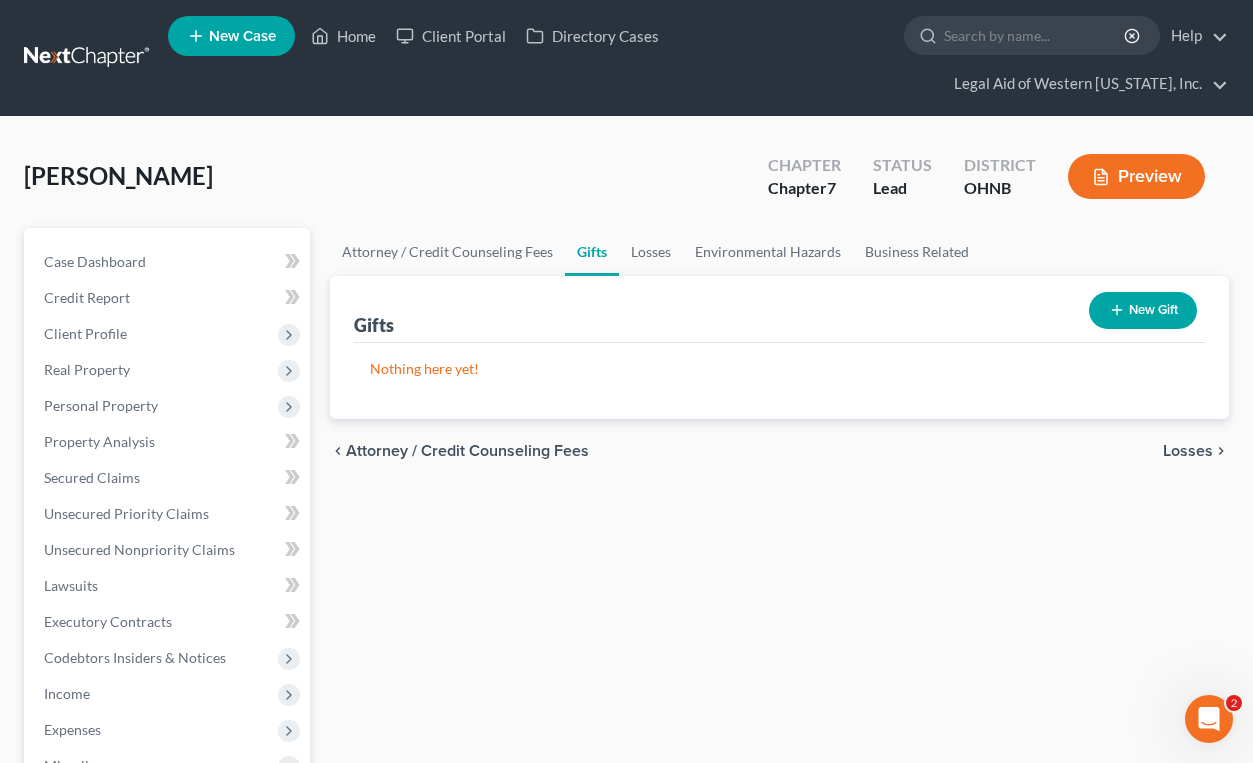 click on "Losses" at bounding box center [1188, 451] 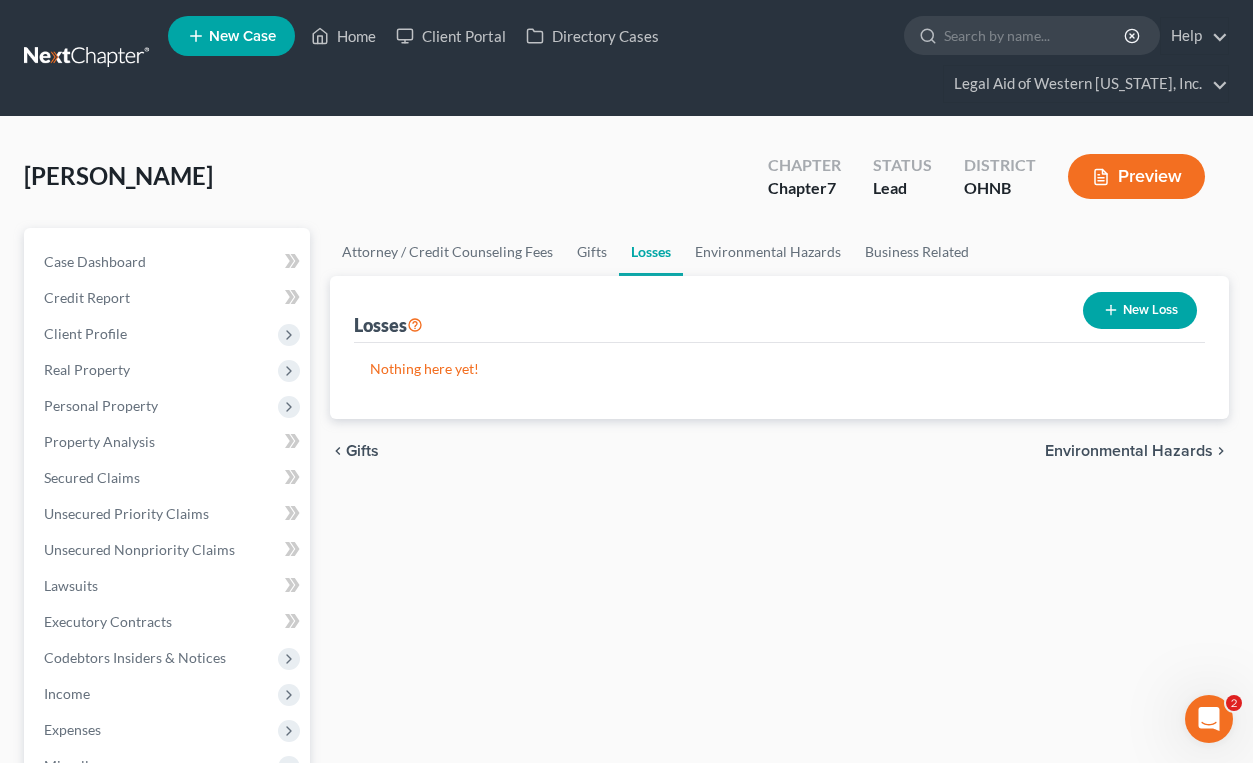 click on "Environmental Hazards" at bounding box center [1129, 451] 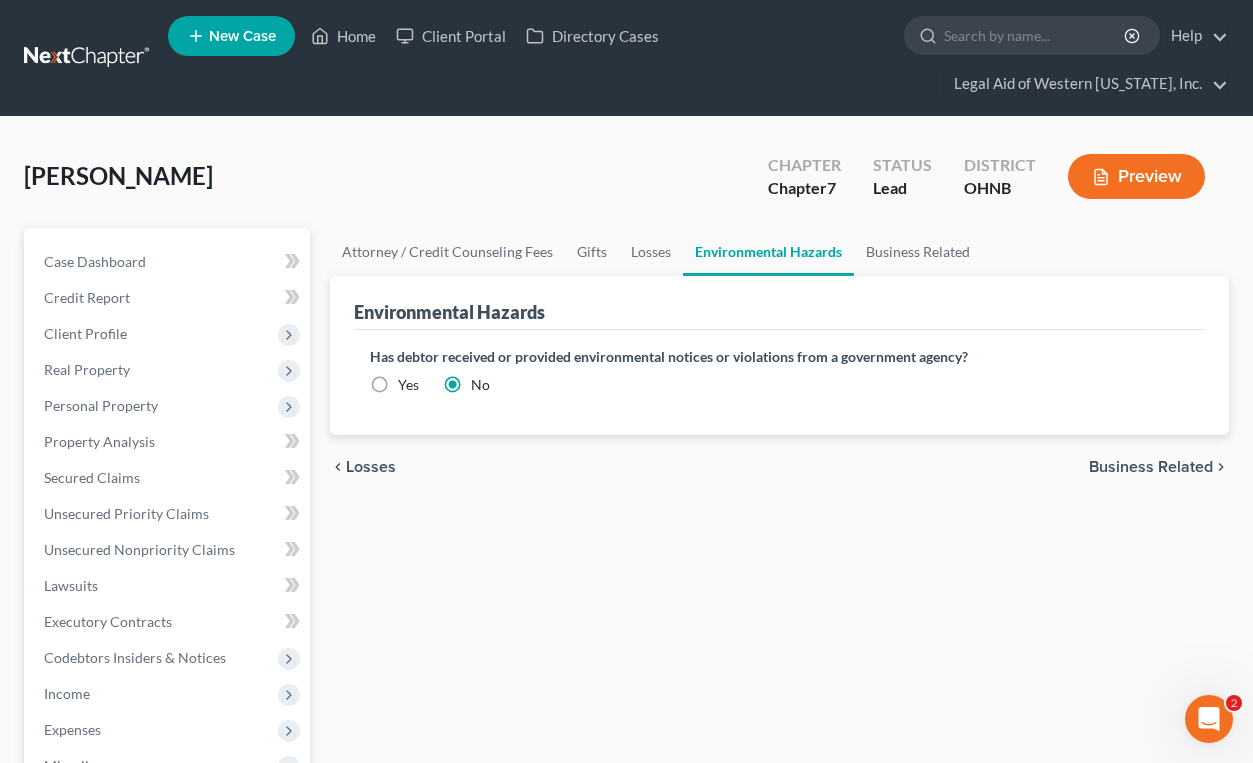 click on "Business Related" at bounding box center [1151, 467] 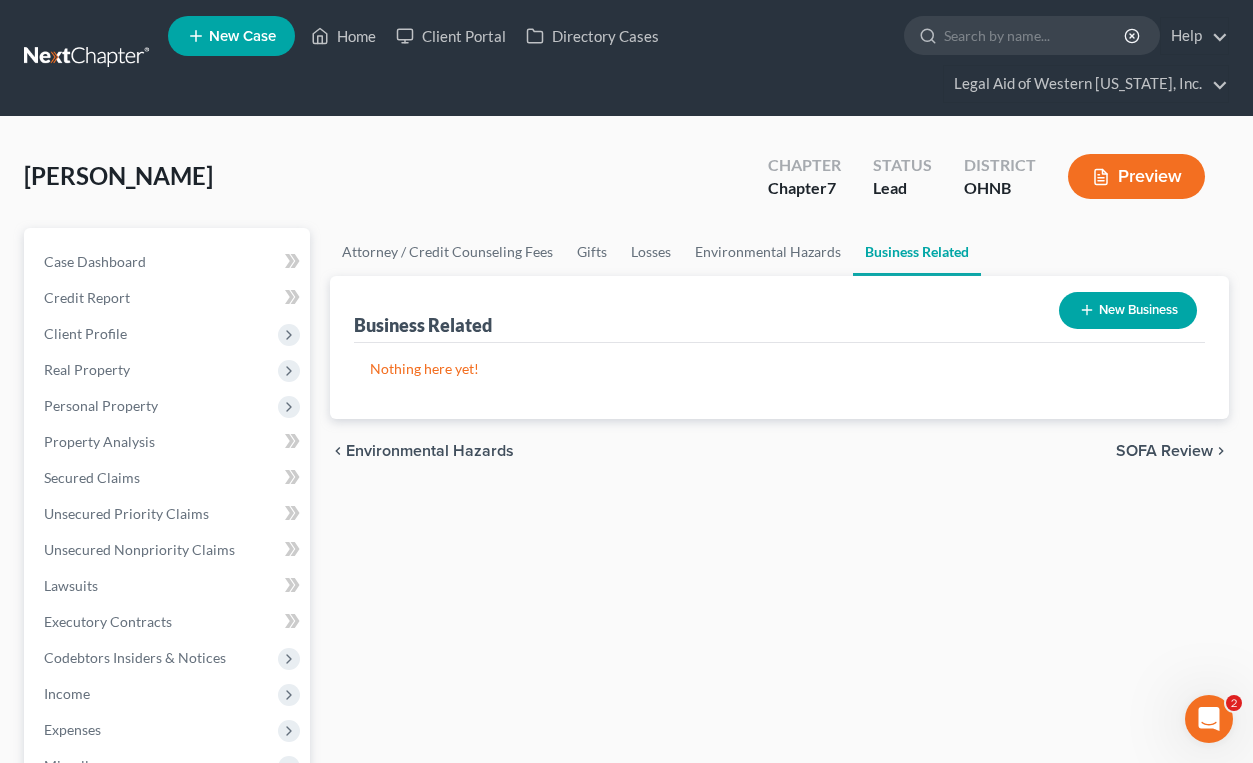 click on "SOFA Review" at bounding box center [1164, 451] 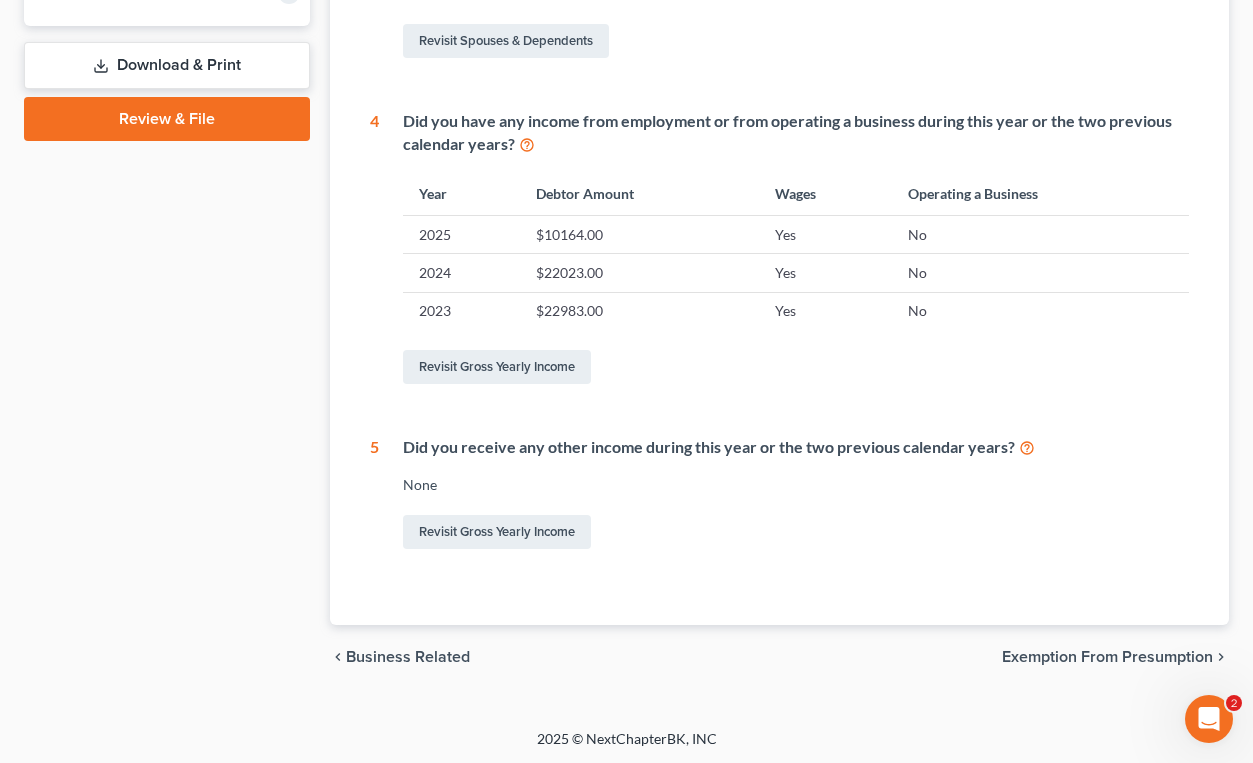 scroll, scrollTop: 884, scrollLeft: 0, axis: vertical 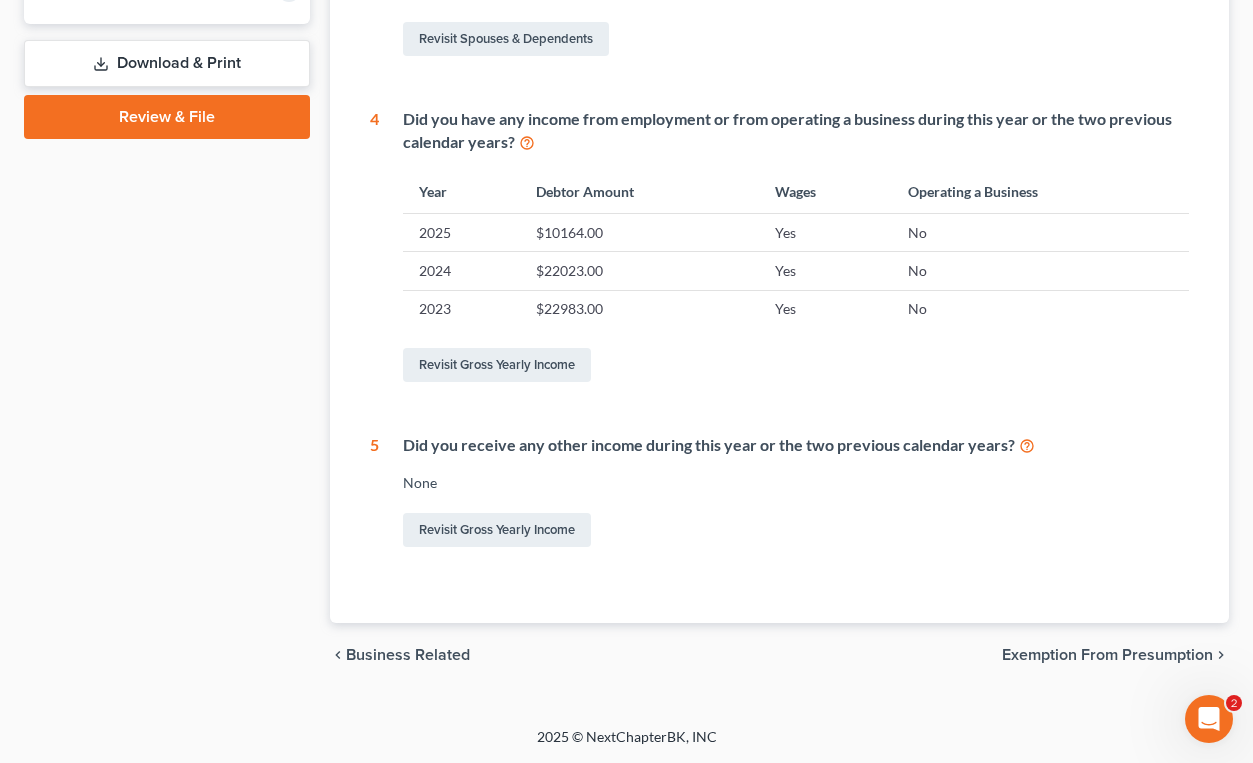 click on "Exemption from Presumption" at bounding box center [1107, 655] 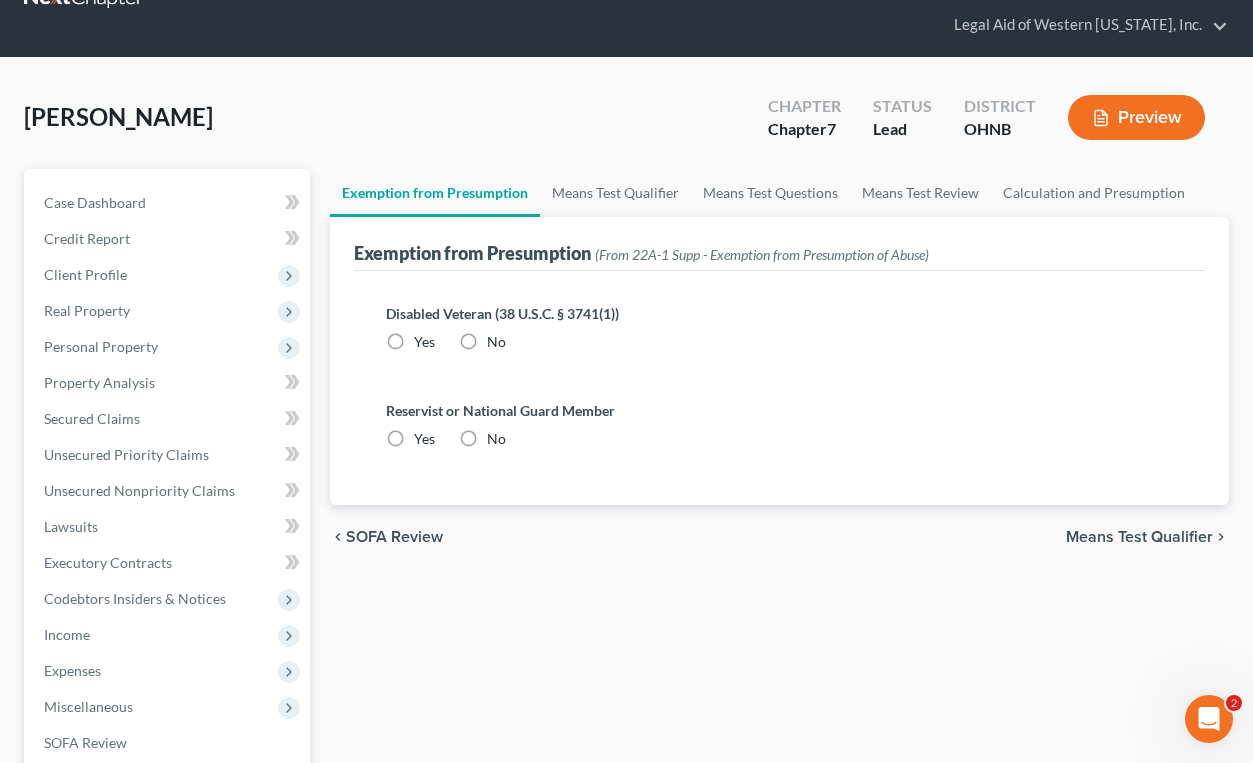 scroll, scrollTop: 0, scrollLeft: 0, axis: both 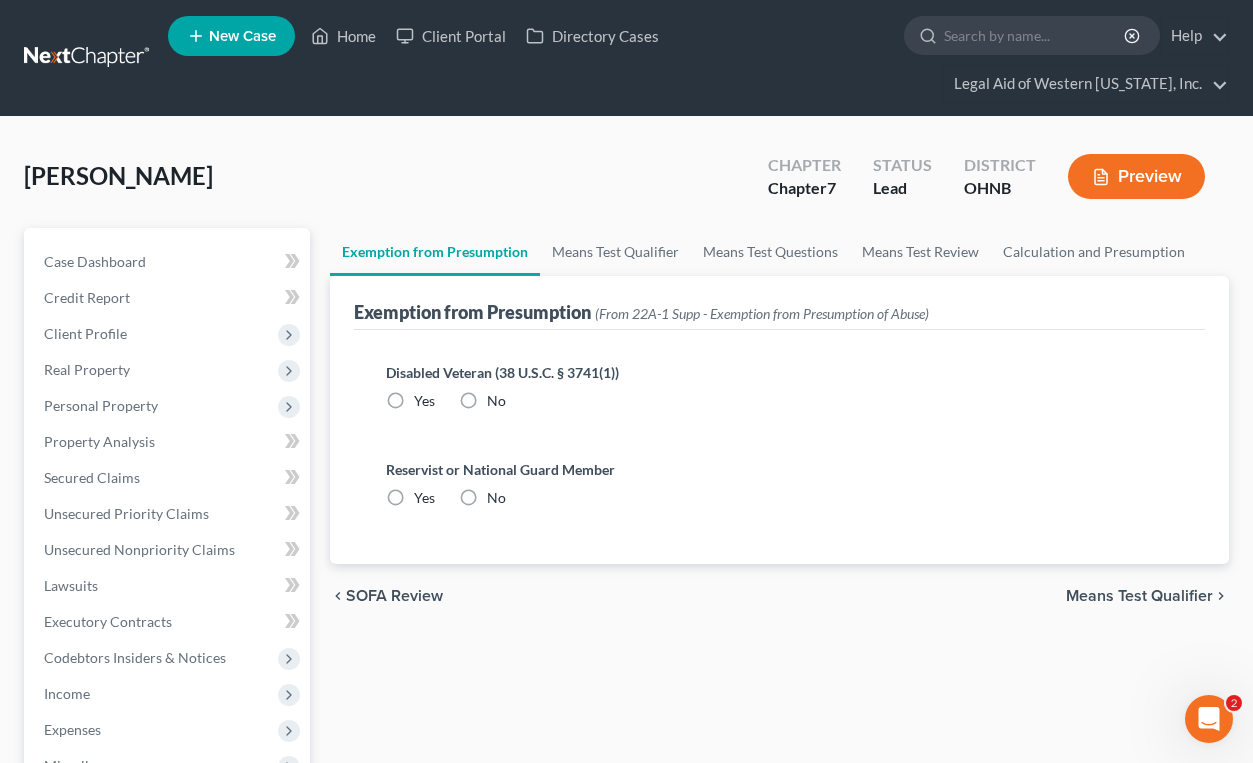 click on "No" at bounding box center [496, 401] 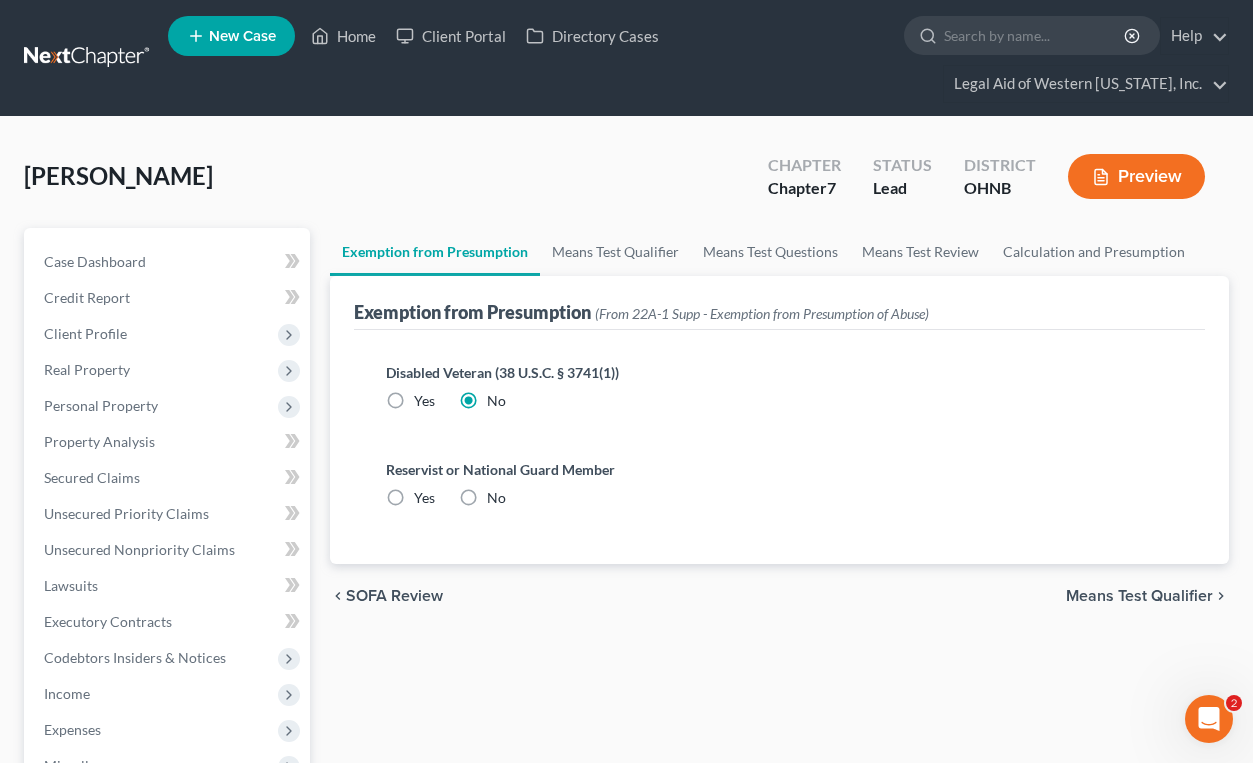 click on "No" at bounding box center (496, 498) 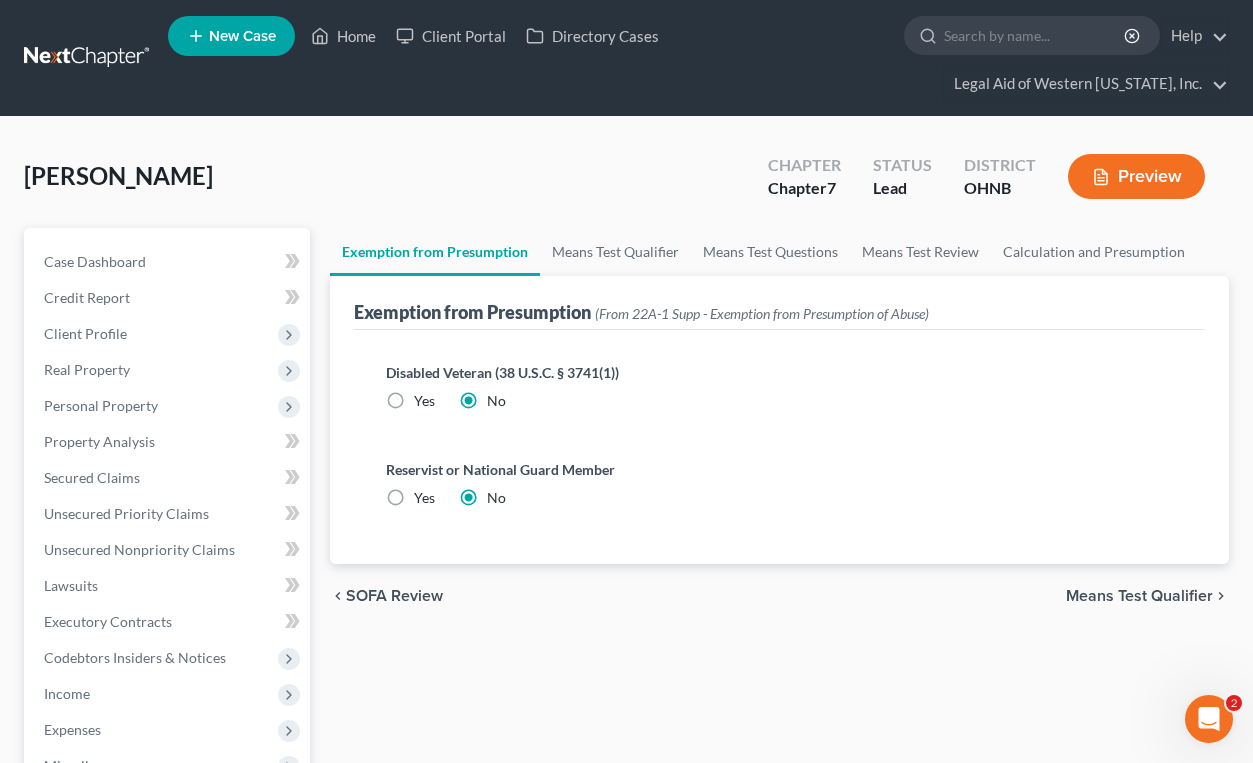 click on "Means Test Qualifier" at bounding box center [1139, 596] 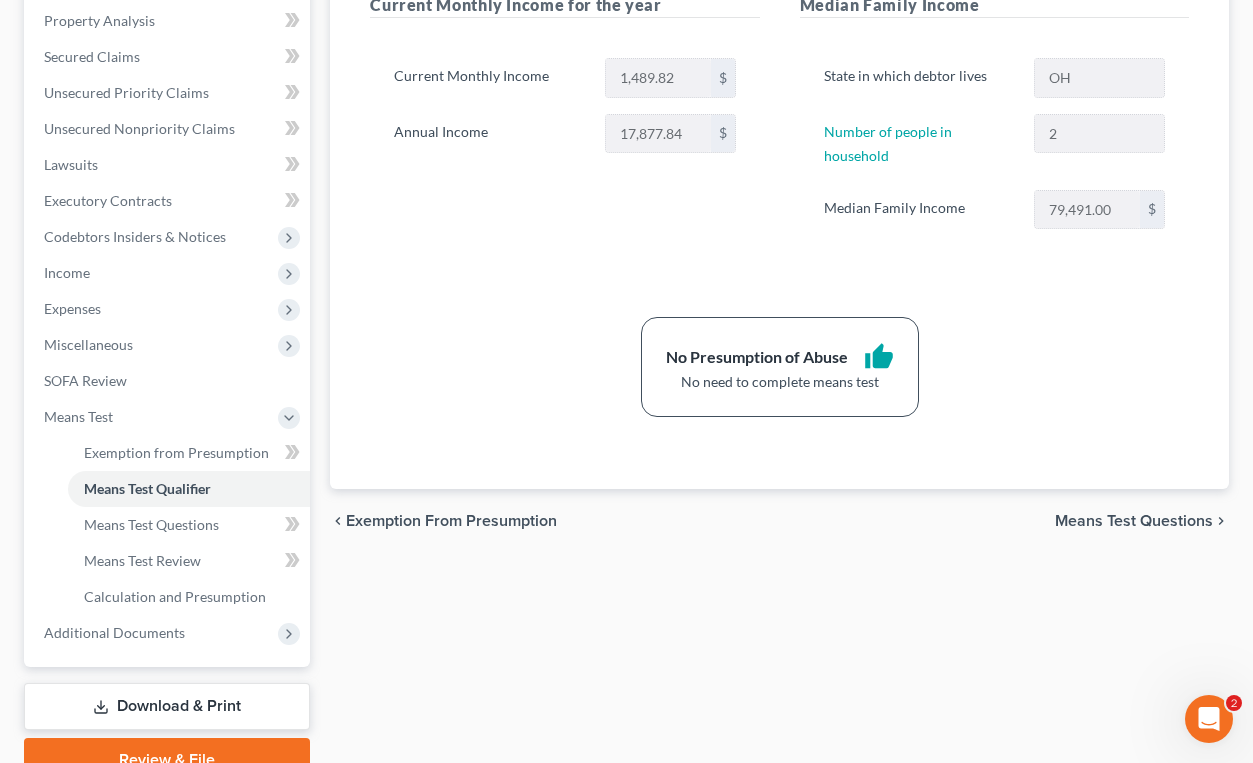 scroll, scrollTop: 500, scrollLeft: 0, axis: vertical 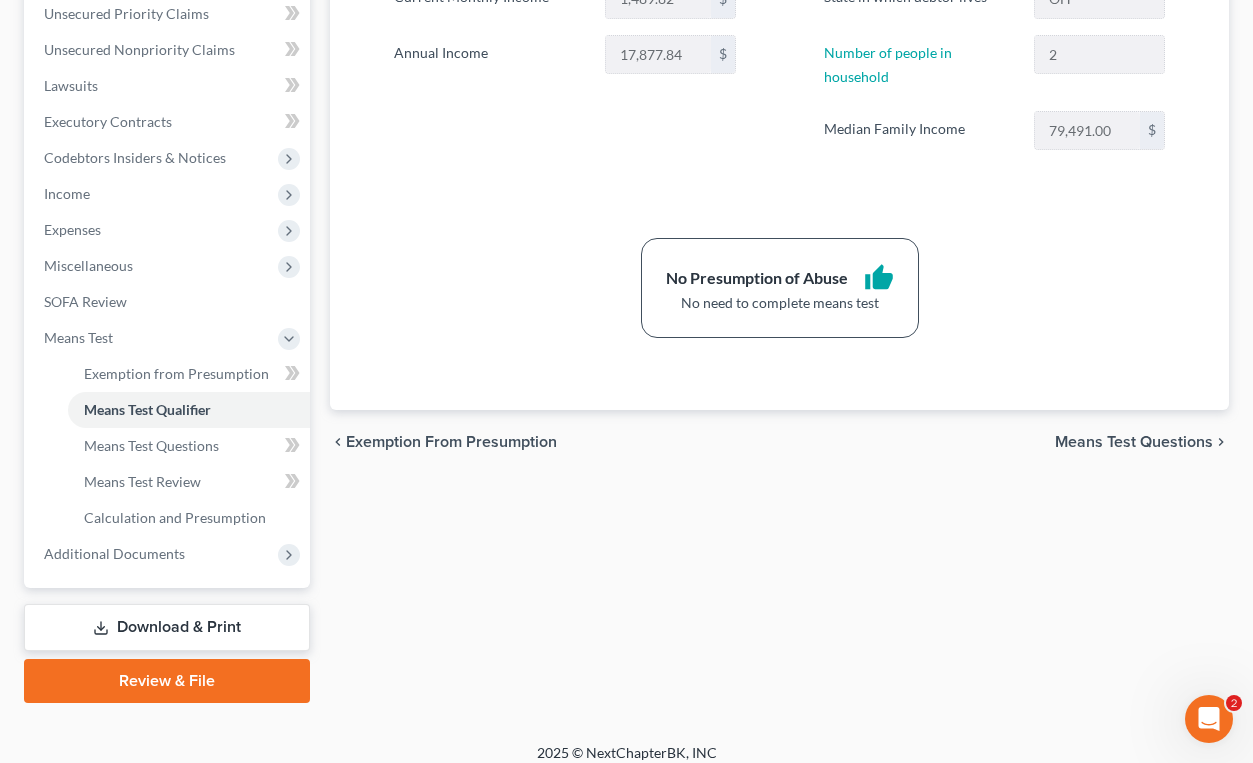 click on "Means Test Questions" at bounding box center [1134, 442] 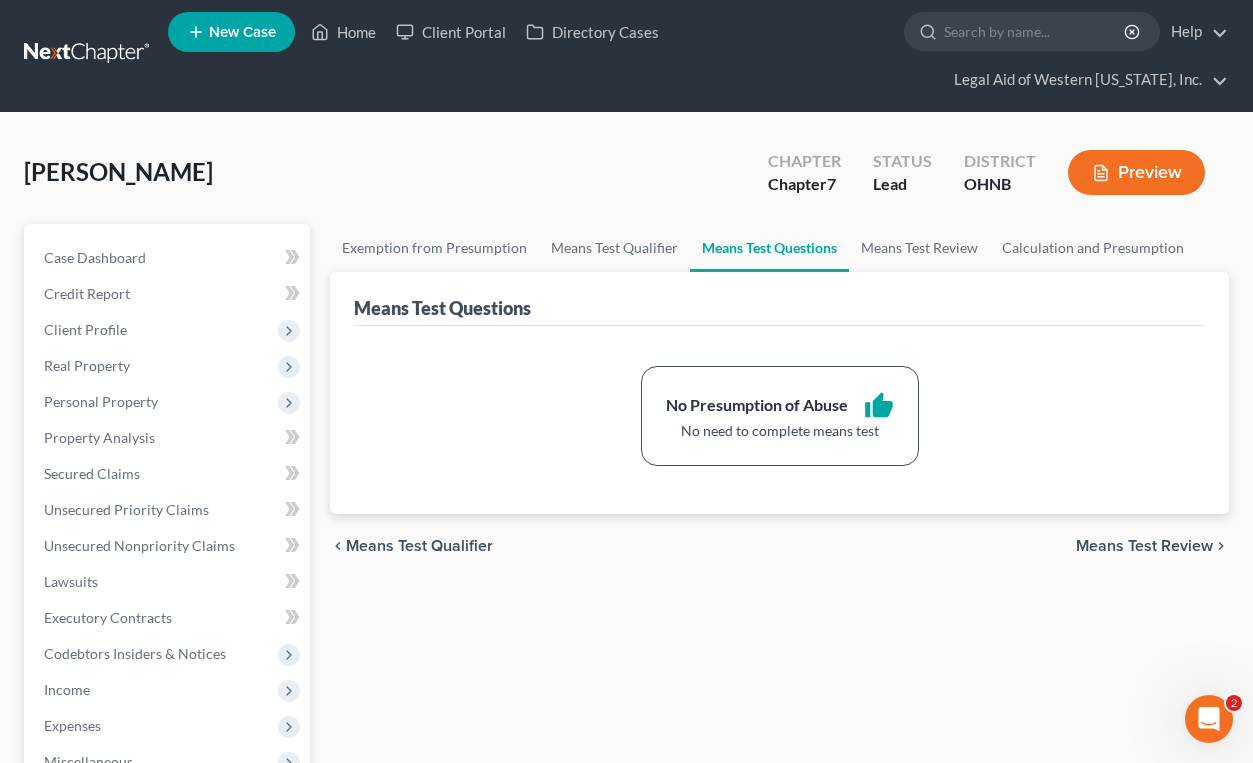 scroll, scrollTop: 0, scrollLeft: 0, axis: both 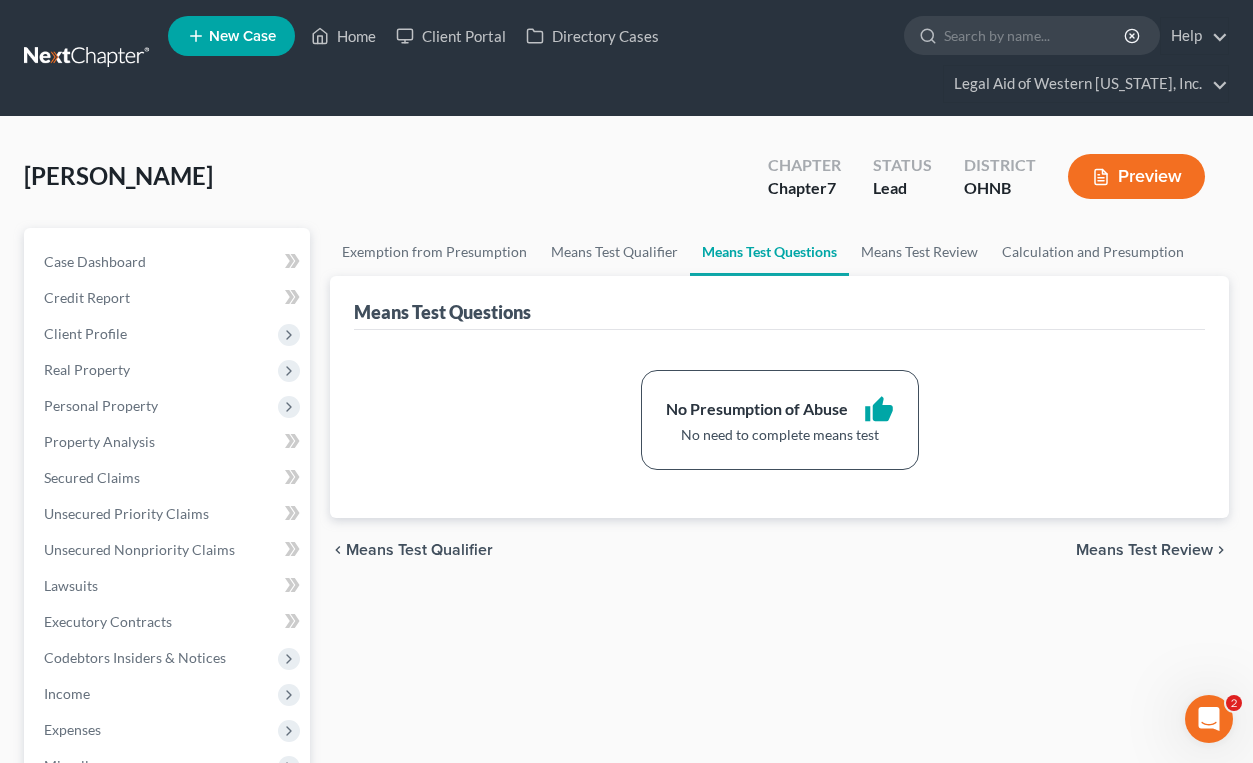 click on "Means Test Review" at bounding box center (1144, 550) 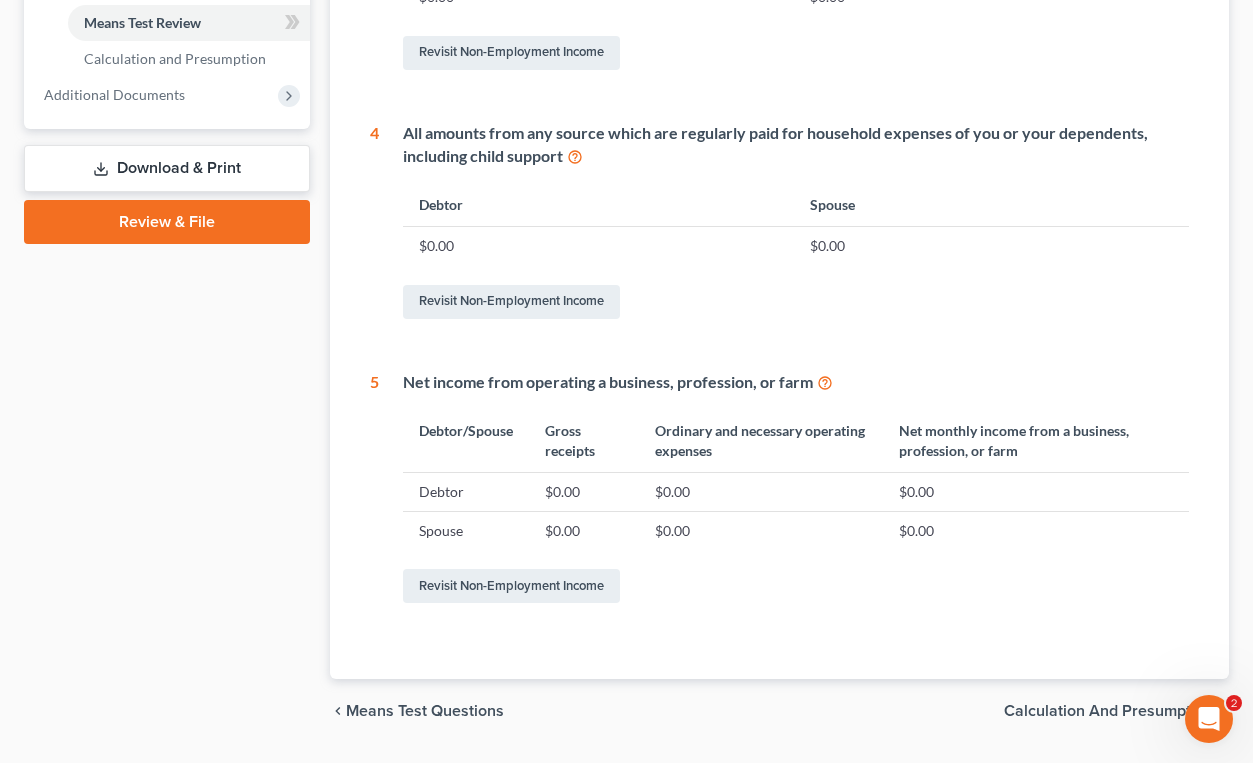 scroll, scrollTop: 1000, scrollLeft: 0, axis: vertical 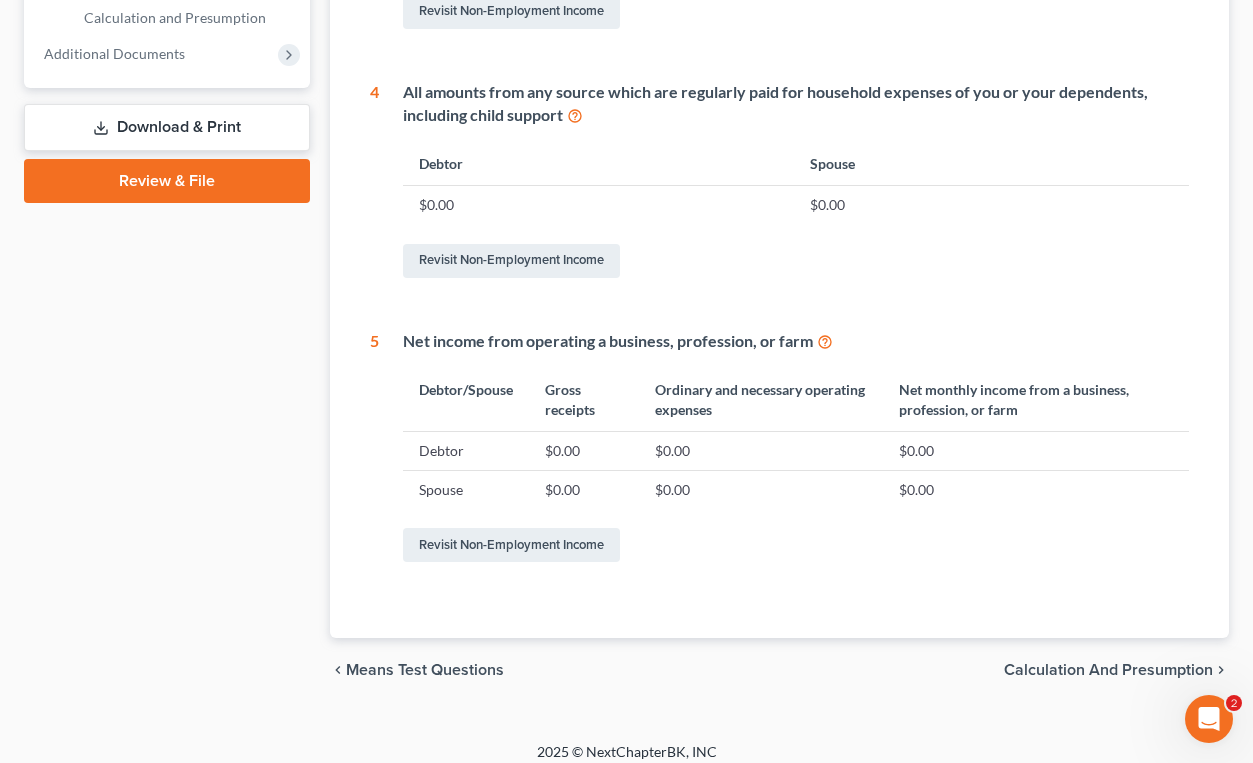 click on "Calculation and Presumption" at bounding box center (1108, 670) 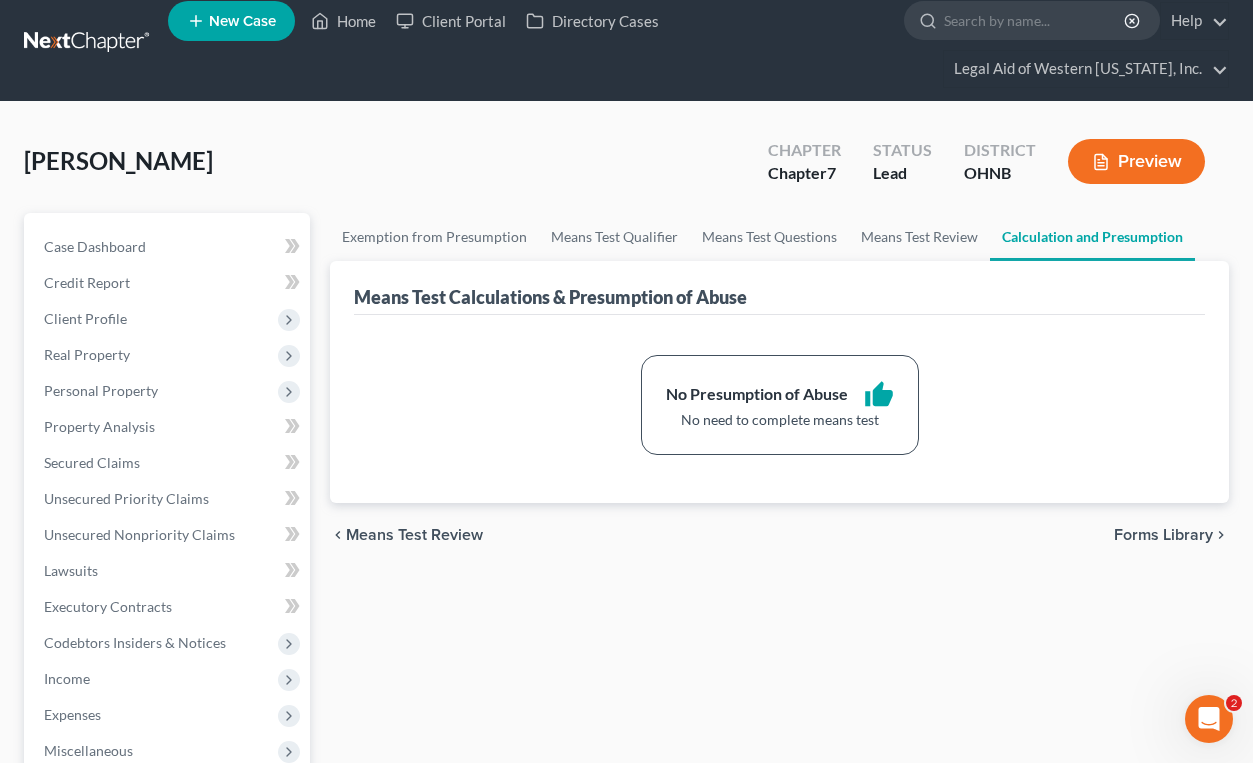 scroll, scrollTop: 0, scrollLeft: 0, axis: both 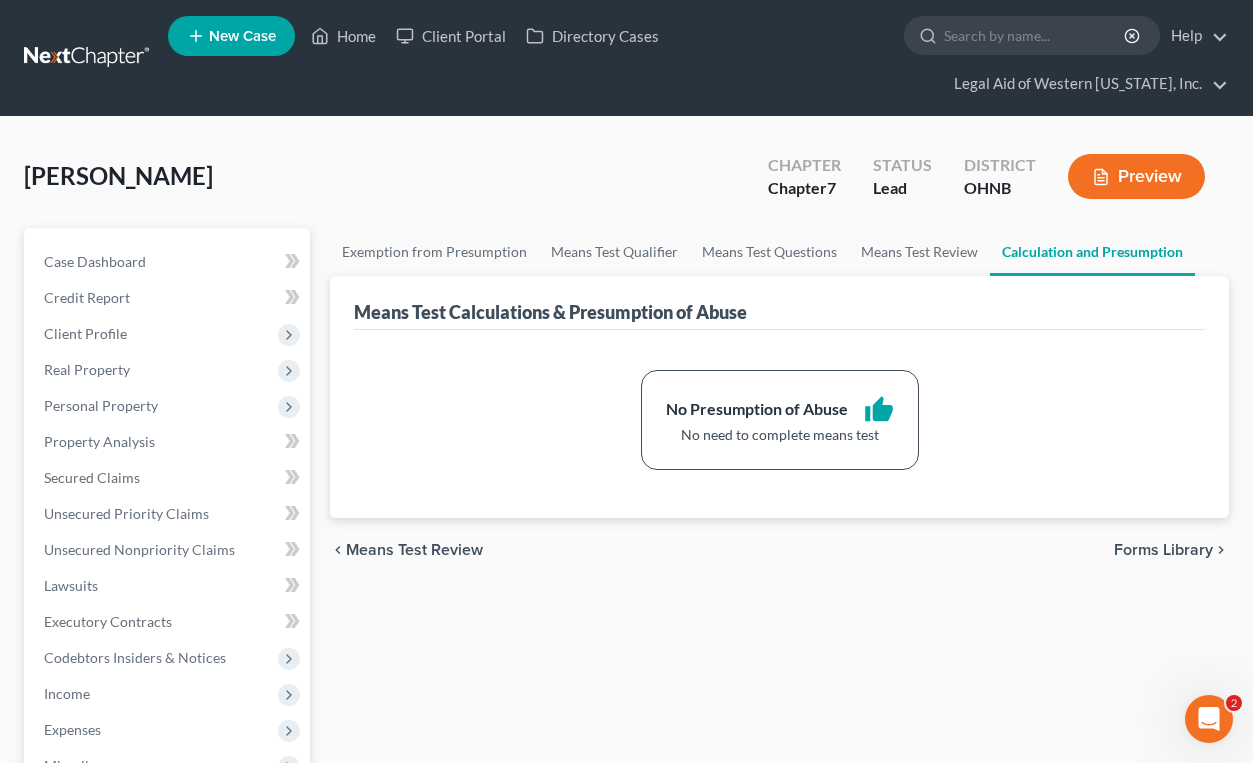 click on "Forms Library" at bounding box center (1163, 550) 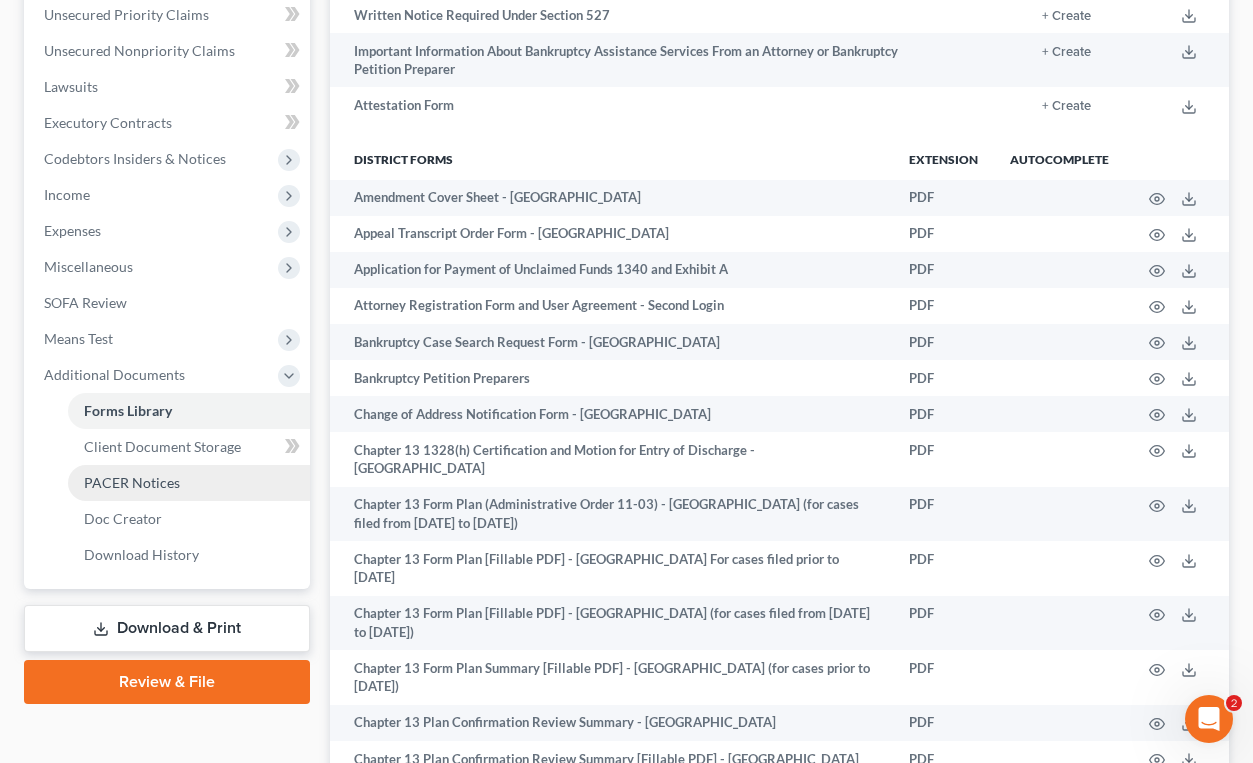 scroll, scrollTop: 500, scrollLeft: 0, axis: vertical 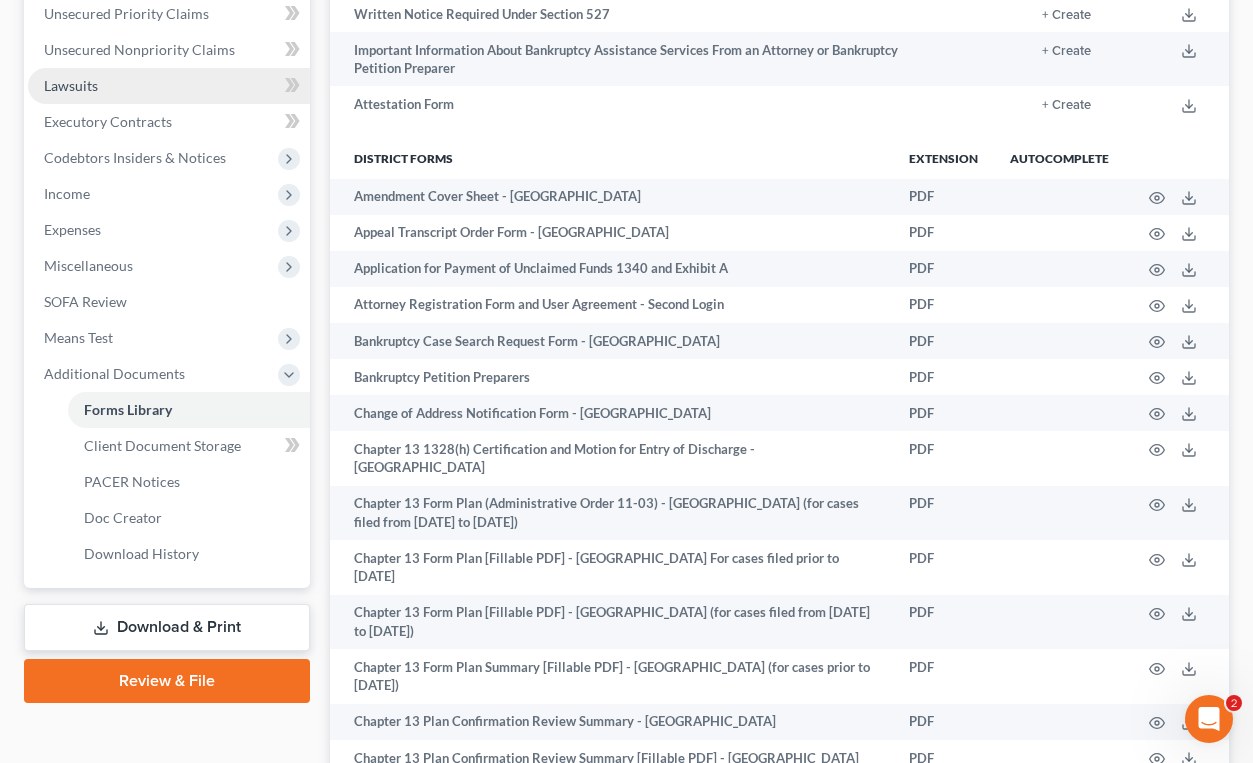 click on "Lawsuits" at bounding box center (71, 85) 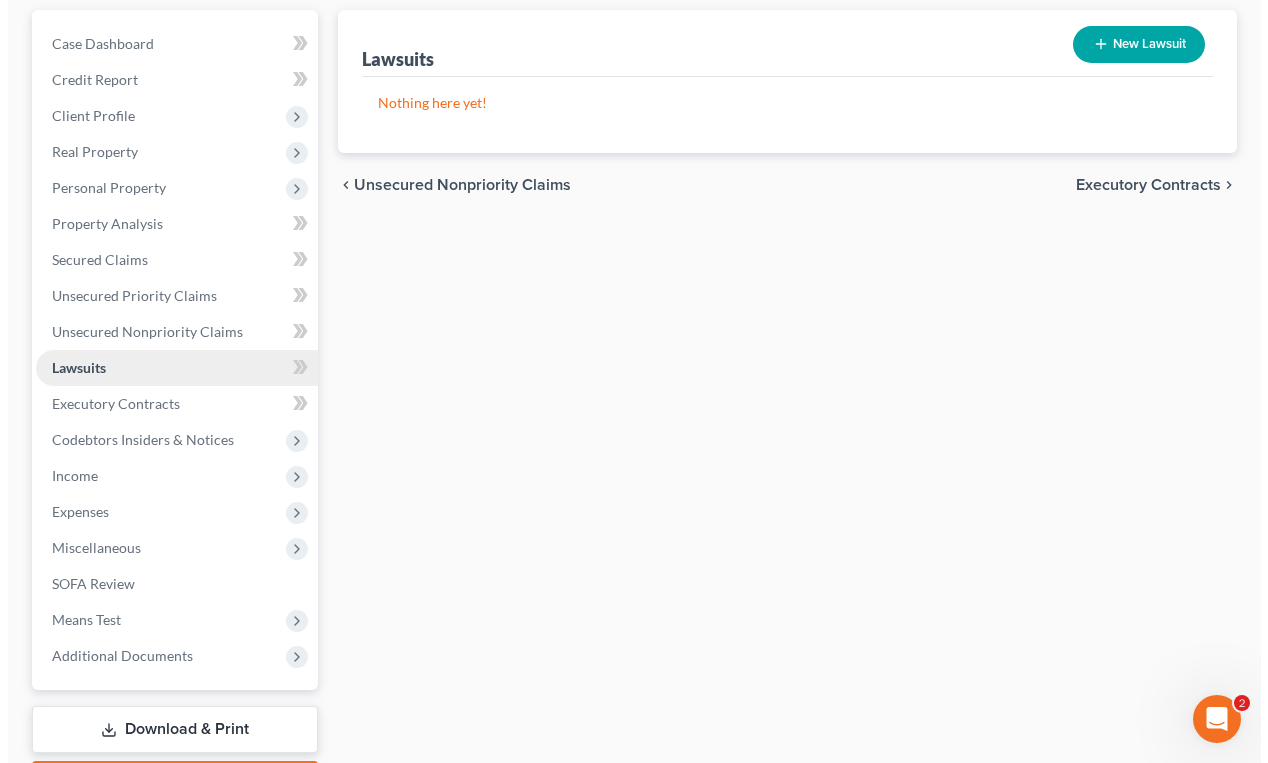 scroll, scrollTop: 0, scrollLeft: 0, axis: both 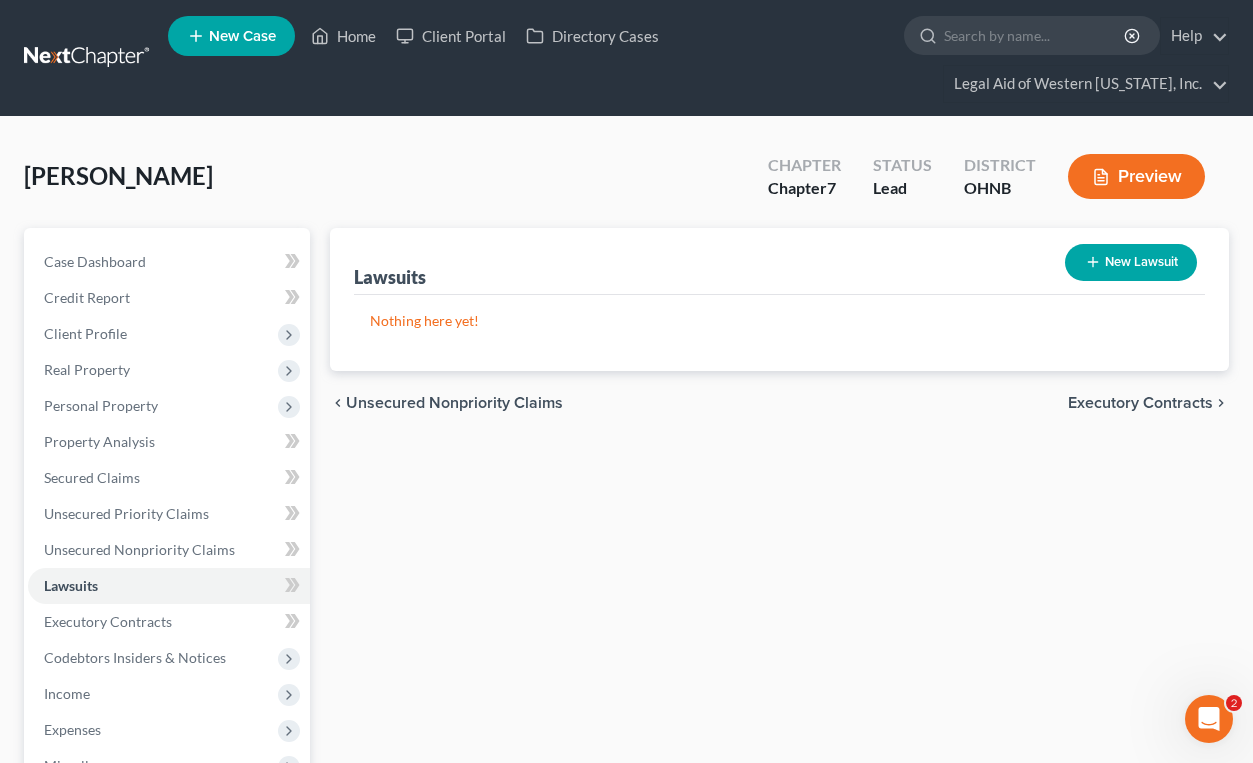 click on "New Lawsuit" at bounding box center (1131, 262) 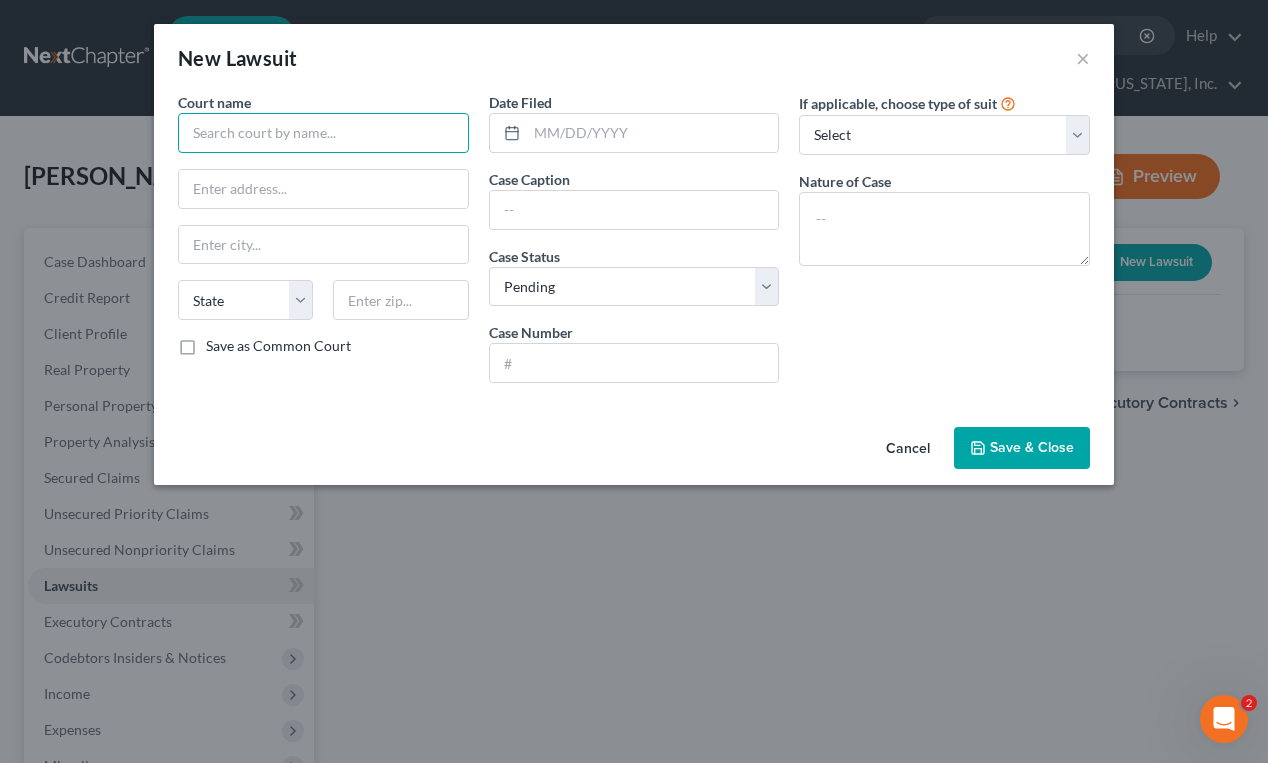 click at bounding box center (323, 133) 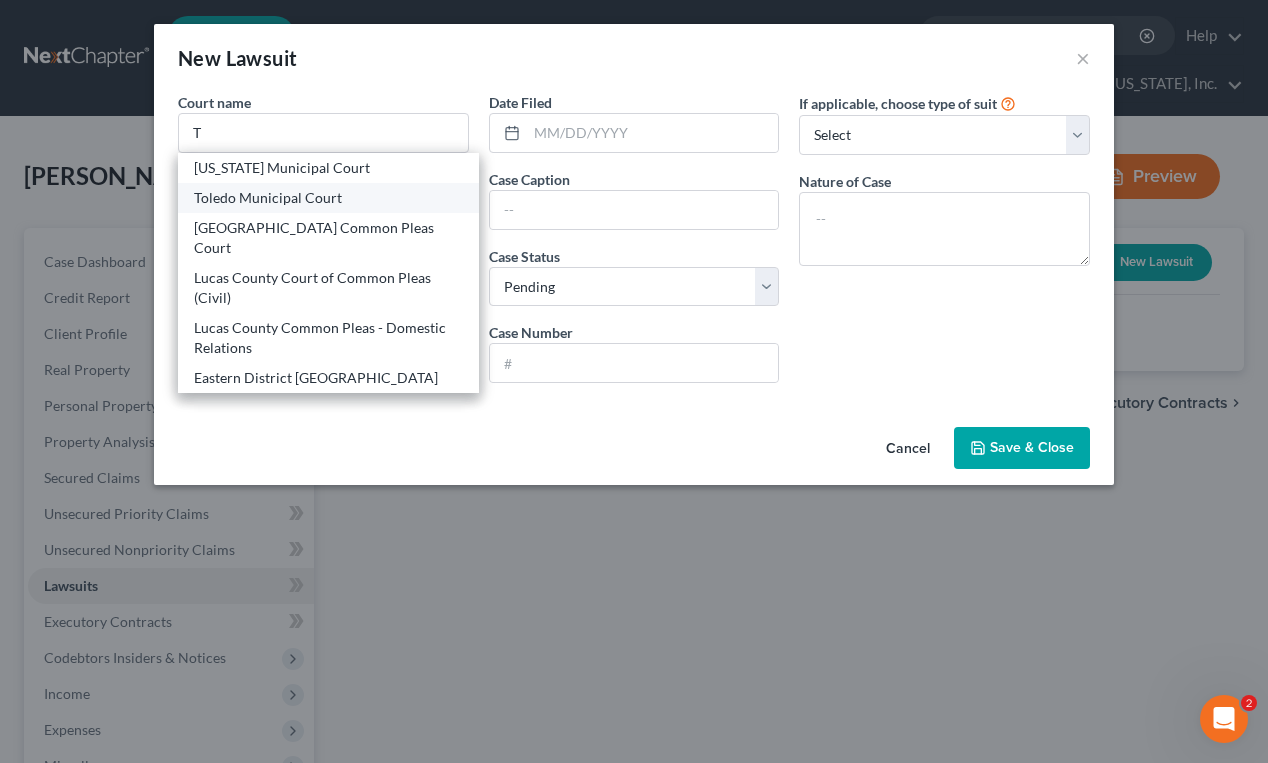 click on "Toledo Municipal Court" at bounding box center [328, 198] 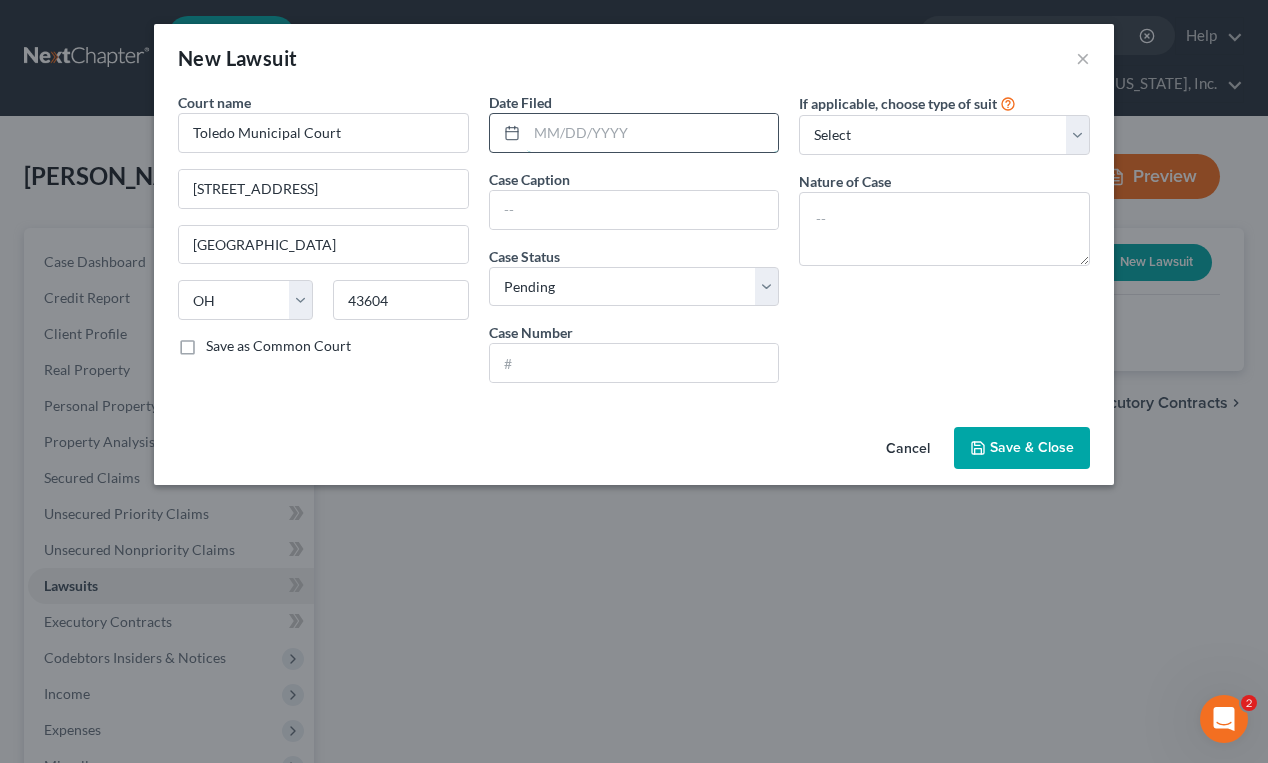 click at bounding box center [653, 133] 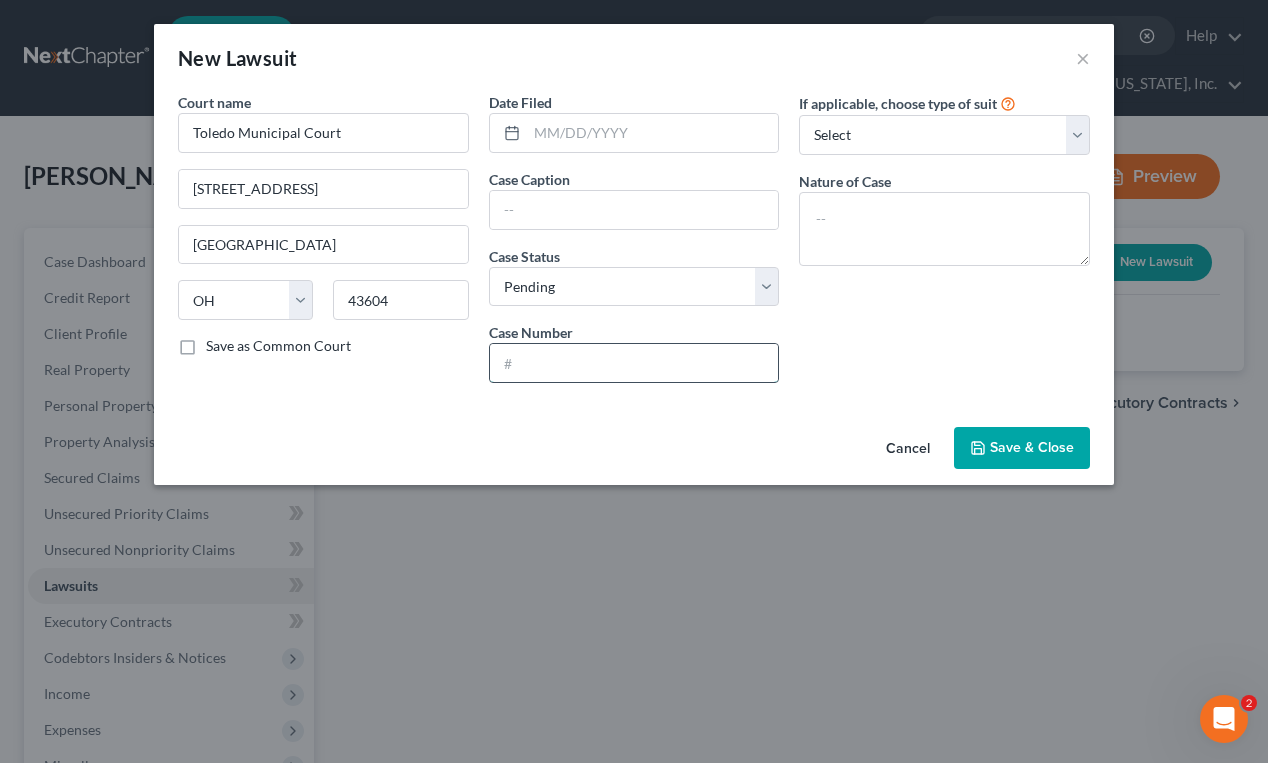 click at bounding box center (634, 363) 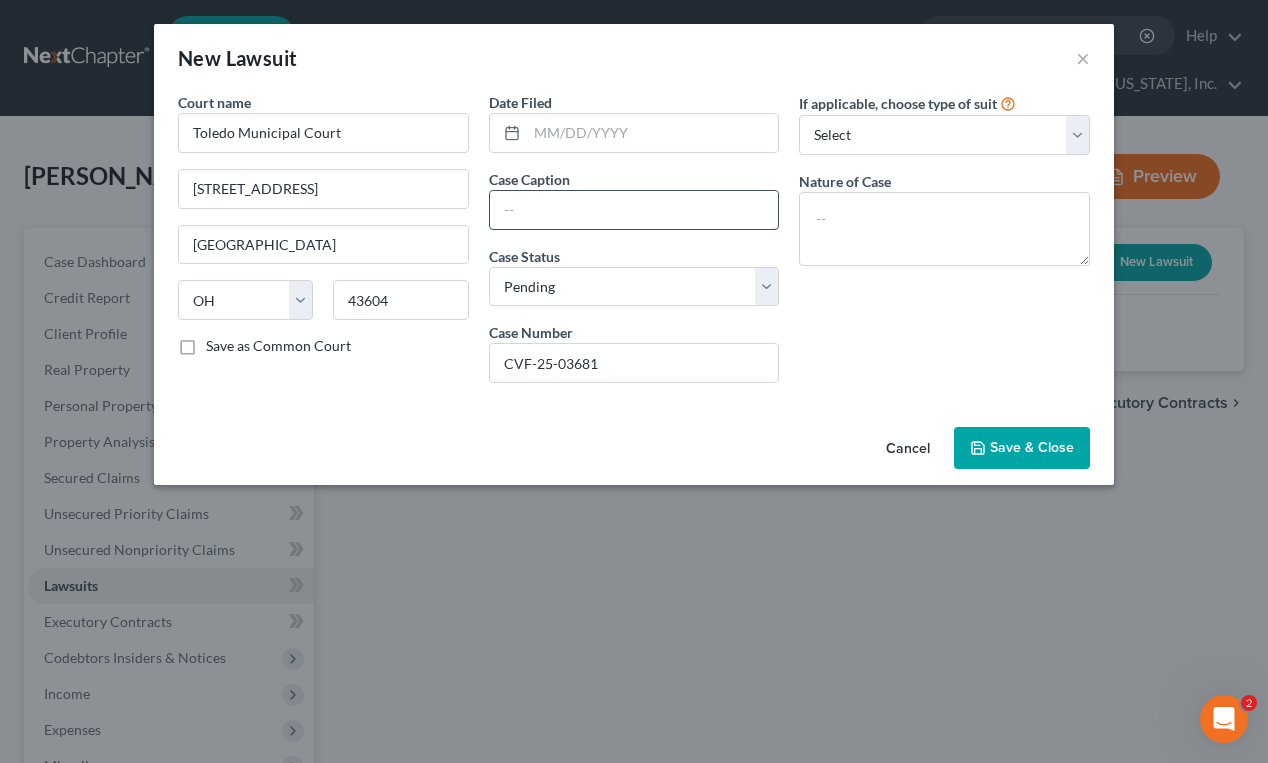 click at bounding box center [634, 210] 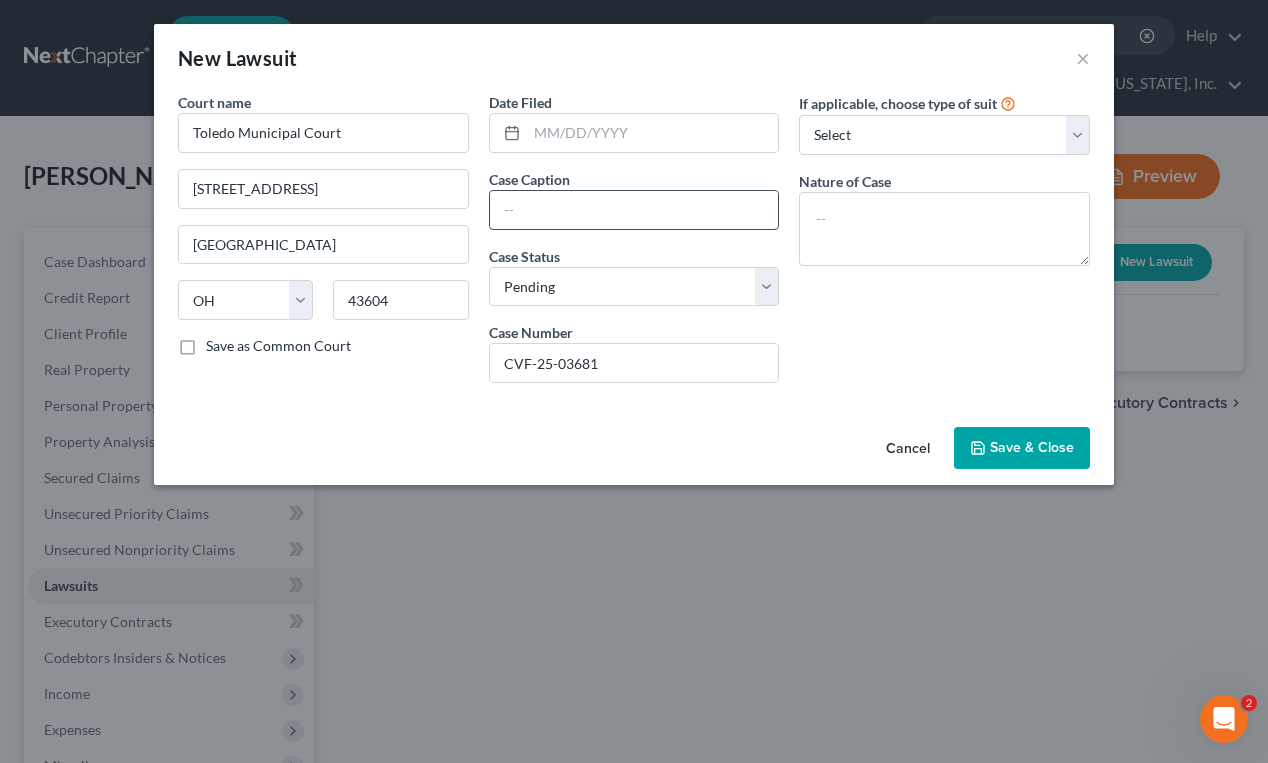 click at bounding box center [634, 210] 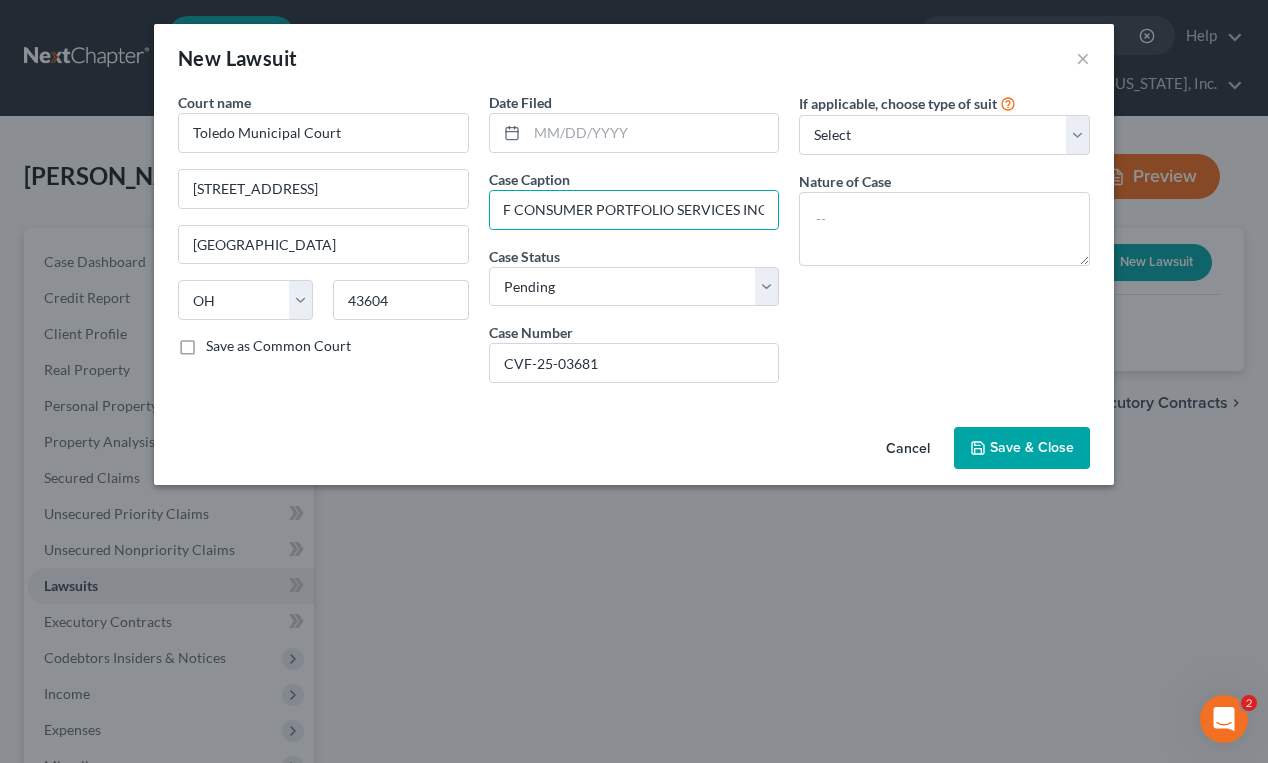 scroll, scrollTop: 0, scrollLeft: 0, axis: both 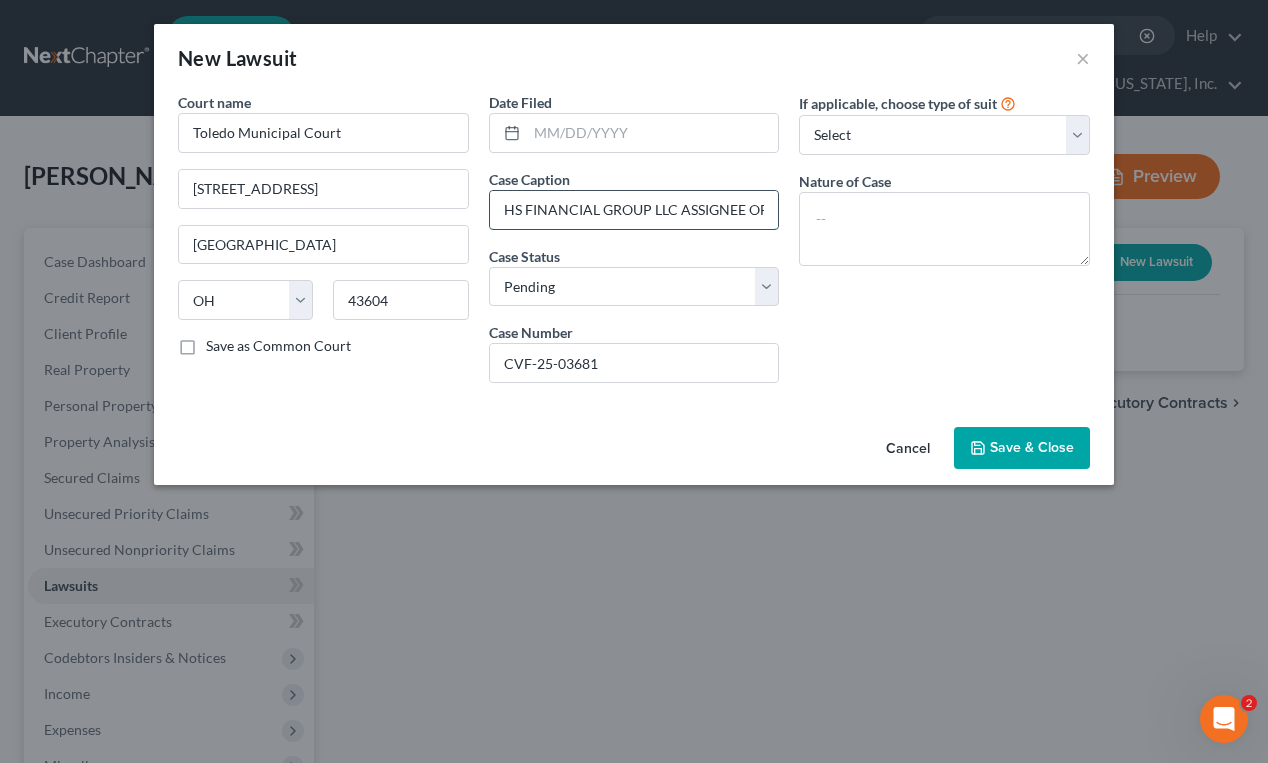 click on "HS FINANCIAL GROUP LLC ASSIGNEE OF CONSUMER PORTFOLIO SERVICES INC" at bounding box center (634, 210) 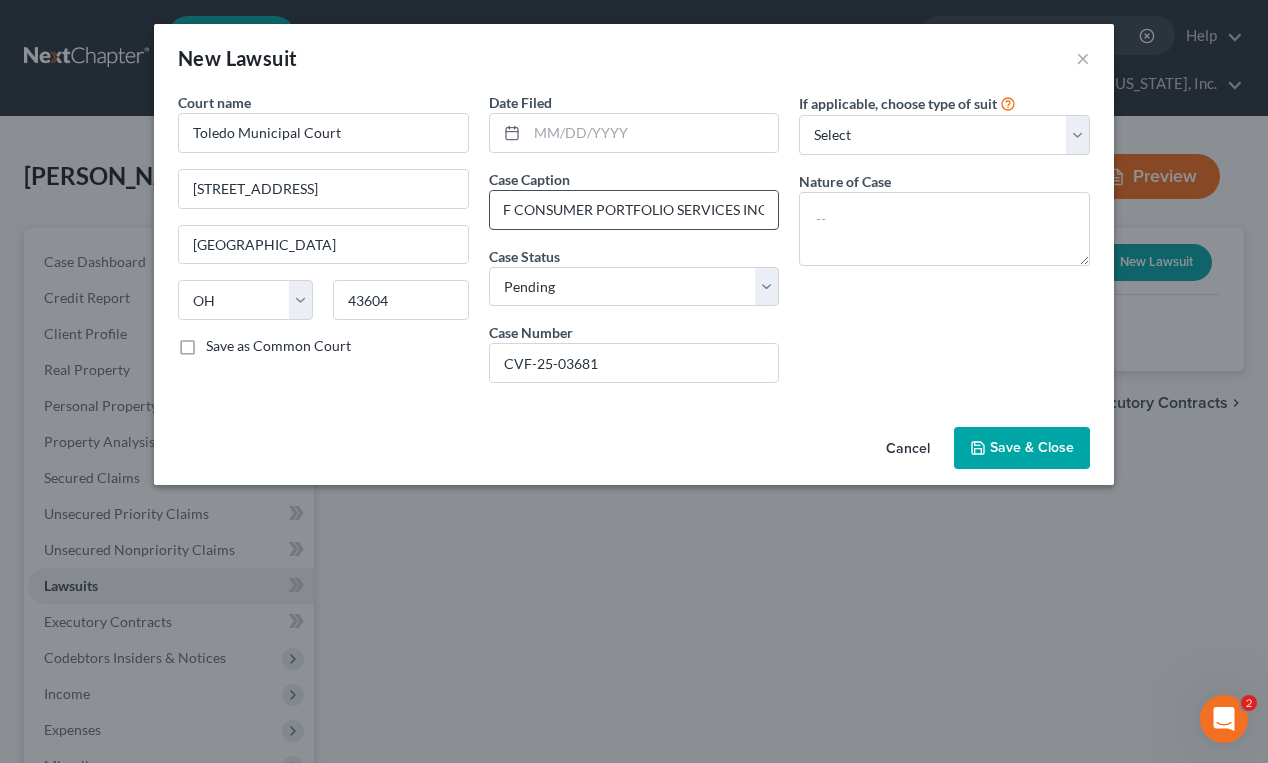 scroll, scrollTop: 0, scrollLeft: 260, axis: horizontal 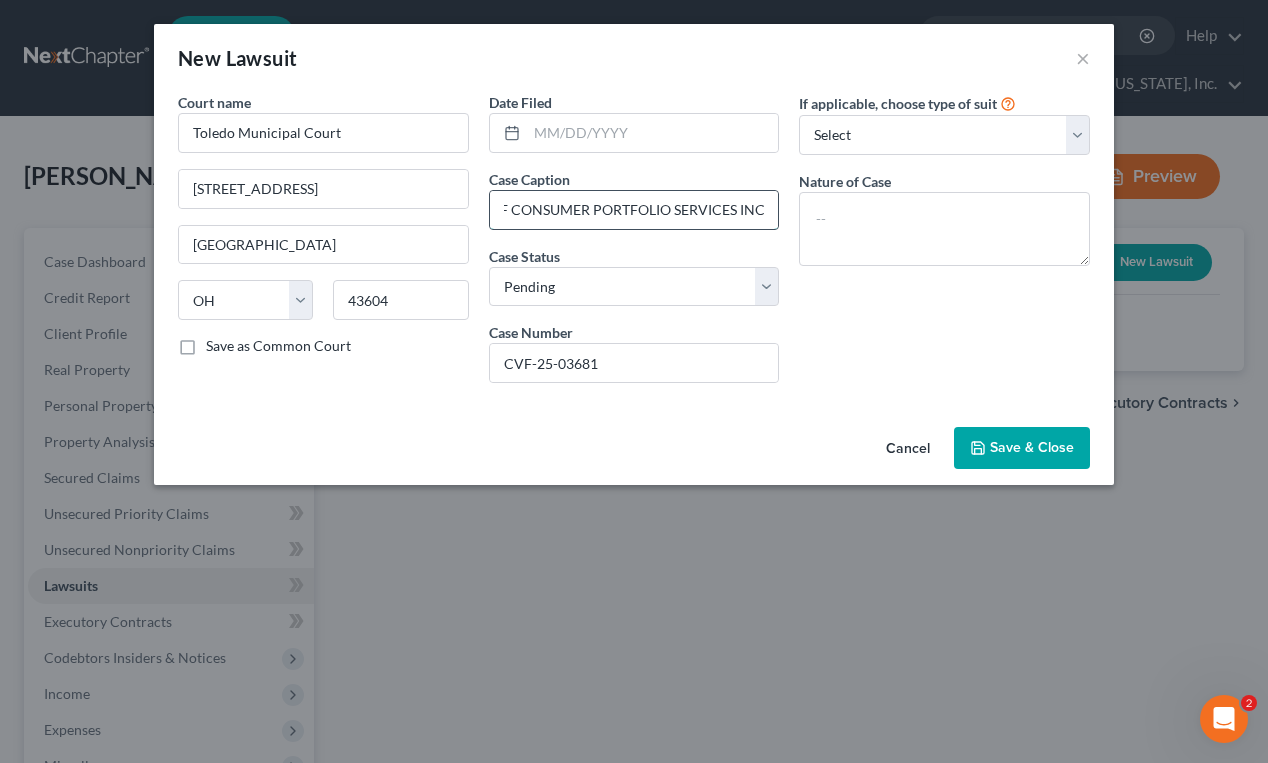 click on "HS FINANCIAL GROUP LLC ASSIGNEE OF CONSUMER PORTFOLIO SERVICES INC" at bounding box center (634, 210) 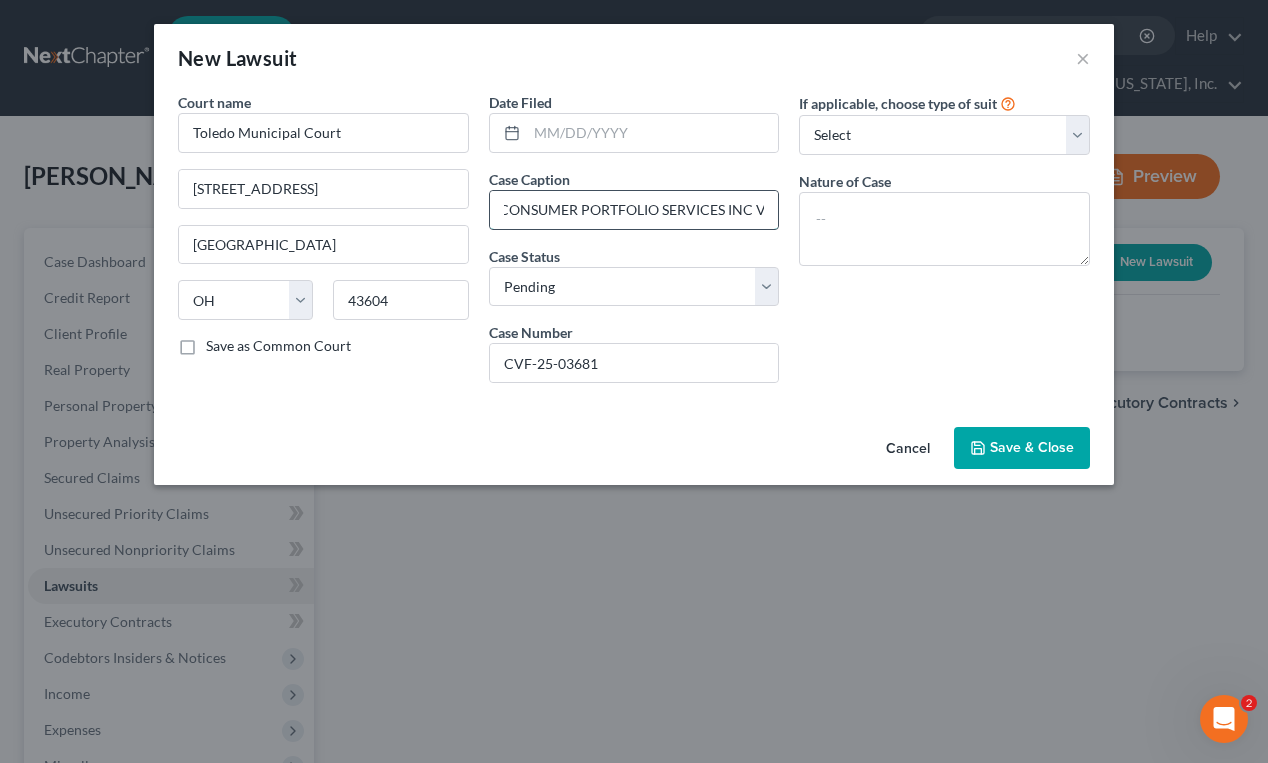 paste on "[PERSON_NAME]" 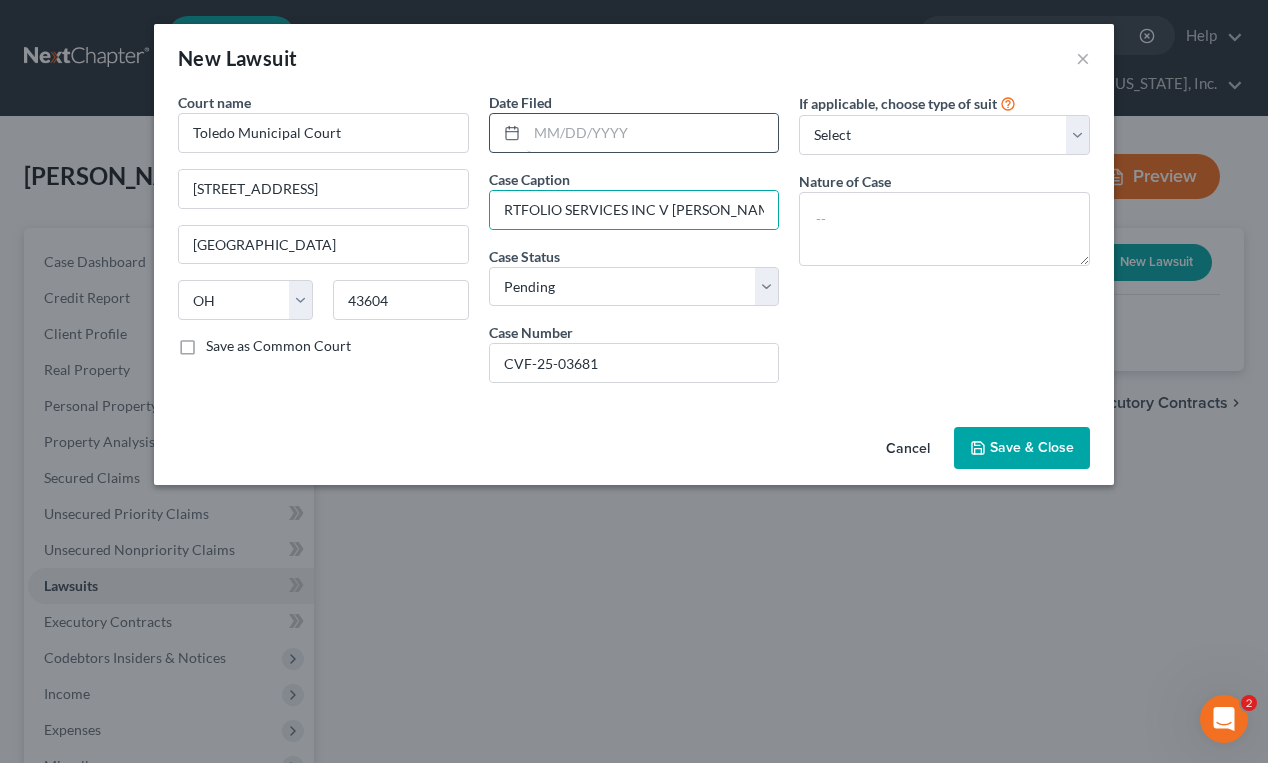 scroll, scrollTop: 0, scrollLeft: 0, axis: both 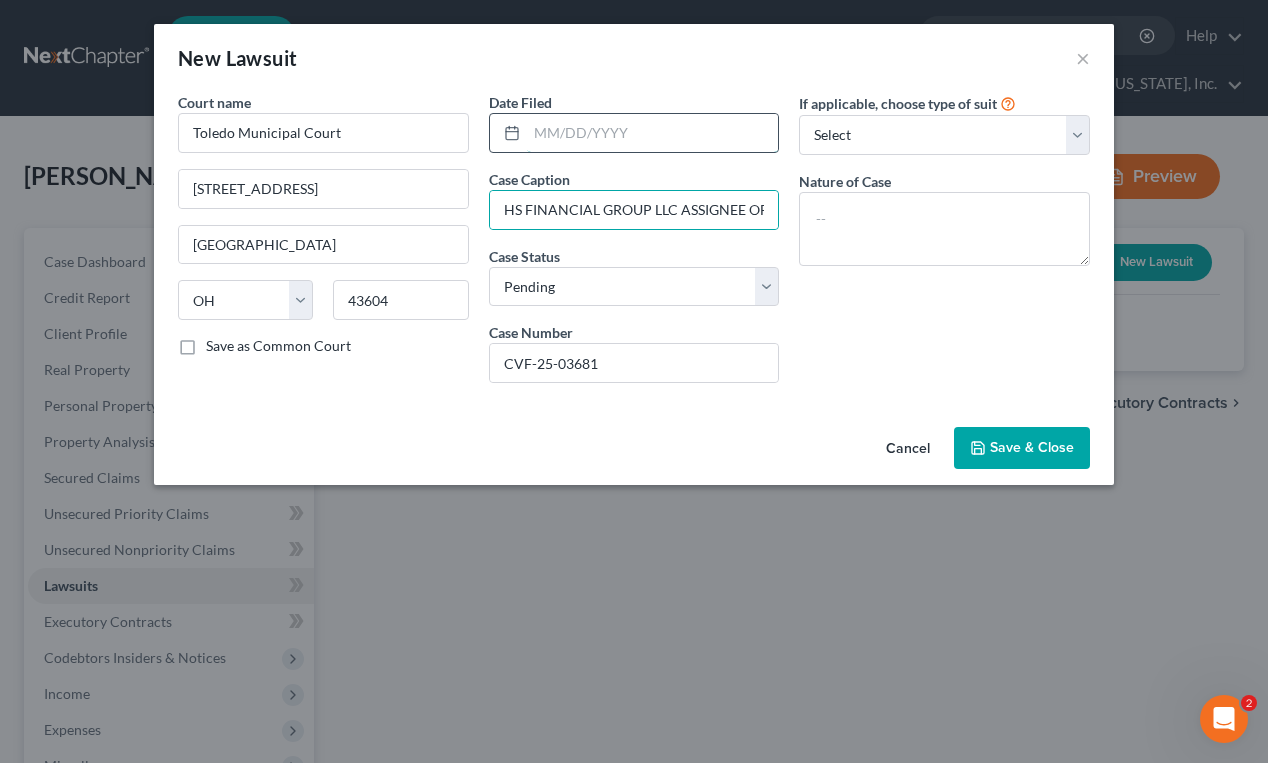 click at bounding box center (653, 133) 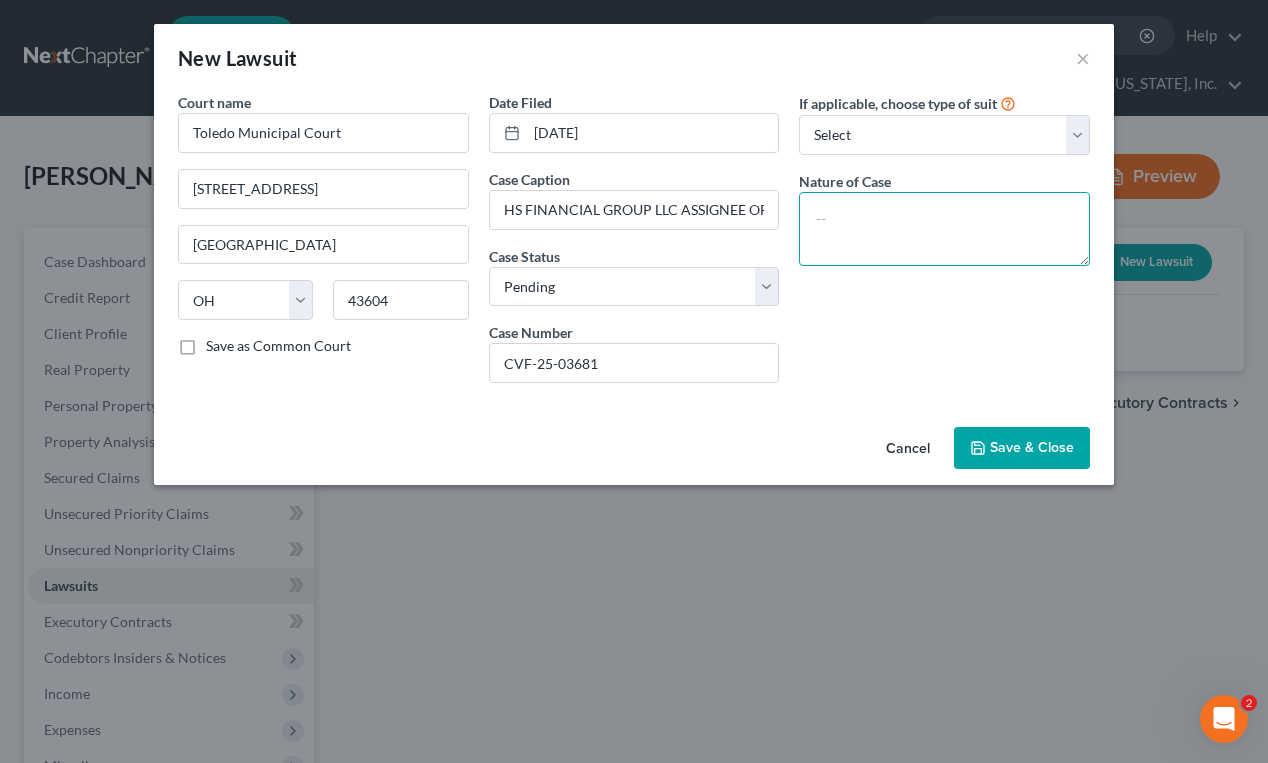 click at bounding box center [944, 229] 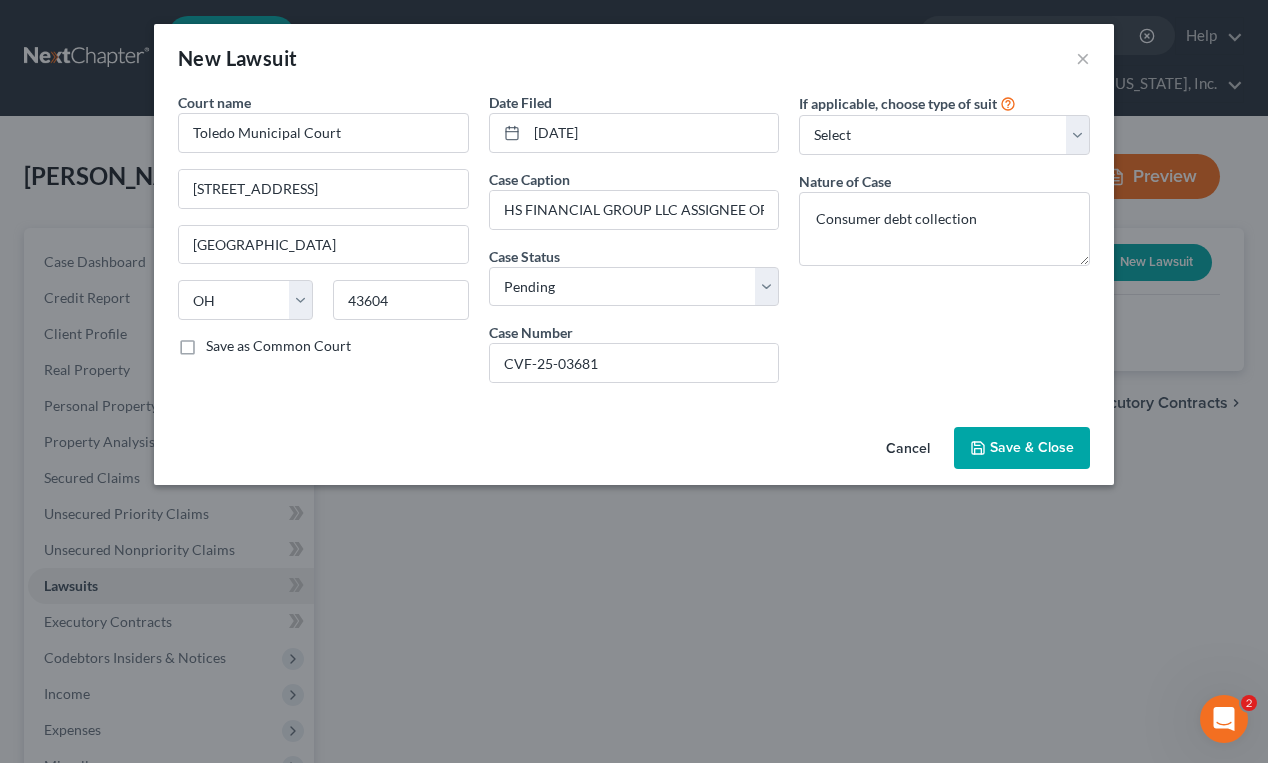 click on "Save & Close" at bounding box center (1032, 447) 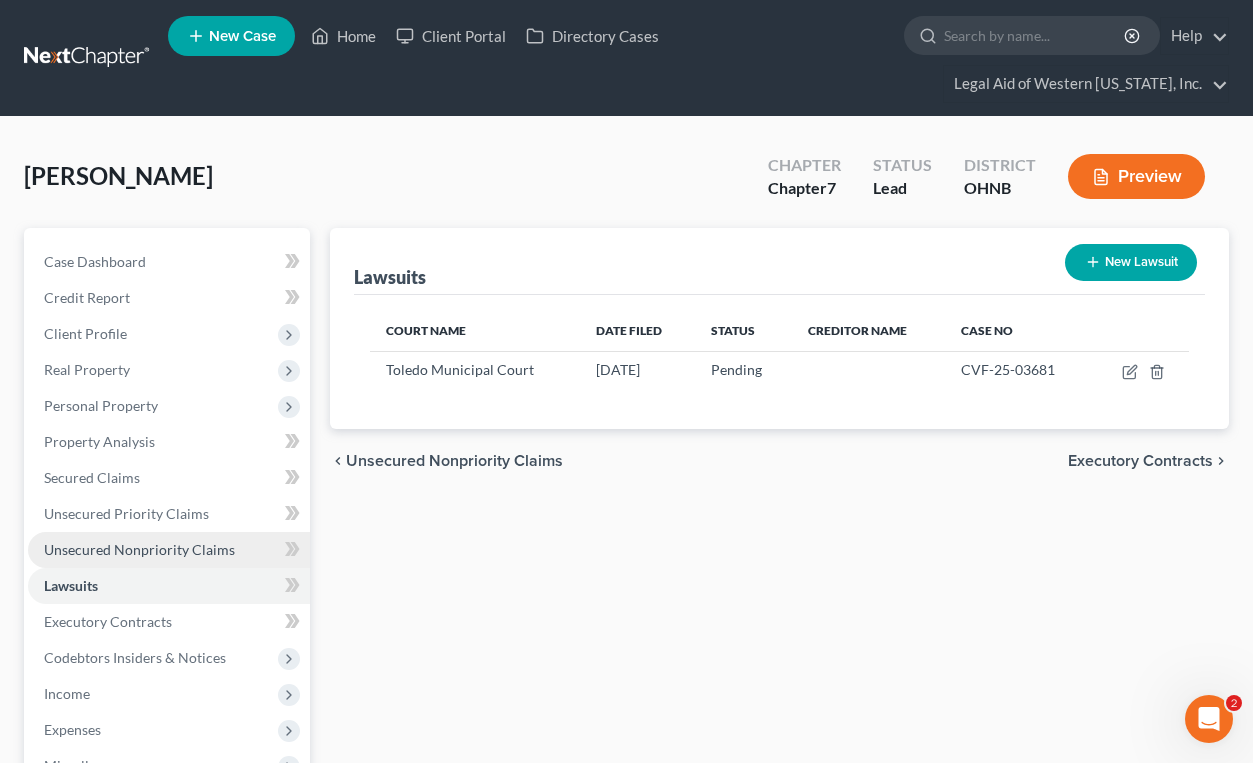 click on "Unsecured Nonpriority Claims" at bounding box center [139, 549] 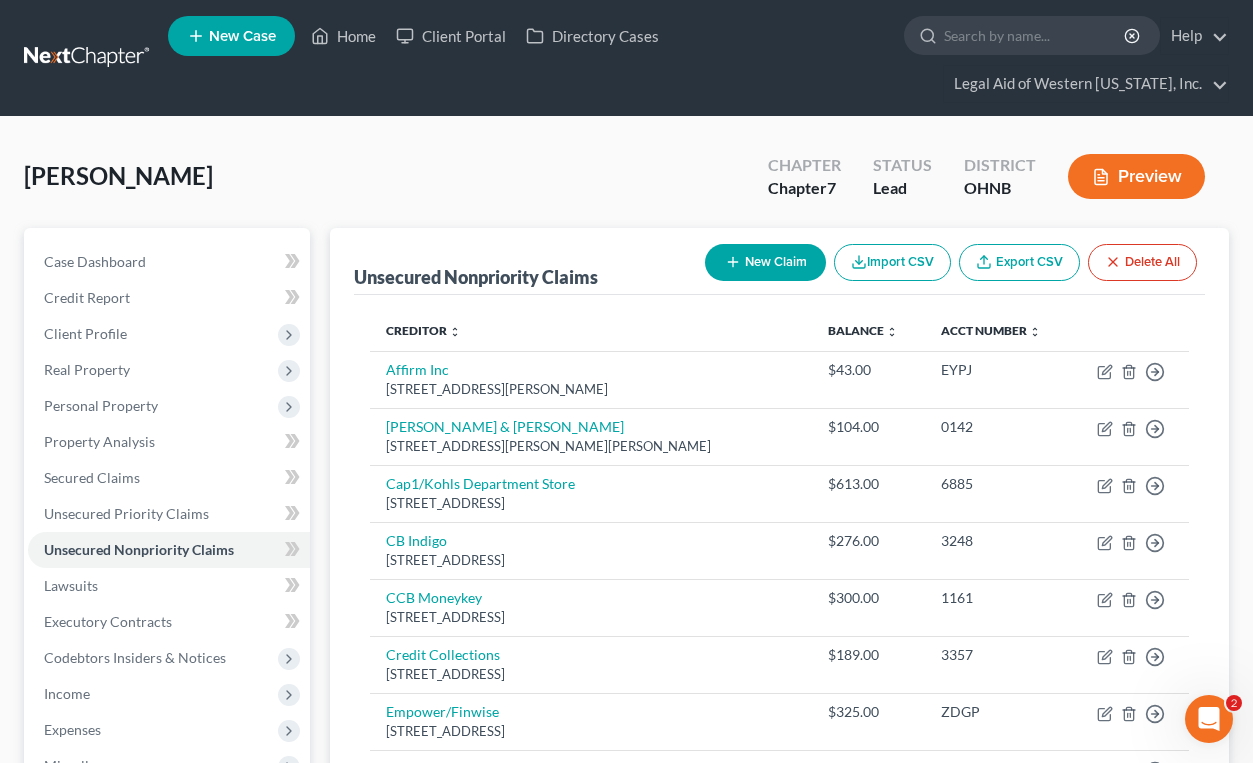 click on "New Claim" at bounding box center [765, 262] 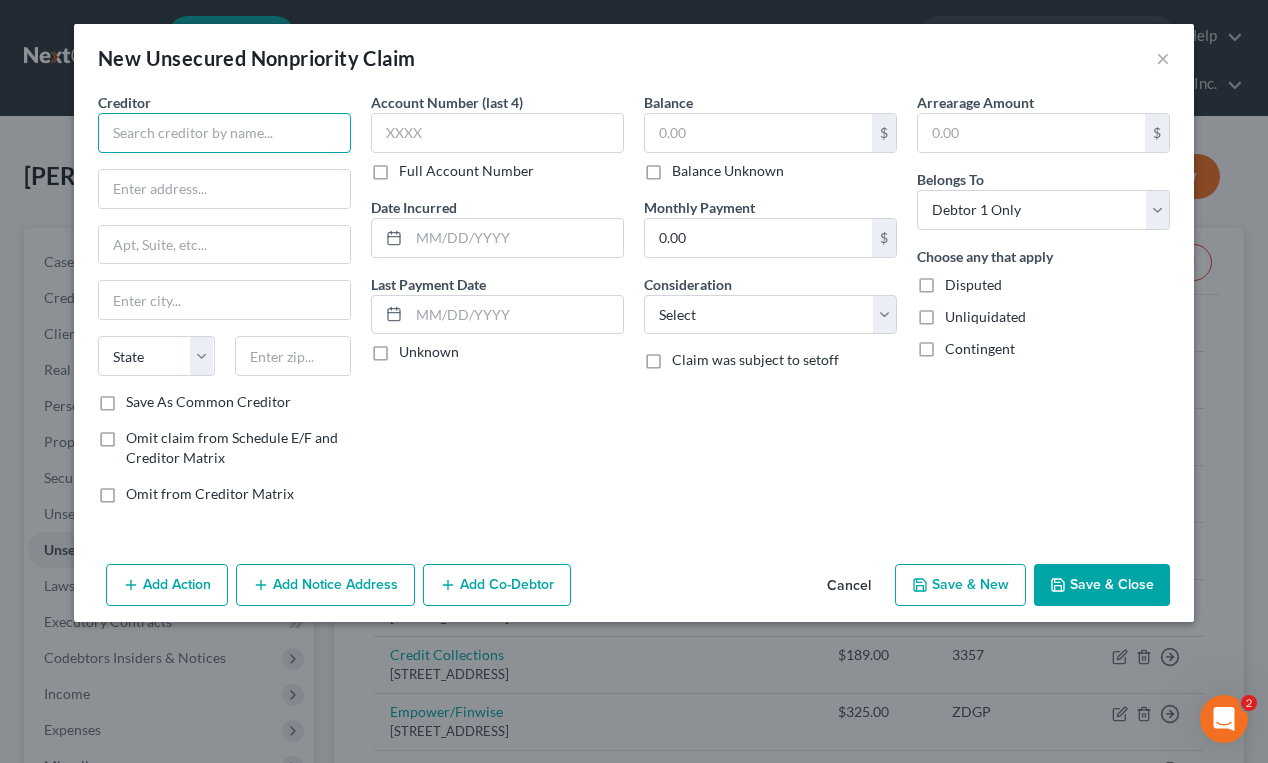 click at bounding box center (224, 133) 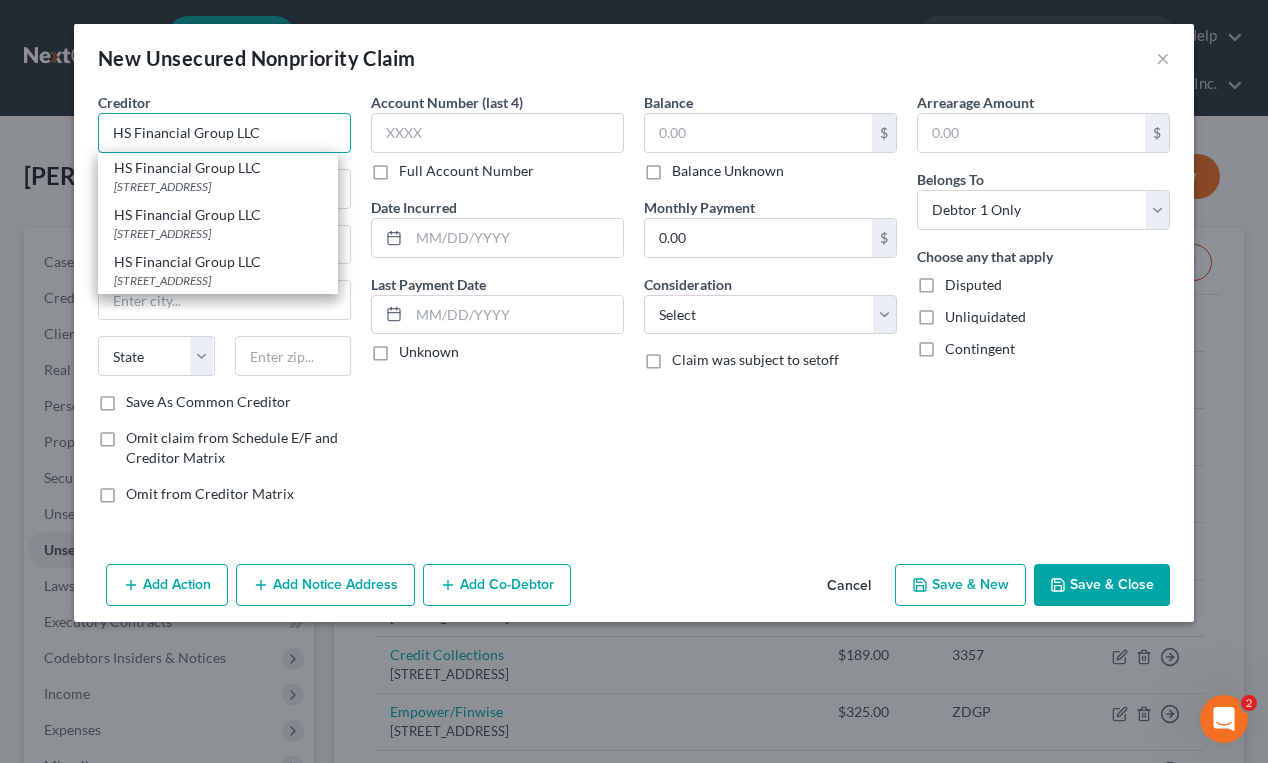 click on "HS Financial Group LLC" at bounding box center [224, 133] 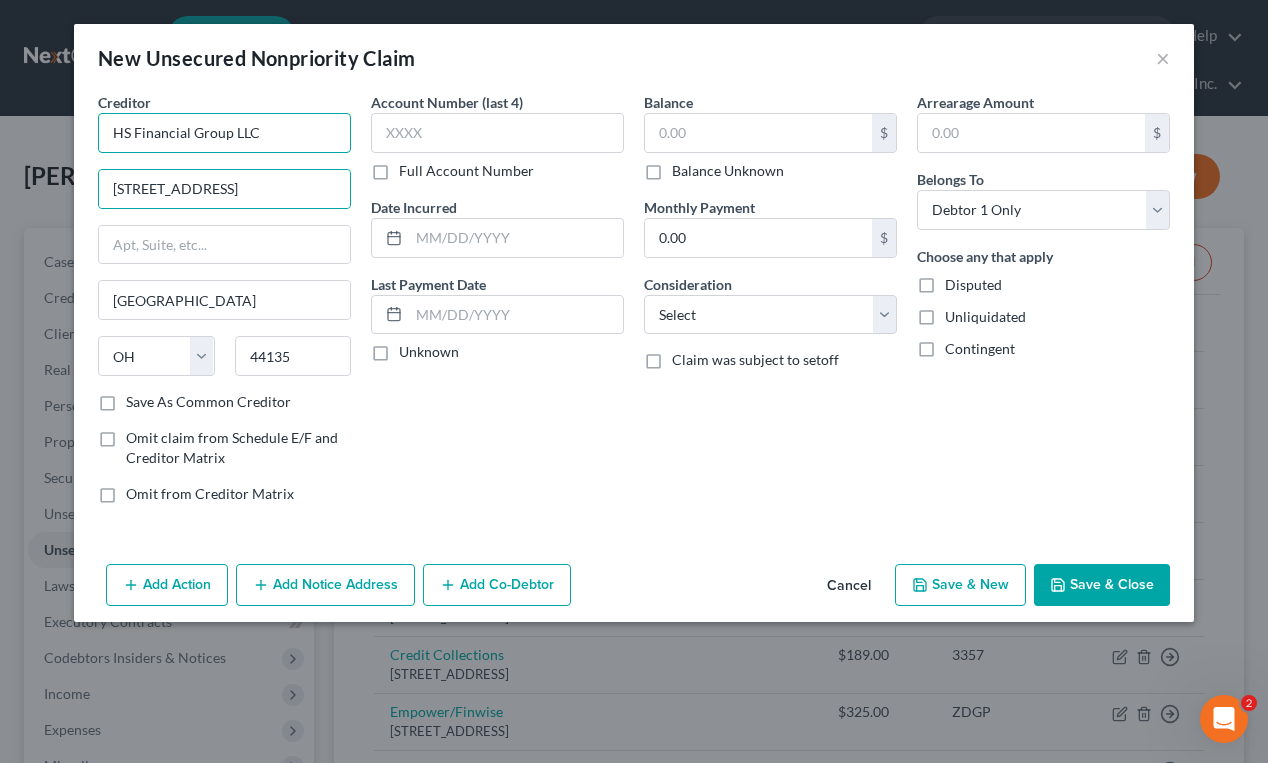 click on "HS Financial Group LLC" at bounding box center (224, 133) 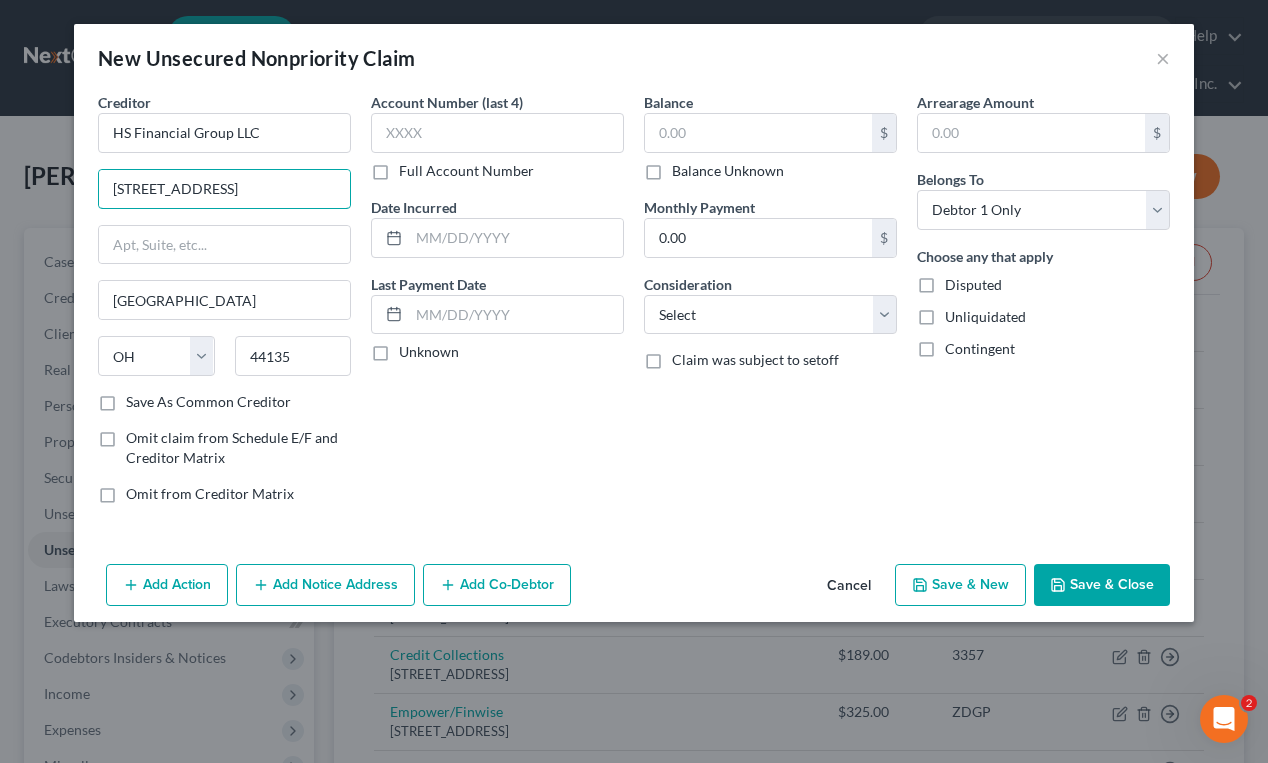 drag, startPoint x: 330, startPoint y: 185, endPoint x: 90, endPoint y: 189, distance: 240.03333 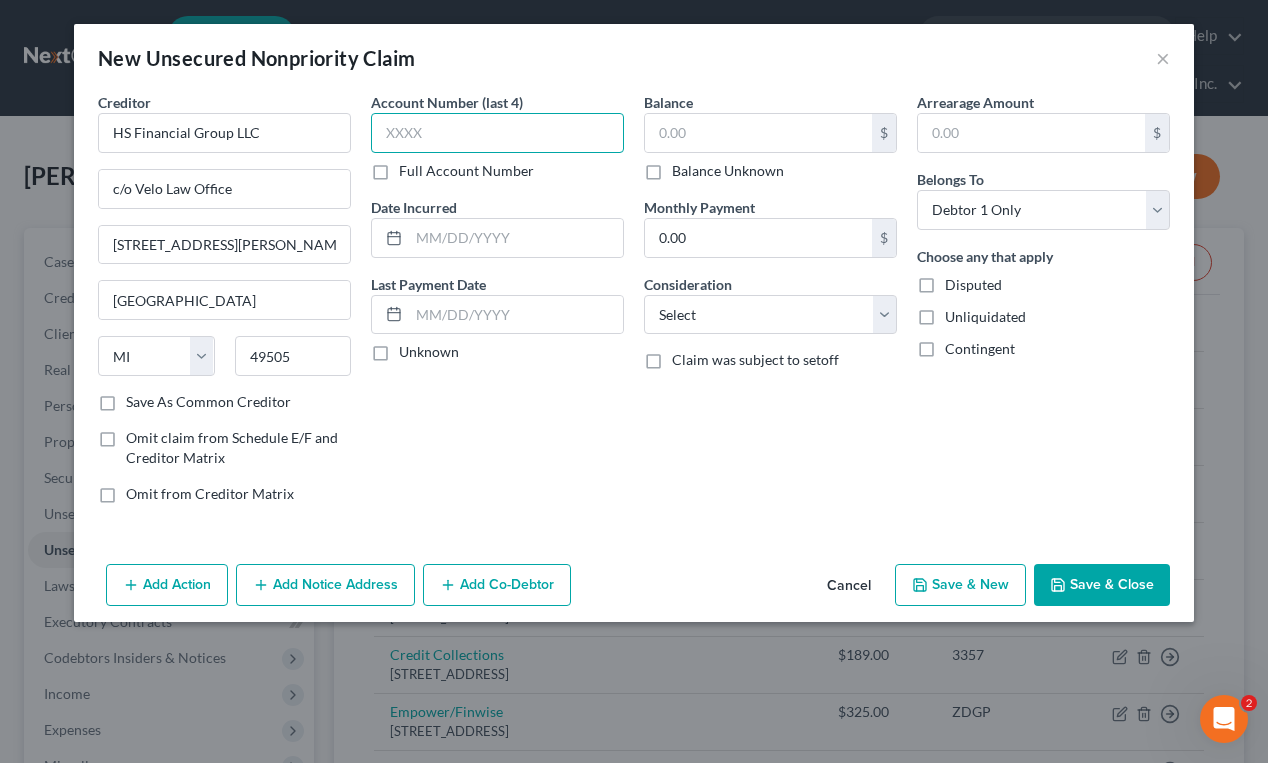click at bounding box center (497, 133) 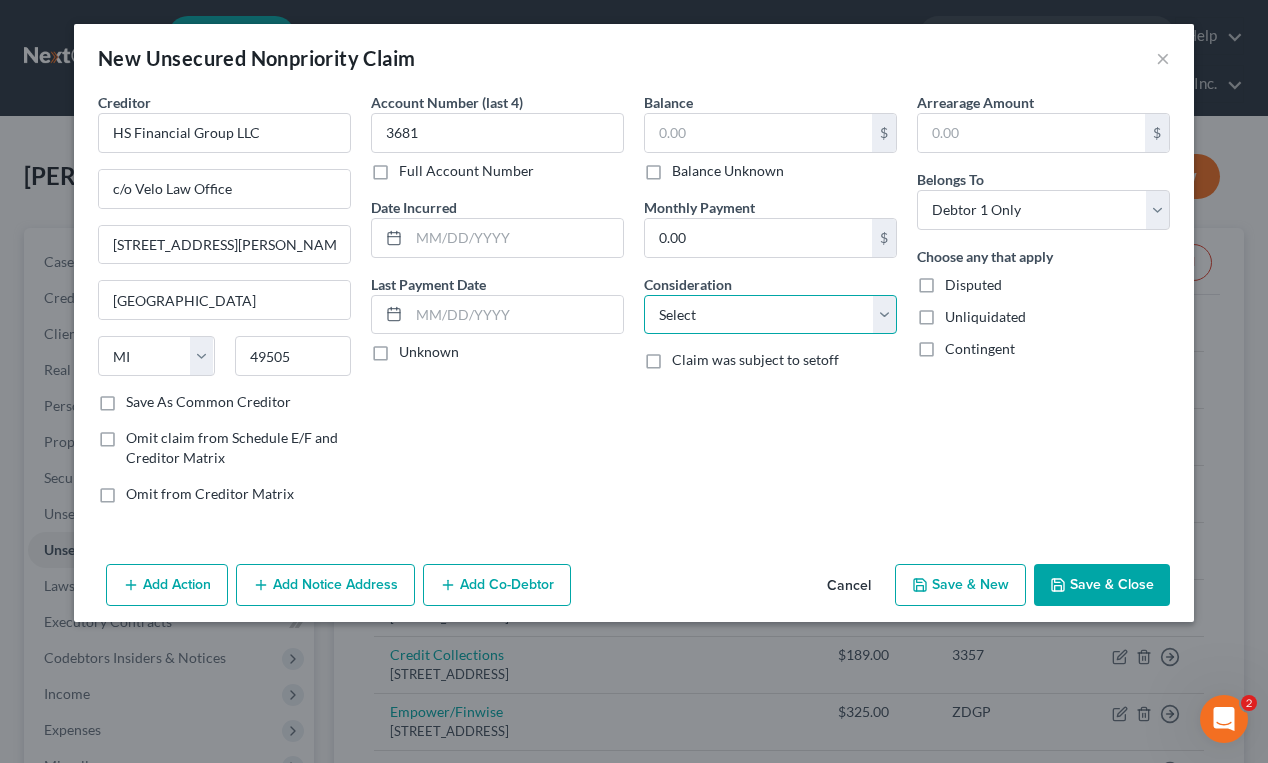 click on "Select Cable / Satellite Services Collection Agency Credit Card Debt Debt Counseling / Attorneys Deficiency Balance Domestic Support Obligations Home / Car Repairs Income Taxes Judgment Liens Medical Services Monies Loaned / Advanced Mortgage Obligation From Divorce Or Separation Obligation To Pensions Other Overdrawn Bank Account Promised To Help Pay Creditors Student Loans Suppliers And Vendors Telephone / Internet Services Utility Services" at bounding box center [770, 315] 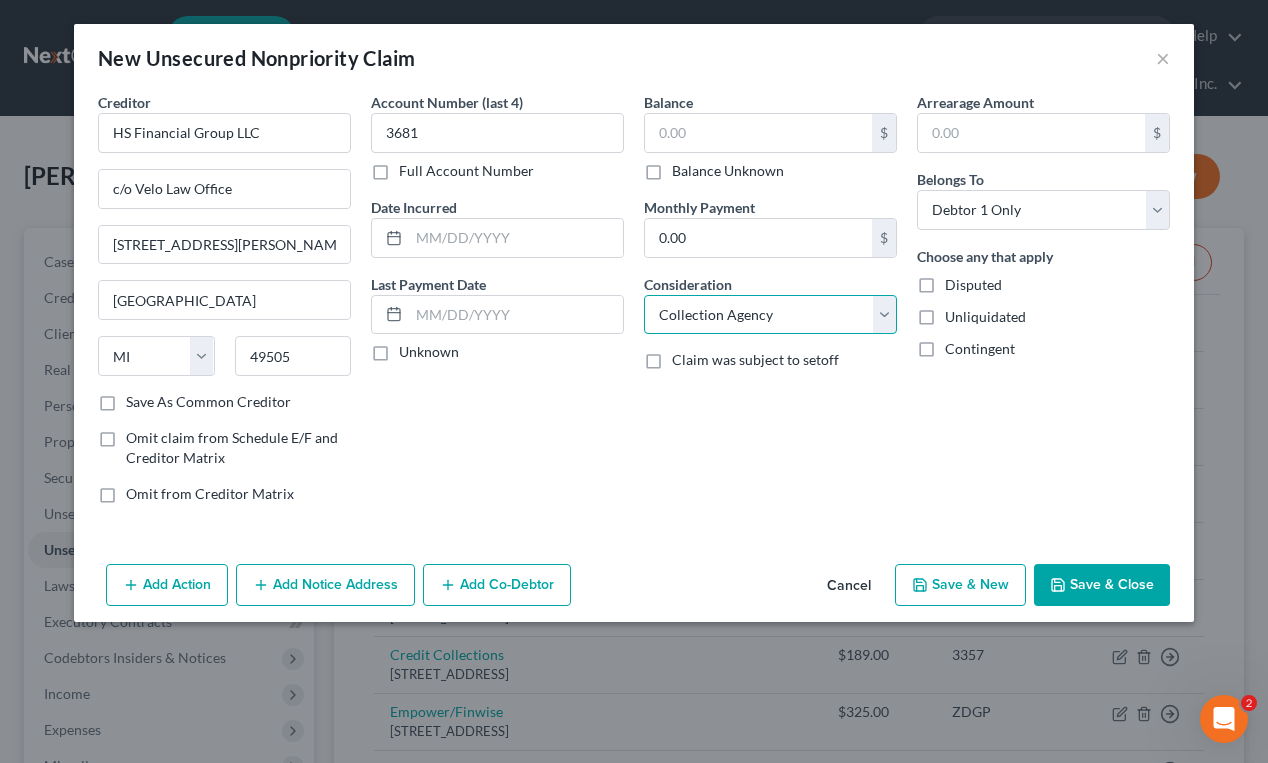 click on "Select Cable / Satellite Services Collection Agency Credit Card Debt Debt Counseling / Attorneys Deficiency Balance Domestic Support Obligations Home / Car Repairs Income Taxes Judgment Liens Medical Services Monies Loaned / Advanced Mortgage Obligation From Divorce Or Separation Obligation To Pensions Other Overdrawn Bank Account Promised To Help Pay Creditors Student Loans Suppliers And Vendors Telephone / Internet Services Utility Services" at bounding box center [770, 315] 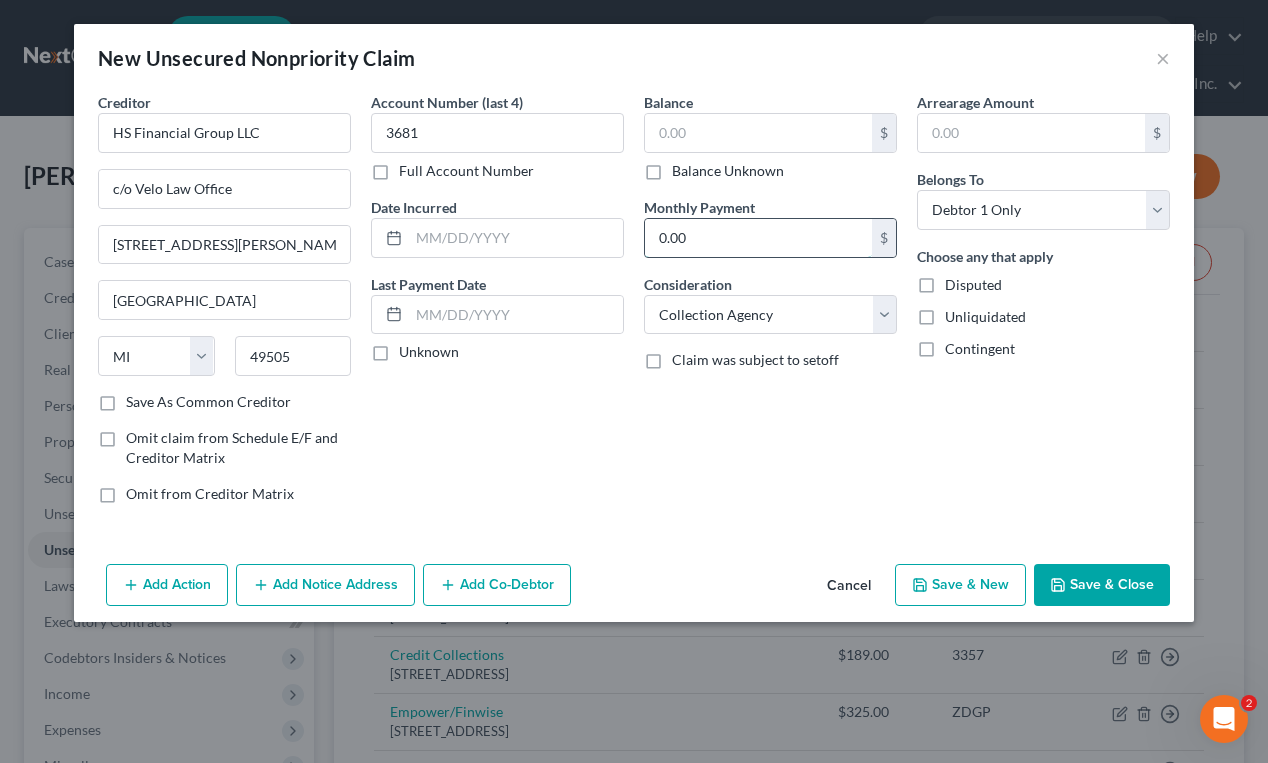 click on "0.00" at bounding box center (758, 238) 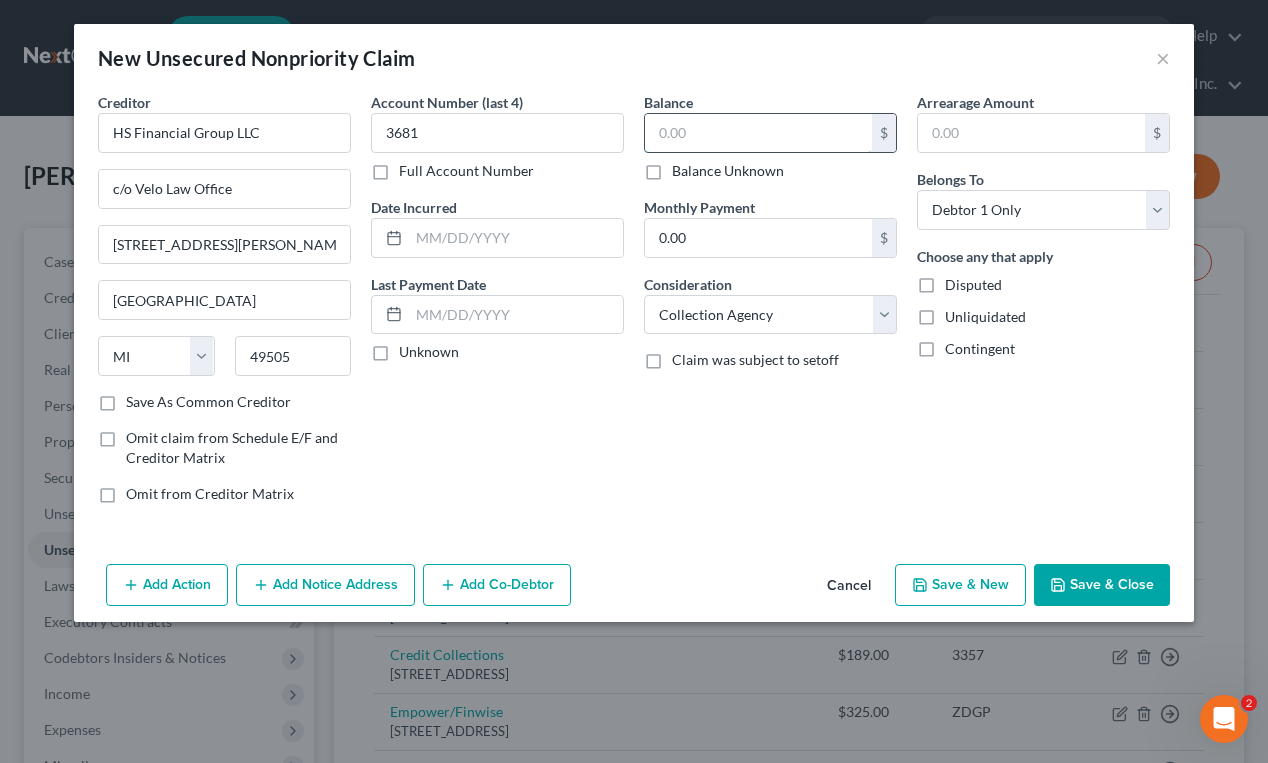 click at bounding box center [758, 133] 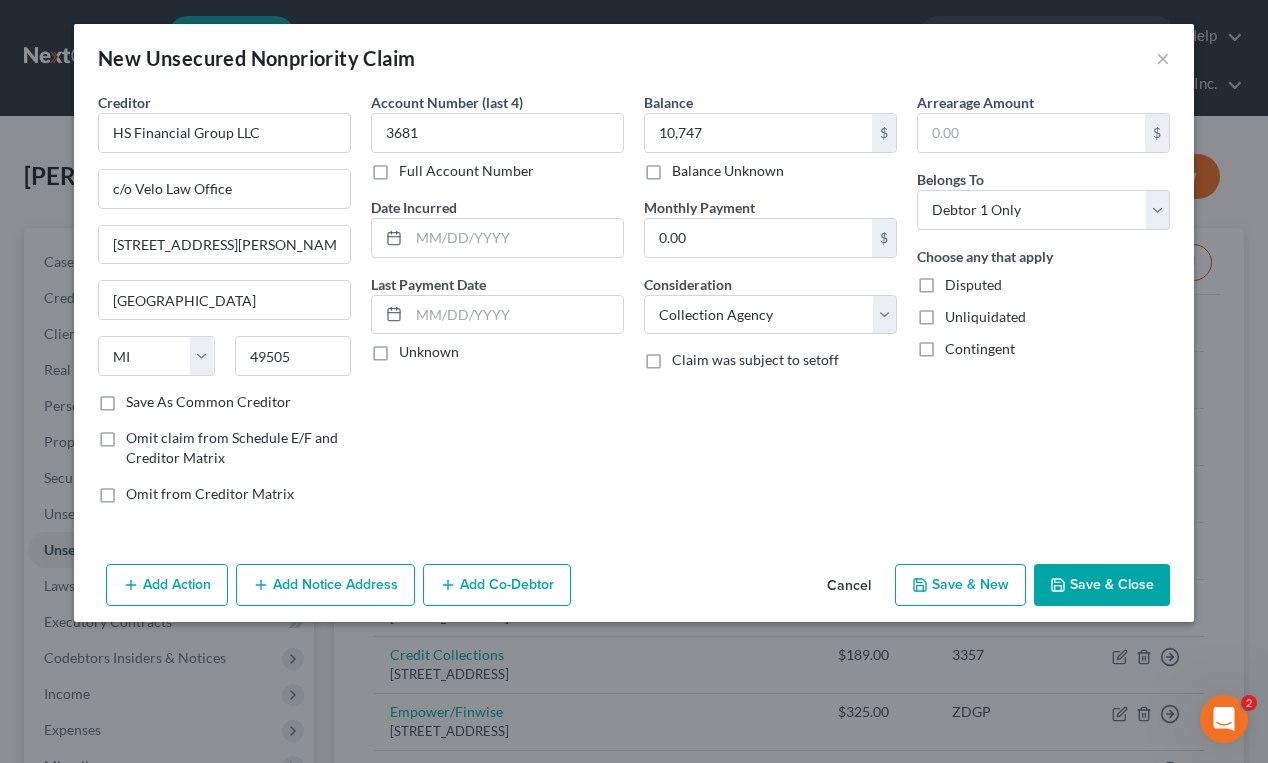 click on "Account Number (last 4)
3681
Full Account Number
Date Incurred         Last Payment Date         Unknown" at bounding box center [497, 306] 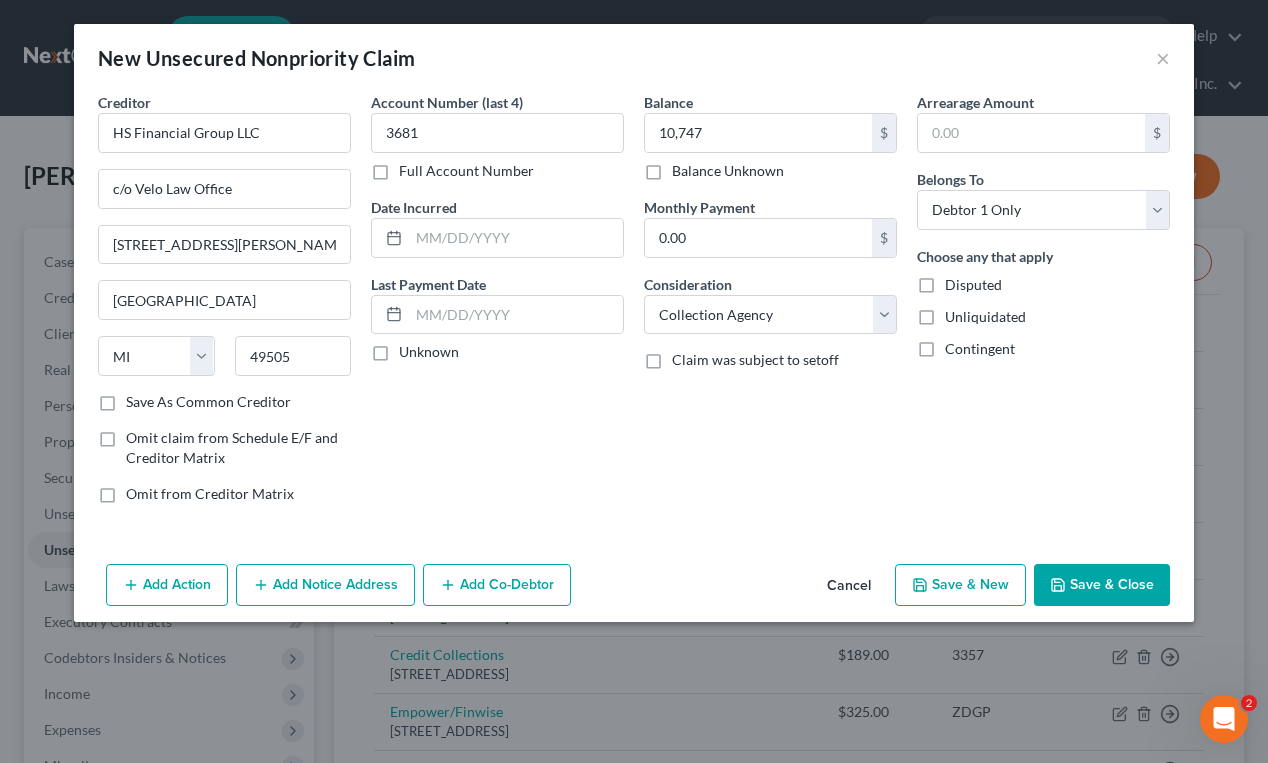 click on "Add Notice Address" at bounding box center (325, 585) 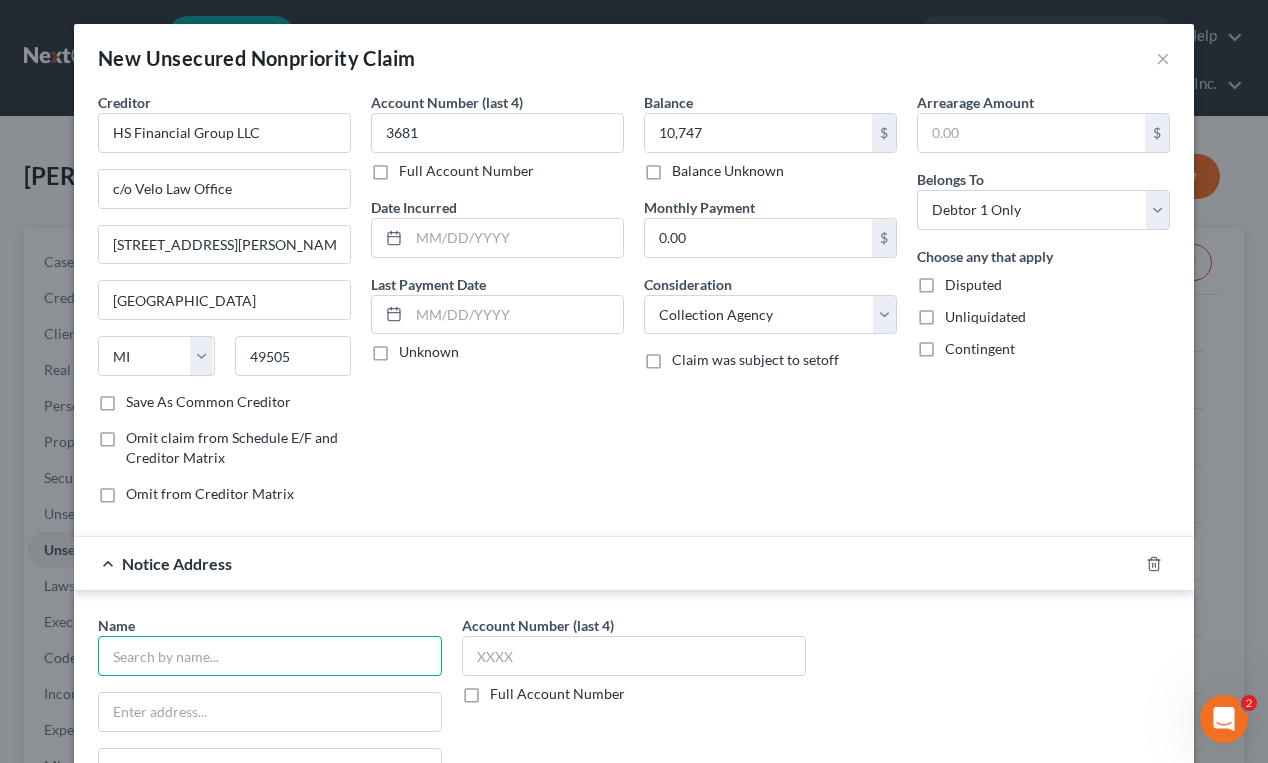 click at bounding box center [270, 656] 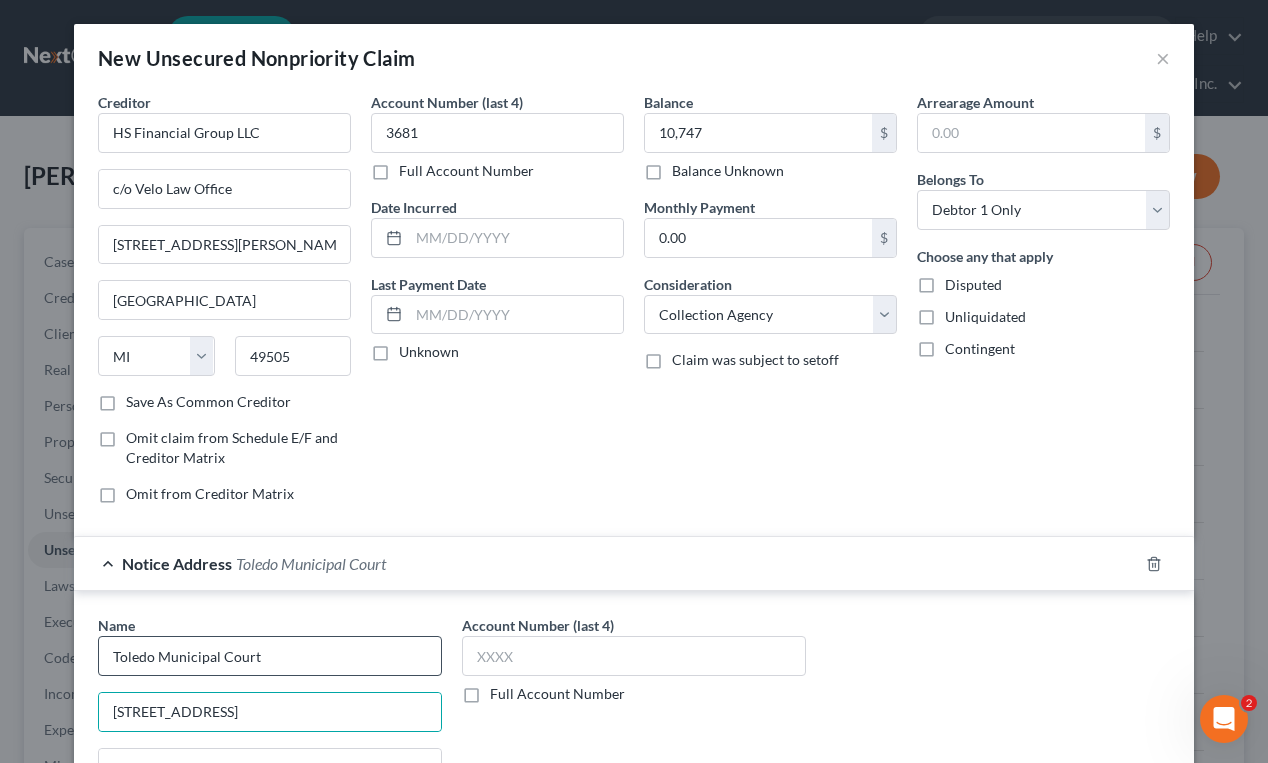 scroll, scrollTop: 24, scrollLeft: 0, axis: vertical 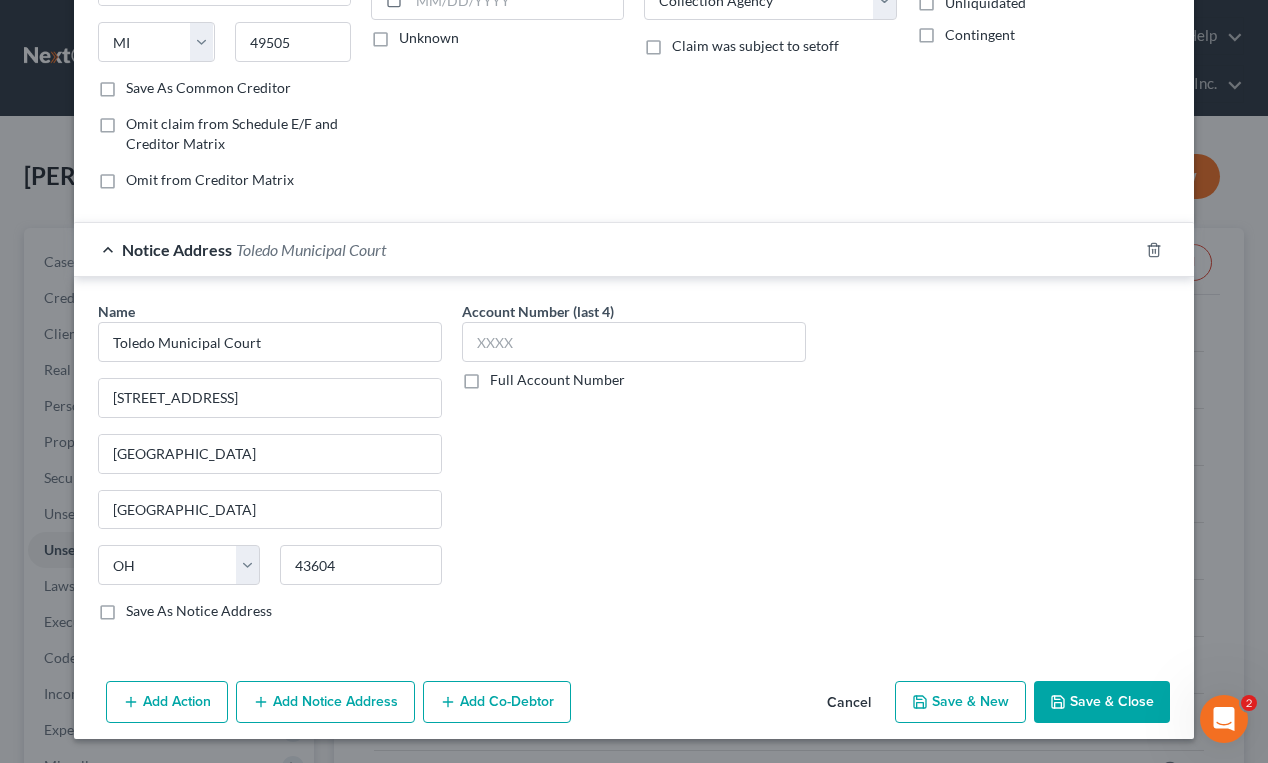 click on "Full Account Number" at bounding box center (557, 380) 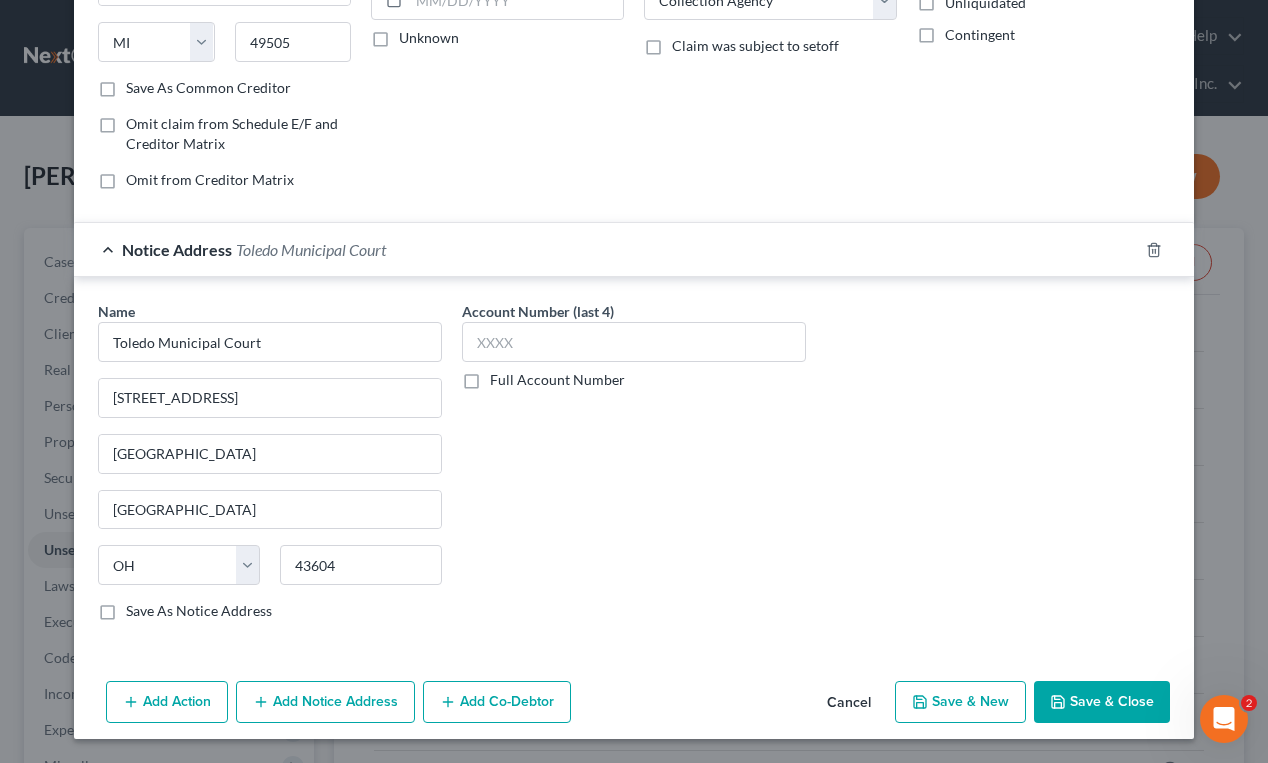 click on "Full Account Number" at bounding box center [504, 376] 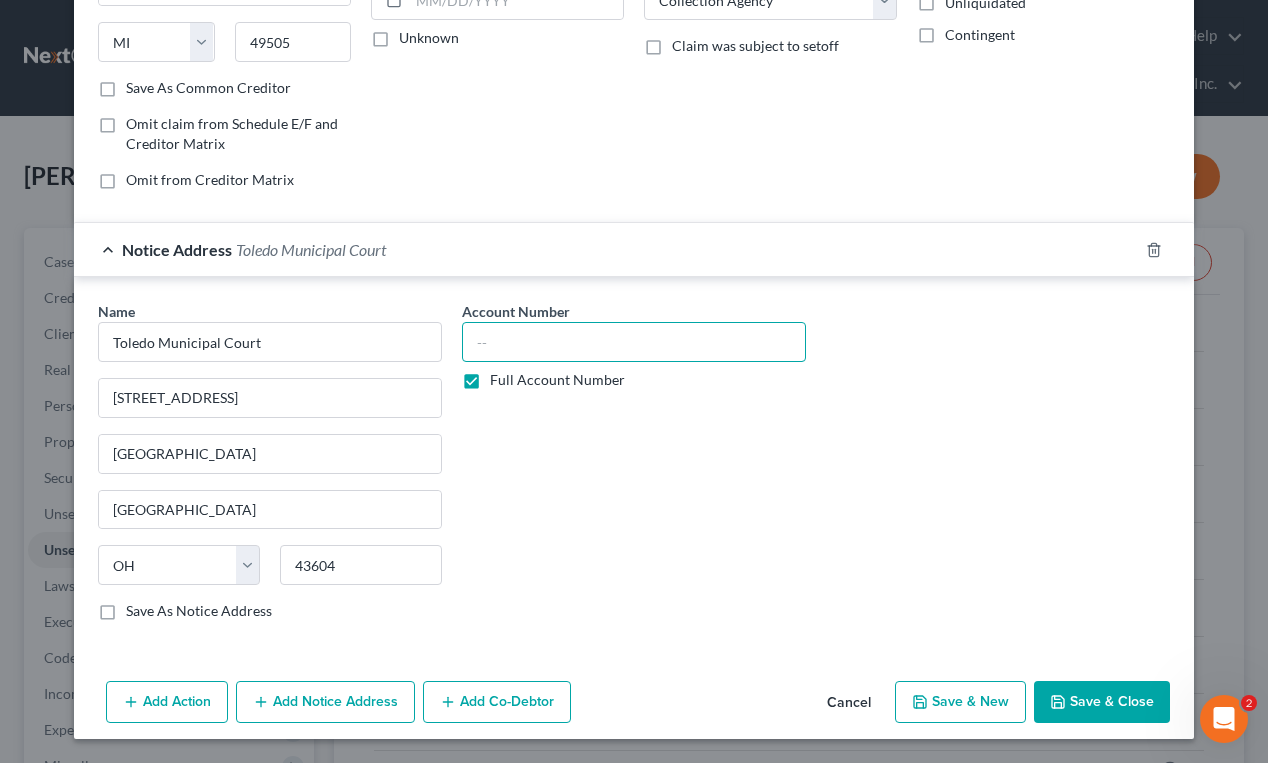 click at bounding box center [634, 342] 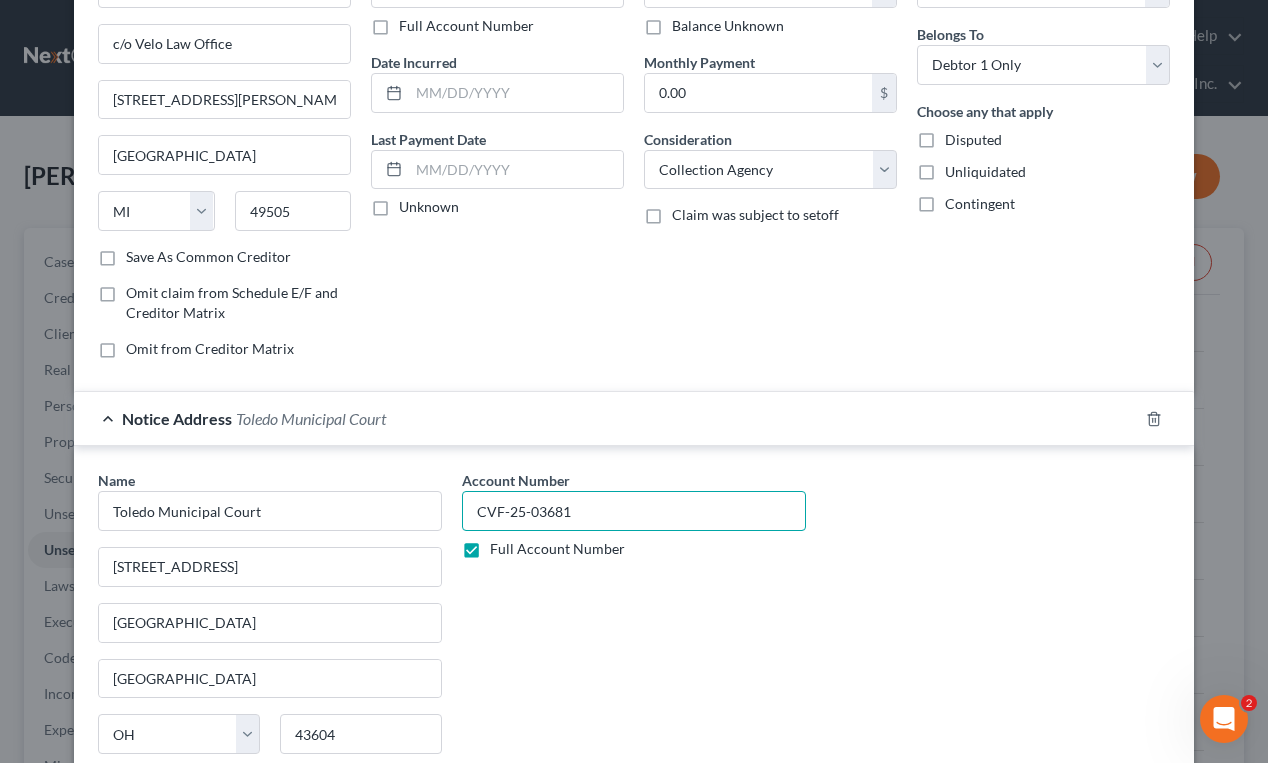 scroll, scrollTop: 314, scrollLeft: 0, axis: vertical 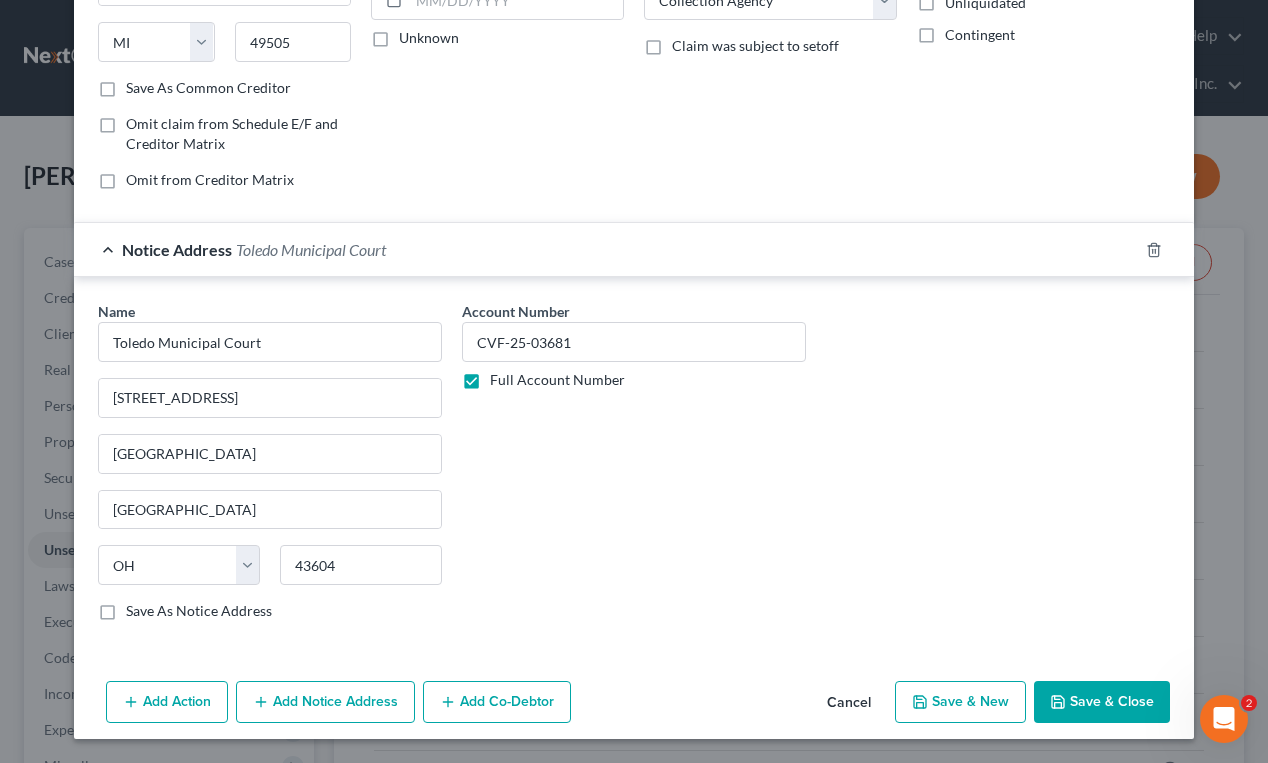 click on "Save & Close" at bounding box center (1102, 702) 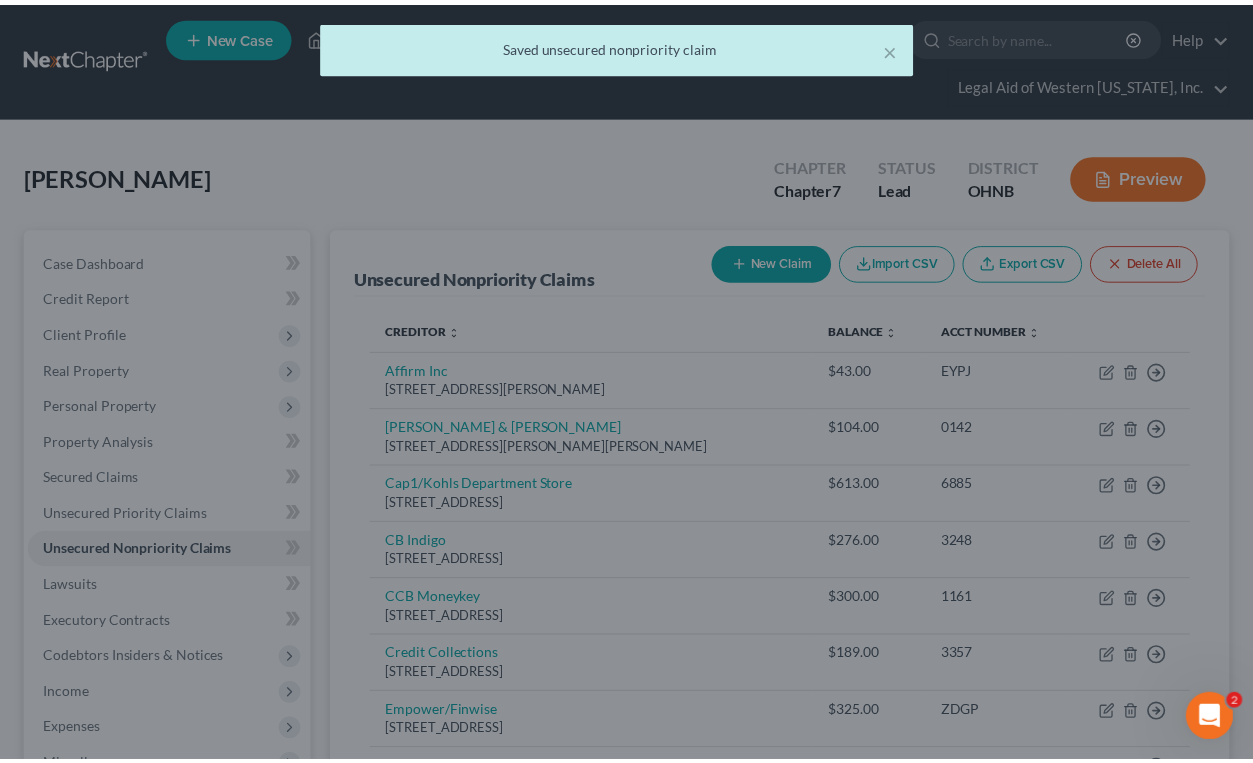 scroll, scrollTop: 0, scrollLeft: 0, axis: both 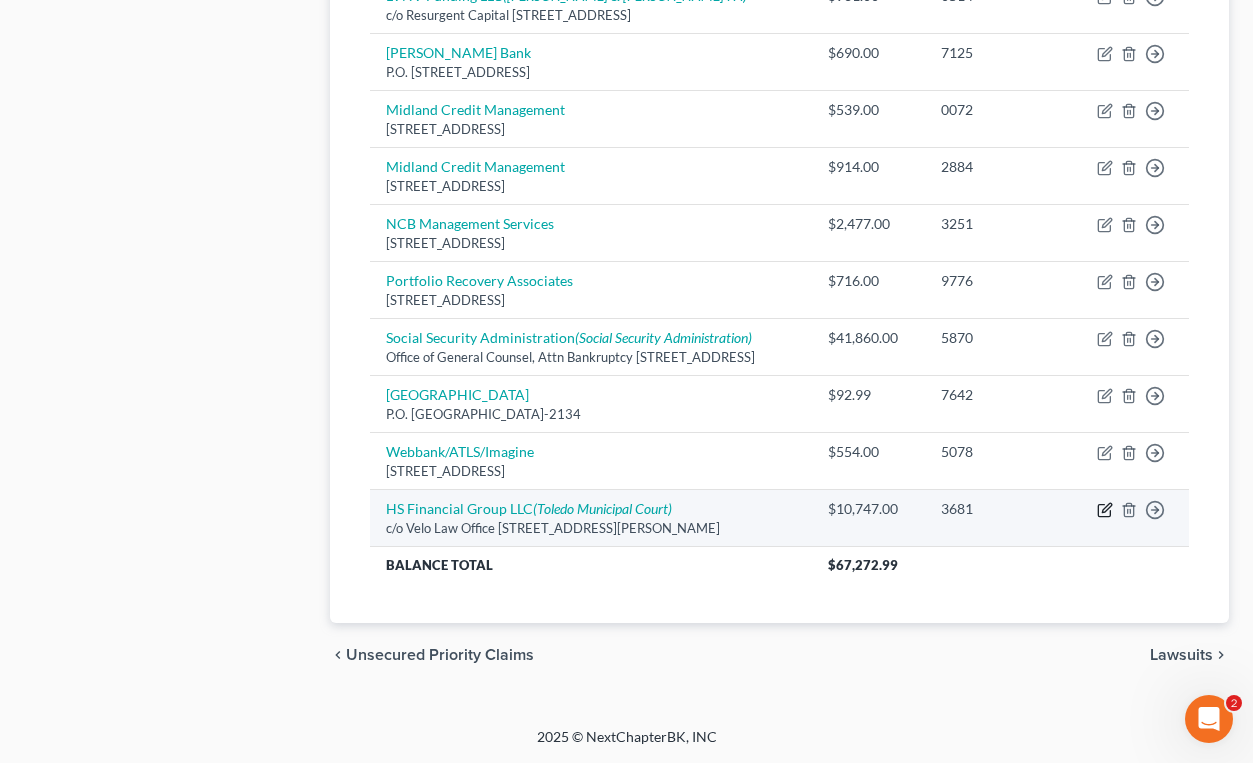 click 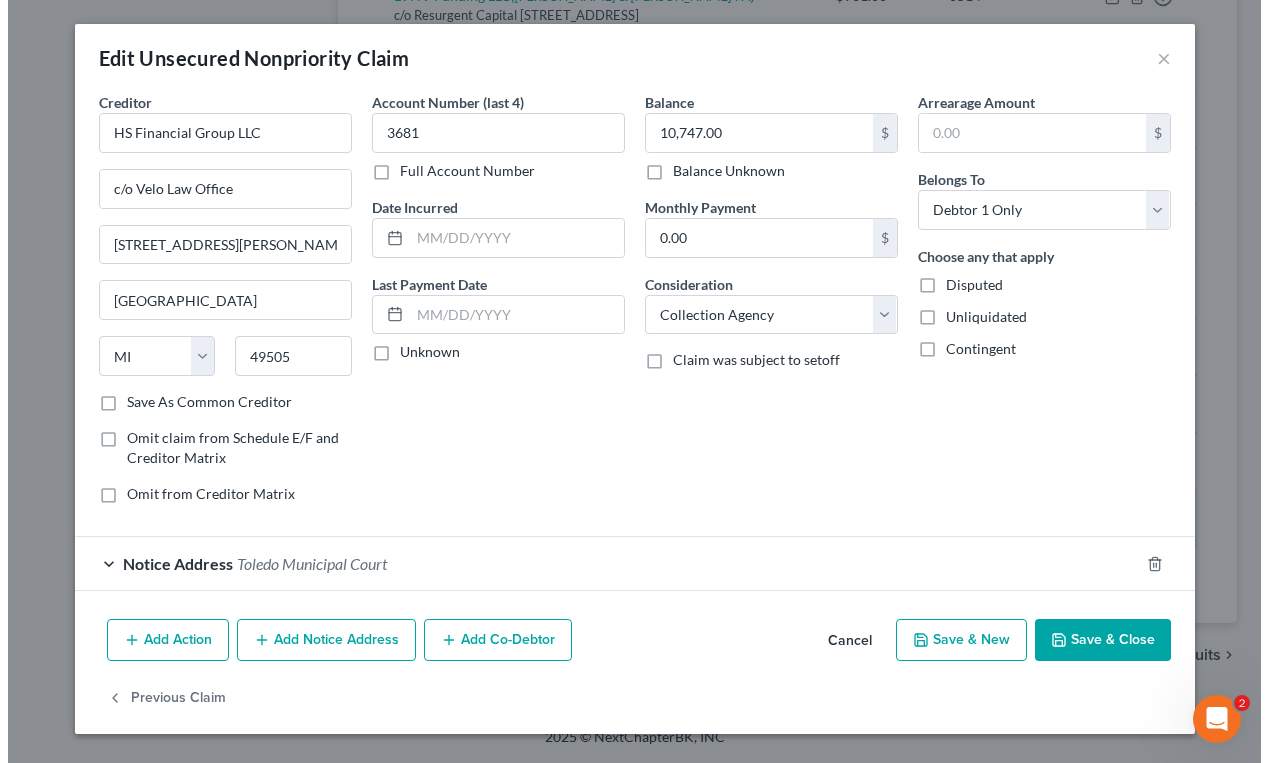 scroll, scrollTop: 1172, scrollLeft: 0, axis: vertical 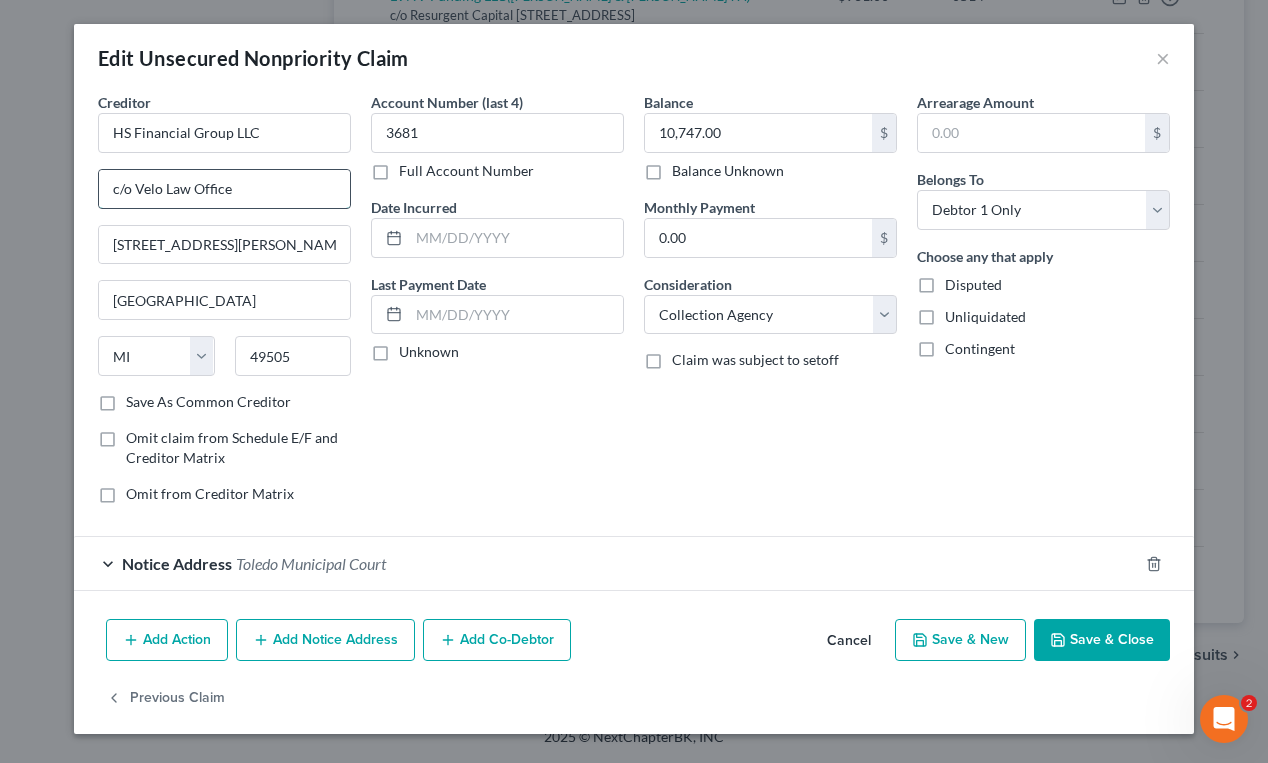 drag, startPoint x: 135, startPoint y: 188, endPoint x: 274, endPoint y: 198, distance: 139.35925 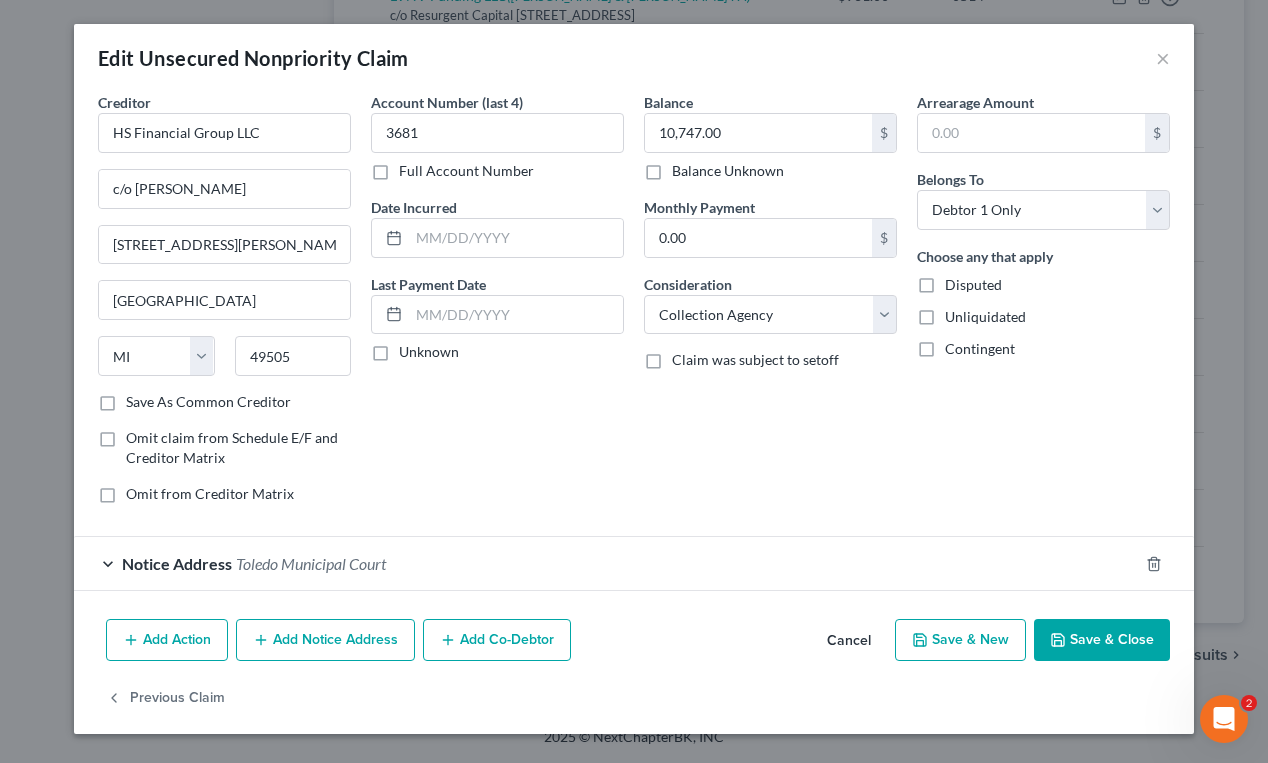 click on "Full Account Number" at bounding box center (466, 171) 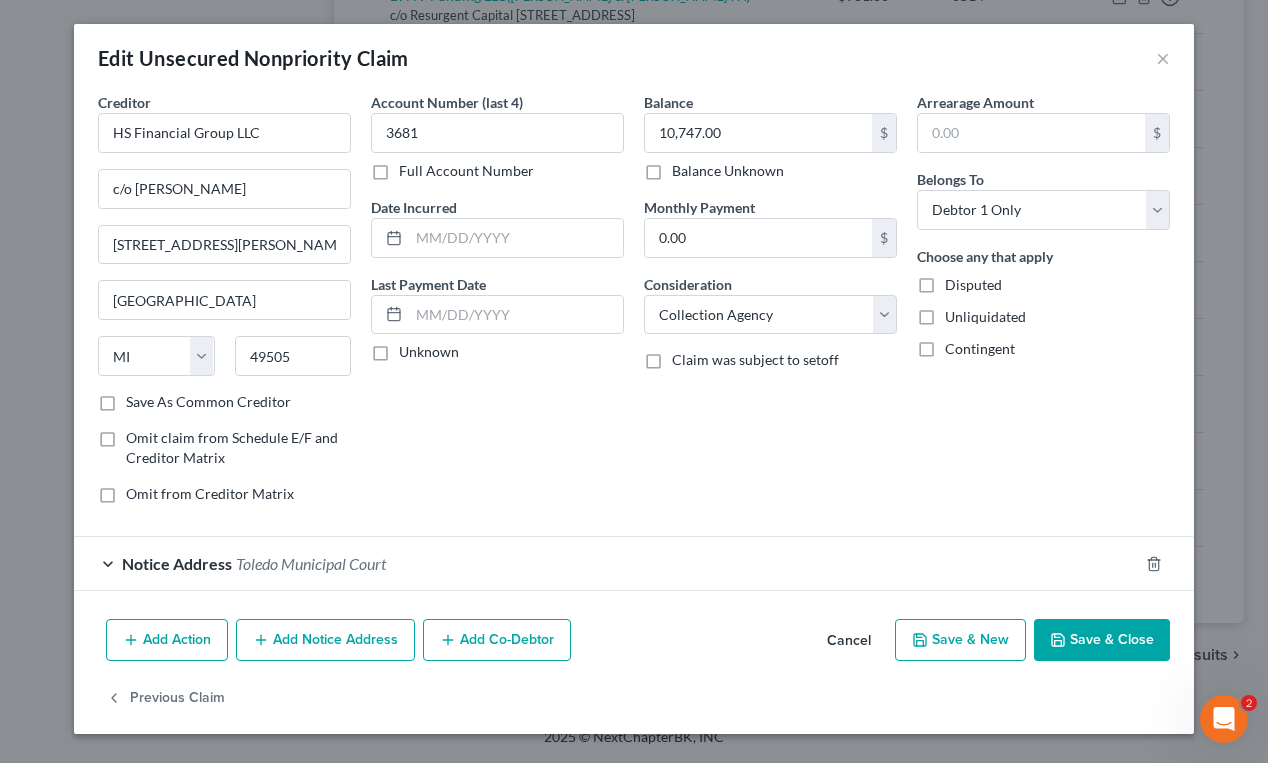 click on "Full Account Number" at bounding box center (413, 167) 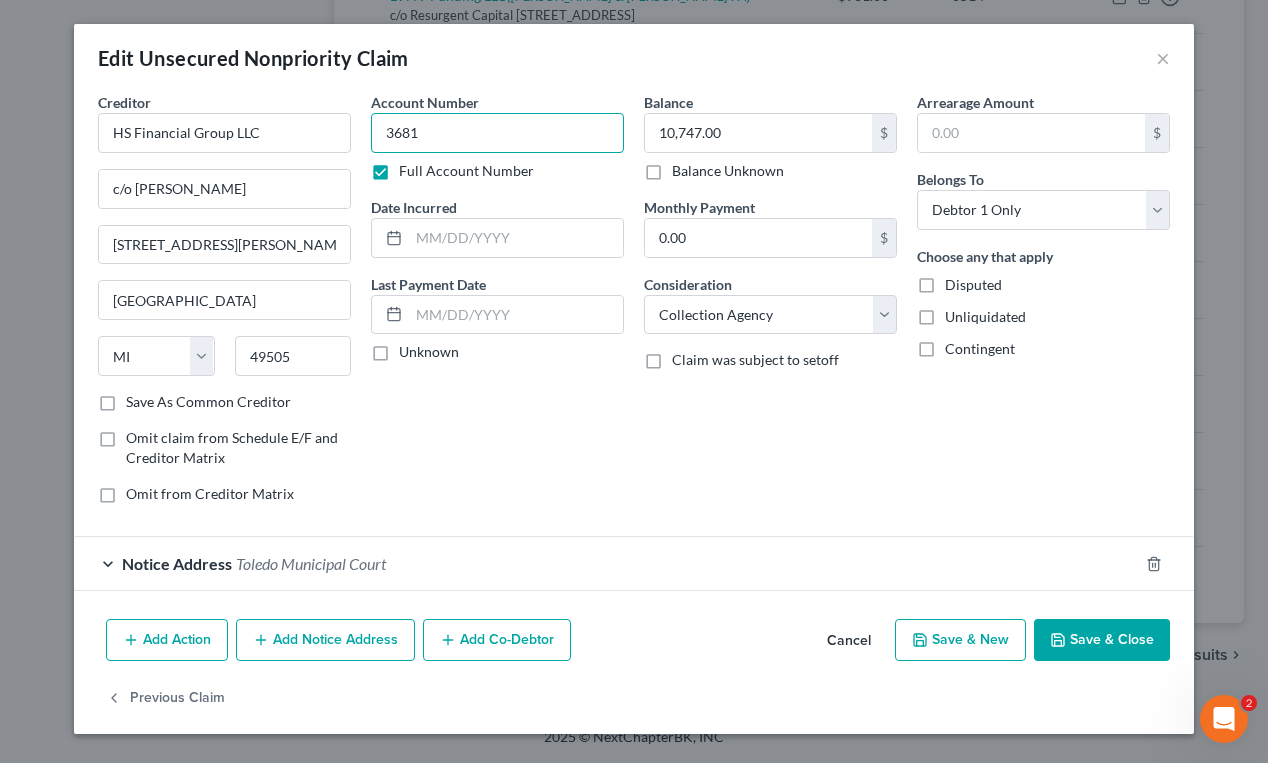 drag, startPoint x: 445, startPoint y: 135, endPoint x: 356, endPoint y: 129, distance: 89.20202 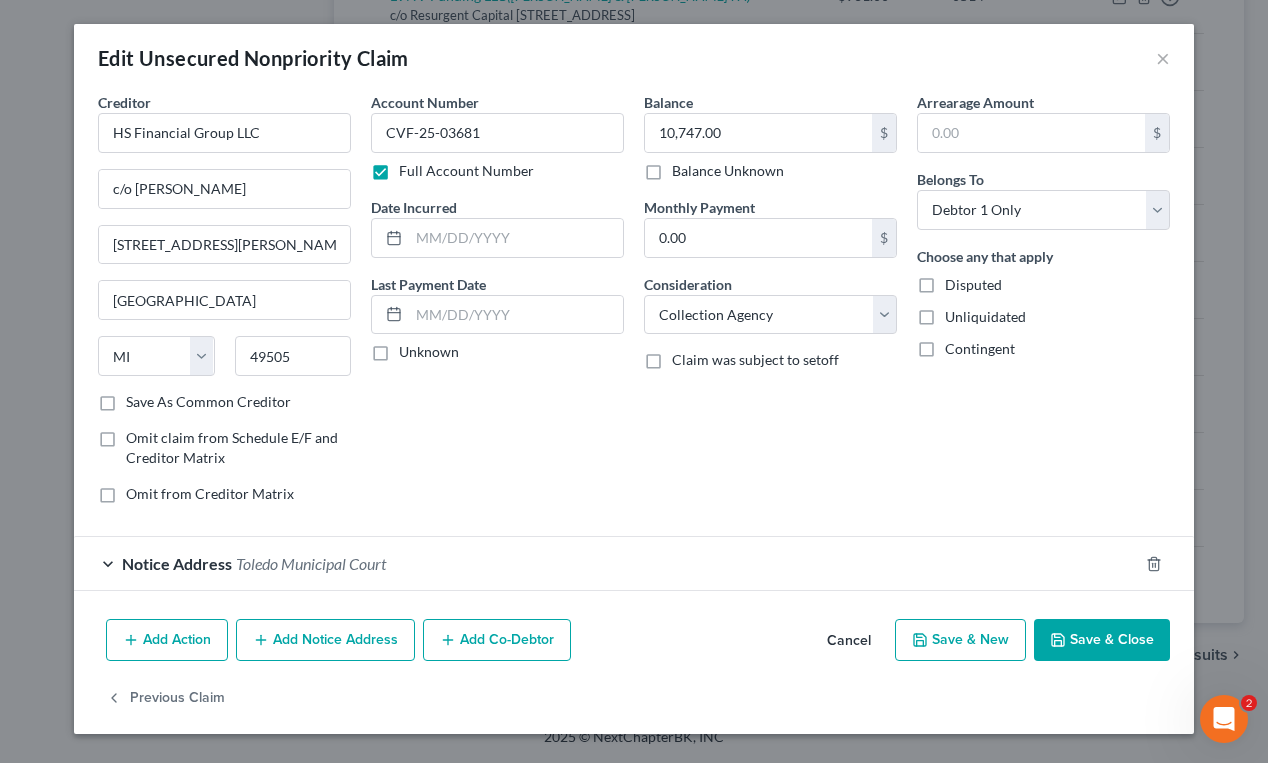 click on "Save & Close" at bounding box center (1102, 640) 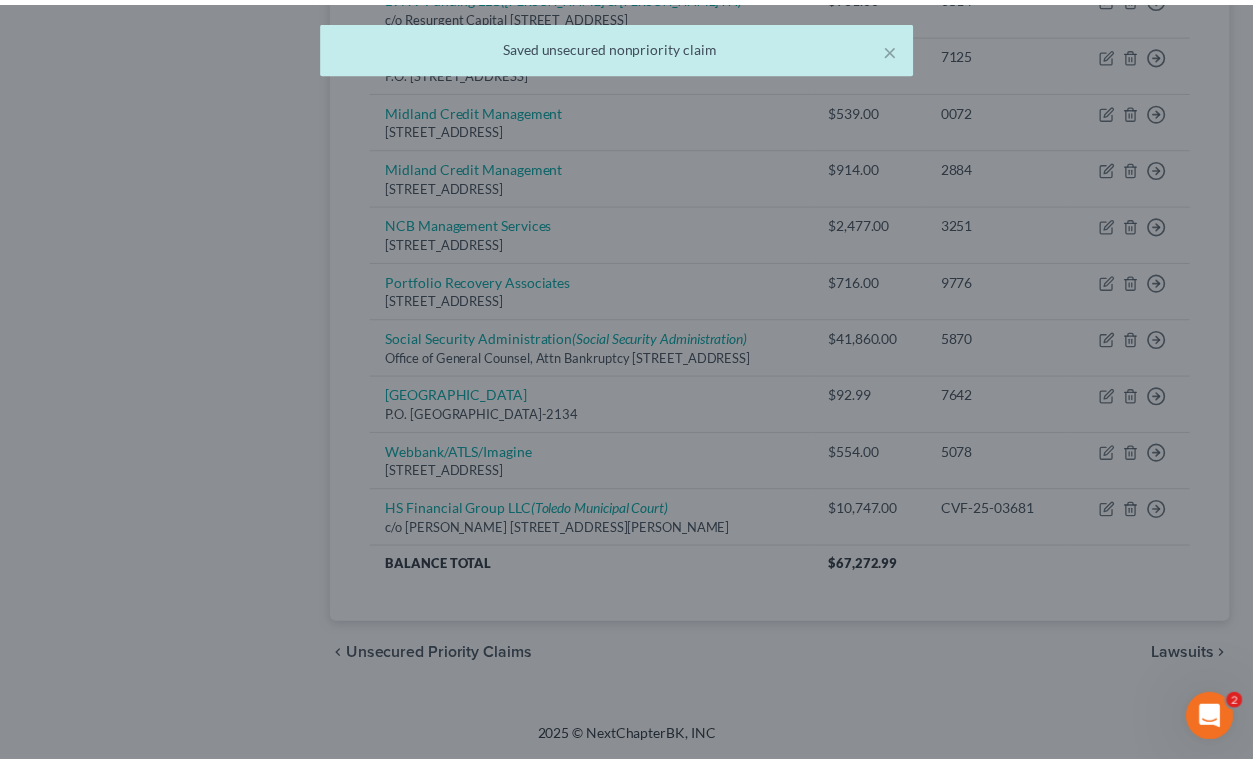 scroll, scrollTop: 1208, scrollLeft: 0, axis: vertical 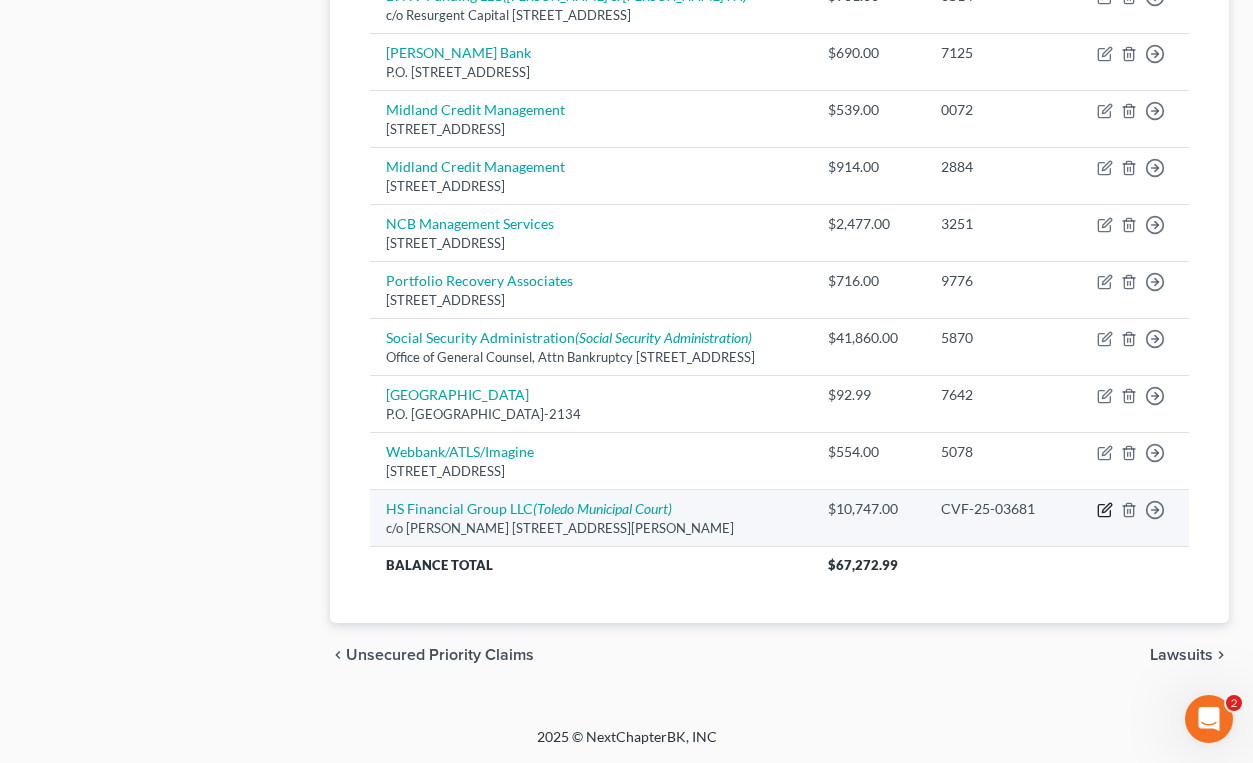 click 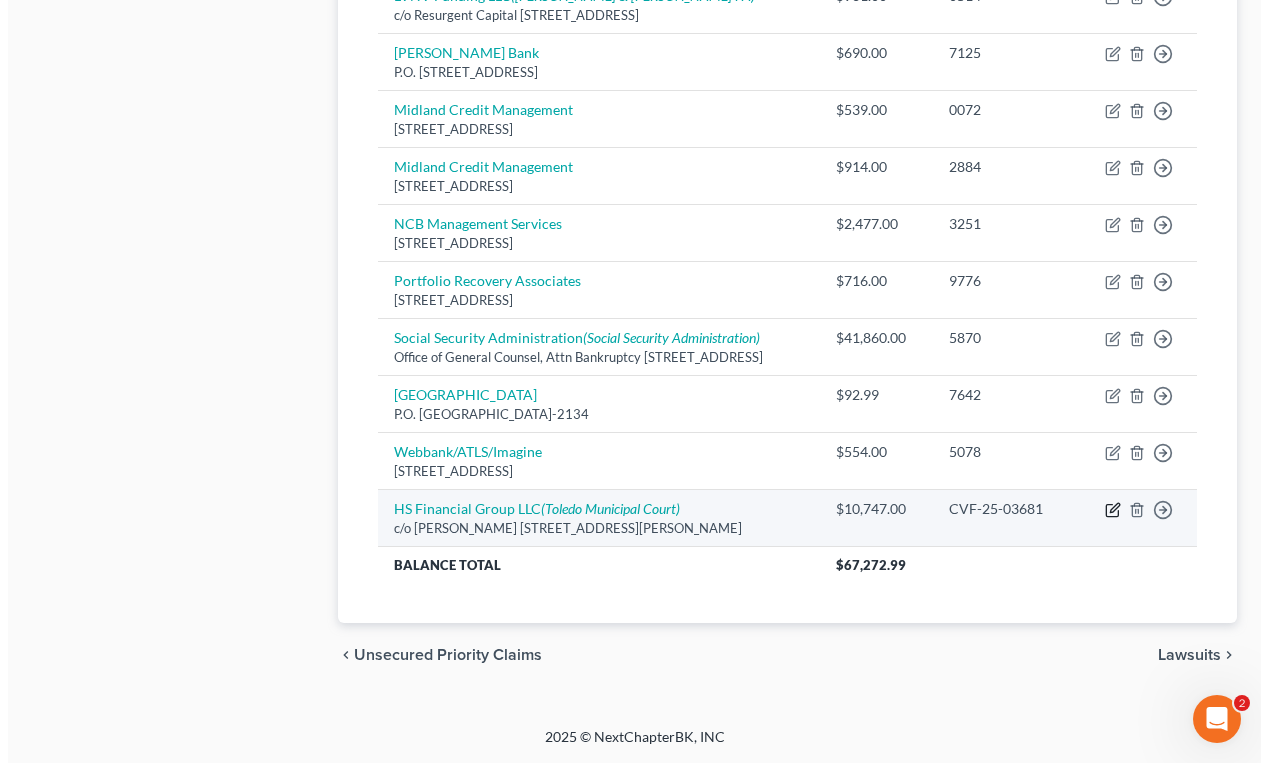 scroll, scrollTop: 1172, scrollLeft: 0, axis: vertical 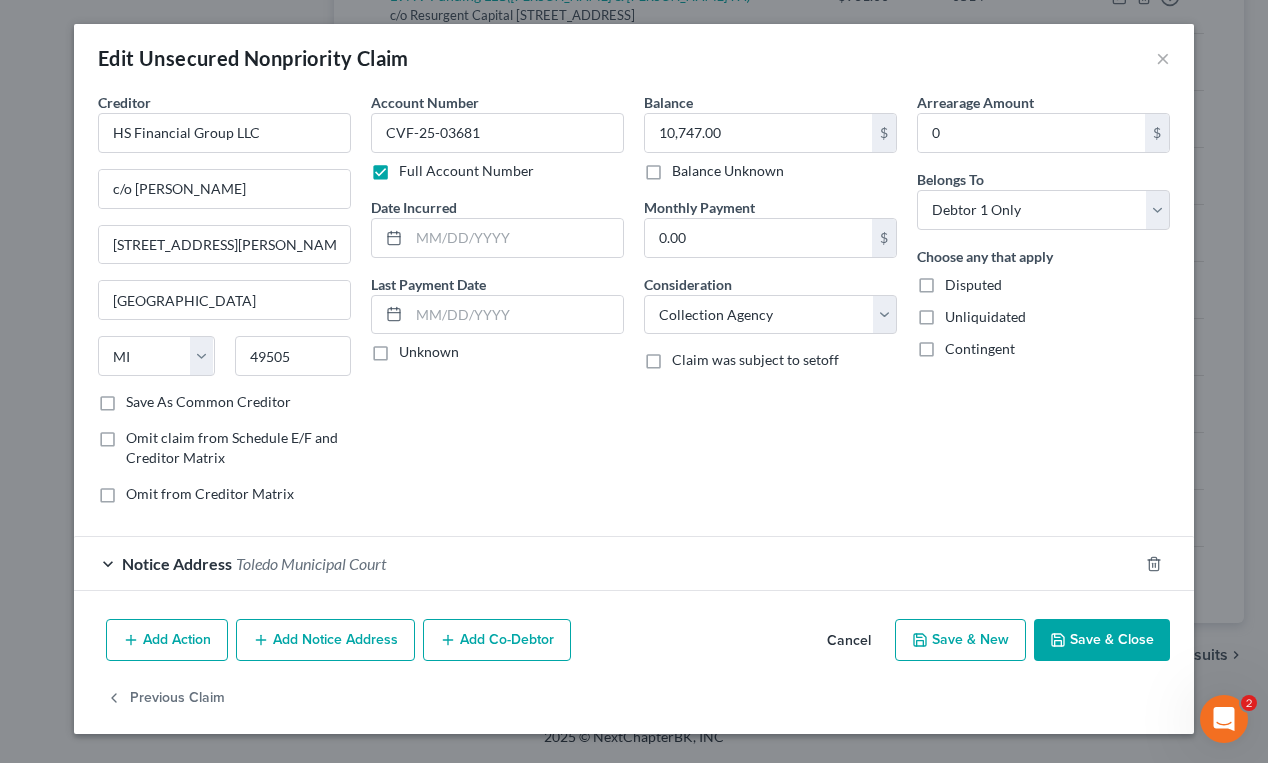 click on "Toledo Municipal Court" at bounding box center (311, 563) 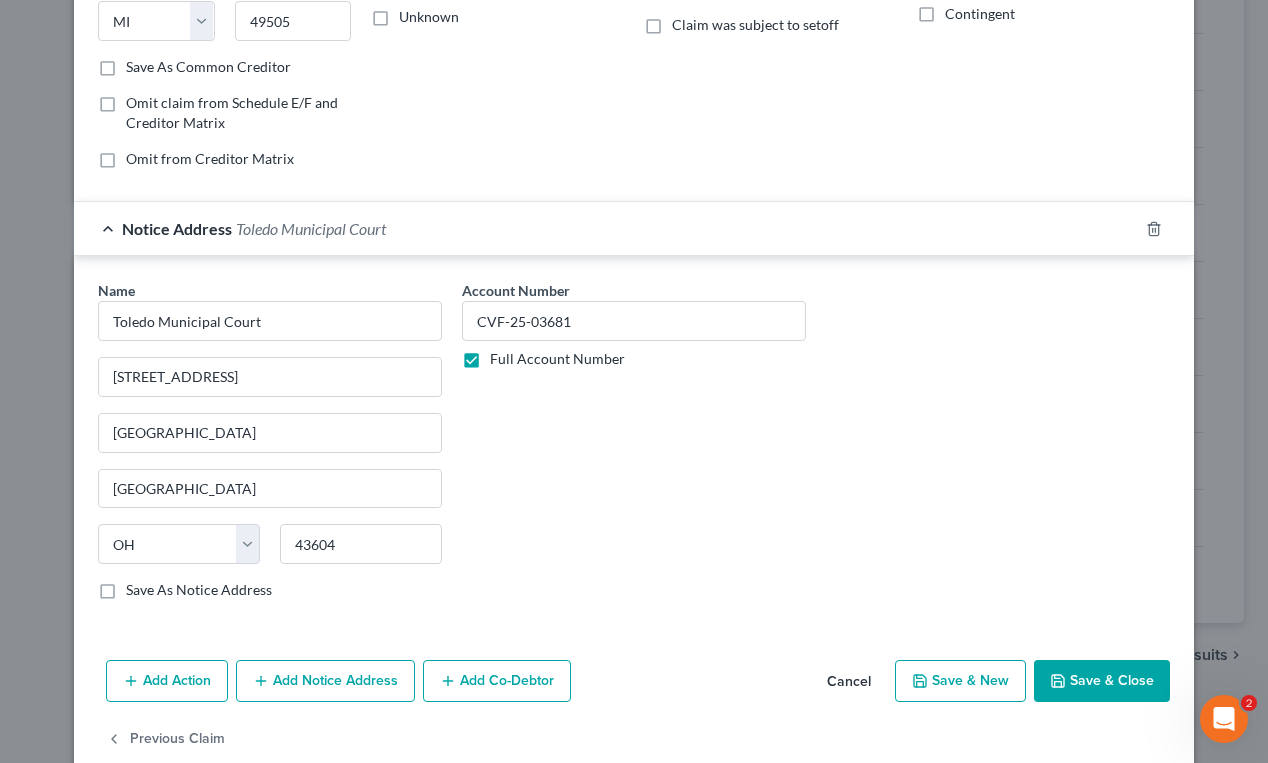 scroll, scrollTop: 371, scrollLeft: 0, axis: vertical 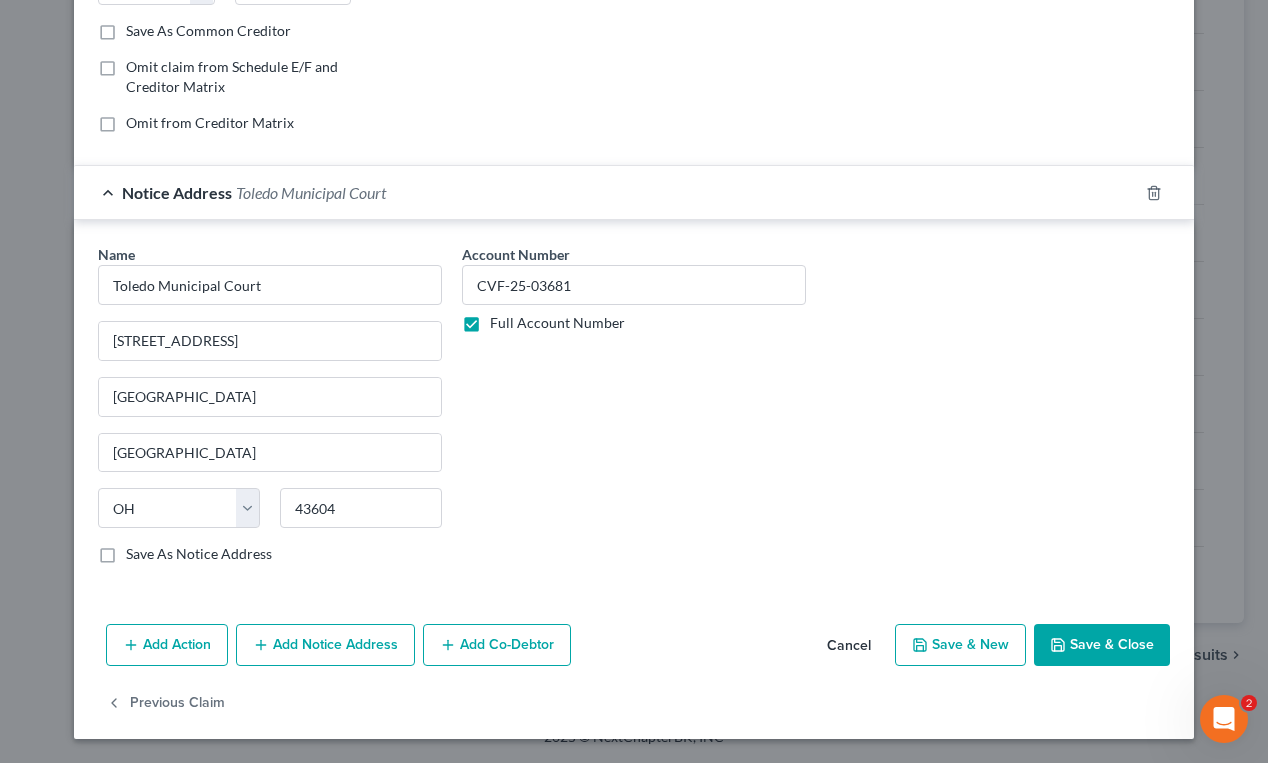 click on "Save & Close" at bounding box center [1102, 645] 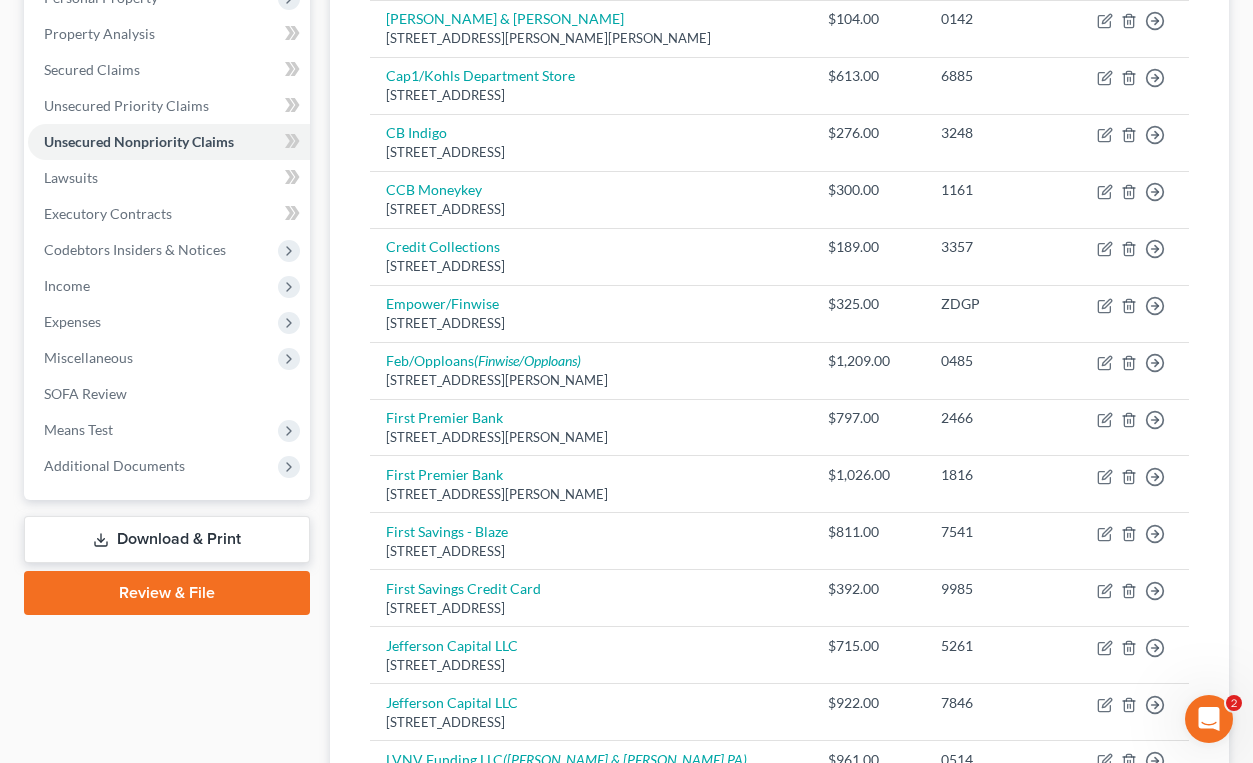 scroll, scrollTop: 0, scrollLeft: 0, axis: both 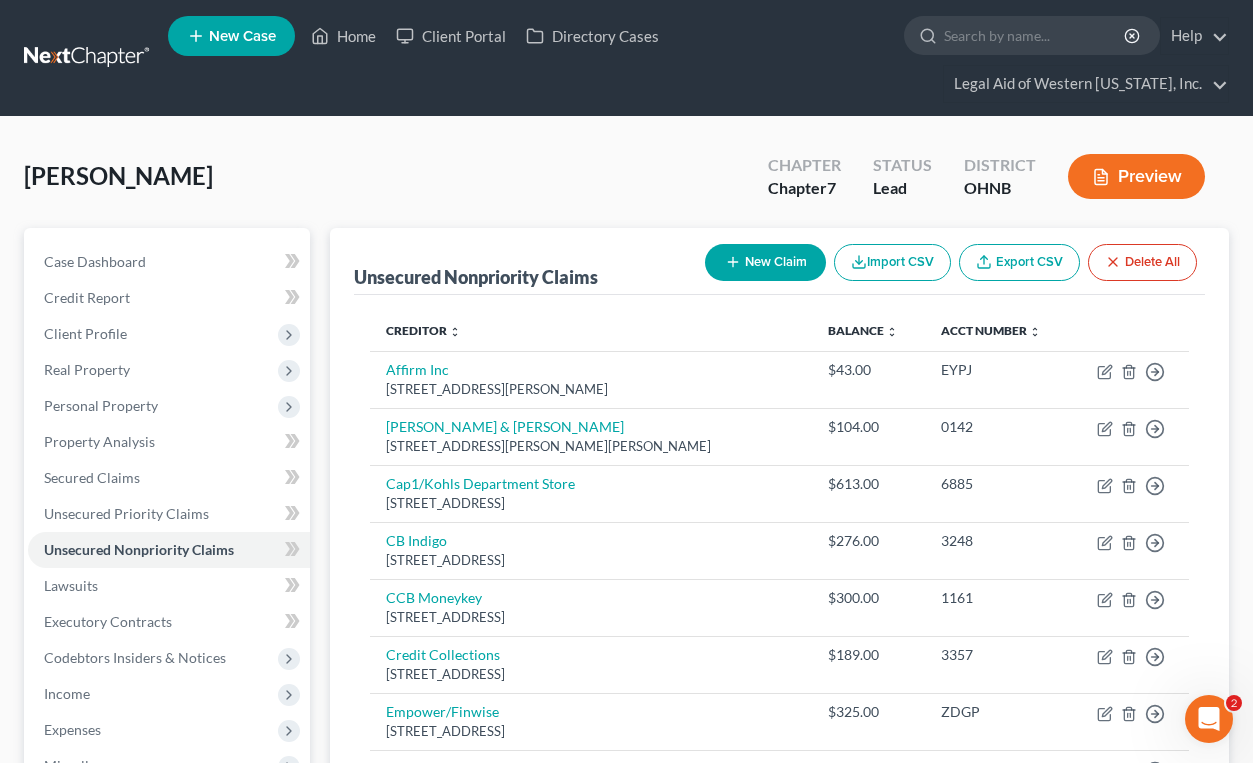 click on "New Claim" at bounding box center (765, 262) 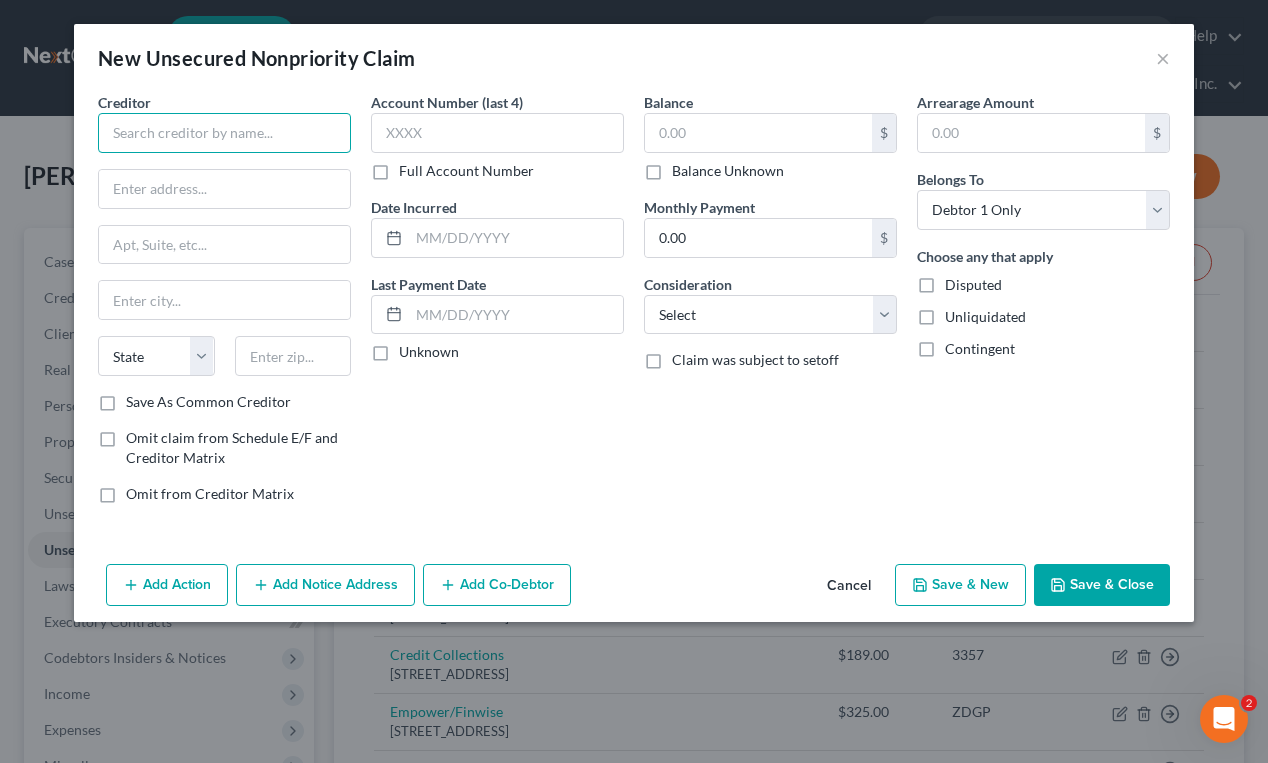 click at bounding box center (224, 133) 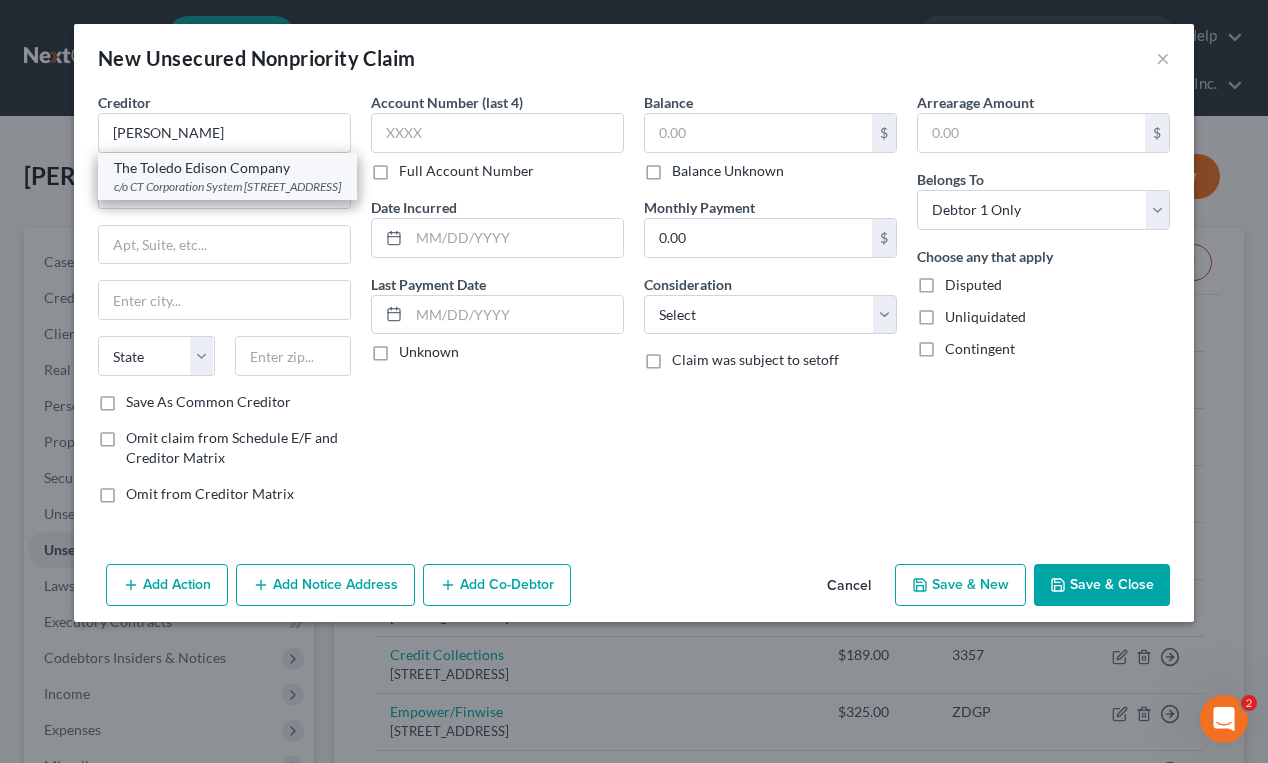 click on "c/o CT Corporation System [STREET_ADDRESS]" at bounding box center (227, 186) 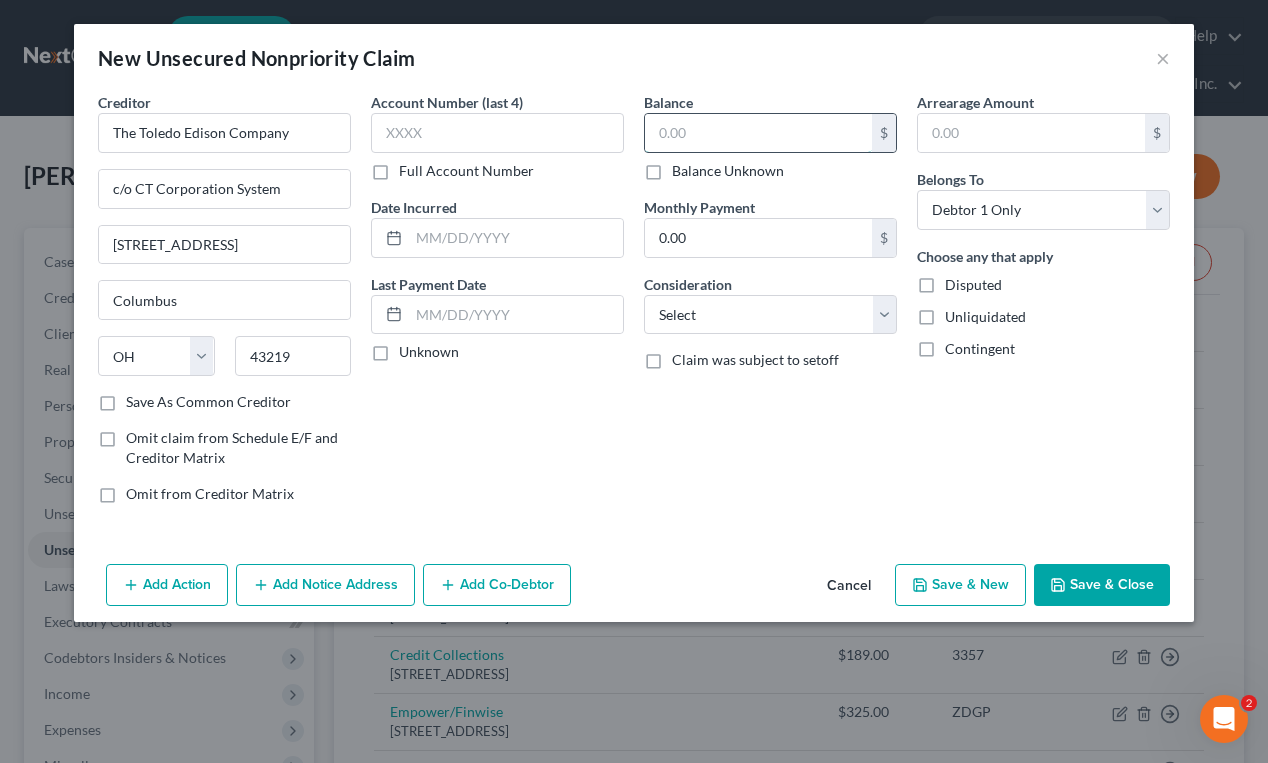 click at bounding box center (758, 133) 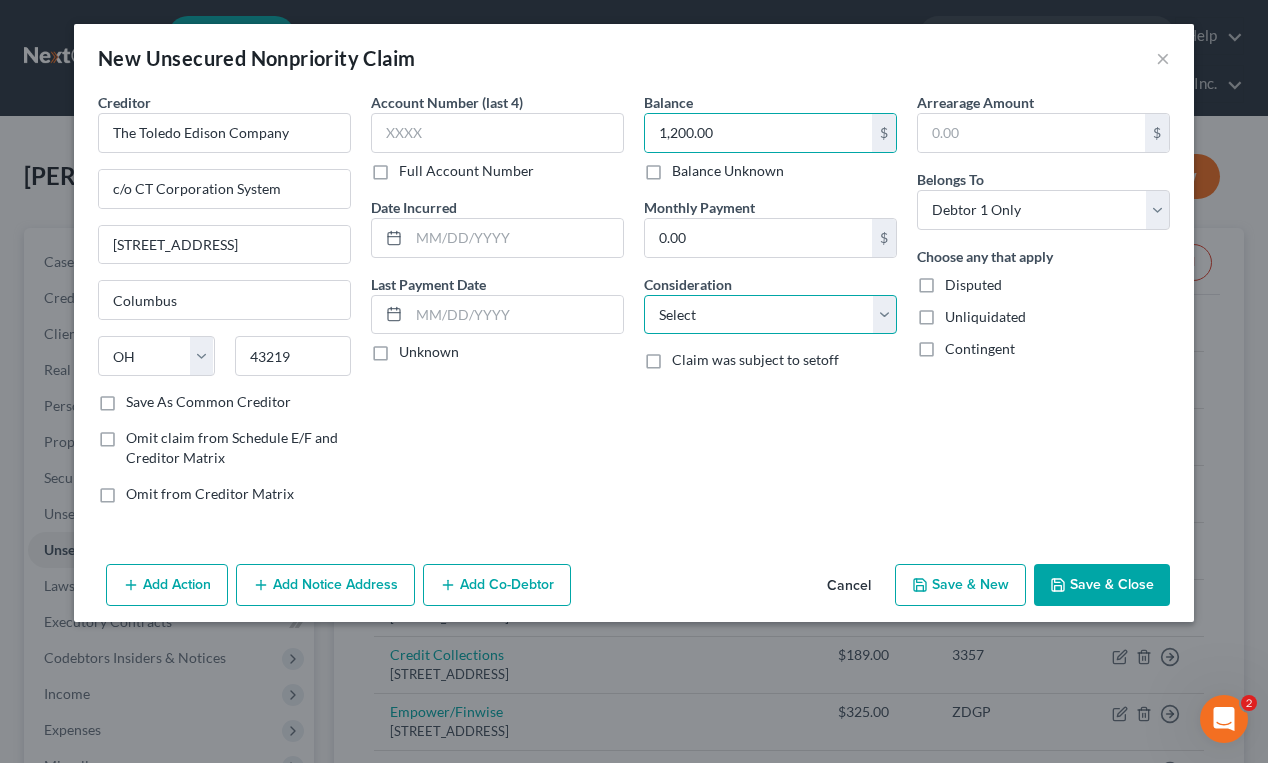 click on "Select Cable / Satellite Services Collection Agency Credit Card Debt Debt Counseling / Attorneys Deficiency Balance Domestic Support Obligations Home / Car Repairs Income Taxes Judgment Liens Medical Services Monies Loaned / Advanced Mortgage Obligation From Divorce Or Separation Obligation To Pensions Other Overdrawn Bank Account Promised To Help Pay Creditors Student Loans Suppliers And Vendors Telephone / Internet Services Utility Services" at bounding box center (770, 315) 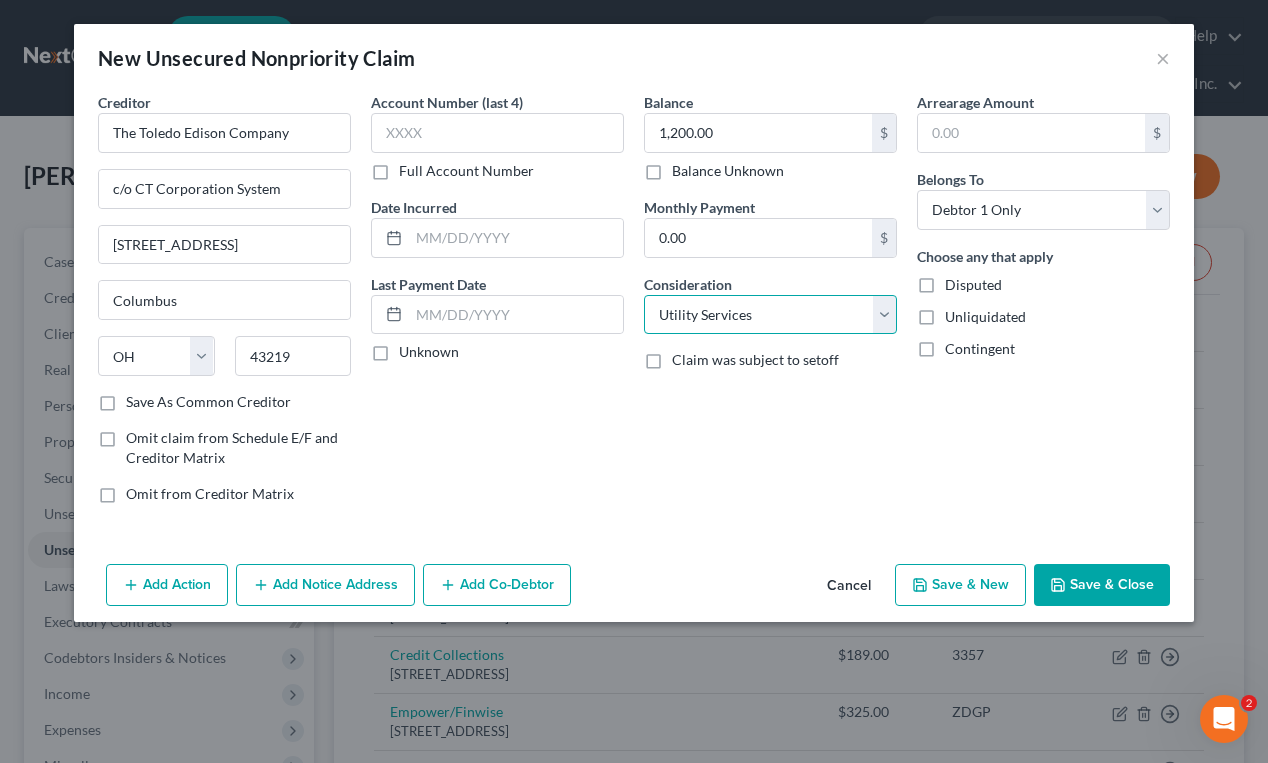 click on "Select Cable / Satellite Services Collection Agency Credit Card Debt Debt Counseling / Attorneys Deficiency Balance Domestic Support Obligations Home / Car Repairs Income Taxes Judgment Liens Medical Services Monies Loaned / Advanced Mortgage Obligation From Divorce Or Separation Obligation To Pensions Other Overdrawn Bank Account Promised To Help Pay Creditors Student Loans Suppliers And Vendors Telephone / Internet Services Utility Services" at bounding box center (770, 315) 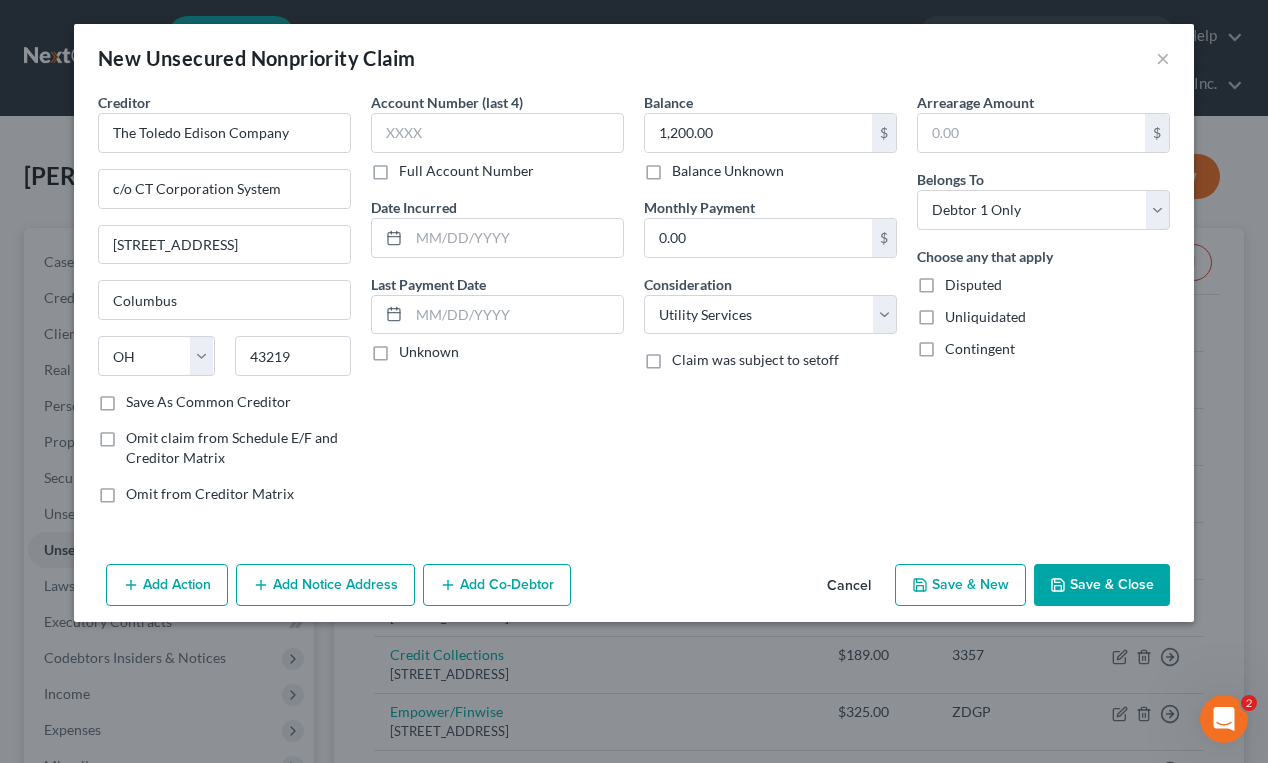 click on "Save & Close" at bounding box center [1102, 585] 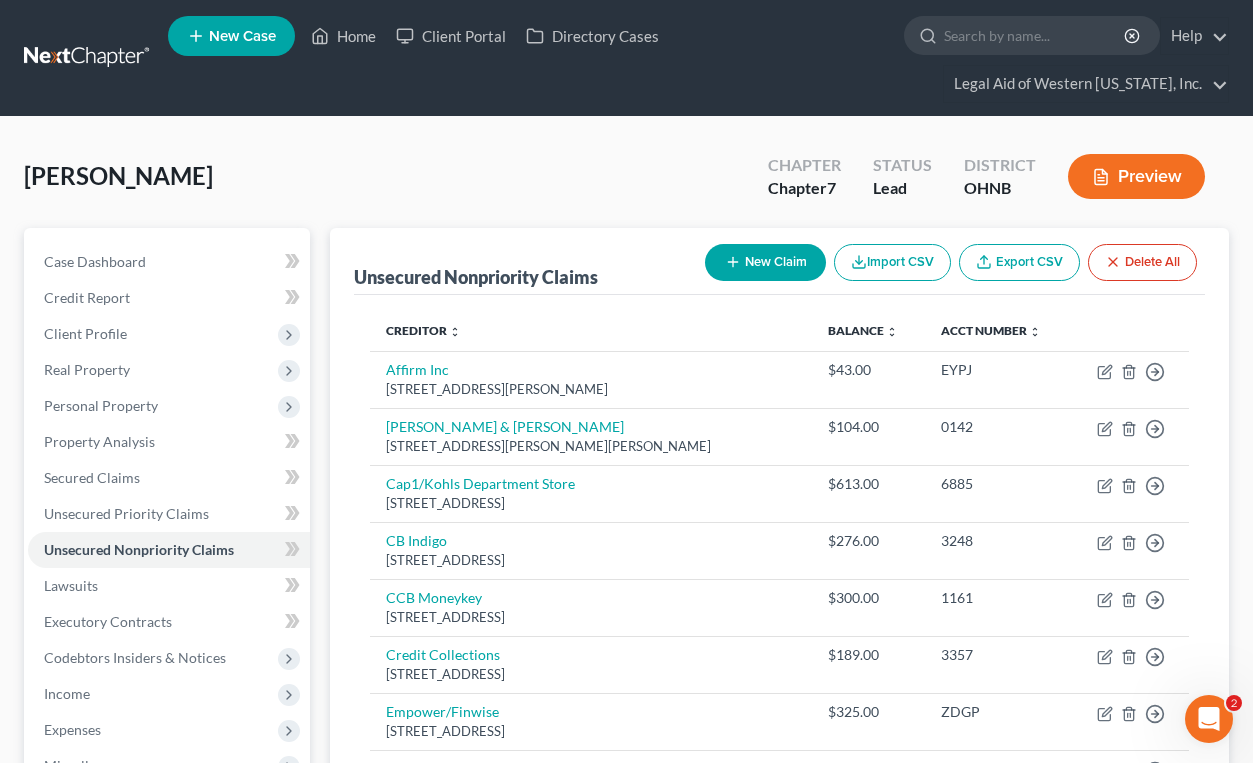 click on "[PERSON_NAME] Upgraded Chapter Chapter  7 Status [GEOGRAPHIC_DATA] [GEOGRAPHIC_DATA] [GEOGRAPHIC_DATA]" at bounding box center [626, 184] 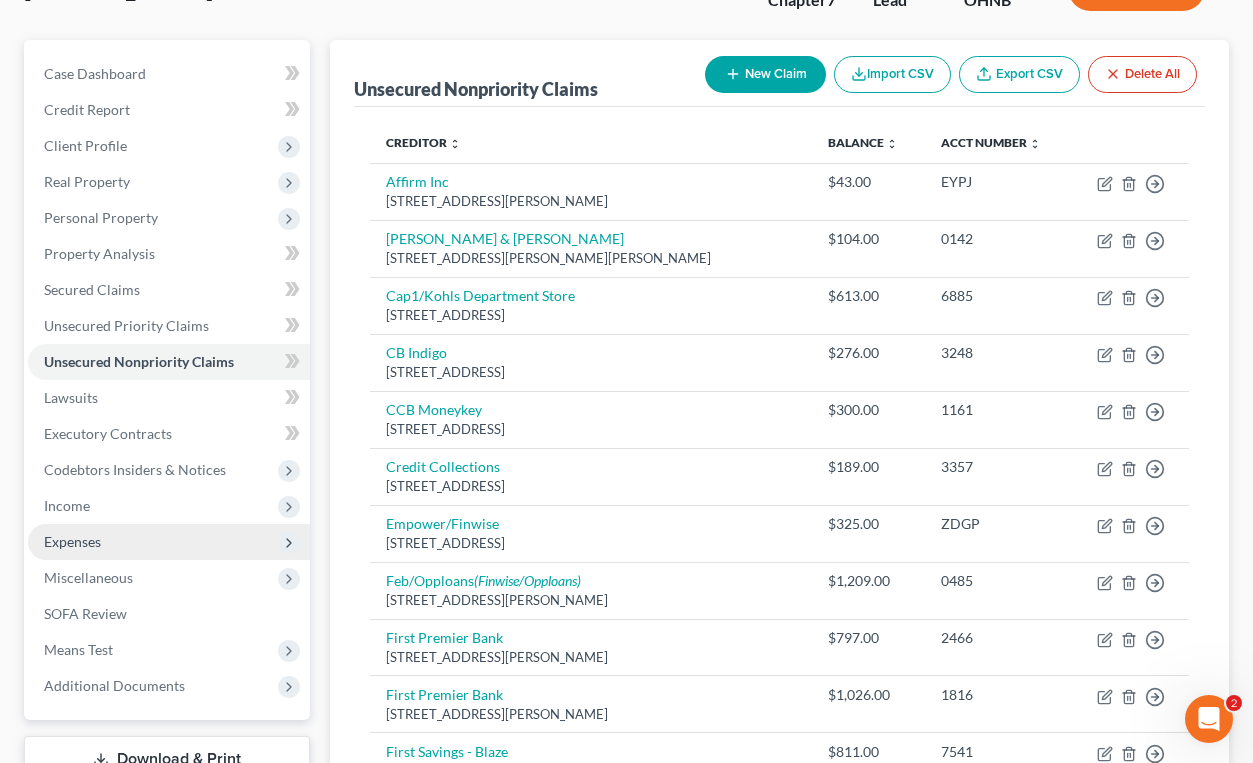 scroll, scrollTop: 200, scrollLeft: 0, axis: vertical 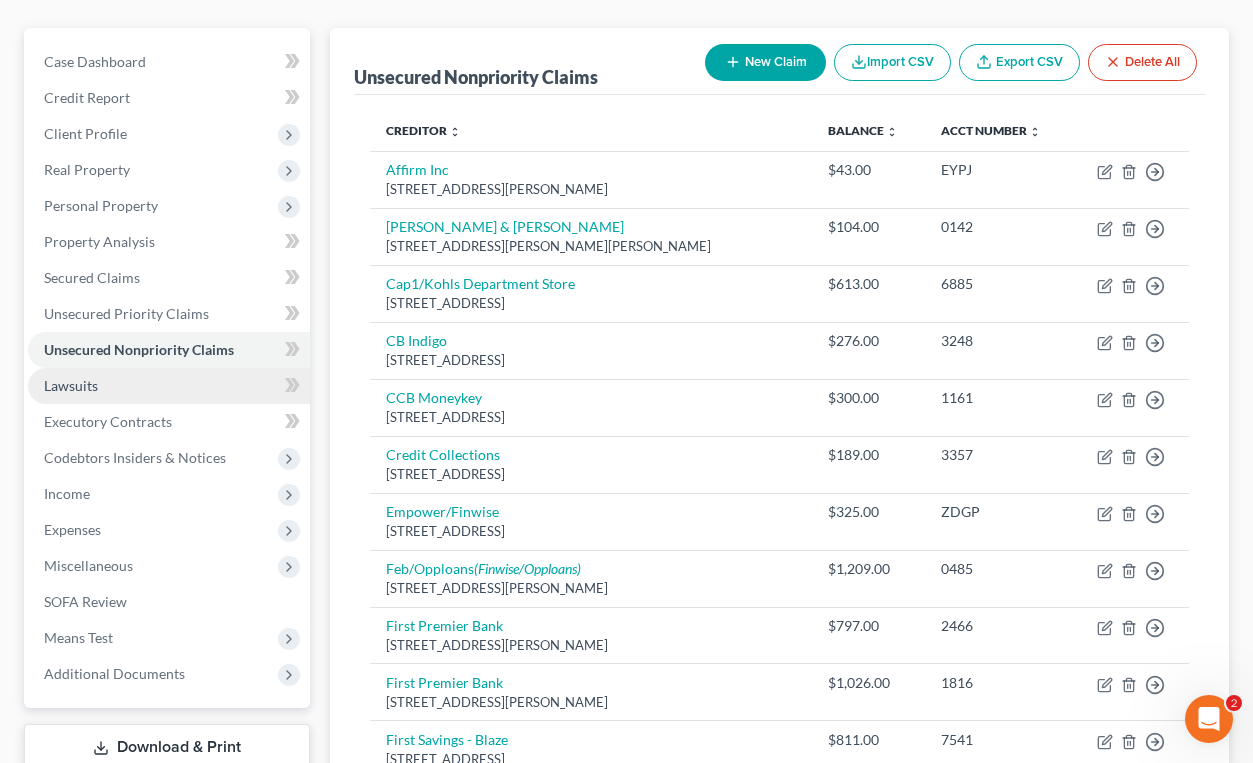 click on "Lawsuits" at bounding box center (169, 386) 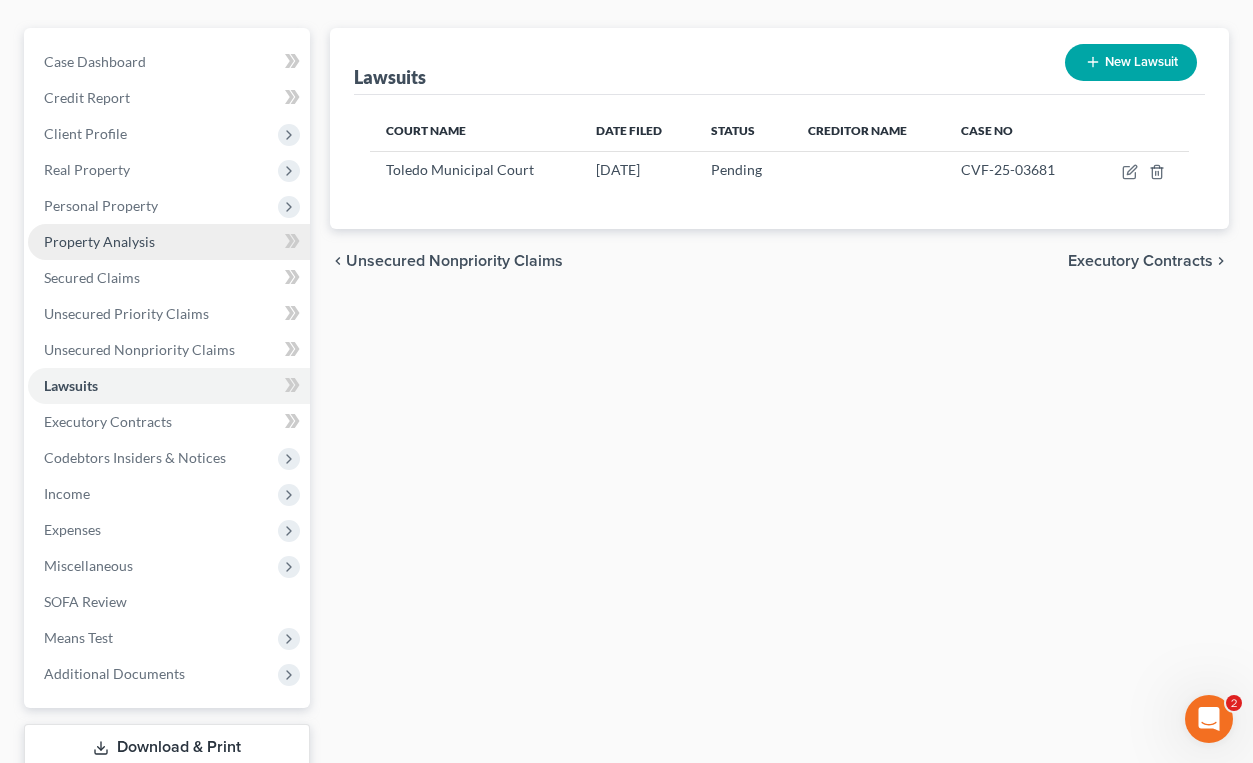 scroll, scrollTop: 0, scrollLeft: 0, axis: both 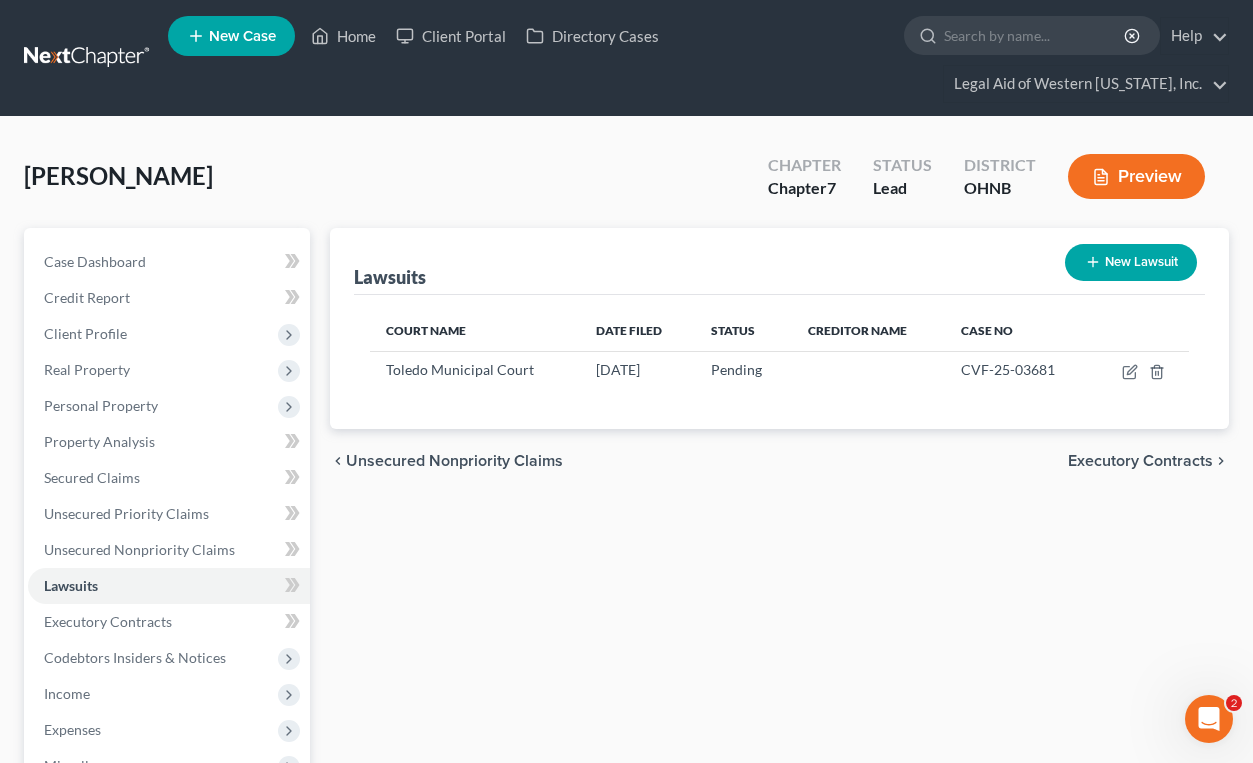 click on "New Lawsuit" at bounding box center (1131, 262) 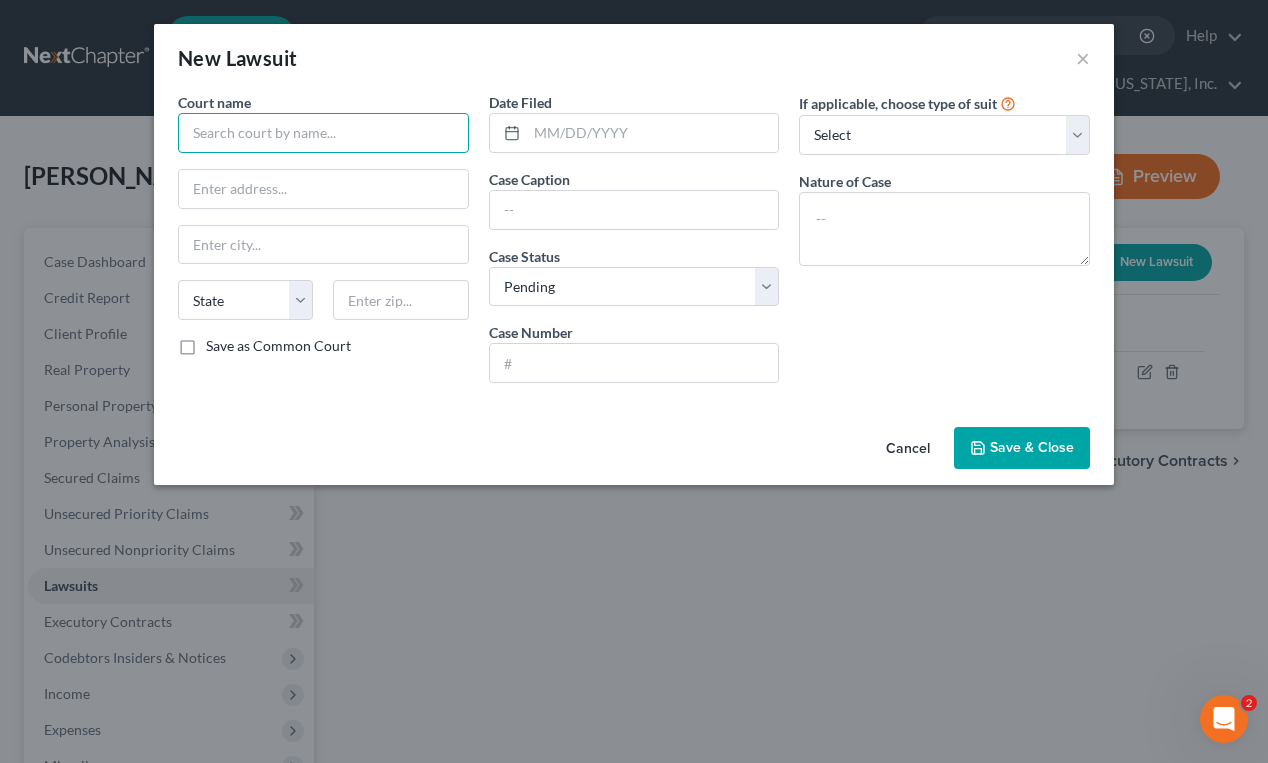click at bounding box center [323, 133] 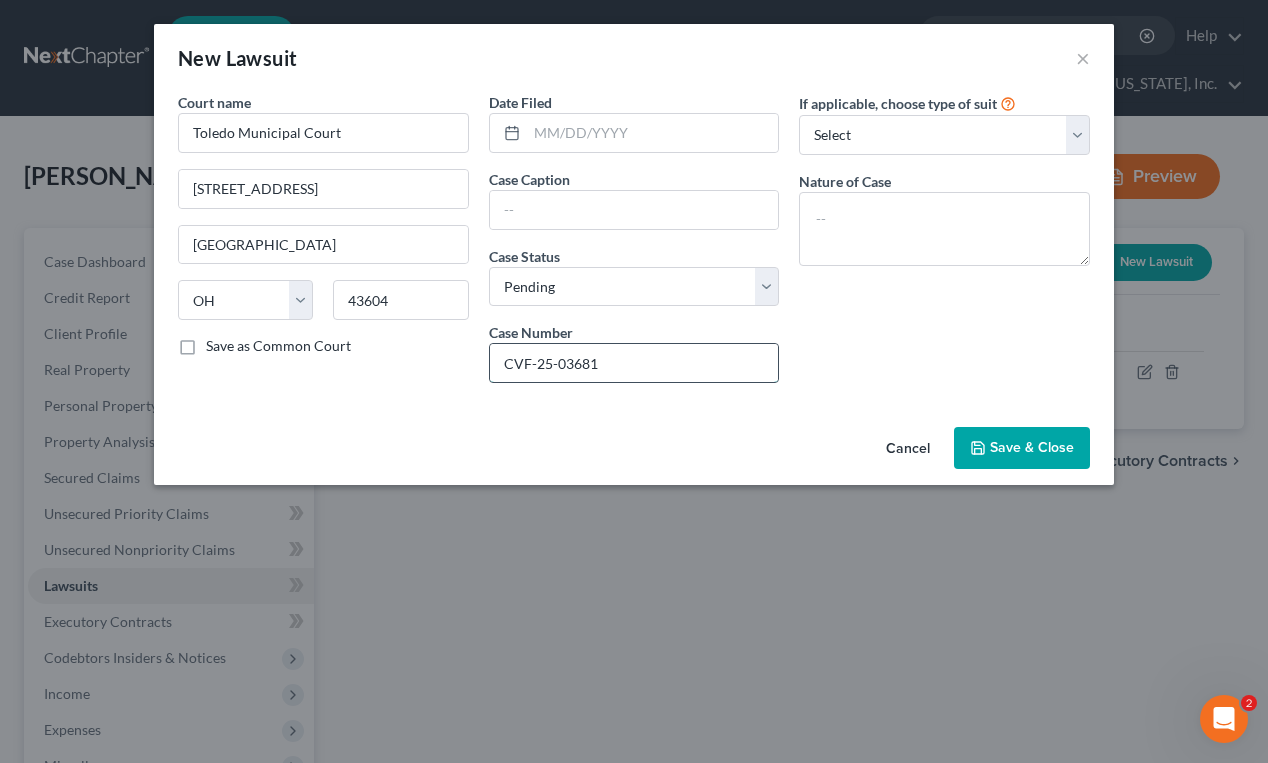 click on "CVF-25-03681" at bounding box center [634, 363] 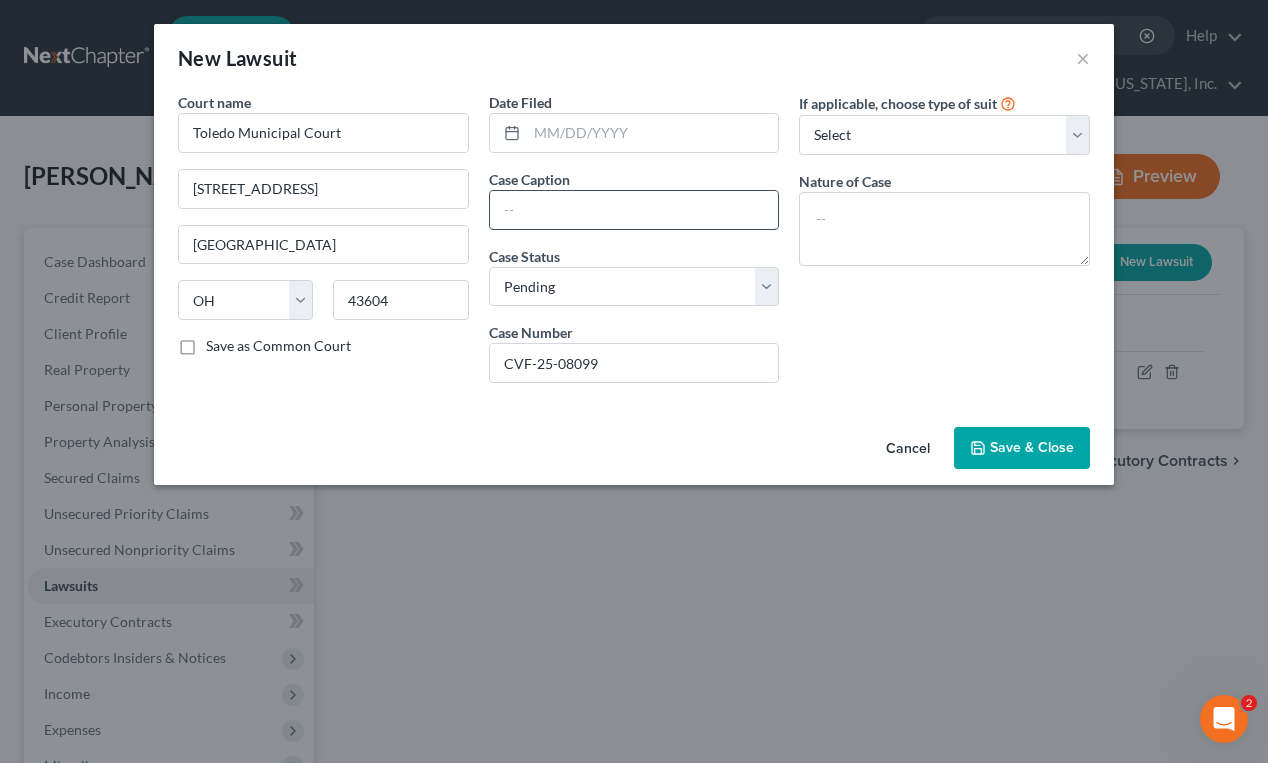 click at bounding box center [634, 210] 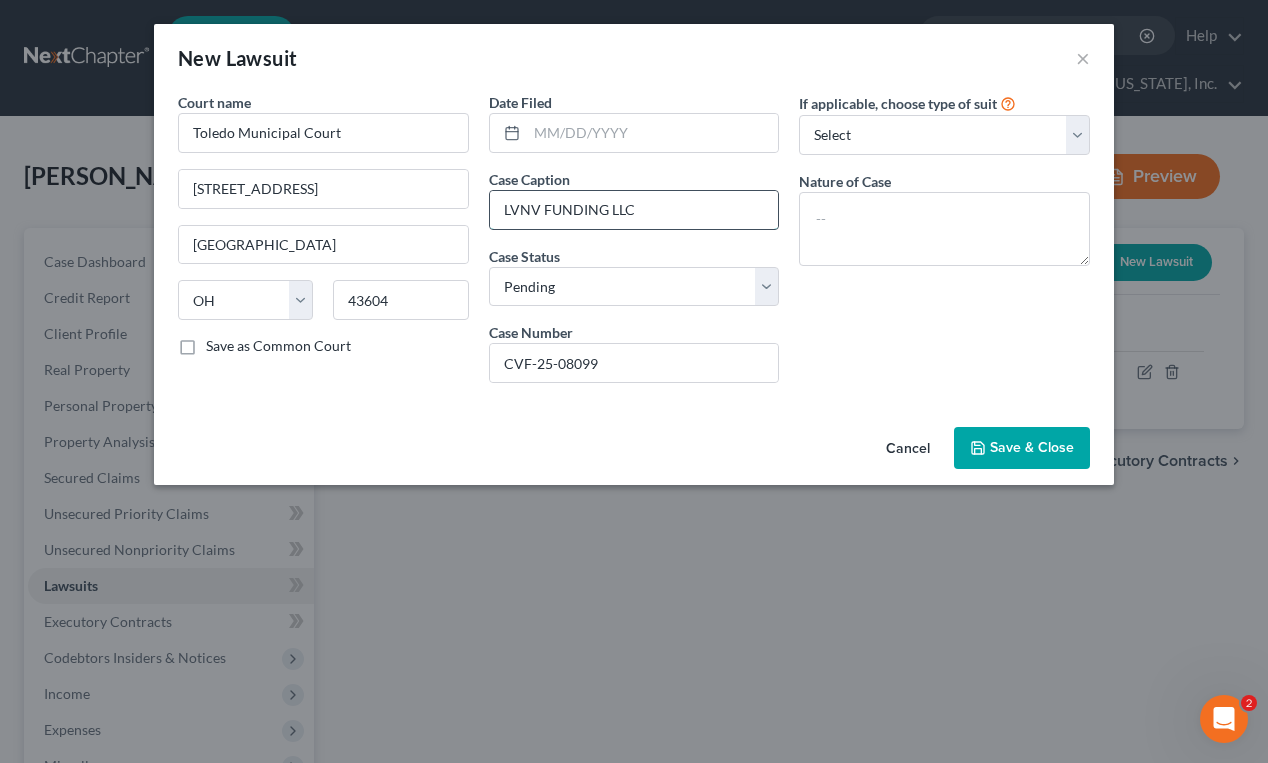 click on "LVNV FUNDING LLC" at bounding box center [634, 210] 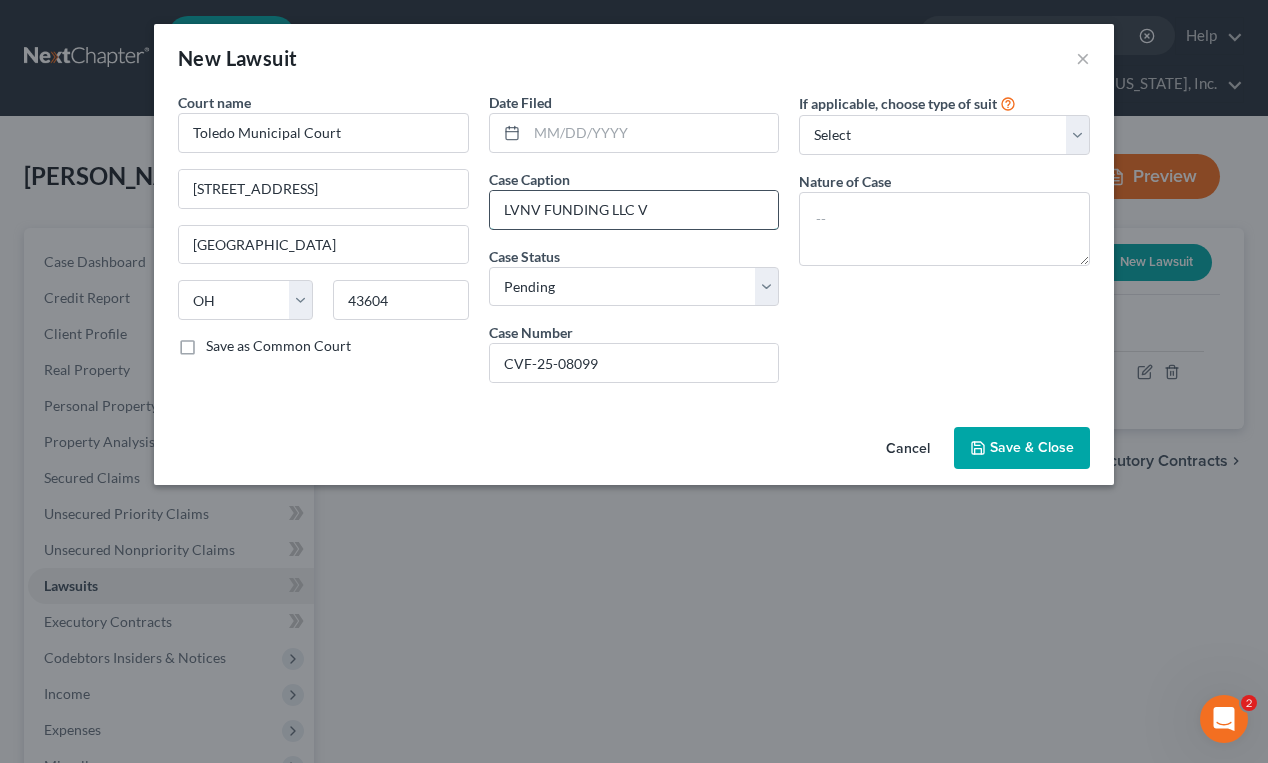 paste on "[PERSON_NAME]" 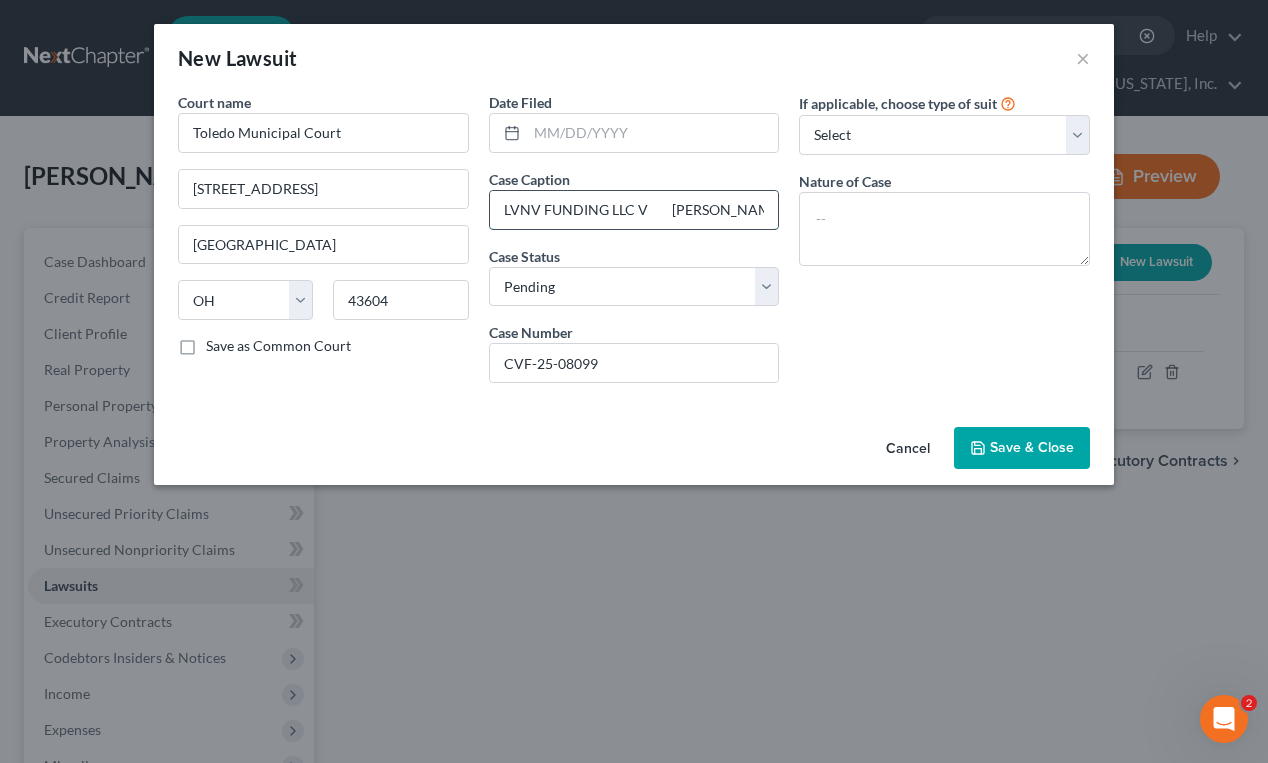 click on "LVNV FUNDING LLC V 	[PERSON_NAME]" at bounding box center (634, 210) 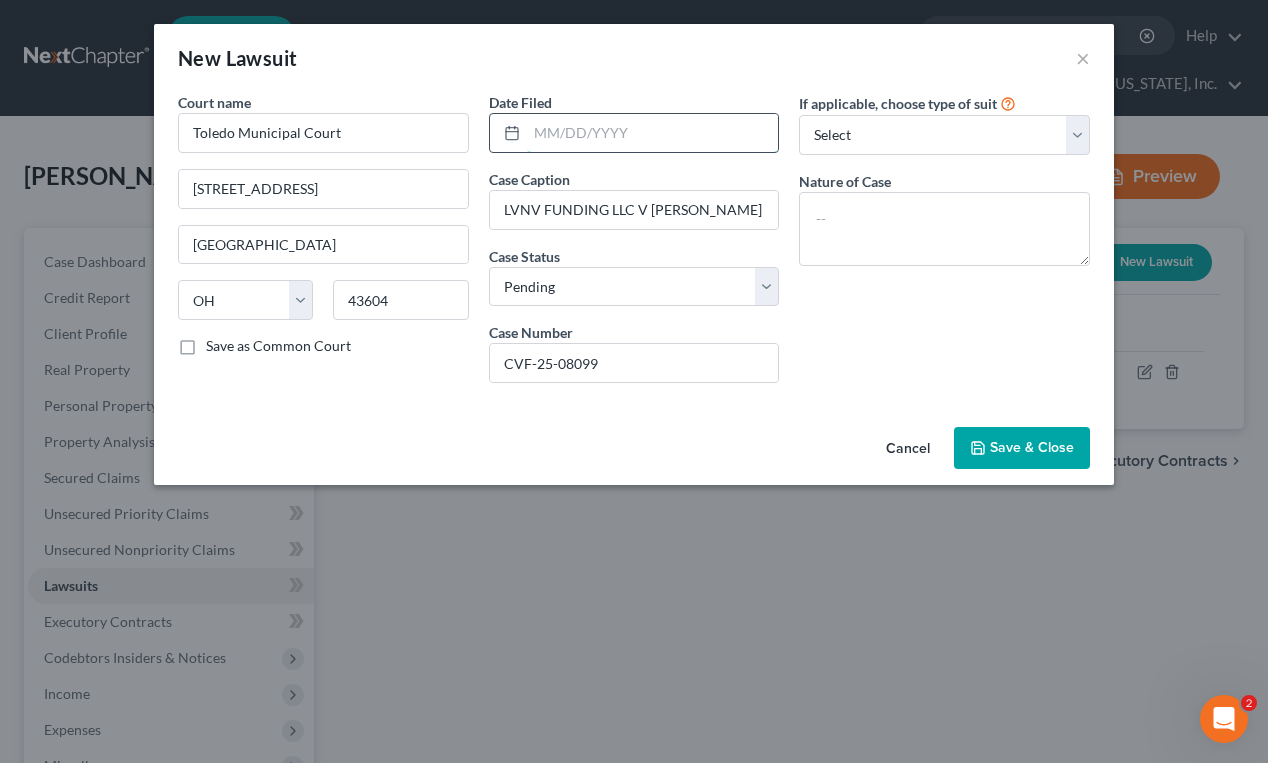 click at bounding box center [653, 133] 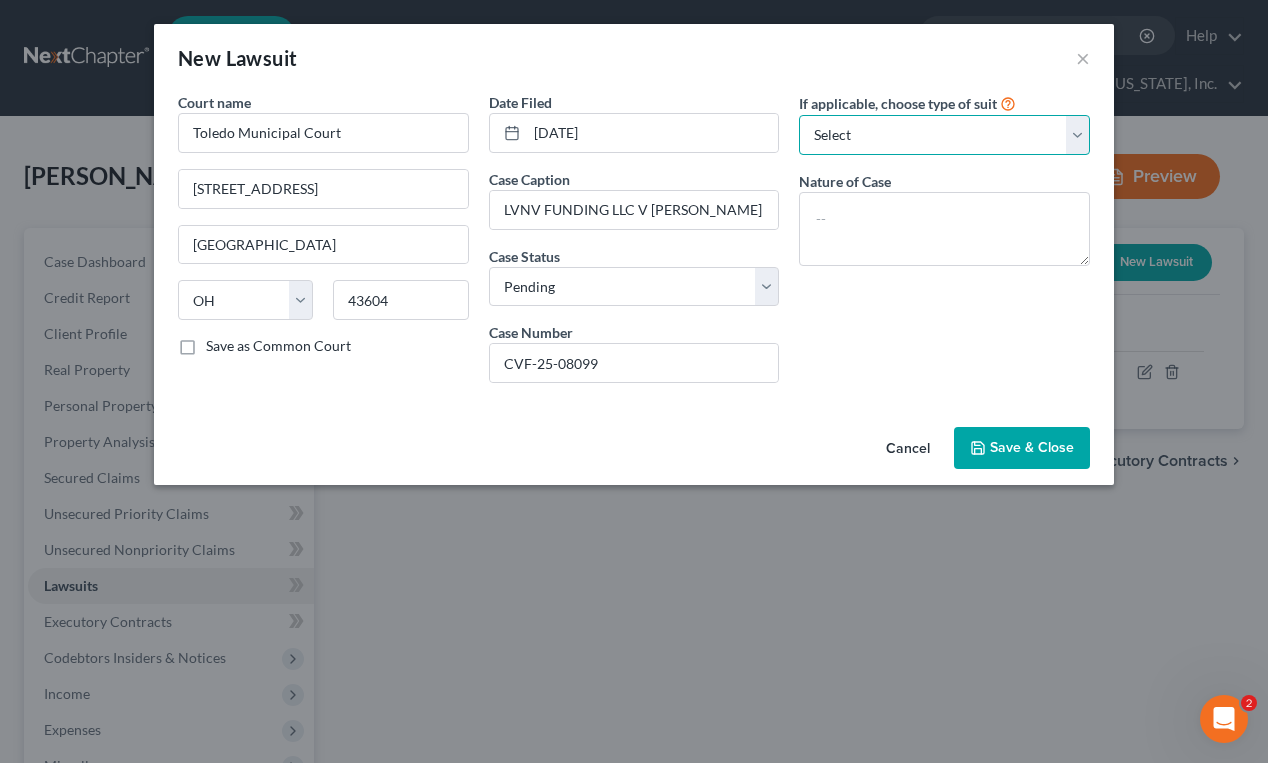 click on "Select Repossession Garnishment Foreclosure Attached, Seized, Or Levied Other" at bounding box center [944, 135] 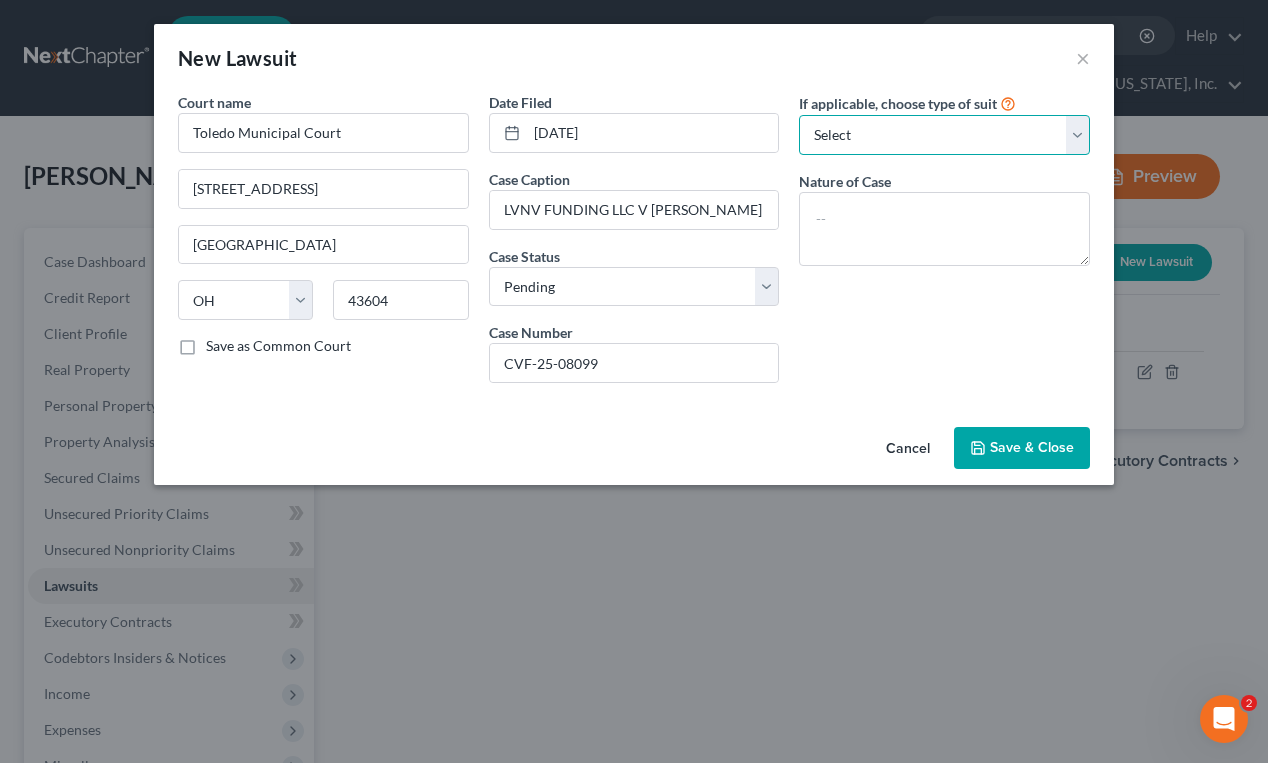 click on "Select Repossession Garnishment Foreclosure Attached, Seized, Or Levied Other" at bounding box center [944, 135] 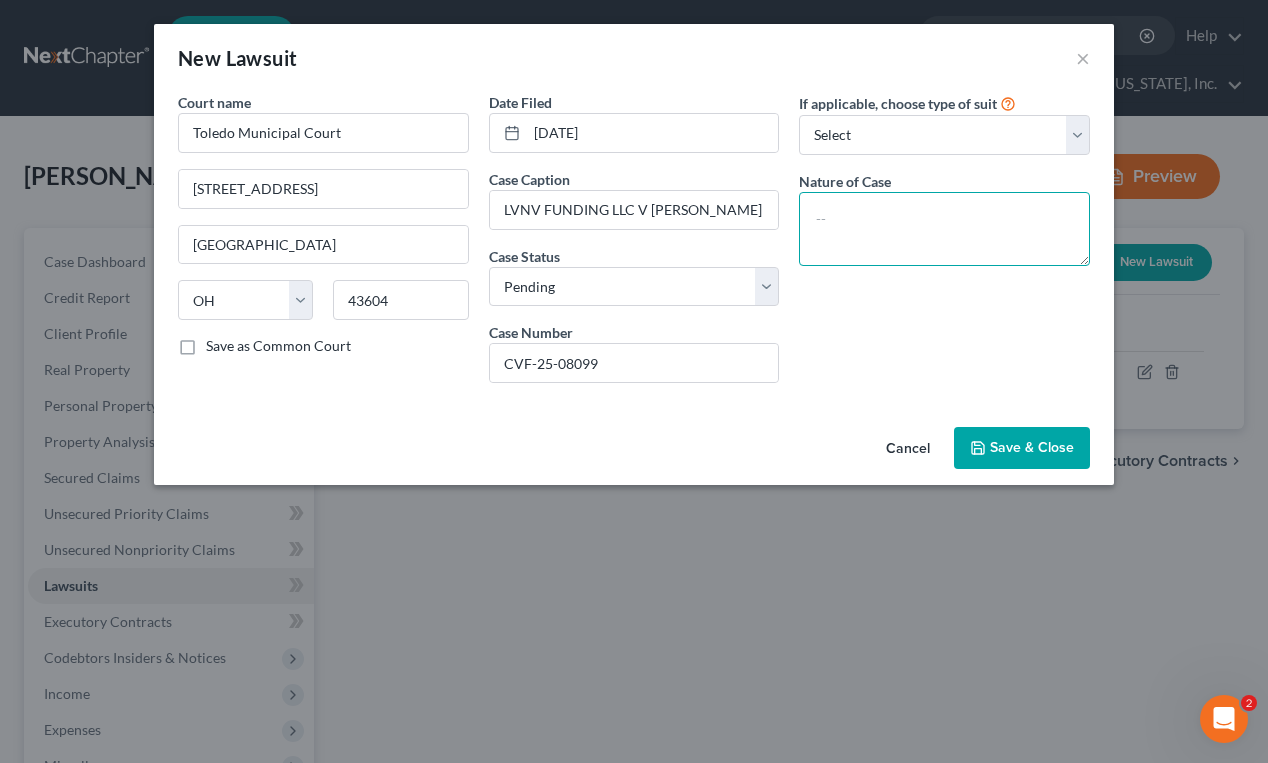 click at bounding box center [944, 229] 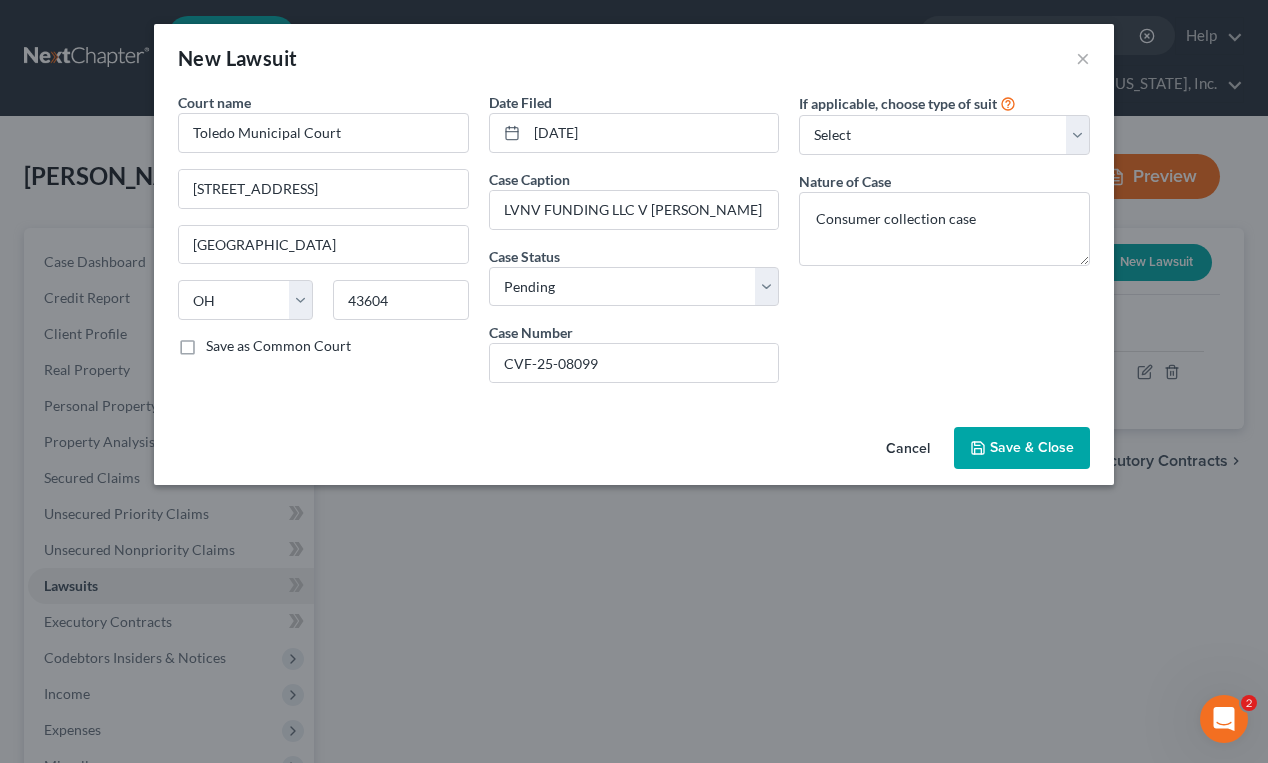 click on "Save & Close" at bounding box center (1032, 447) 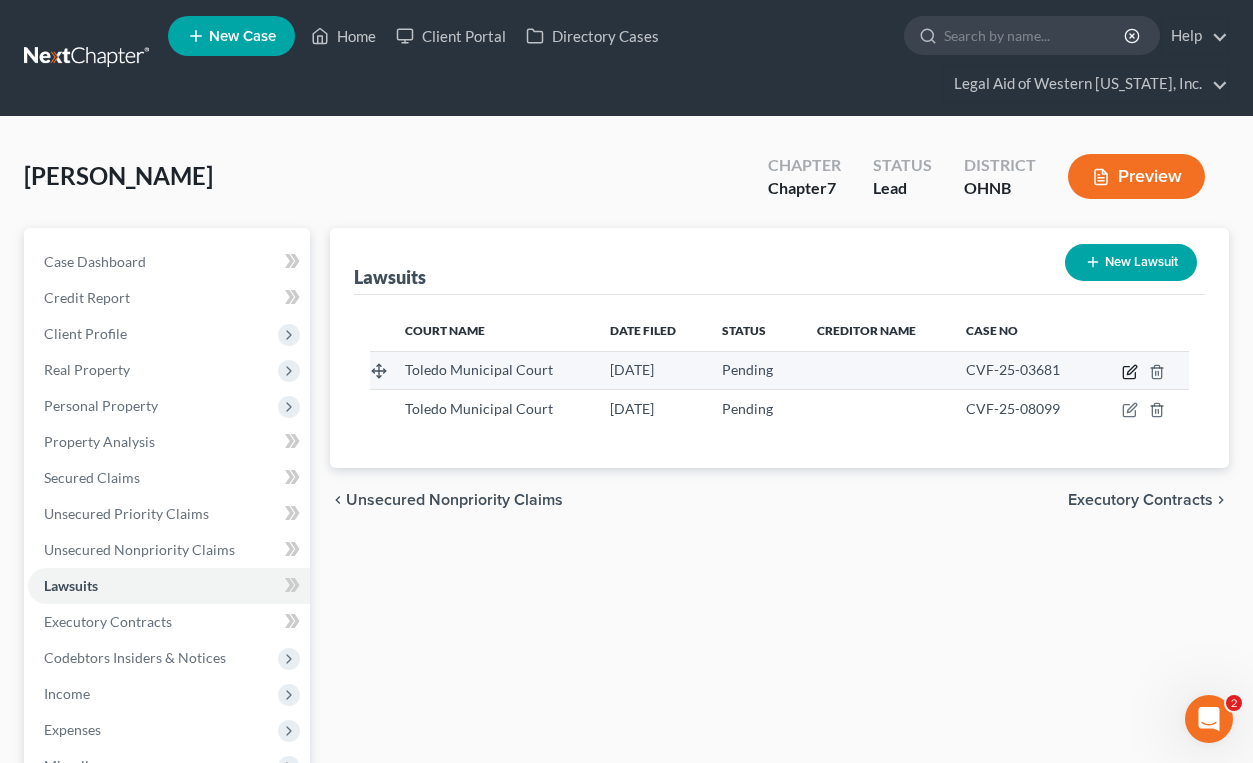 click 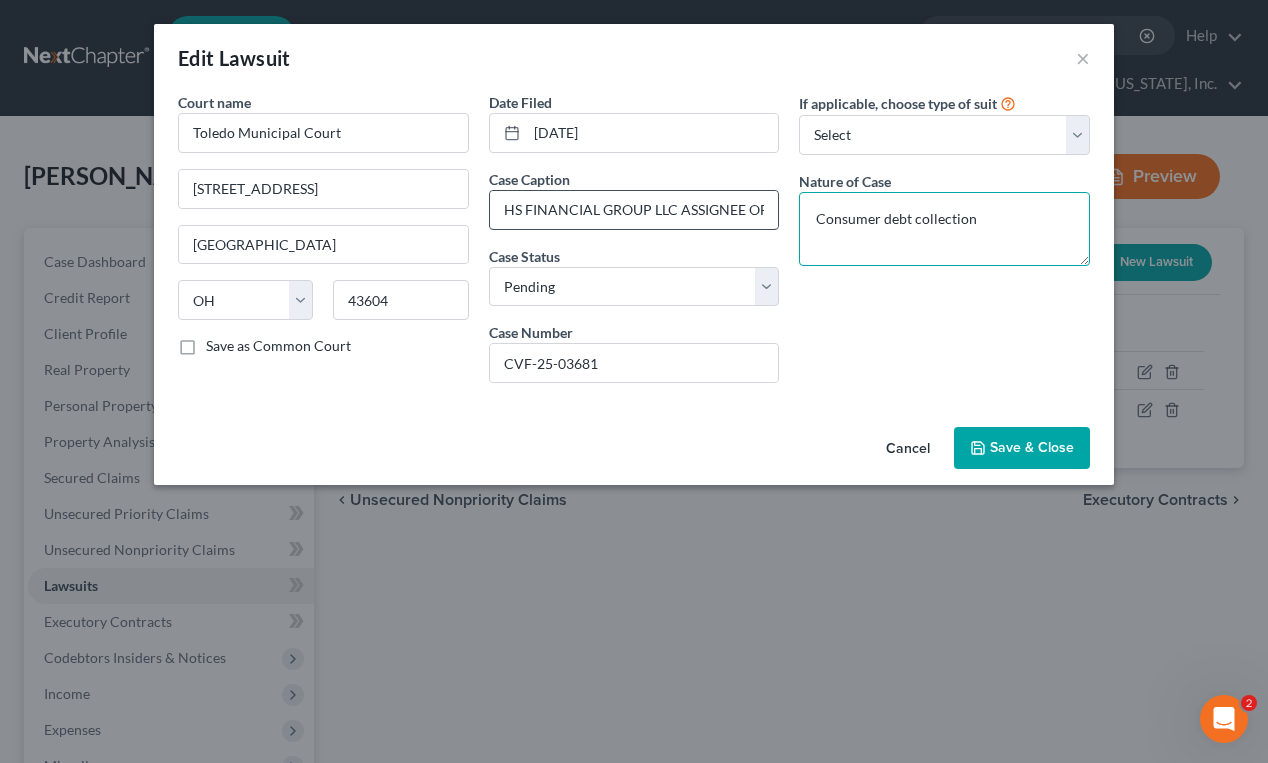 drag, startPoint x: 1003, startPoint y: 224, endPoint x: 735, endPoint y: 224, distance: 268 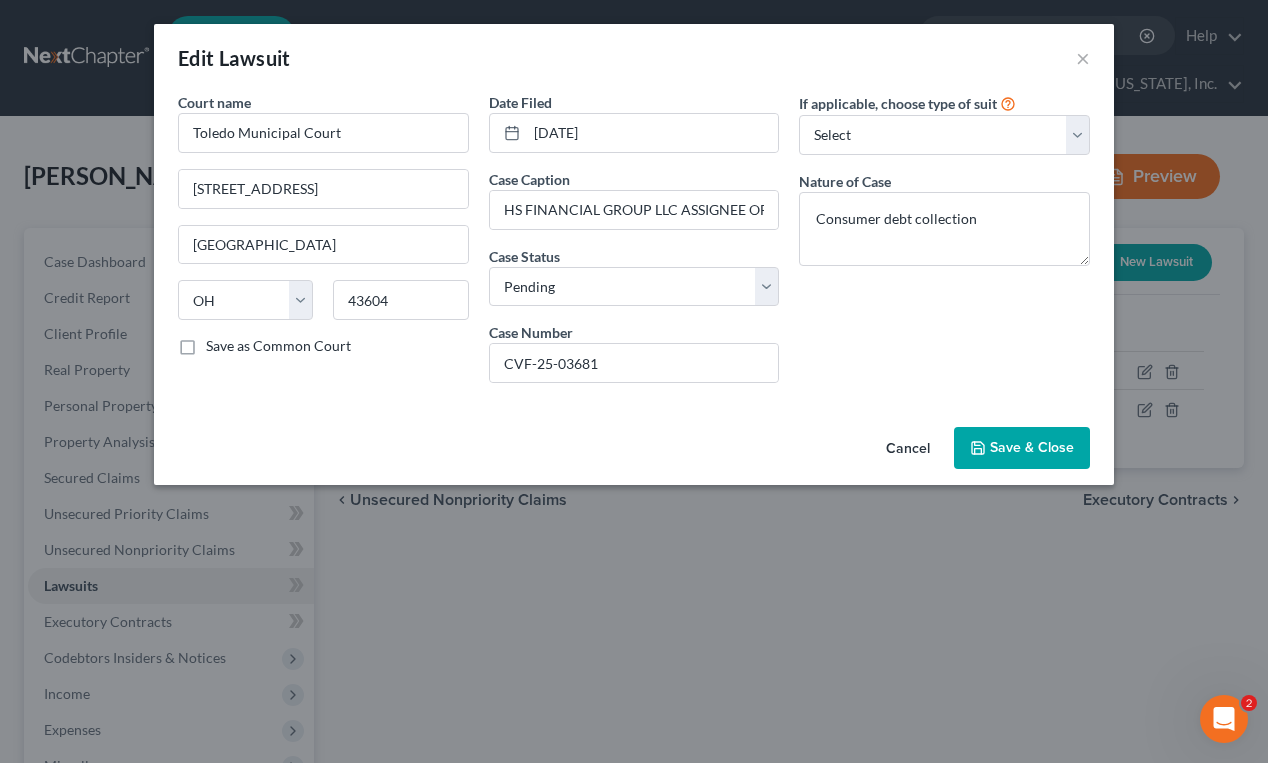 click on "Cancel" at bounding box center (908, 449) 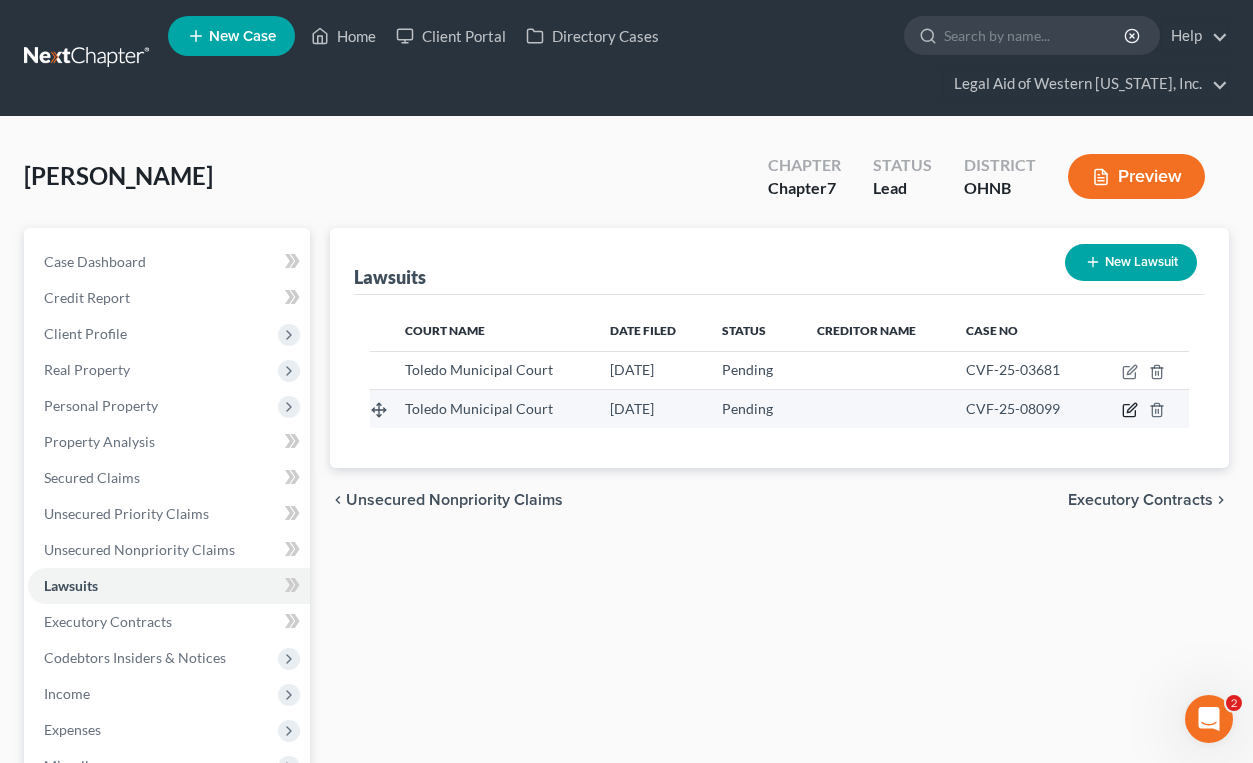 click 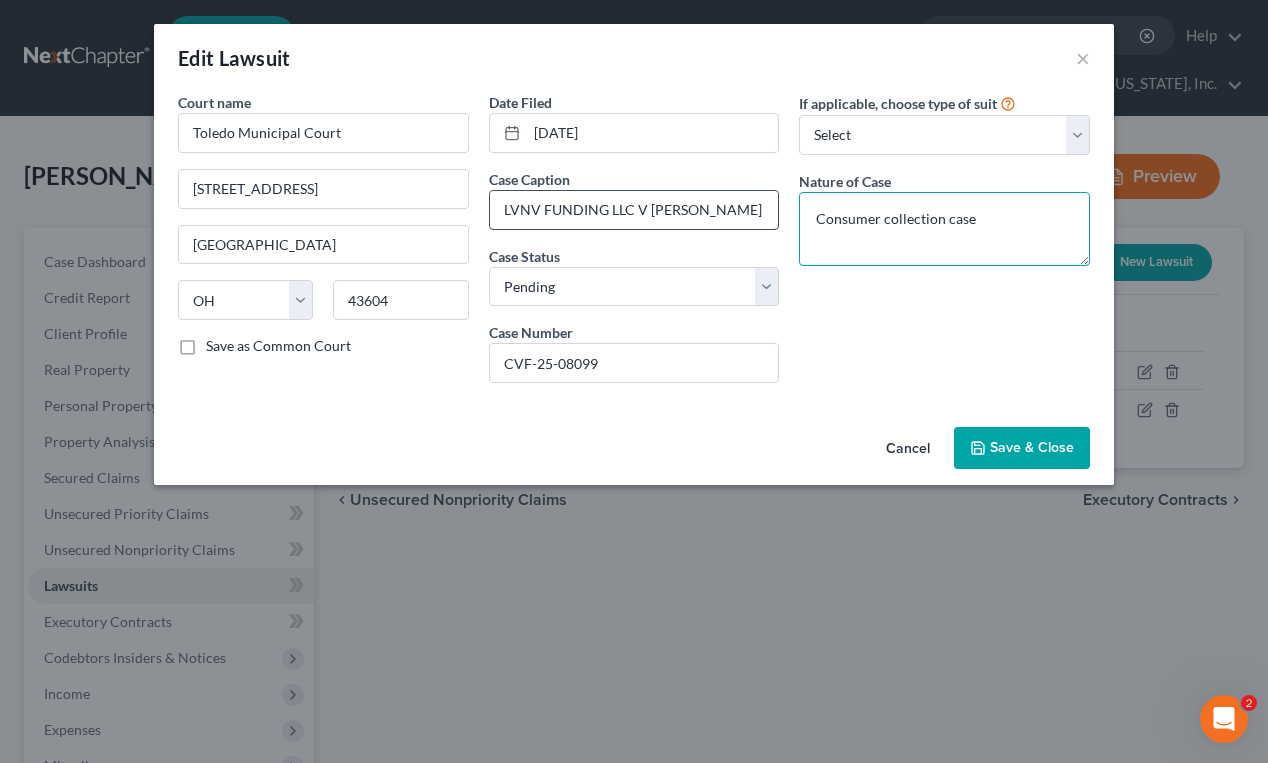 drag, startPoint x: 1015, startPoint y: 221, endPoint x: 704, endPoint y: 223, distance: 311.00644 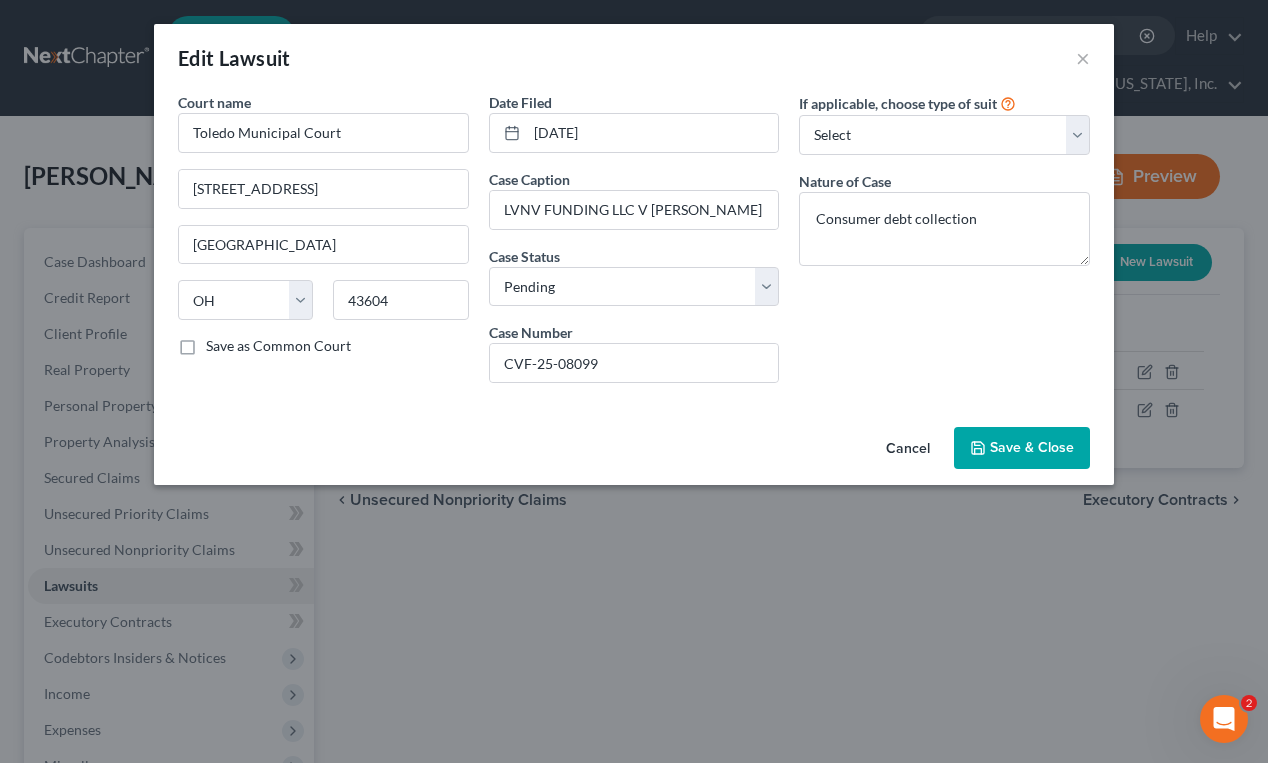click on "Save & Close" at bounding box center [1032, 447] 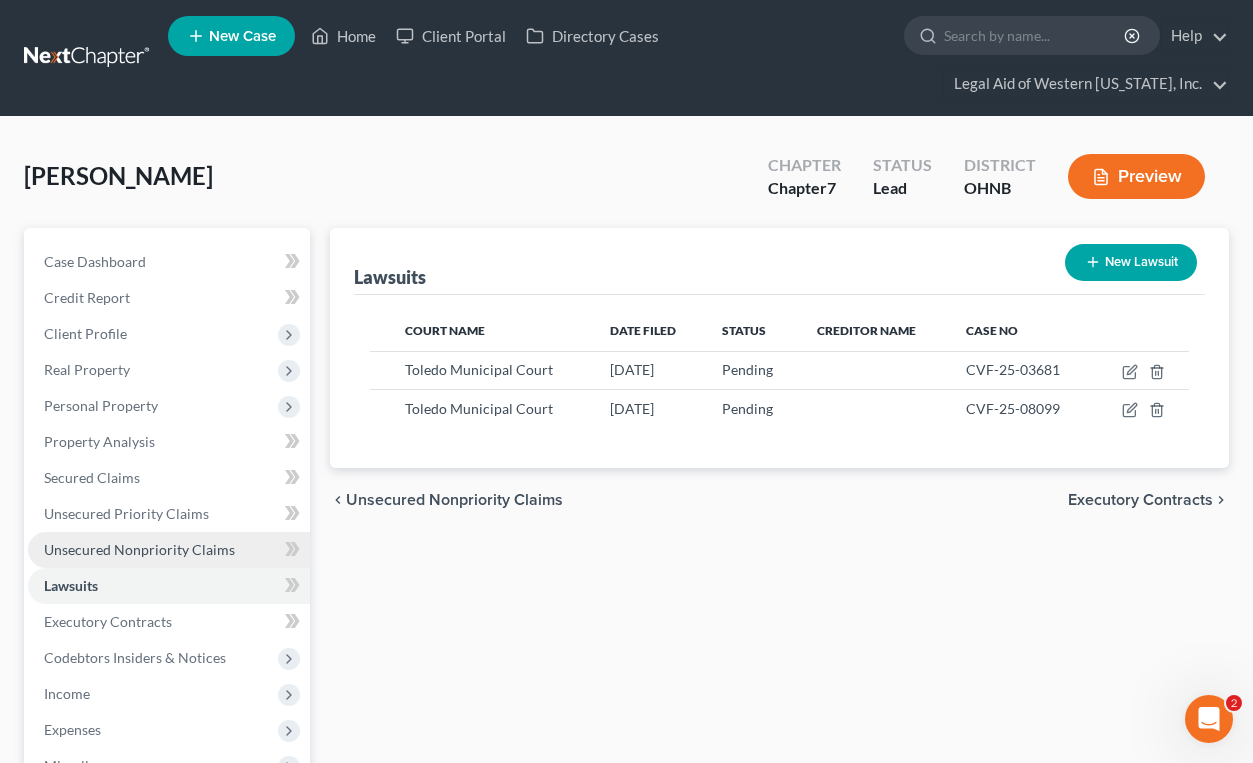 click on "Unsecured Nonpriority Claims" at bounding box center [139, 549] 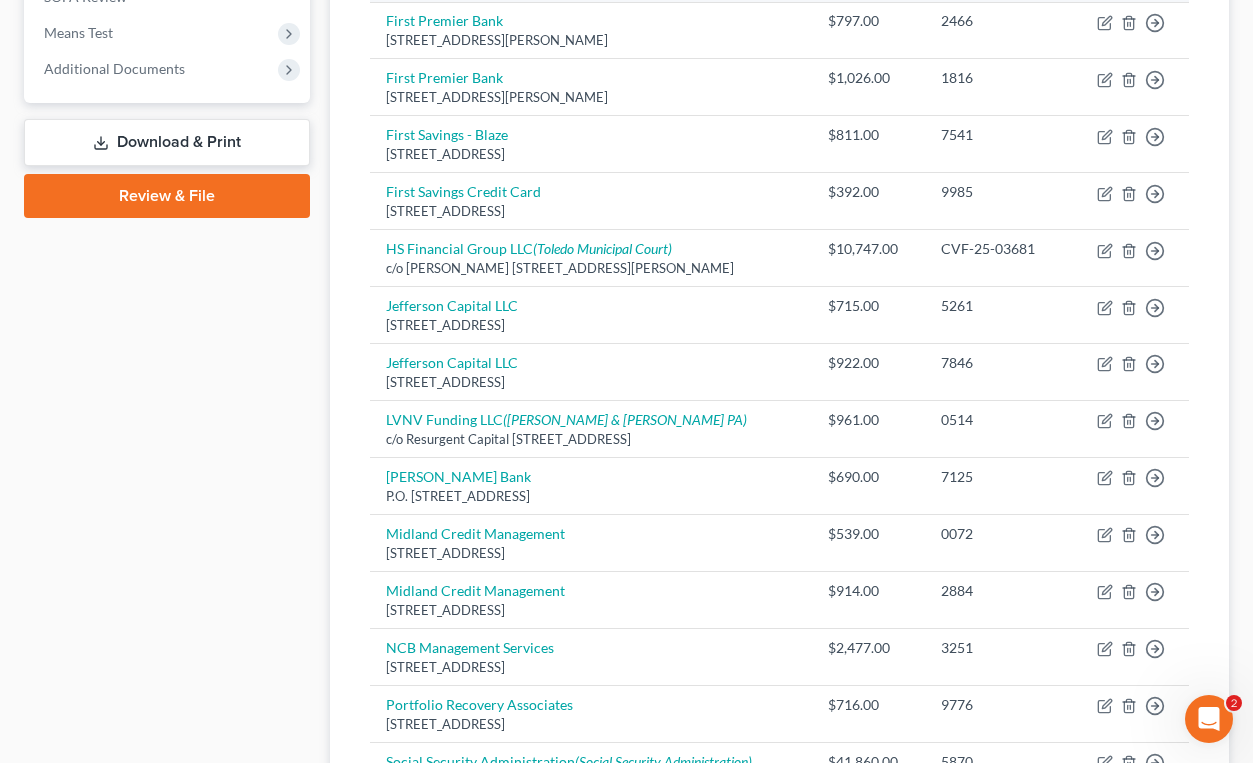 scroll, scrollTop: 900, scrollLeft: 0, axis: vertical 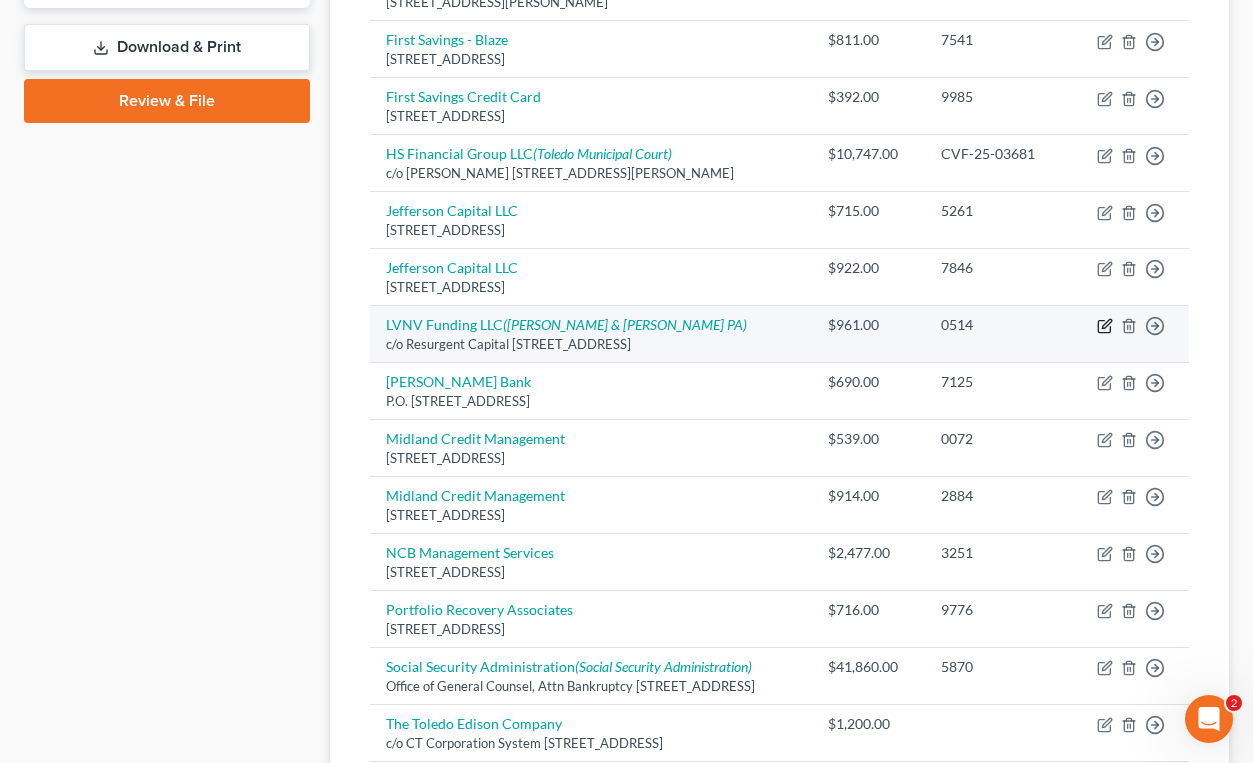 click 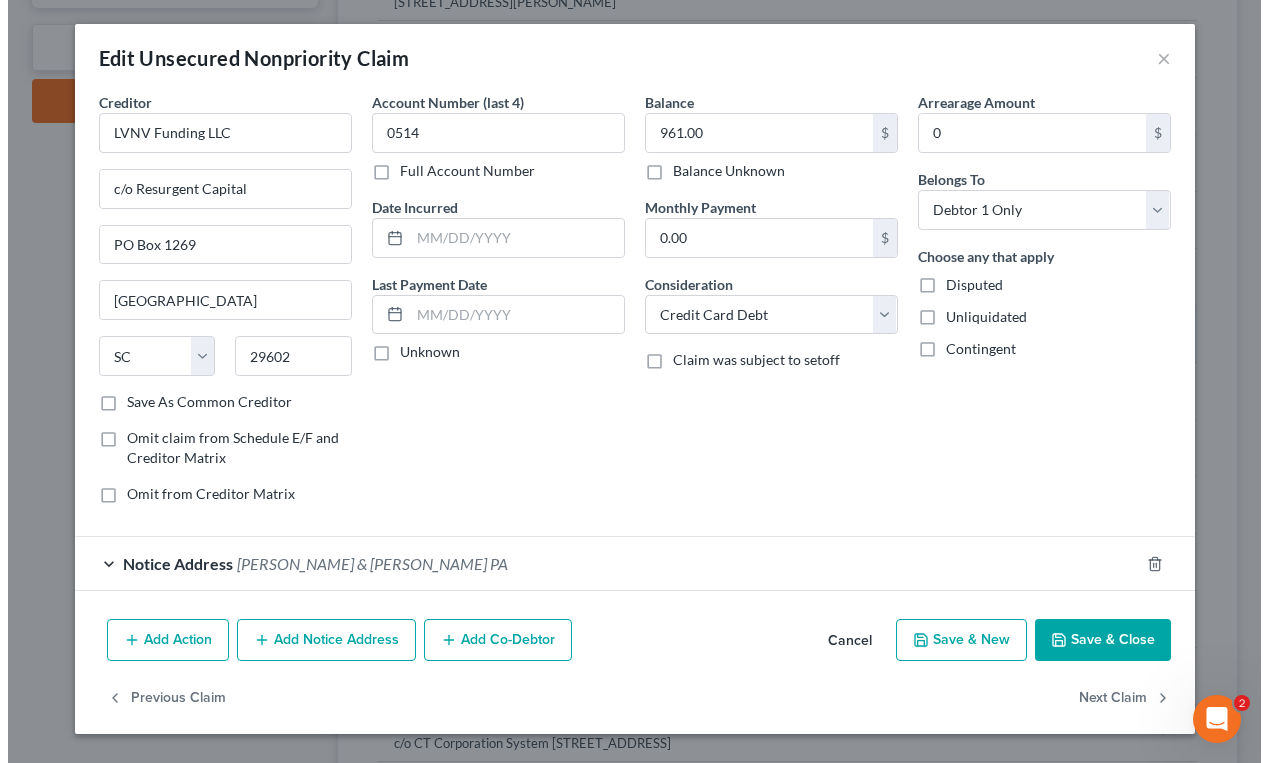 scroll, scrollTop: 864, scrollLeft: 0, axis: vertical 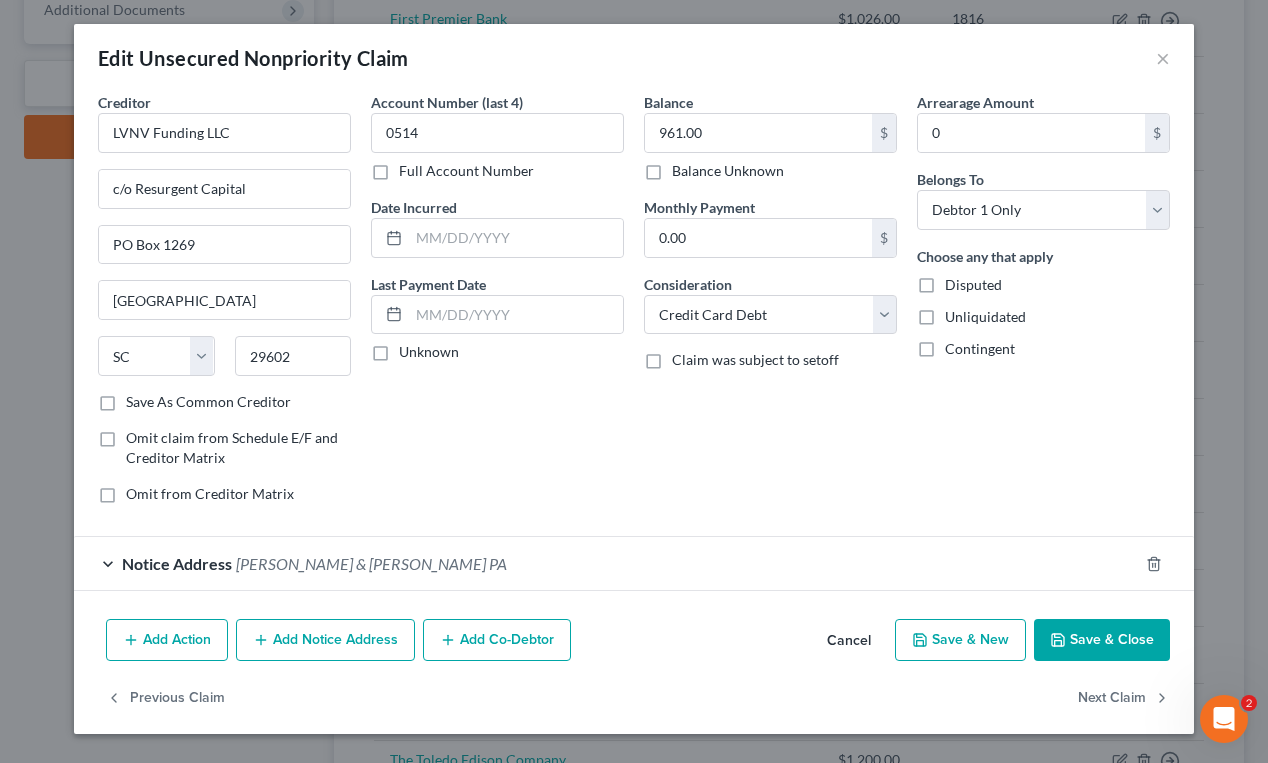 click on "[PERSON_NAME] & [PERSON_NAME] PA" at bounding box center [371, 563] 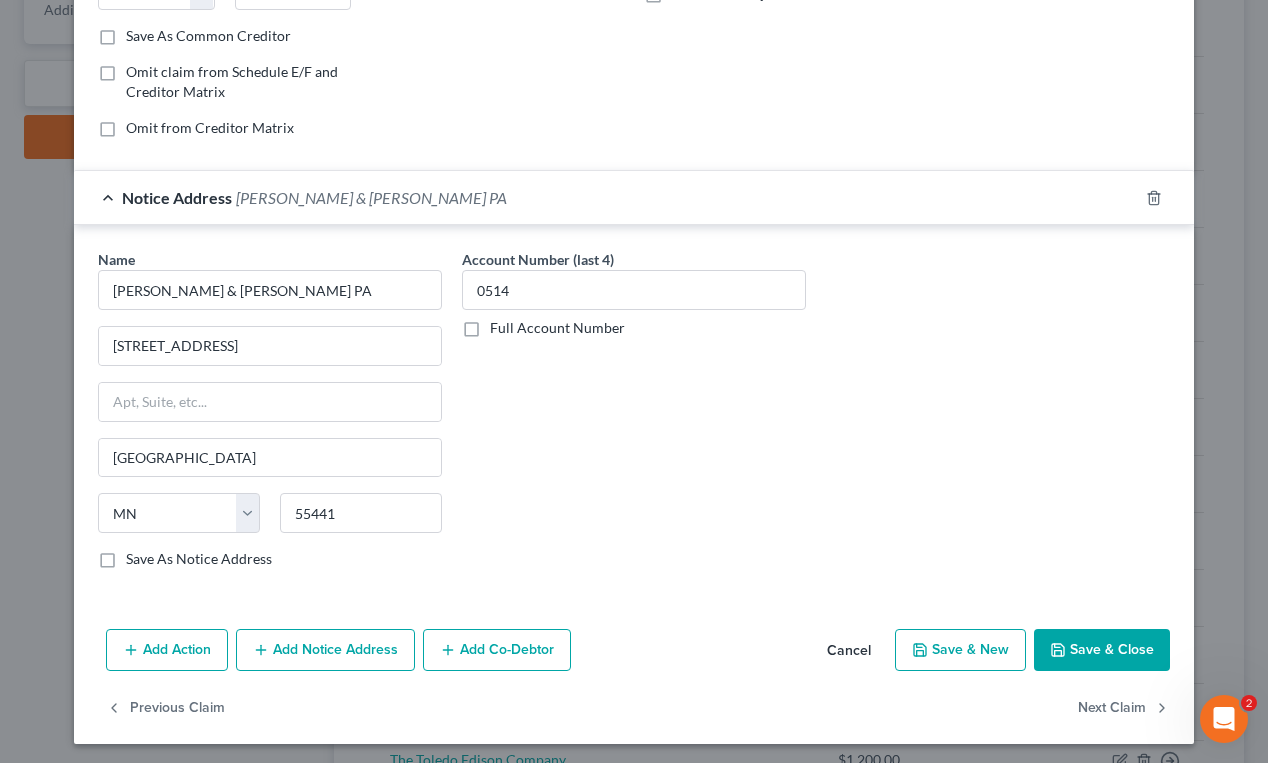 scroll, scrollTop: 371, scrollLeft: 0, axis: vertical 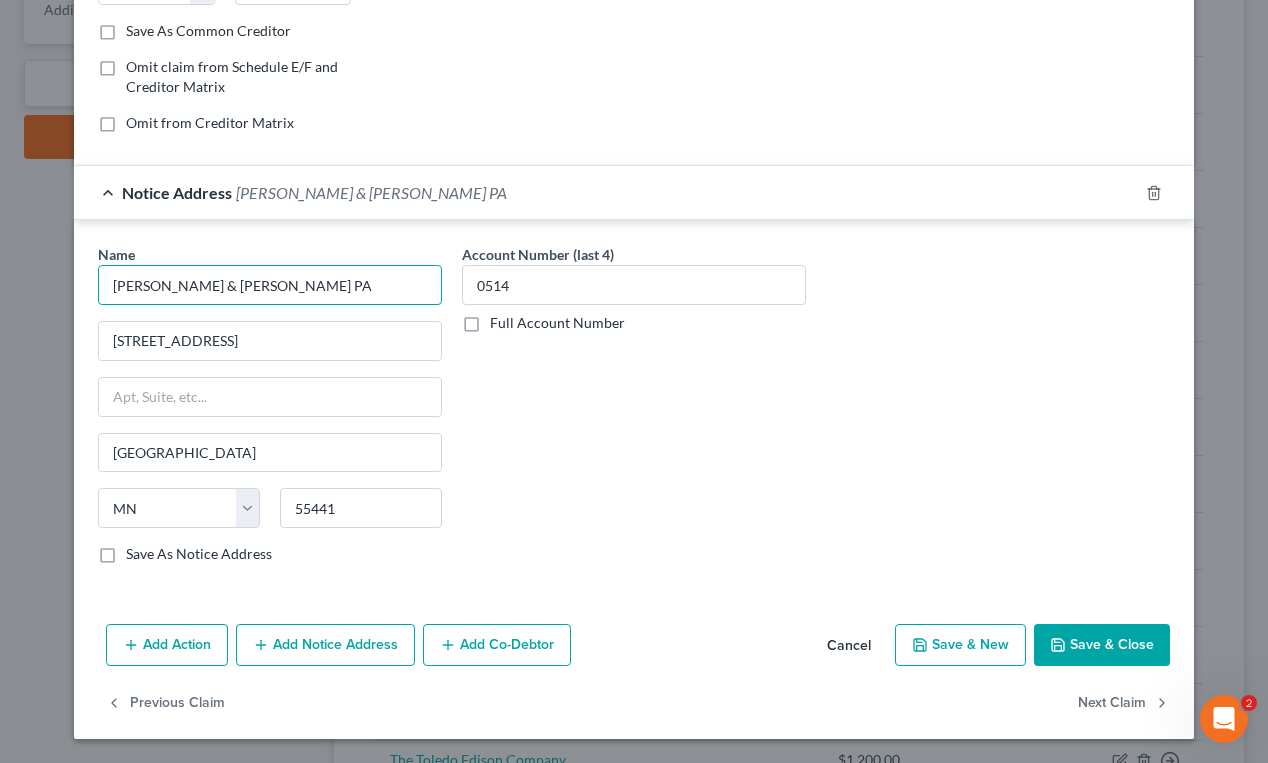 drag, startPoint x: 286, startPoint y: 284, endPoint x: 81, endPoint y: 288, distance: 205.03902 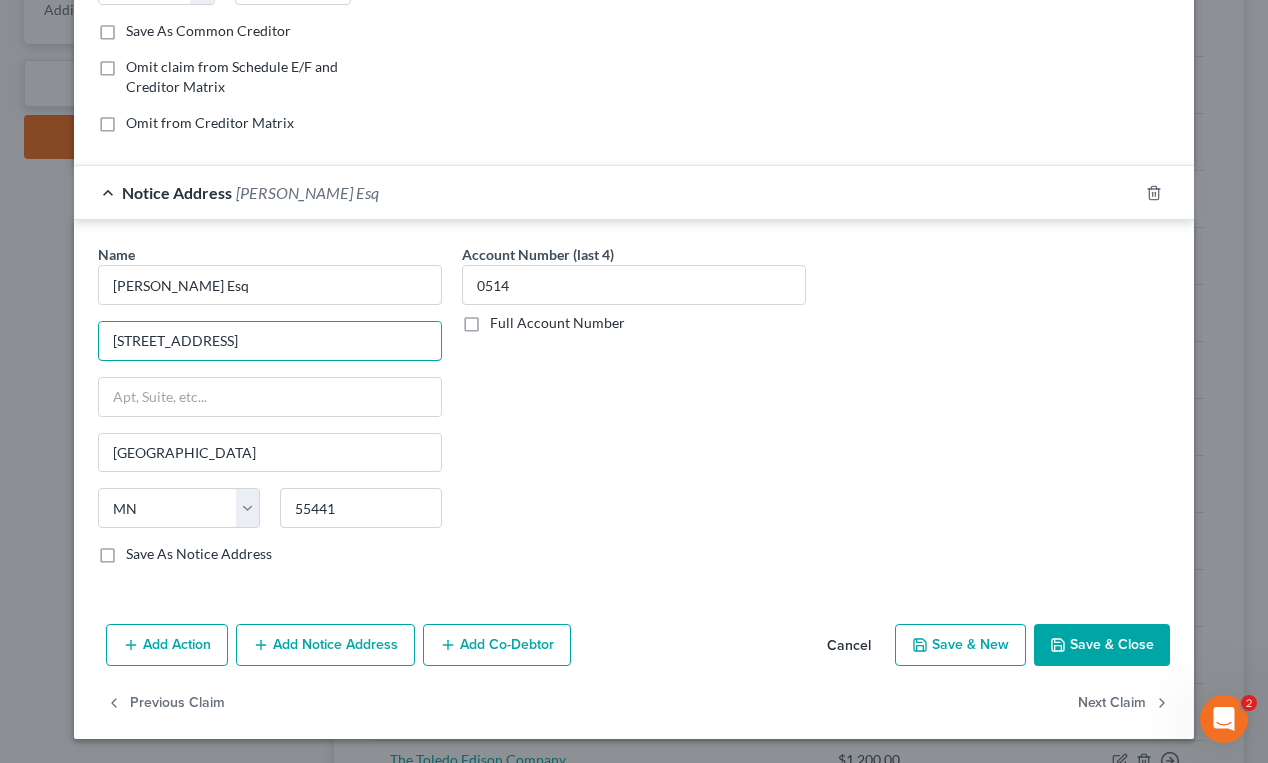 drag, startPoint x: 292, startPoint y: 341, endPoint x: 33, endPoint y: 371, distance: 260.73166 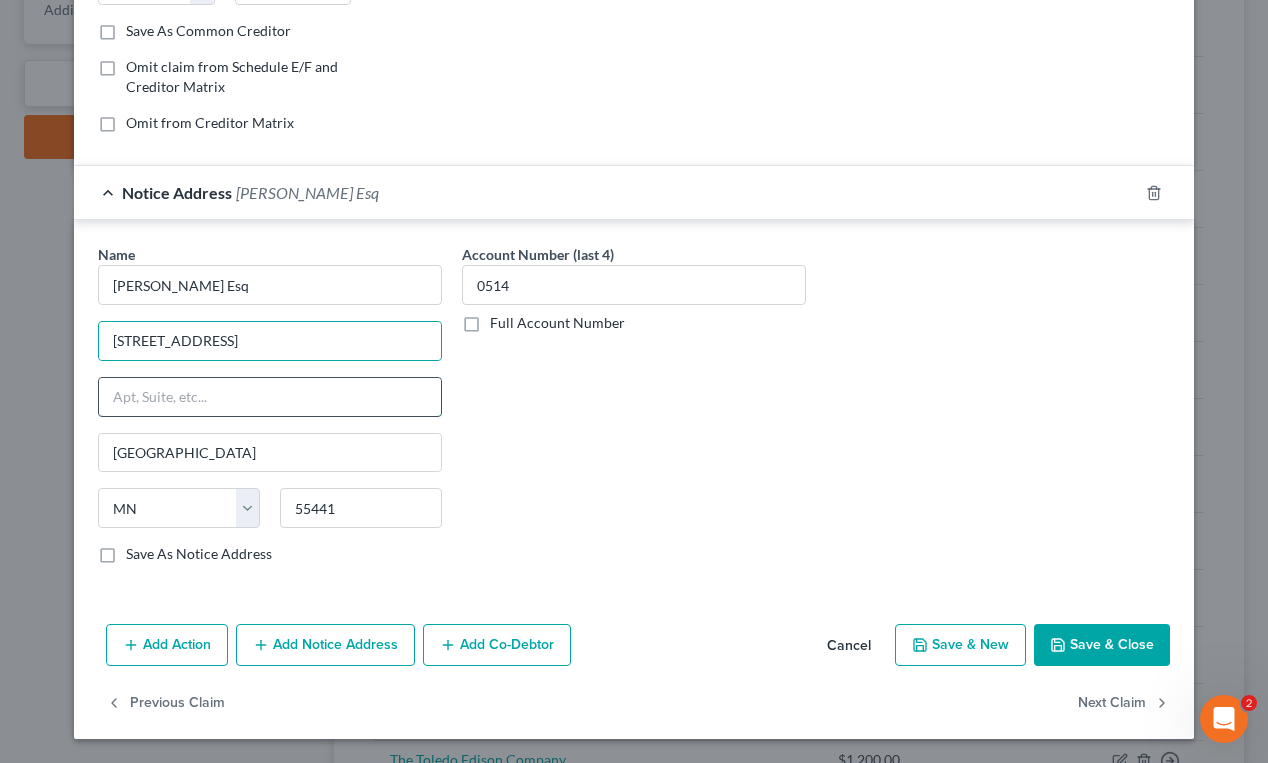 click at bounding box center [270, 397] 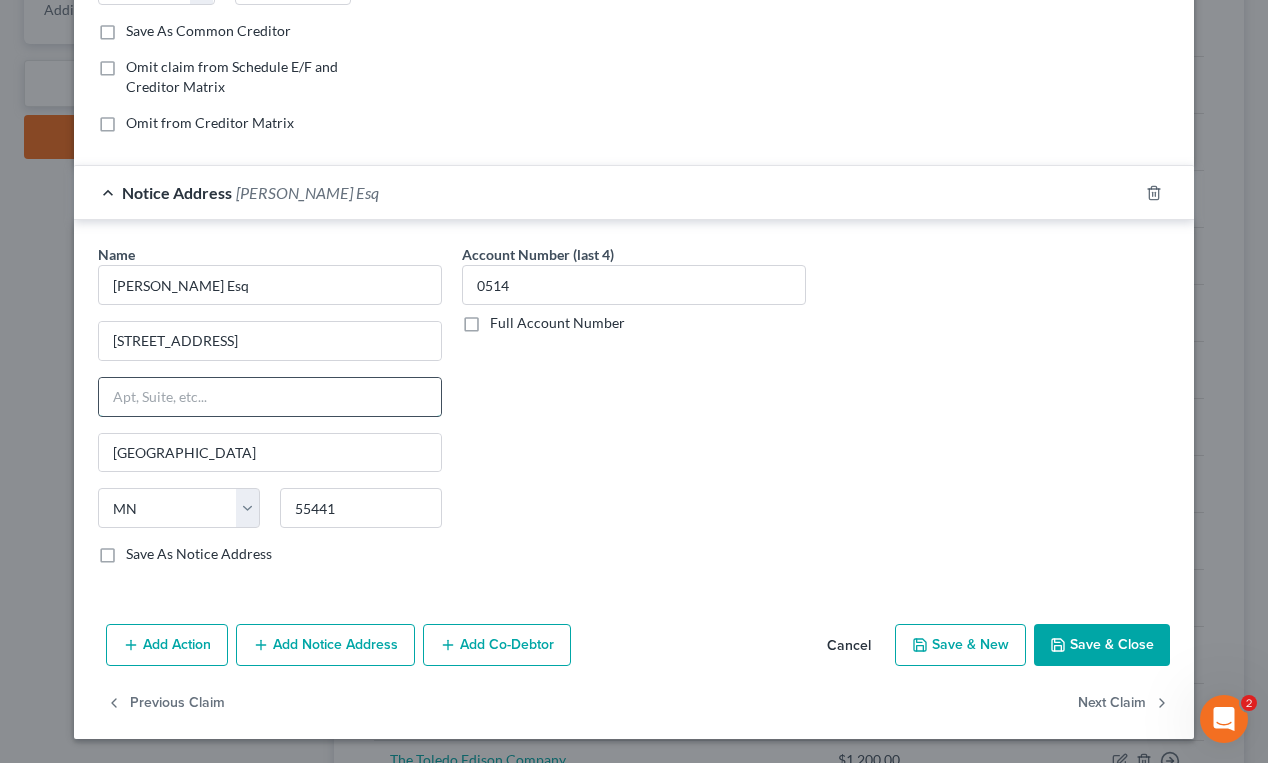 paste on "[STREET_ADDRESS]" 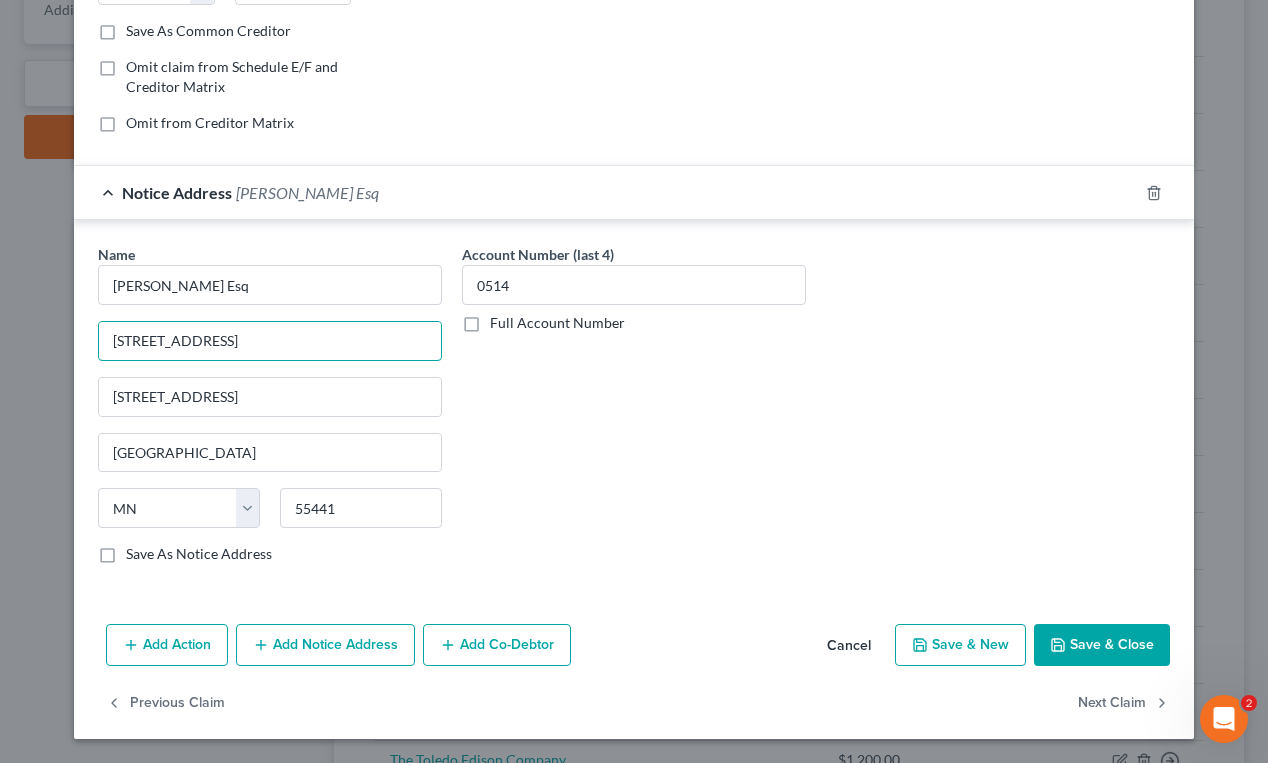 drag, startPoint x: 302, startPoint y: 332, endPoint x: -25, endPoint y: 348, distance: 327.3912 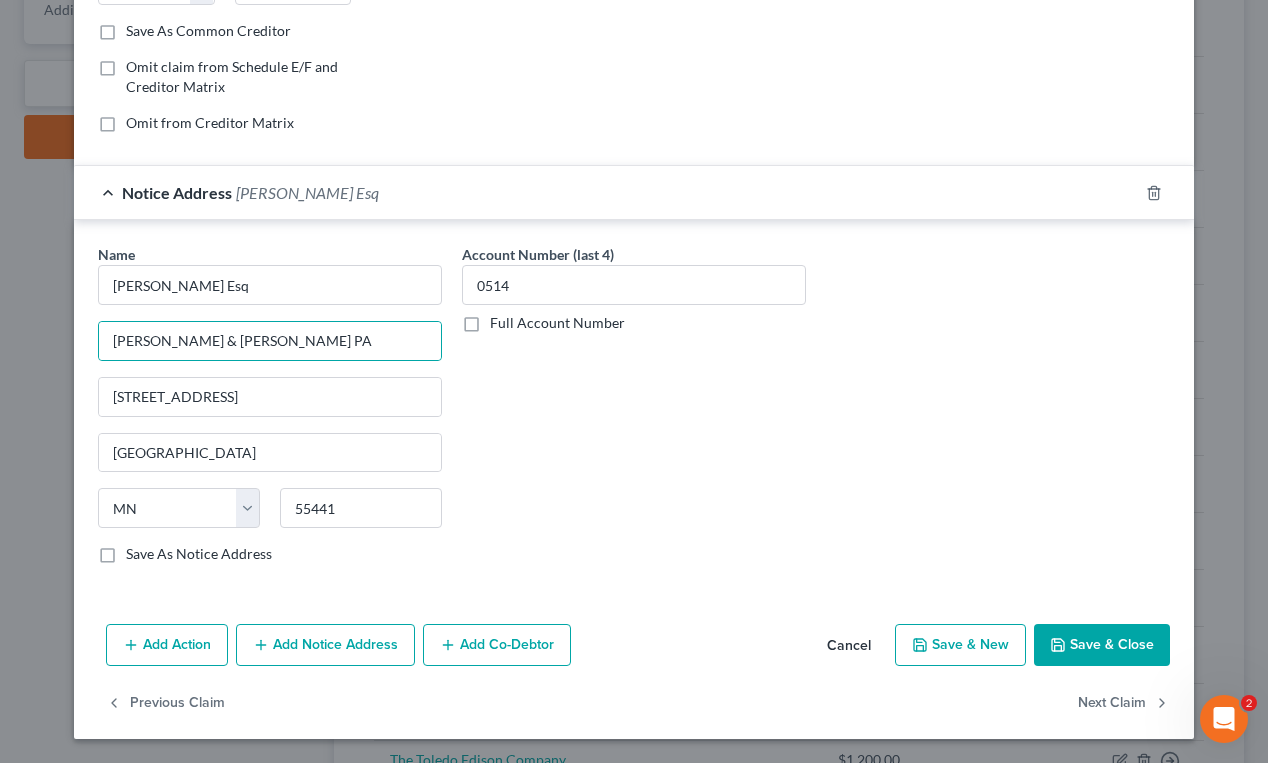 click on "Full Account Number" at bounding box center (557, 323) 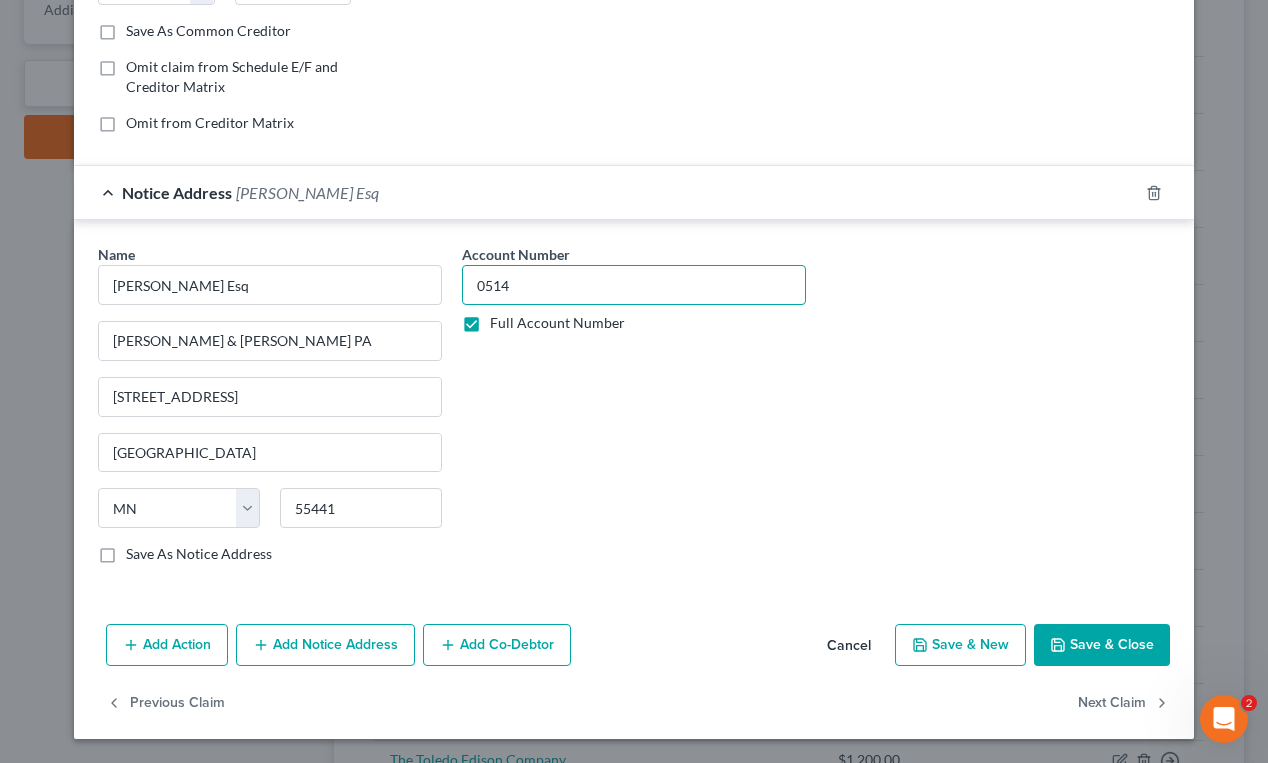 click on "0514" at bounding box center (634, 285) 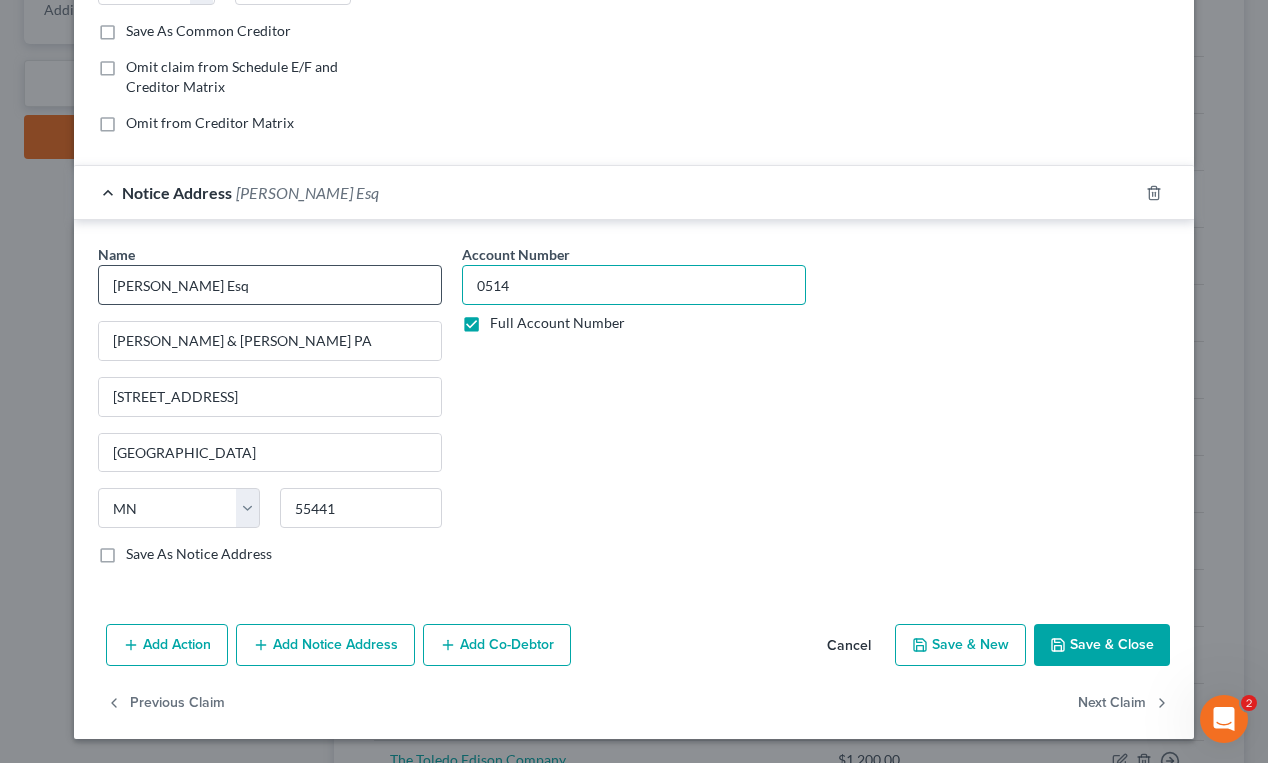 drag, startPoint x: 506, startPoint y: 289, endPoint x: 373, endPoint y: 294, distance: 133.09395 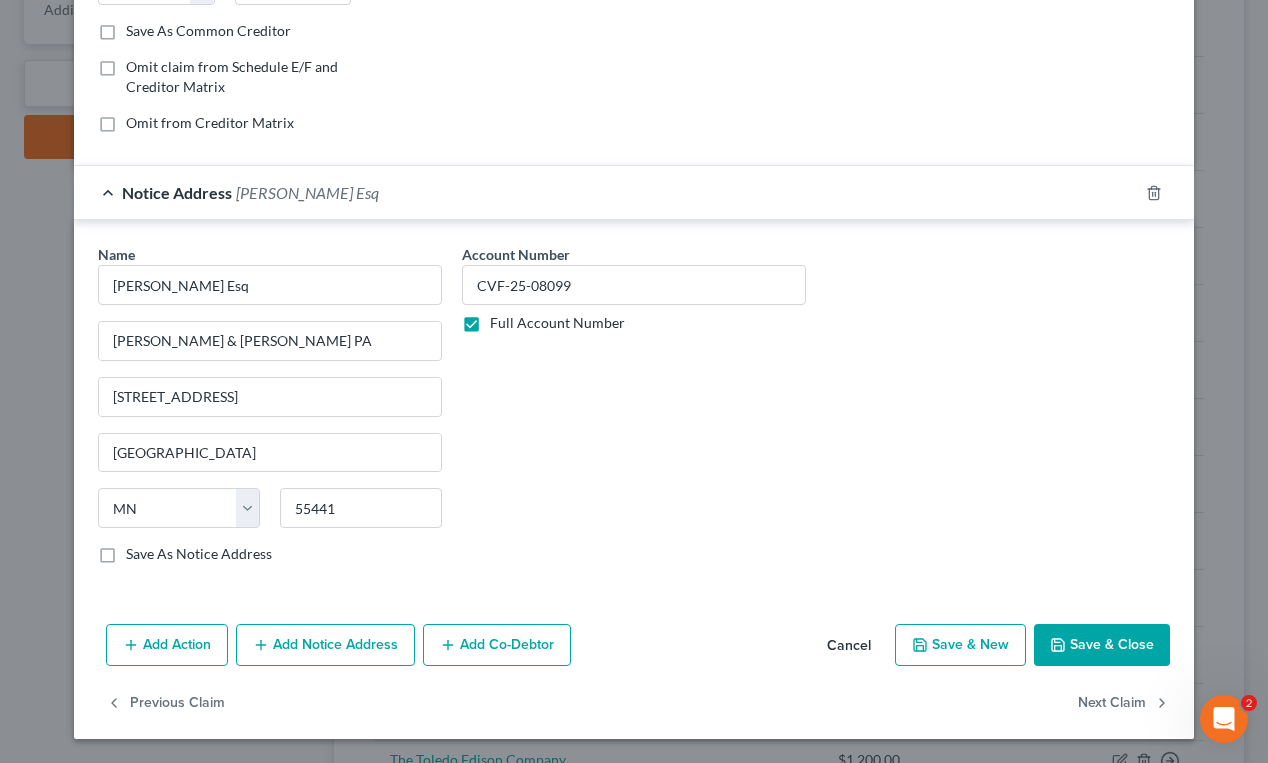 click on "Add Notice Address" at bounding box center [325, 645] 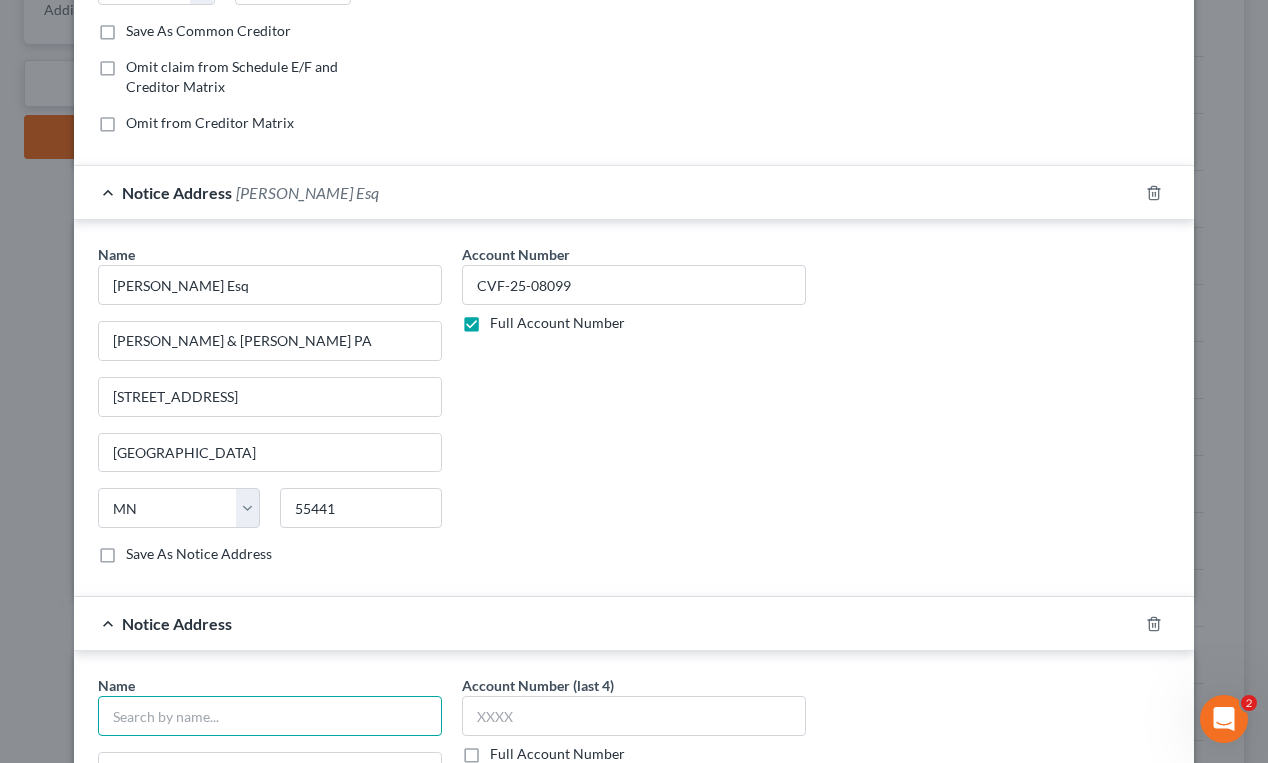 click at bounding box center (270, 716) 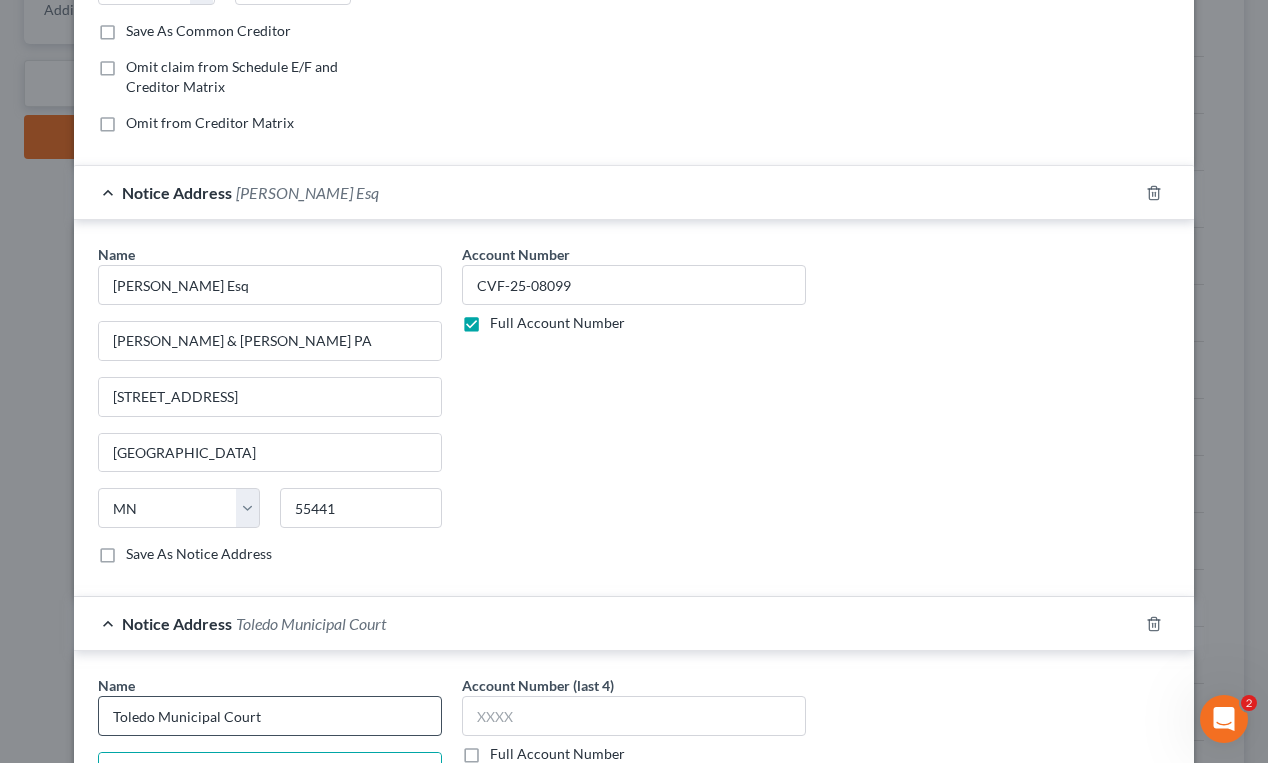 scroll, scrollTop: 399, scrollLeft: 0, axis: vertical 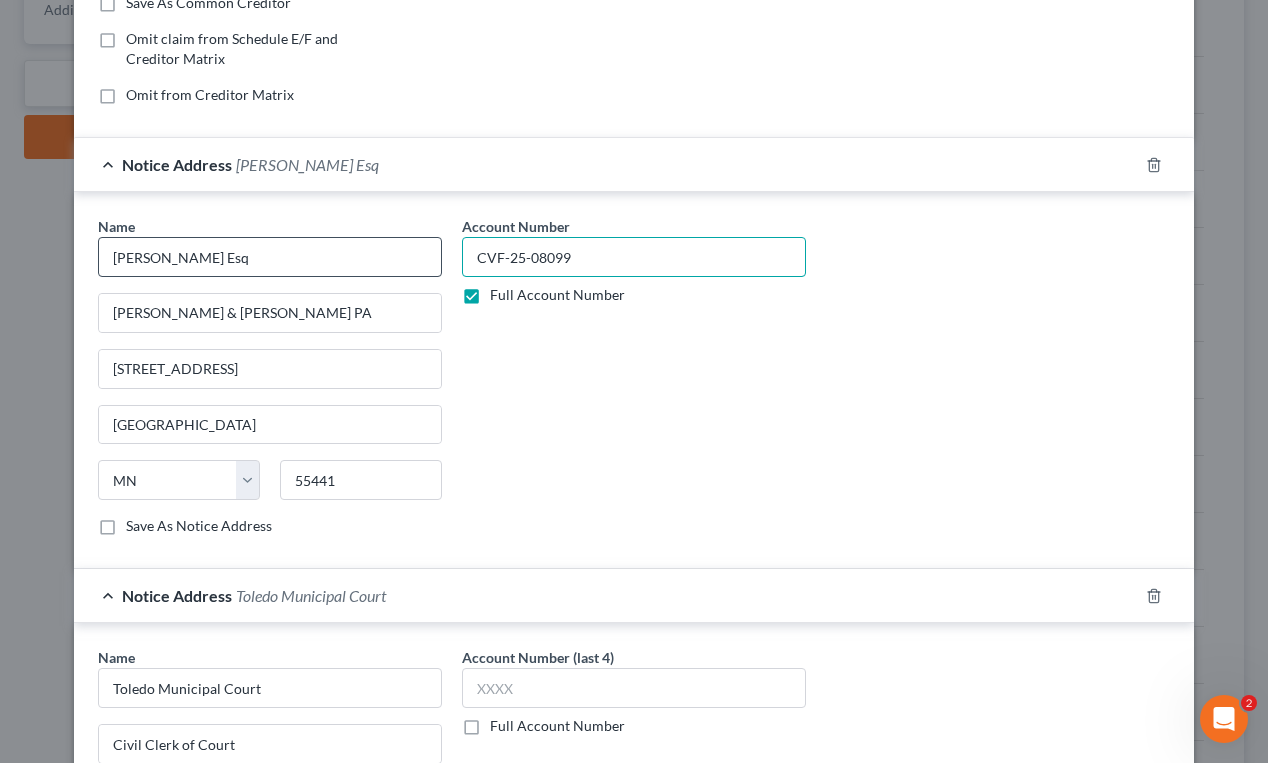 drag, startPoint x: 611, startPoint y: 269, endPoint x: 366, endPoint y: 276, distance: 245.09998 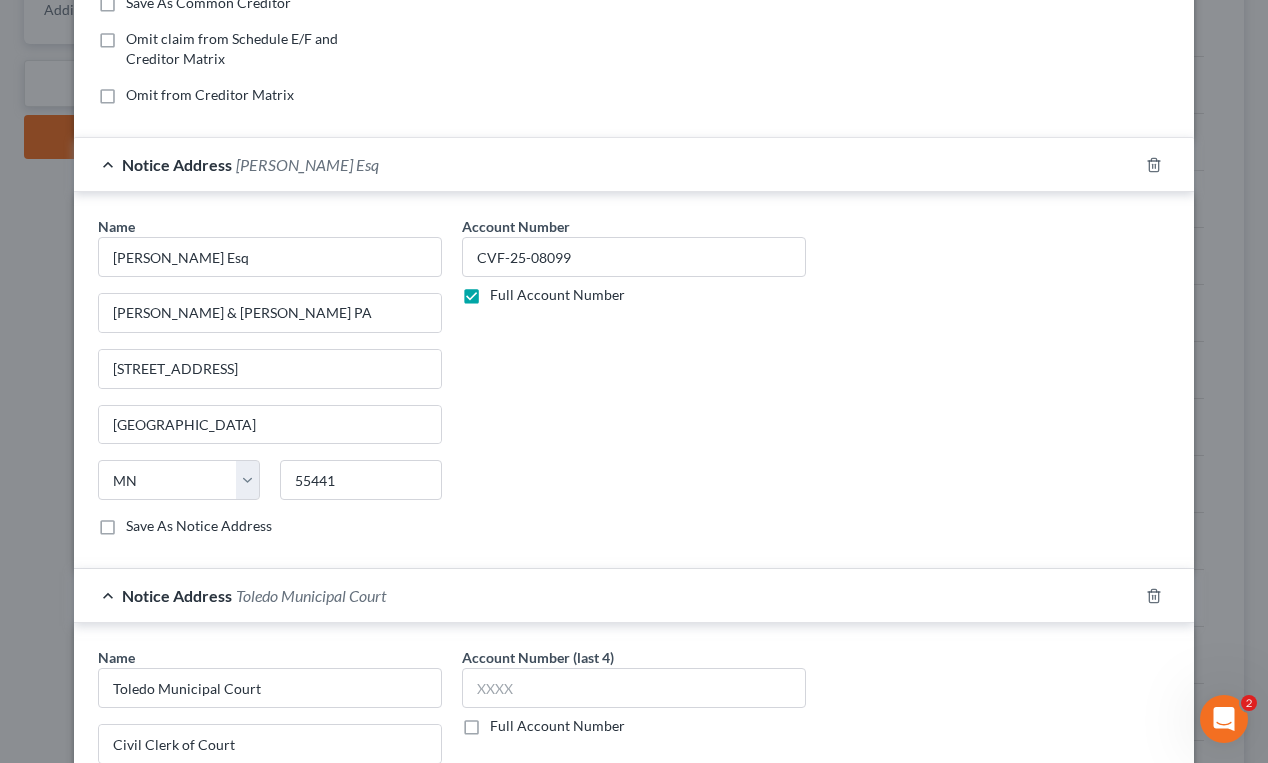 click on "Full Account Number" at bounding box center [557, 726] 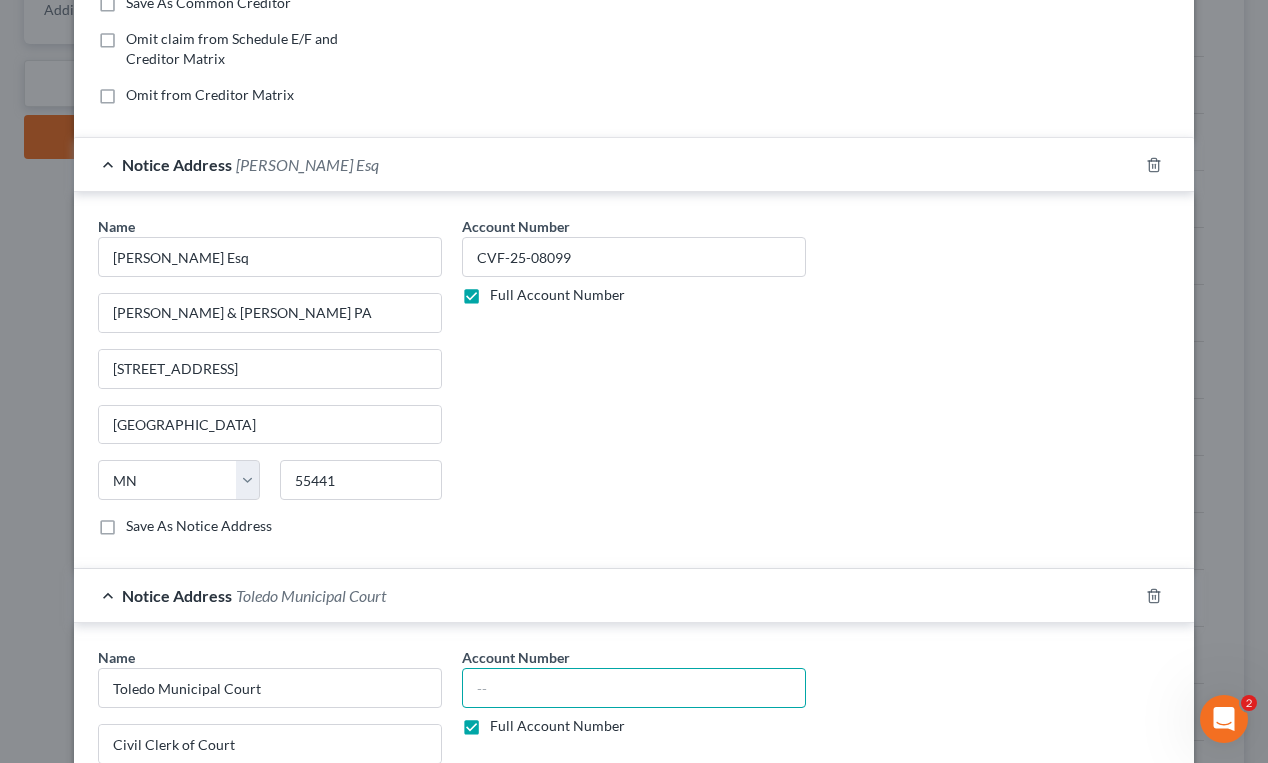 click at bounding box center (634, 688) 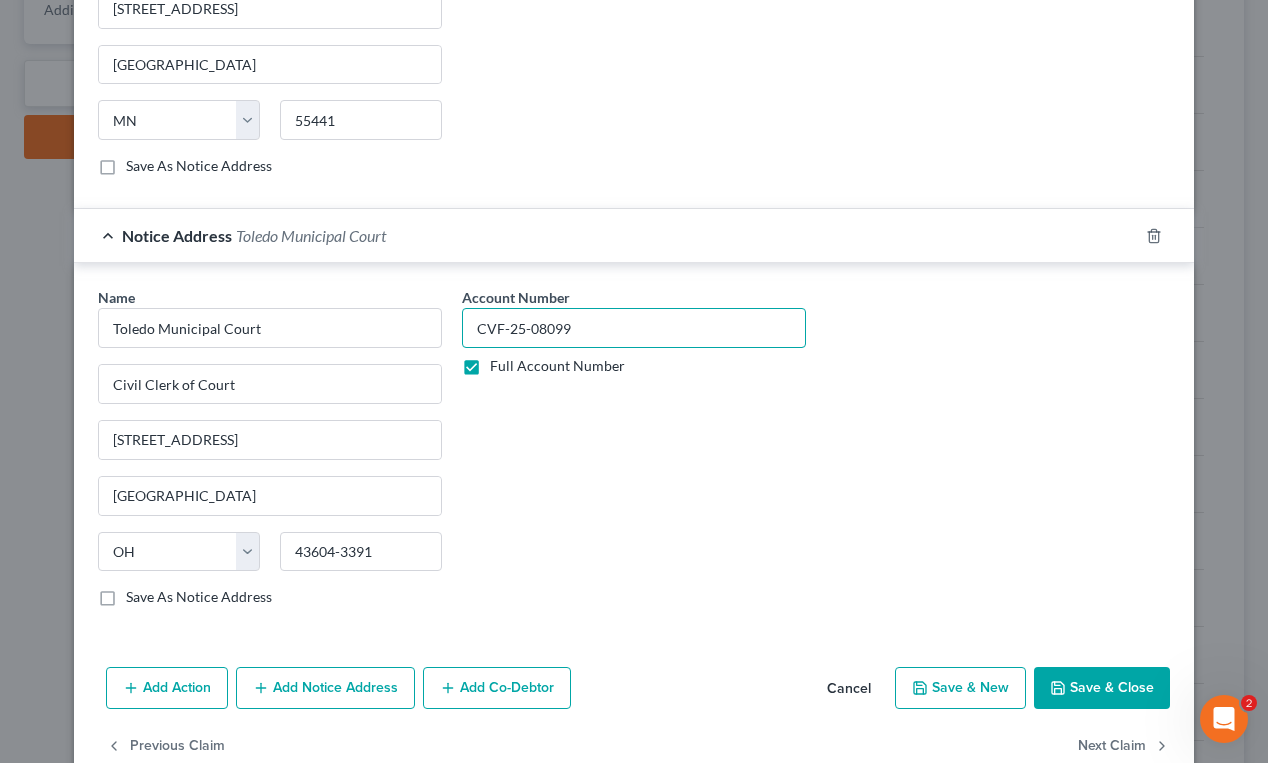 scroll, scrollTop: 799, scrollLeft: 0, axis: vertical 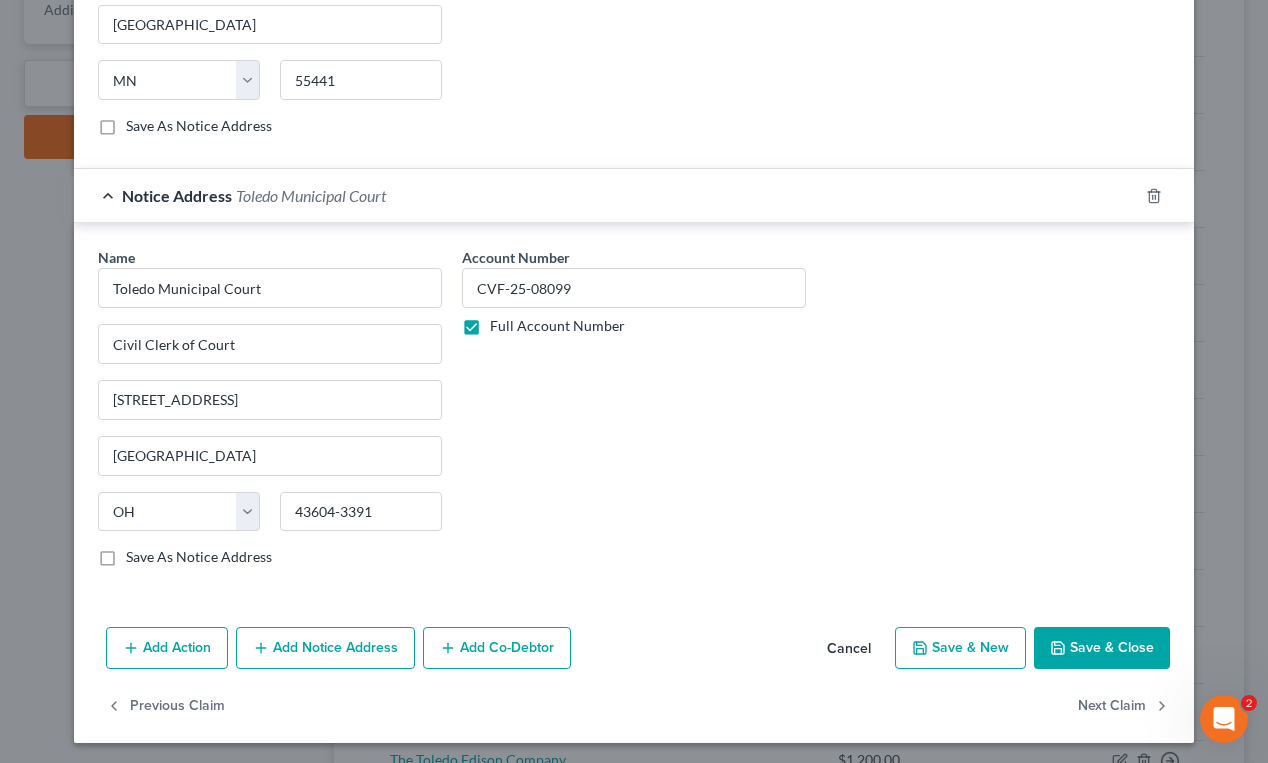 click on "Save & Close" at bounding box center (1102, 648) 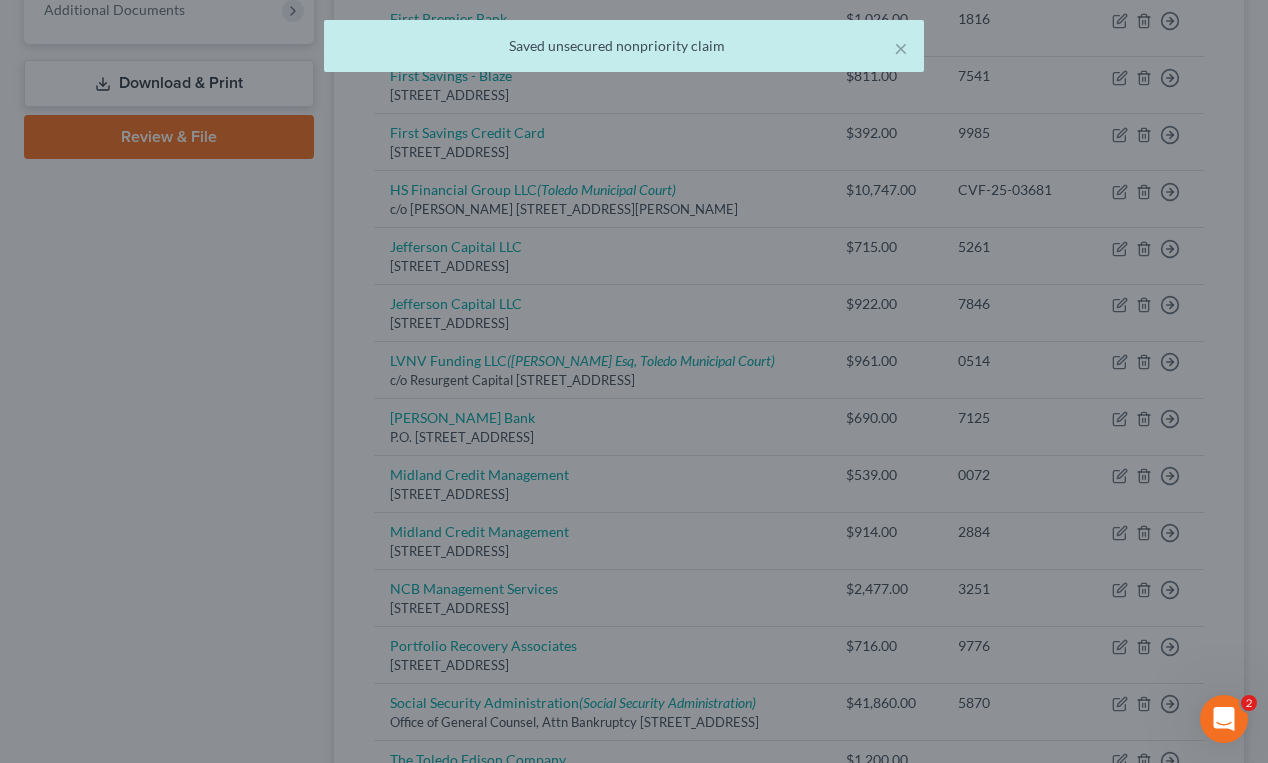 scroll, scrollTop: 0, scrollLeft: 0, axis: both 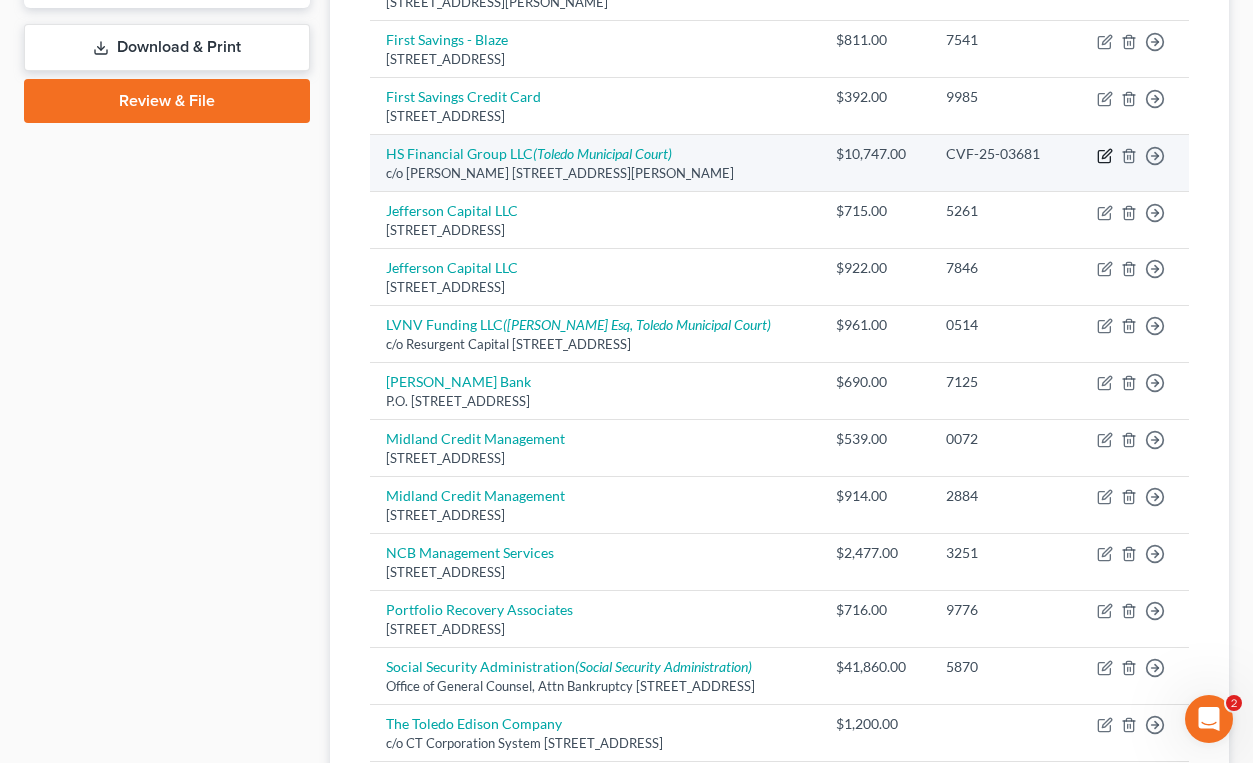 click 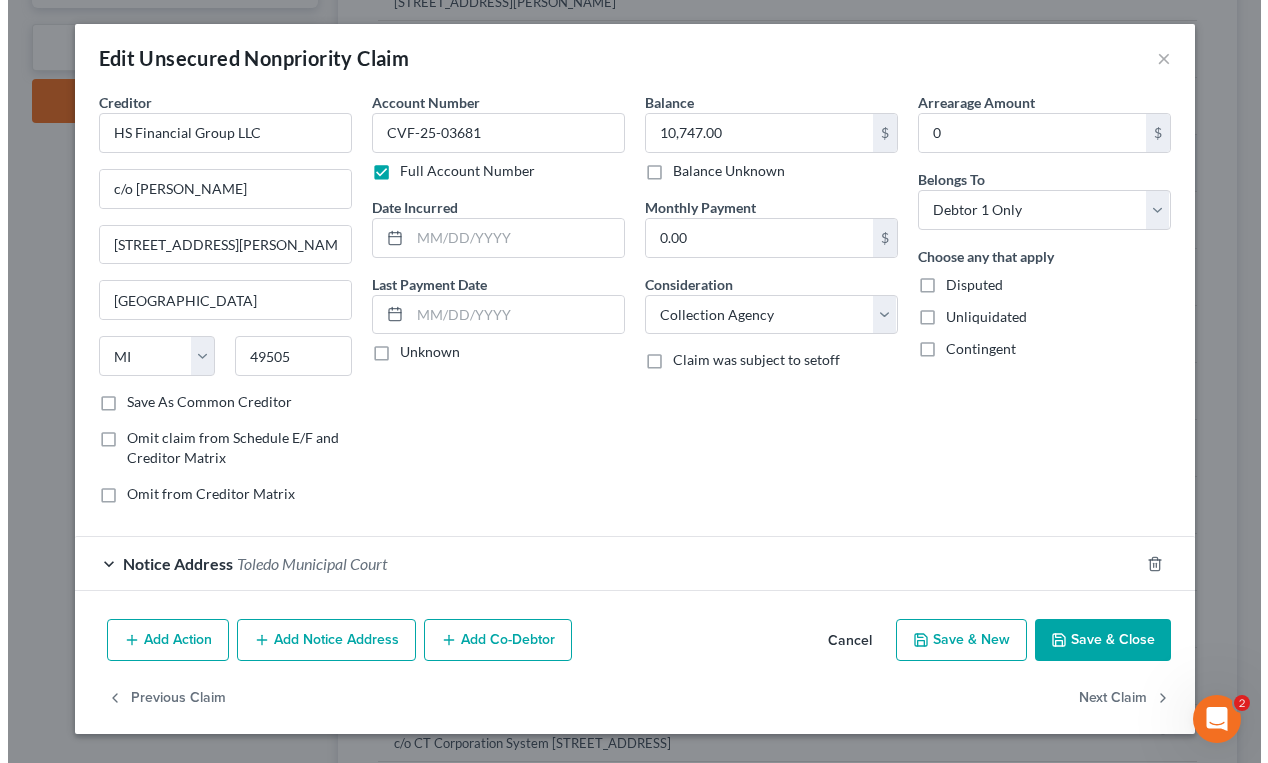 scroll, scrollTop: 864, scrollLeft: 0, axis: vertical 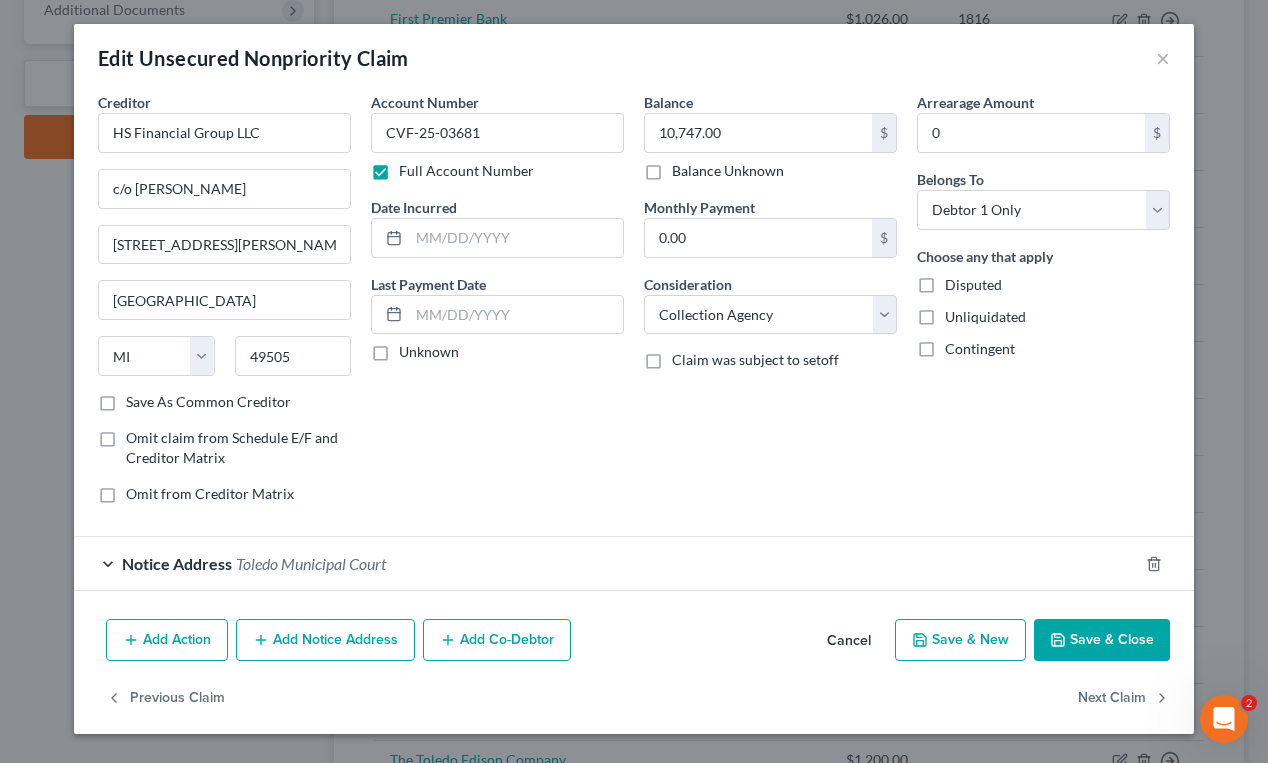 click on "Notice Address" at bounding box center [177, 563] 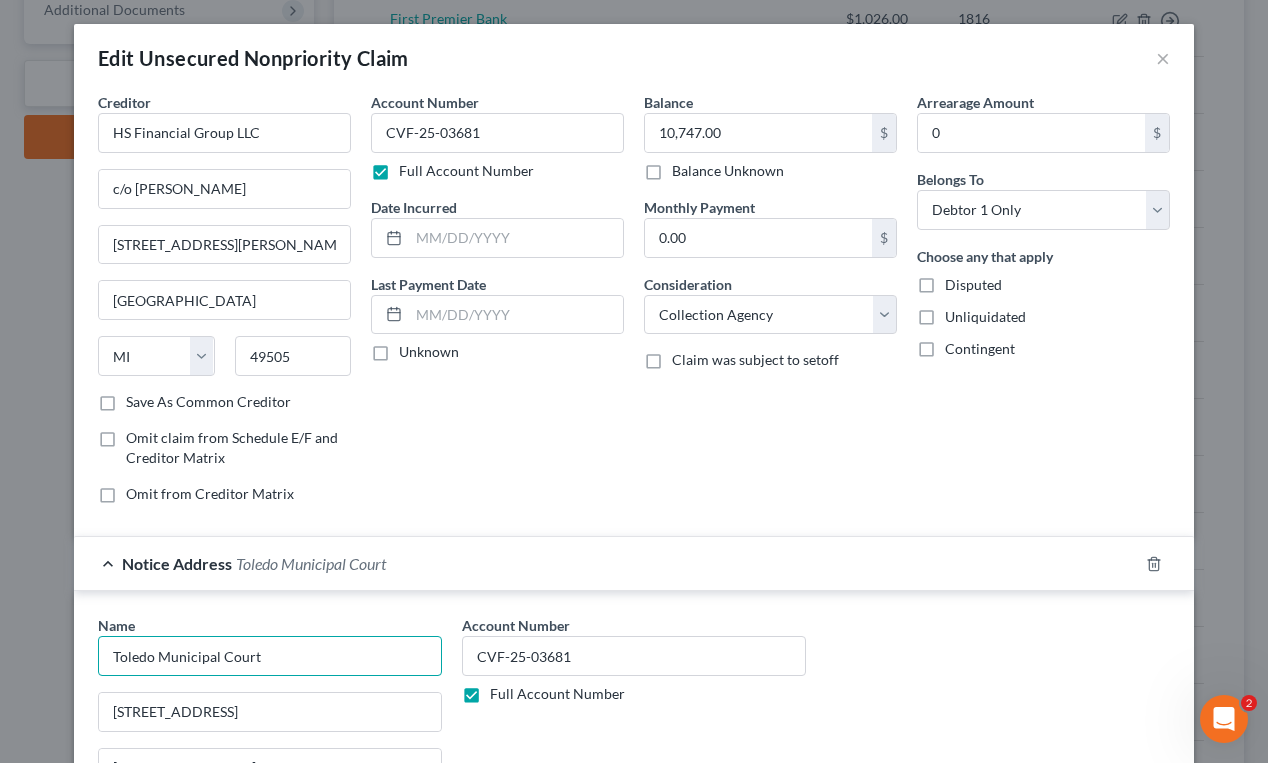 drag, startPoint x: 283, startPoint y: 653, endPoint x: 1, endPoint y: 617, distance: 284.28857 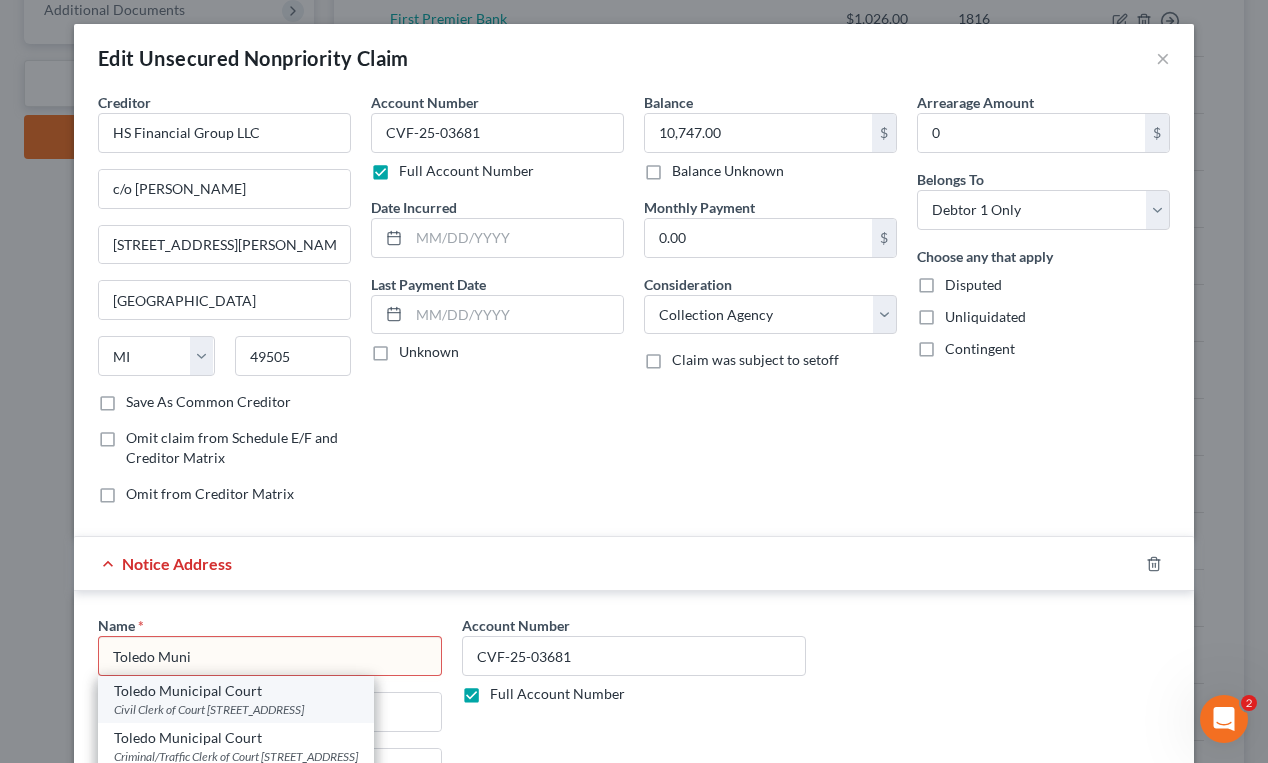 click on "Civil Clerk of Court [STREET_ADDRESS]" at bounding box center [236, 709] 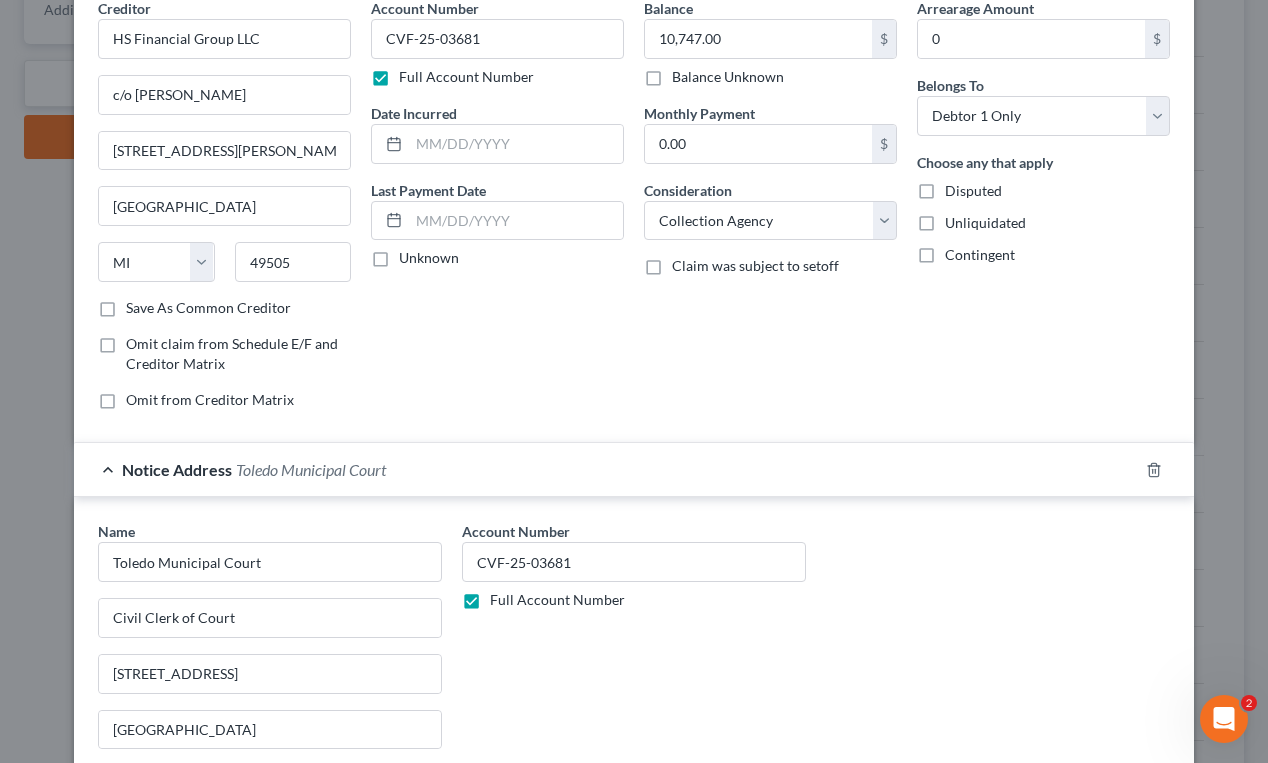 scroll, scrollTop: 371, scrollLeft: 0, axis: vertical 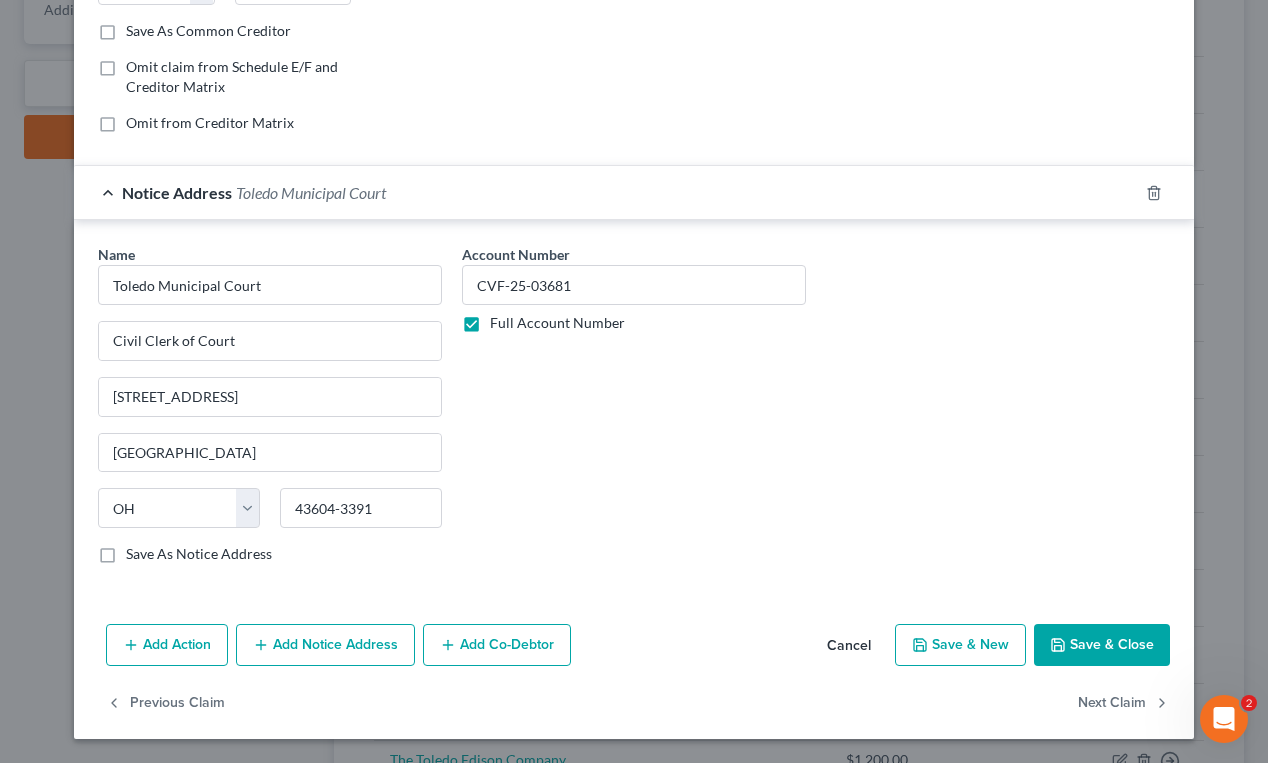 click on "Save & Close" at bounding box center (1102, 645) 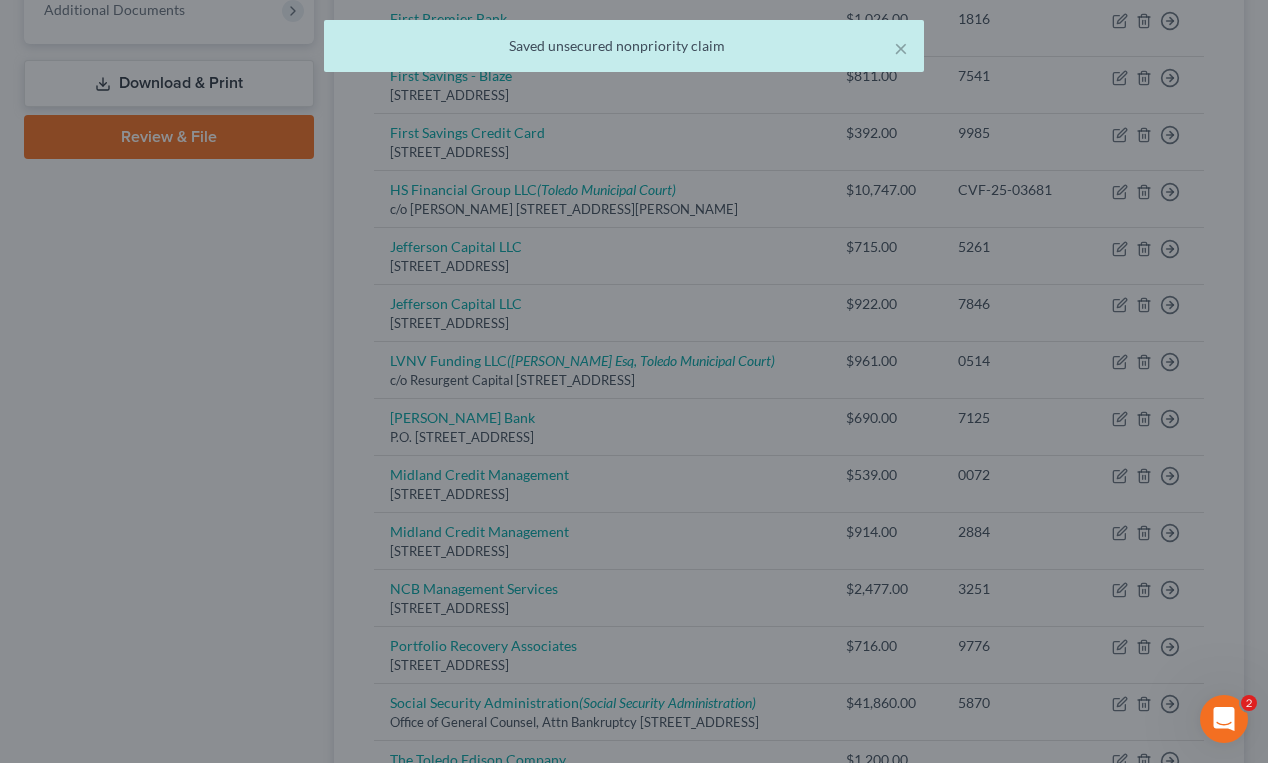 scroll, scrollTop: 0, scrollLeft: 0, axis: both 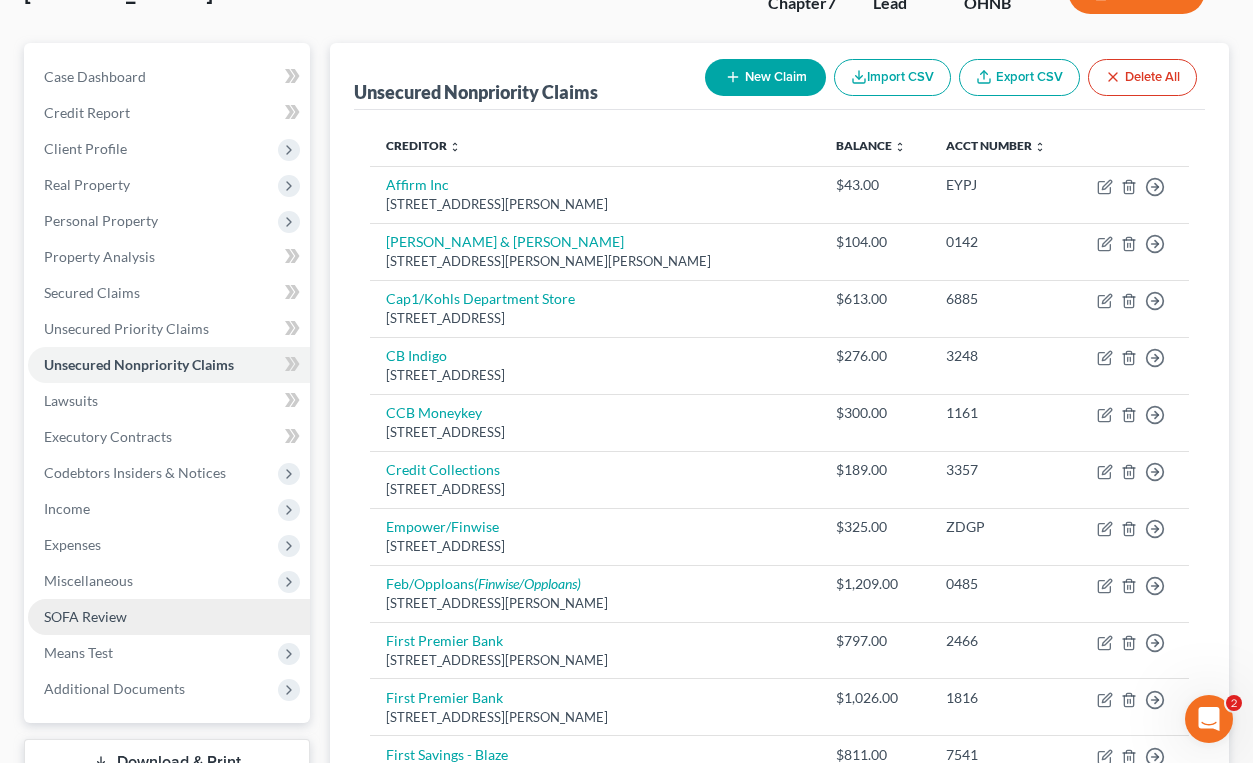 click on "SOFA Review" at bounding box center (85, 616) 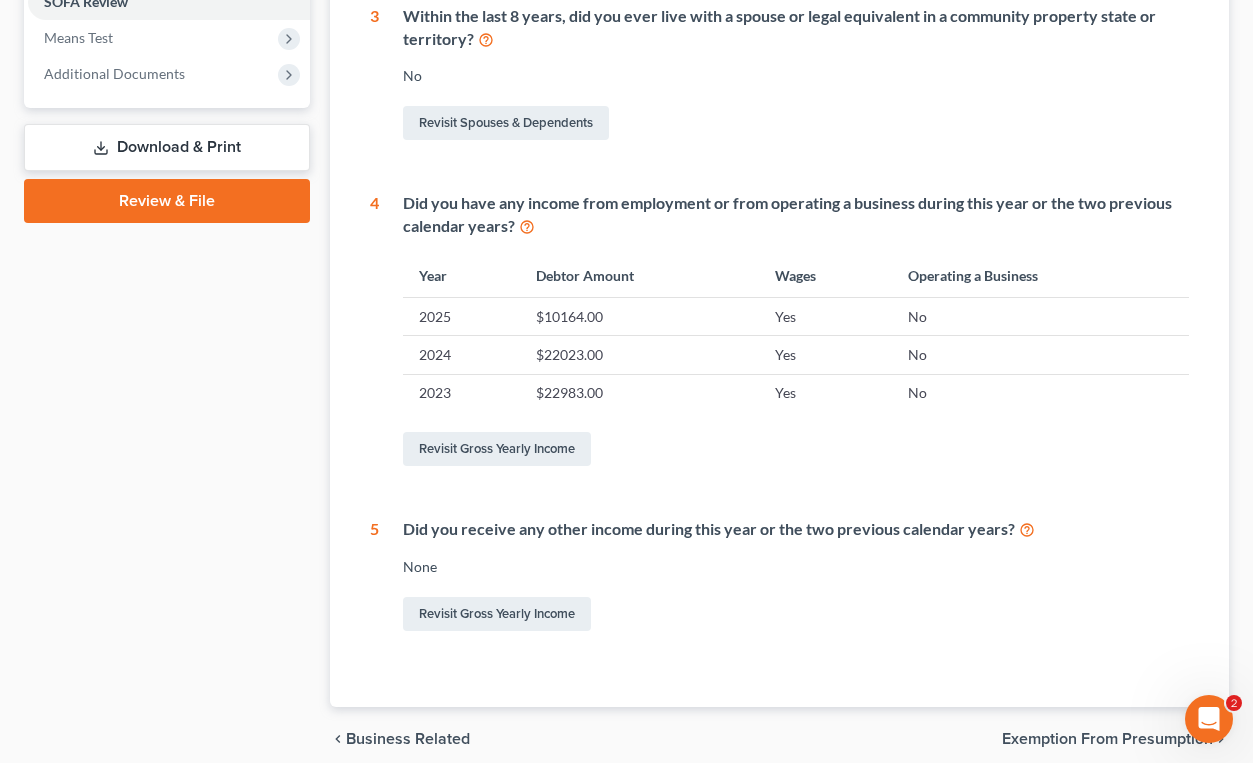 scroll, scrollTop: 884, scrollLeft: 0, axis: vertical 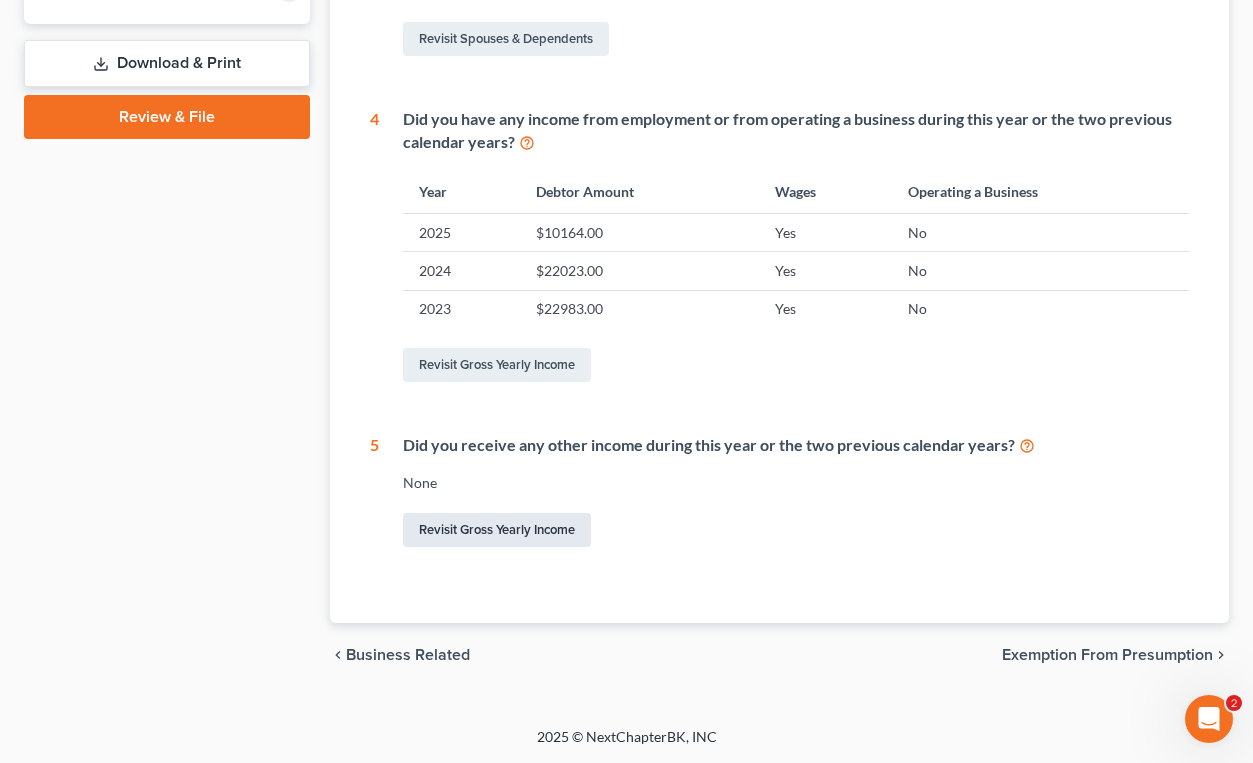 click on "Revisit Gross Yearly Income" at bounding box center (497, 530) 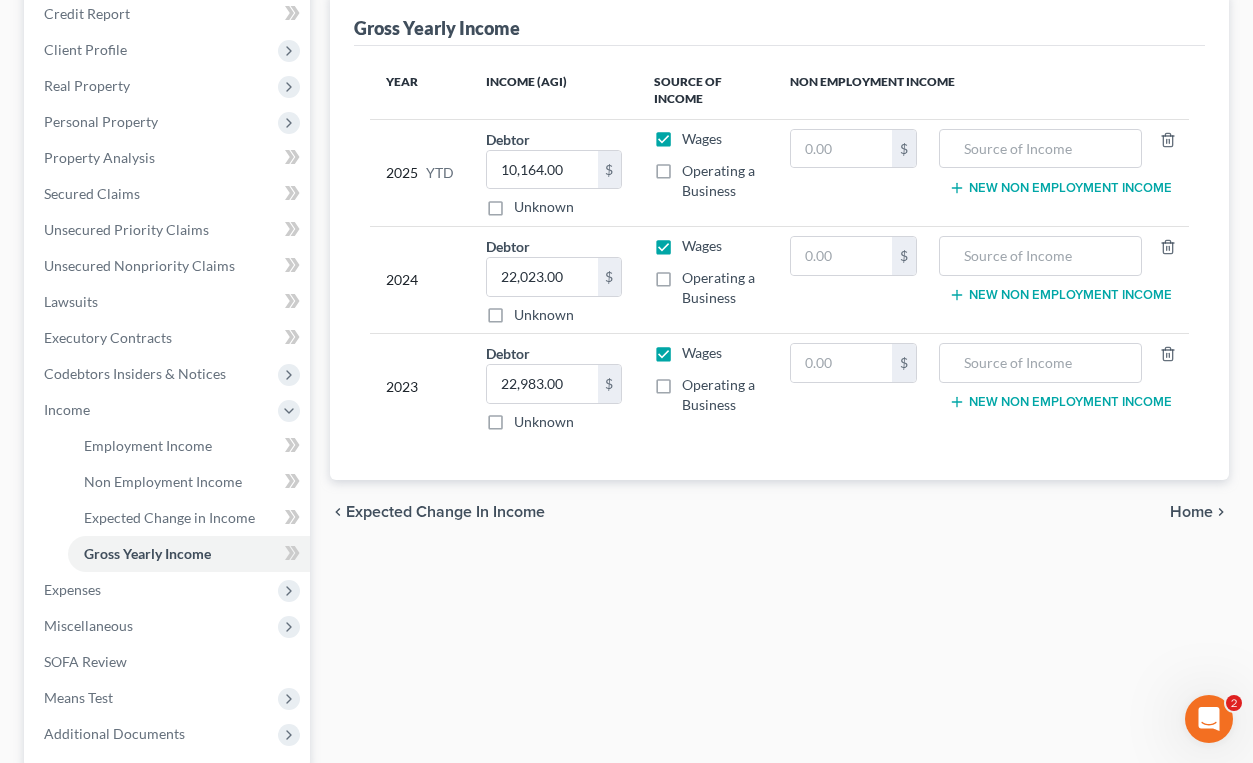 scroll, scrollTop: 0, scrollLeft: 0, axis: both 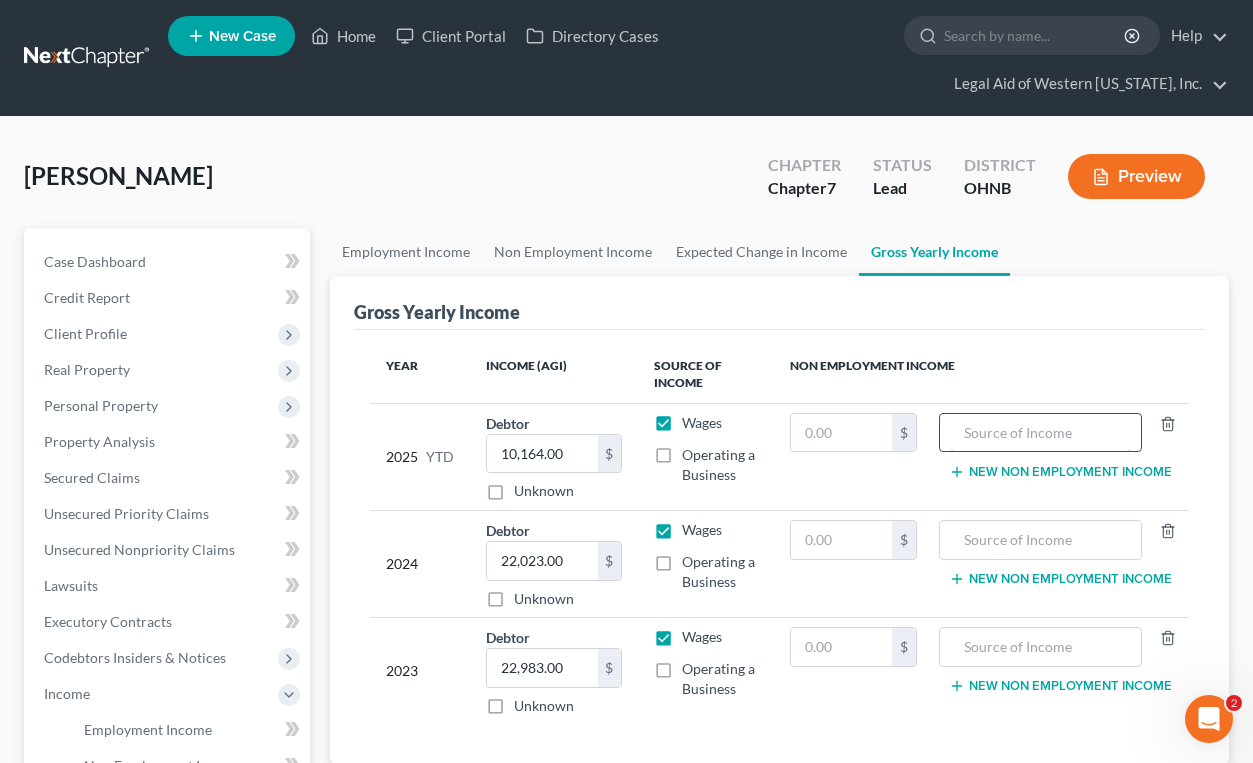click at bounding box center (1041, 433) 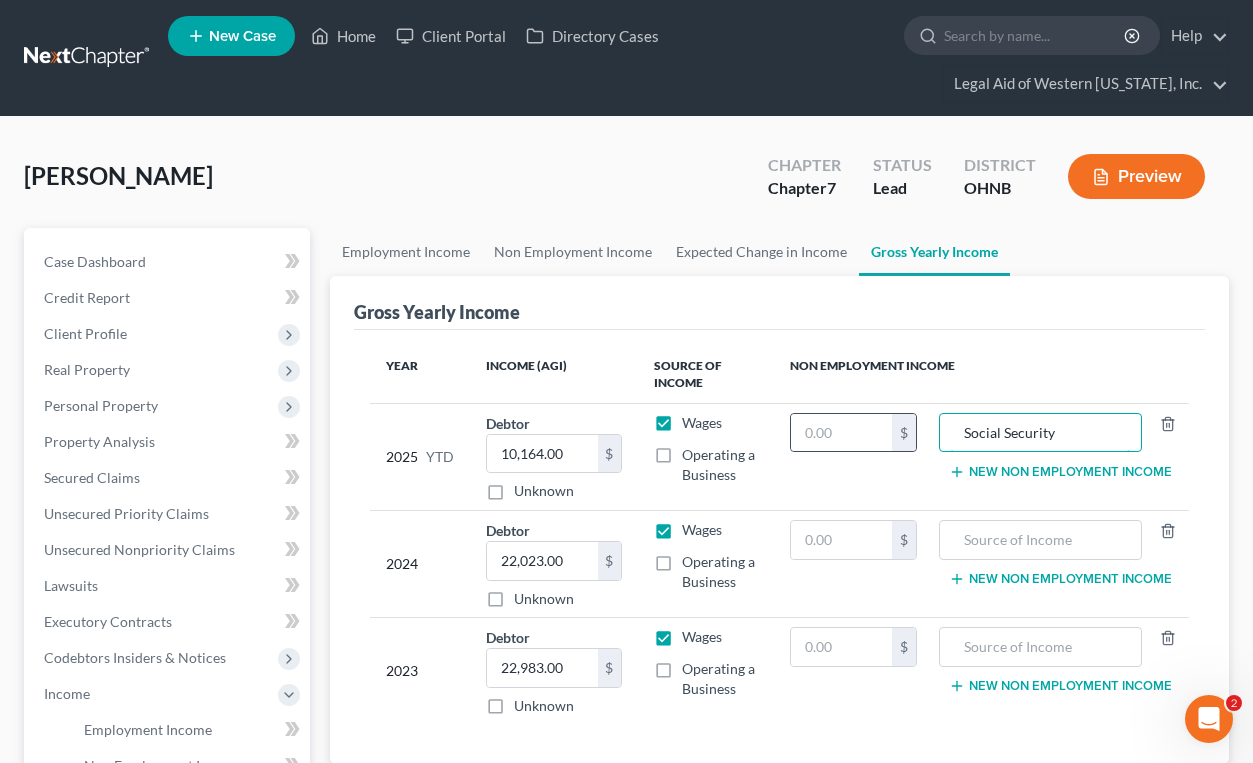 drag, startPoint x: 998, startPoint y: 449, endPoint x: 907, endPoint y: 449, distance: 91 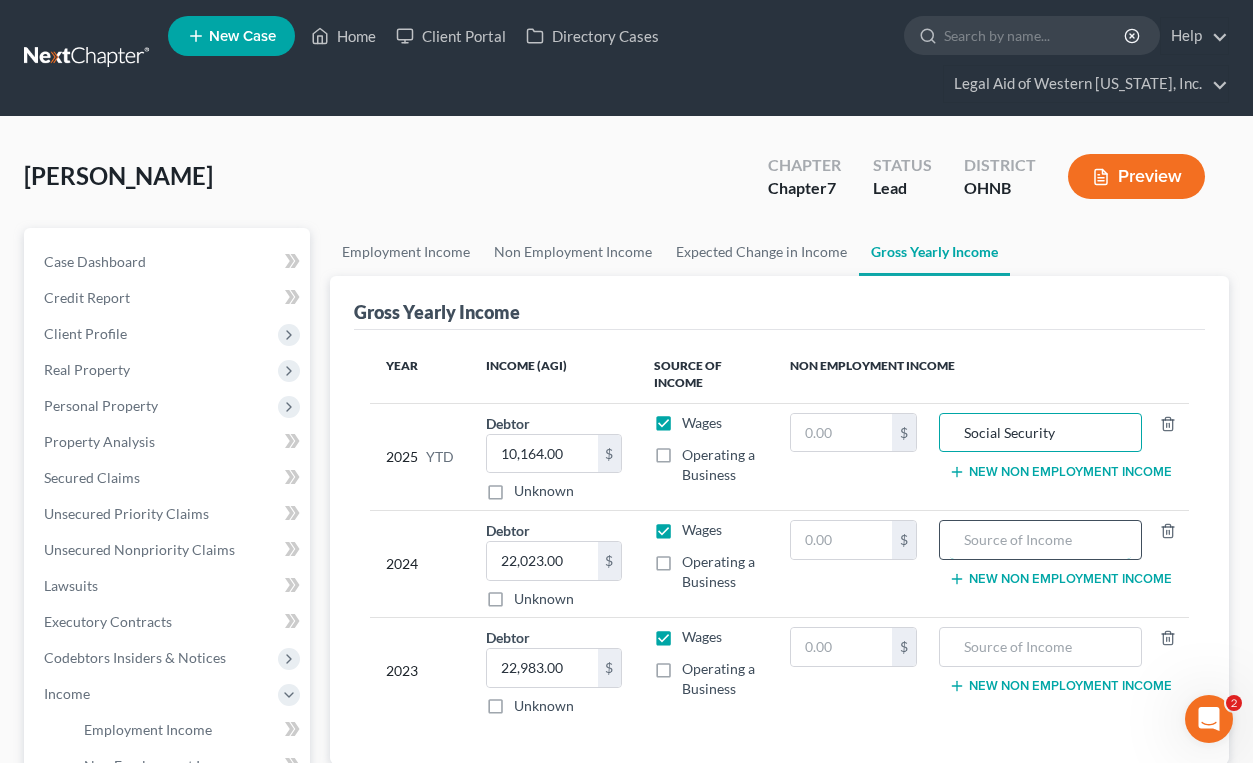 click at bounding box center [1041, 540] 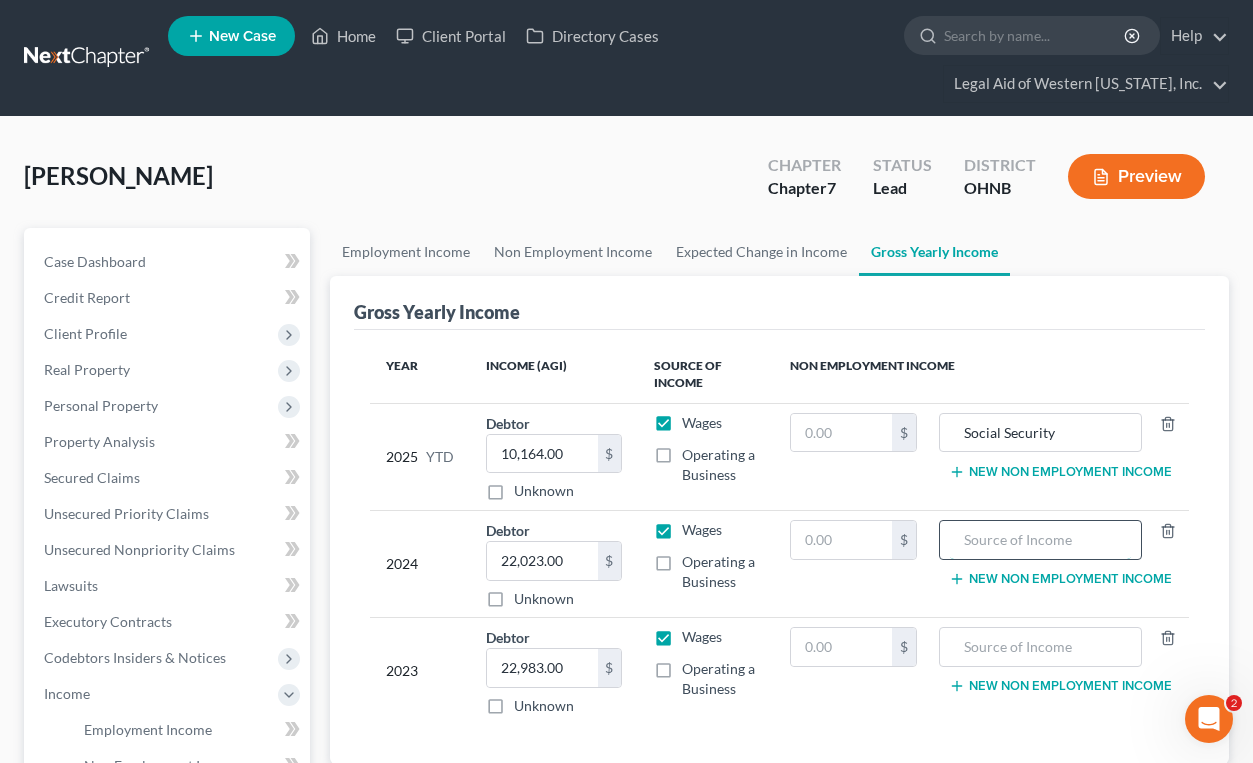 paste on "Social Security" 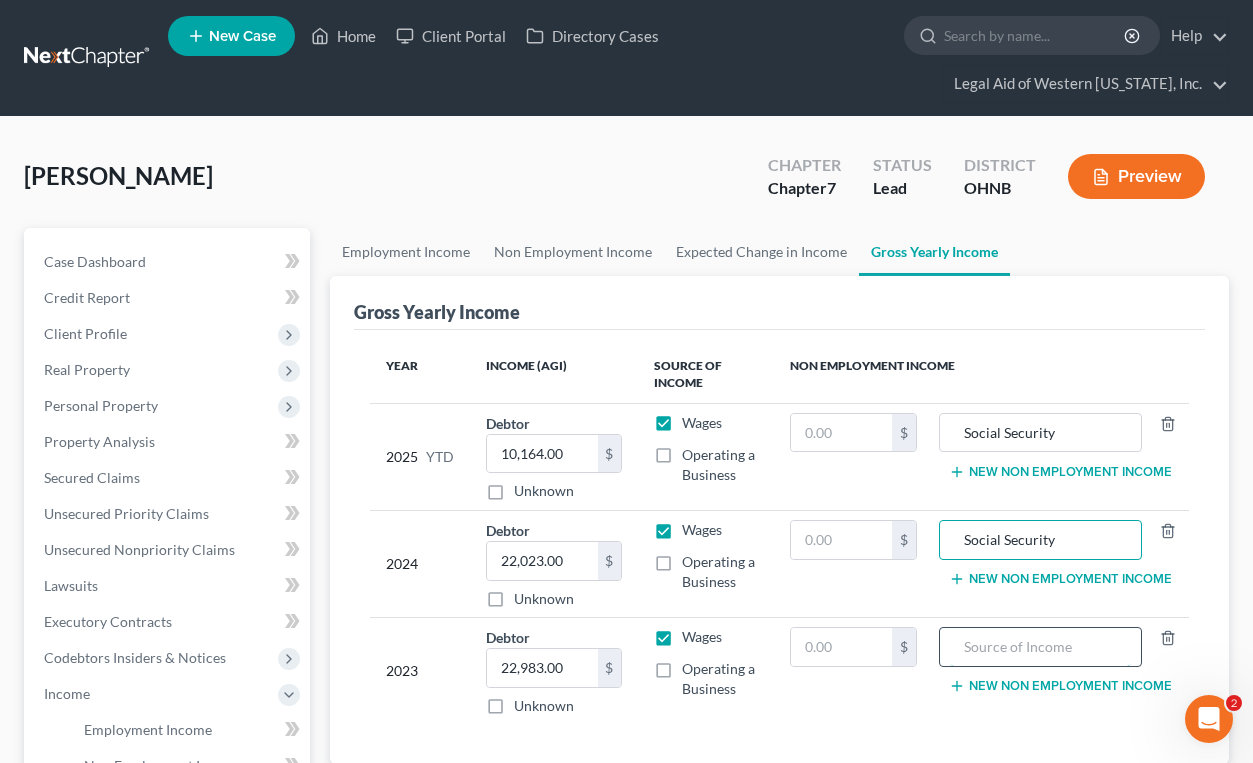 click at bounding box center [1041, 647] 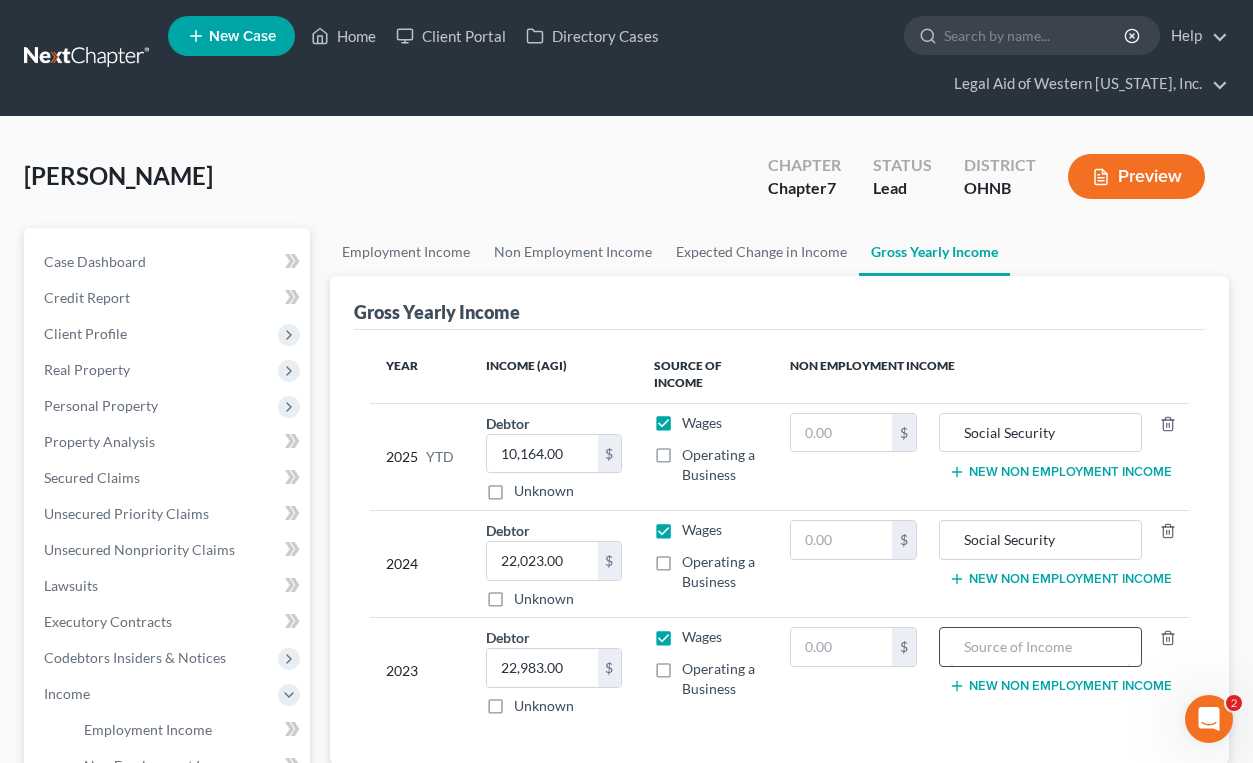 paste on "Social Security" 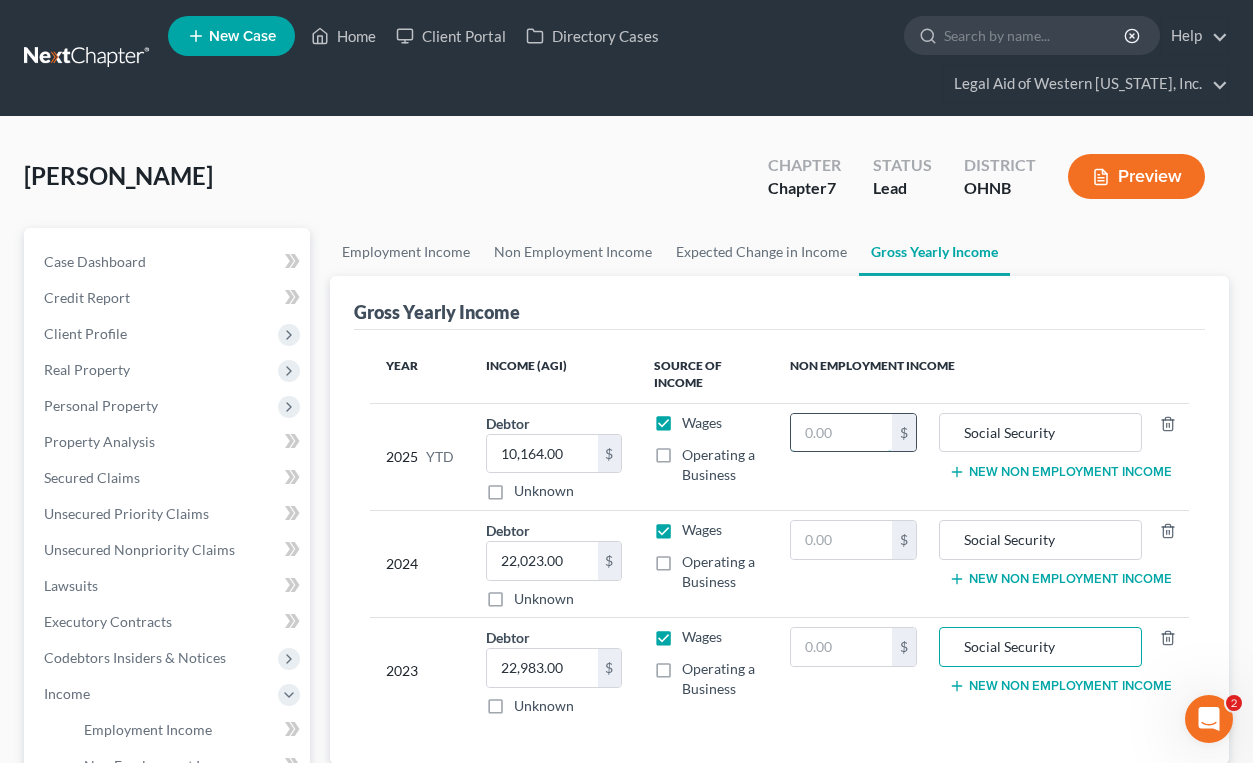click at bounding box center (841, 433) 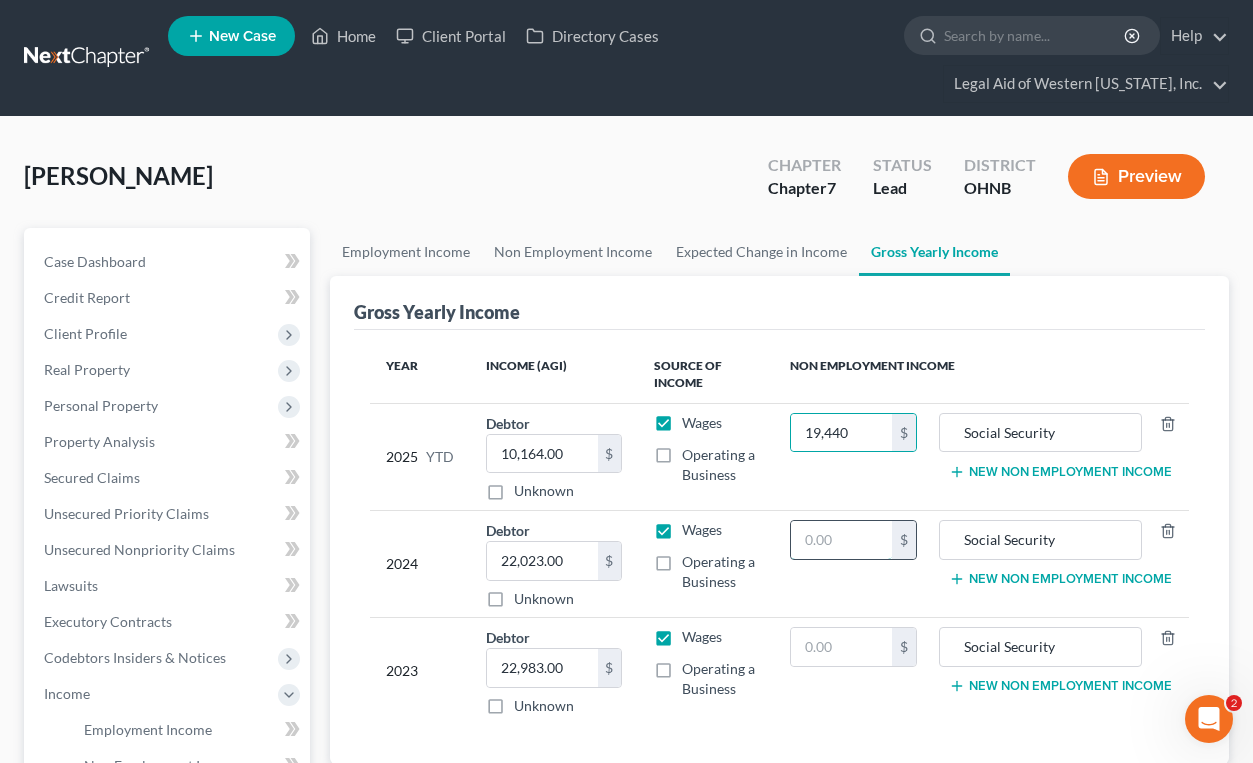 click at bounding box center (841, 540) 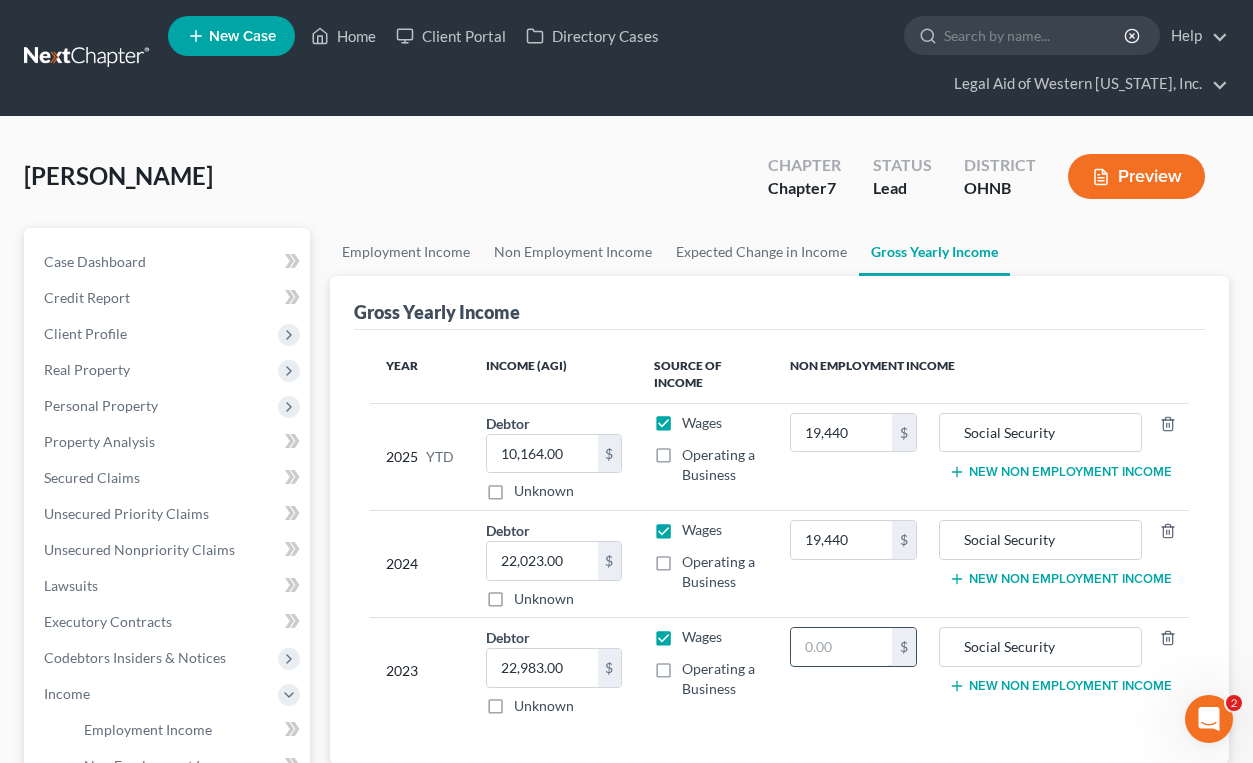 click at bounding box center (841, 647) 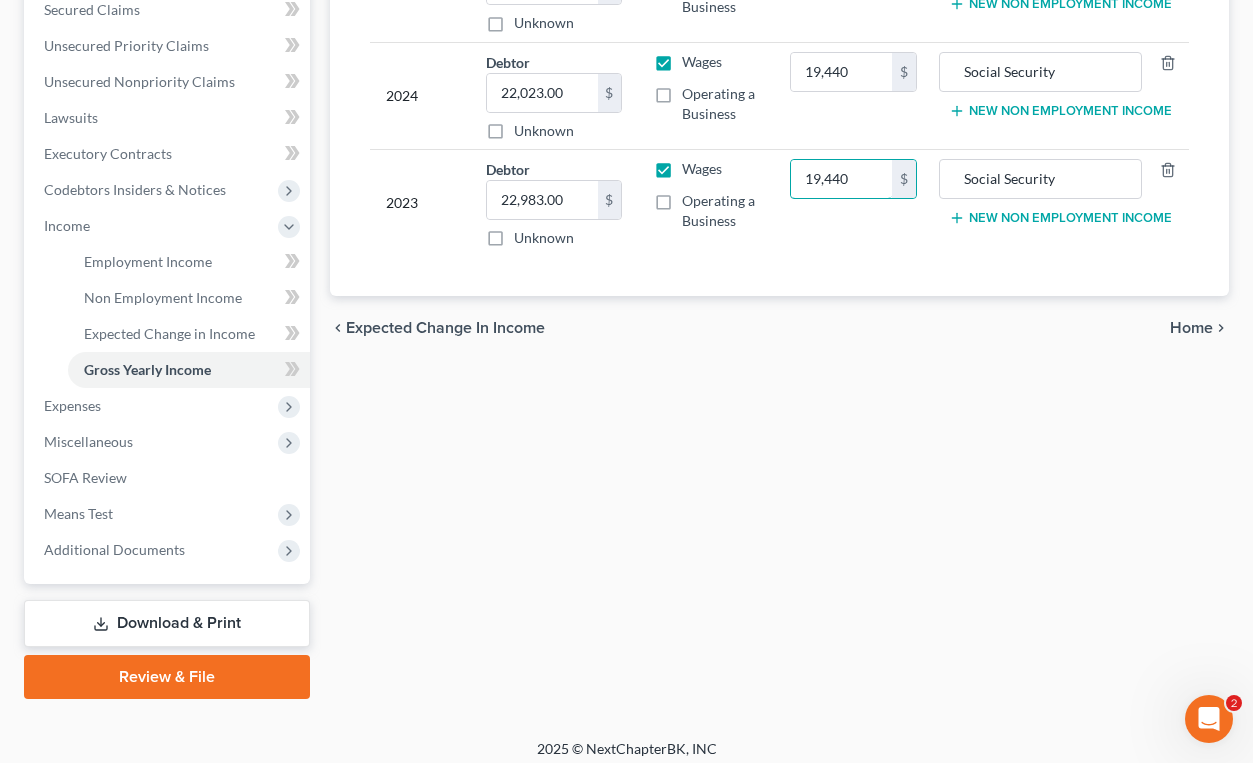 scroll, scrollTop: 480, scrollLeft: 0, axis: vertical 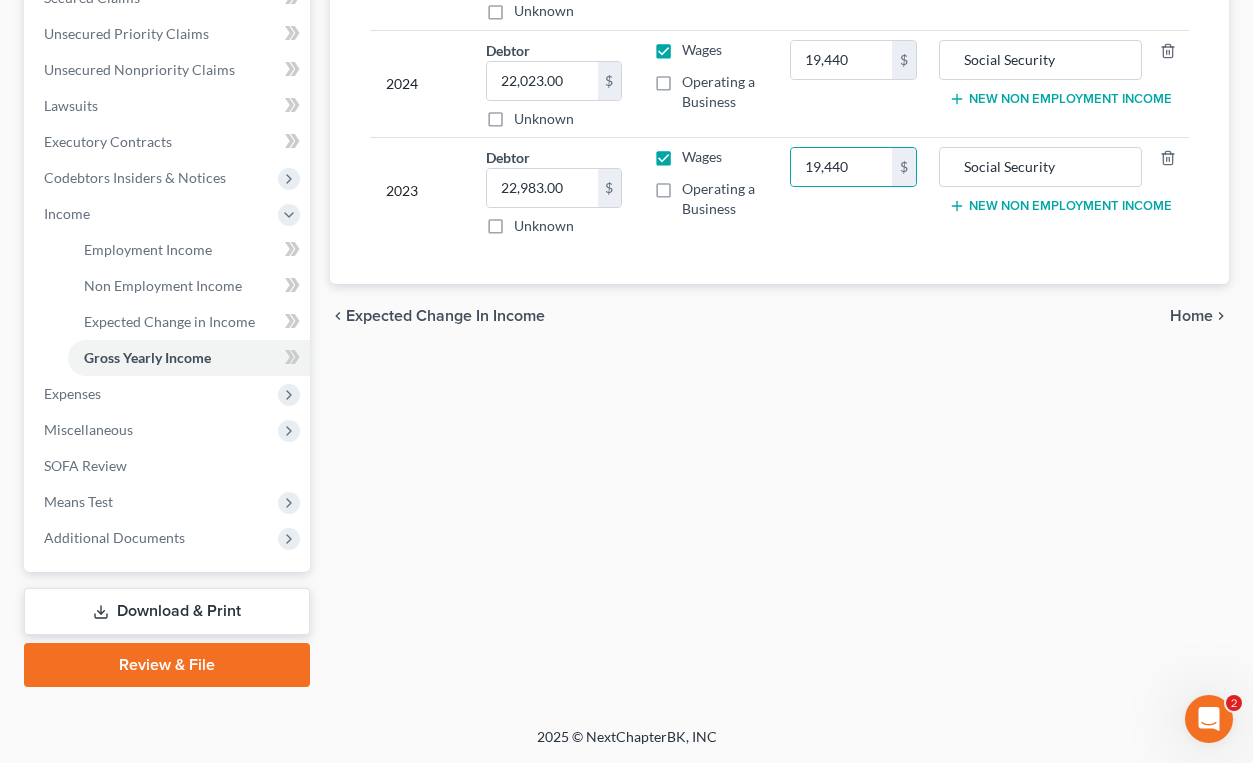 click on "Home" at bounding box center (1191, 316) 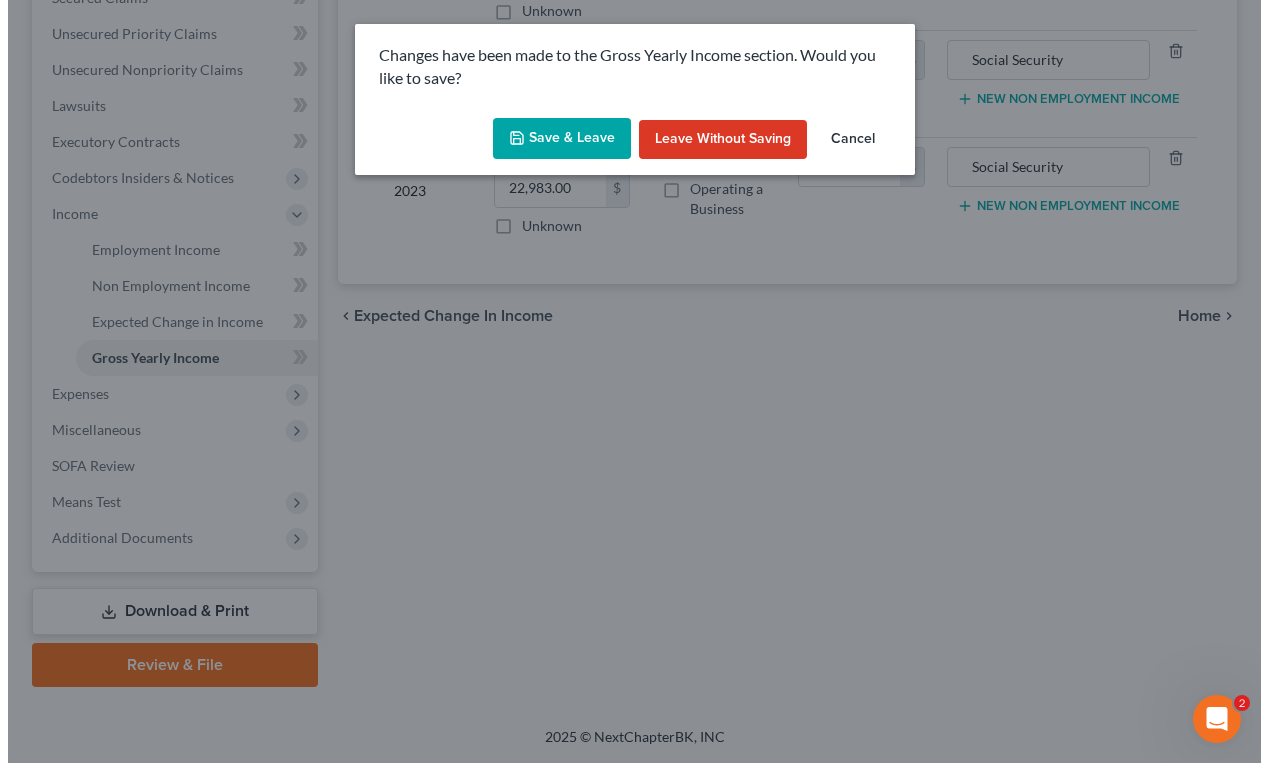 scroll, scrollTop: 444, scrollLeft: 0, axis: vertical 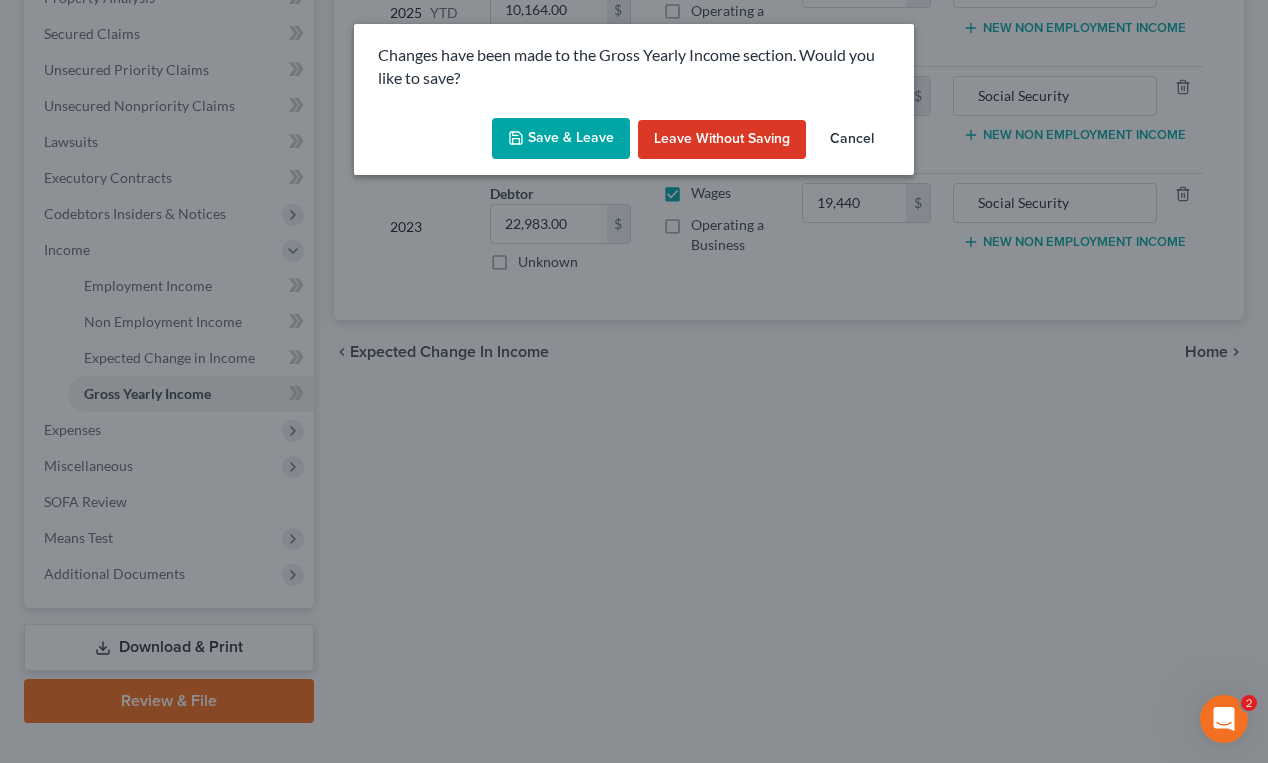 click on "Save & Leave" at bounding box center (561, 139) 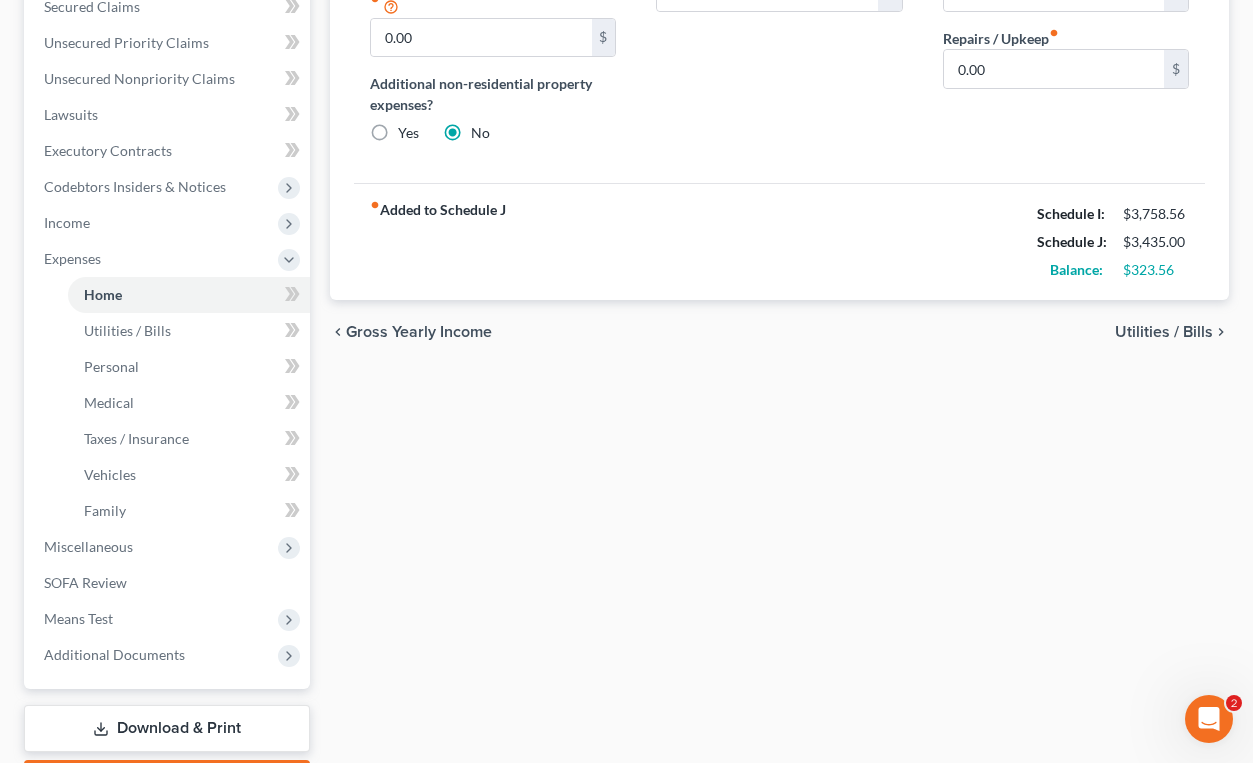 scroll, scrollTop: 472, scrollLeft: 0, axis: vertical 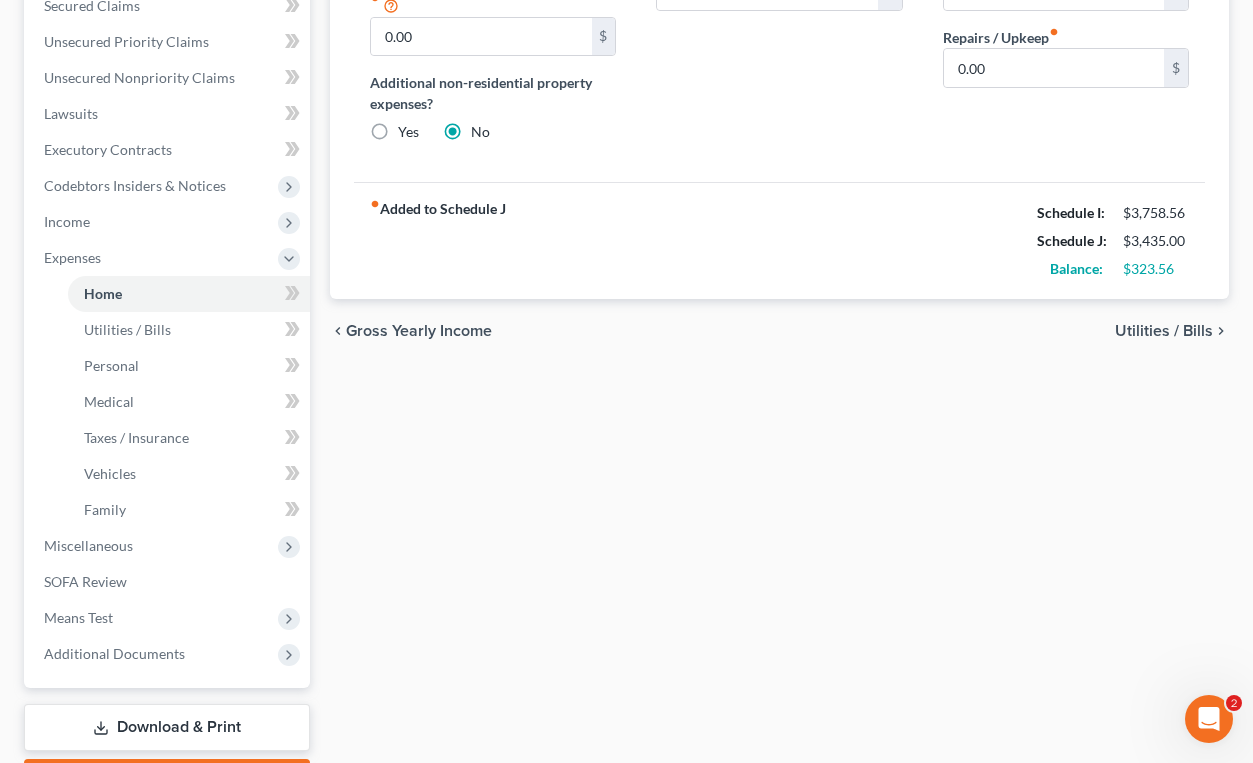 click on "Utilities / Bills" at bounding box center [1164, 331] 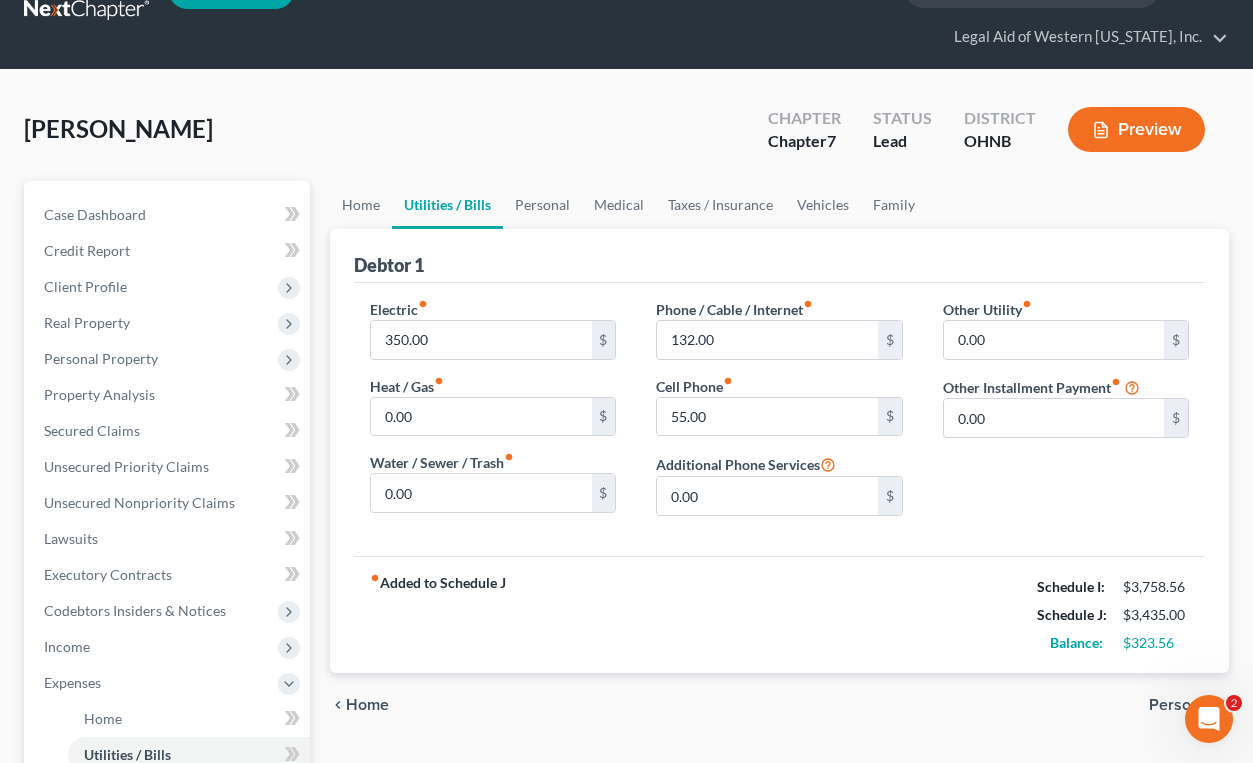 scroll, scrollTop: 0, scrollLeft: 0, axis: both 